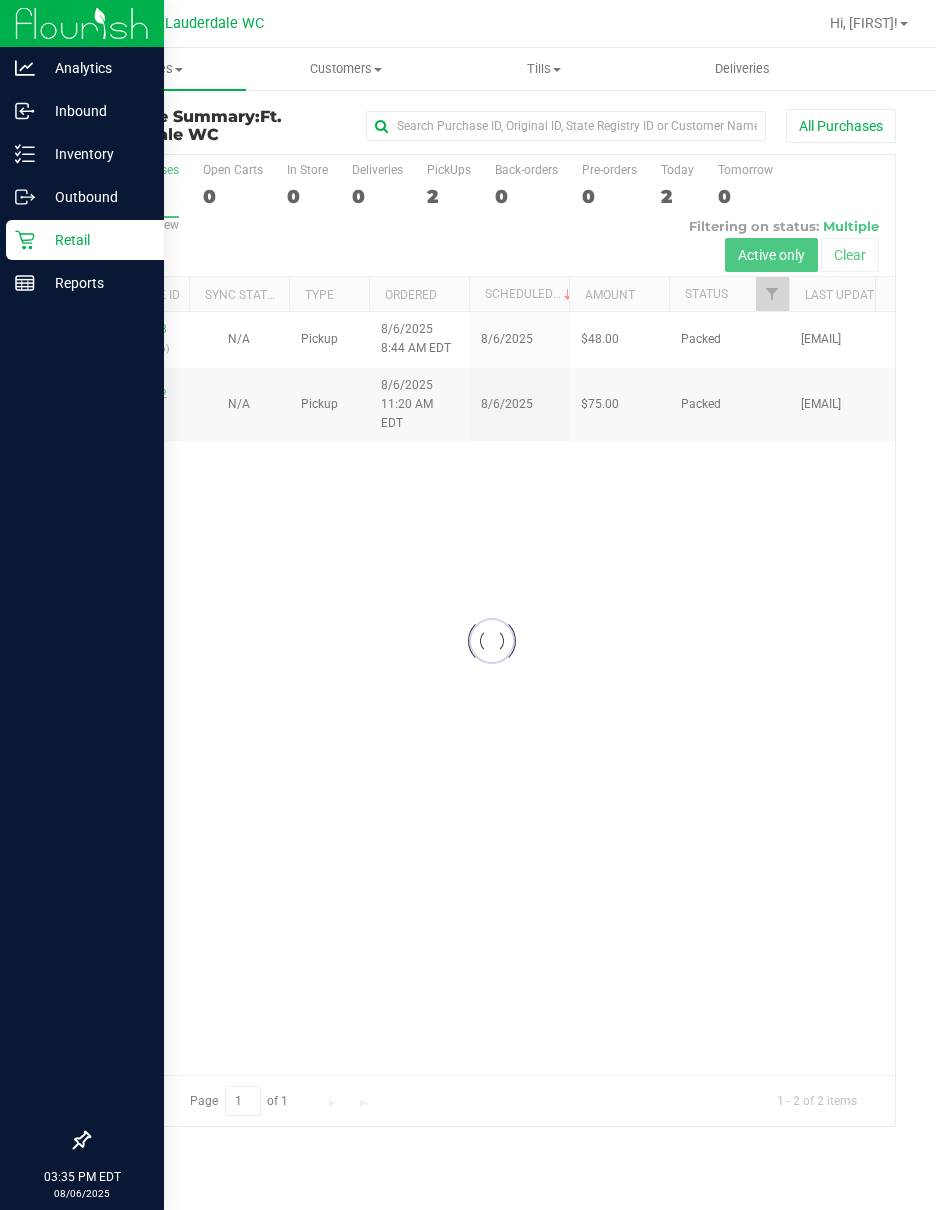 scroll, scrollTop: 0, scrollLeft: 0, axis: both 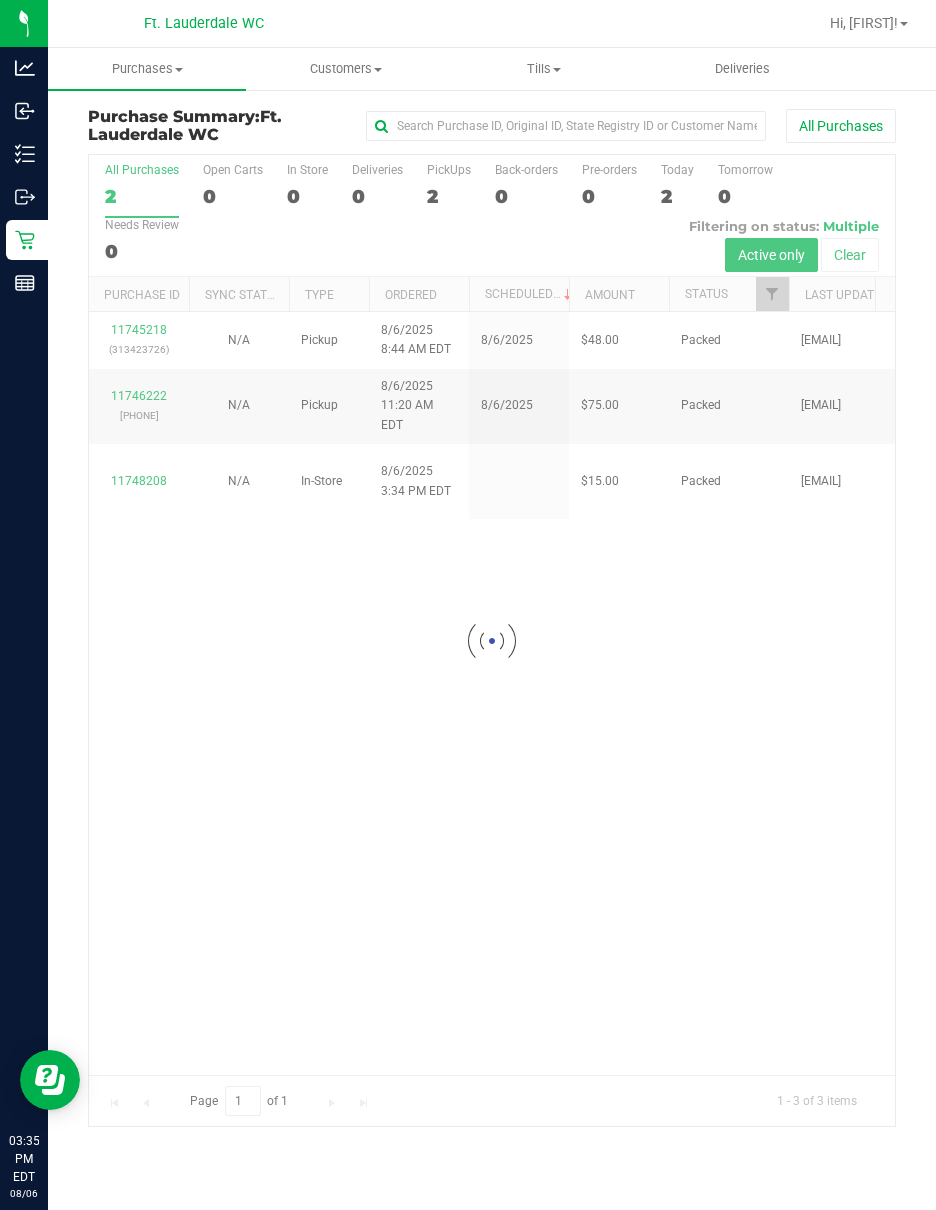drag, startPoint x: 9, startPoint y: 320, endPoint x: -92, endPoint y: 360, distance: 108.63241 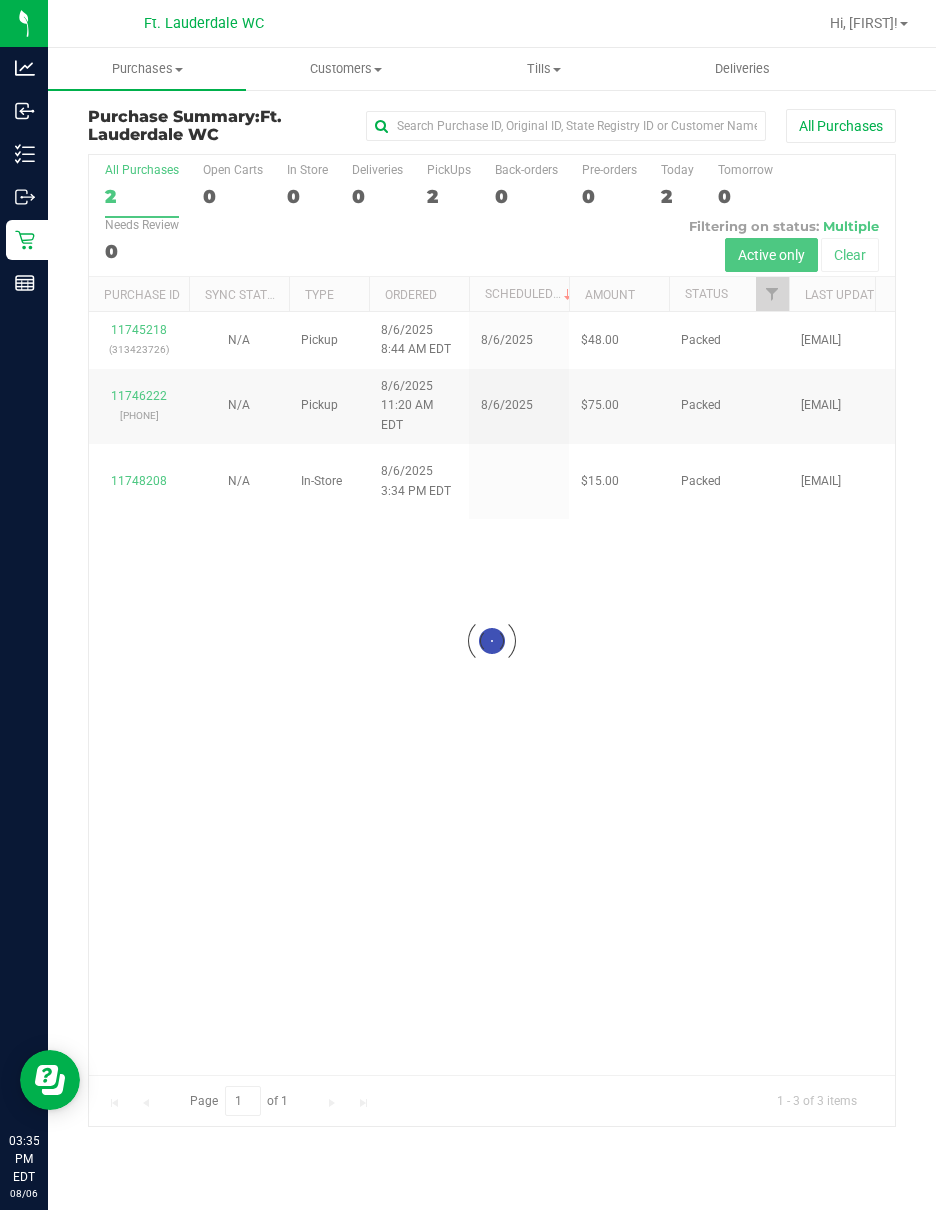 click on "Analytics Inbound Inventory Outbound Retail Reports 03:35 PM EDT 08/06/2025  08/06   Ft. Lauderdale WC   Hi, Steven!
Purchases
Summary of purchases
Fulfillment
All purchases
Customers
All customers" at bounding box center [468, 605] 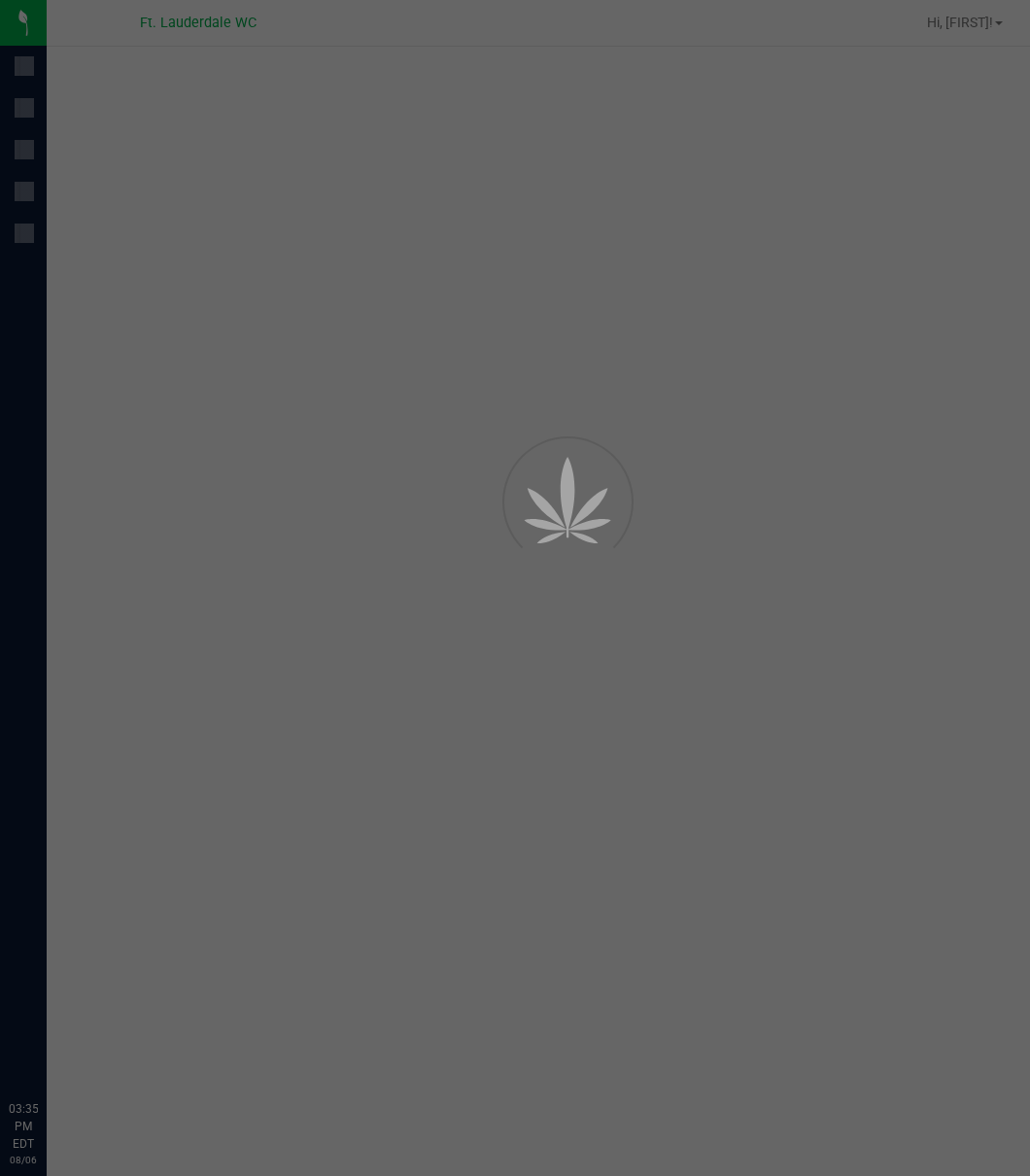 scroll, scrollTop: 0, scrollLeft: 0, axis: both 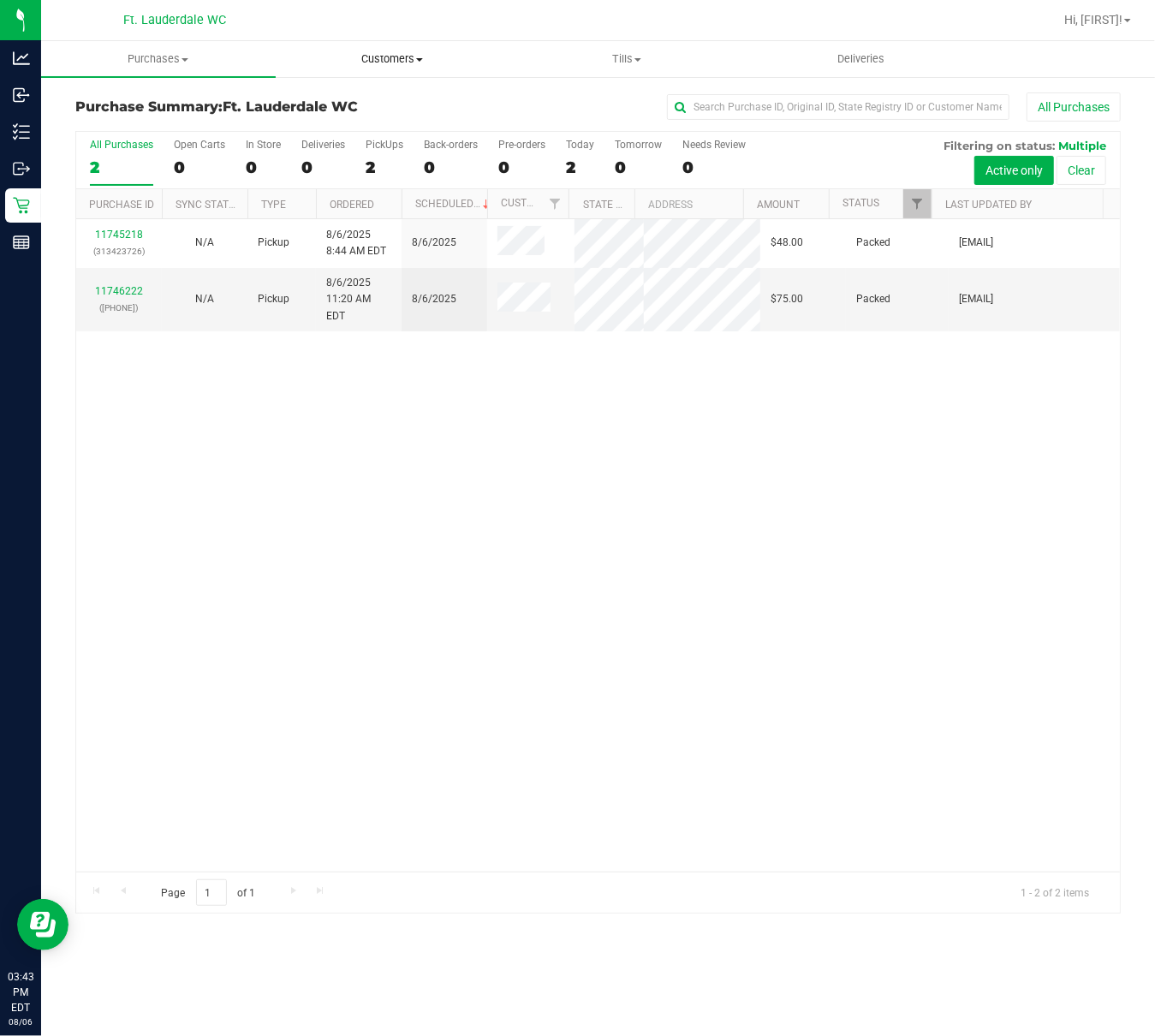 click on "Customers" at bounding box center [393, 59] 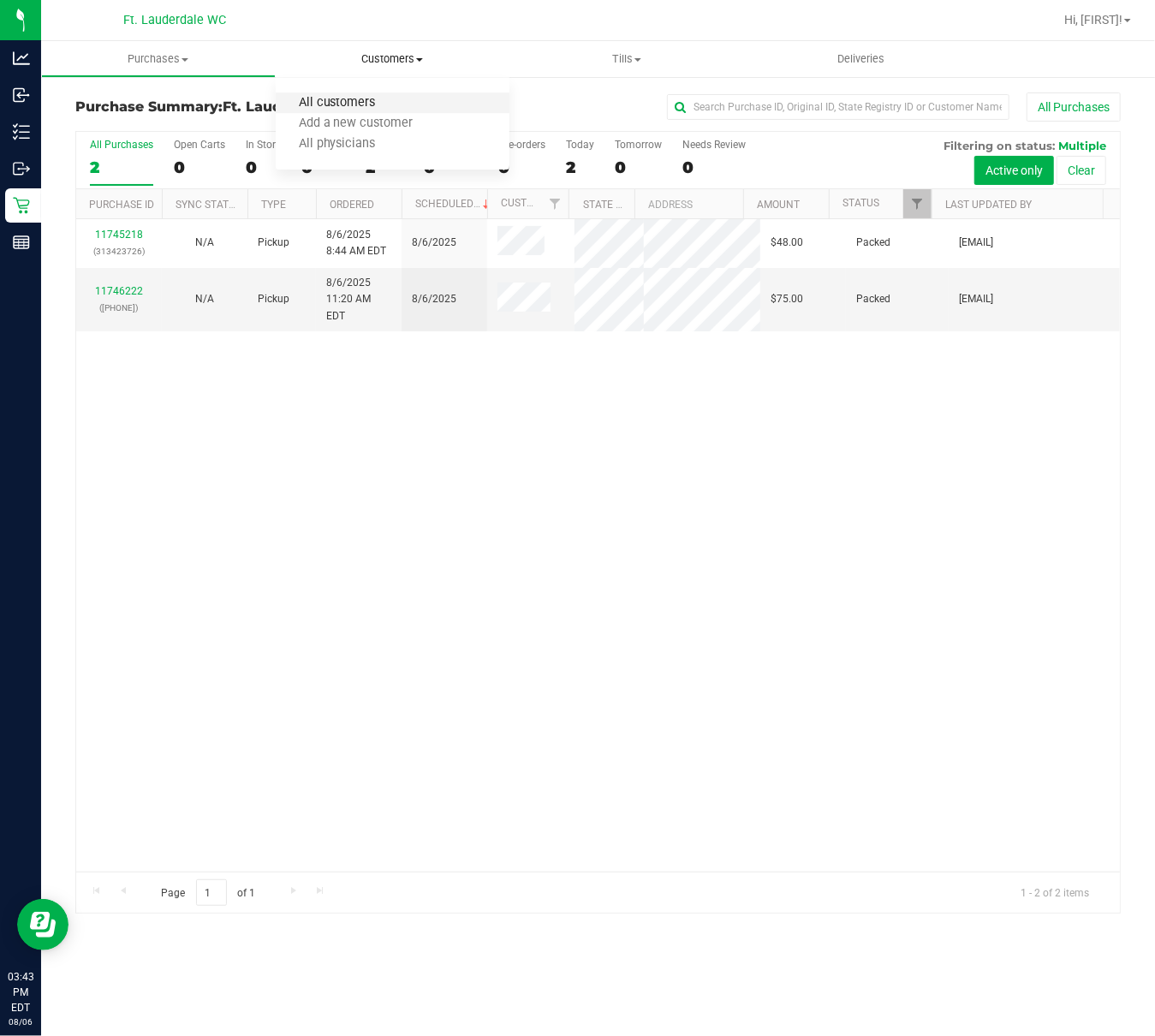 click on "All customers" at bounding box center (337, 103) 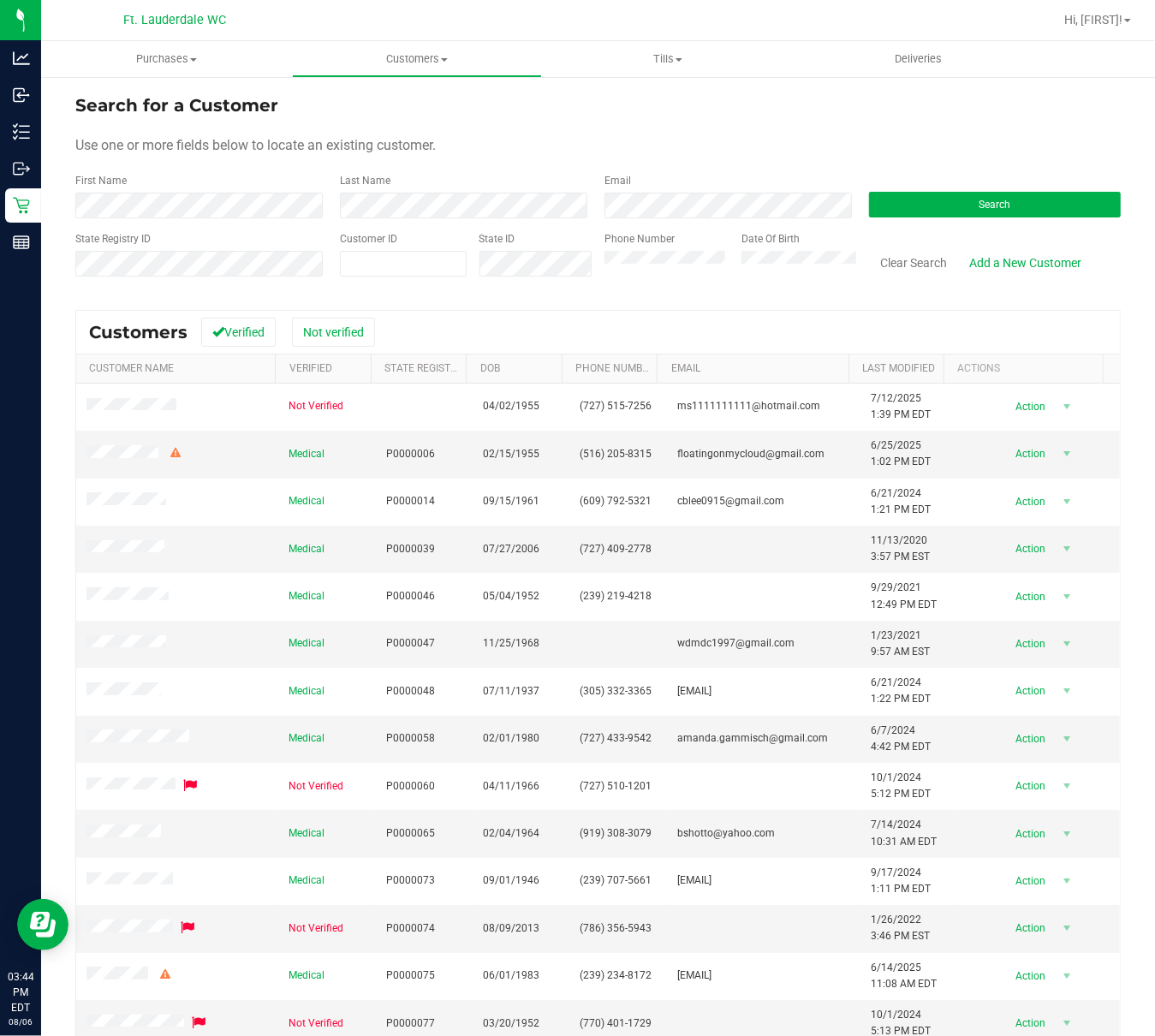 click on "Search for a Customer
Use one or more fields below to locate an existing customer.
First Name
Last Name
Email
Search
State Registry ID
Customer ID
State ID
Phone Number
Date Of Birth" at bounding box center (598, 192) 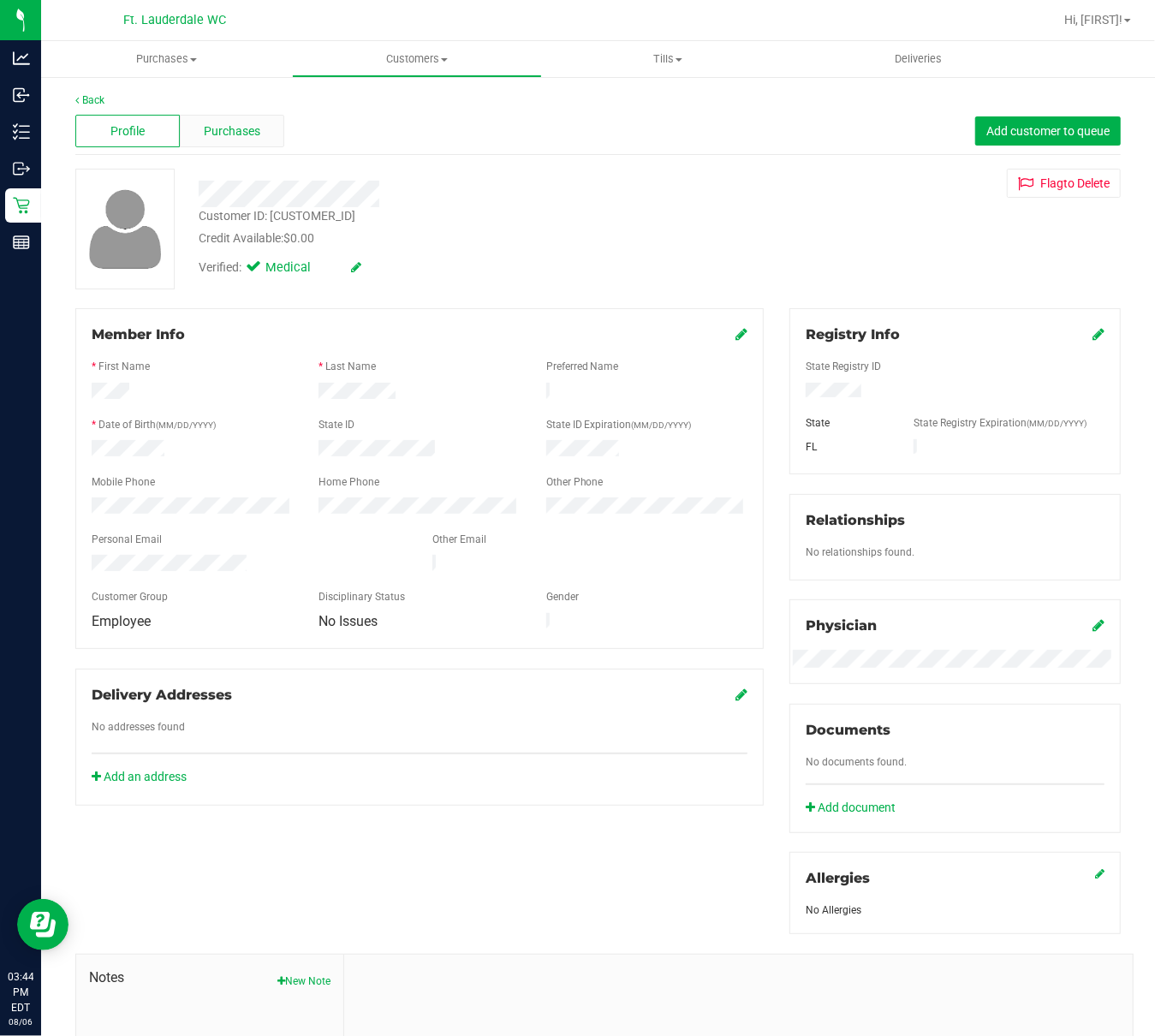 click on "Purchases" at bounding box center (232, 131) 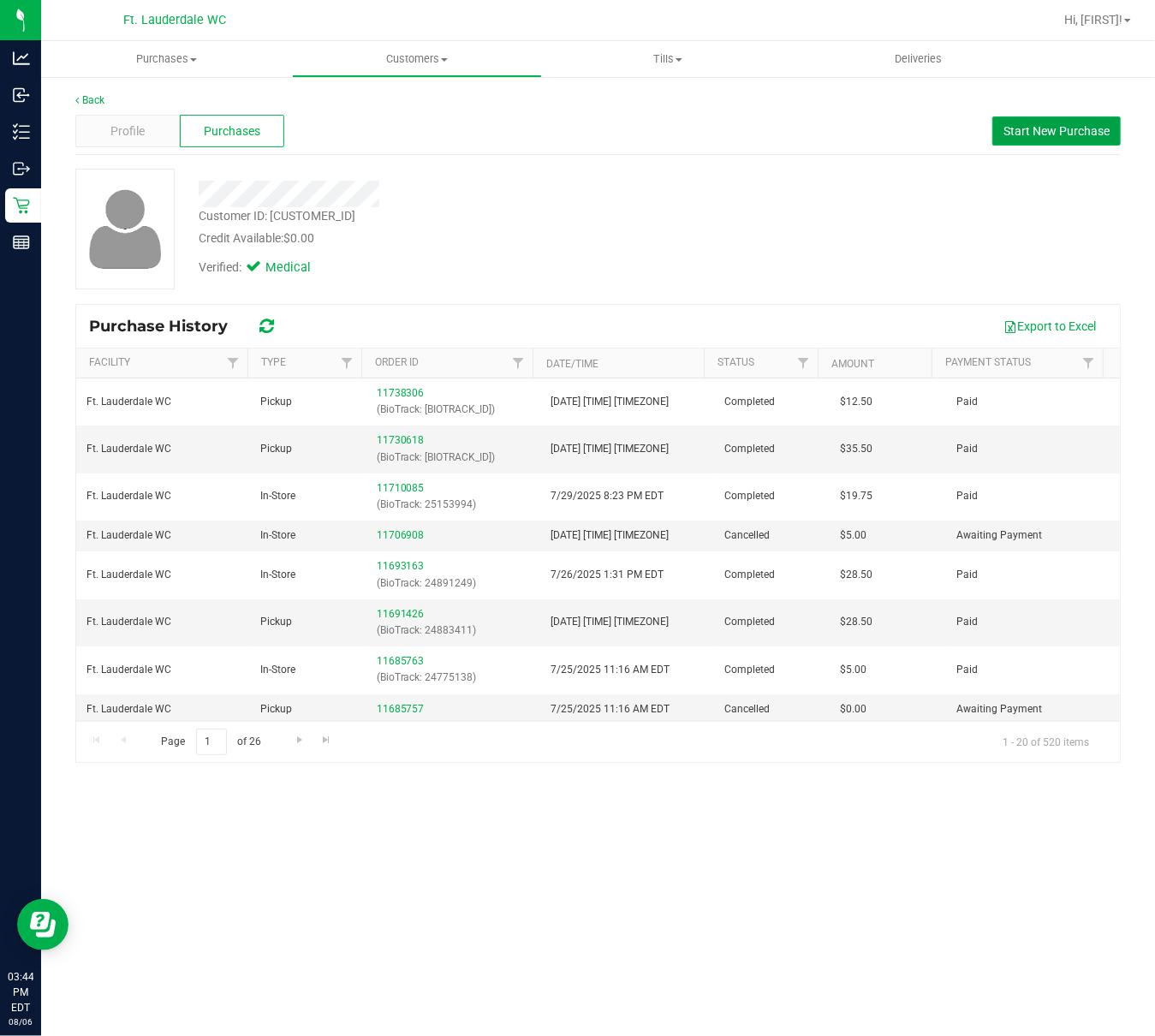 click on "Start New Purchase" at bounding box center (1057, 131) 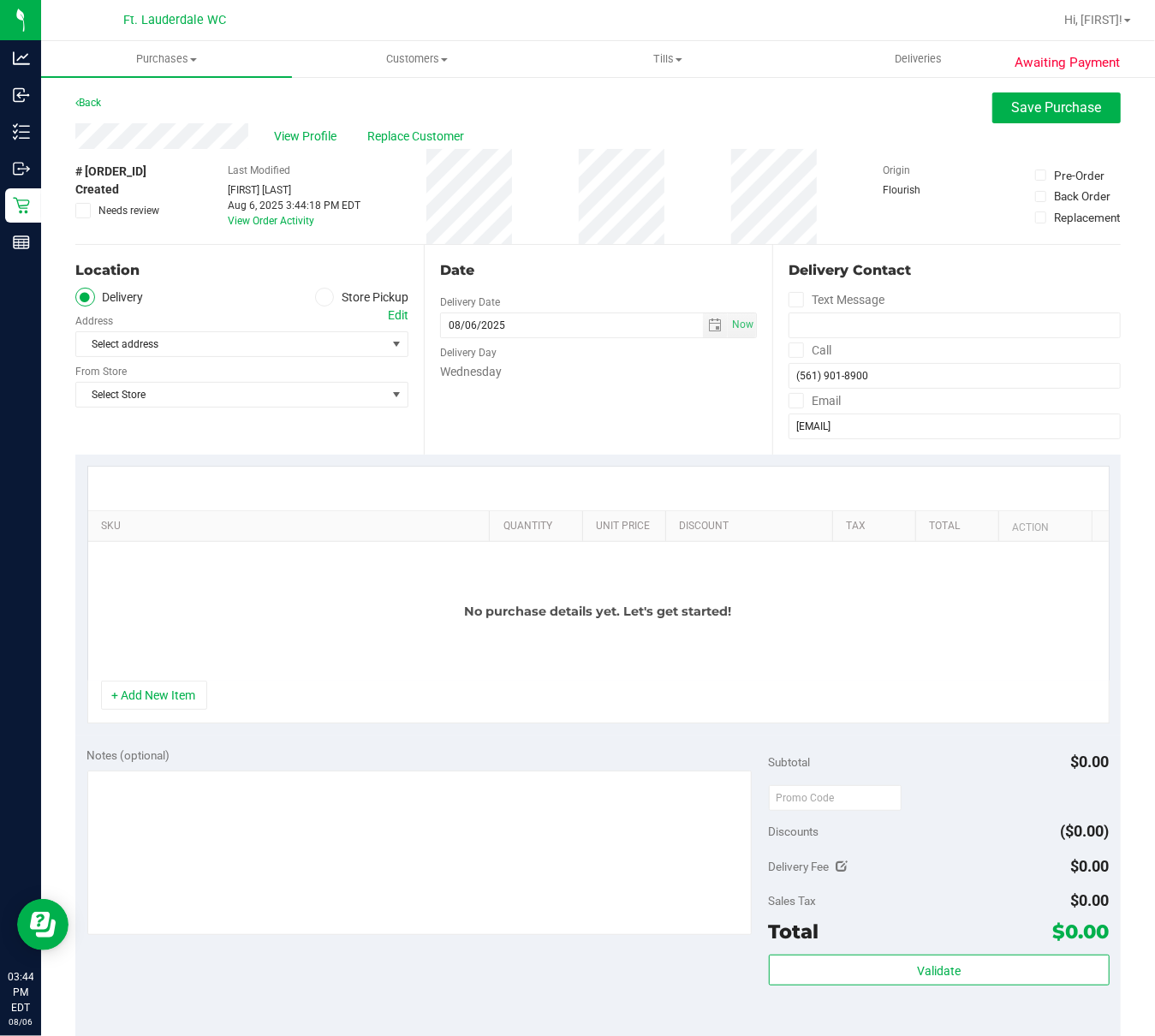 click at bounding box center [324, 297] 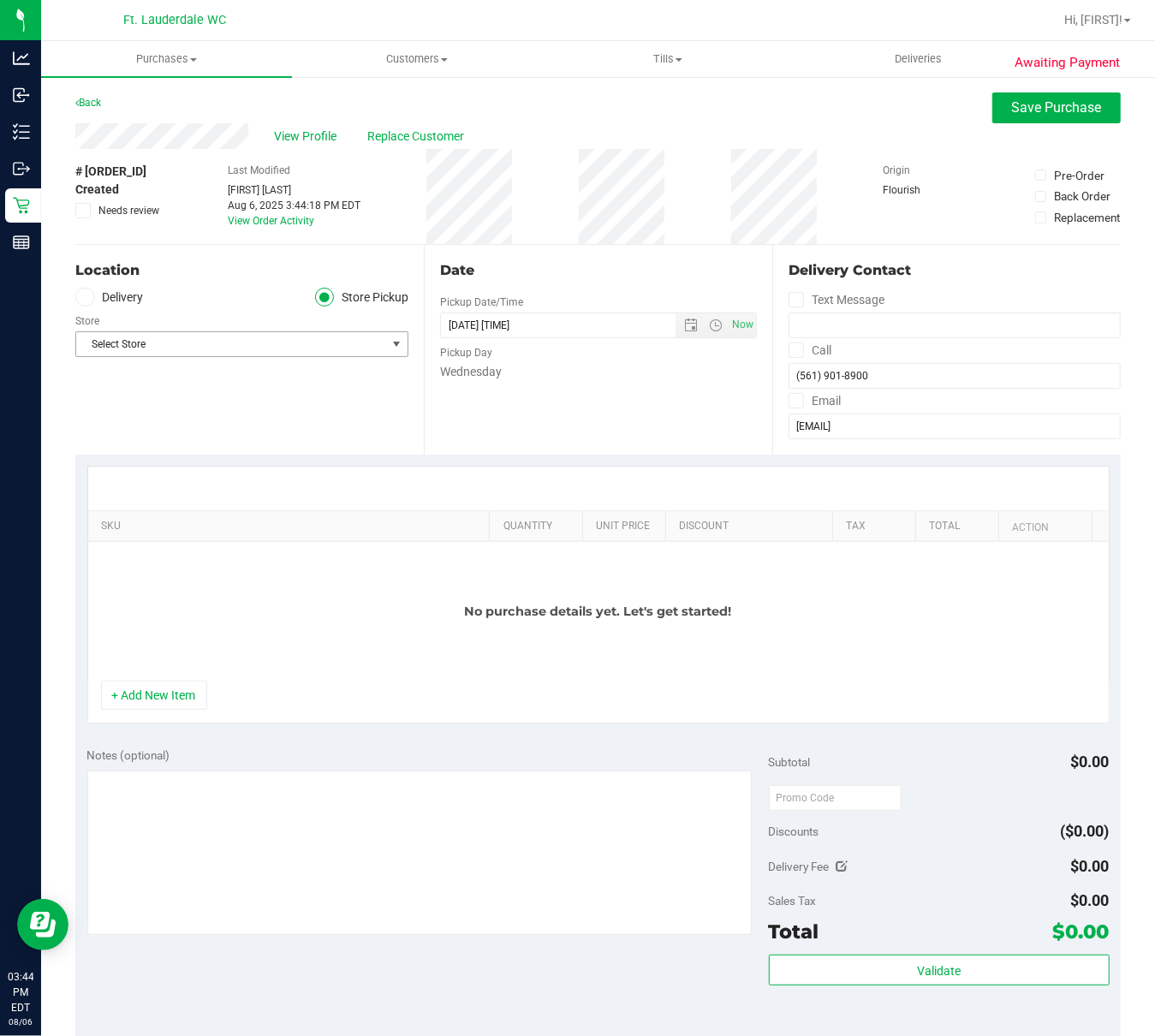 click on "Select Store" at bounding box center [231, 344] 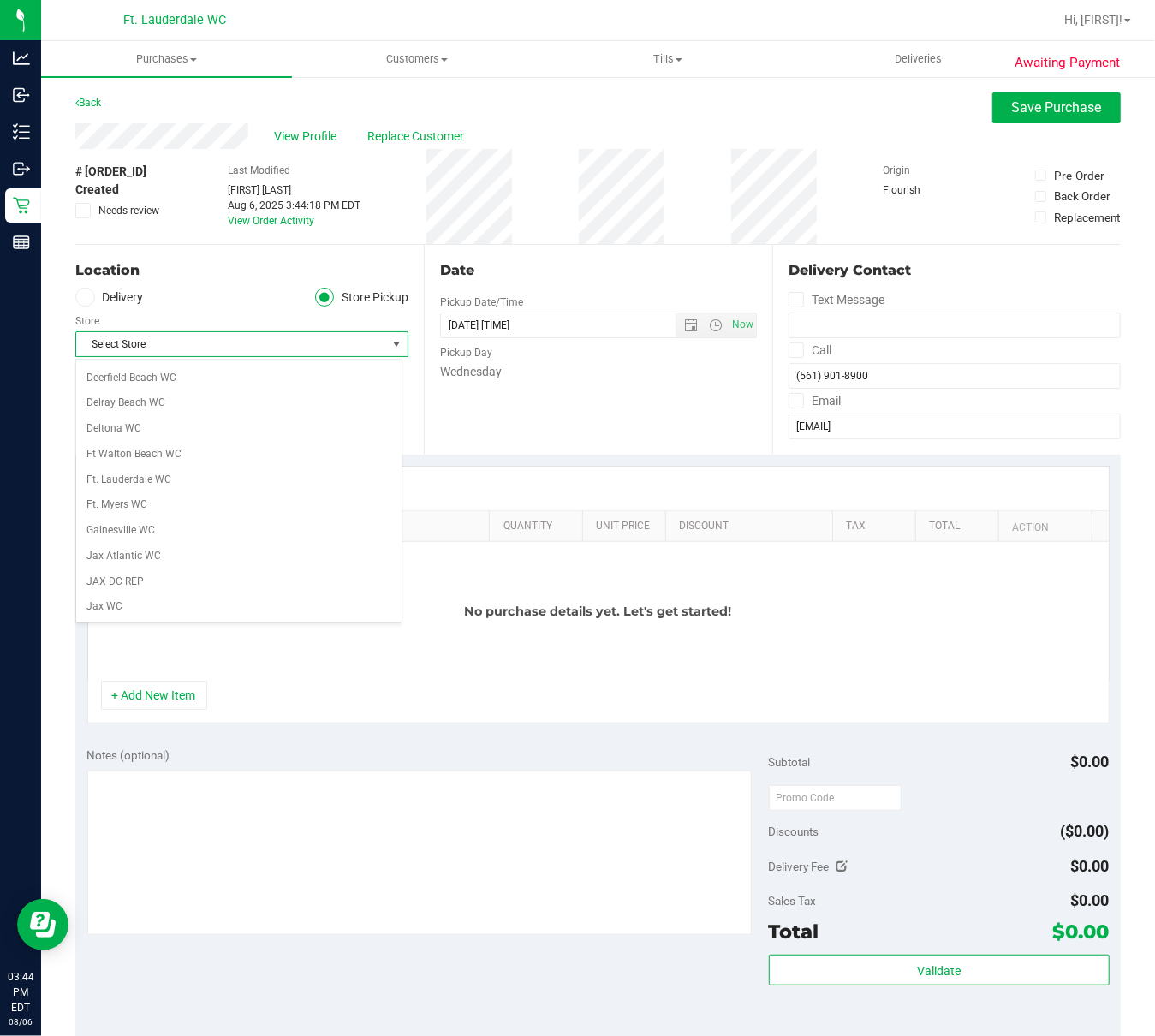 scroll, scrollTop: 228, scrollLeft: 0, axis: vertical 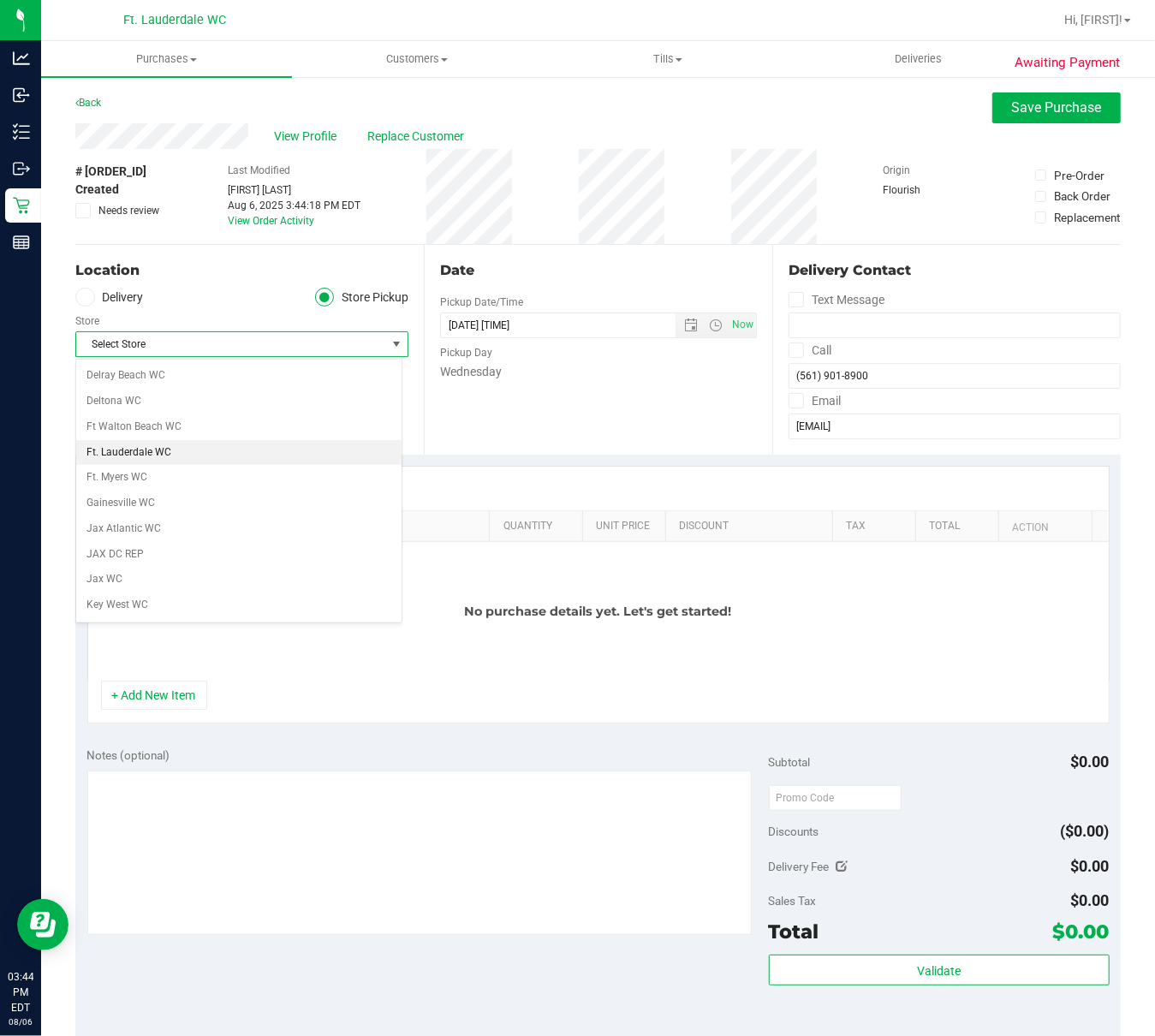 click on "Ft. Lauderdale WC" at bounding box center (239, 453) 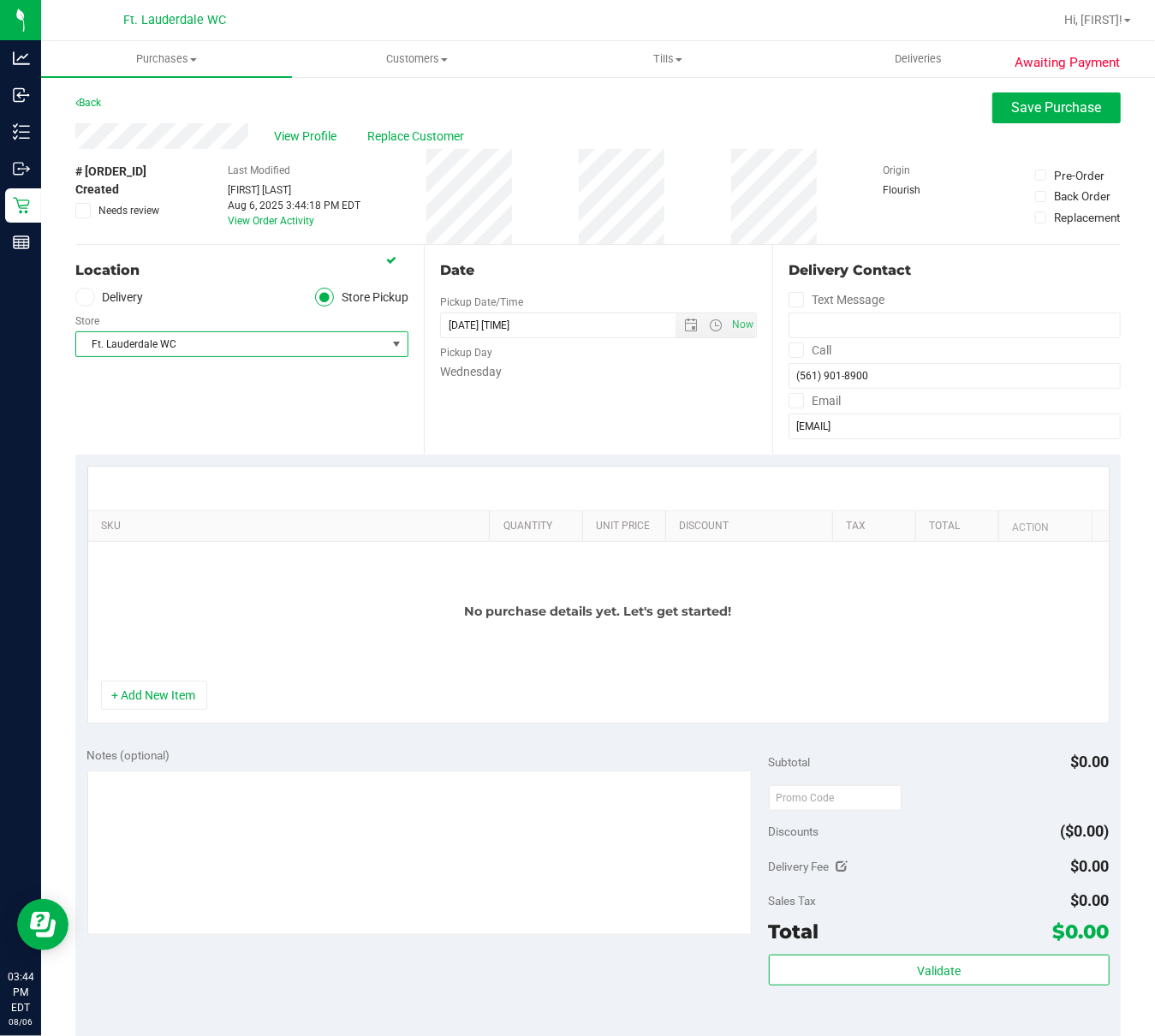 click on "No purchase details yet. Let's get started!" at bounding box center (598, 611) 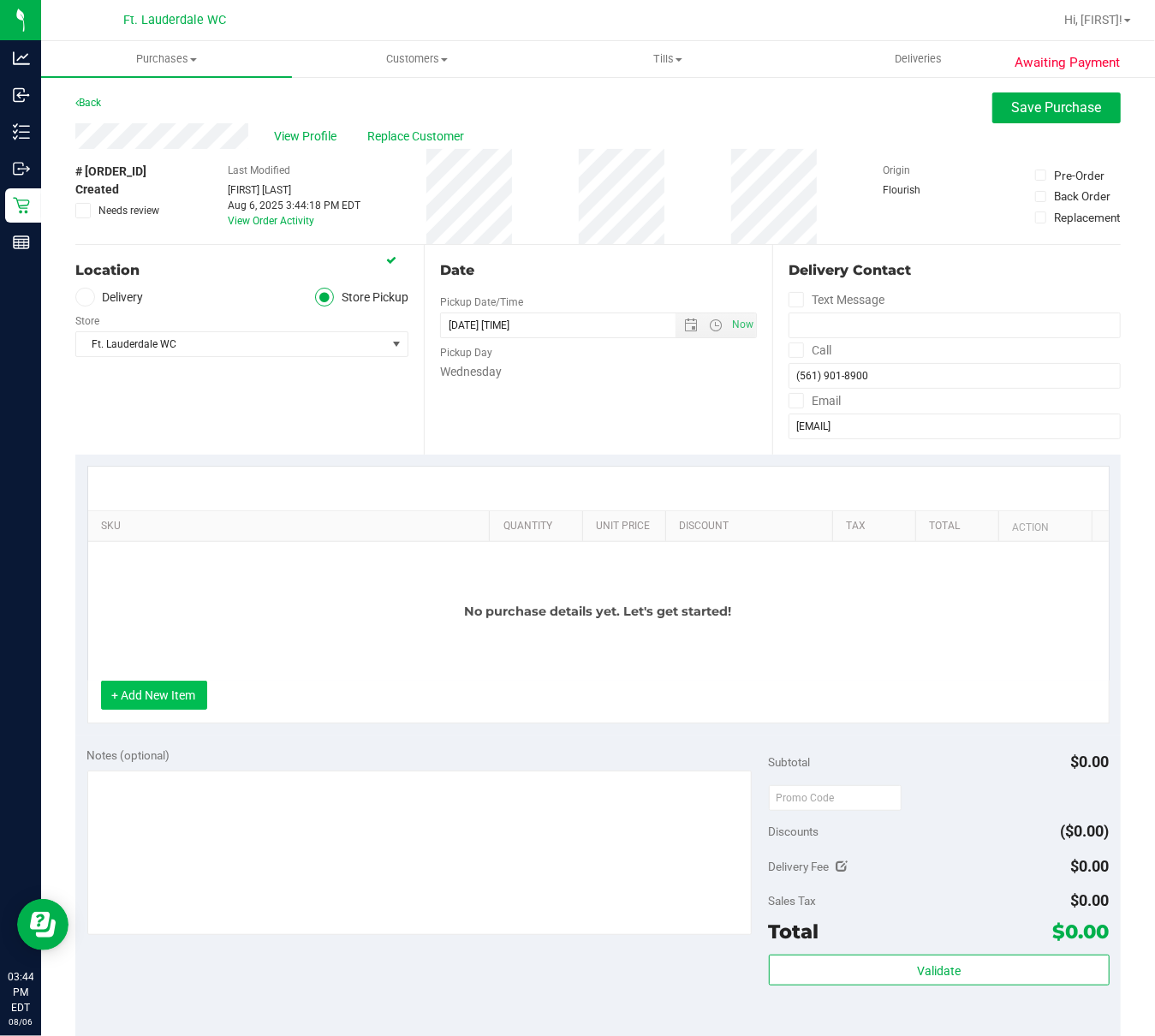 click on "+ Add New Item" at bounding box center [154, 695] 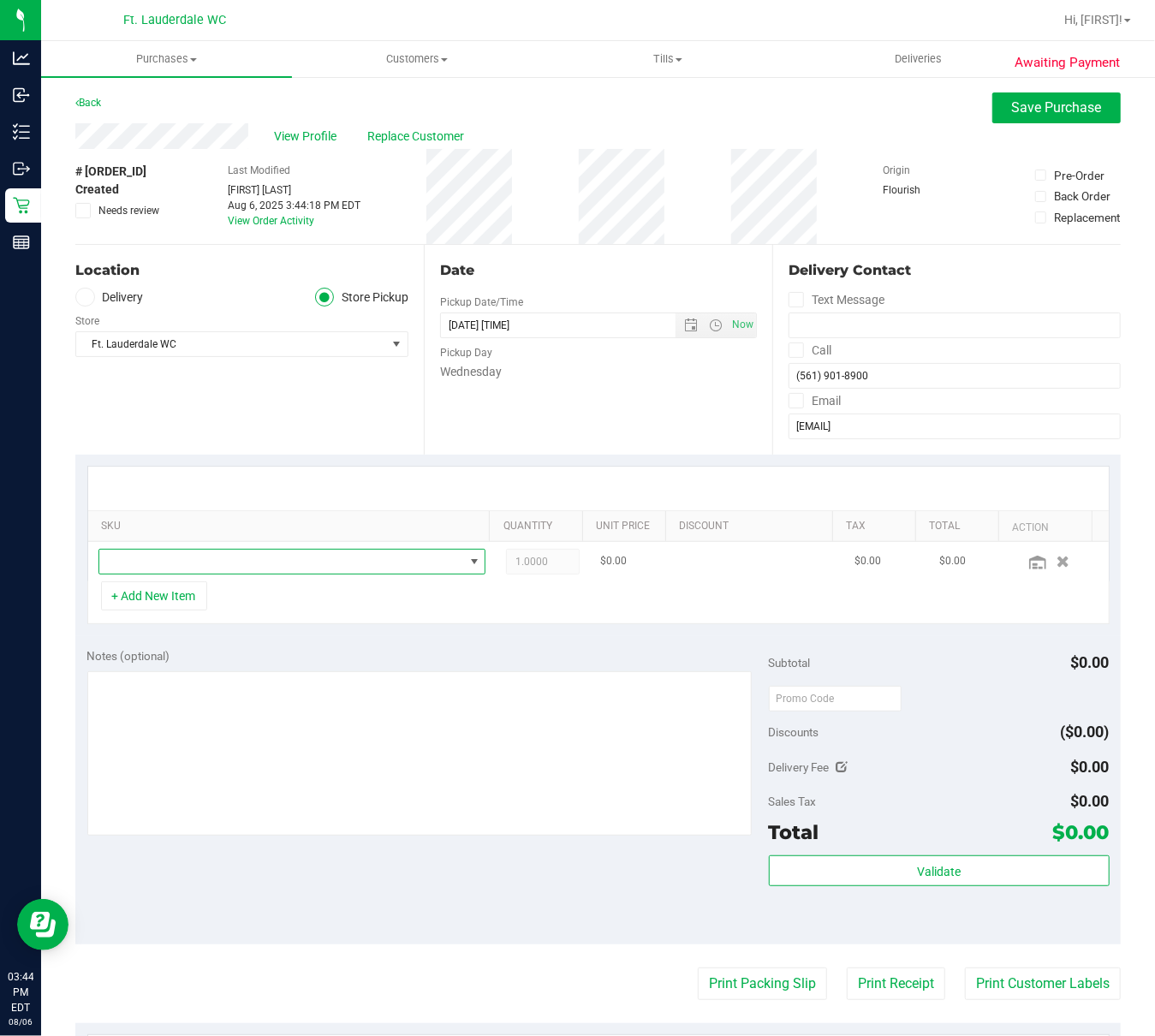 click at bounding box center (282, 562) 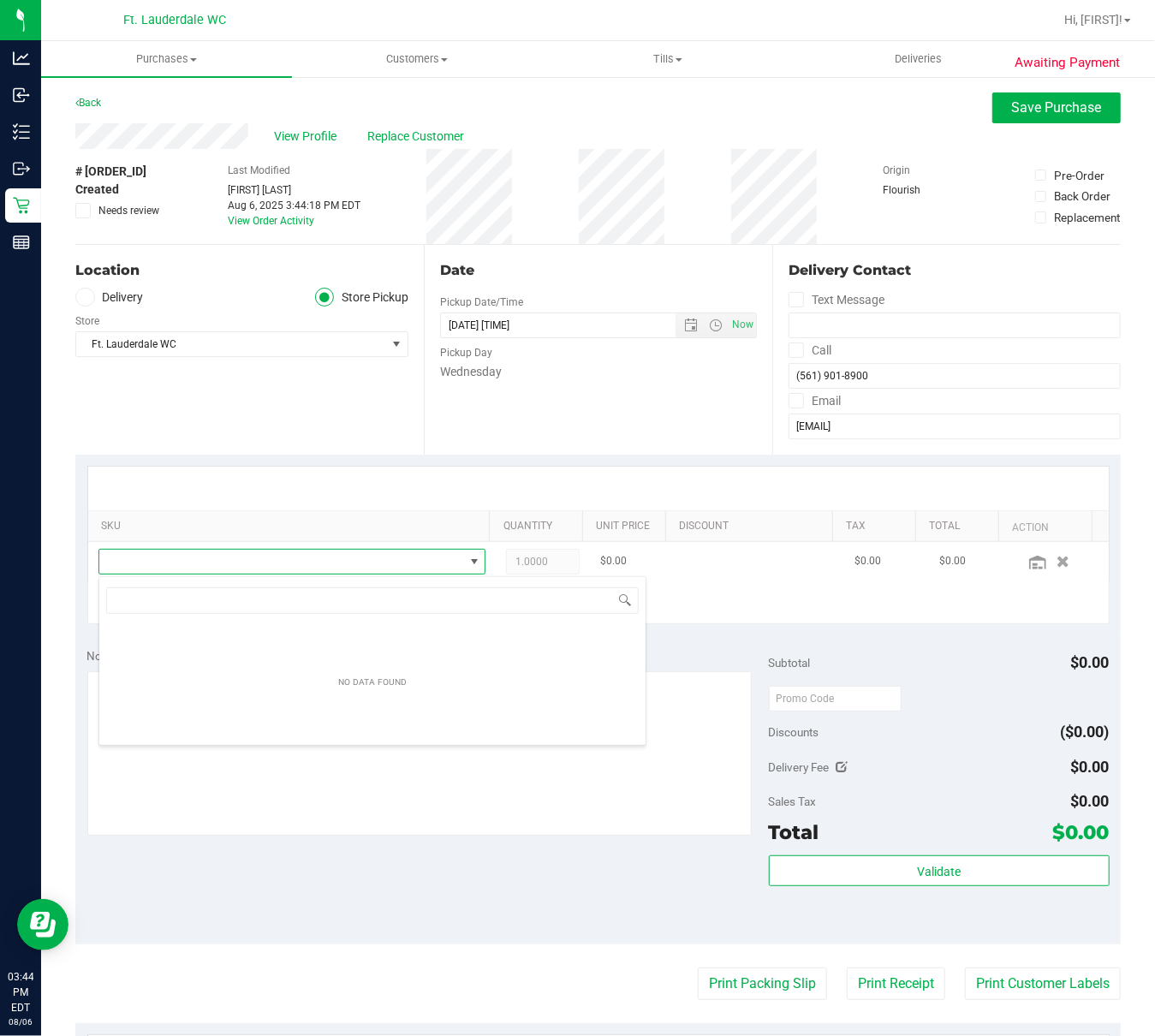 scroll, scrollTop: 85593, scrollLeft: 85244, axis: both 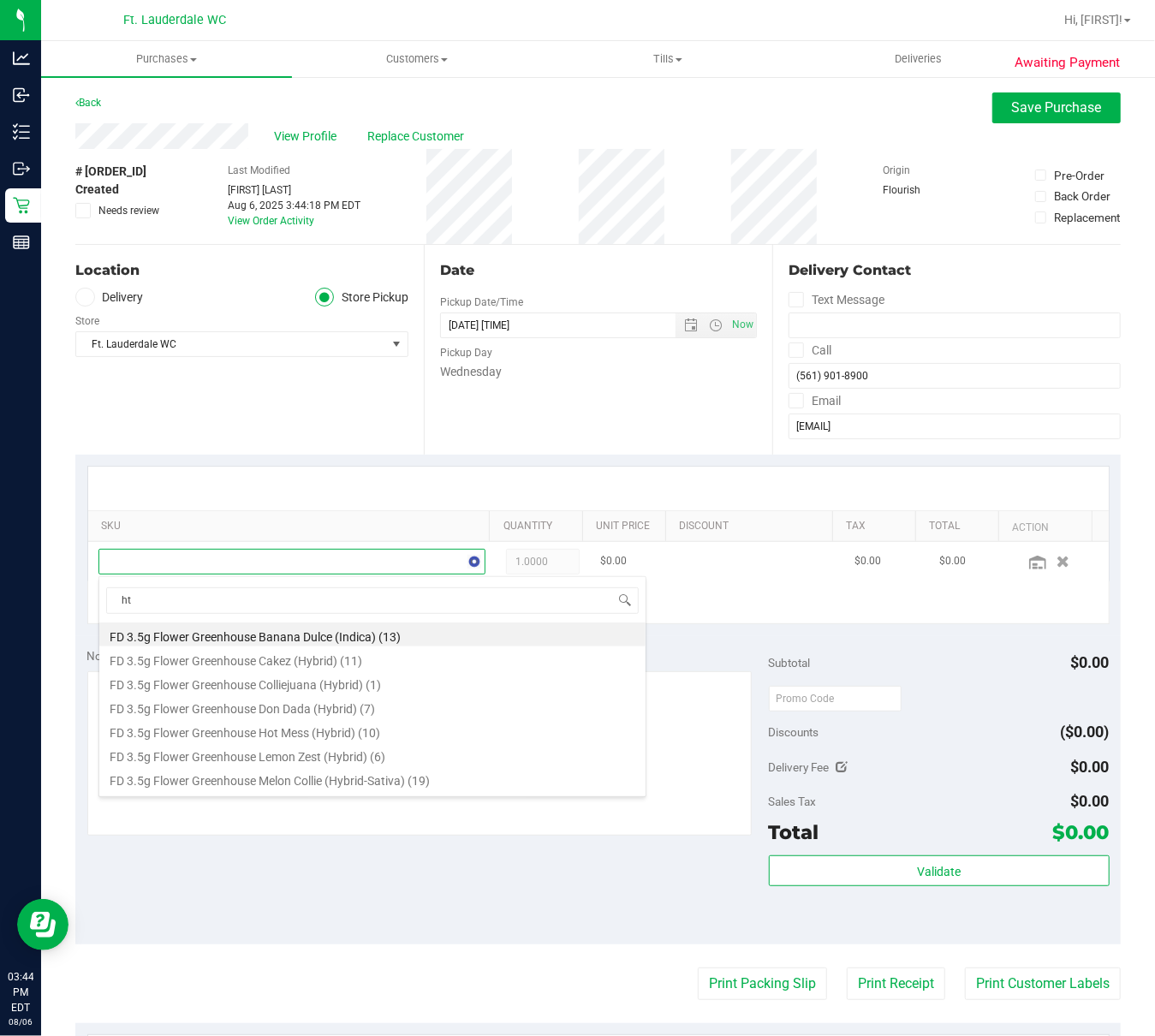 type on "htm" 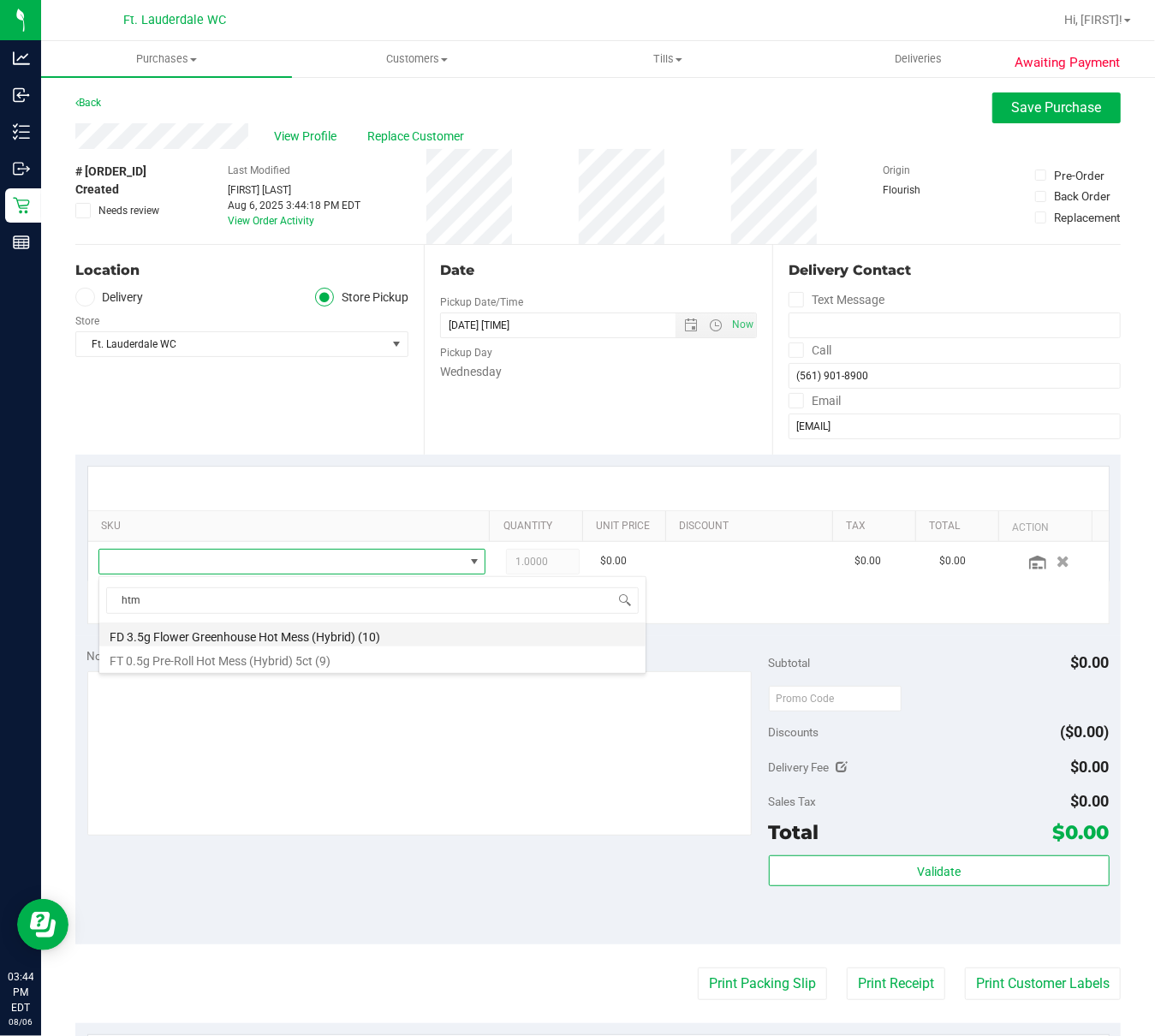 click on "FD 3.5g Flower Greenhouse Hot Mess (Hybrid) (10)" at bounding box center [372, 634] 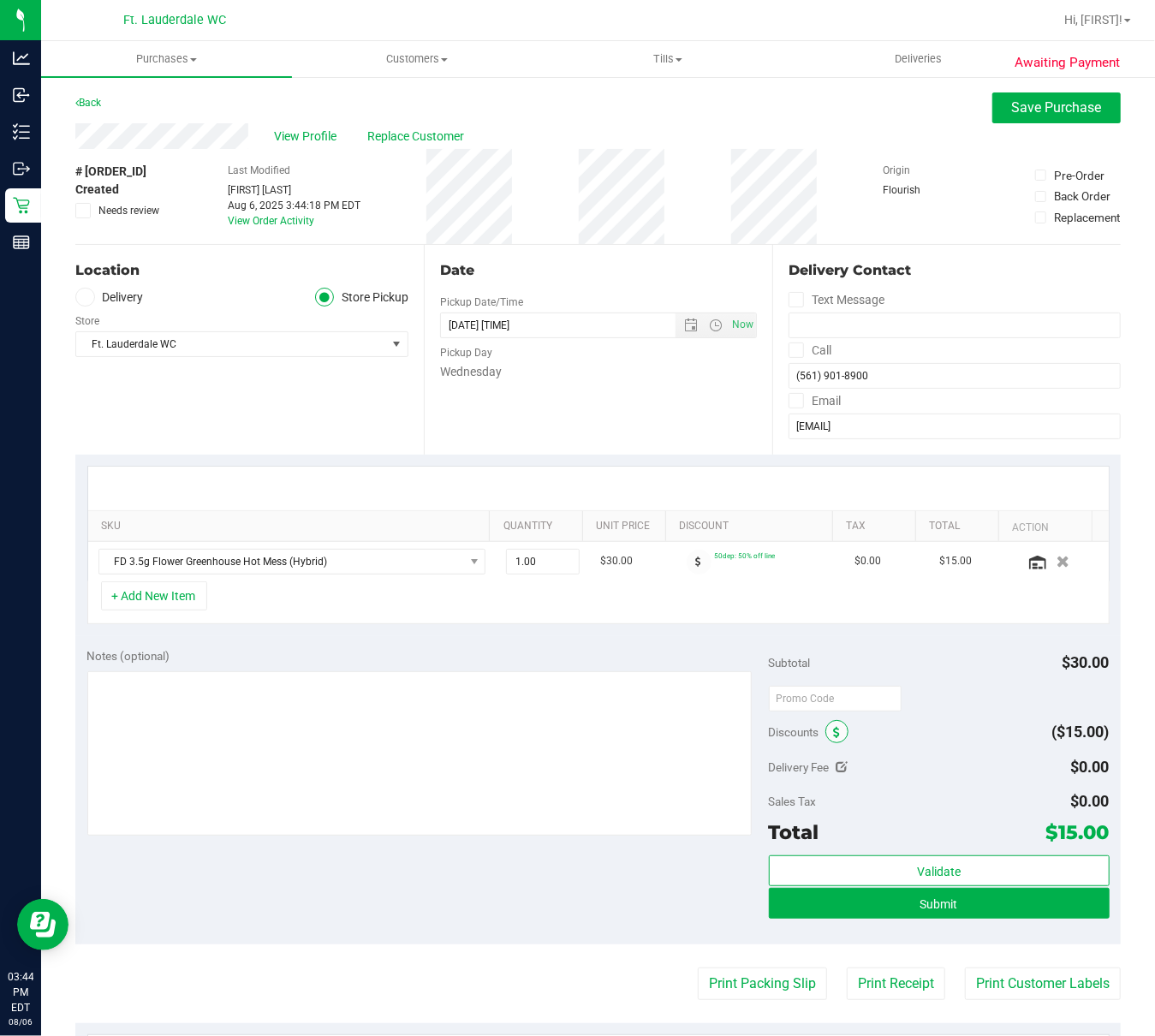 click at bounding box center (837, 733) 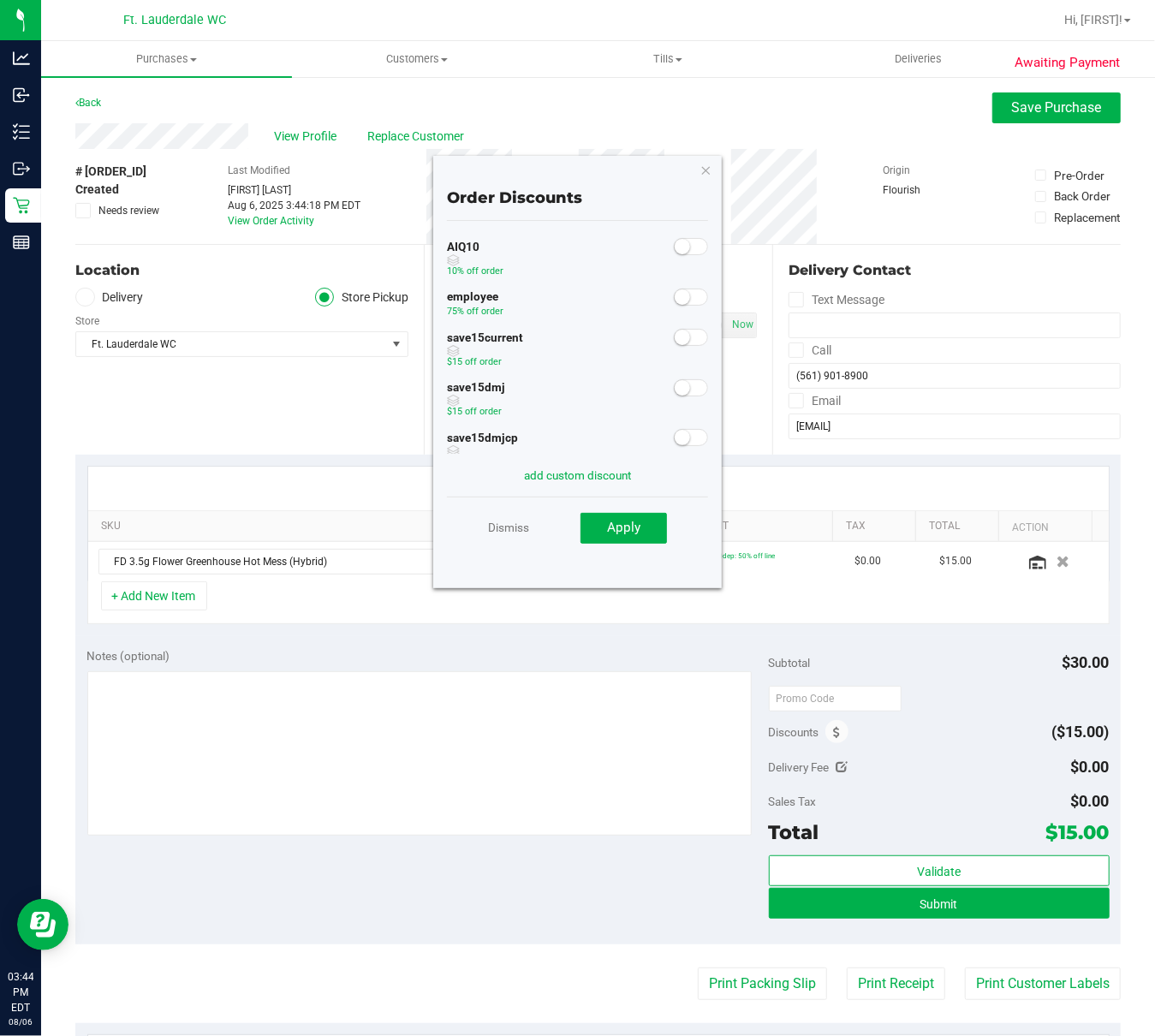 click at bounding box center (691, 297) 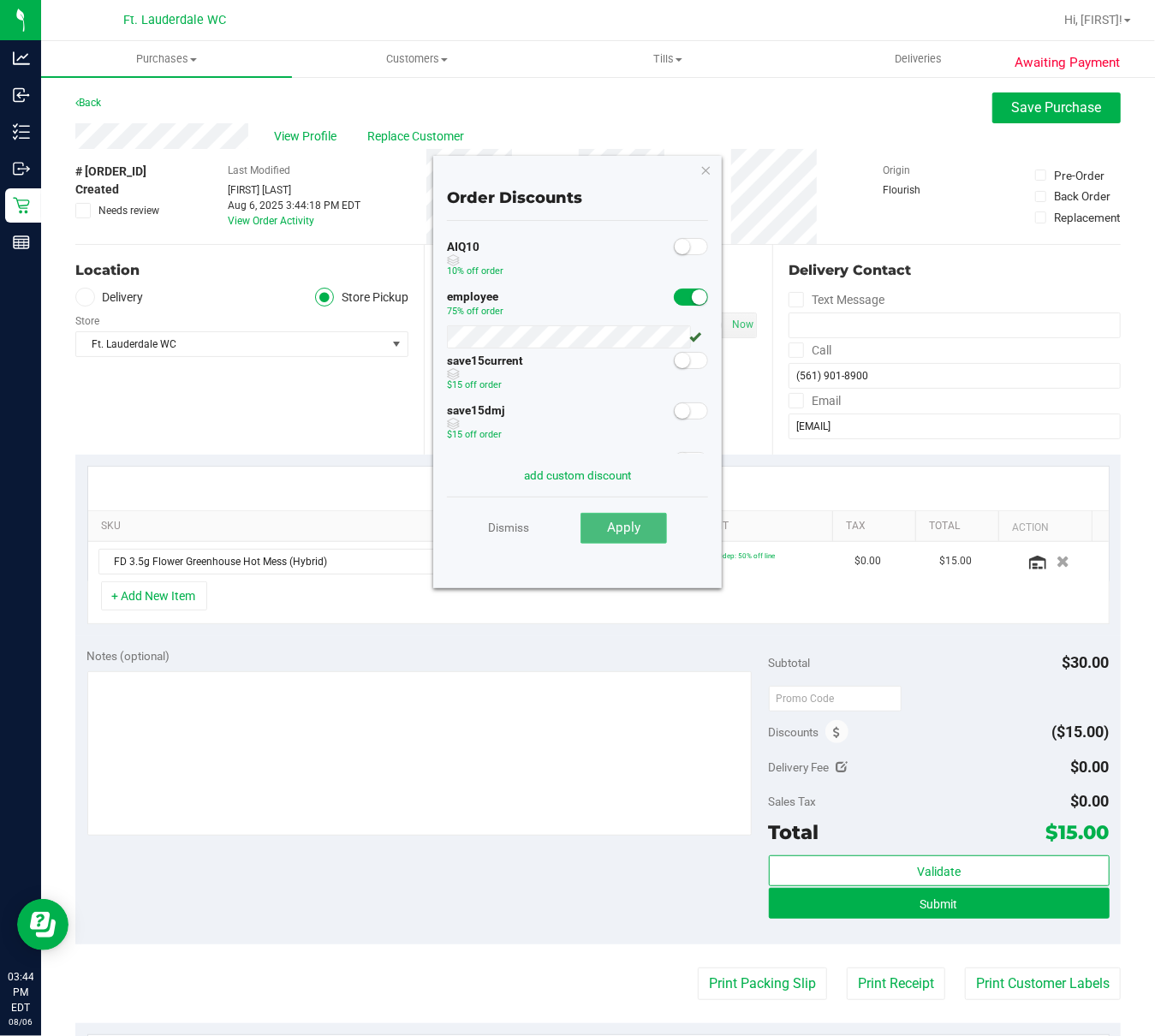 click on "Apply" at bounding box center [623, 528] 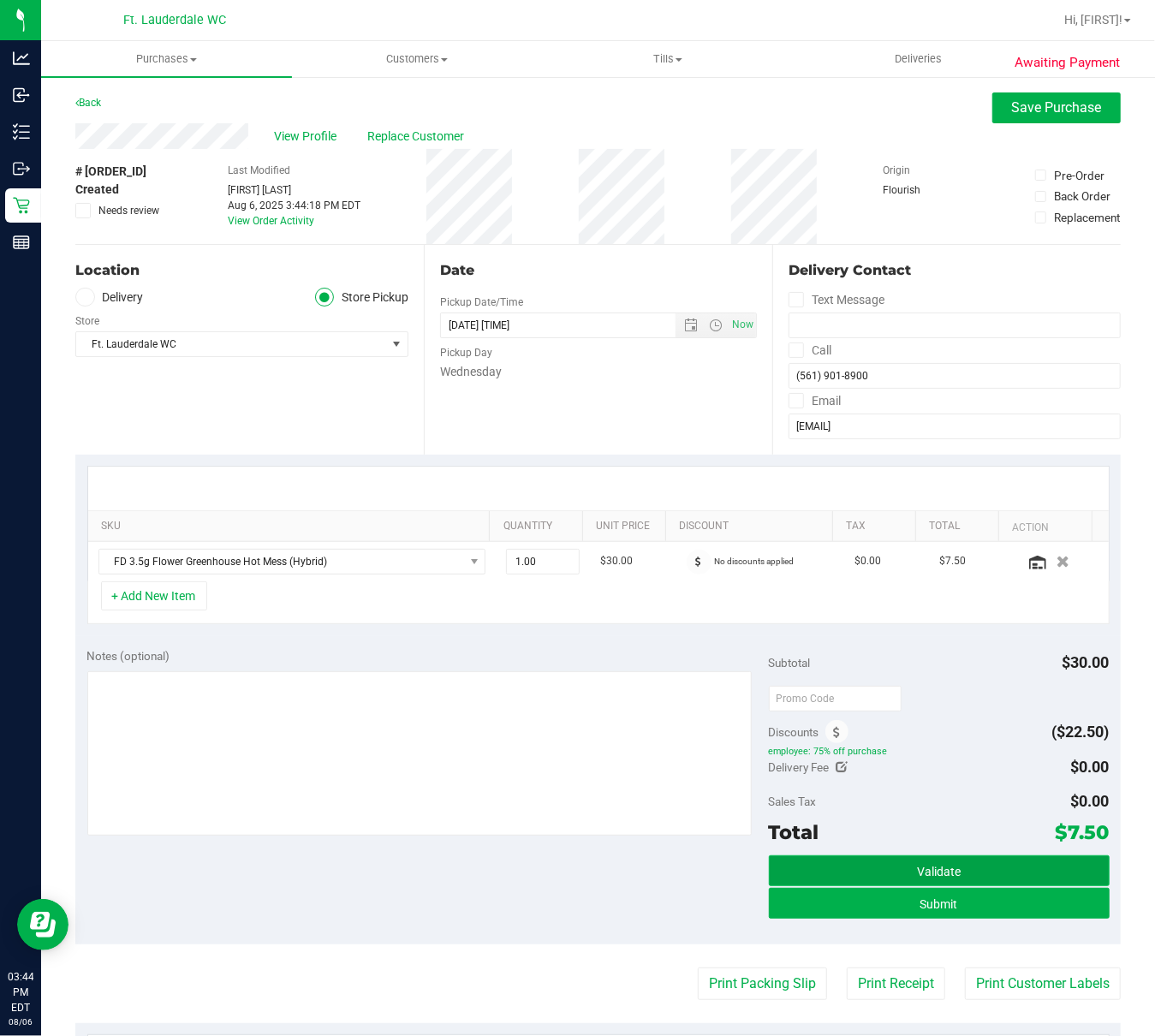 click on "Validate" at bounding box center (938, 872) 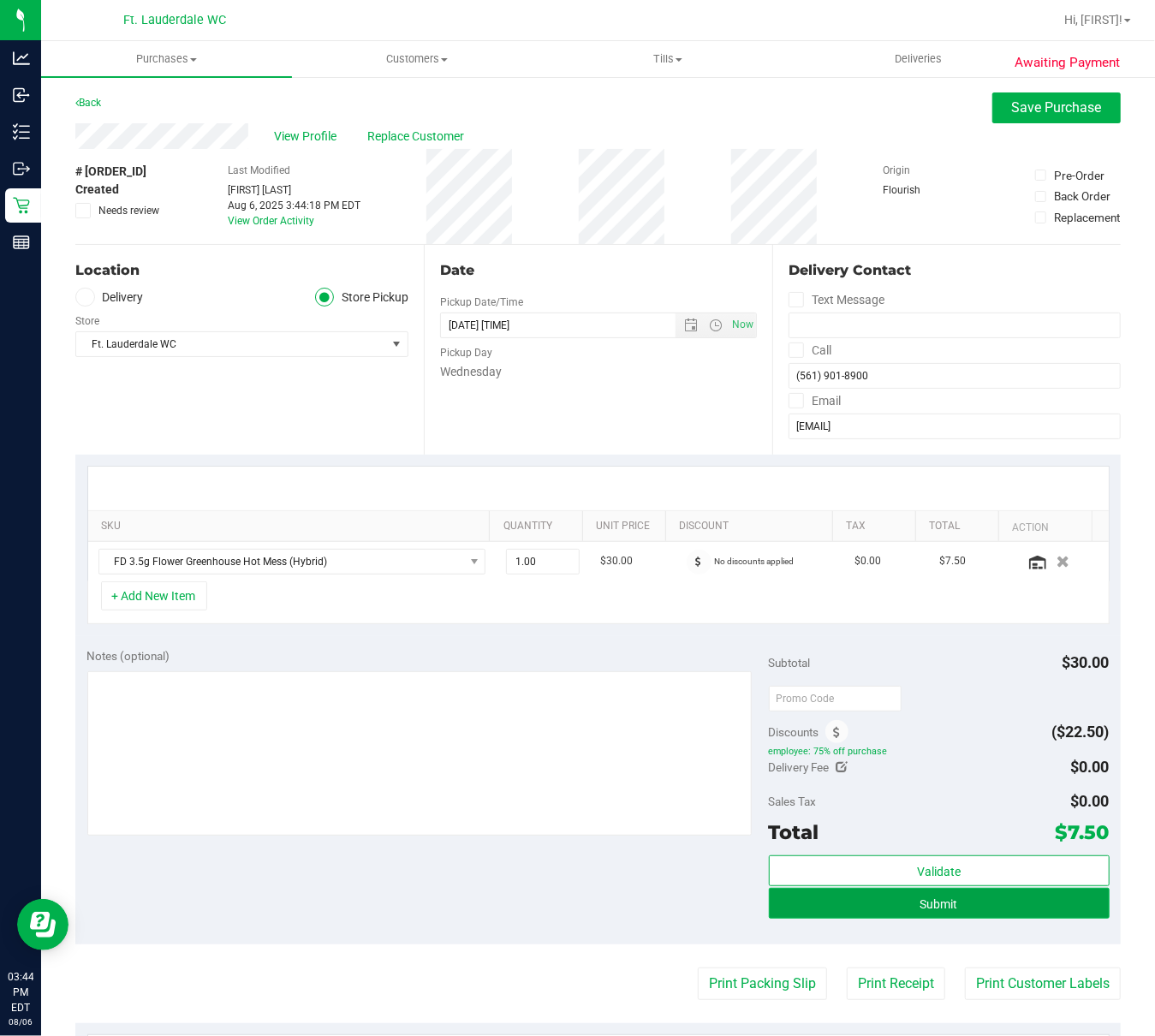 click on "Submit" at bounding box center [939, 903] 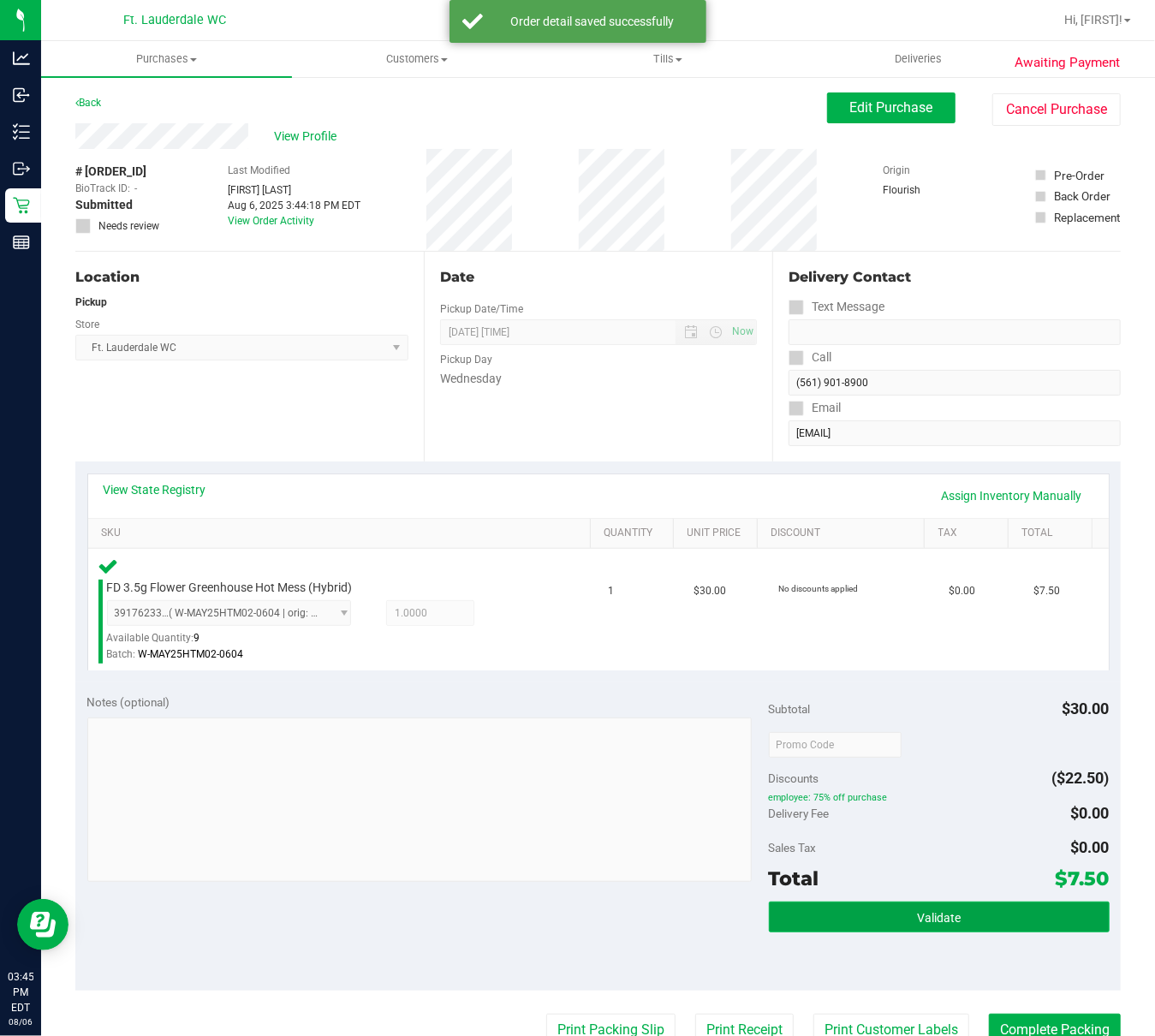 click on "Validate" at bounding box center (939, 917) 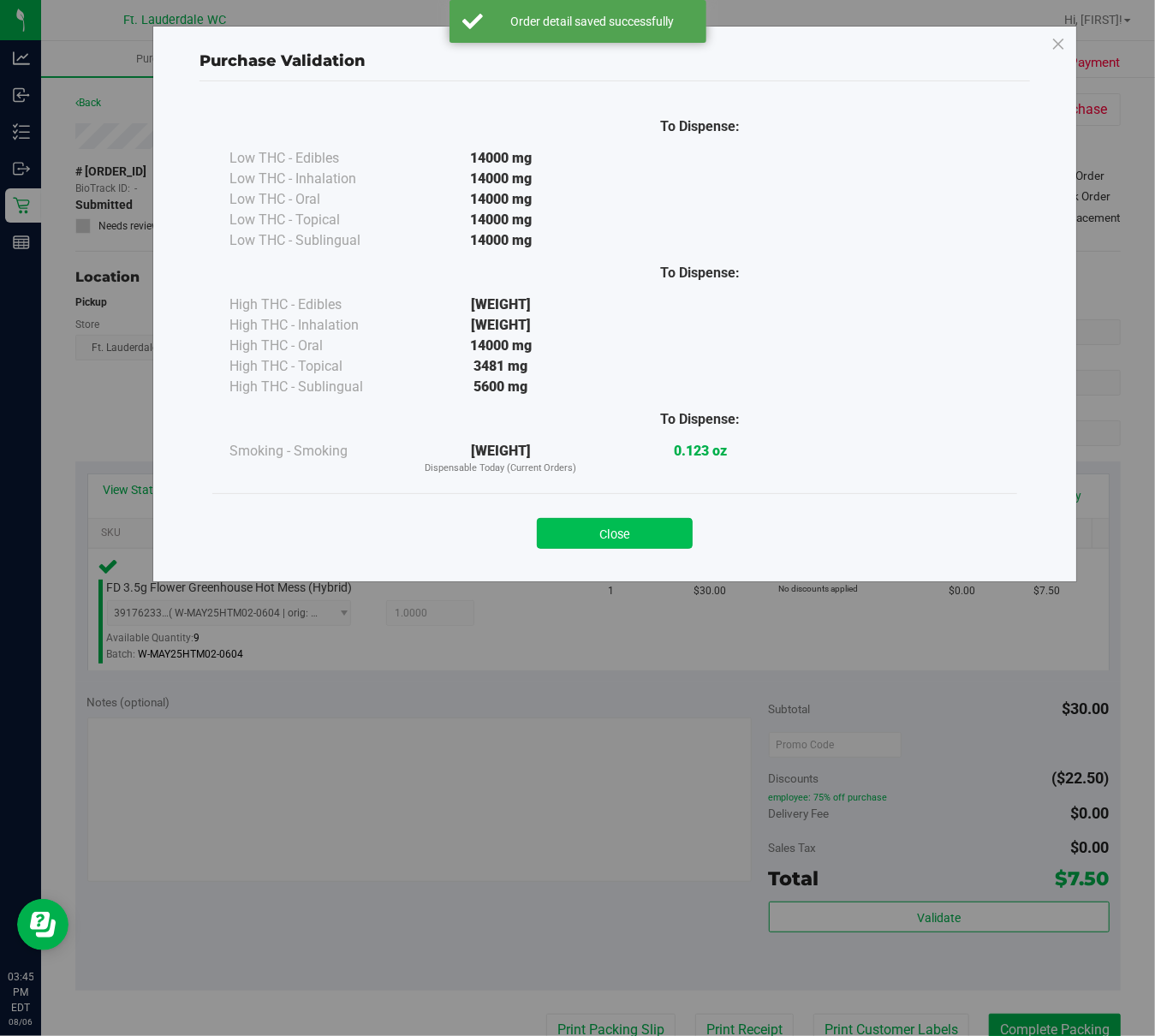 click on "Close" at bounding box center (615, 533) 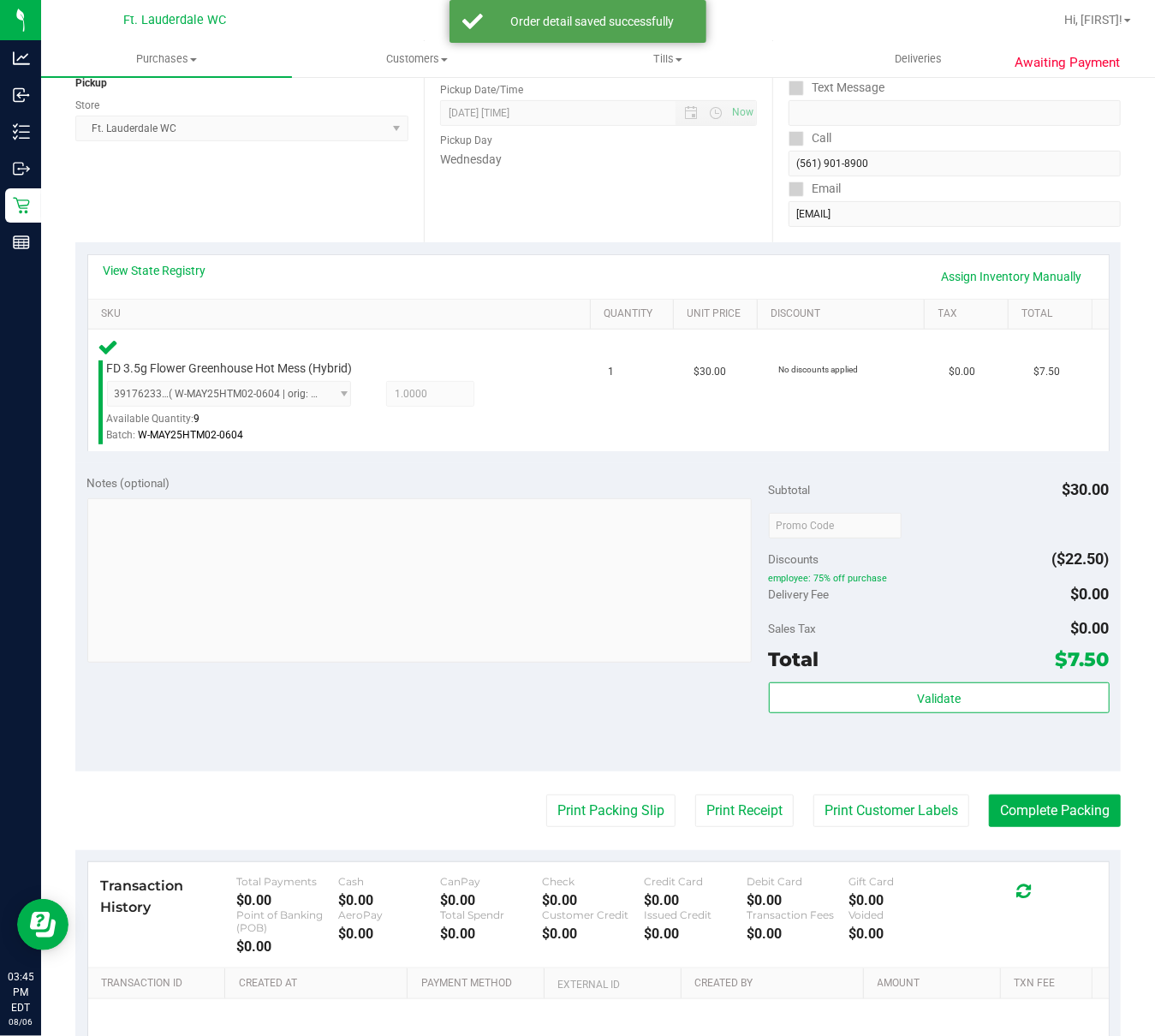 scroll, scrollTop: 342, scrollLeft: 0, axis: vertical 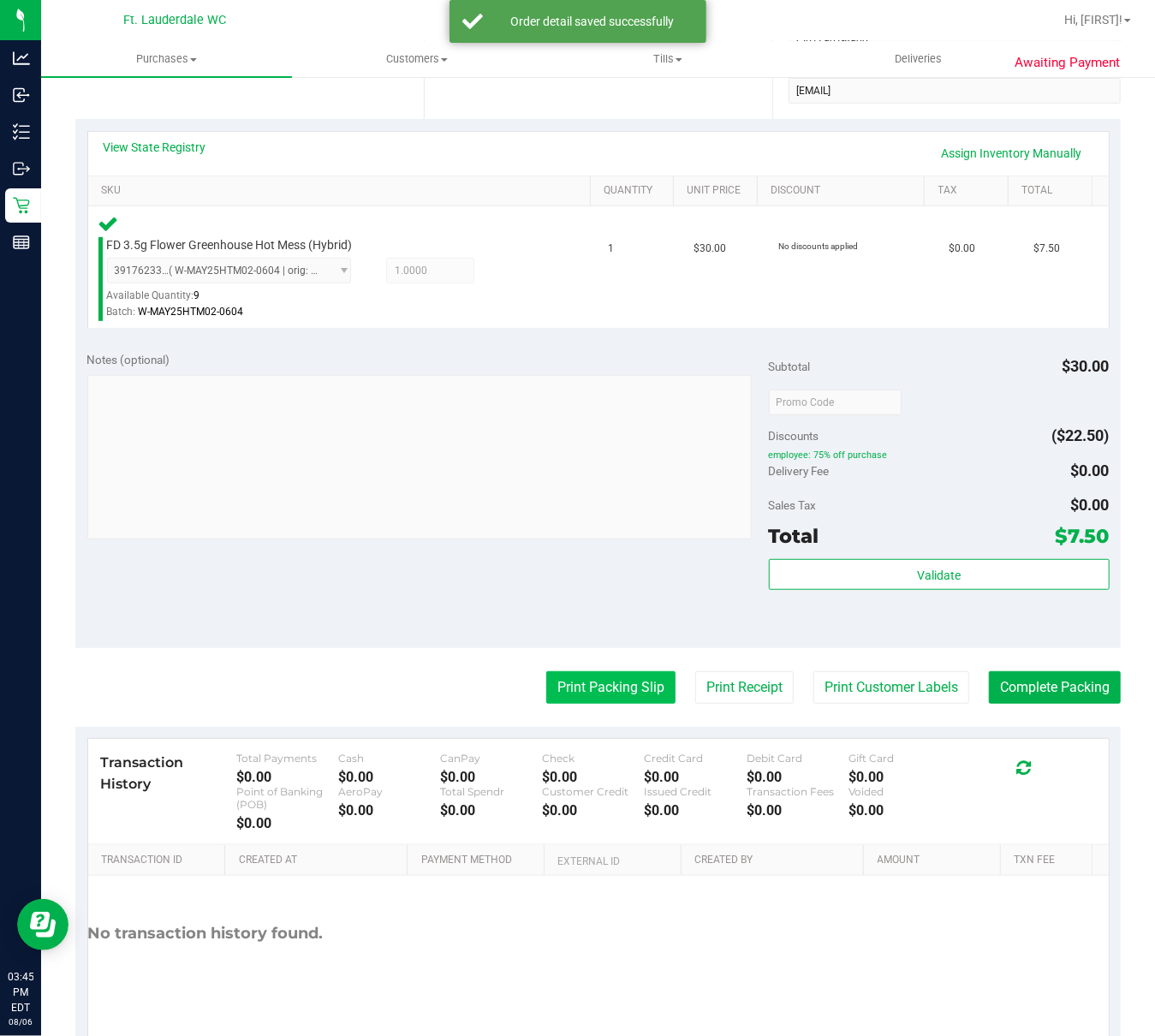 click on "Print Packing Slip" at bounding box center [610, 688] 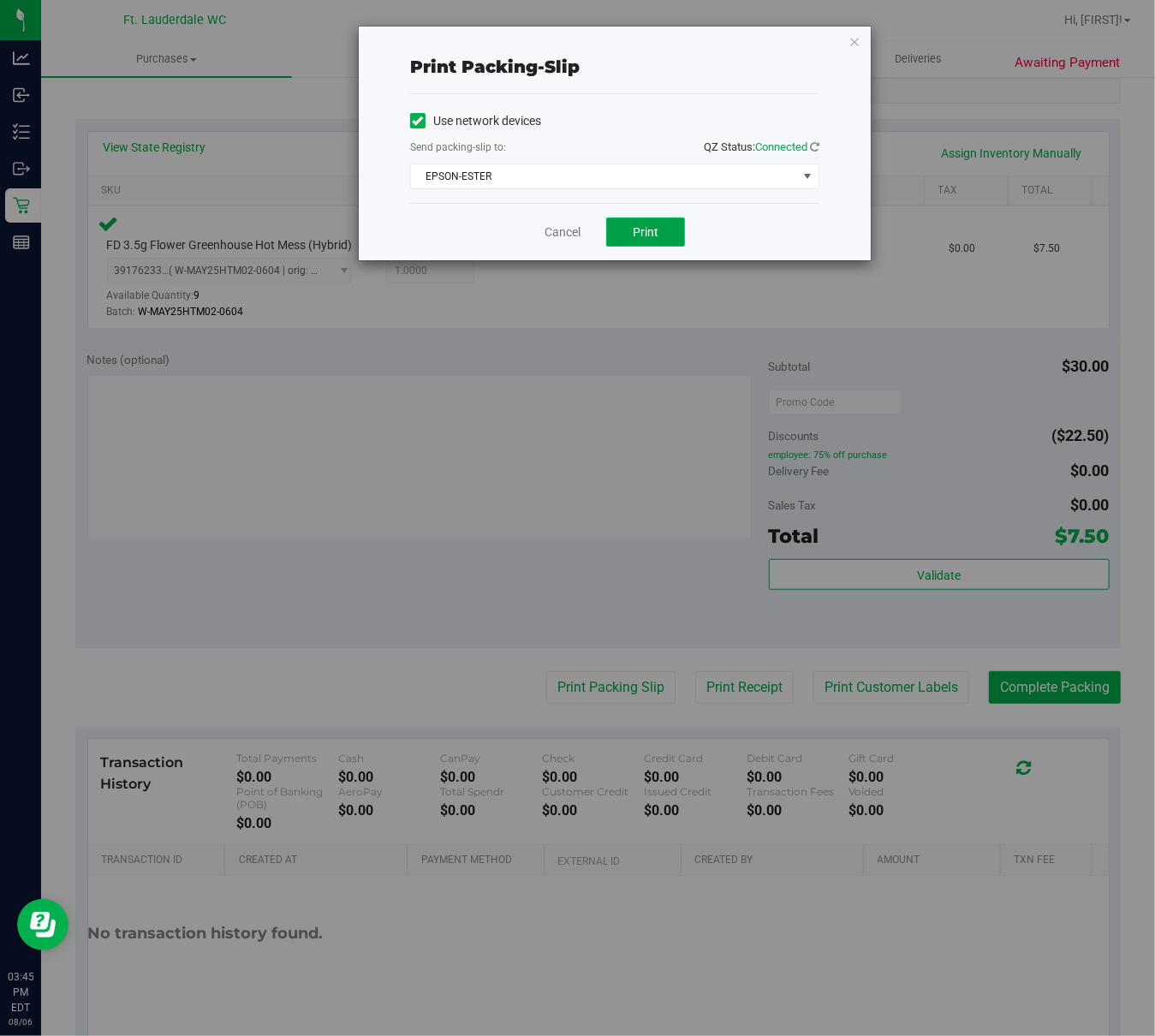 click on "Print" at bounding box center (646, 232) 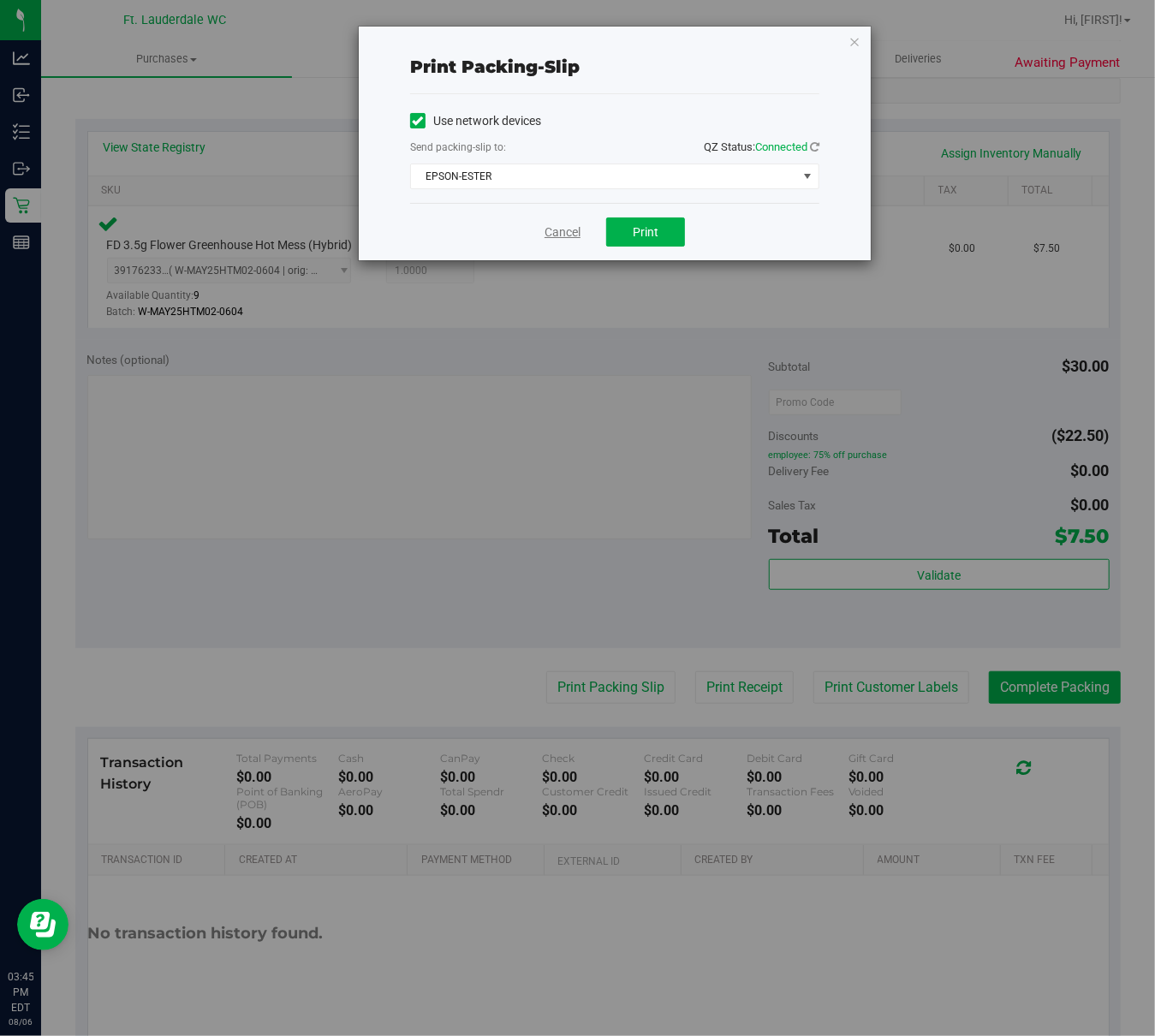 click on "Cancel" at bounding box center [563, 232] 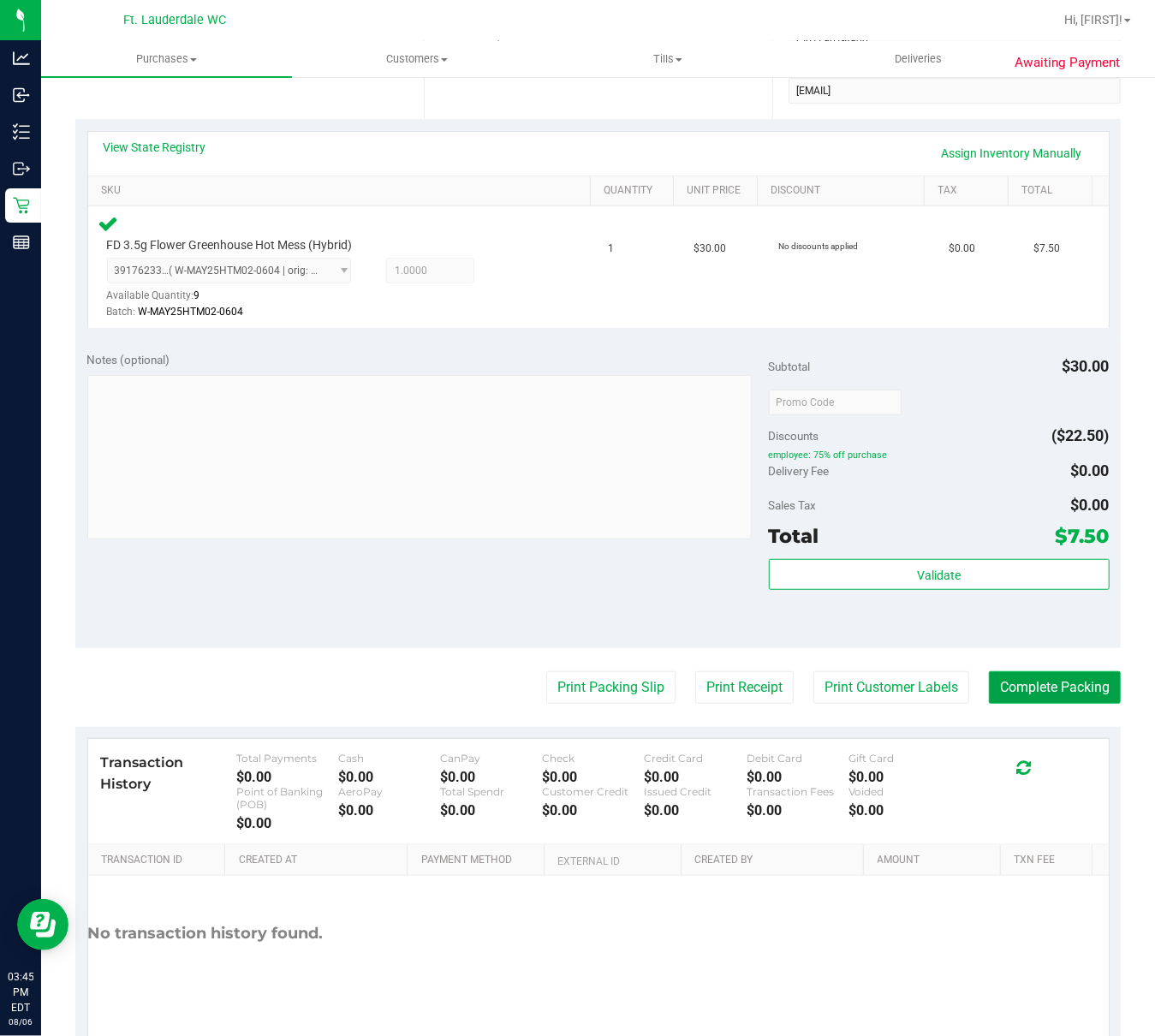 click on "Complete Packing" at bounding box center [1055, 688] 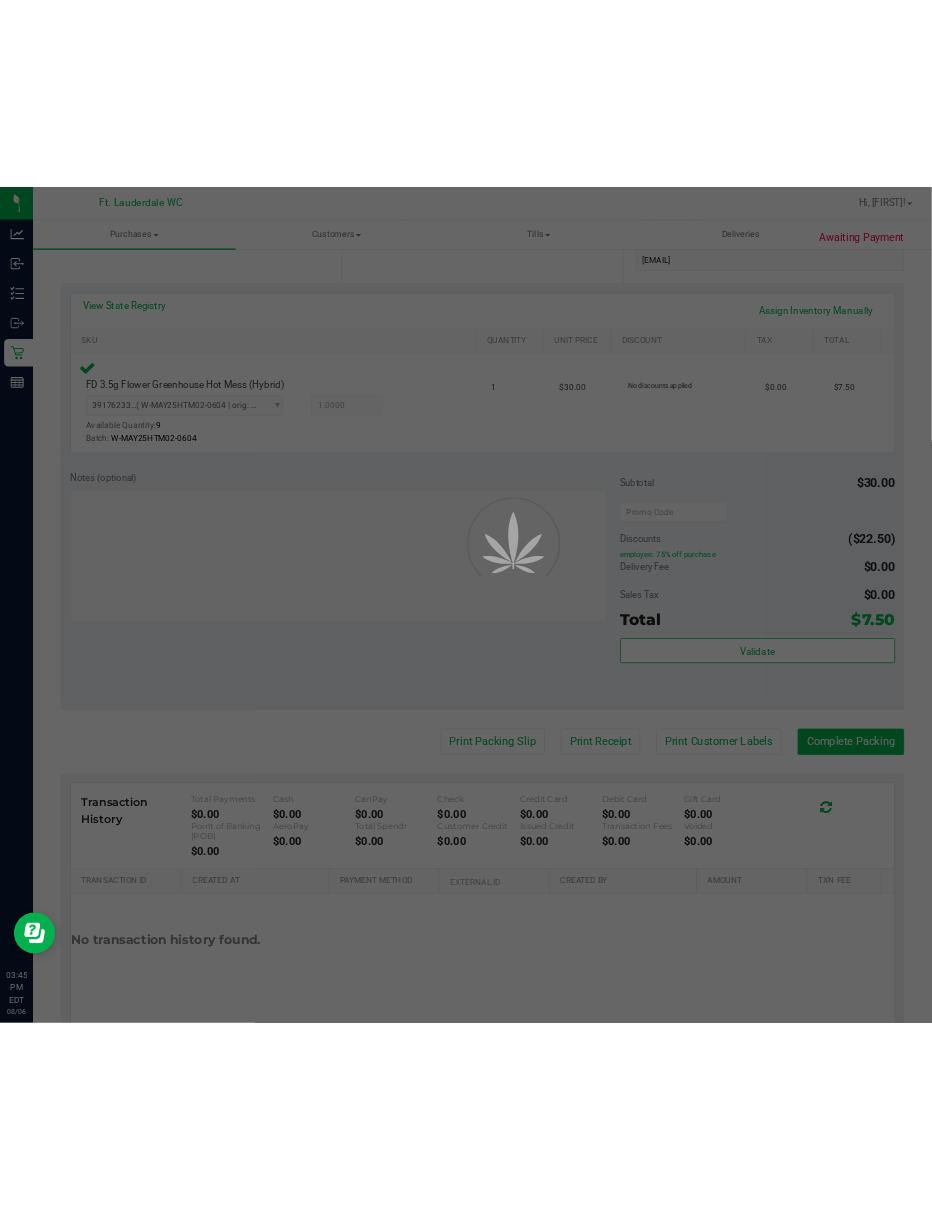 scroll, scrollTop: 0, scrollLeft: 0, axis: both 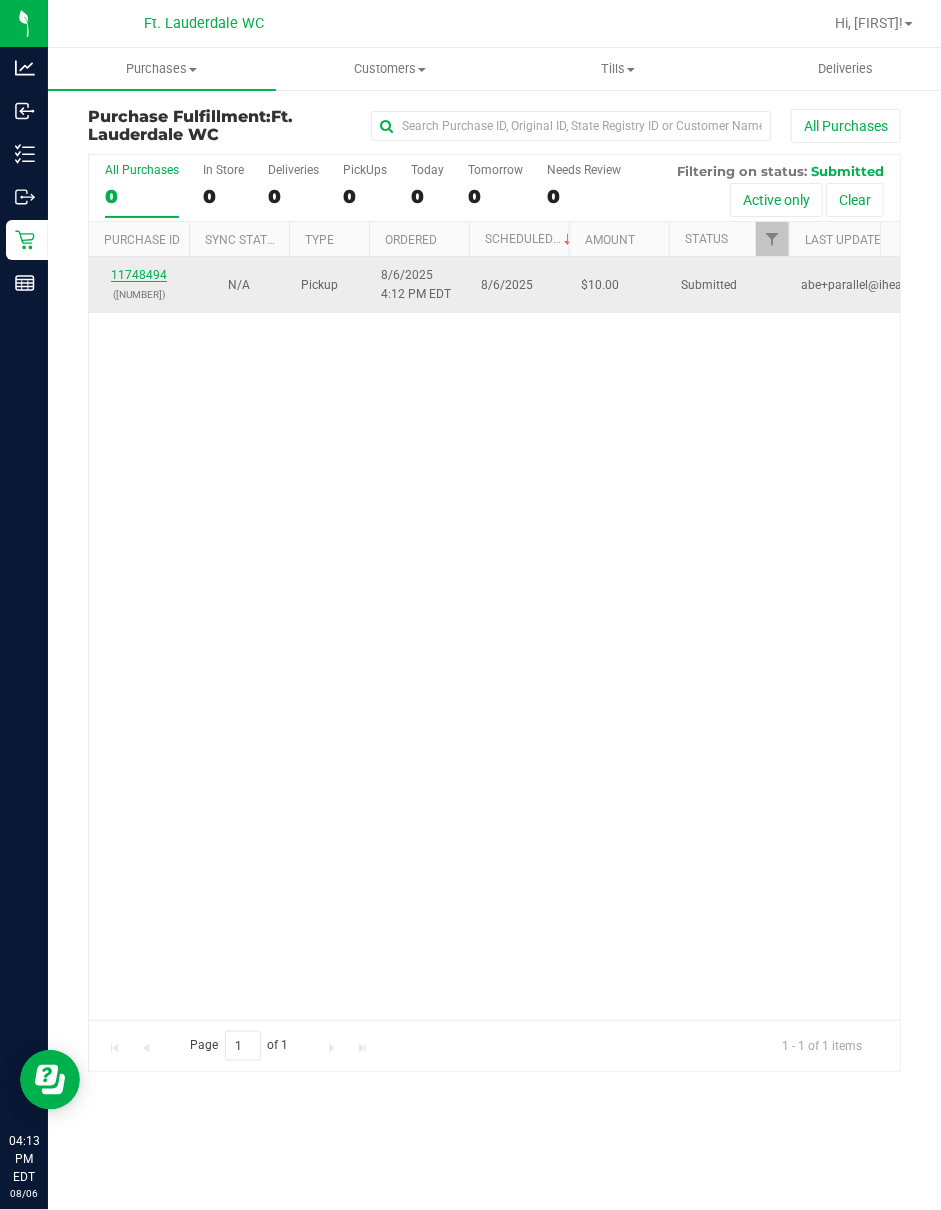 click on "11748494" at bounding box center [139, 275] 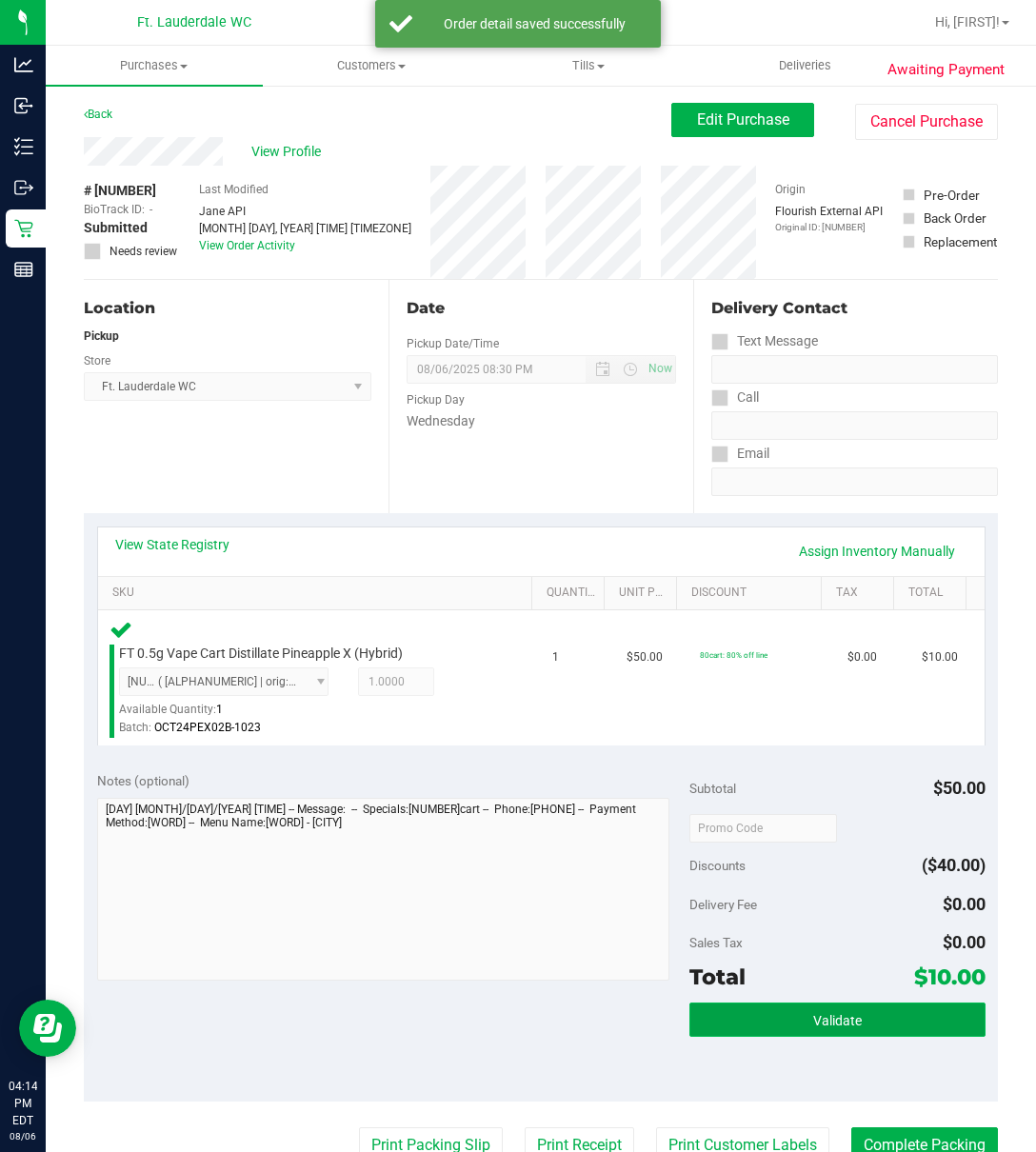 click on "Validate" at bounding box center [837, 1020] 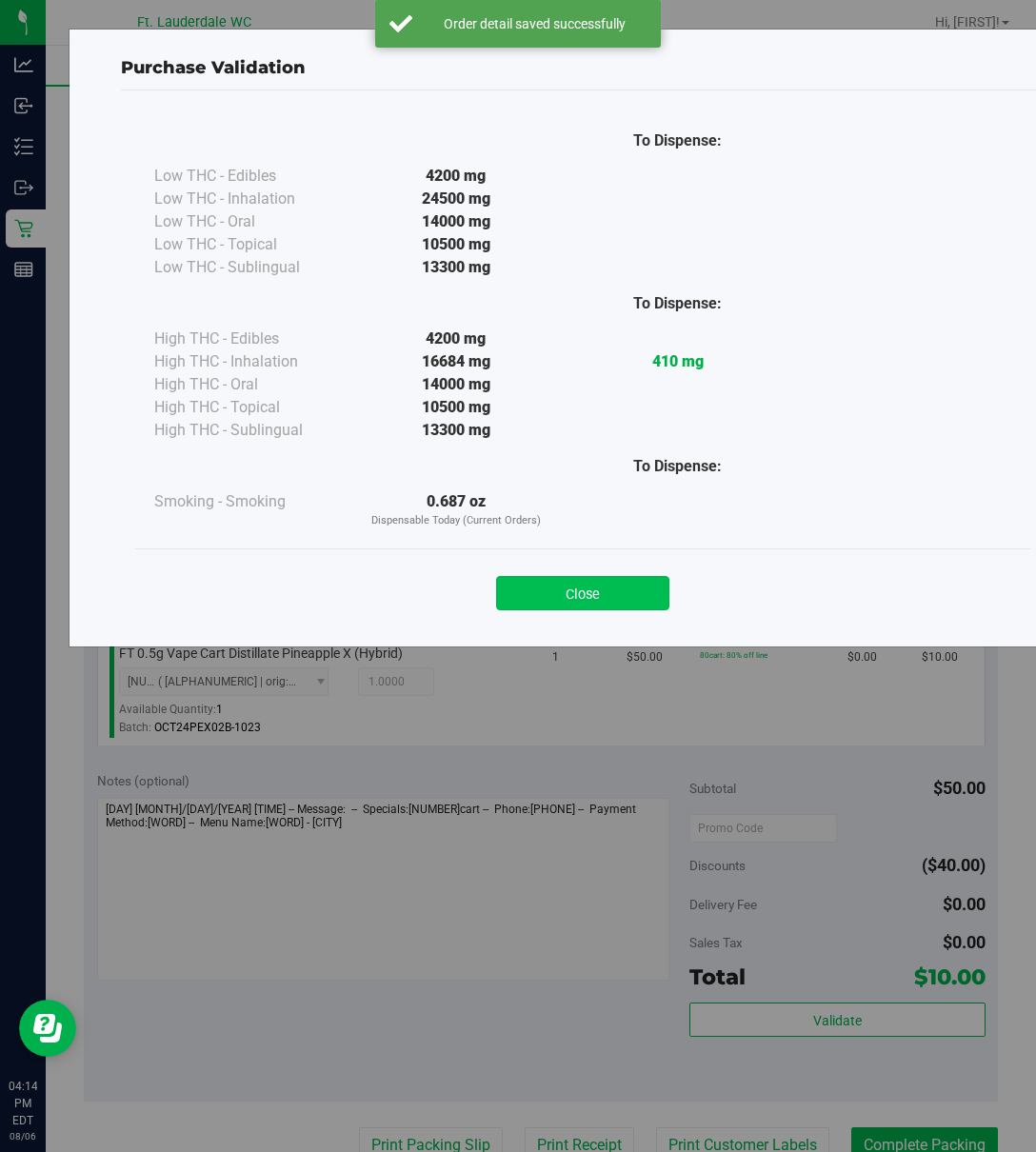 click on "Close" at bounding box center [583, 593] 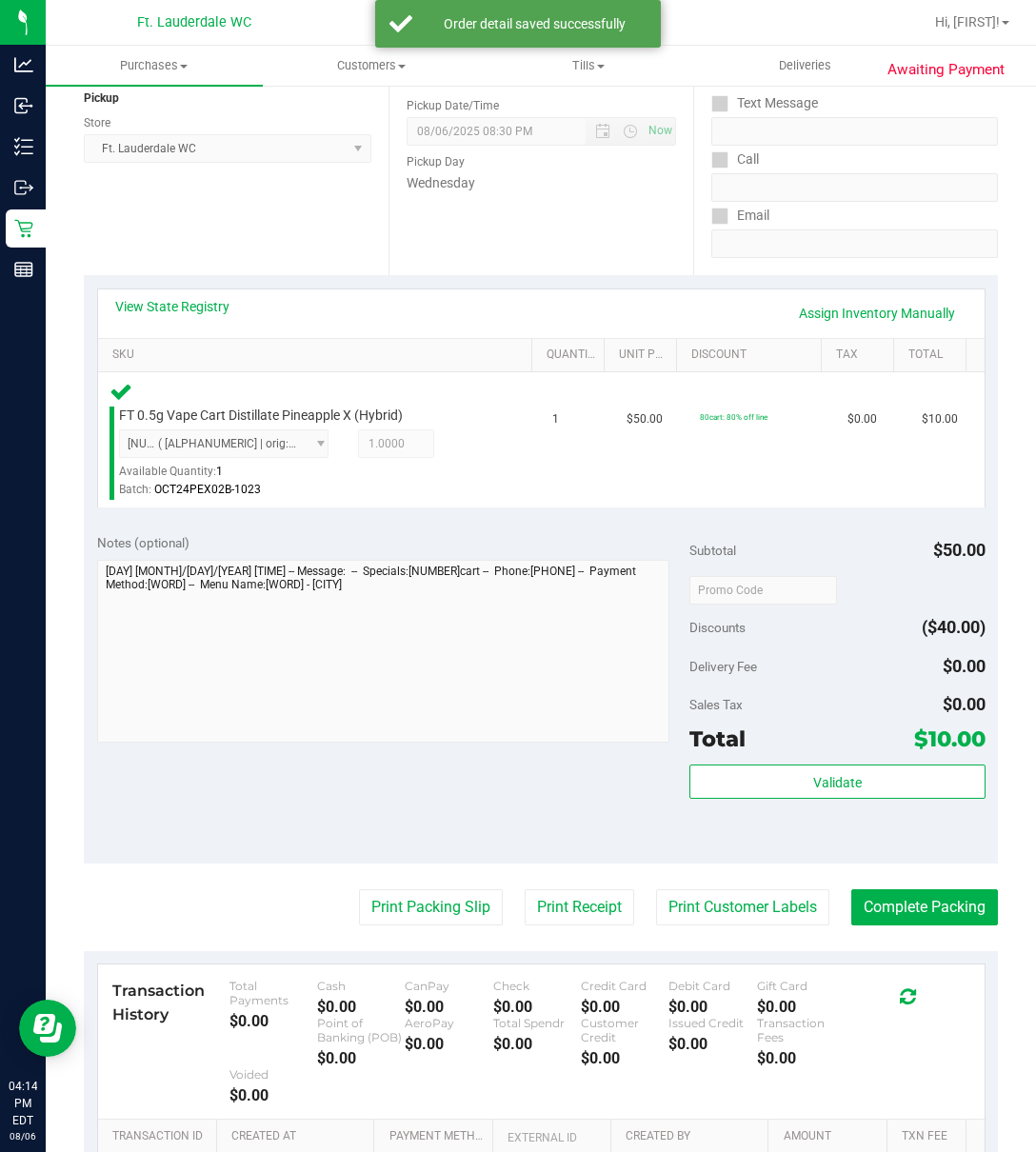 scroll, scrollTop: 482, scrollLeft: 0, axis: vertical 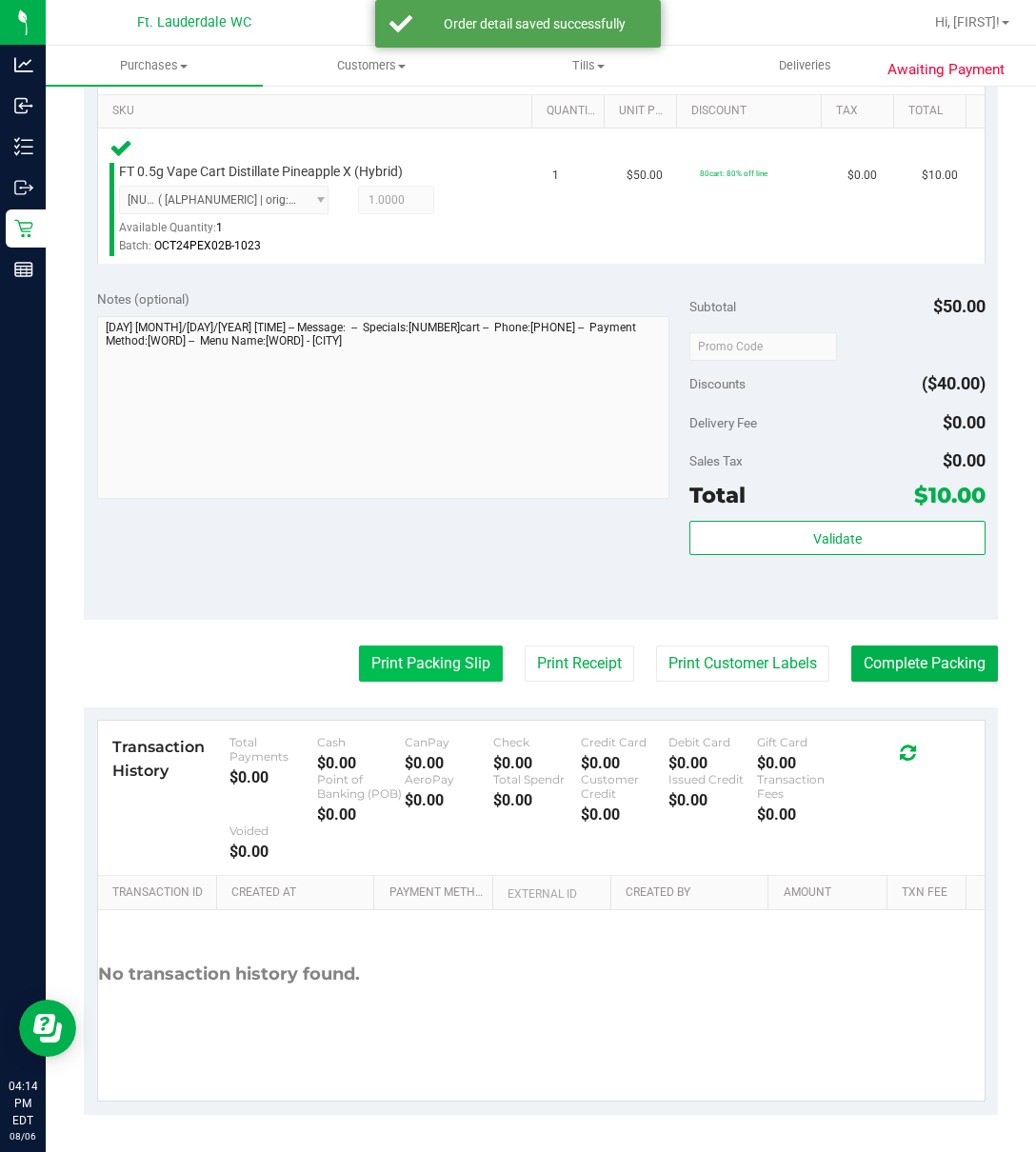 click on "Print Packing Slip" at bounding box center (430, 664) 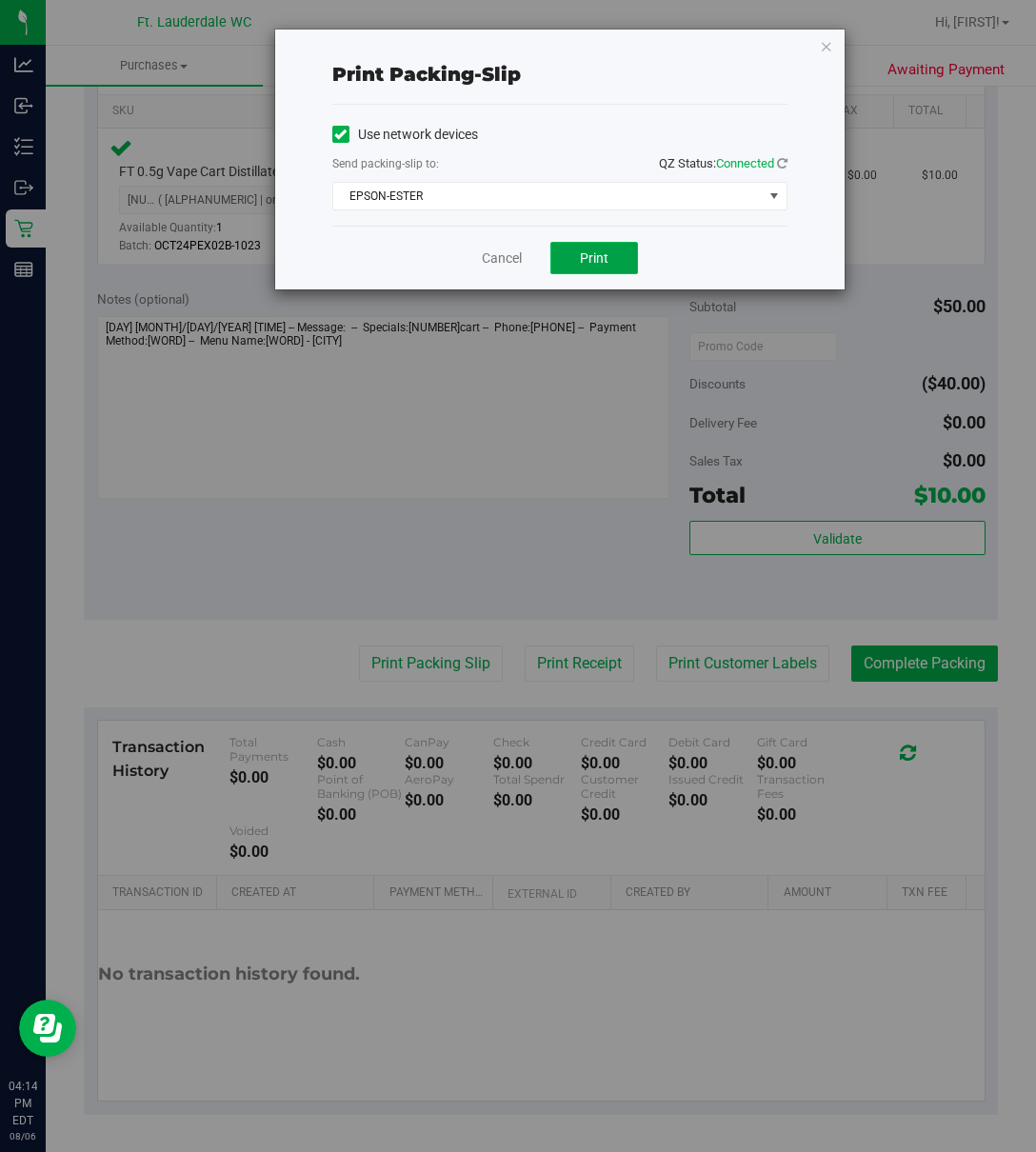click on "Print" at bounding box center [594, 258] 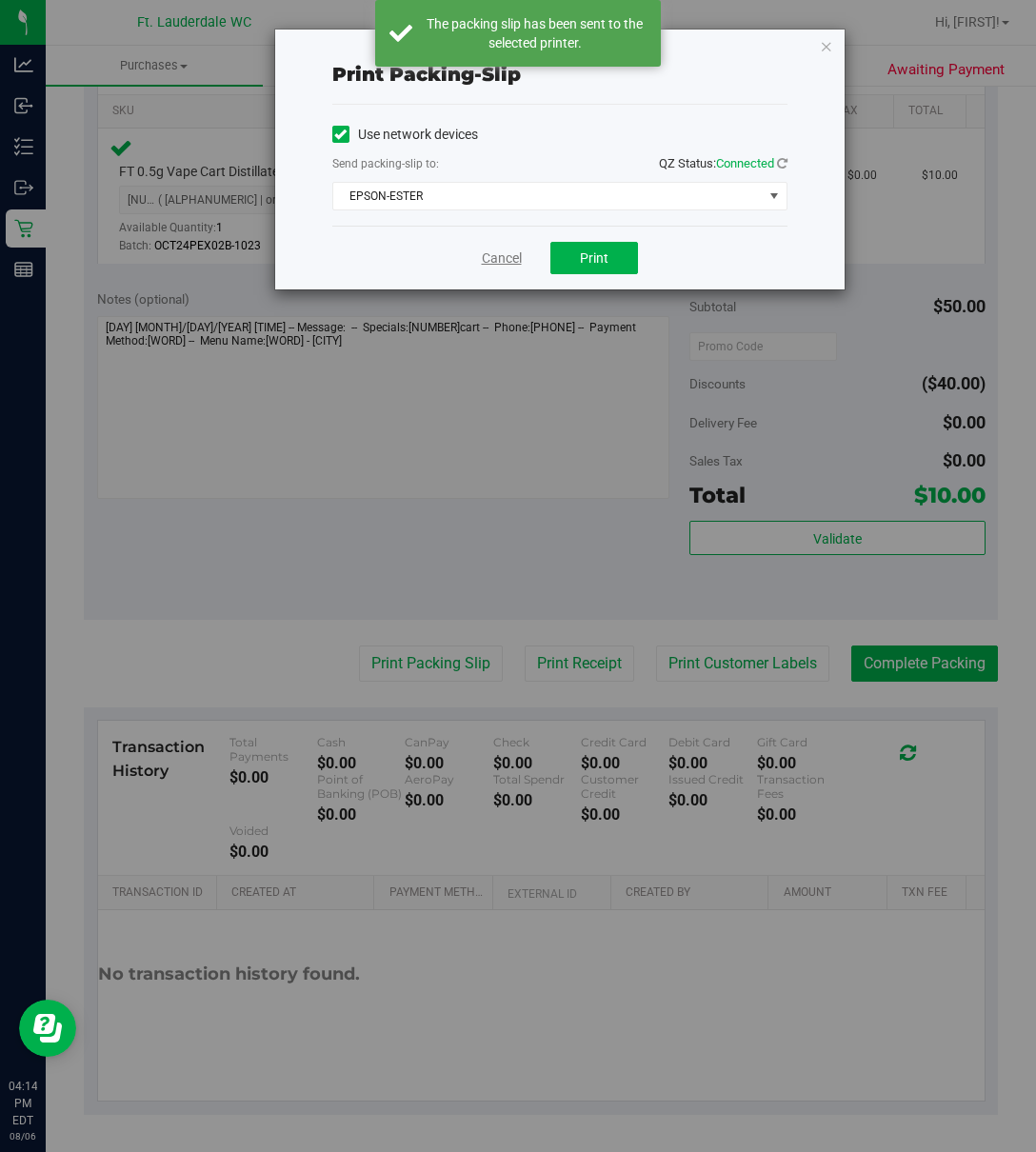 click on "Cancel" at bounding box center [502, 258] 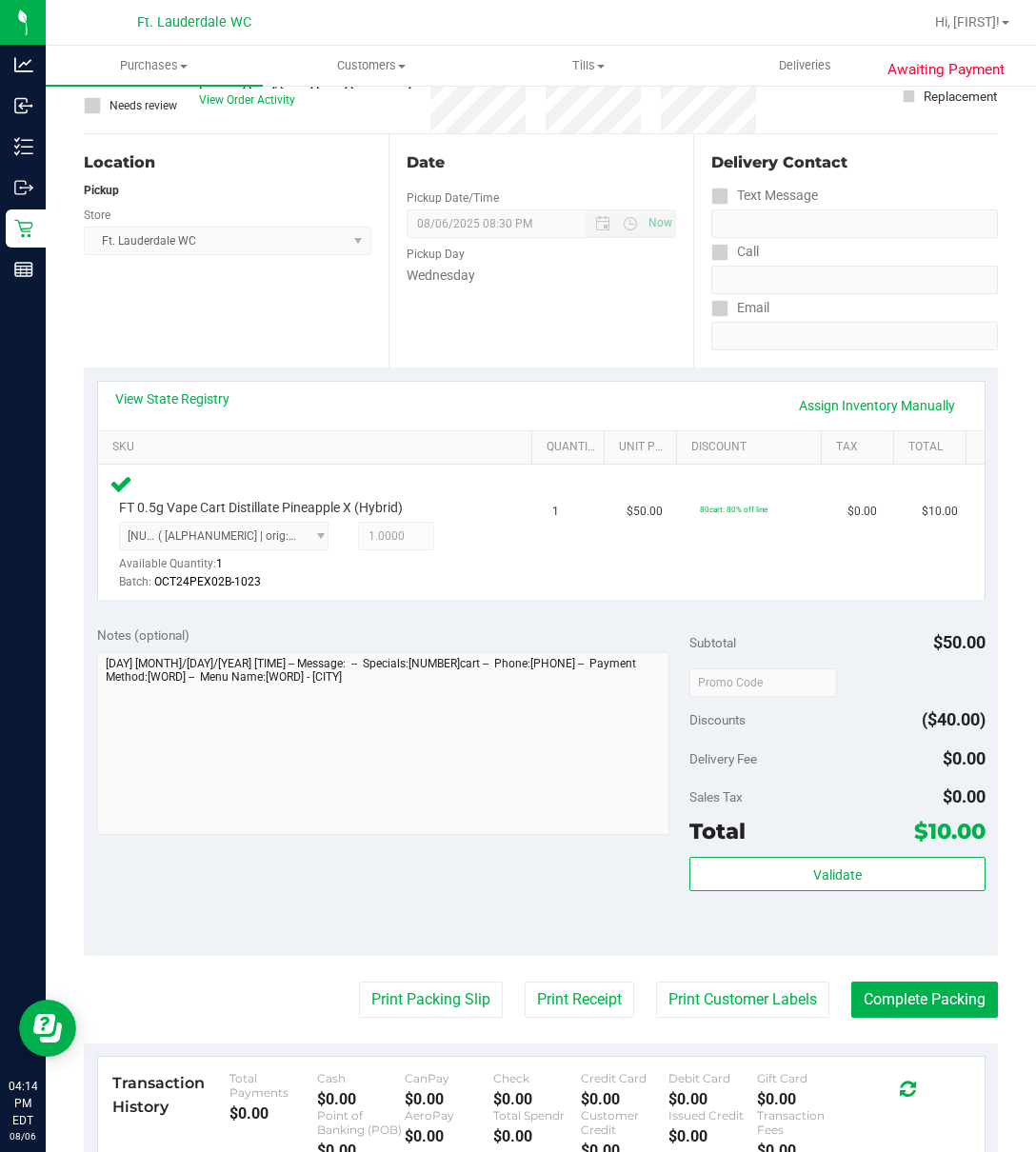 scroll, scrollTop: 143, scrollLeft: 0, axis: vertical 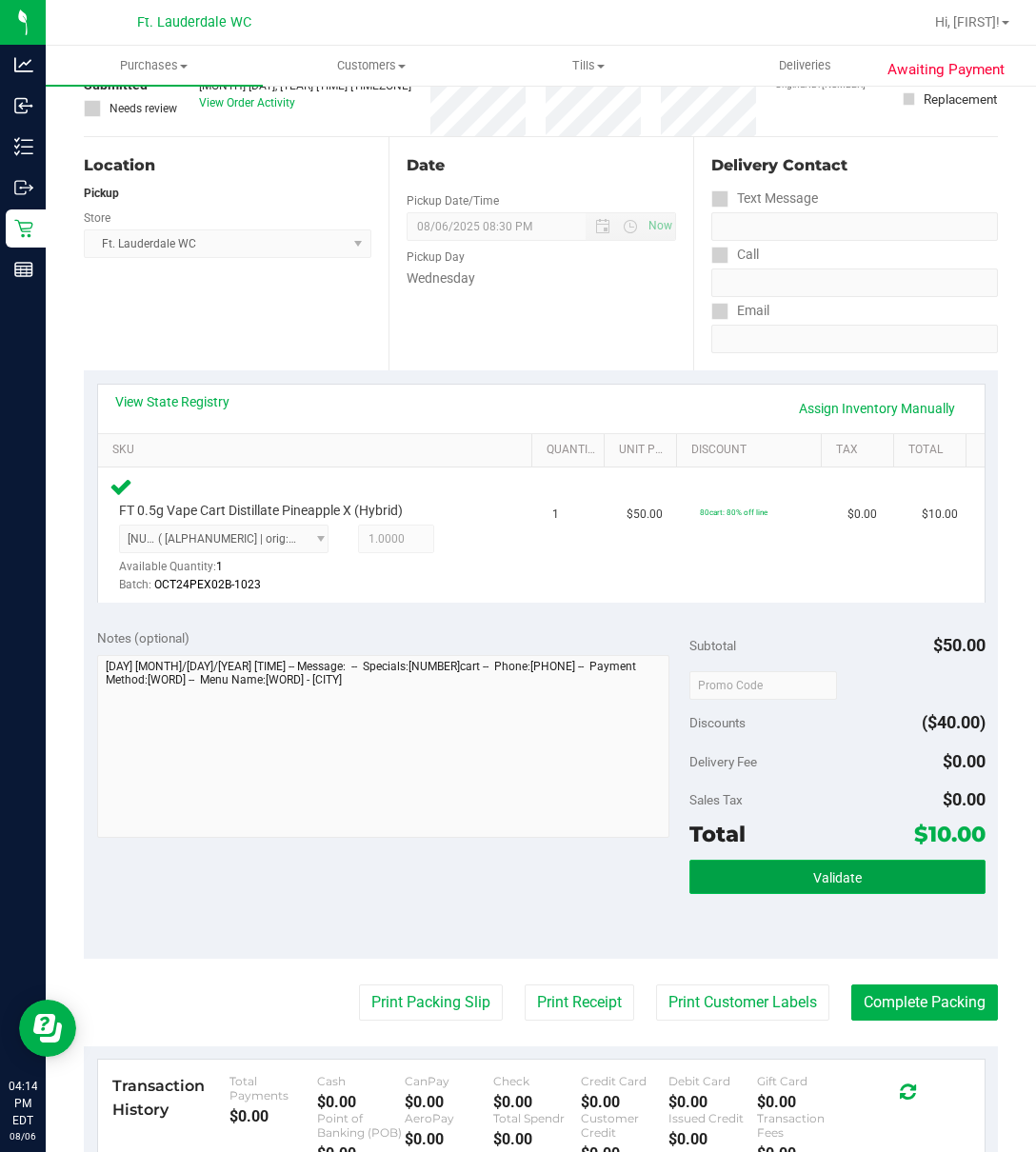 click on "Validate" at bounding box center (837, 877) 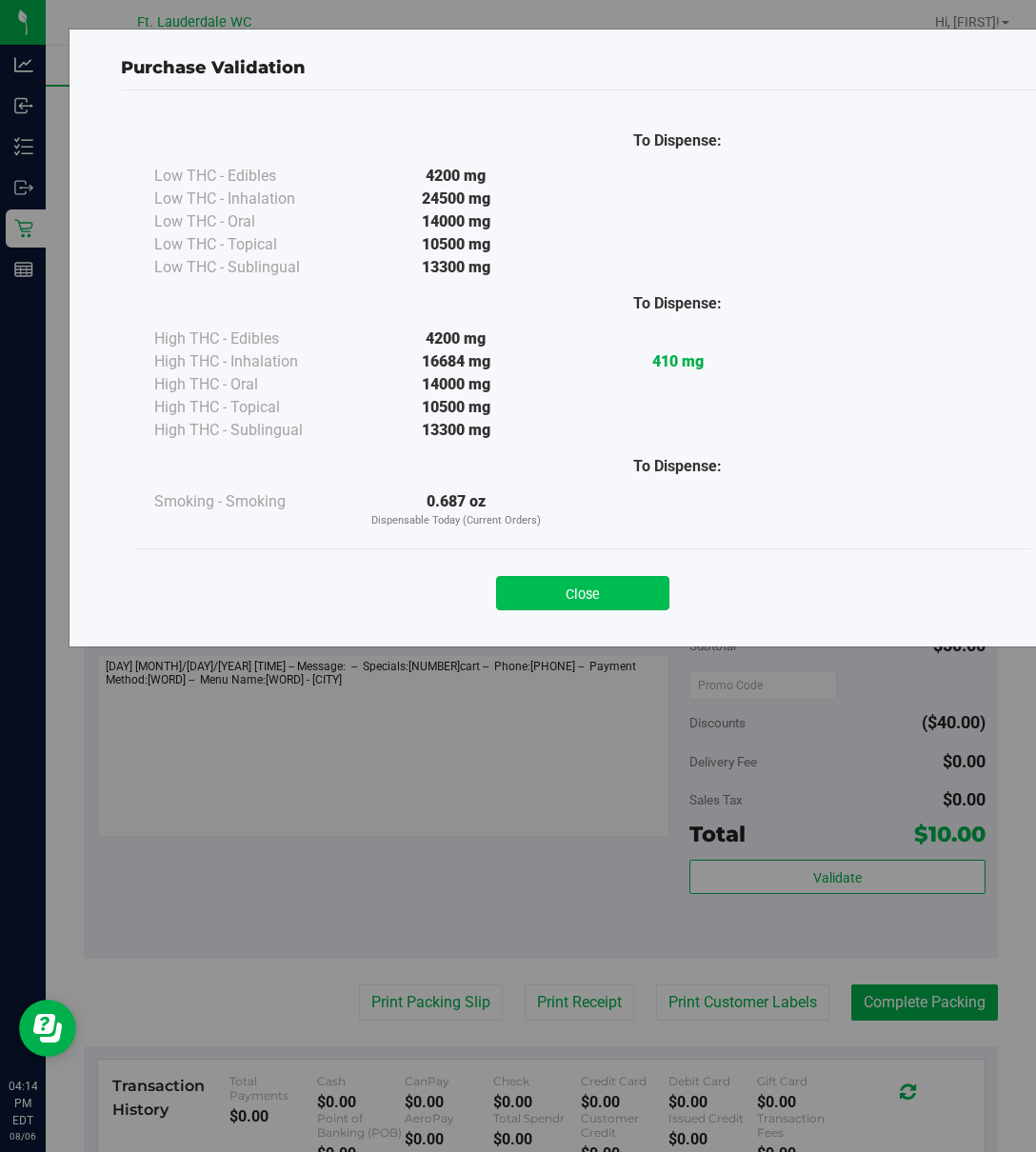 click on "Close" at bounding box center (583, 593) 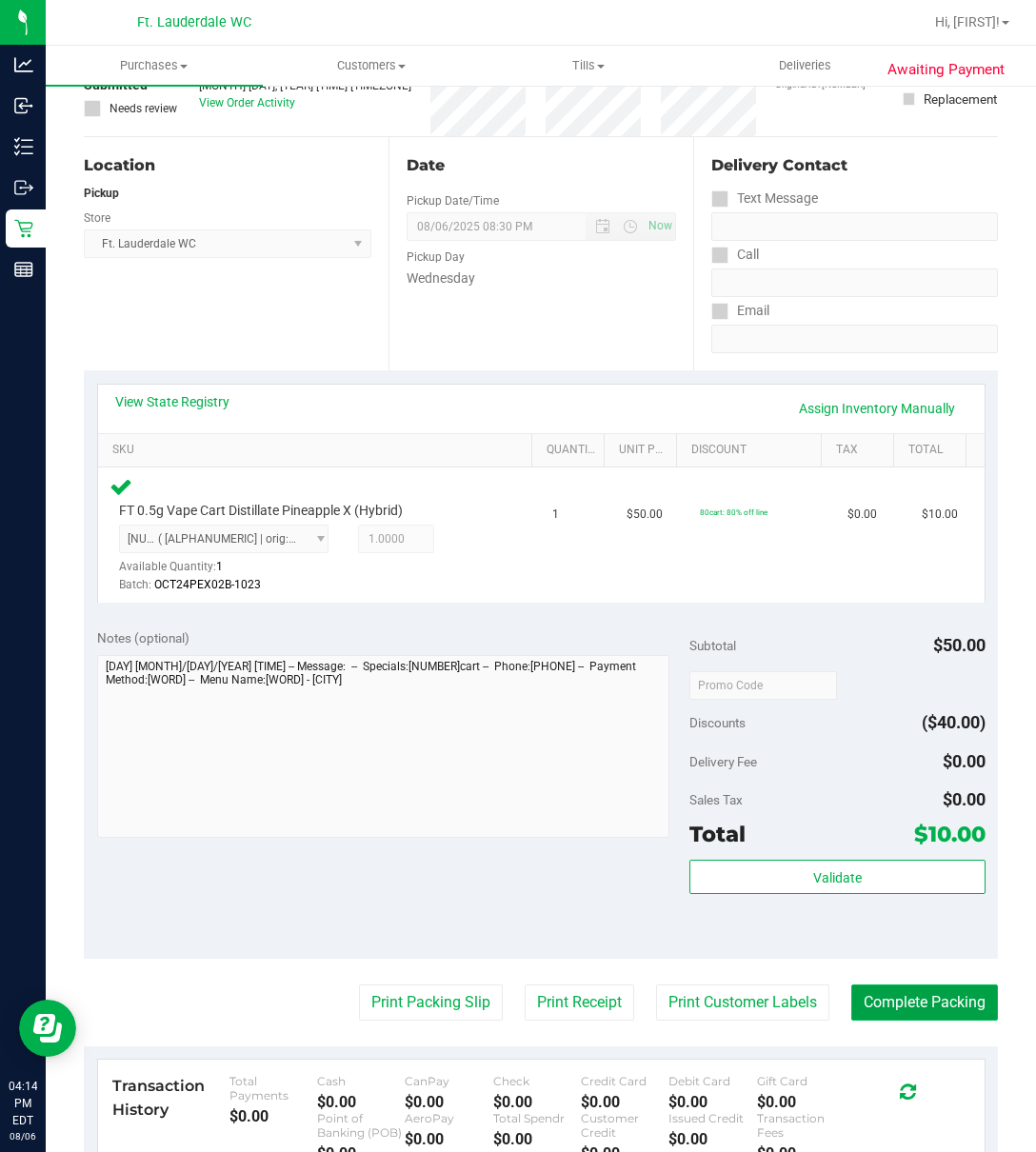 click on "Complete Packing" at bounding box center [925, 1003] 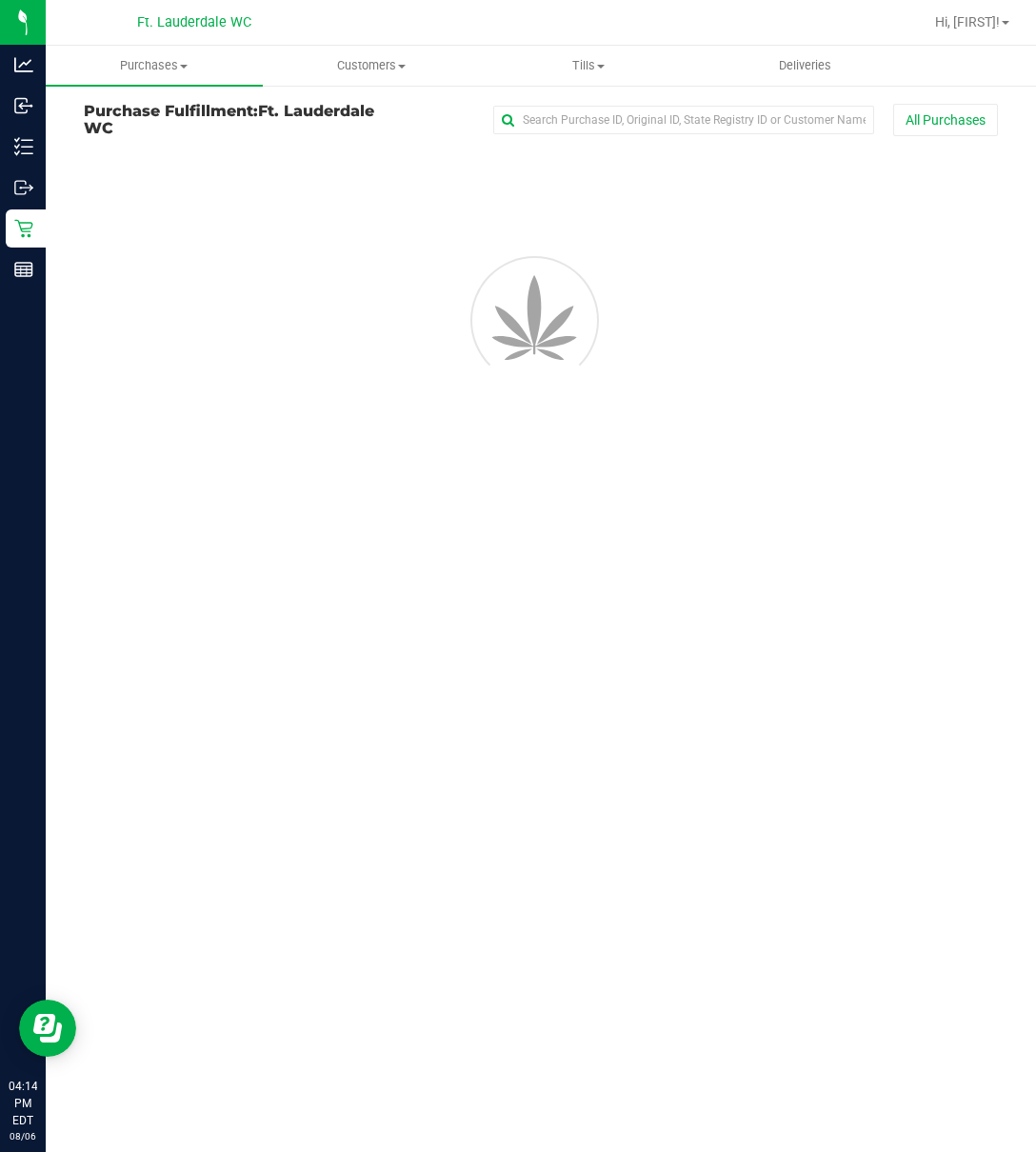 scroll, scrollTop: 0, scrollLeft: 0, axis: both 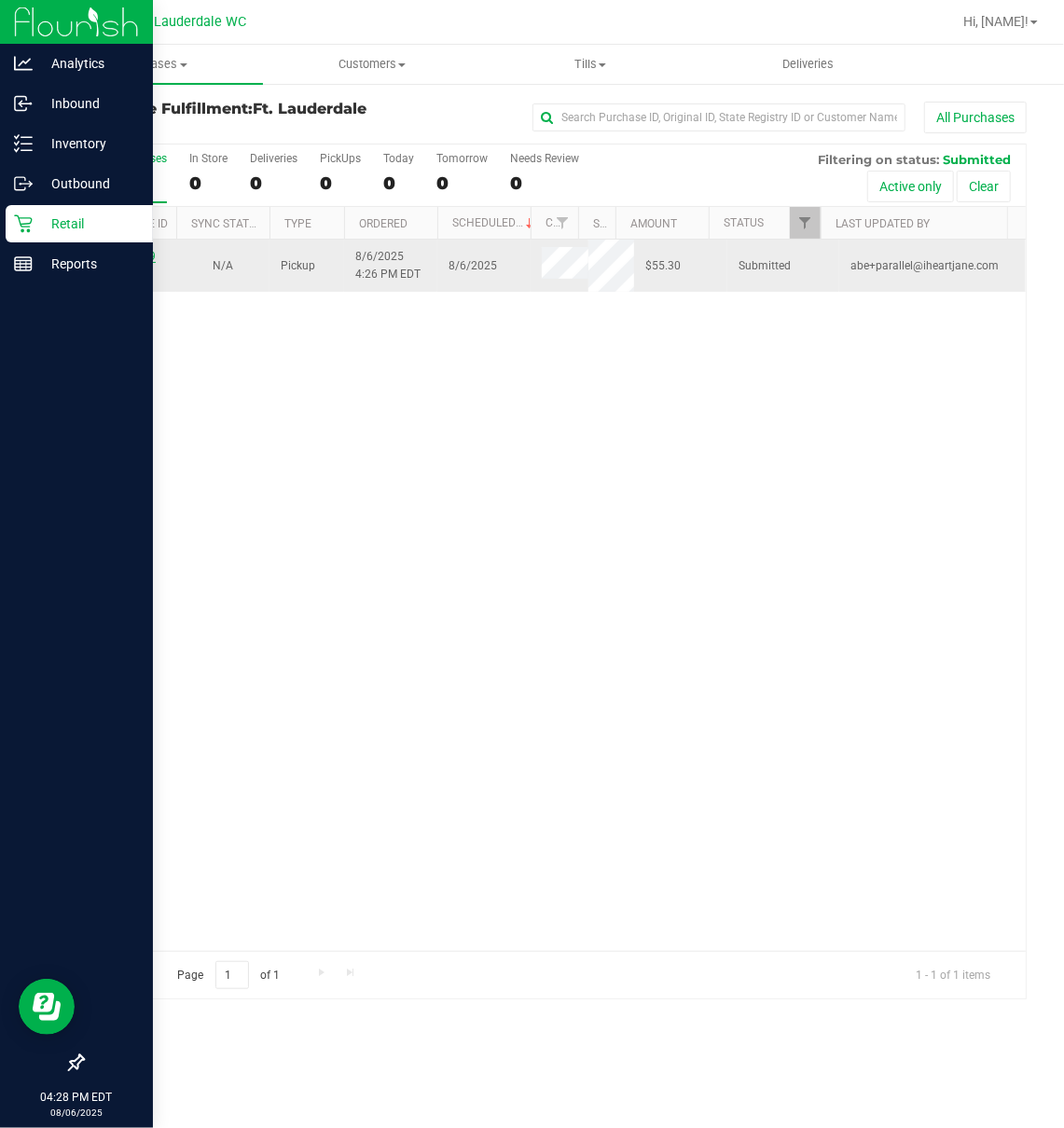 click on "11748619" at bounding box center (130, 256) 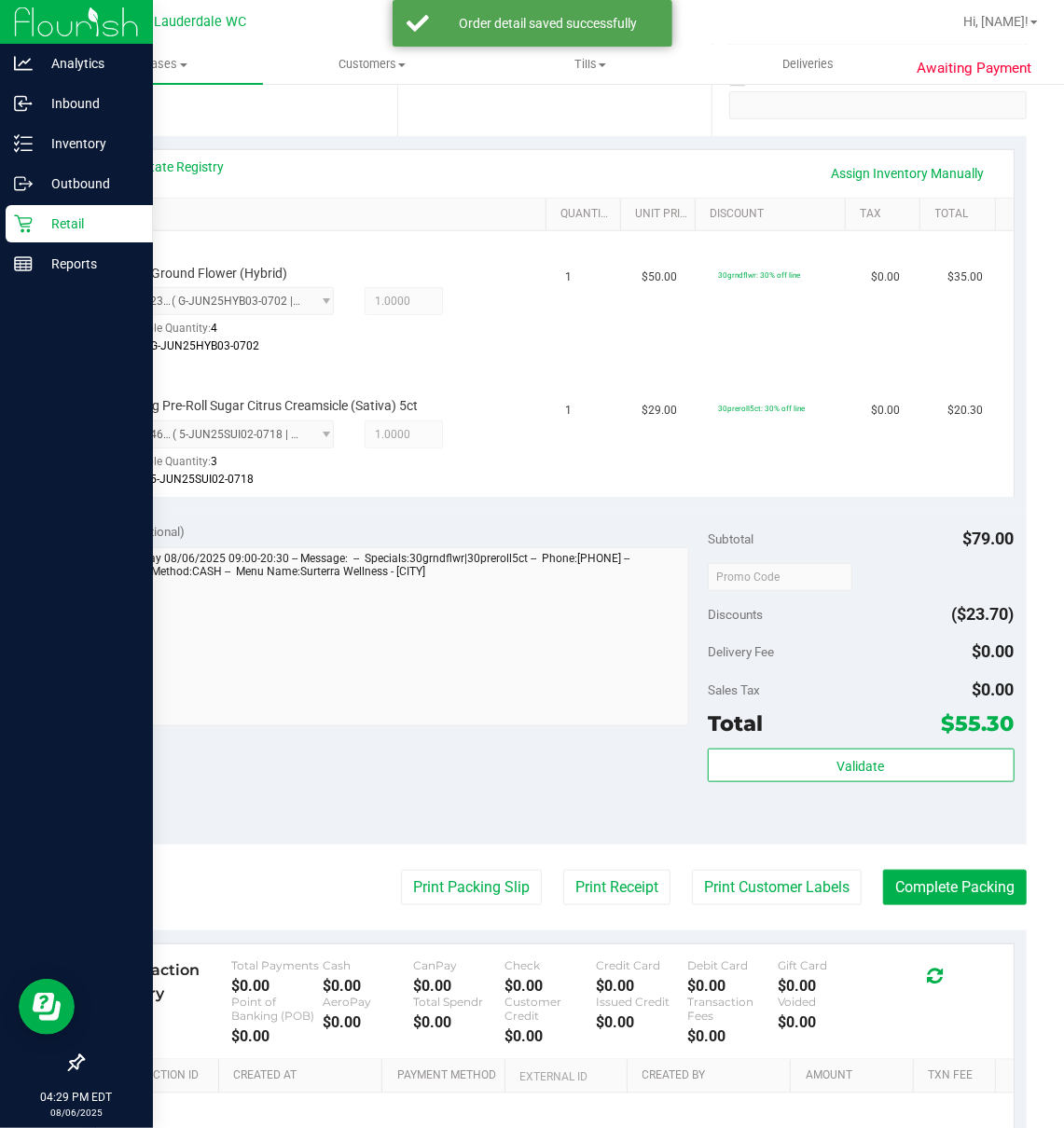 scroll, scrollTop: 569, scrollLeft: 0, axis: vertical 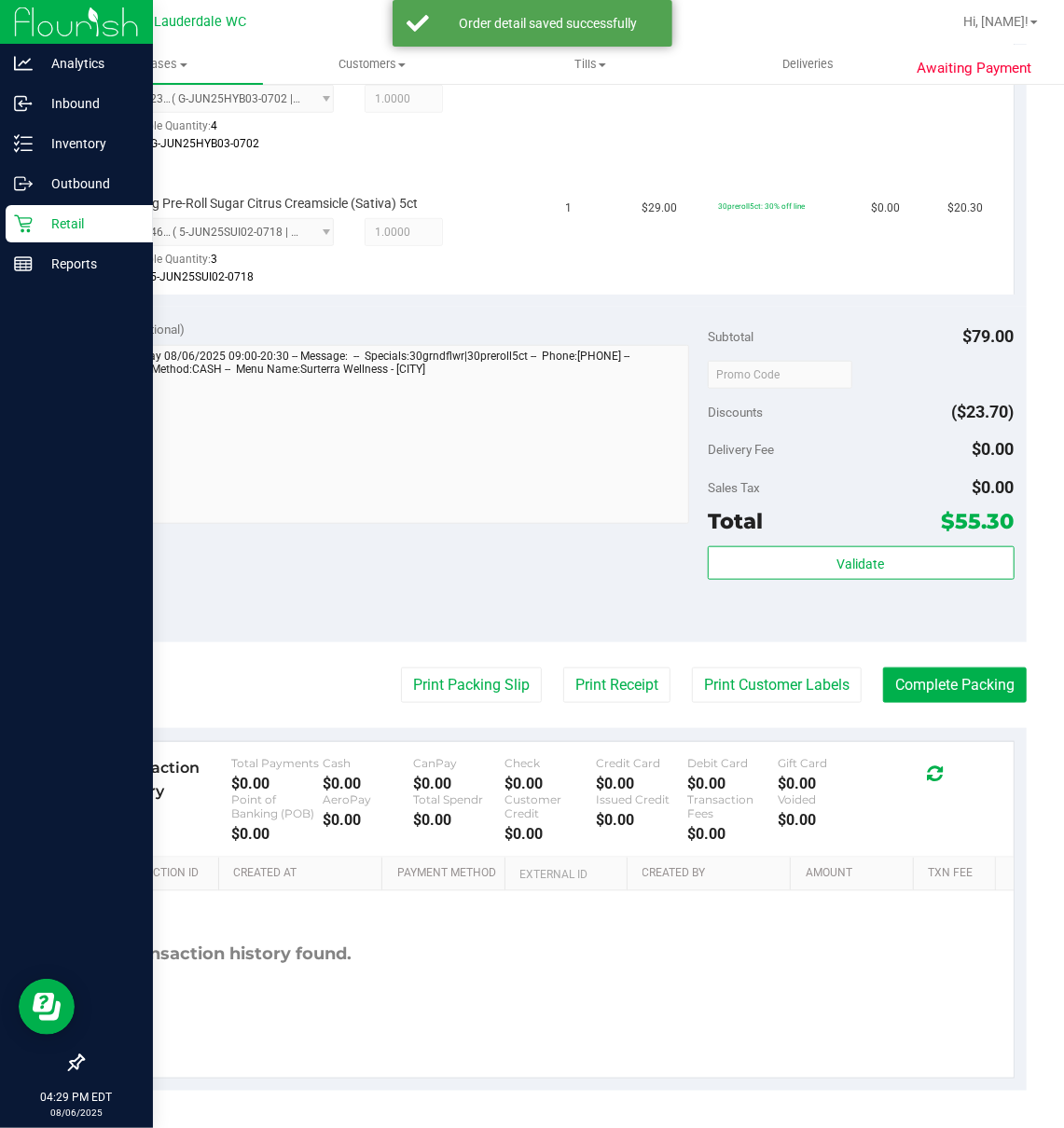 click on "Total
$55.30" at bounding box center (861, 521) 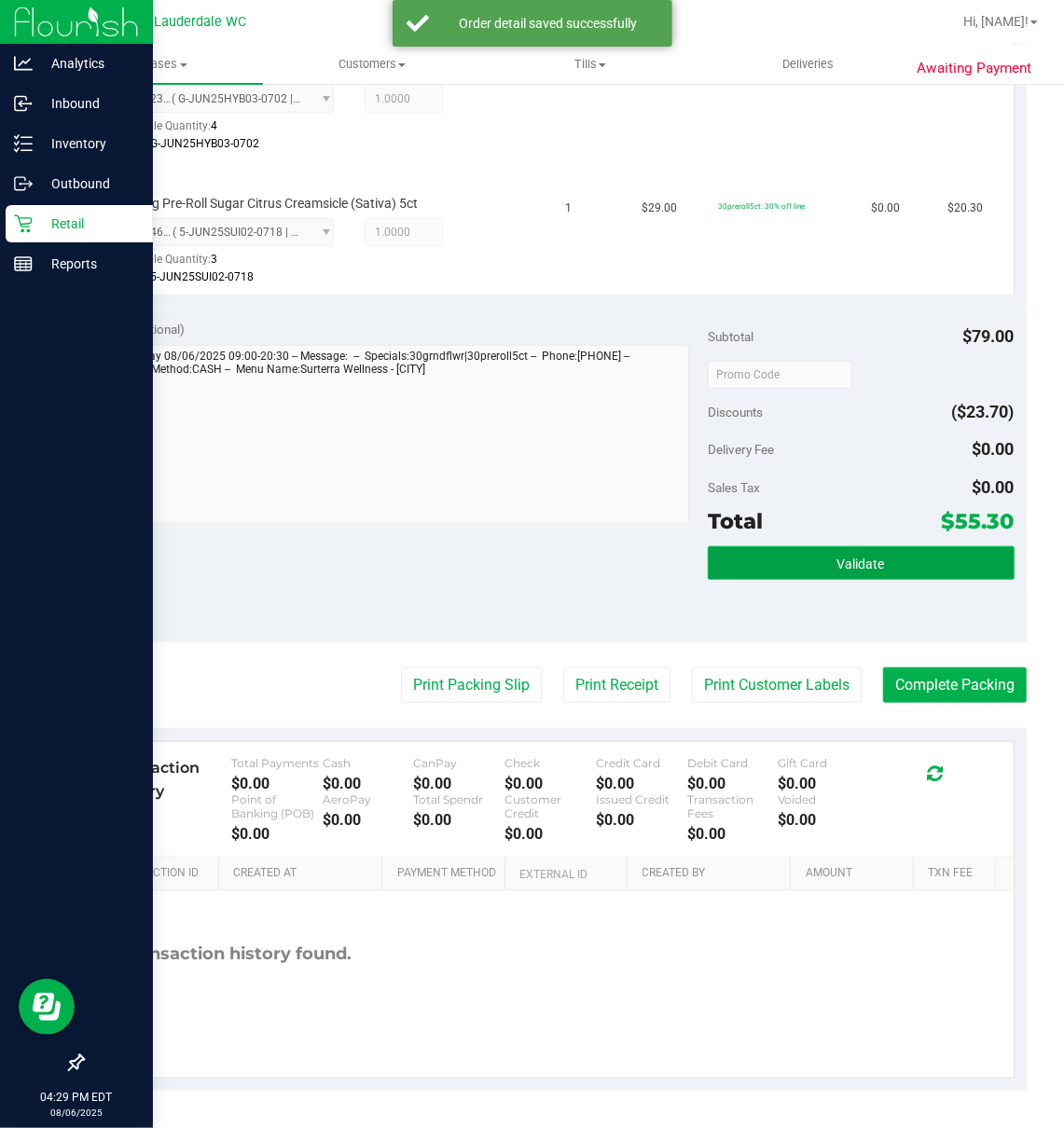 click on "Validate" at bounding box center [861, 563] 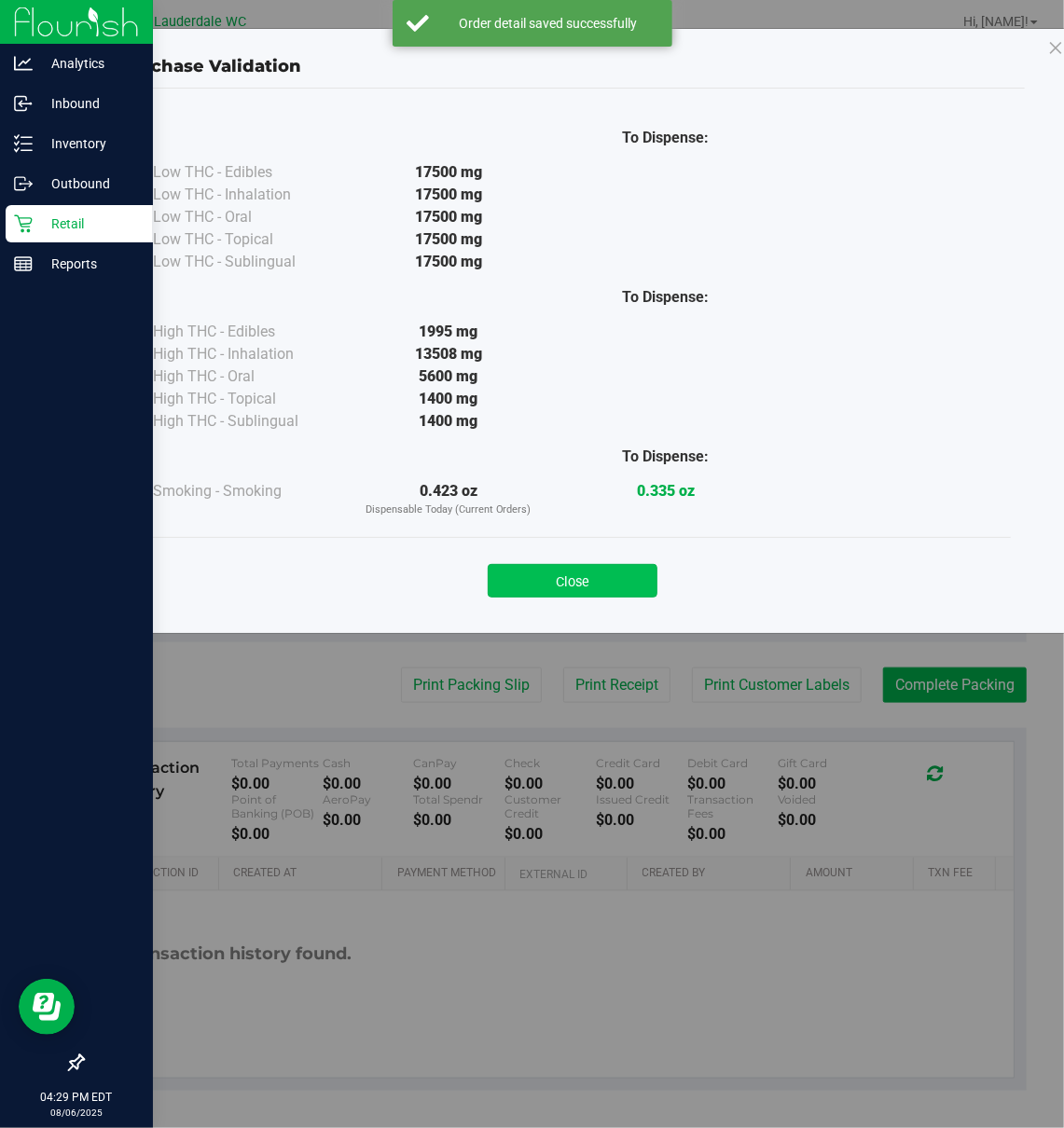 click on "Close" at bounding box center [573, 581] 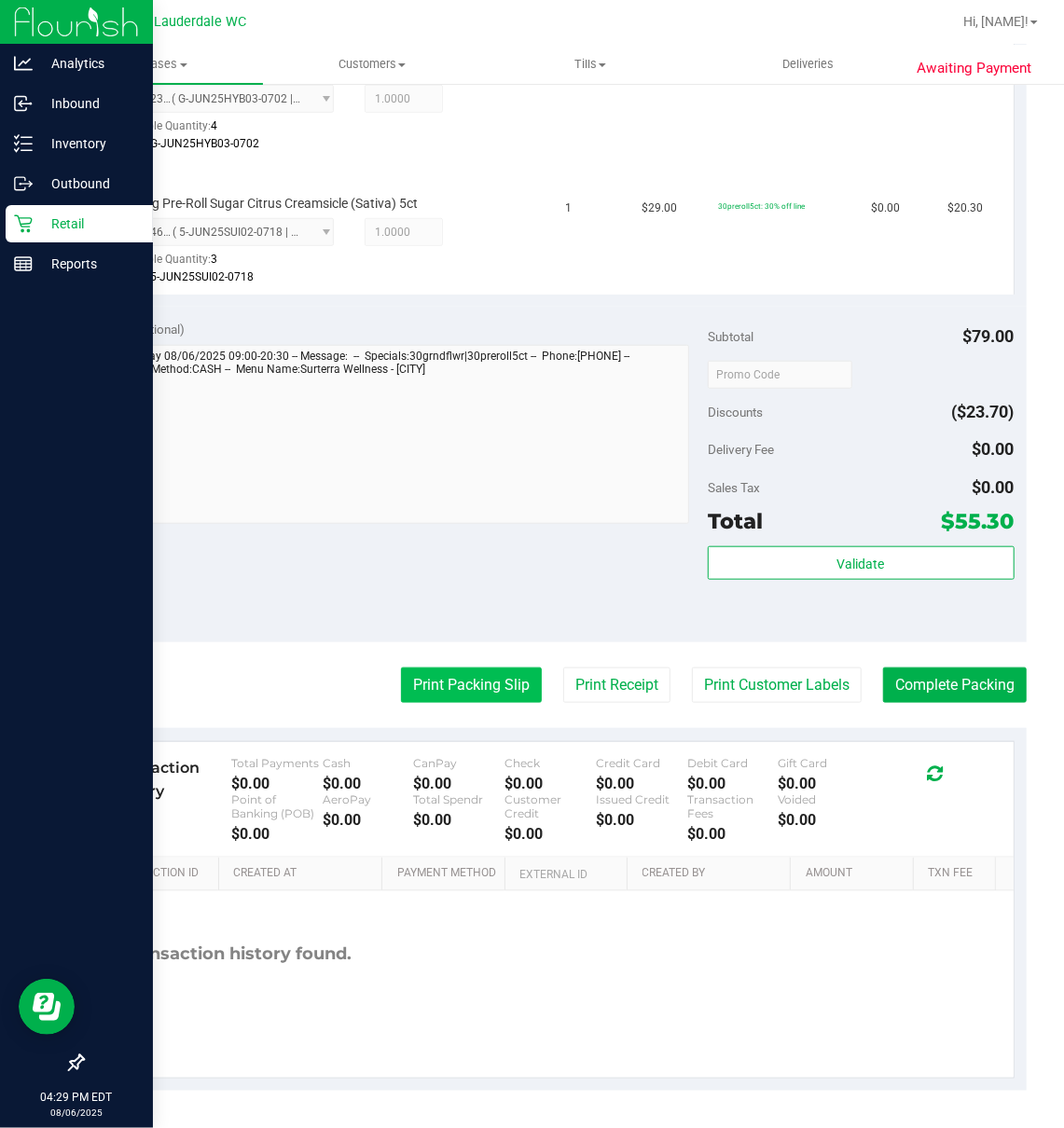 click on "Print Packing Slip" at bounding box center (471, 685) 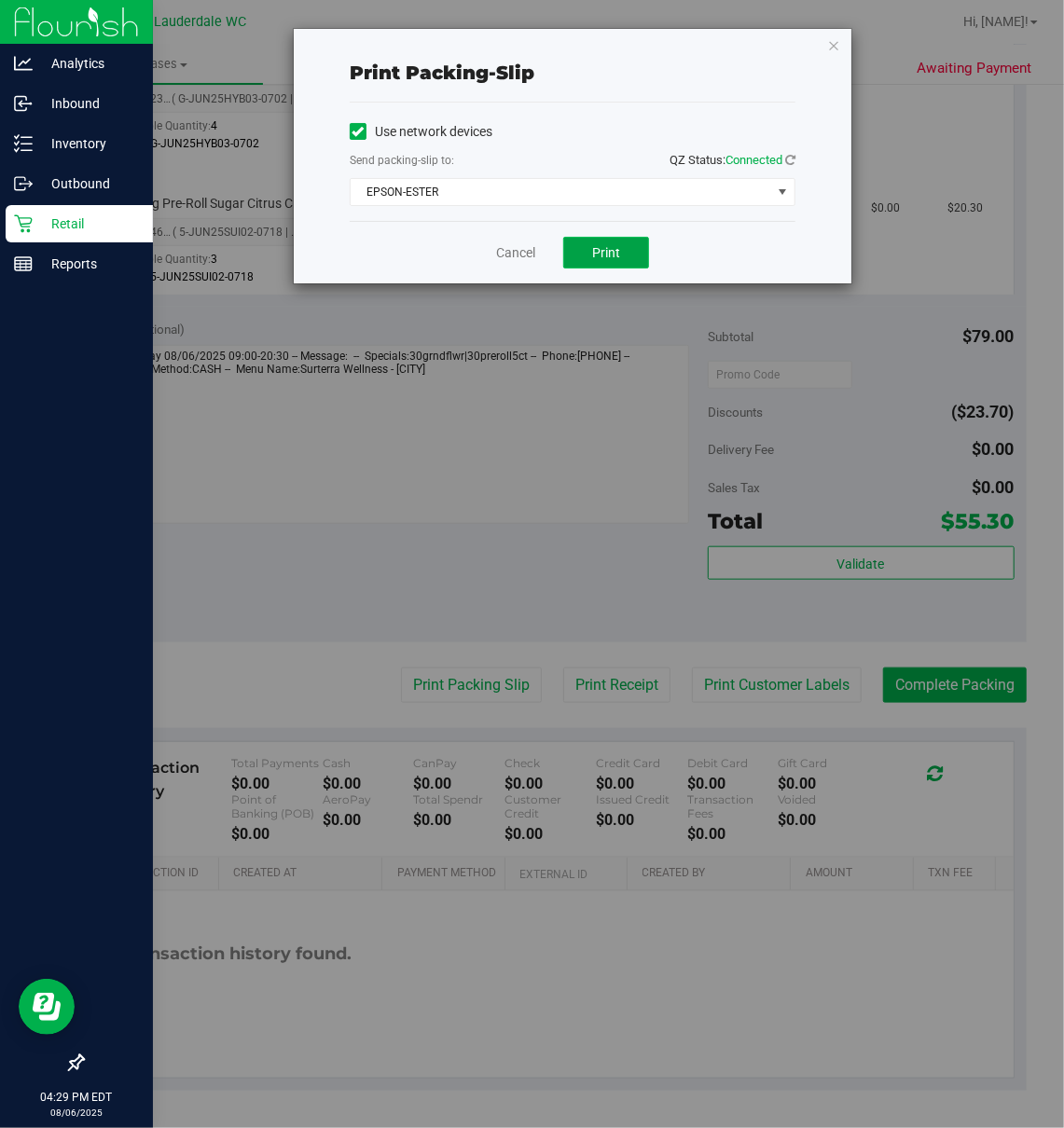 click on "Print" at bounding box center [606, 253] 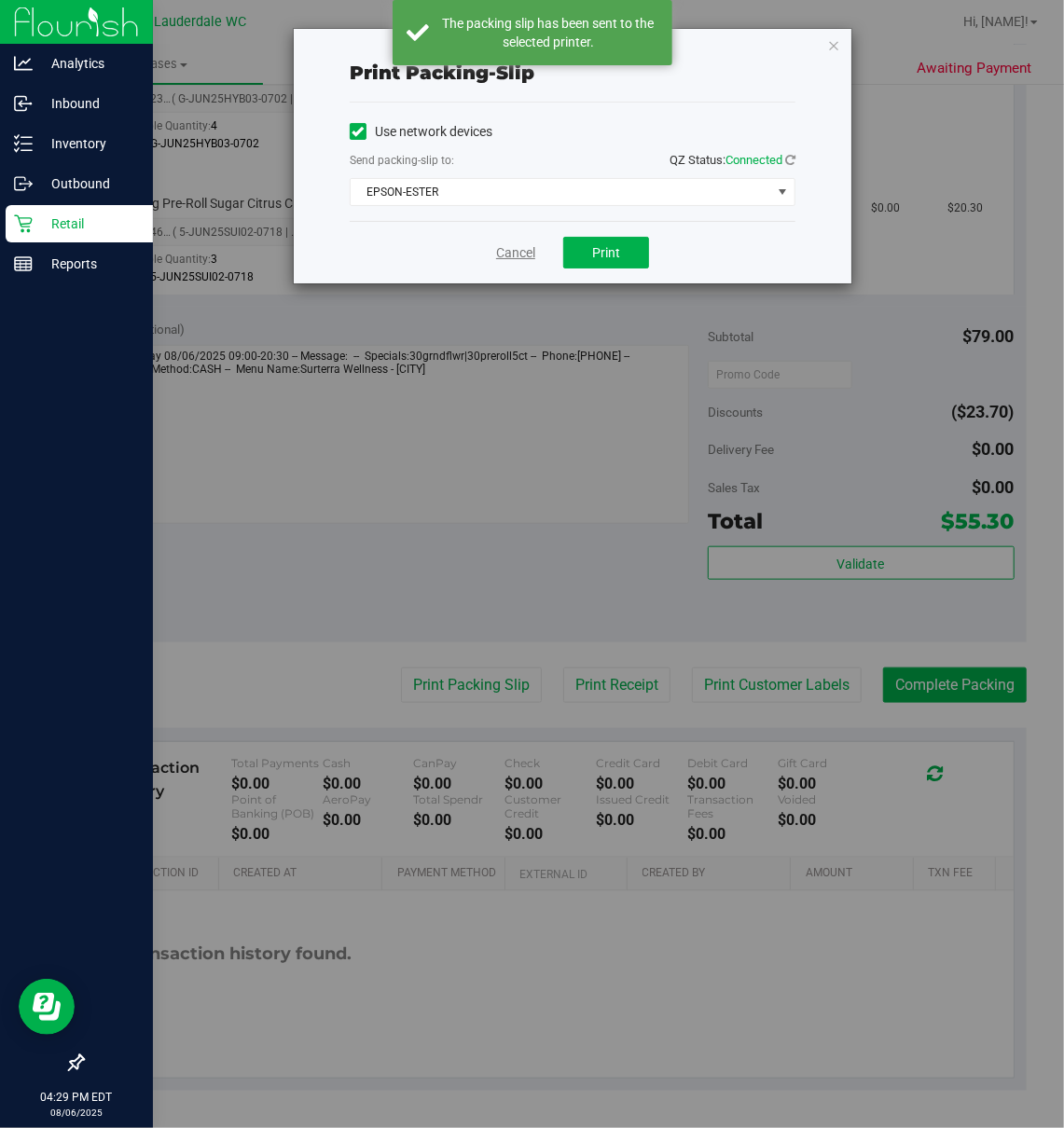click on "Cancel" at bounding box center [516, 253] 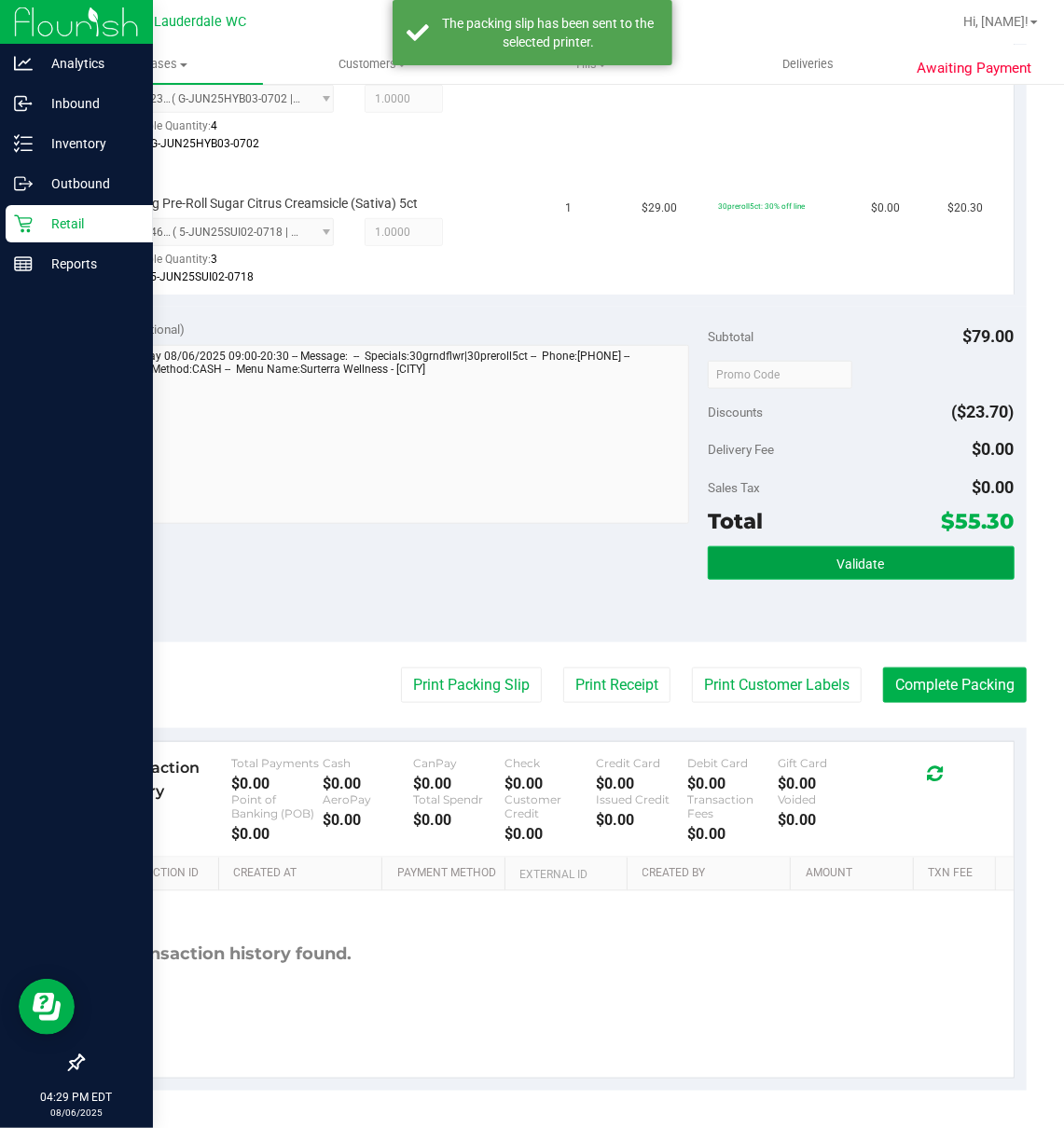 click on "Validate" at bounding box center [861, 563] 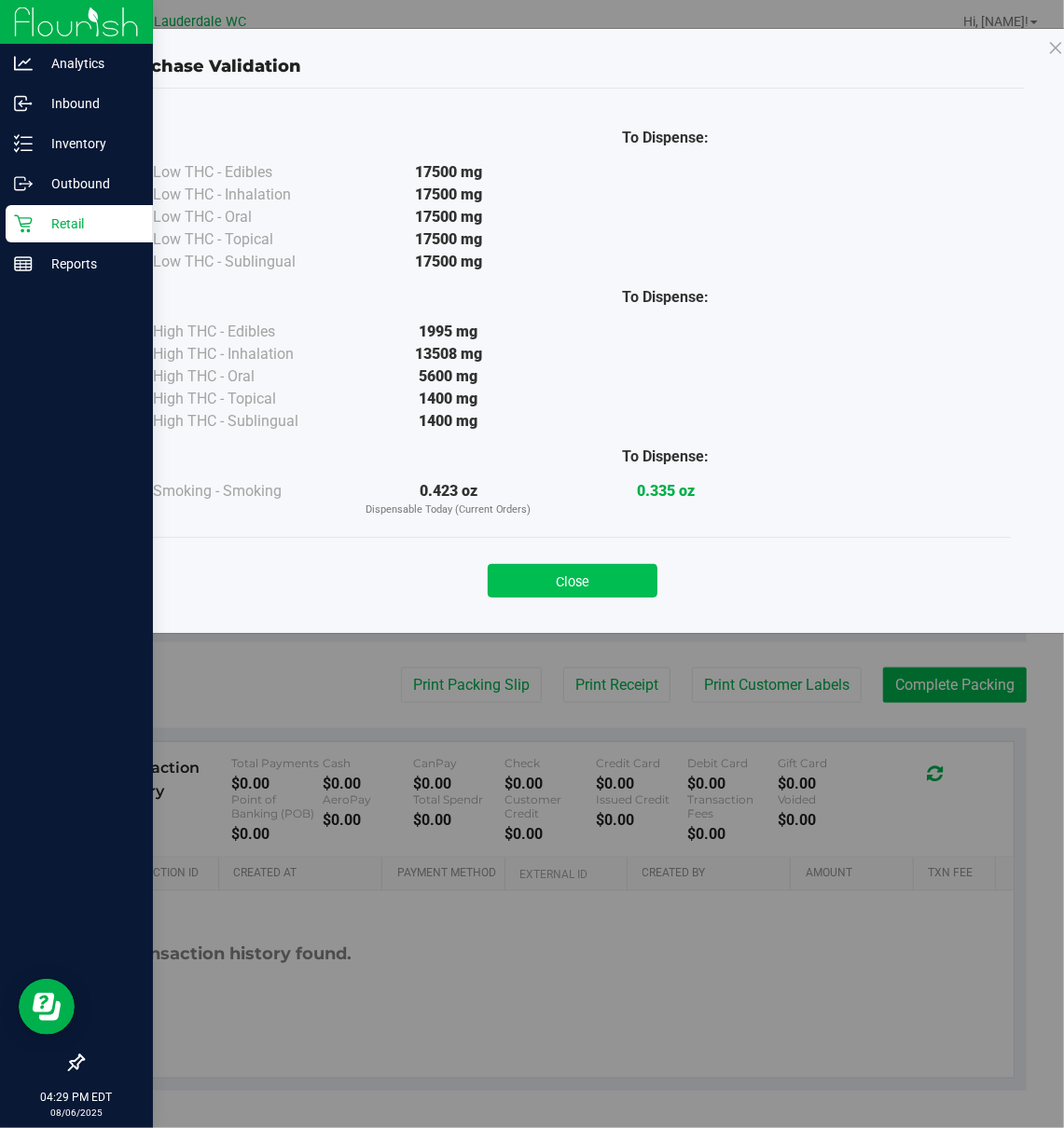 click on "Close" at bounding box center (573, 581) 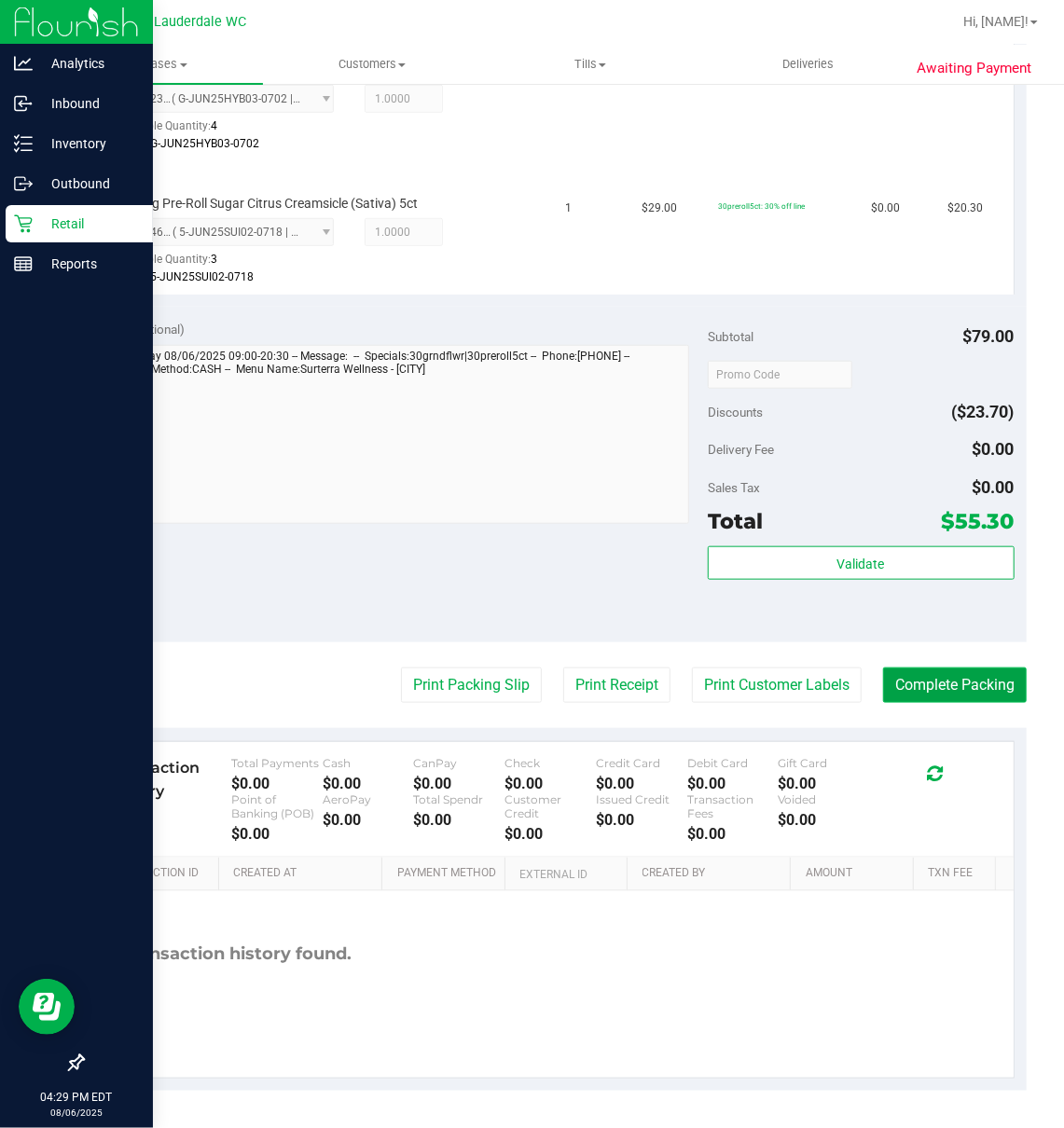 click on "Complete Packing" at bounding box center (955, 685) 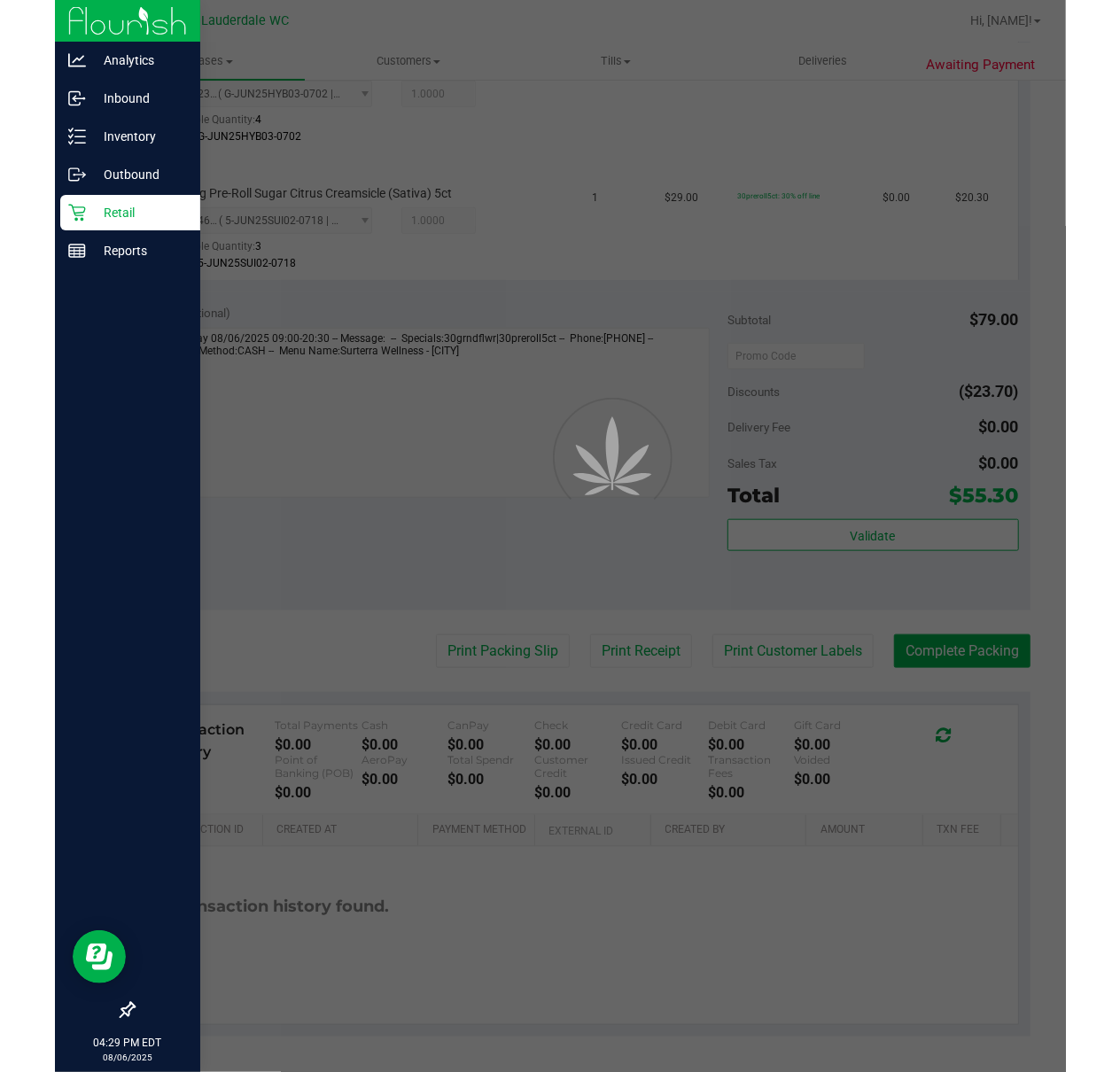 scroll, scrollTop: 0, scrollLeft: 0, axis: both 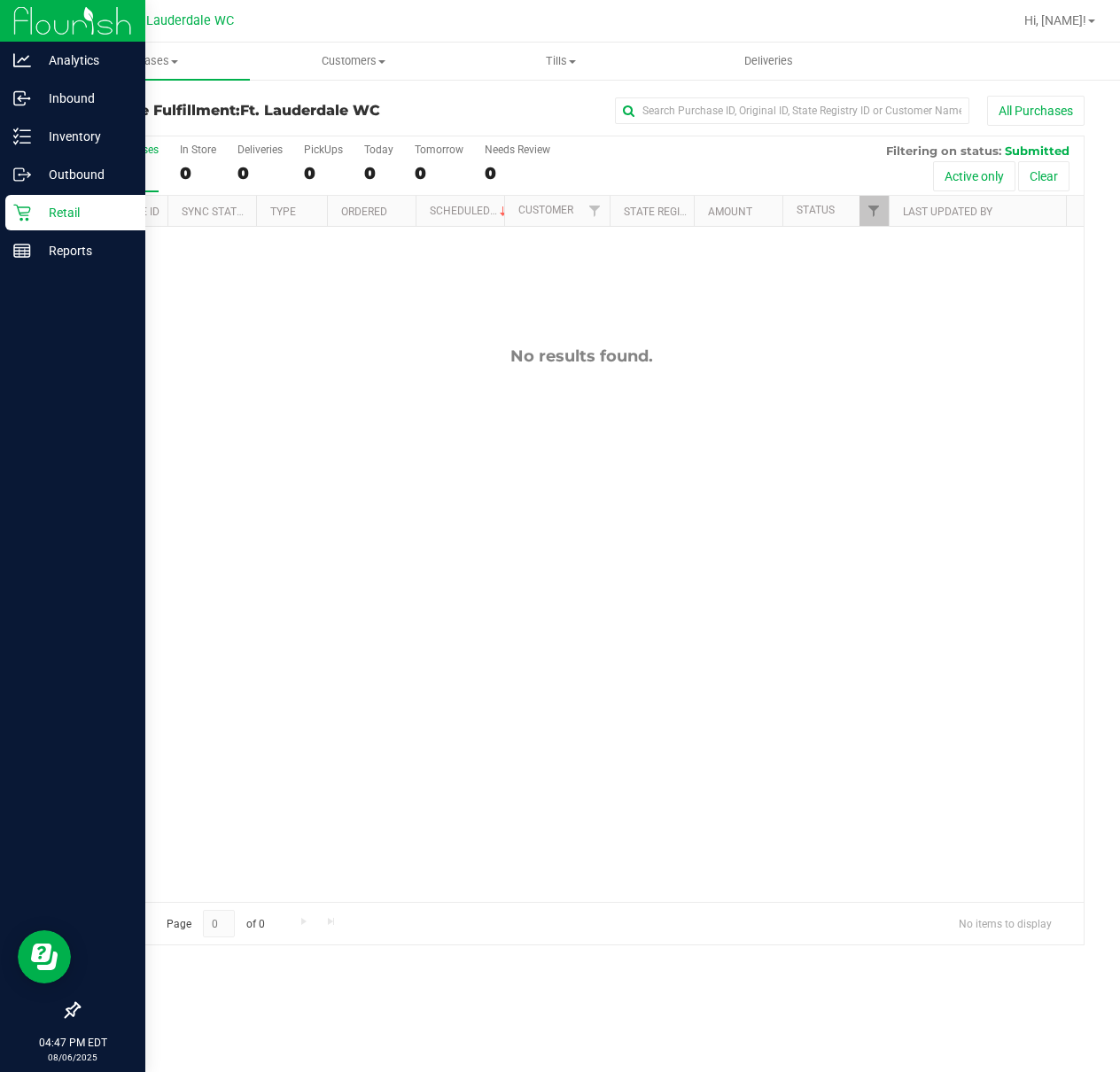 click on "Retail" at bounding box center (75, 213) 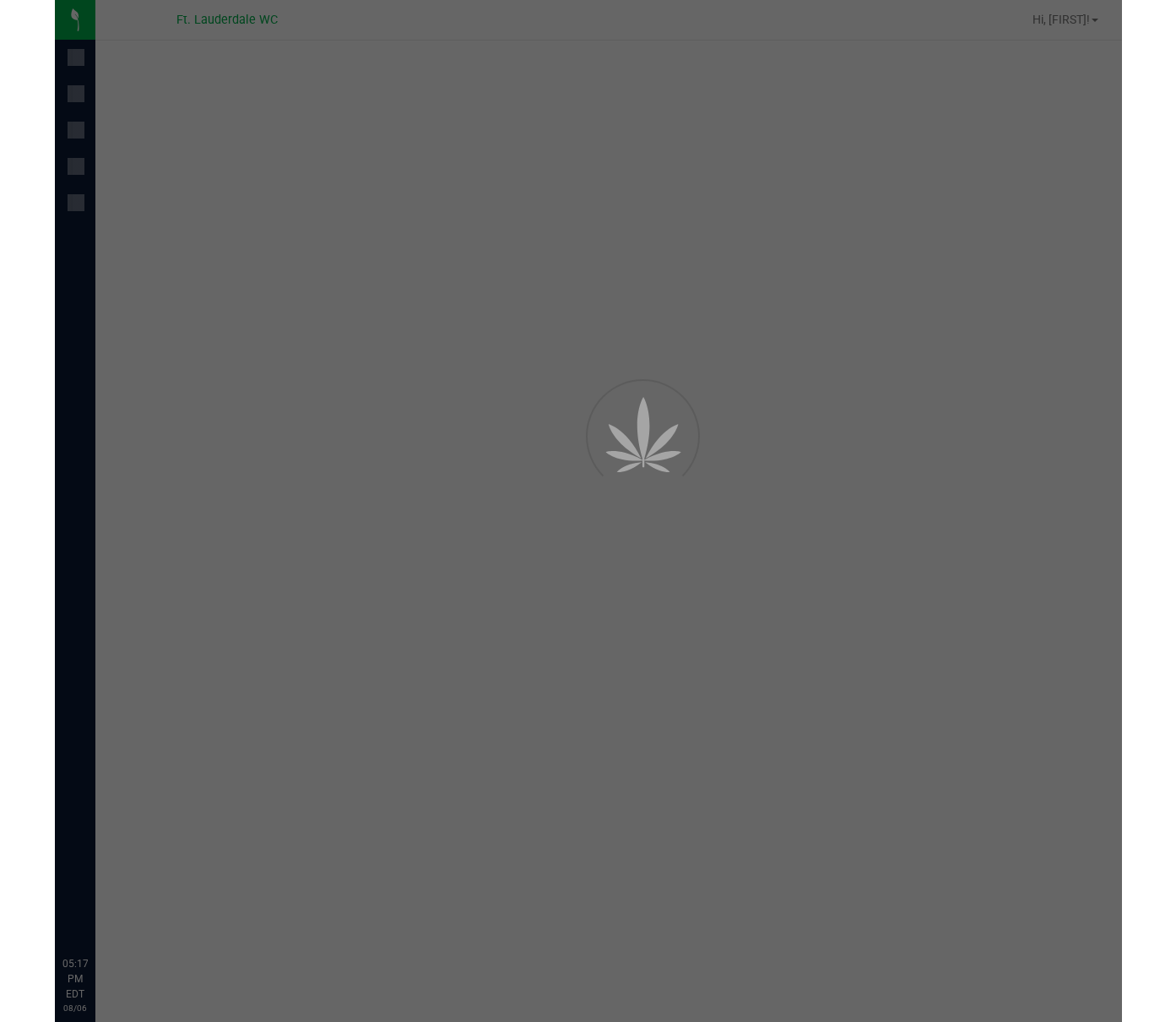 scroll, scrollTop: 0, scrollLeft: 0, axis: both 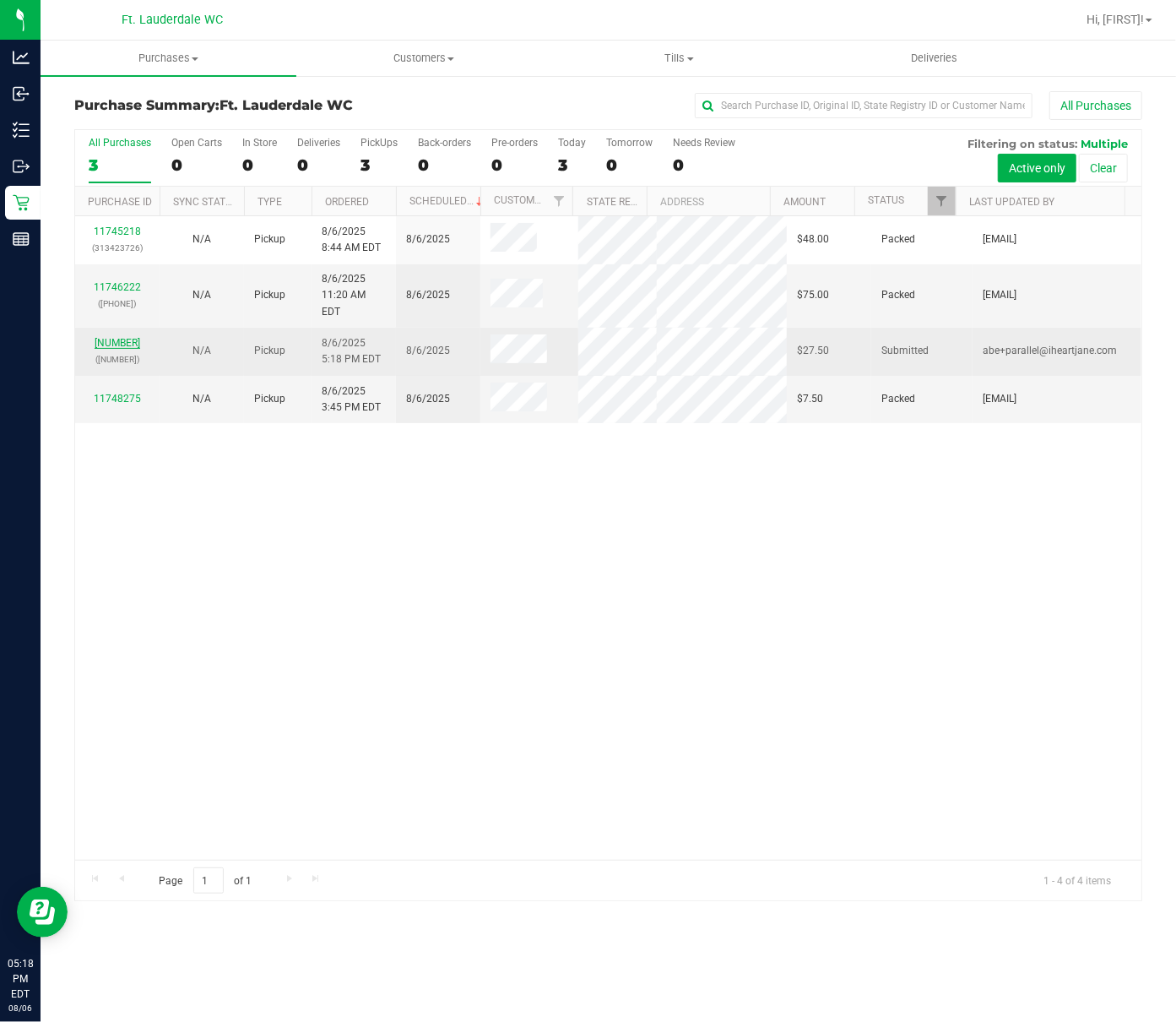 click on "11749037" at bounding box center (117, 343) 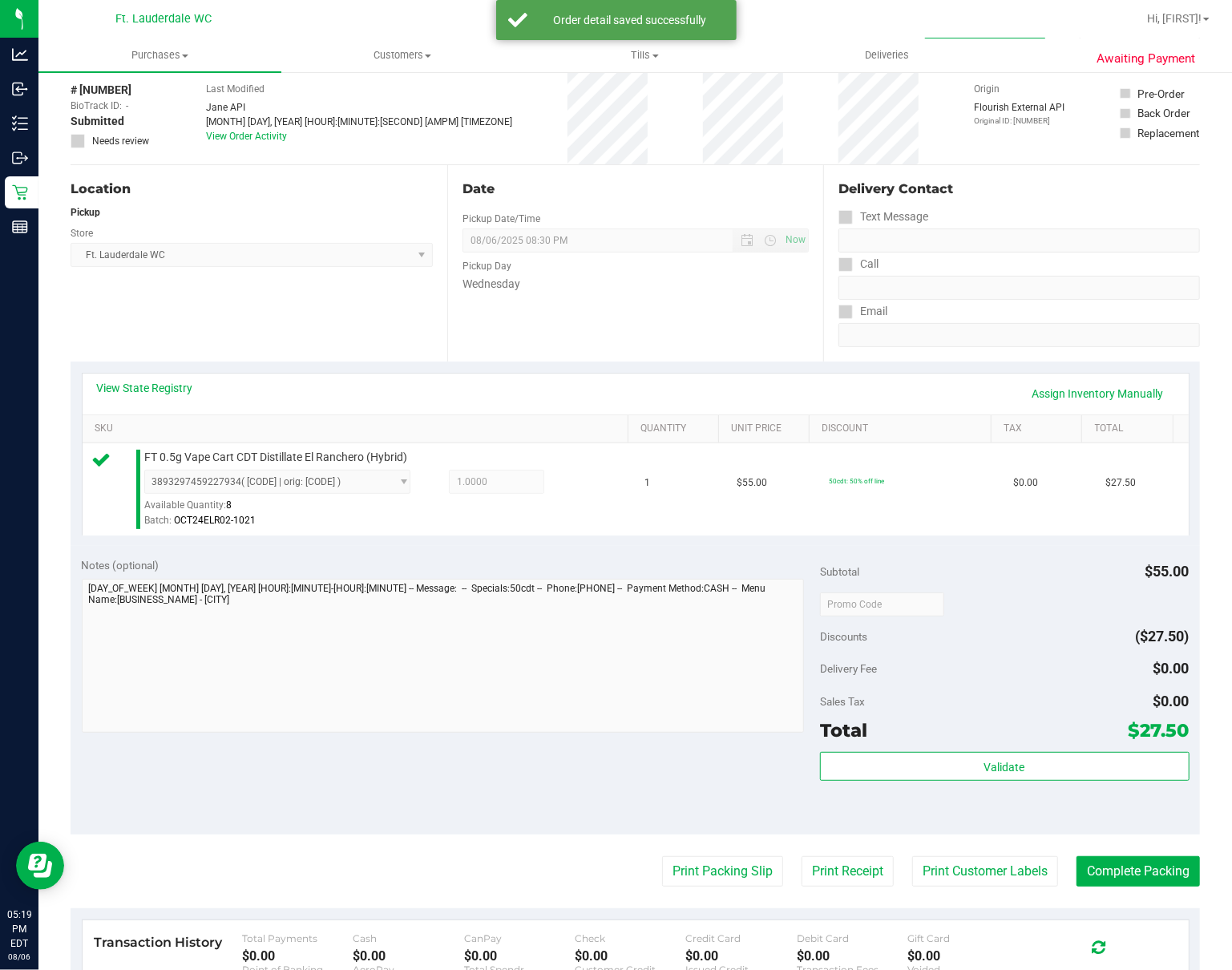 scroll, scrollTop: 321, scrollLeft: 0, axis: vertical 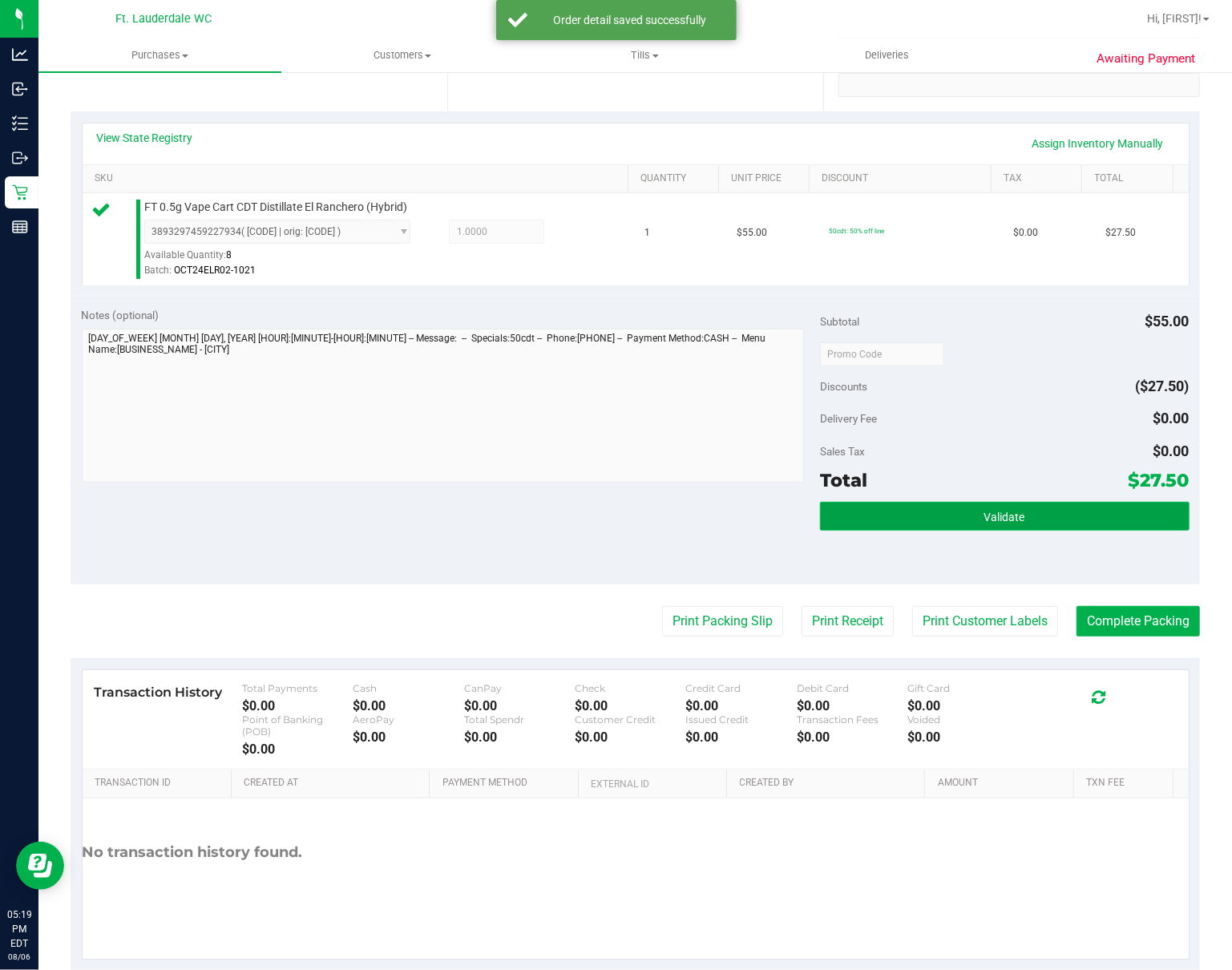 click on "Validate" at bounding box center [1004, 516] 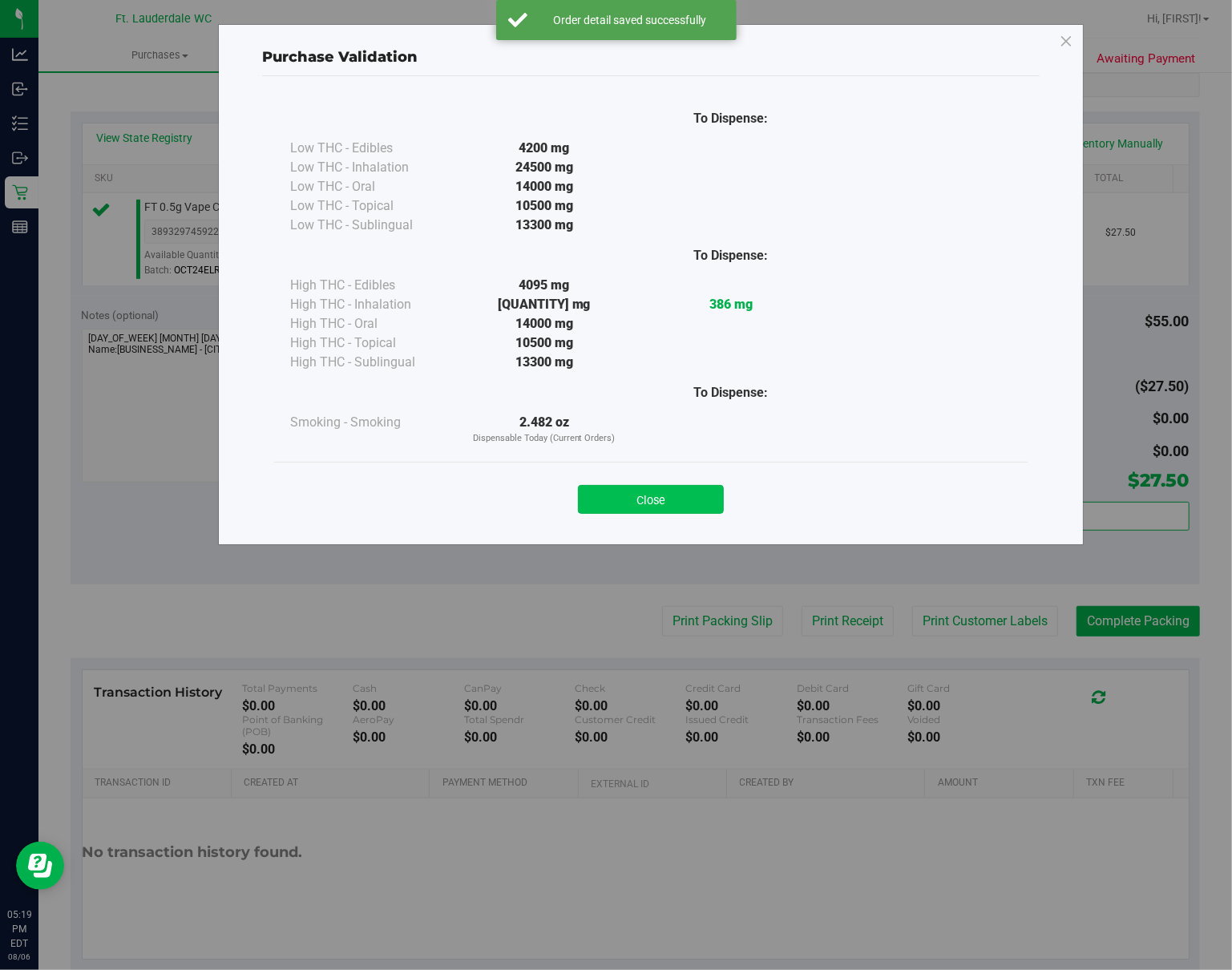 click on "Close" at bounding box center (651, 499) 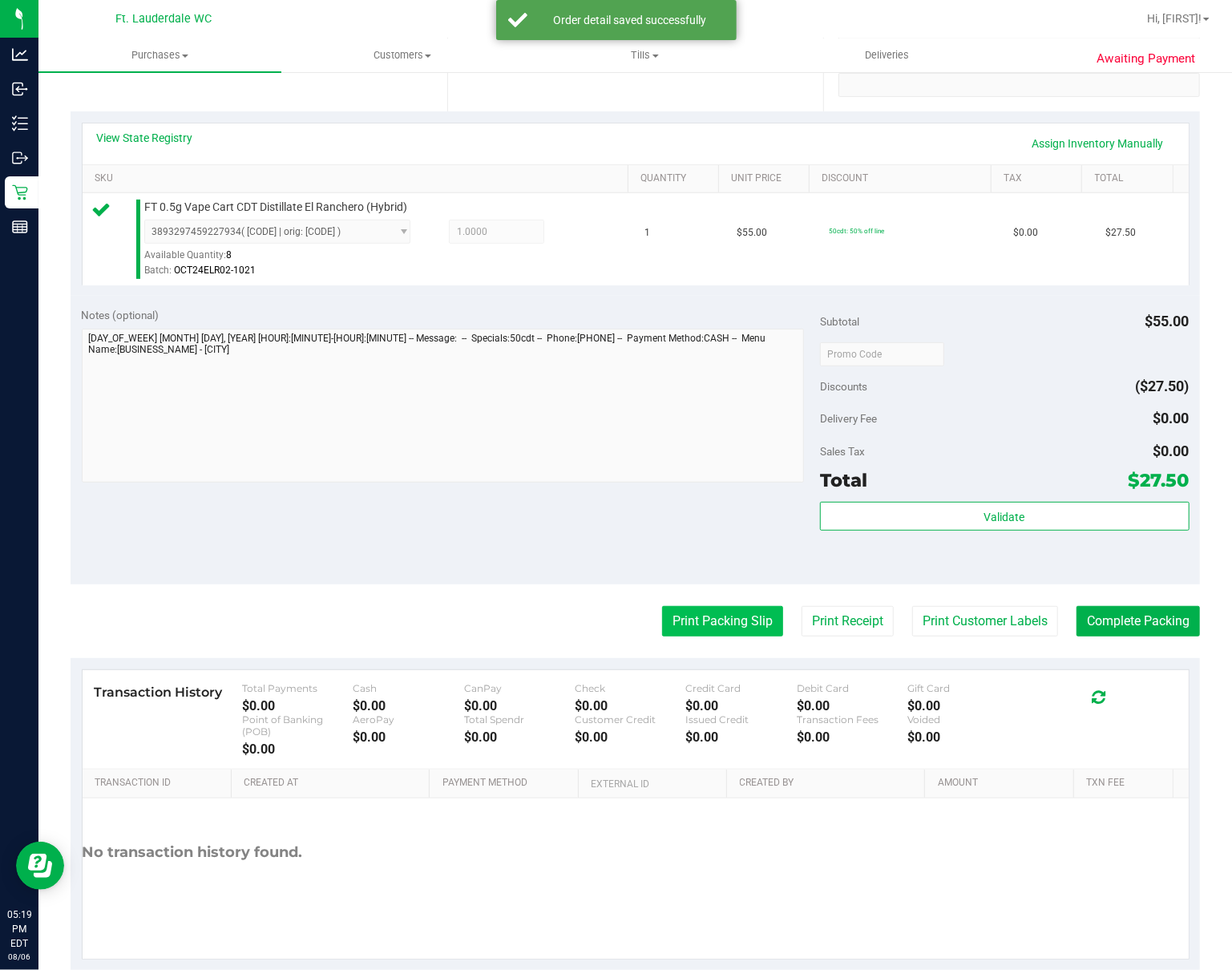 click on "Print Packing Slip" at bounding box center (722, 621) 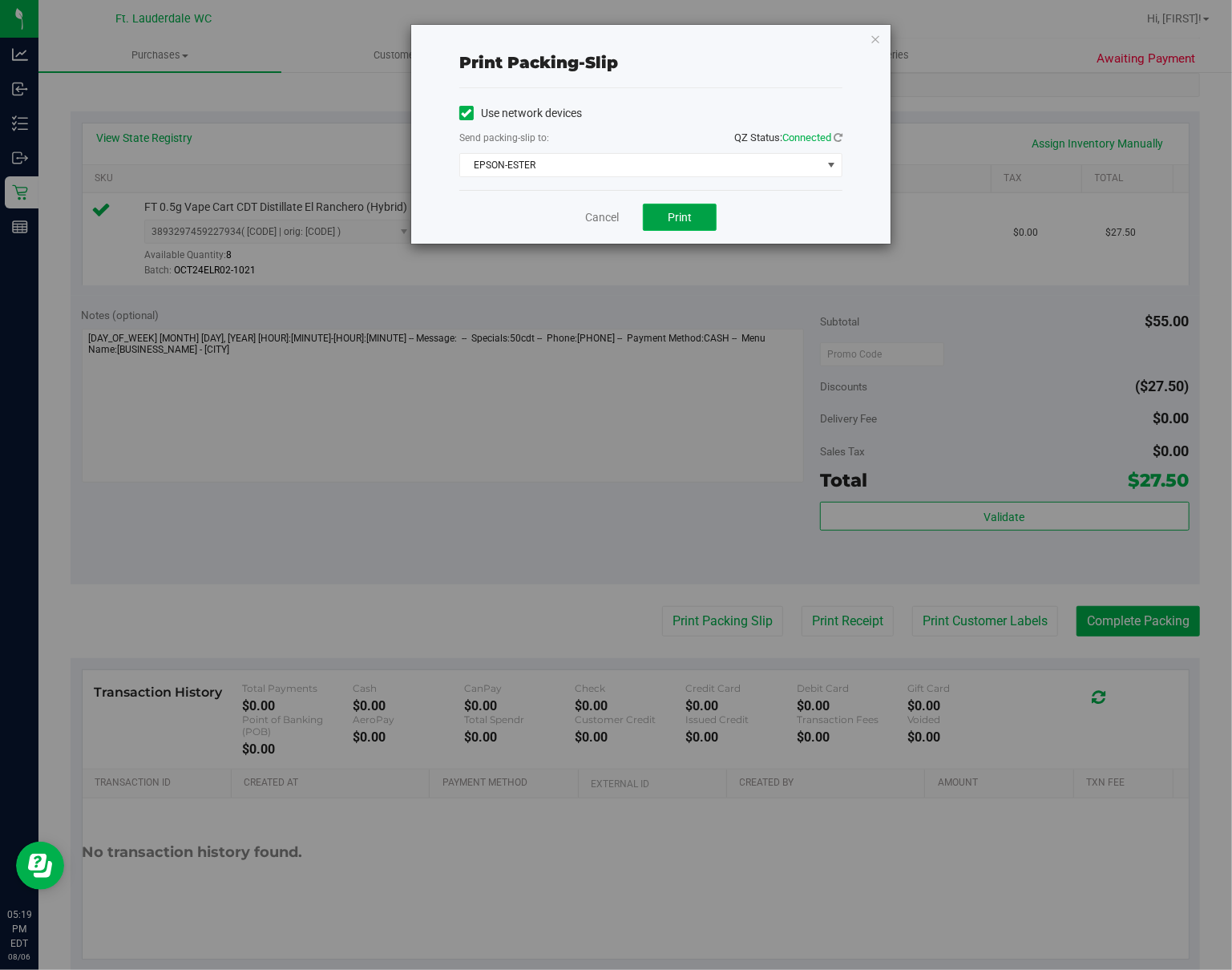 click on "Print" at bounding box center [680, 217] 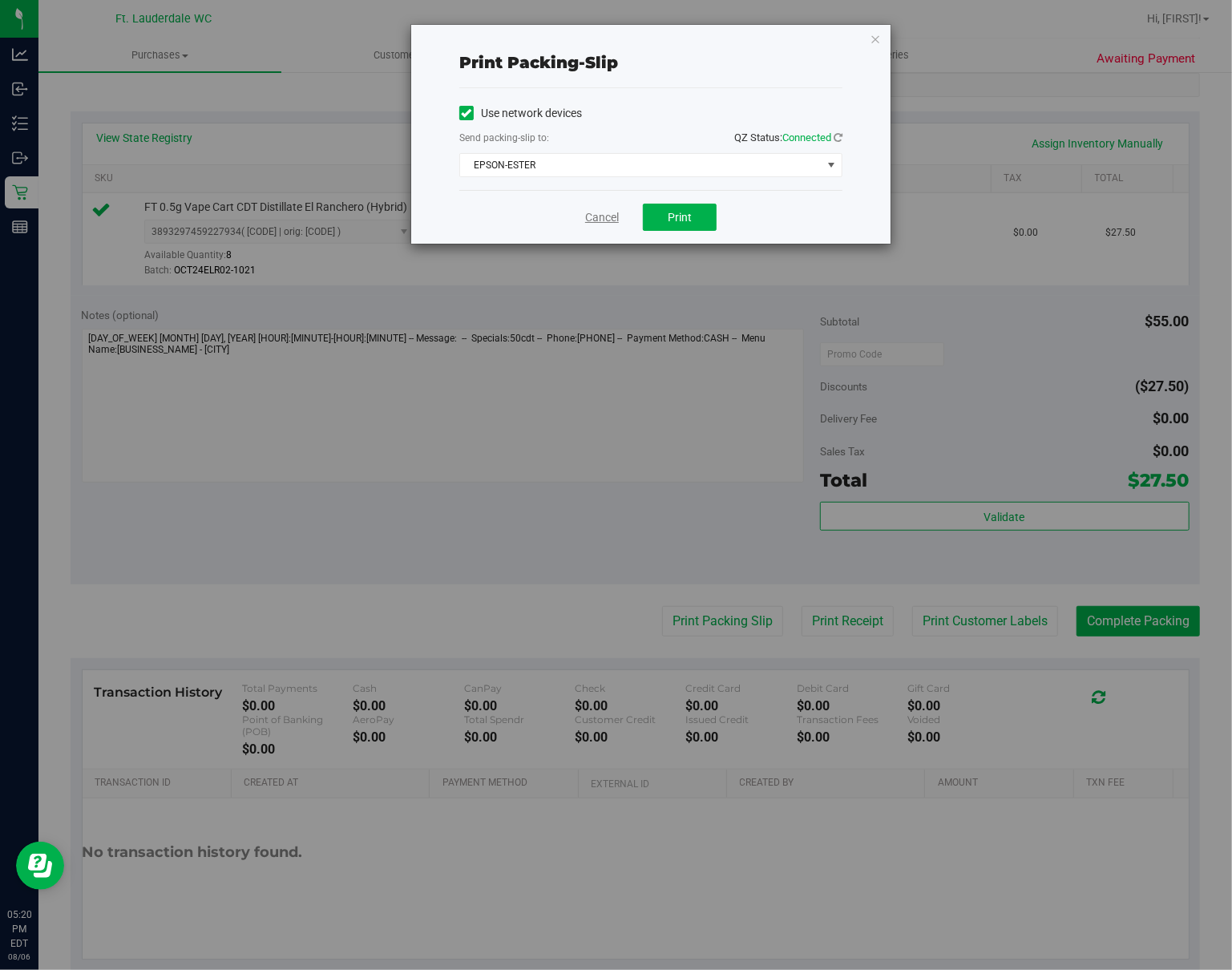 click on "Cancel" at bounding box center (602, 217) 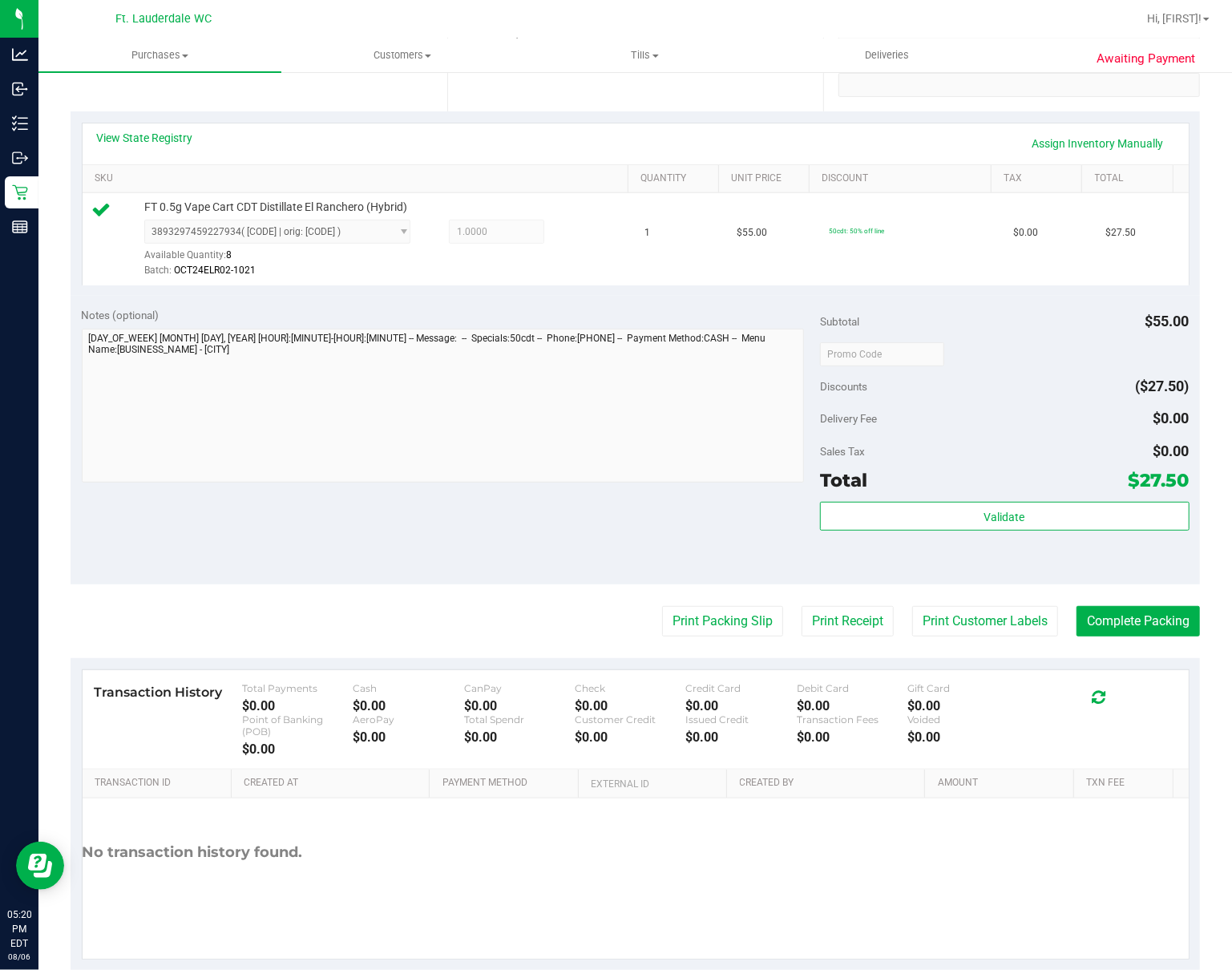 click on "Subtotal
$55.00
Discounts
($27.50)
Delivery Fee
$0.00
Sales Tax
$0.00
Total
$27.50
Validate" at bounding box center (1004, 440) 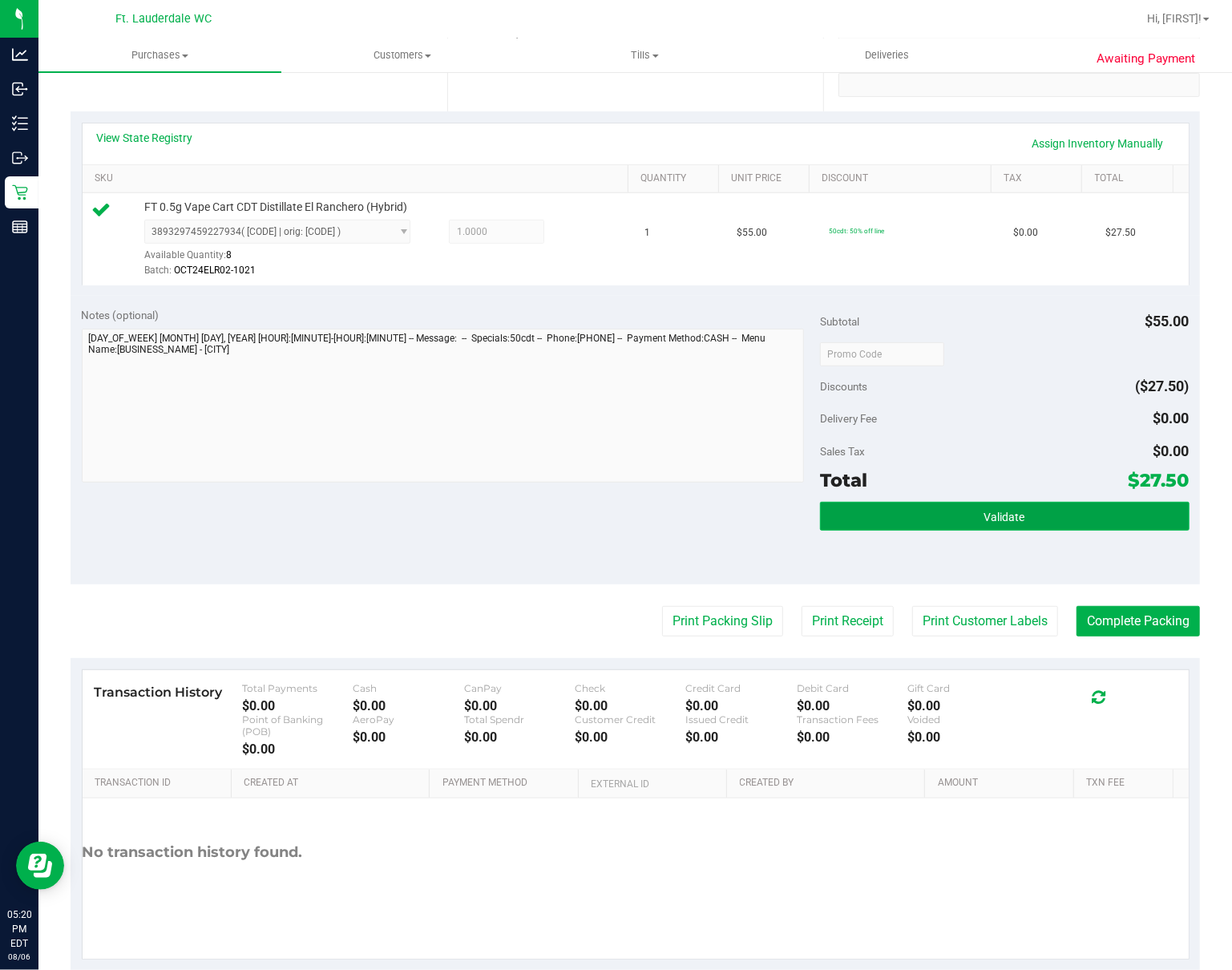 click on "Validate" at bounding box center [1004, 516] 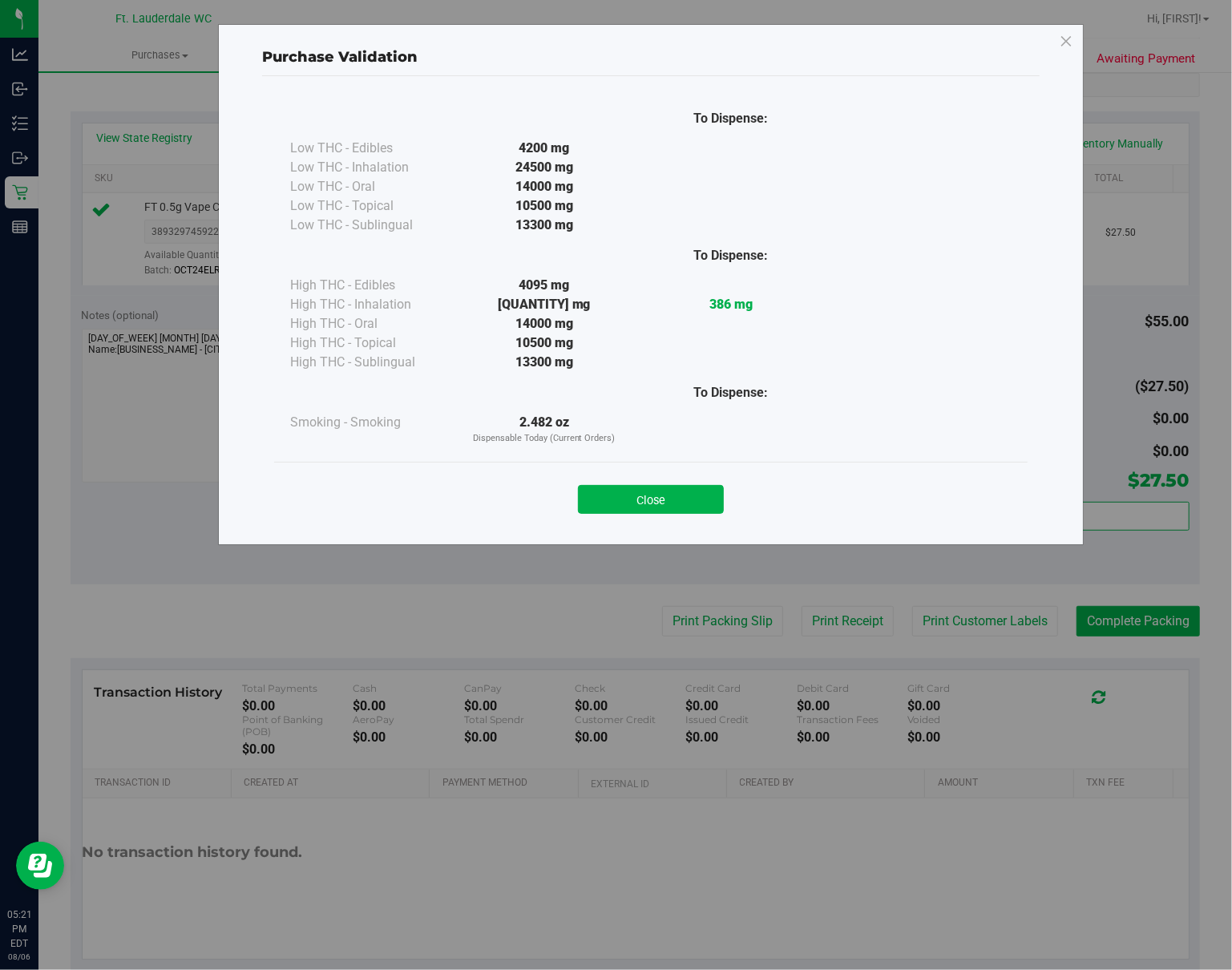 click on "Close" at bounding box center (651, 494) 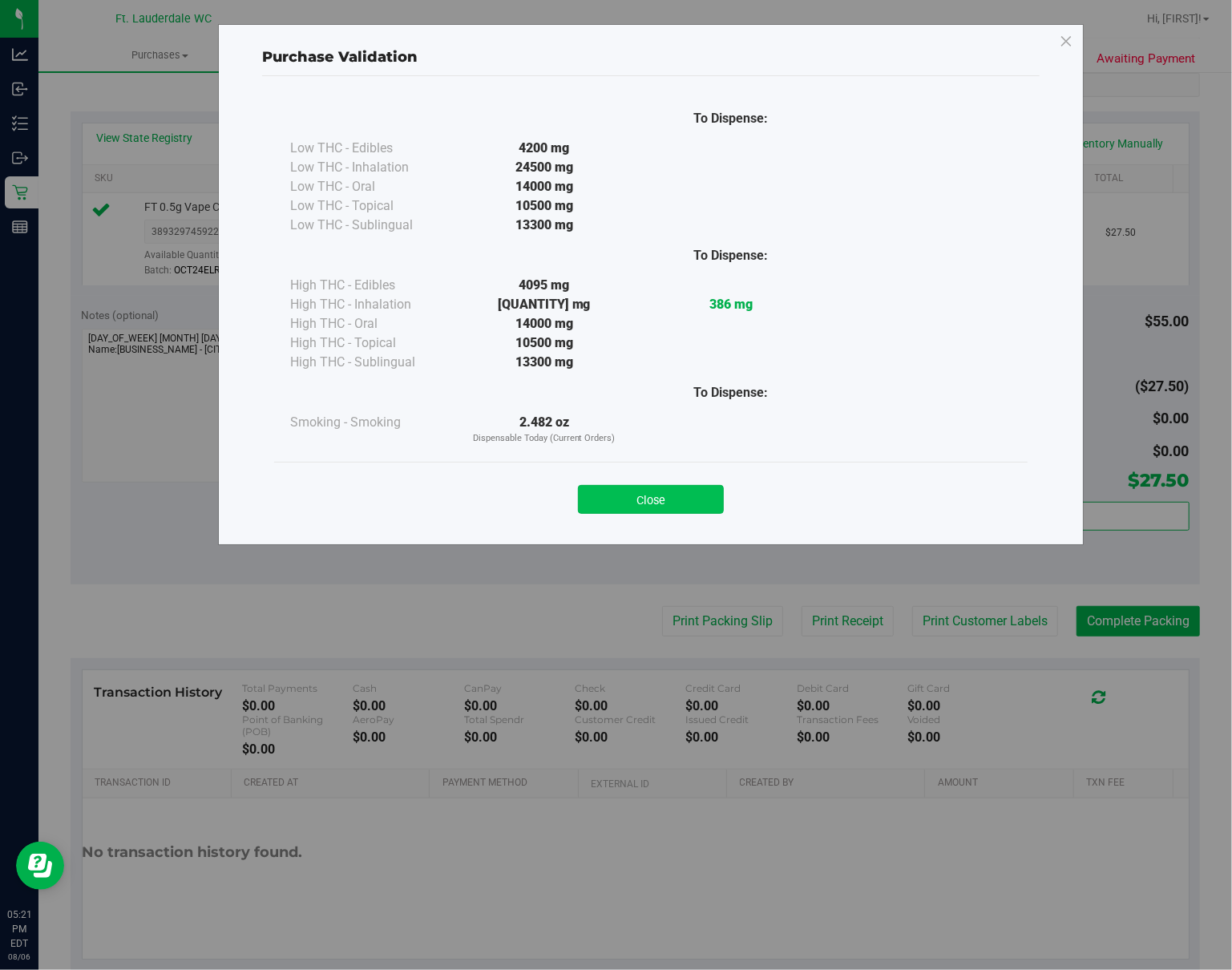 click on "Close" at bounding box center [651, 499] 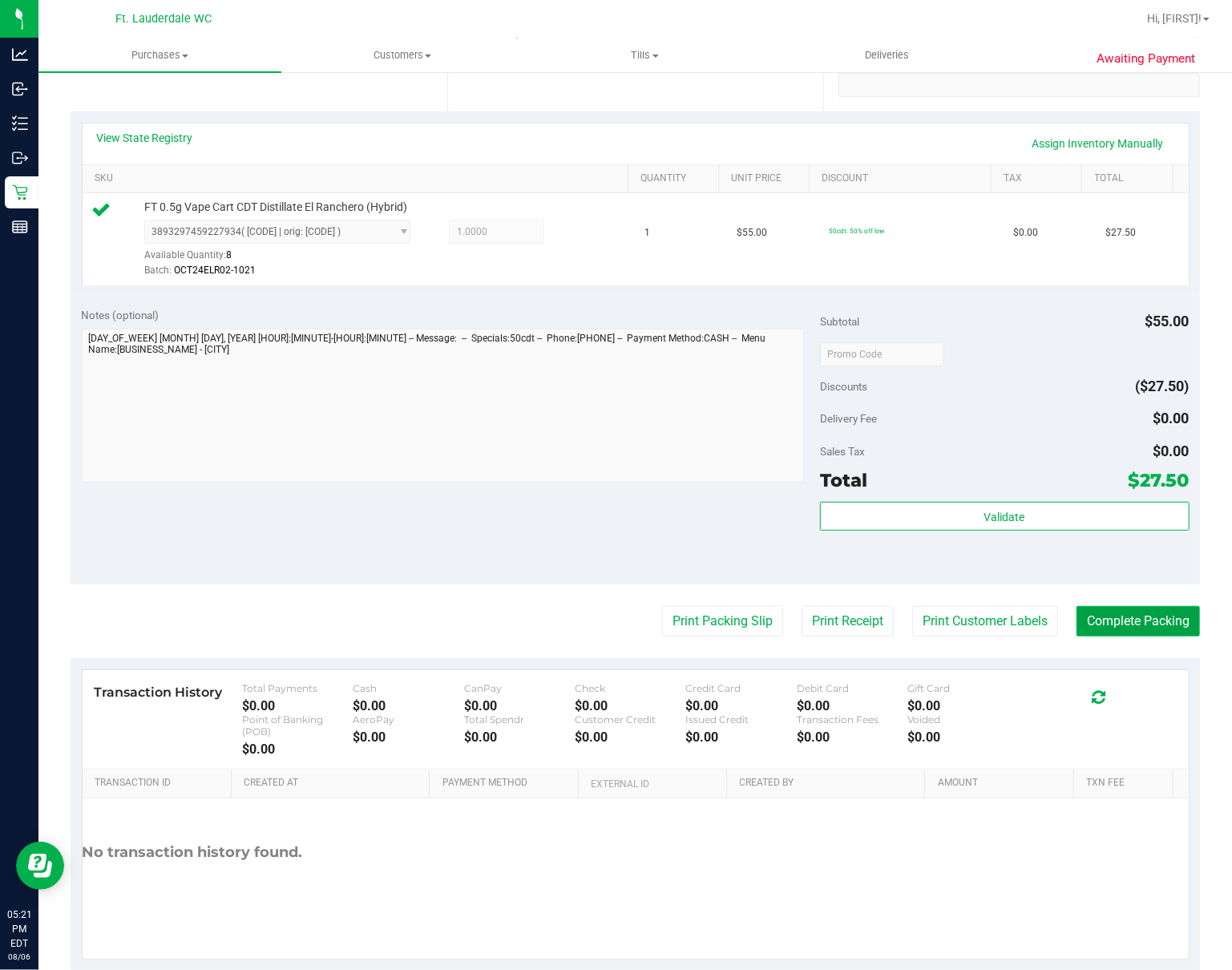 click on "Complete Packing" at bounding box center (1138, 621) 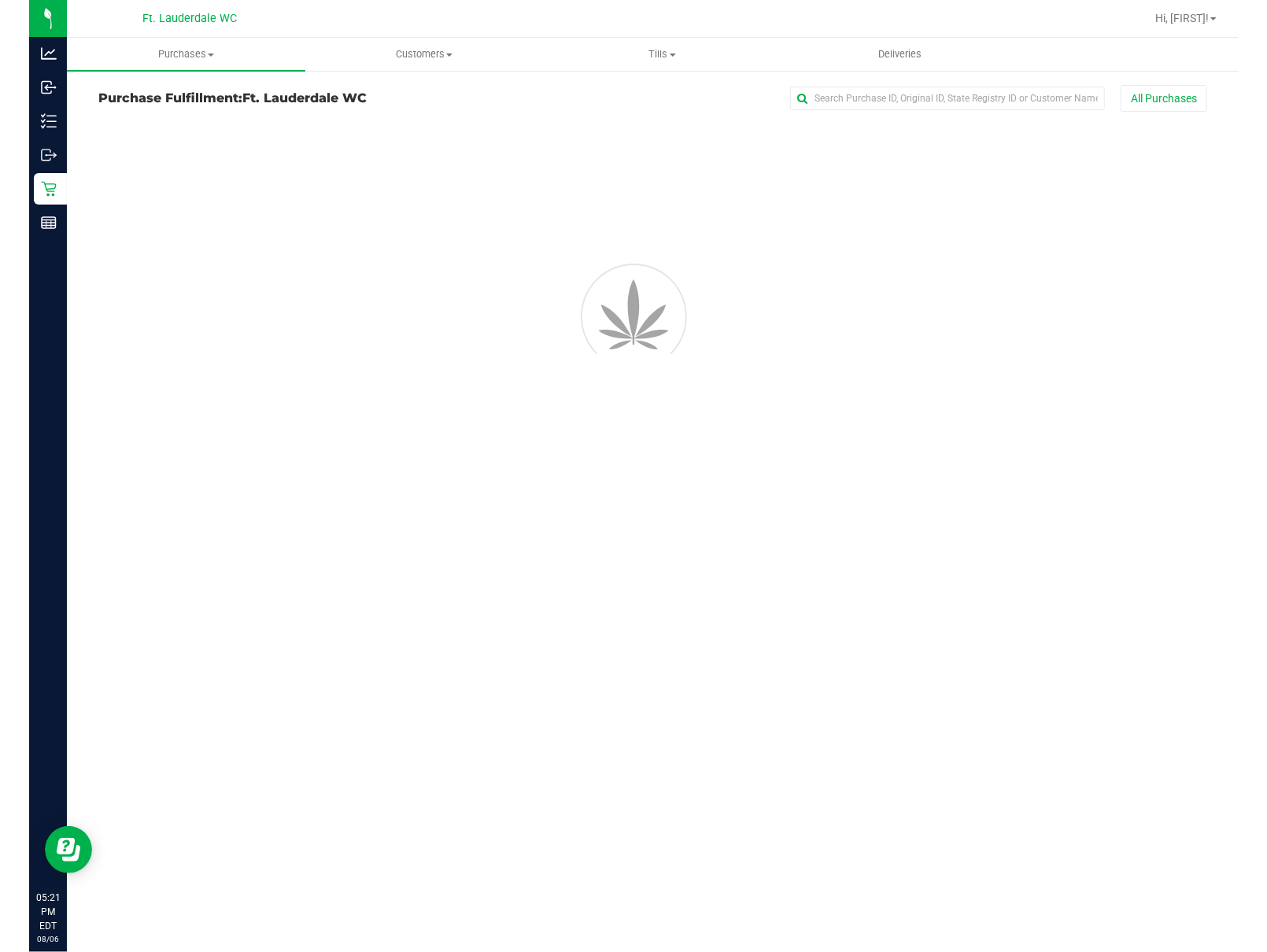 scroll, scrollTop: 0, scrollLeft: 0, axis: both 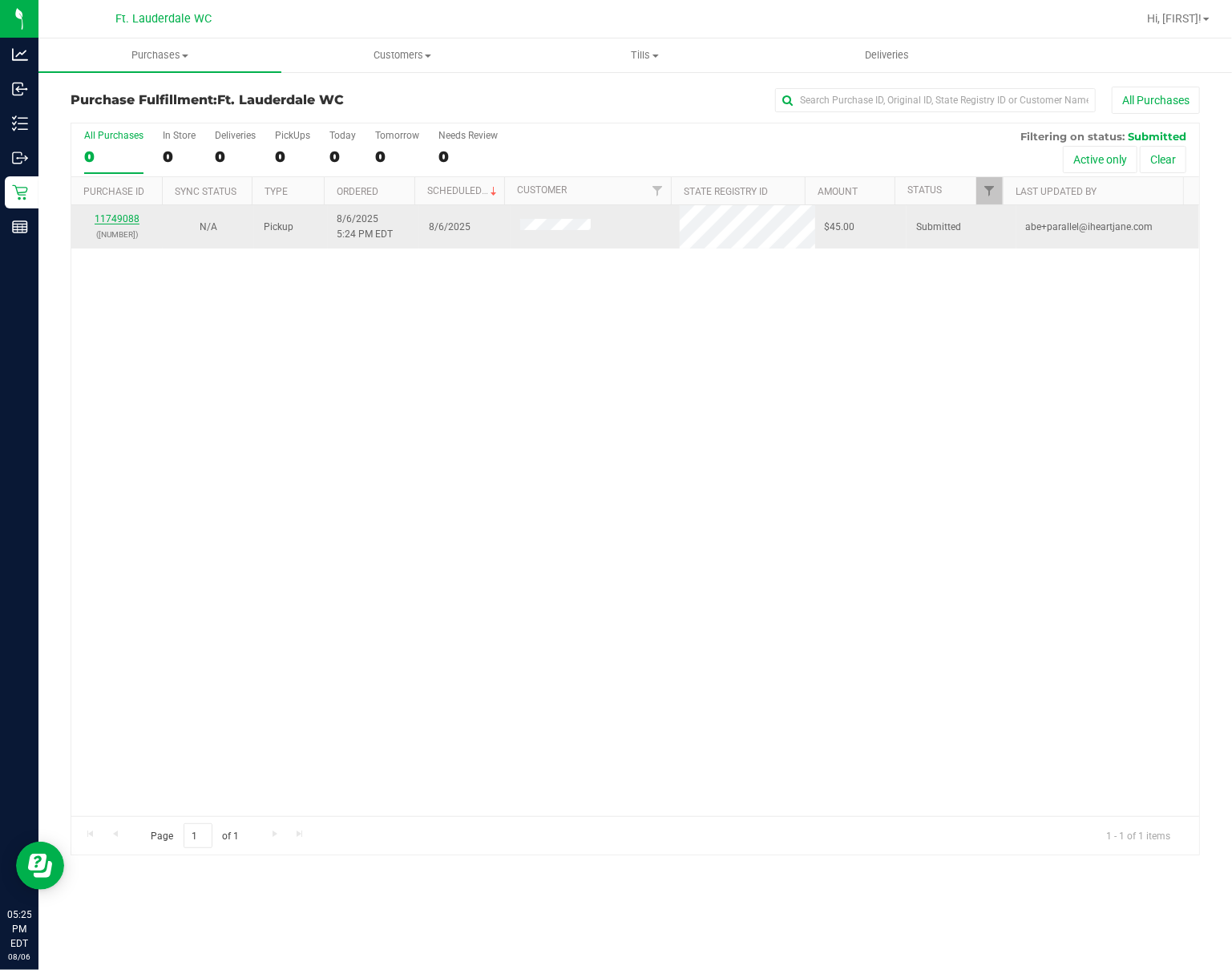 click on "11749088" at bounding box center [117, 219] 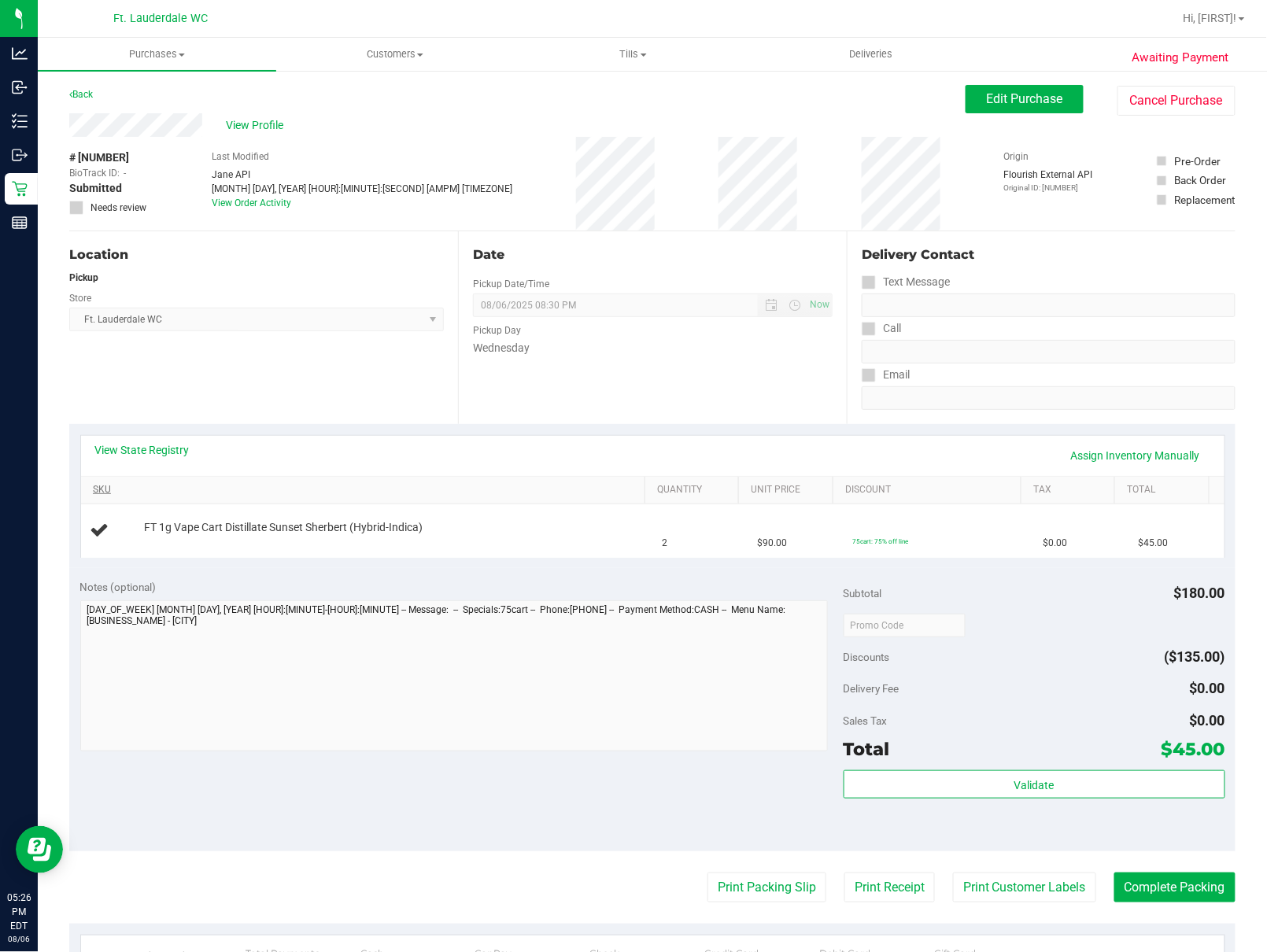 click on "View State Registry
Assign Inventory Manually" at bounding box center [652, 456] 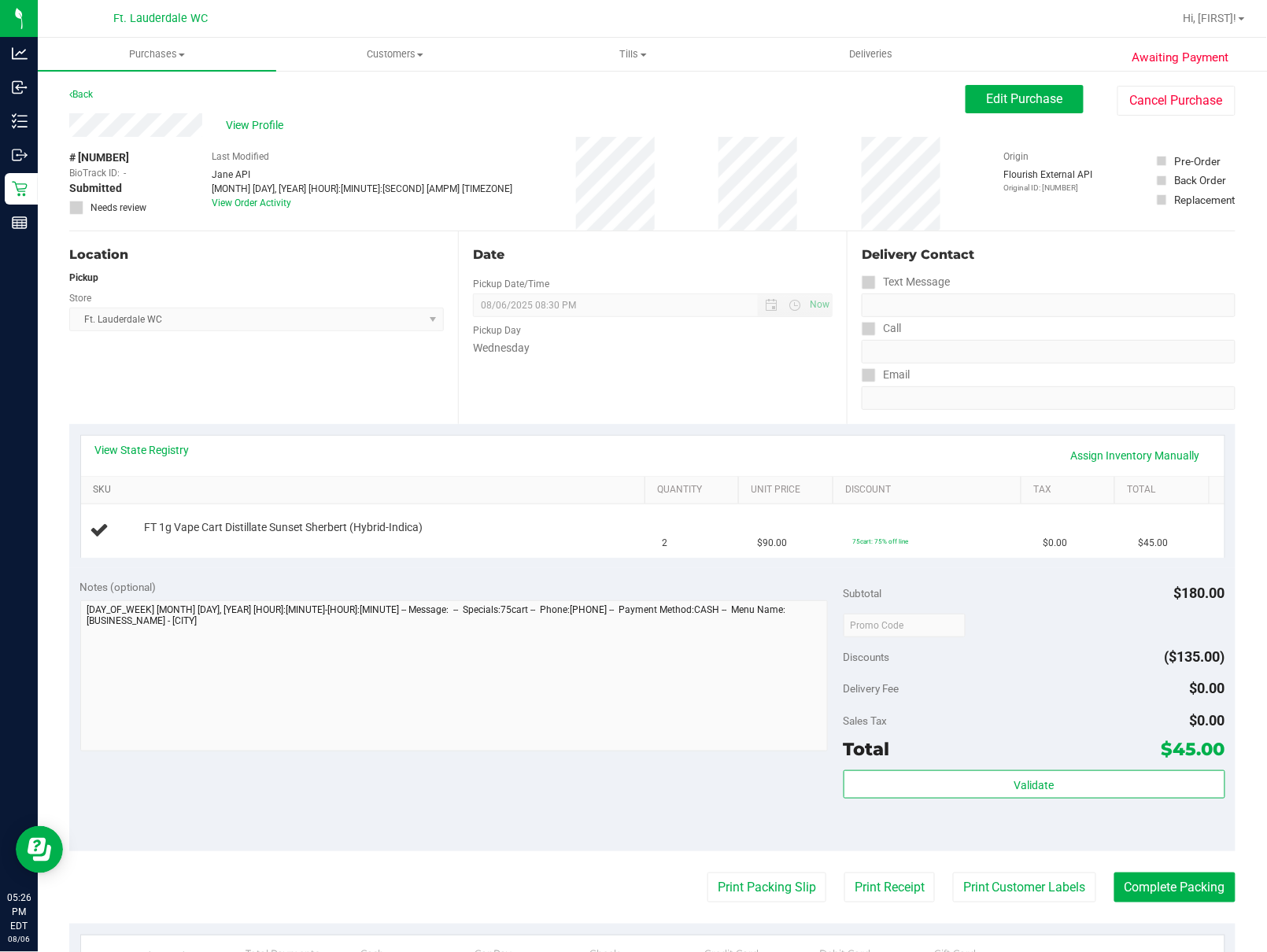 click on "SKU" at bounding box center (366, 490) 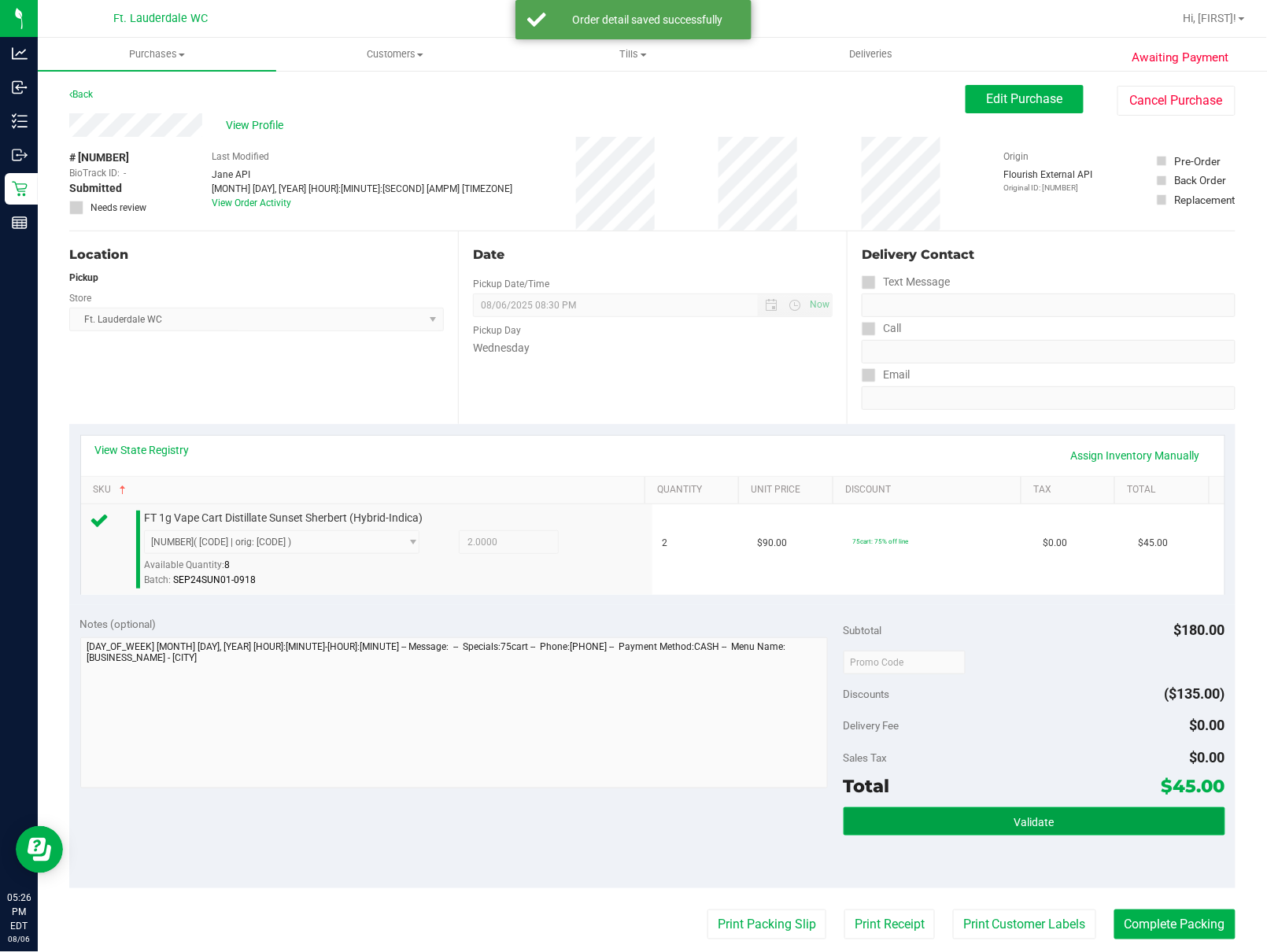 click on "Validate" at bounding box center (1034, 821) 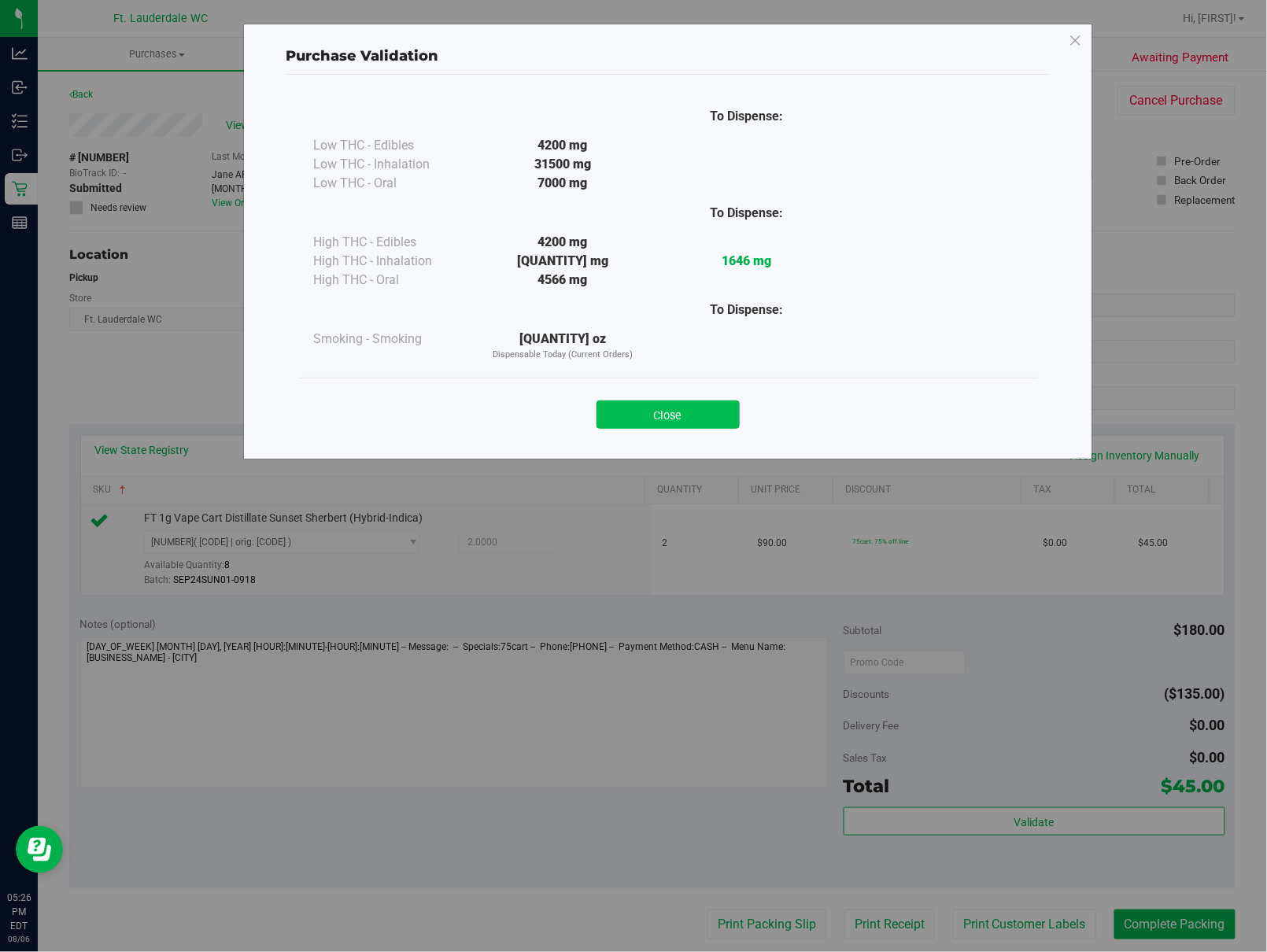 click on "Close" at bounding box center (668, 415) 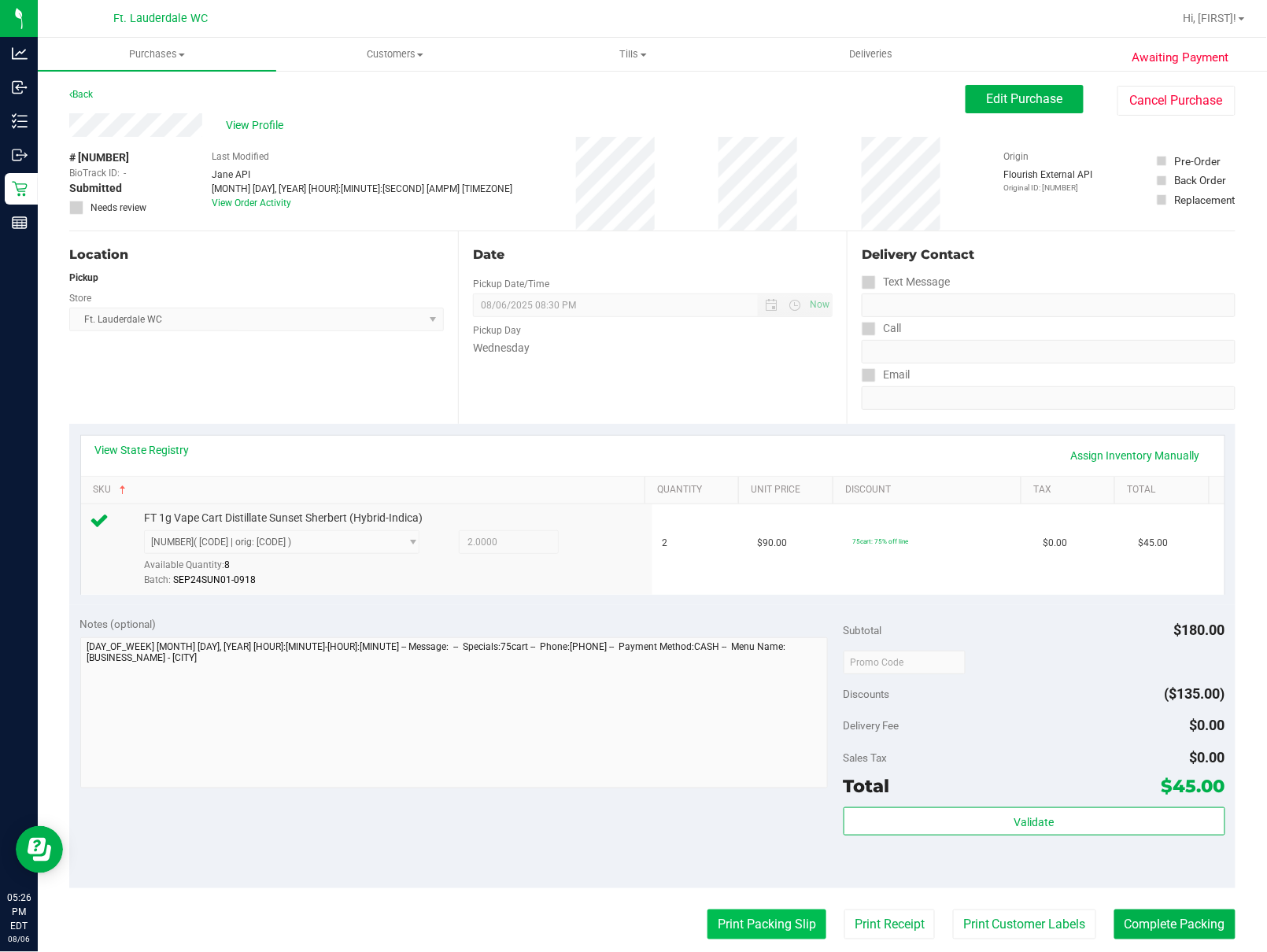 click on "Print Packing Slip" at bounding box center (766, 924) 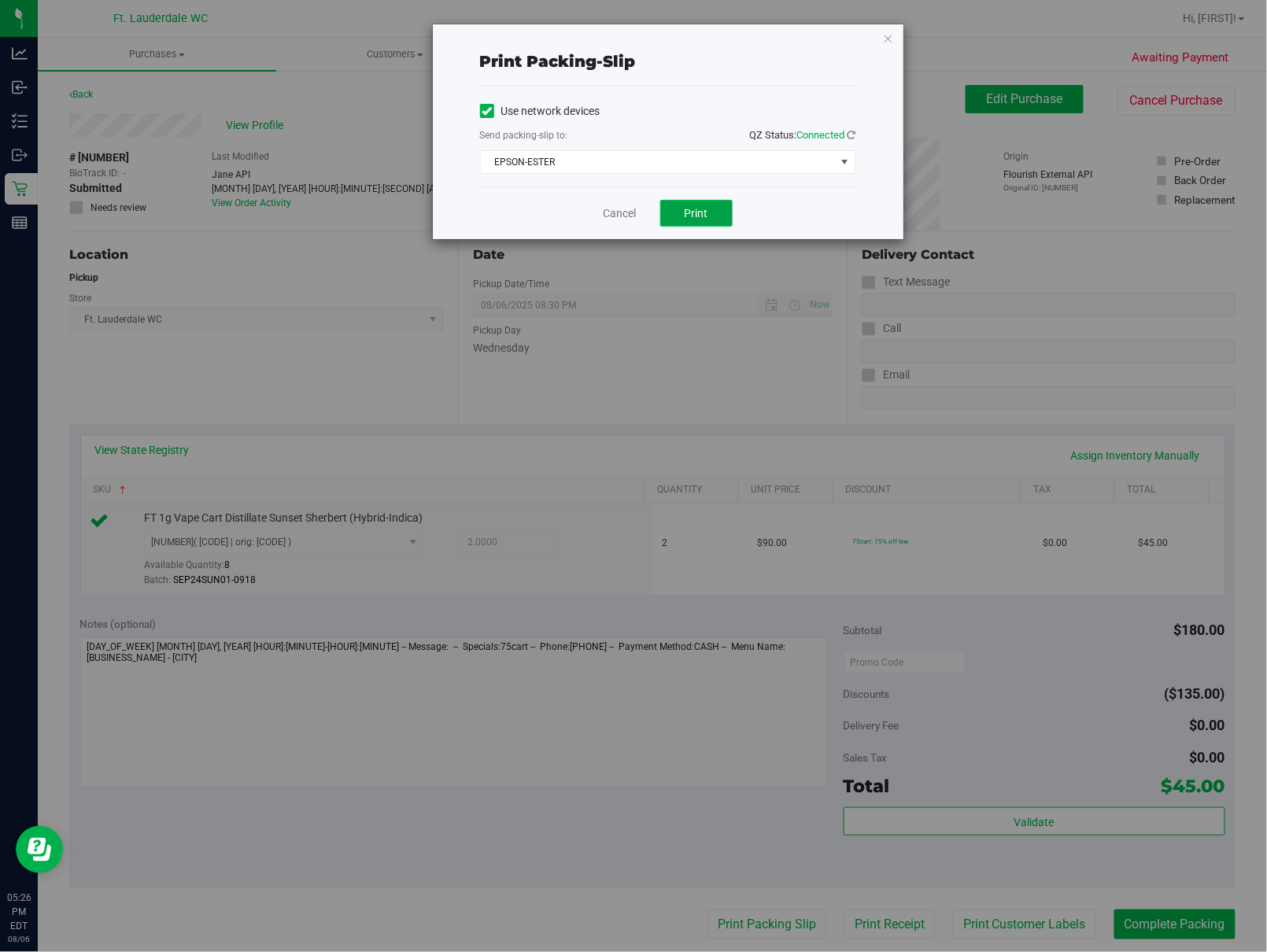 click on "Print" at bounding box center [696, 213] 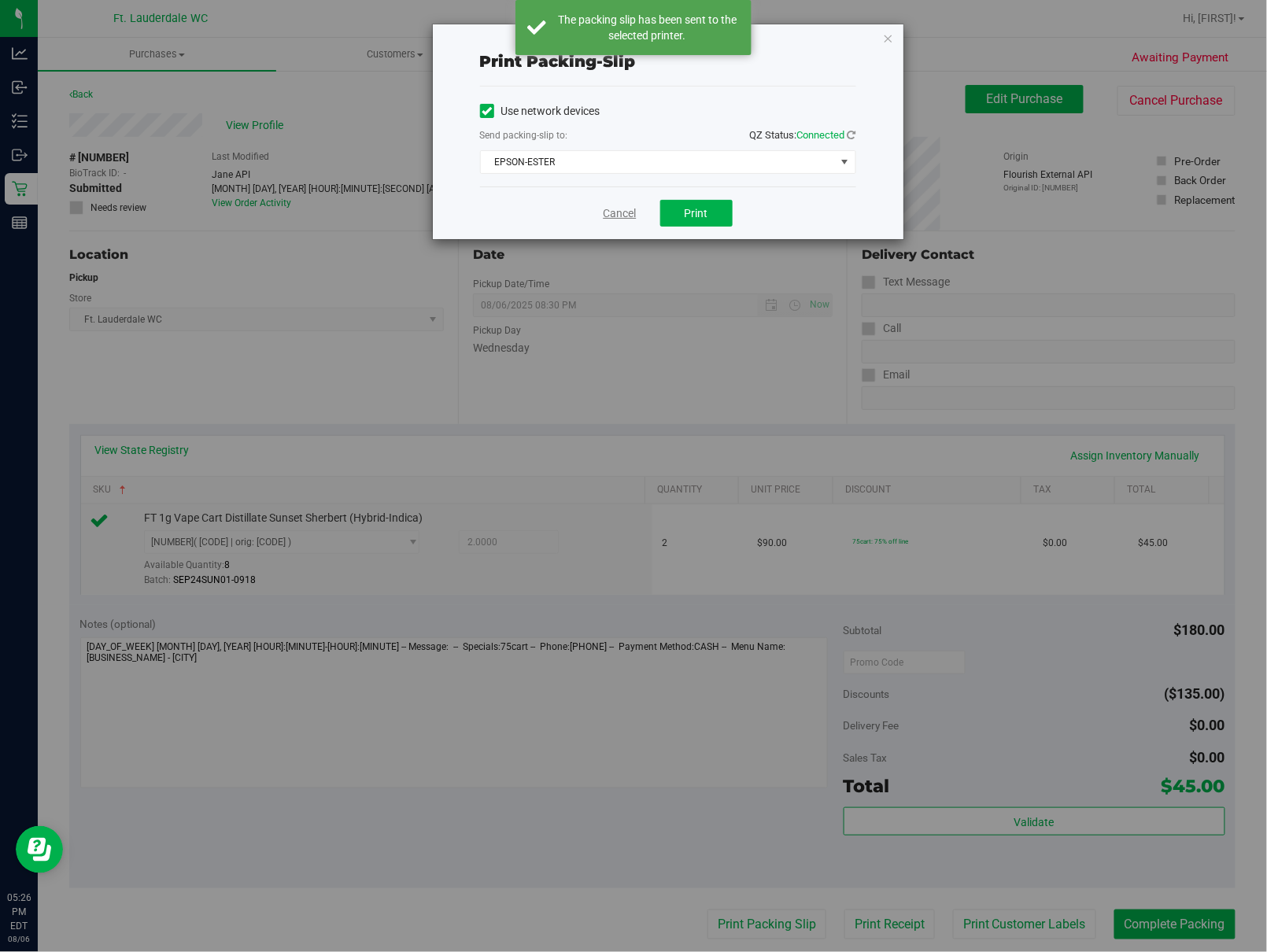 click on "Cancel" at bounding box center [620, 213] 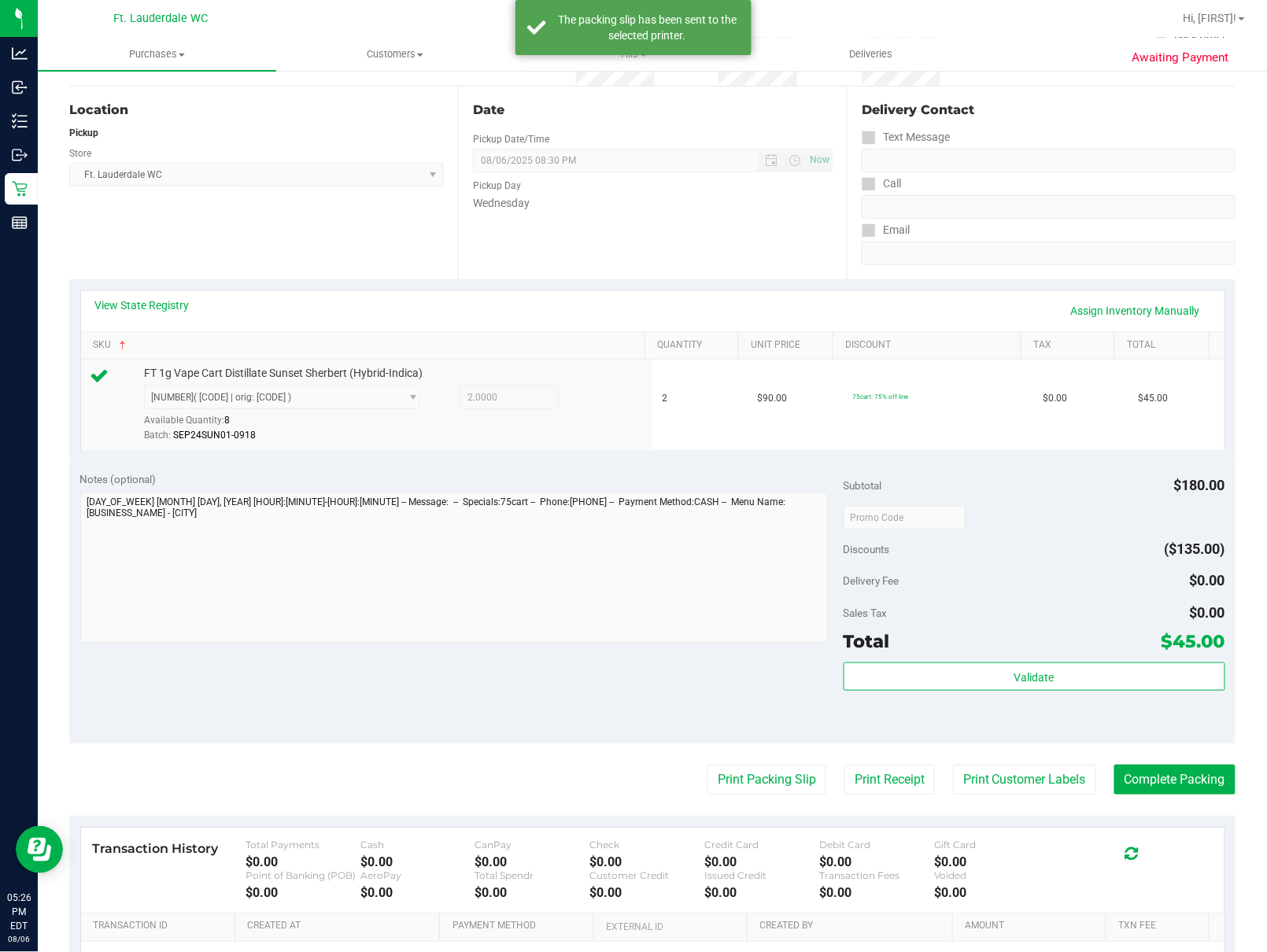 scroll, scrollTop: 337, scrollLeft: 0, axis: vertical 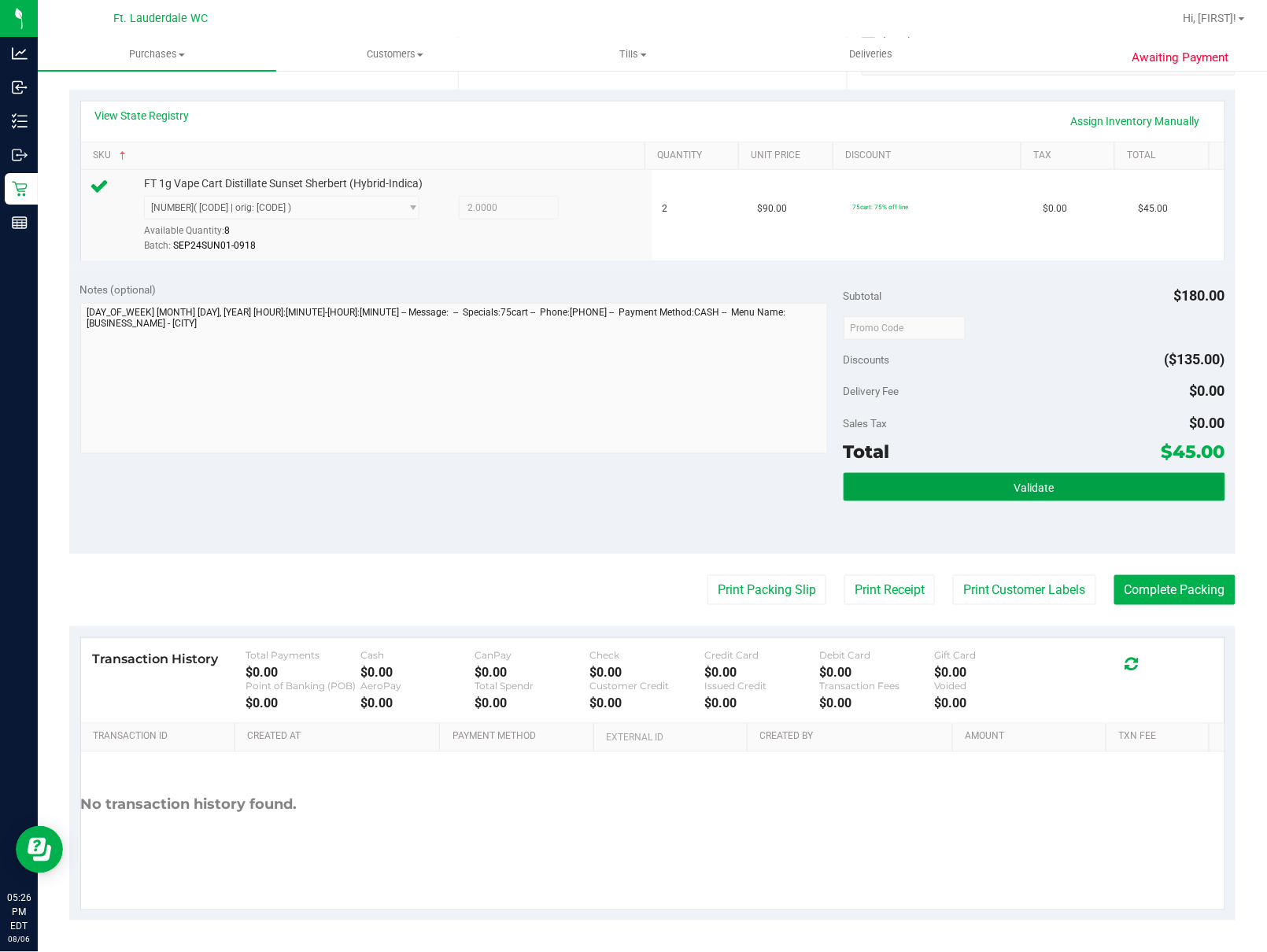 click on "Validate" at bounding box center (1034, 487) 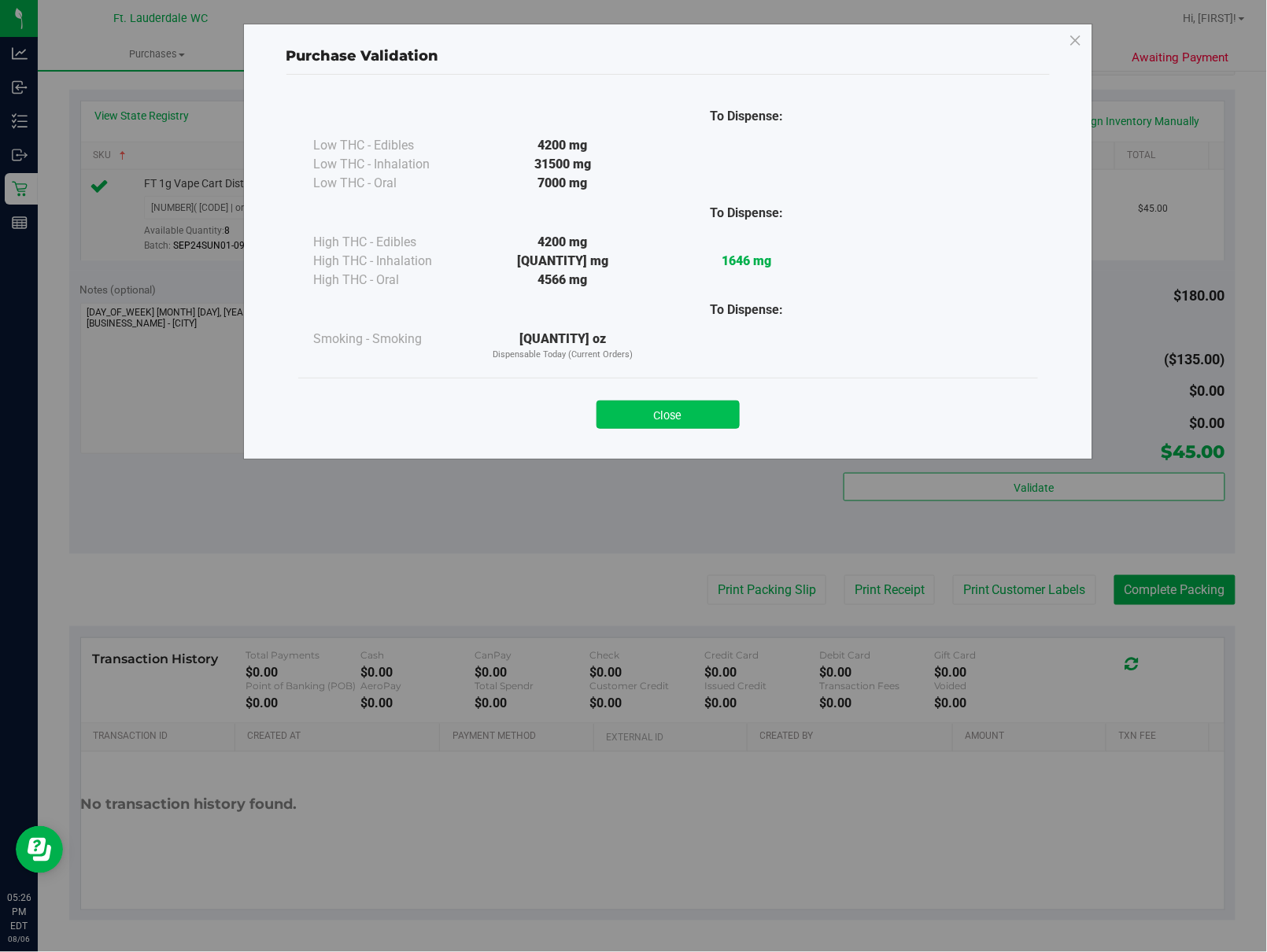 click on "Close" at bounding box center [668, 415] 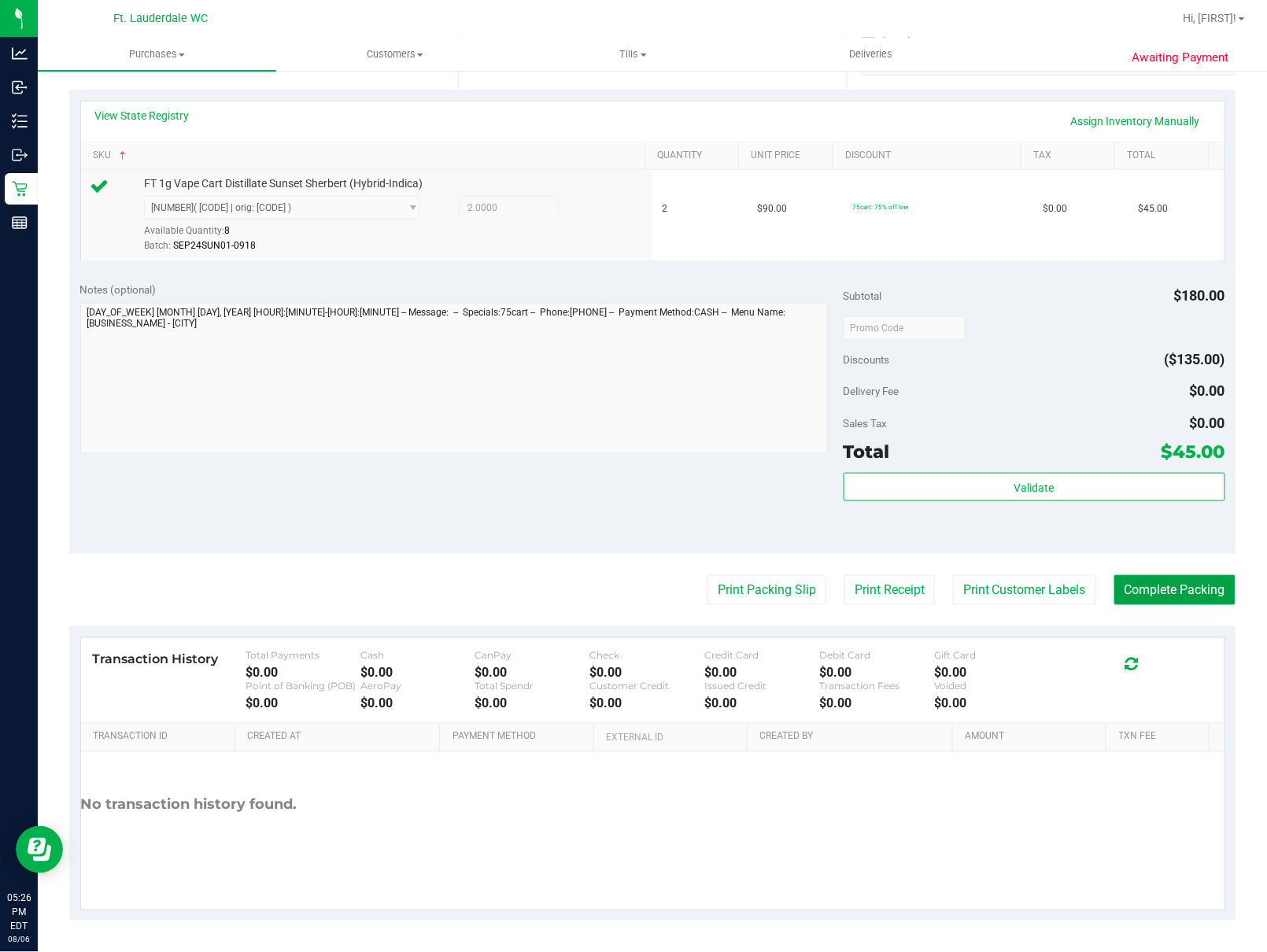 click on "Complete Packing" at bounding box center [1175, 590] 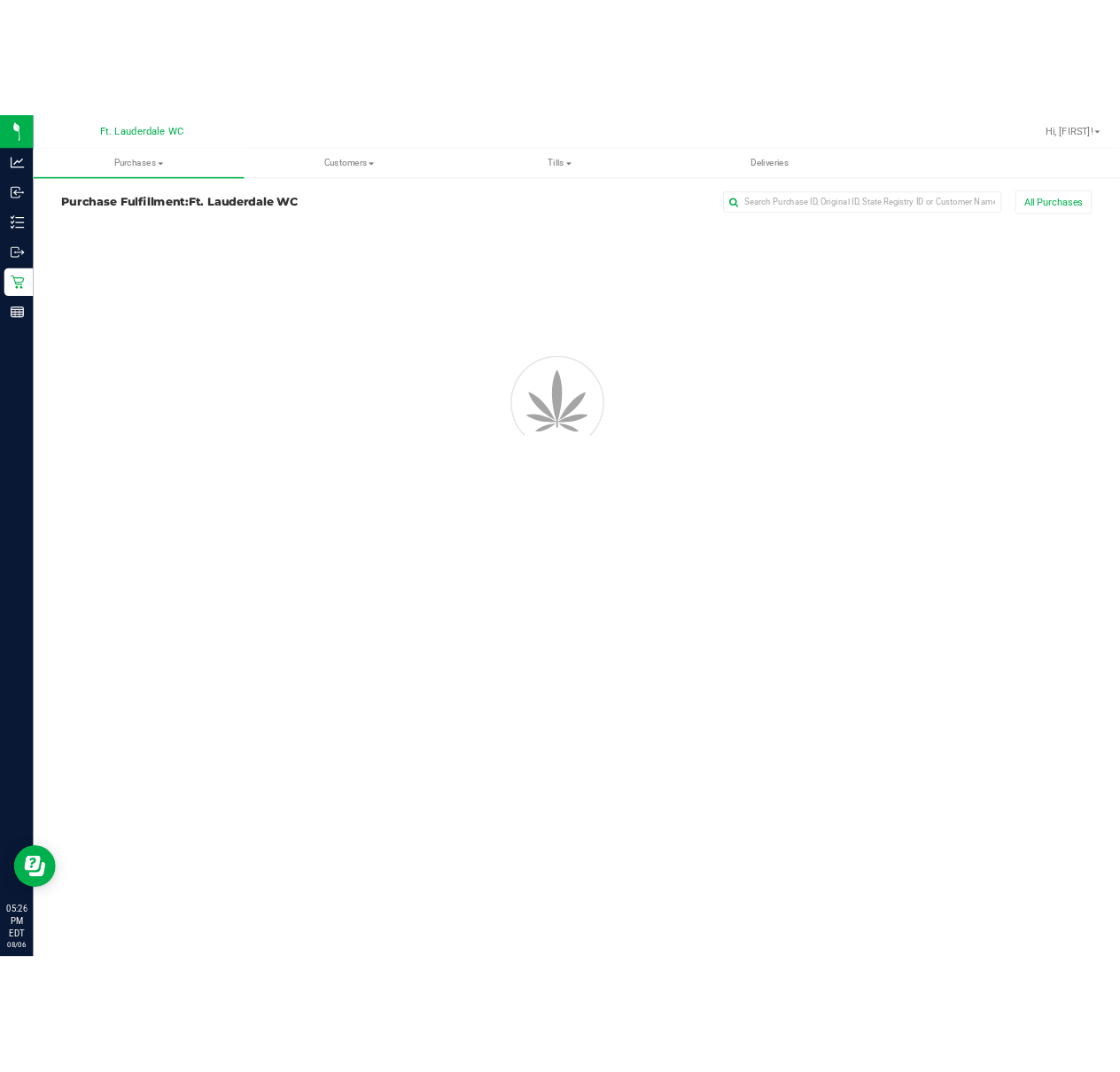 scroll, scrollTop: 0, scrollLeft: 0, axis: both 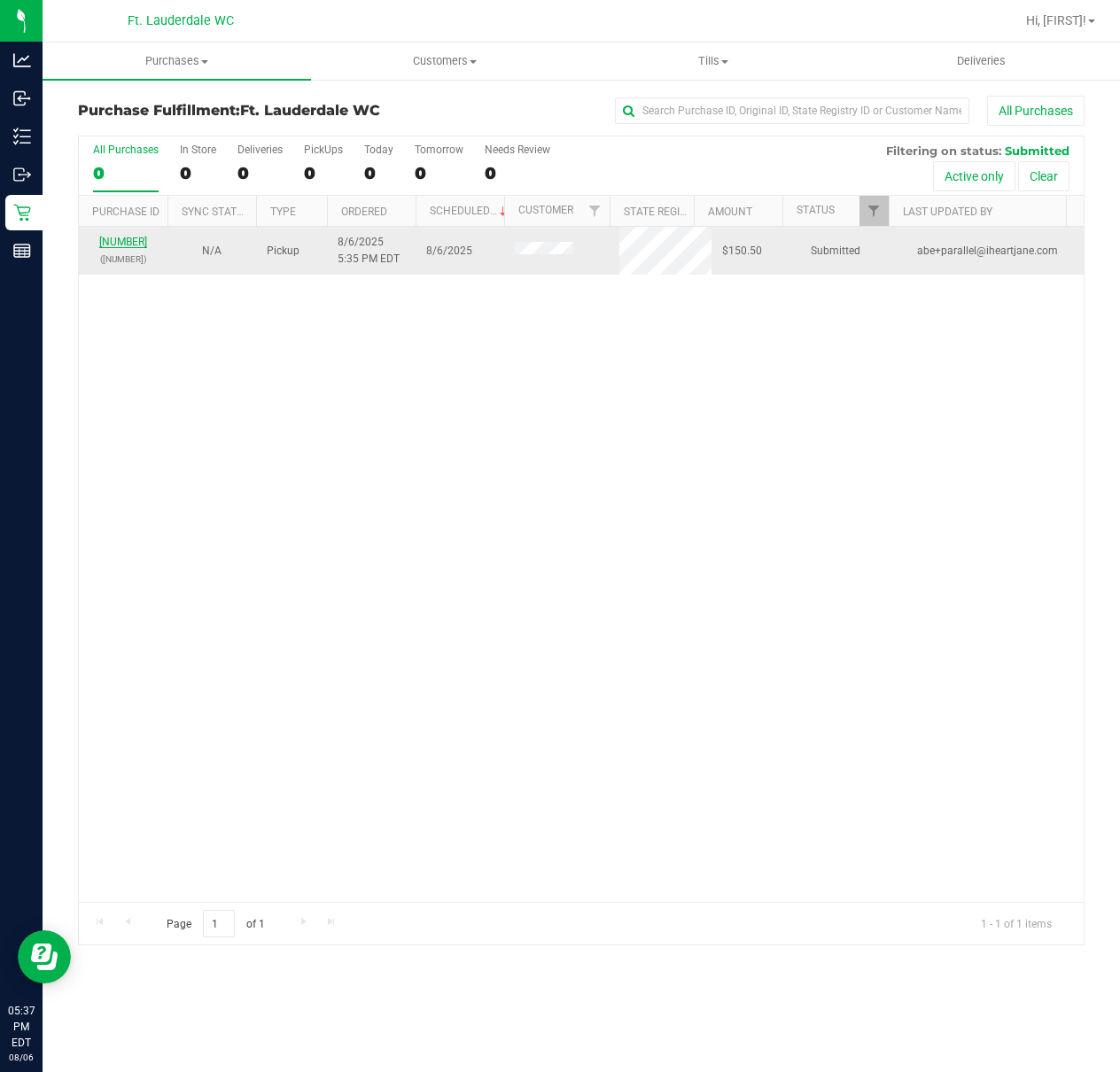 click on "11749192" at bounding box center [123, 242] 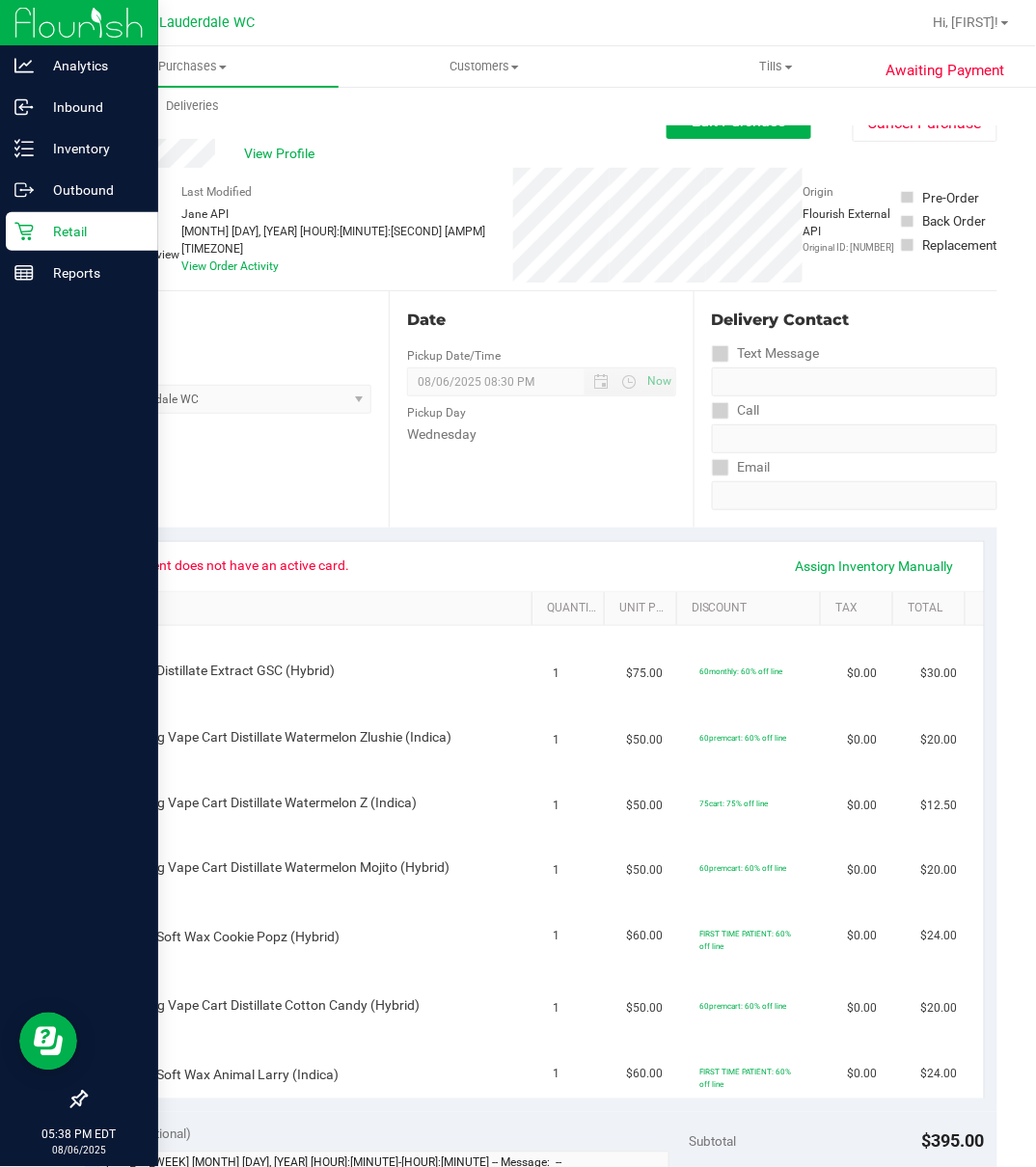 click on "Retail" at bounding box center (92, 231) 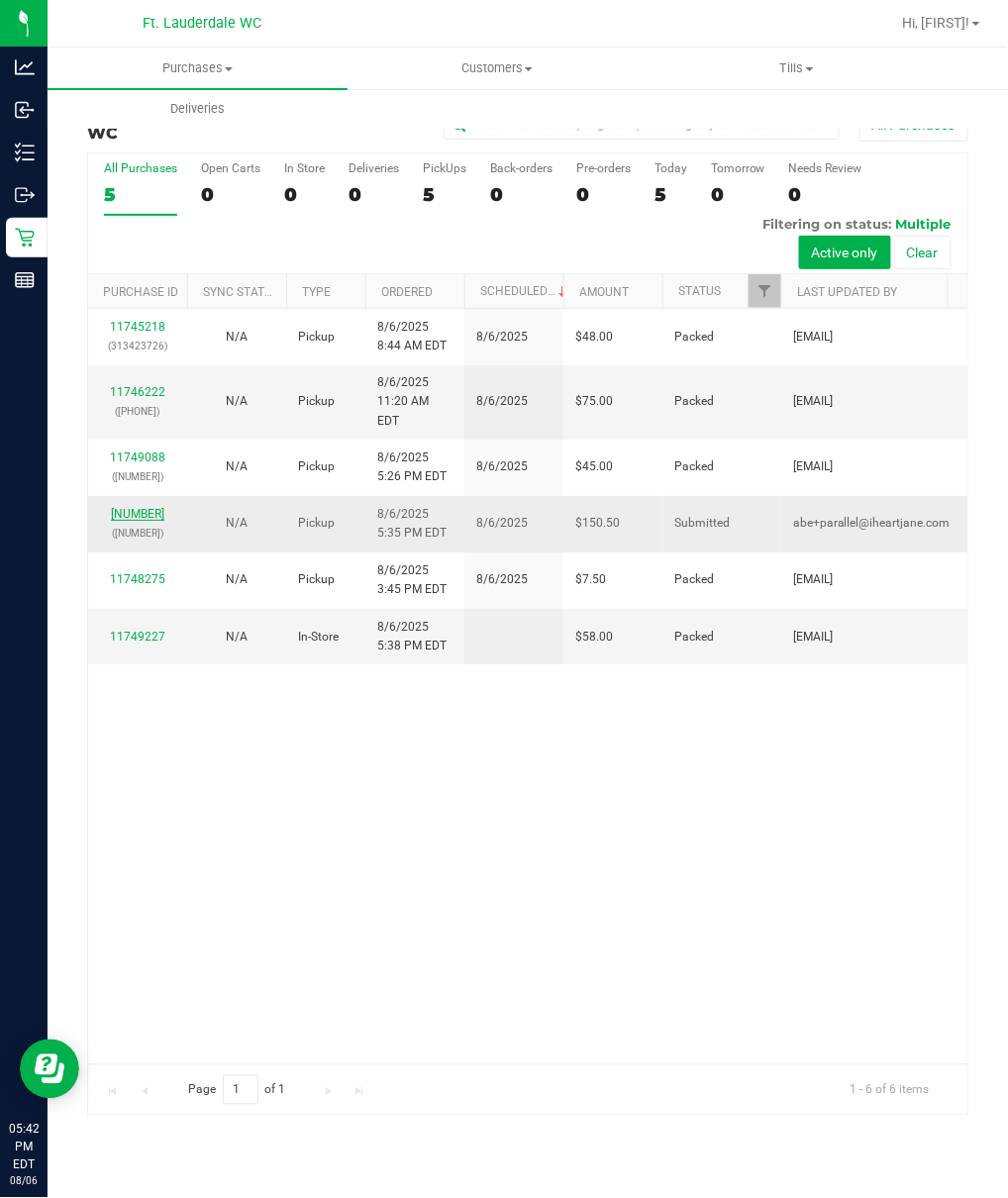 click on "11749192" at bounding box center (138, 514) 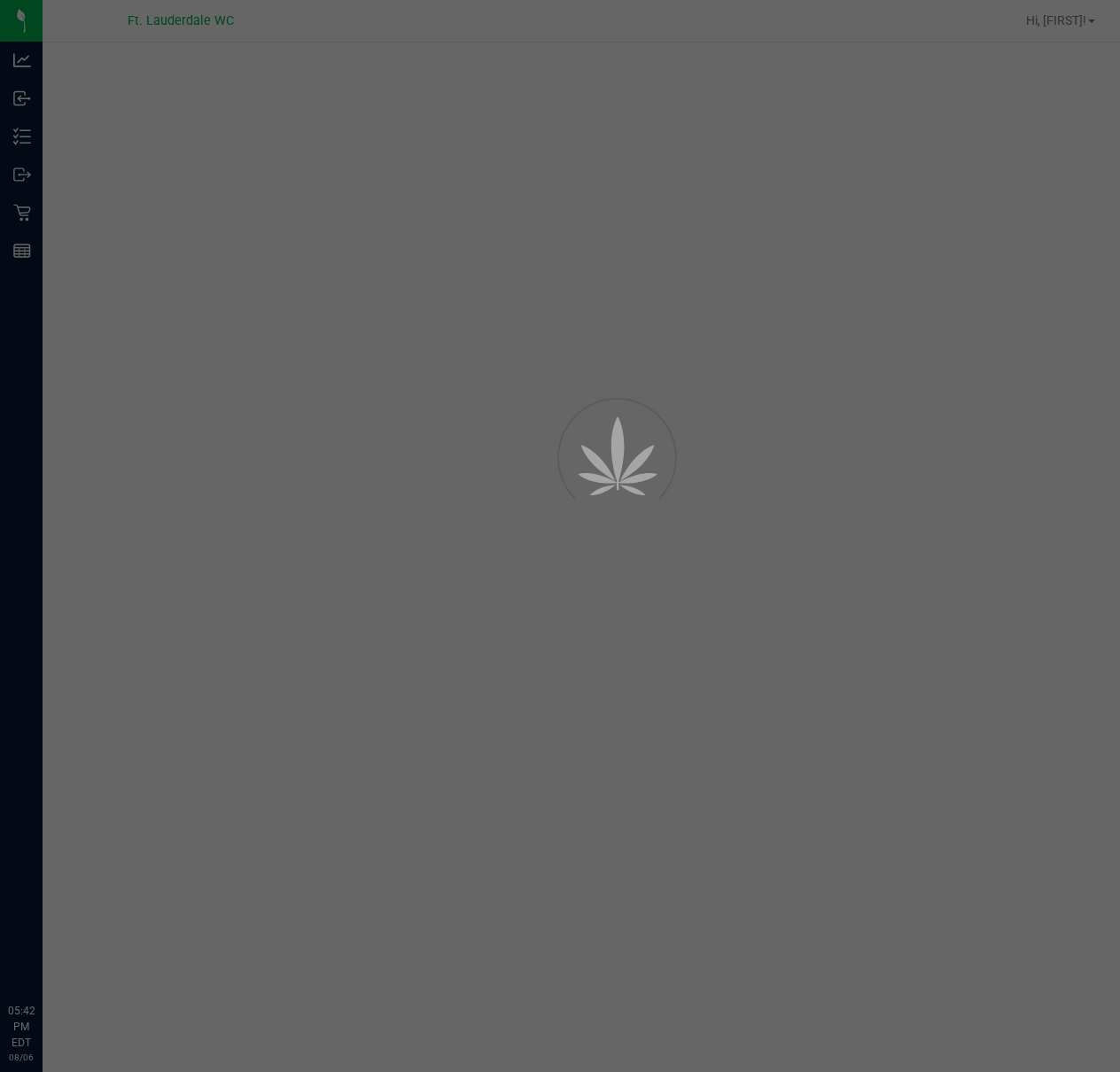 scroll, scrollTop: 0, scrollLeft: 0, axis: both 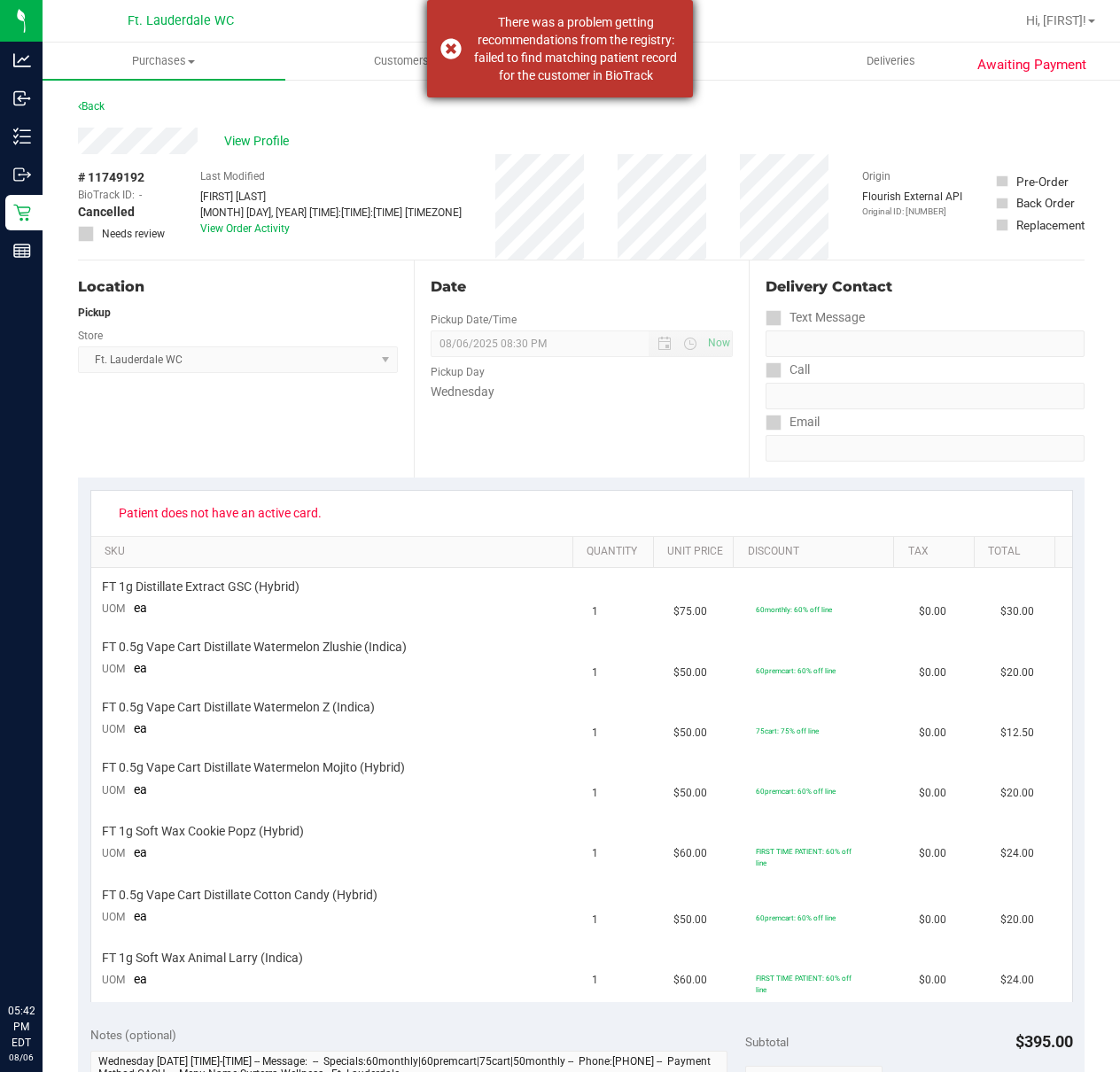 click on "There was a problem getting recommendations from the registry: failed to find matching patient record for the customer in BioTrack" at bounding box center [560, 49] 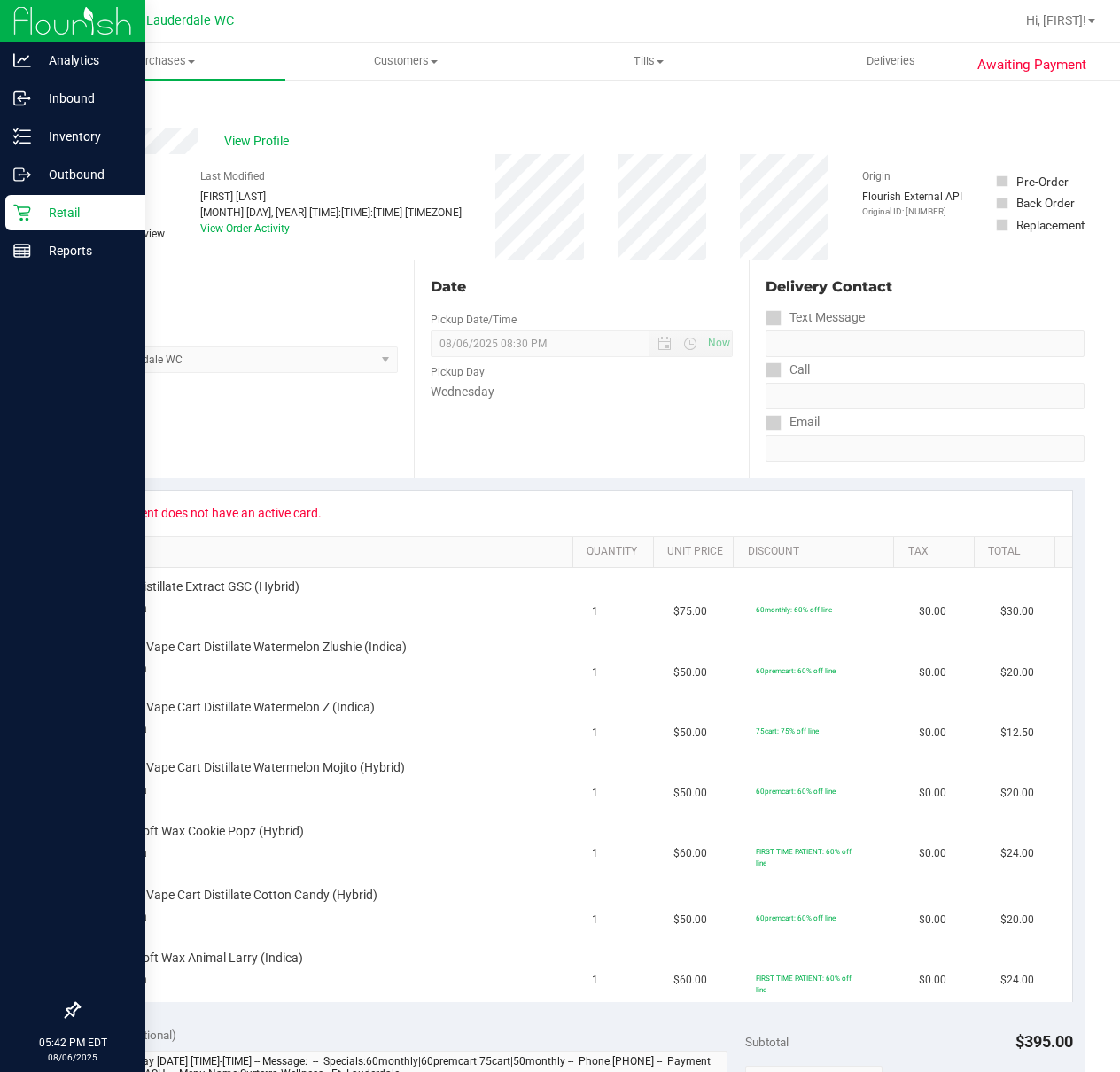 click 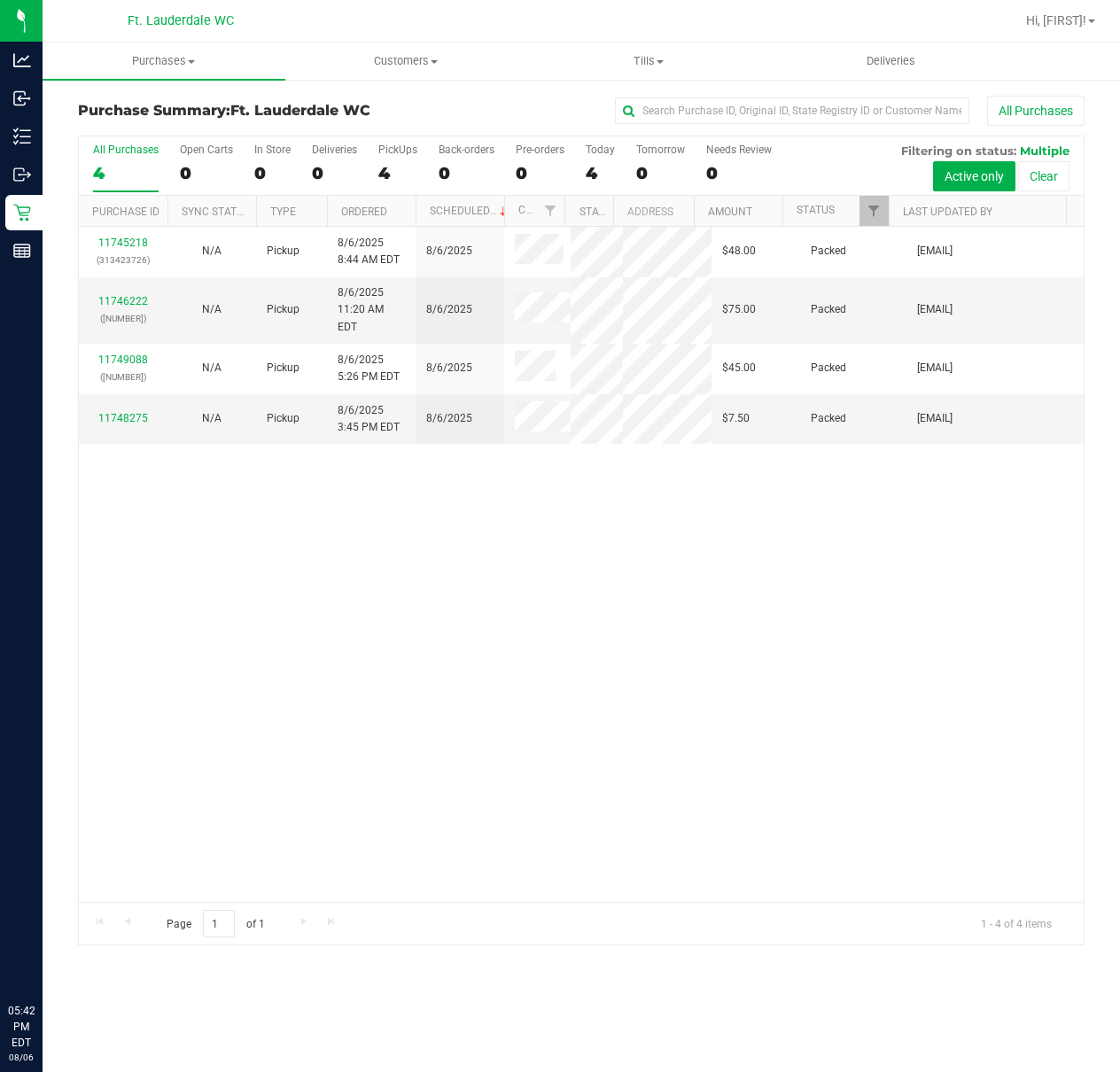 click on "11745218
(313423726)
N/A
Pickup 8/6/2025 8:44 AM EDT 8/6/2025
$48.00
Packed diortiz@liveparallel.com
11746222
(313449480)
N/A
Pickup 8/6/2025 11:20 AM EDT 8/6/2025
$75.00
Packed diortiz@liveparallel.com
11749088
(313531363)
N/A
Pickup 8/6/2025 5:26 PM EDT 8/6/2025
$45.00
Packed slawson@liveparallel.com
11748275" at bounding box center [581, 564] 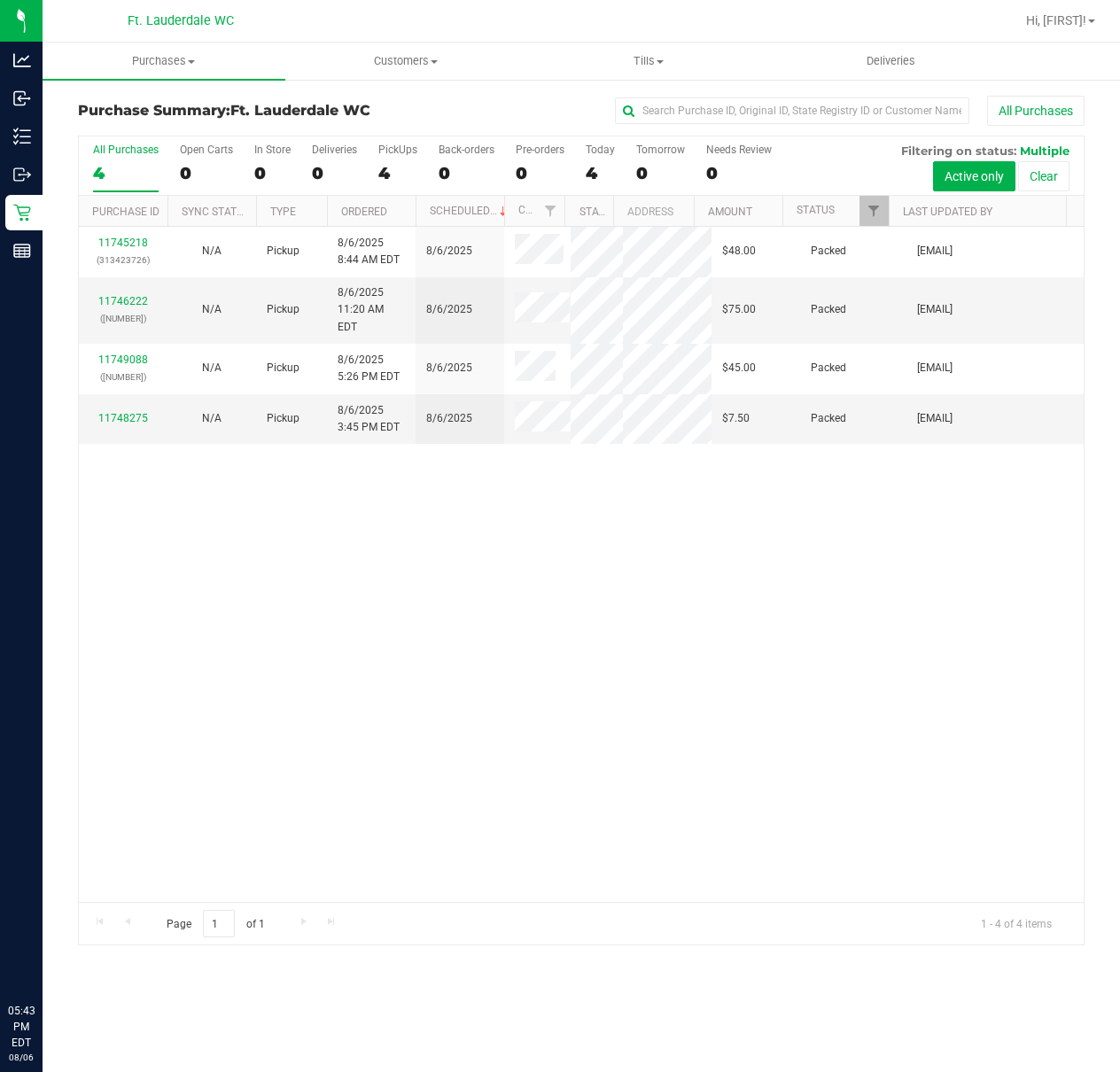 drag, startPoint x: 383, startPoint y: 675, endPoint x: 271, endPoint y: 834, distance: 194.4865 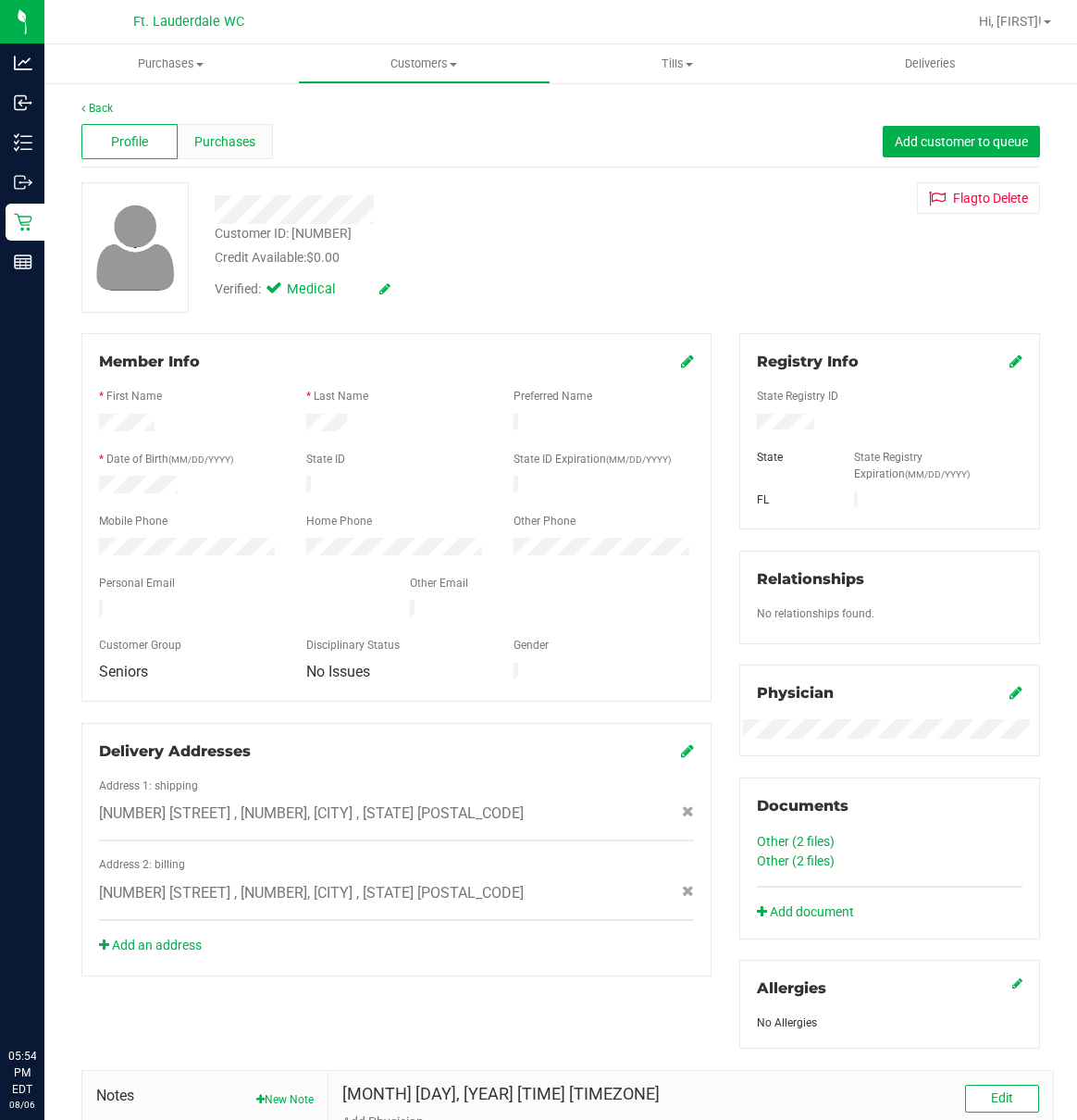 click on "Purchases" at bounding box center (225, 142) 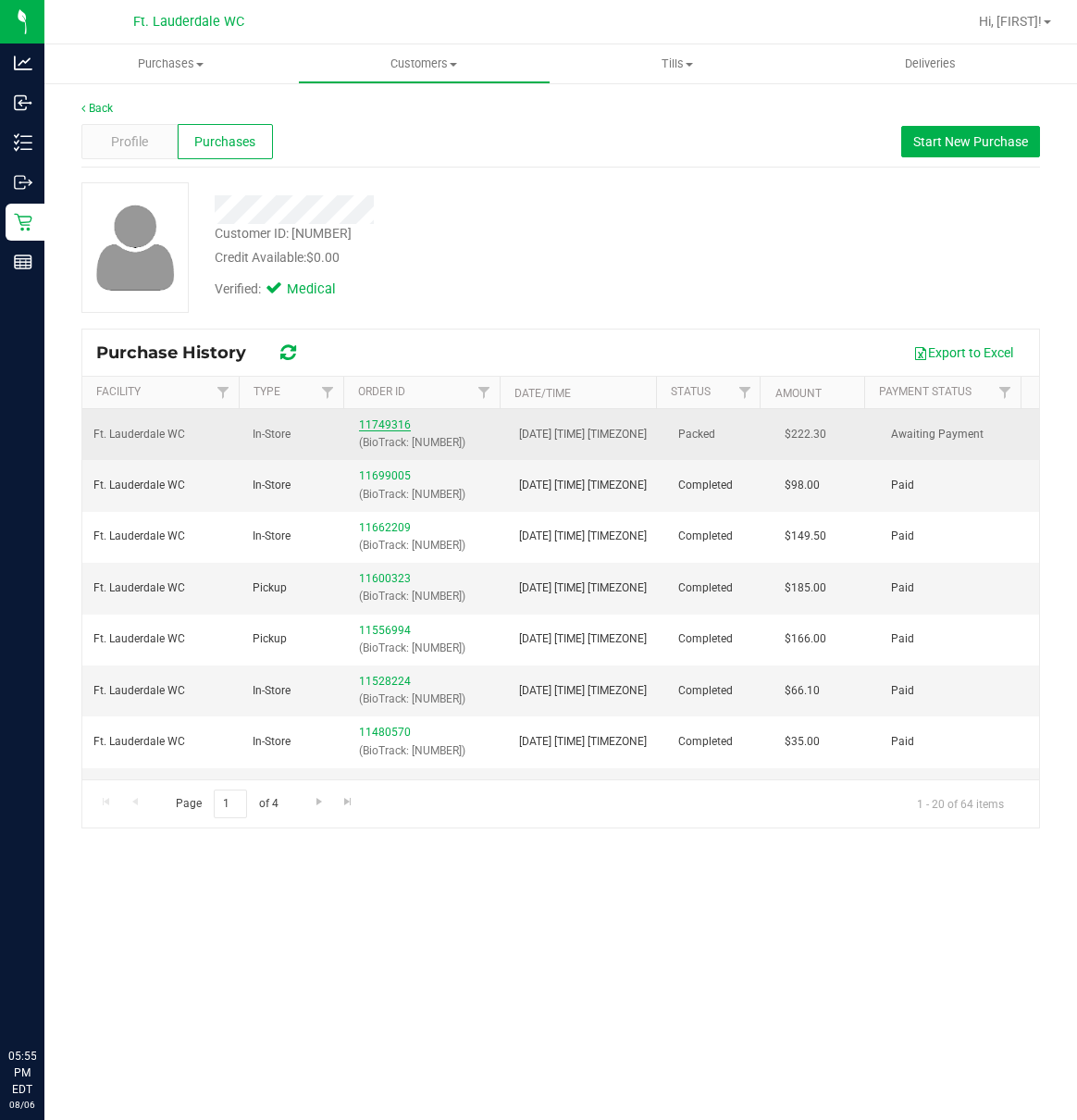click on "11749316" at bounding box center [385, 425] 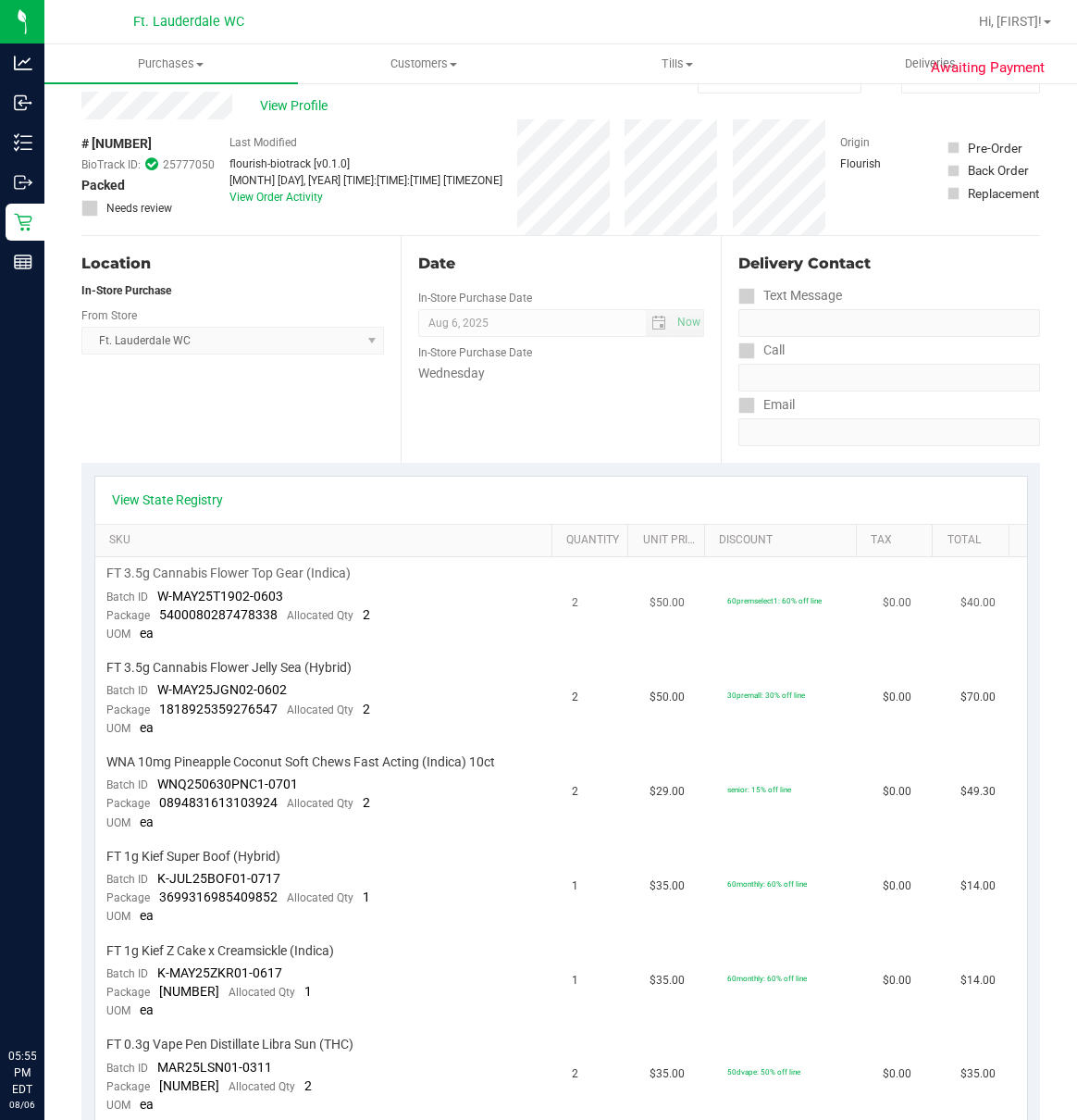 scroll, scrollTop: 0, scrollLeft: 0, axis: both 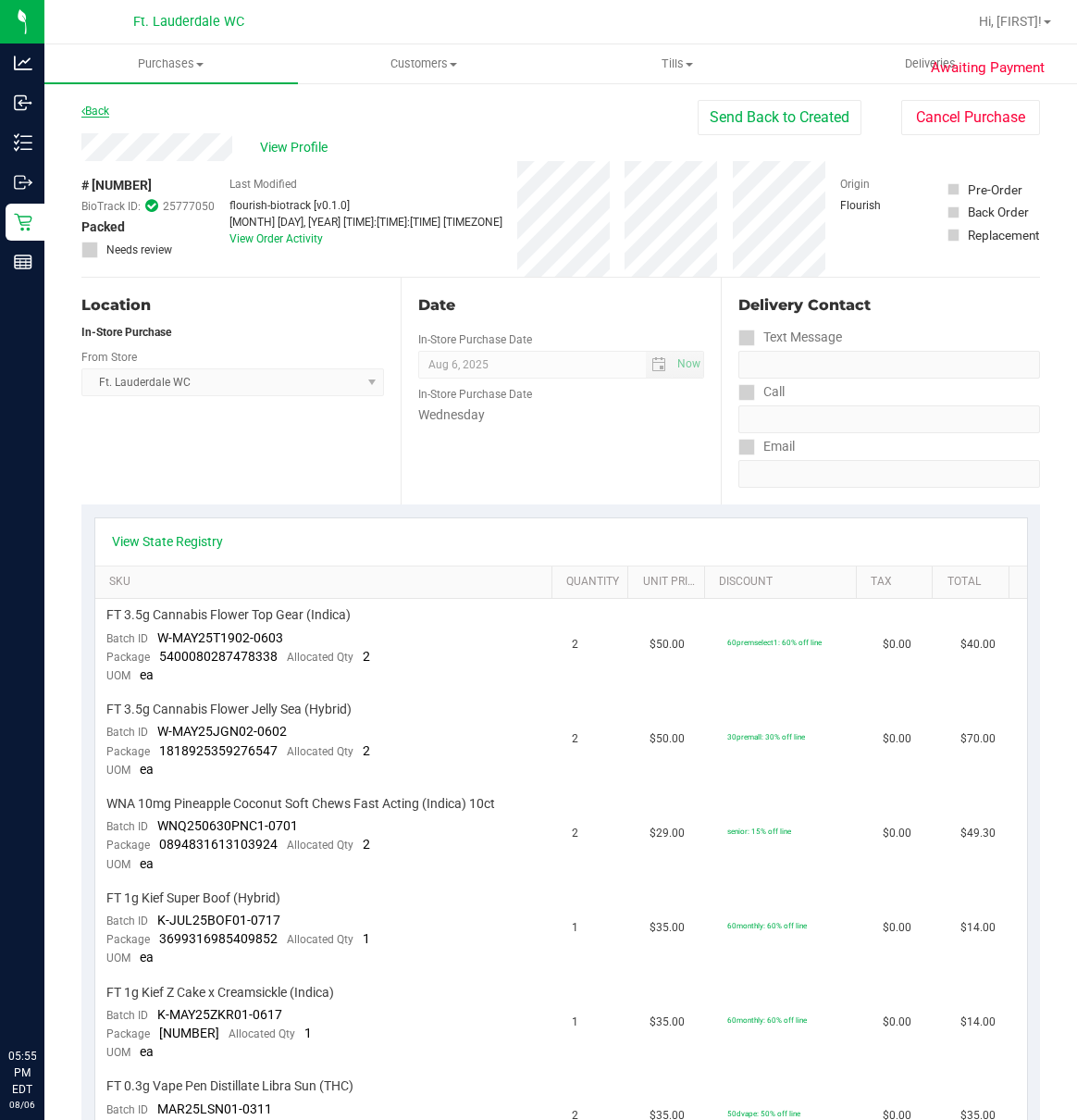 click on "Back" at bounding box center [95, 111] 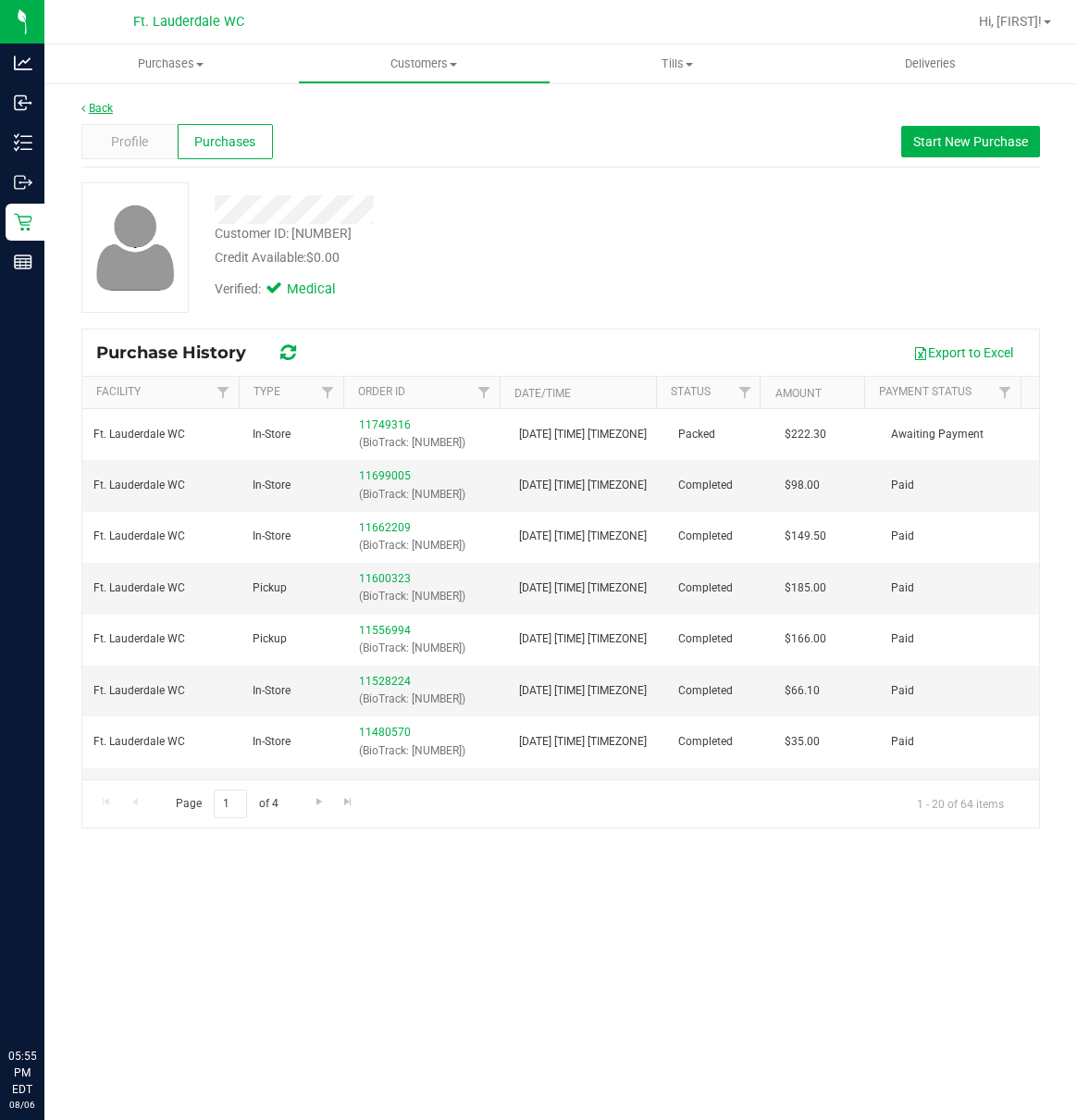 click on "Back" at bounding box center (97, 108) 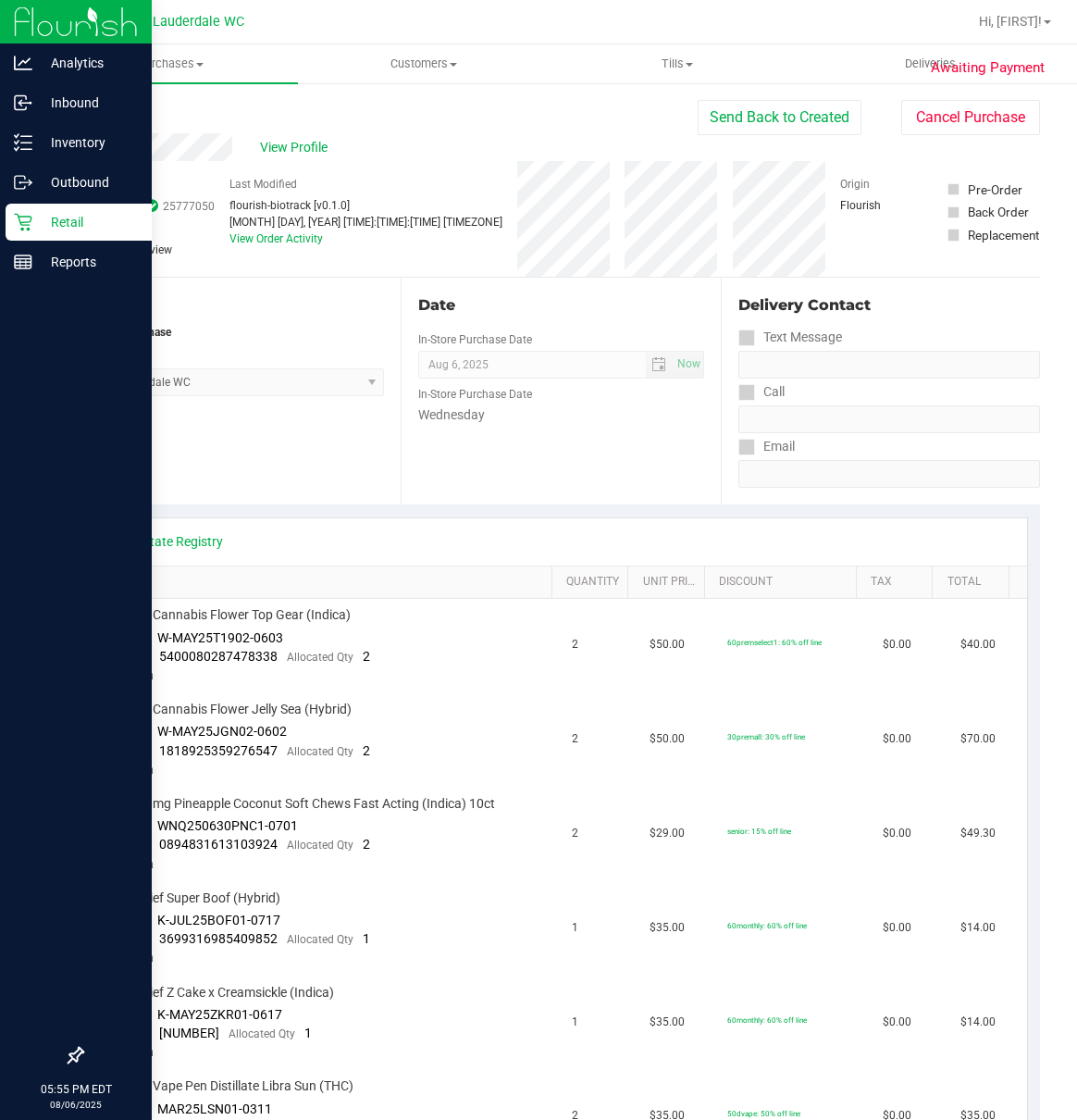 click on "Retail" at bounding box center (88, 222) 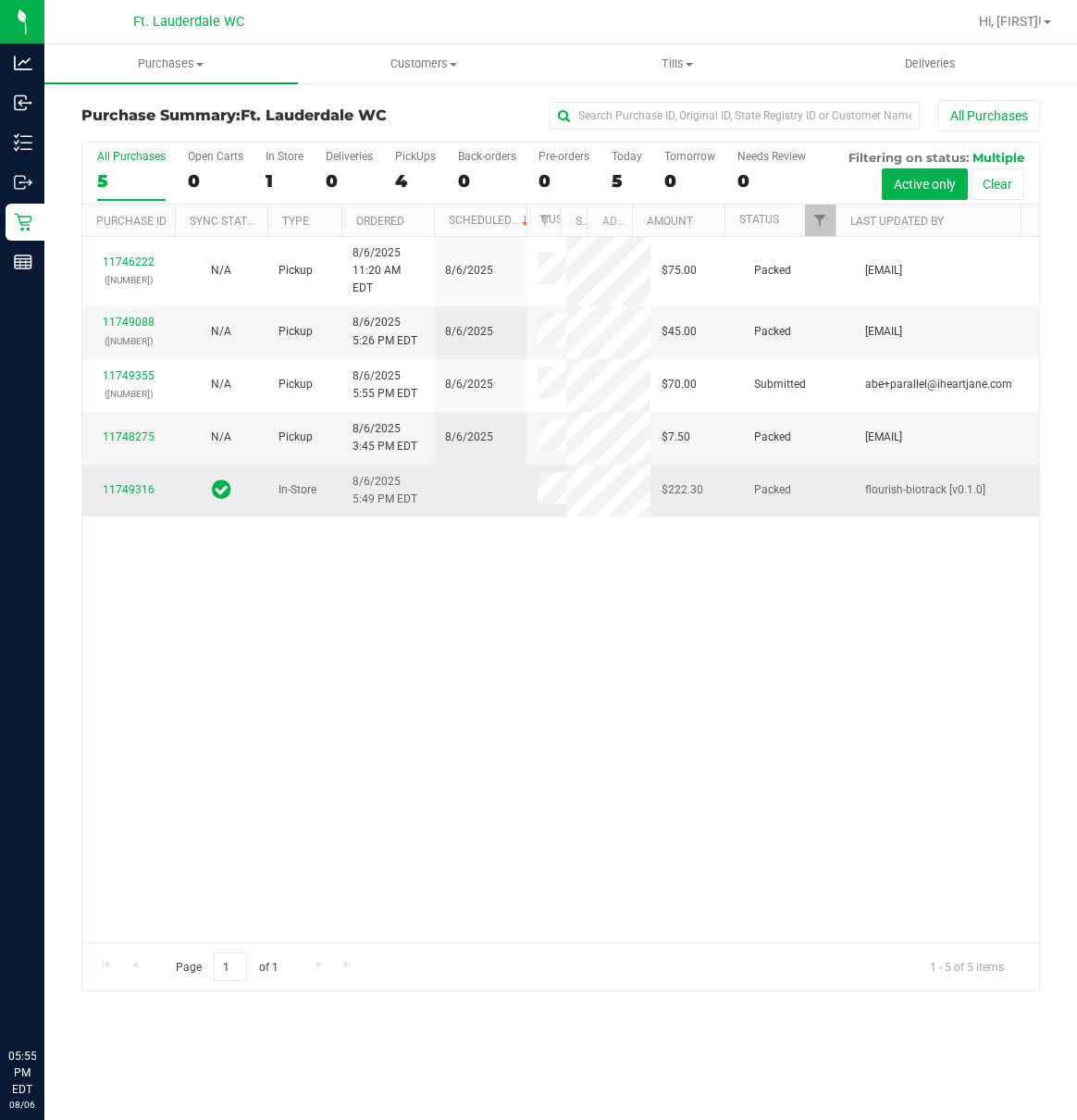 drag, startPoint x: 520, startPoint y: 531, endPoint x: 507, endPoint y: 531, distance: 13 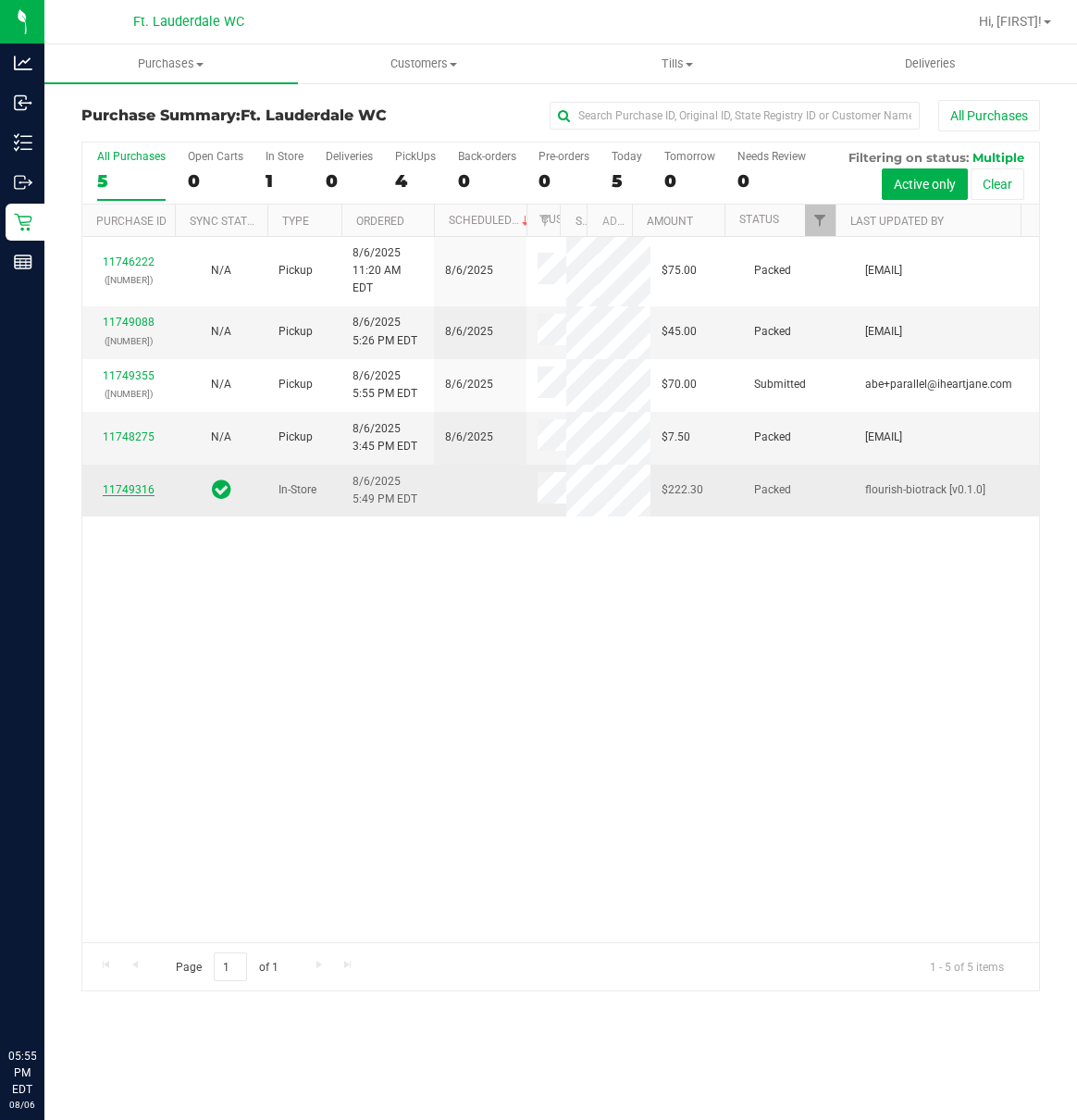 click on "11749316" at bounding box center (129, 490) 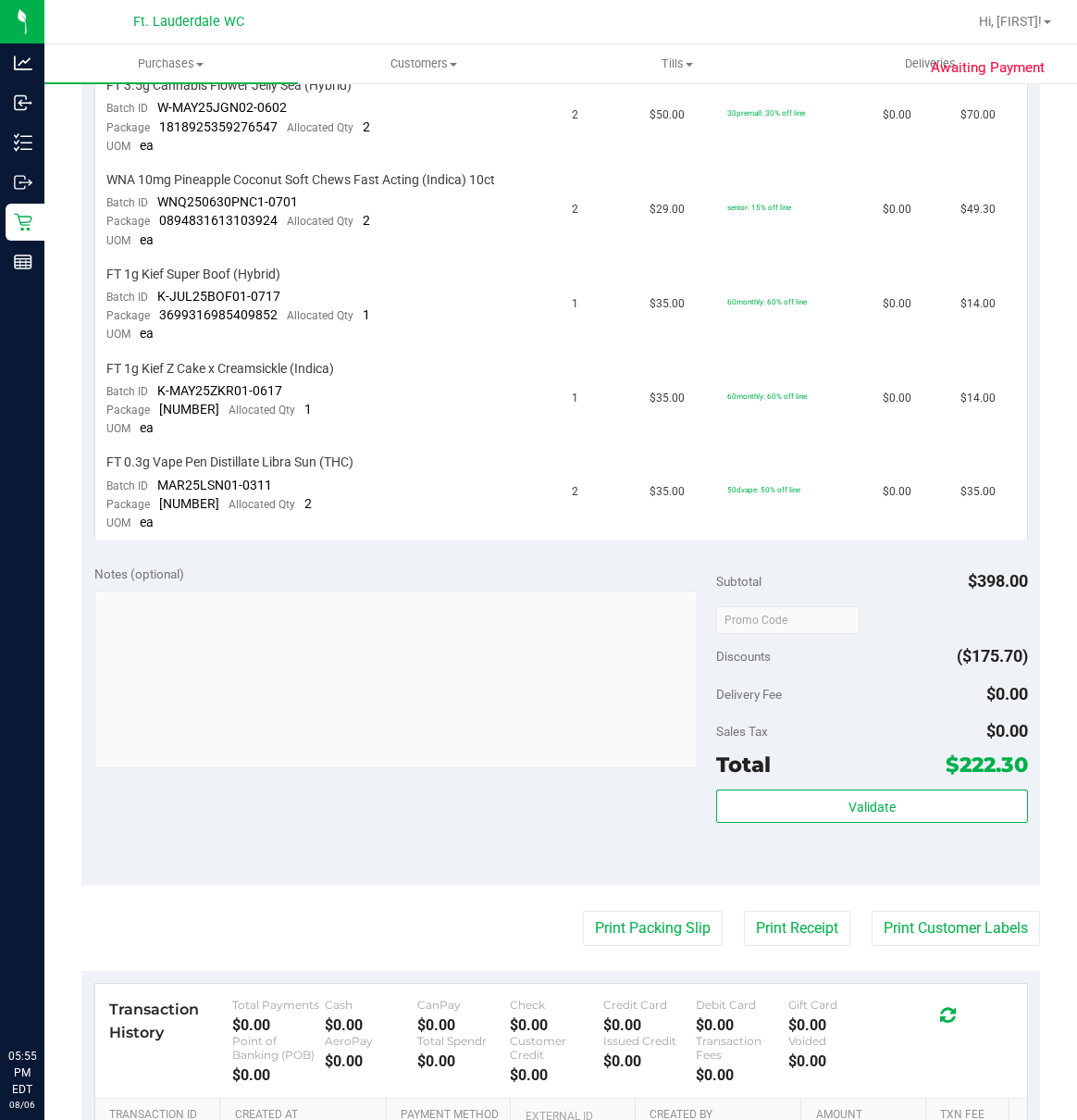 scroll, scrollTop: 857, scrollLeft: 0, axis: vertical 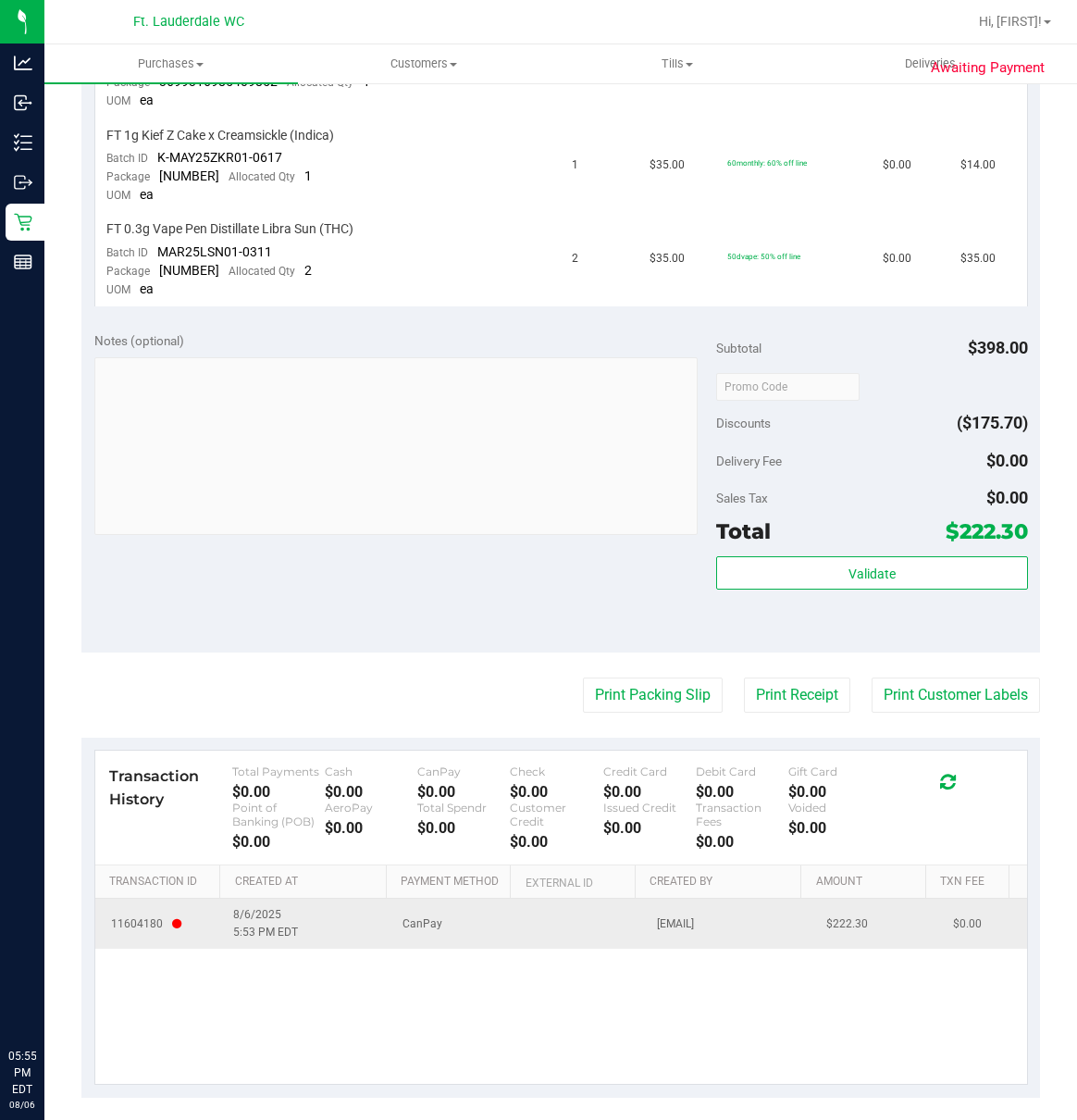 click on "CanPay" at bounding box center [454, 924] 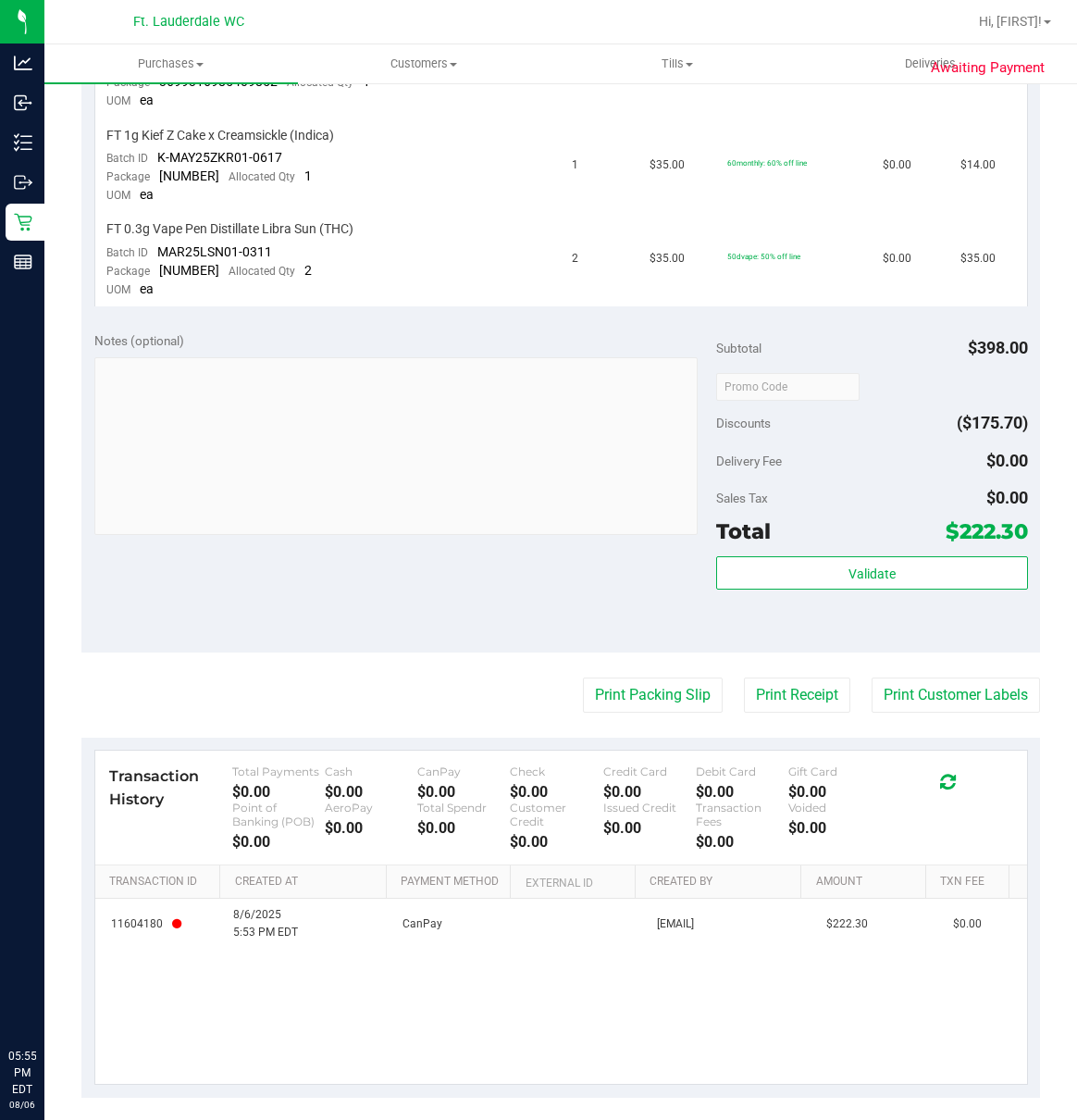 drag, startPoint x: 355, startPoint y: 907, endPoint x: 563, endPoint y: 883, distance: 209.38004 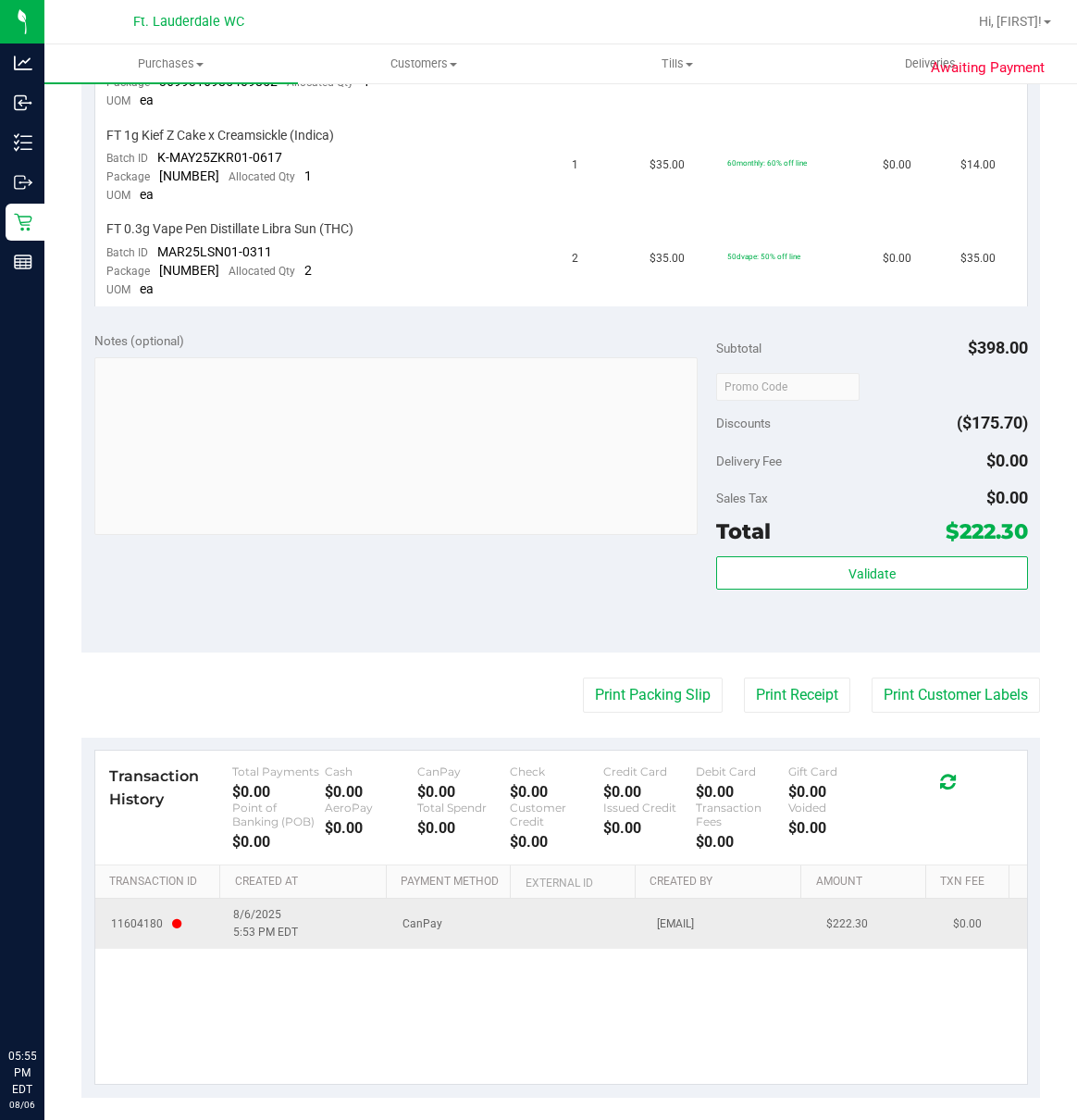 click on "8/6/2025 5:53 PM EDT" at bounding box center (266, 924) 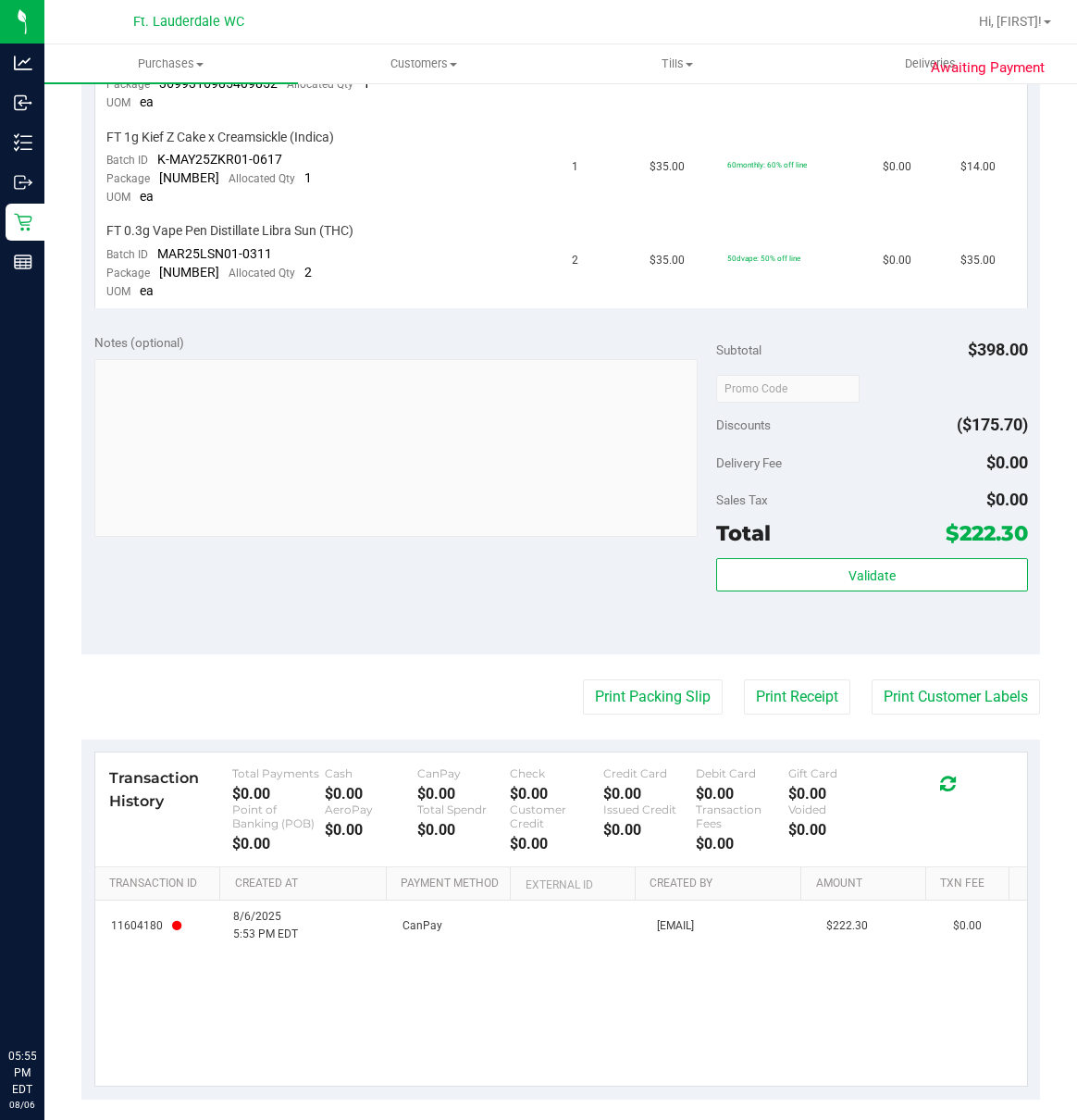 scroll, scrollTop: 857, scrollLeft: 0, axis: vertical 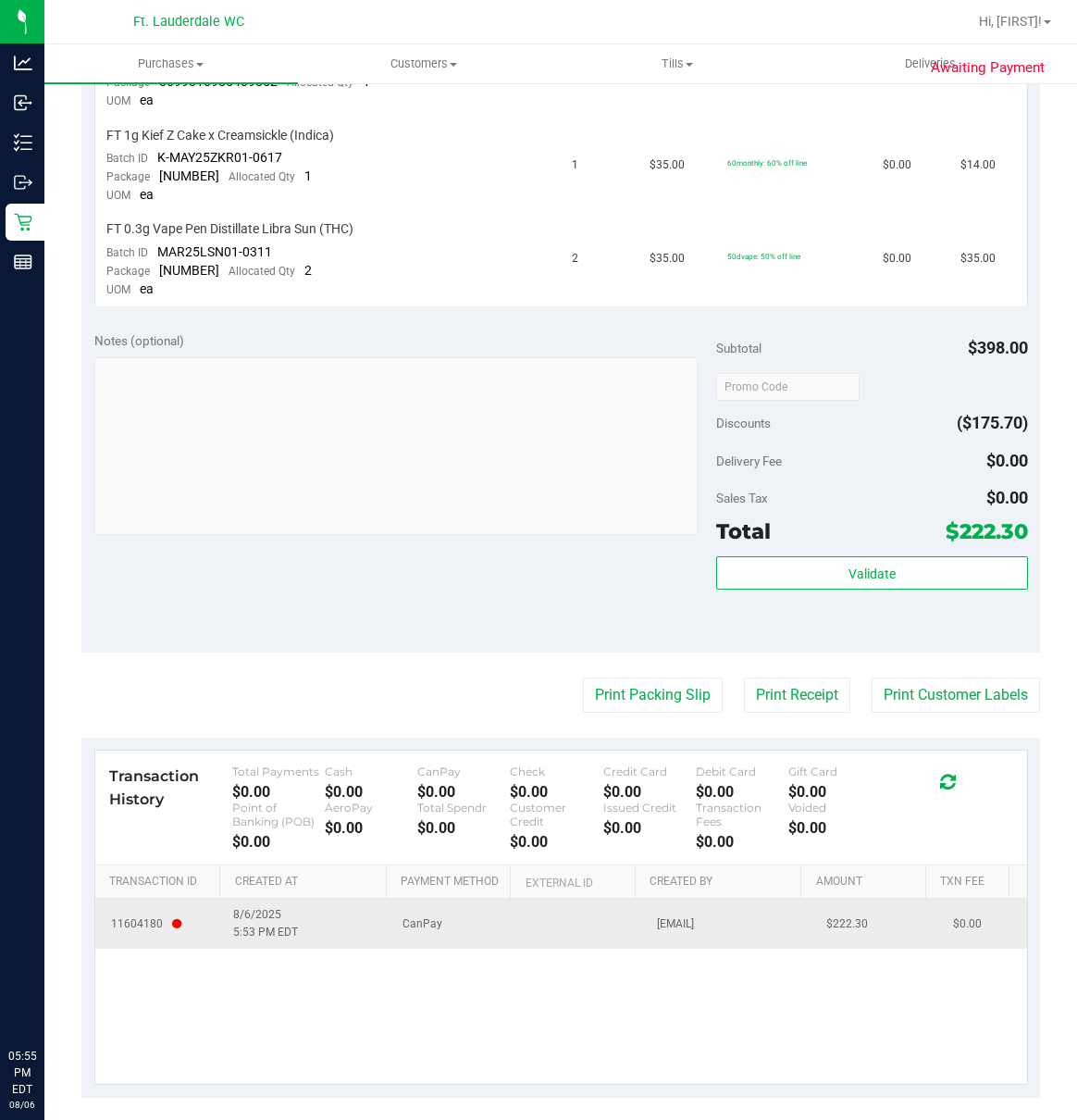 click on "11604180" at bounding box center (146, 924) 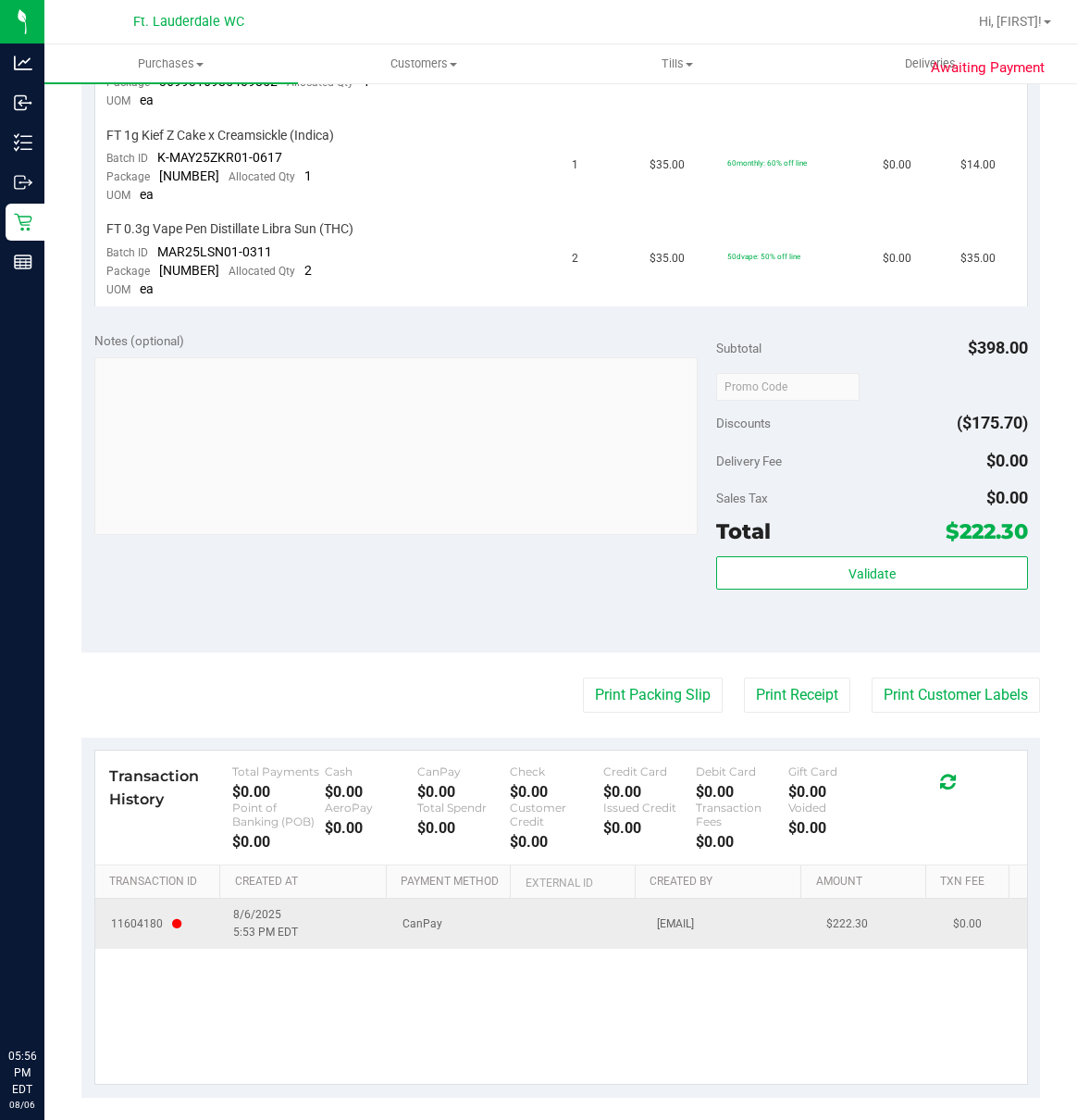 click on "CanPay" at bounding box center [454, 924] 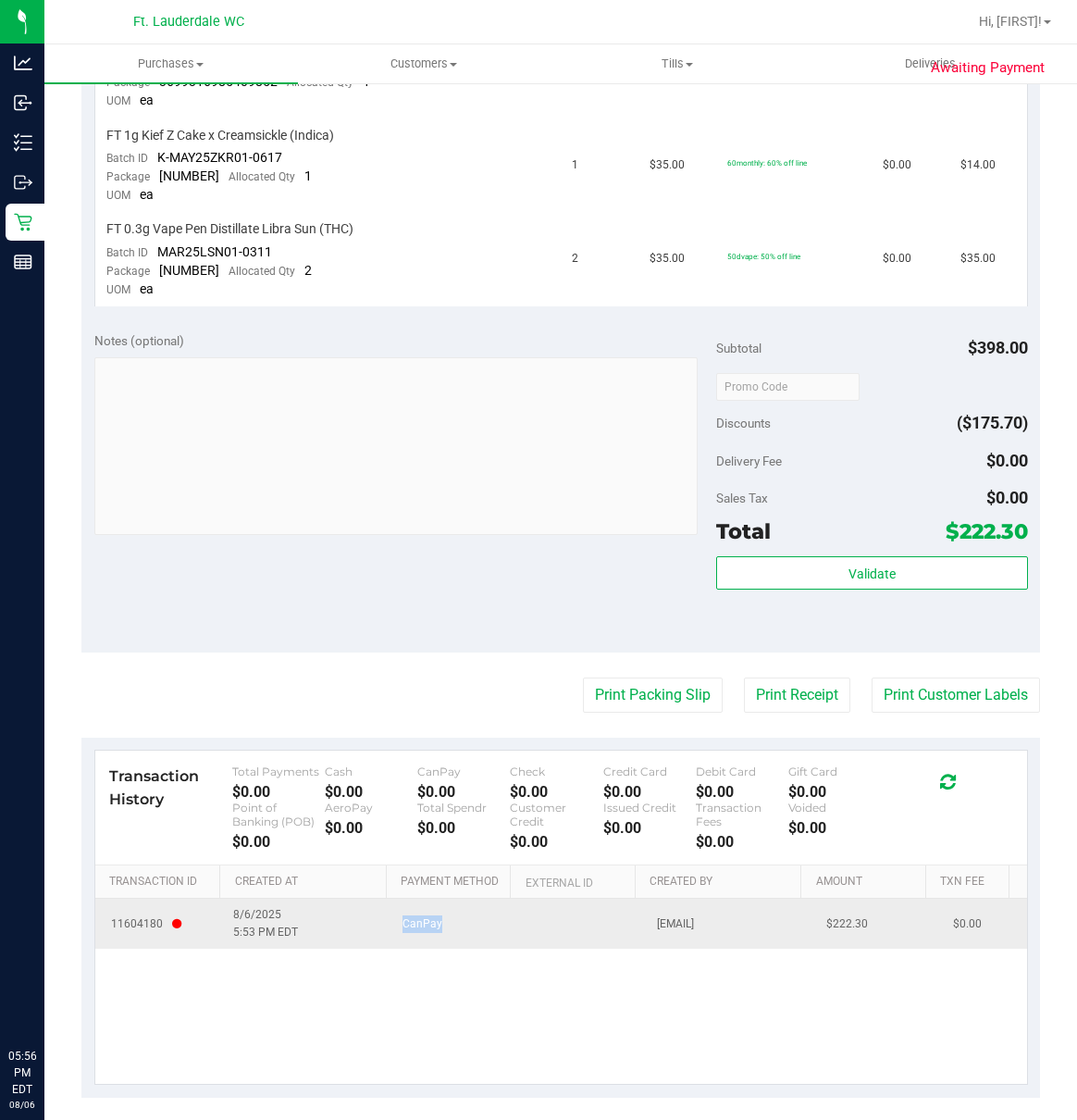 drag, startPoint x: 386, startPoint y: 909, endPoint x: 355, endPoint y: 905, distance: 31.257 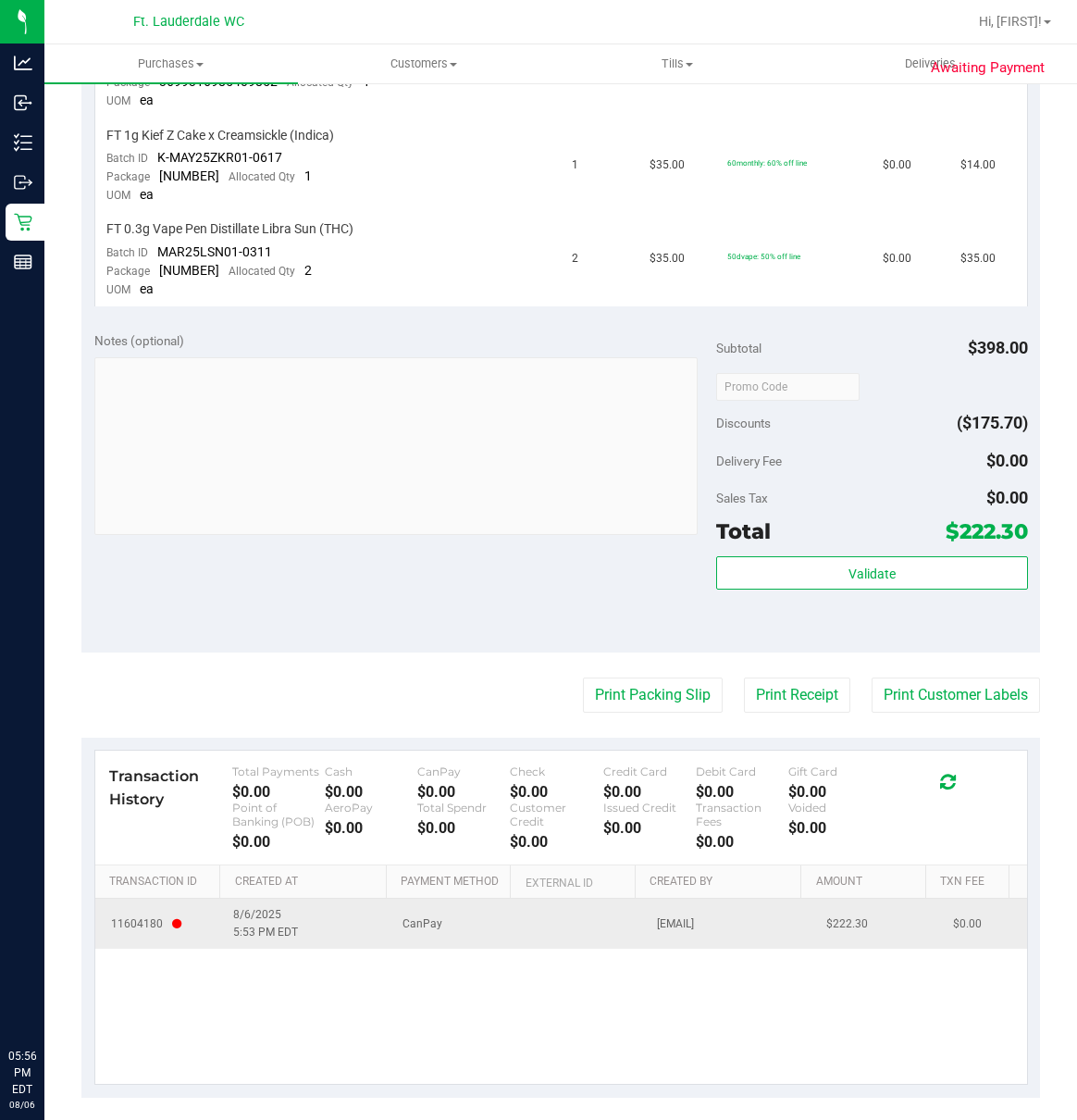 click on "8/6/2025 5:53 PM EDT" at bounding box center [306, 924] 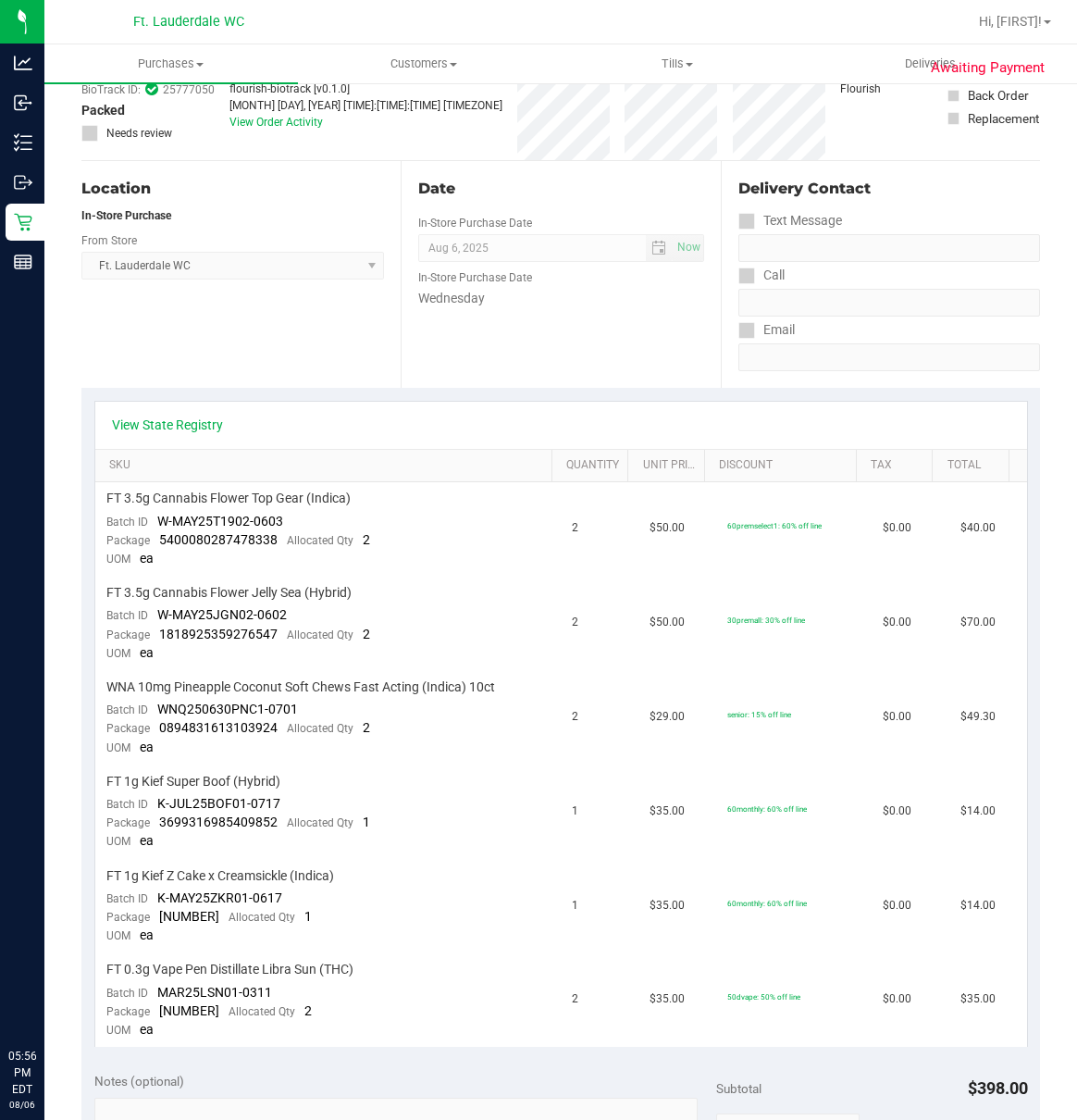 scroll, scrollTop: 0, scrollLeft: 0, axis: both 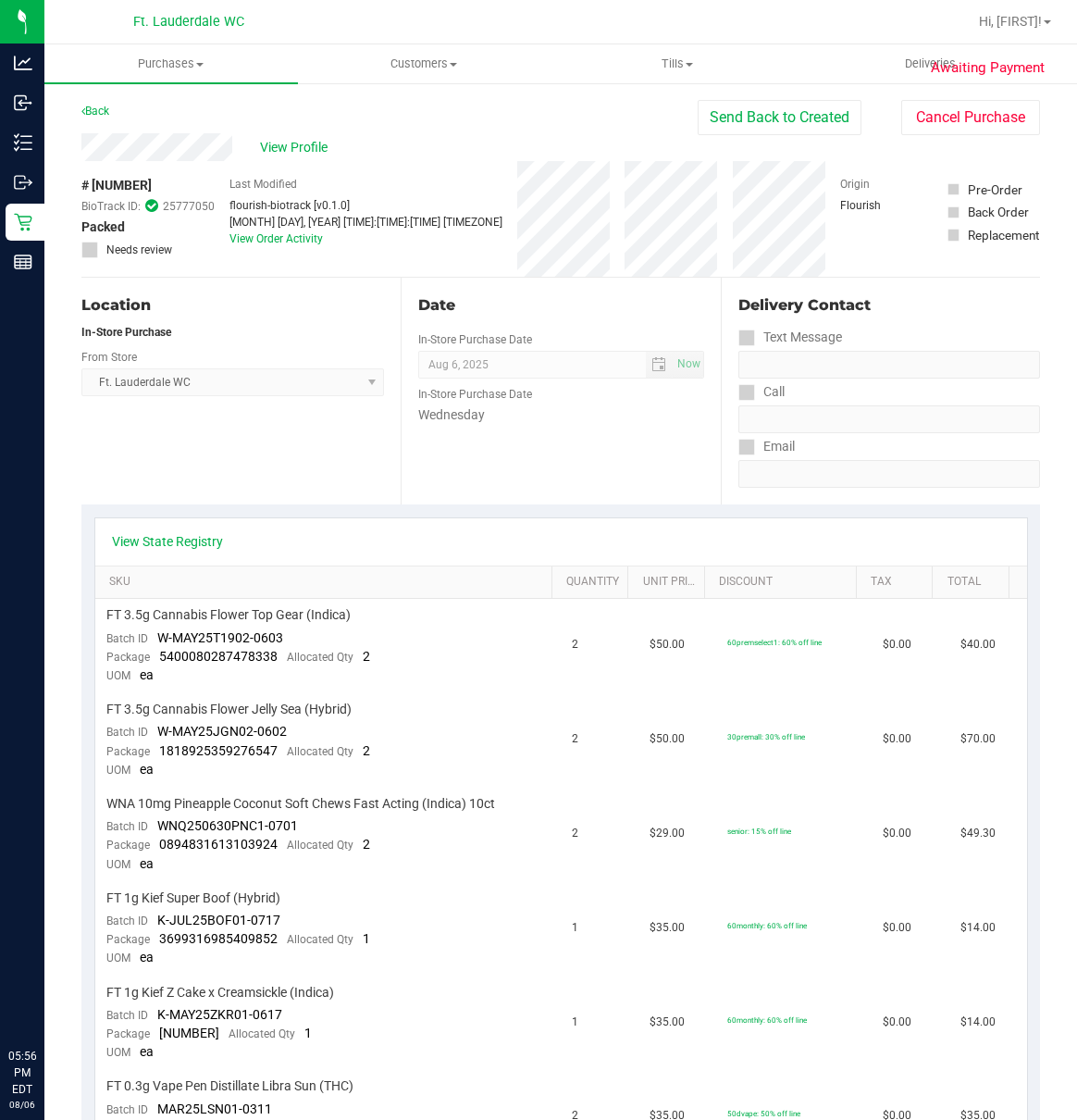 click at bounding box center (152, 205) 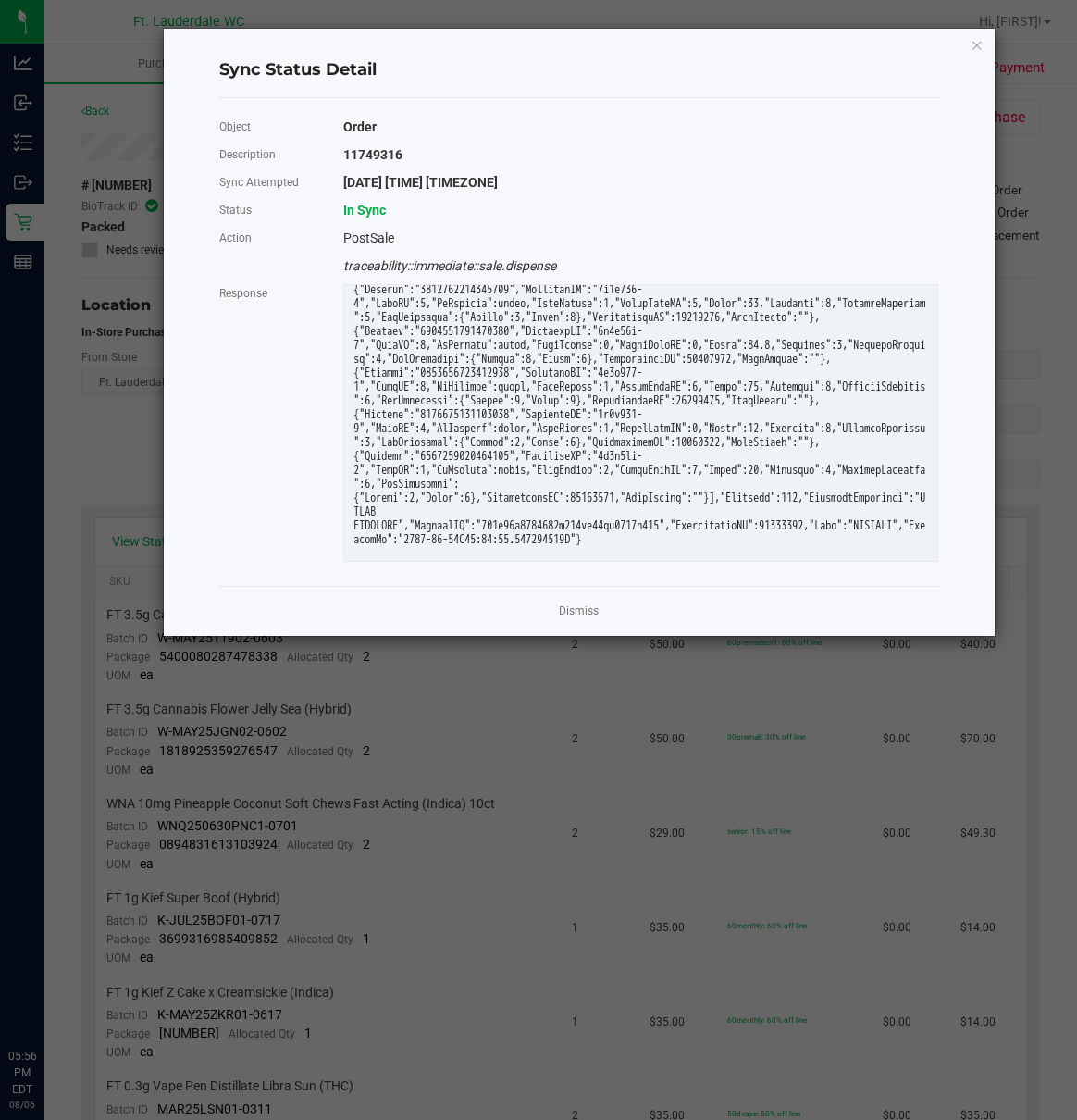 scroll, scrollTop: 0, scrollLeft: 0, axis: both 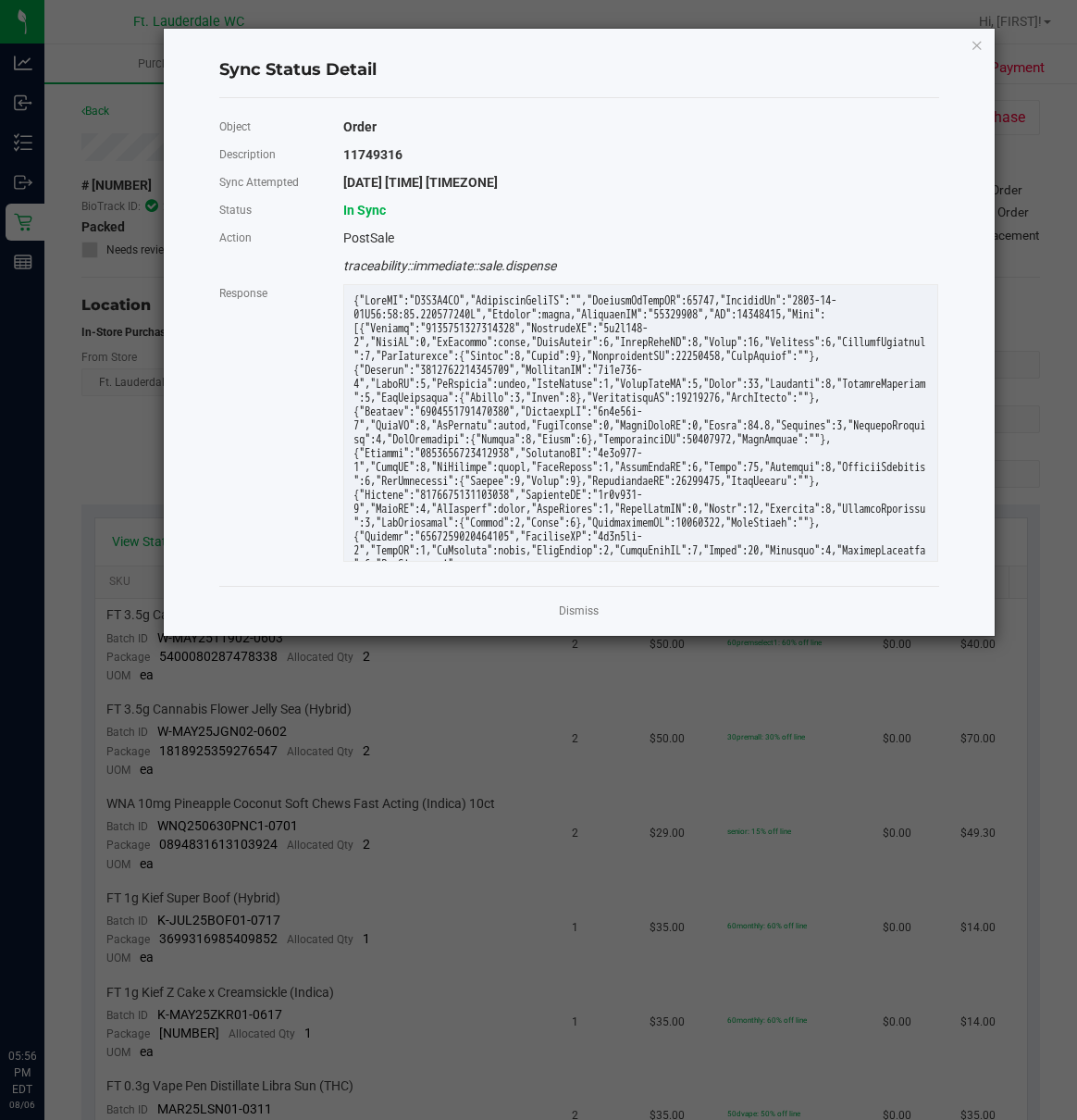 click on "PostSale" 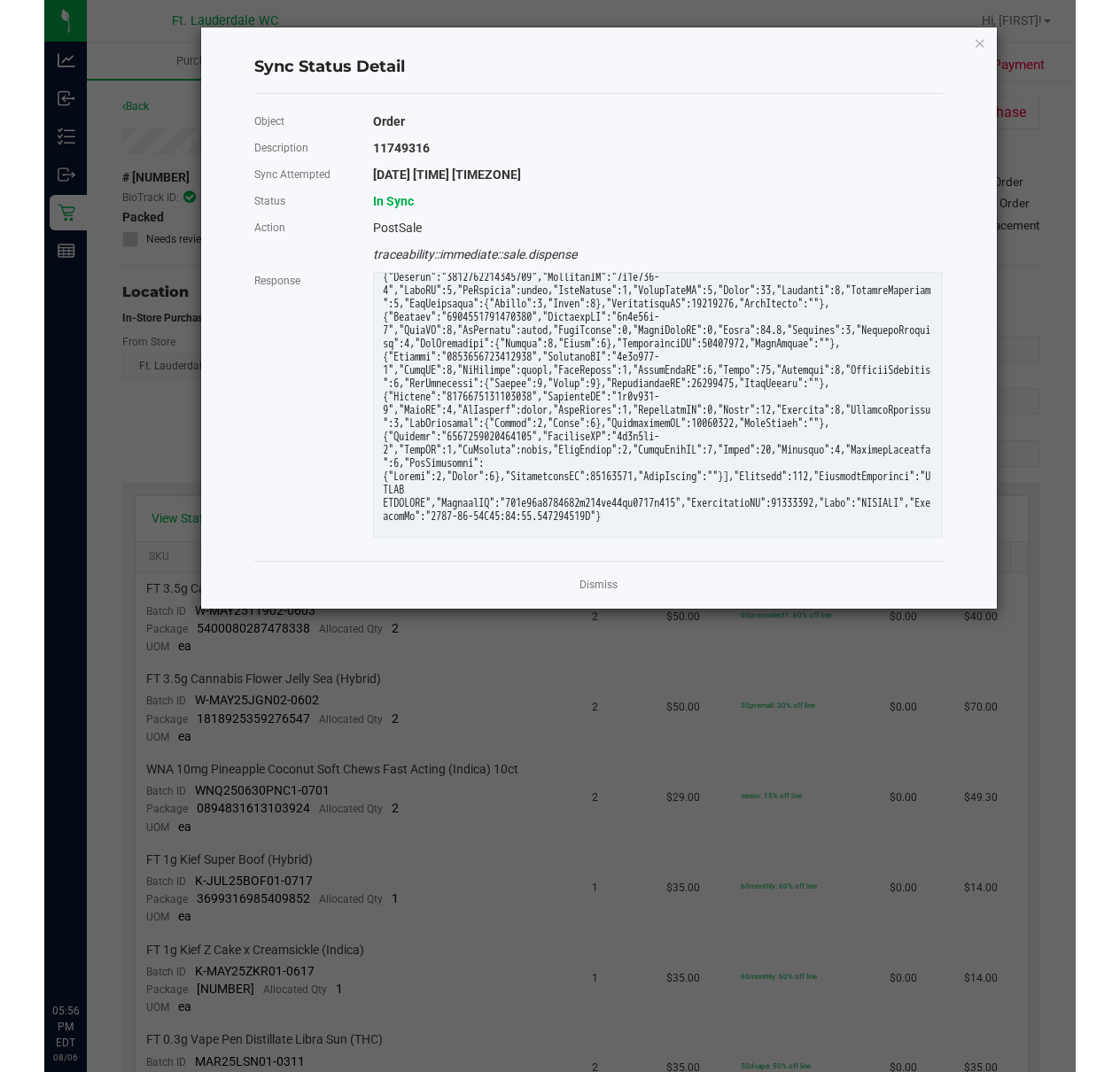 scroll, scrollTop: 161, scrollLeft: 0, axis: vertical 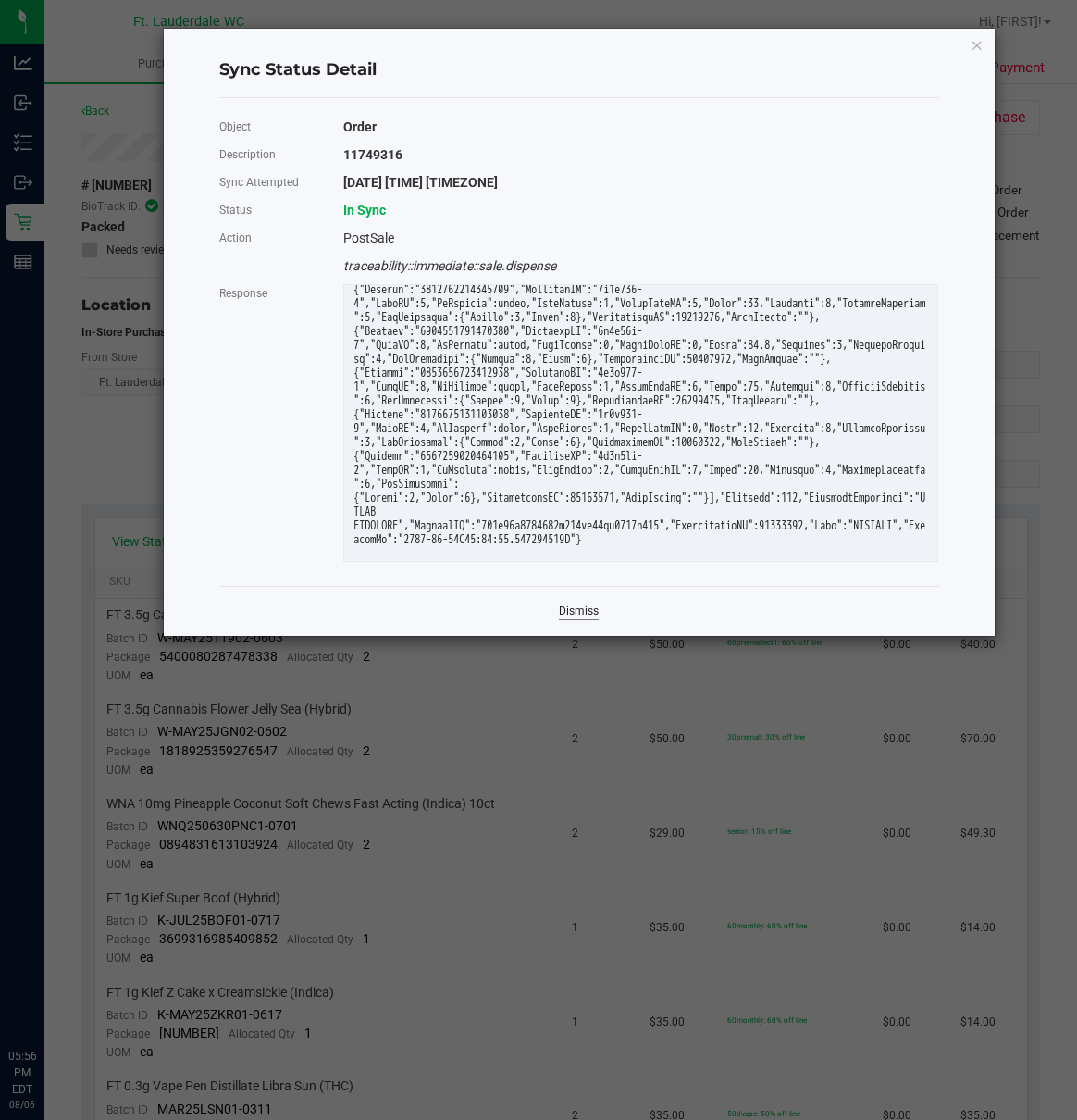 click on "Dismiss" 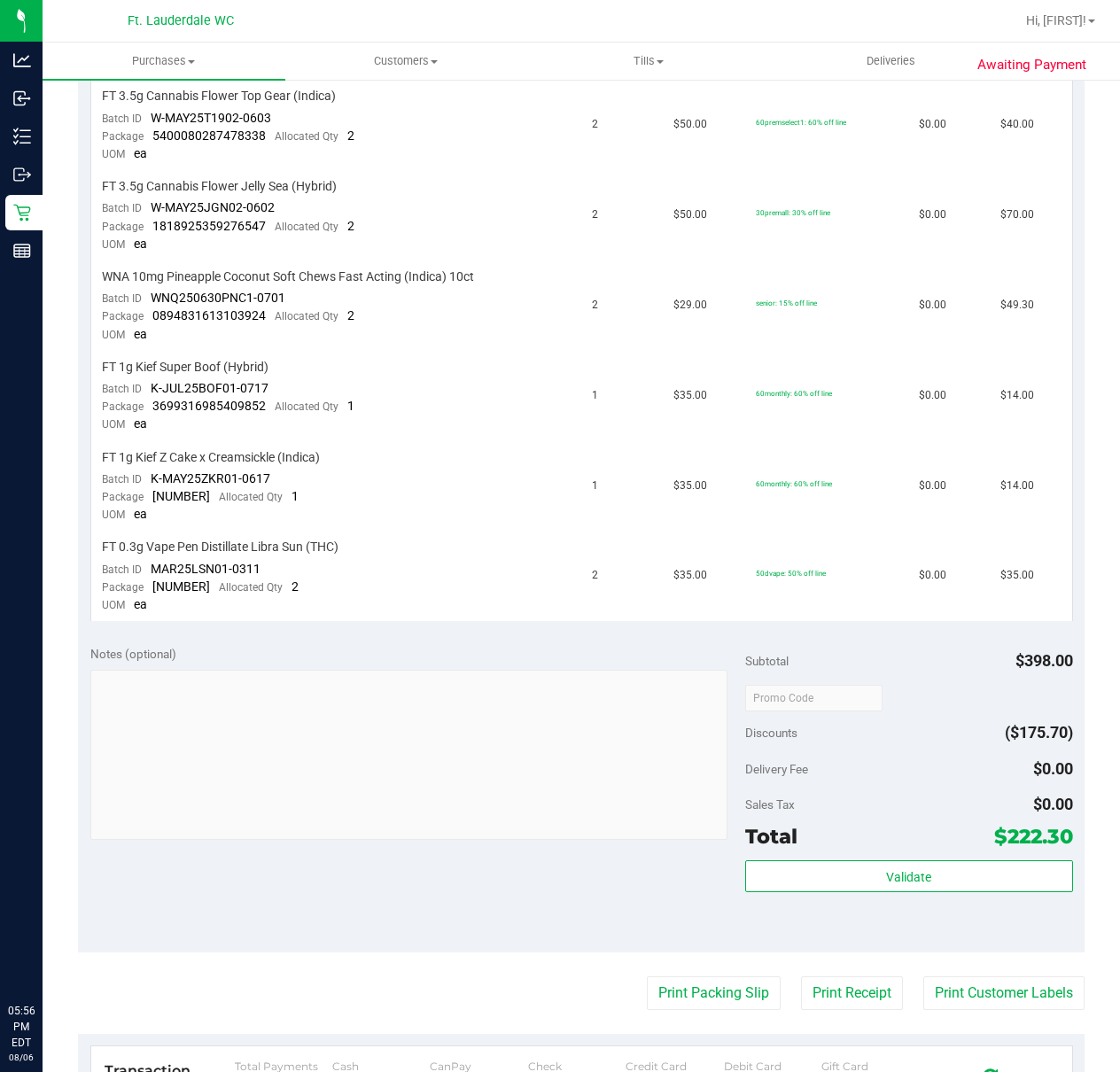 scroll, scrollTop: 820, scrollLeft: 0, axis: vertical 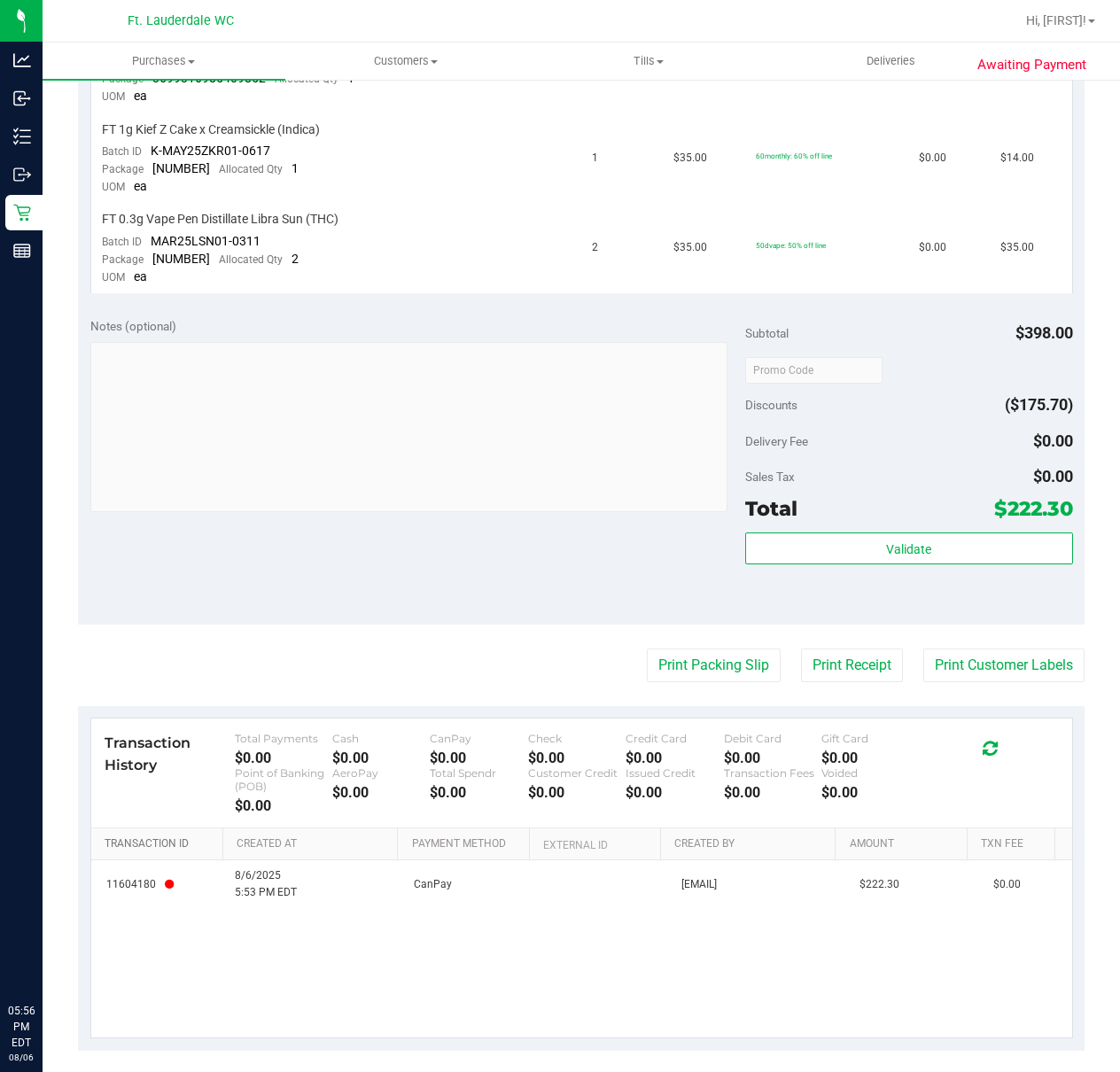 click on "Transaction ID" at bounding box center [160, 844] 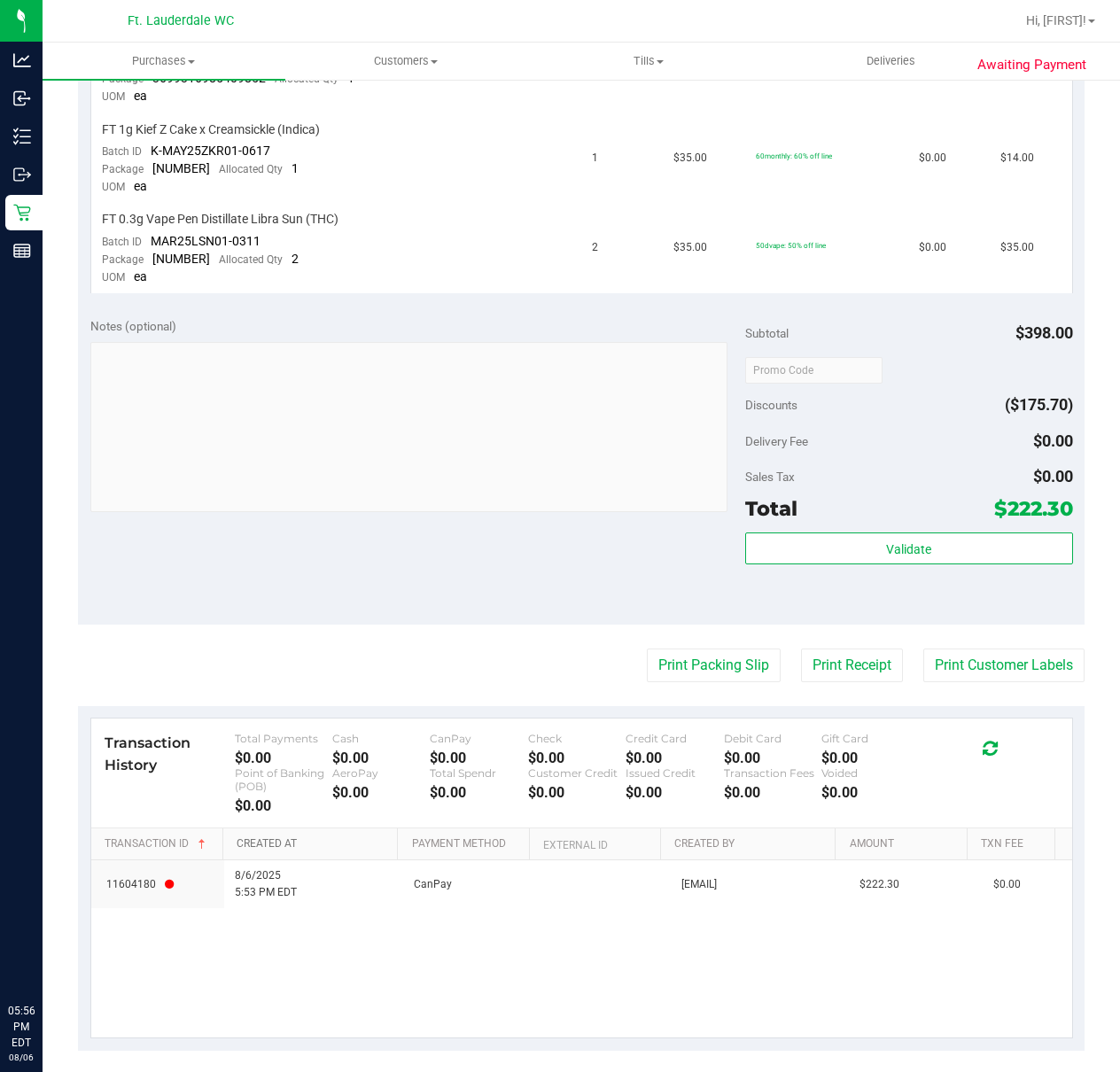 click on "Created At" at bounding box center [314, 844] 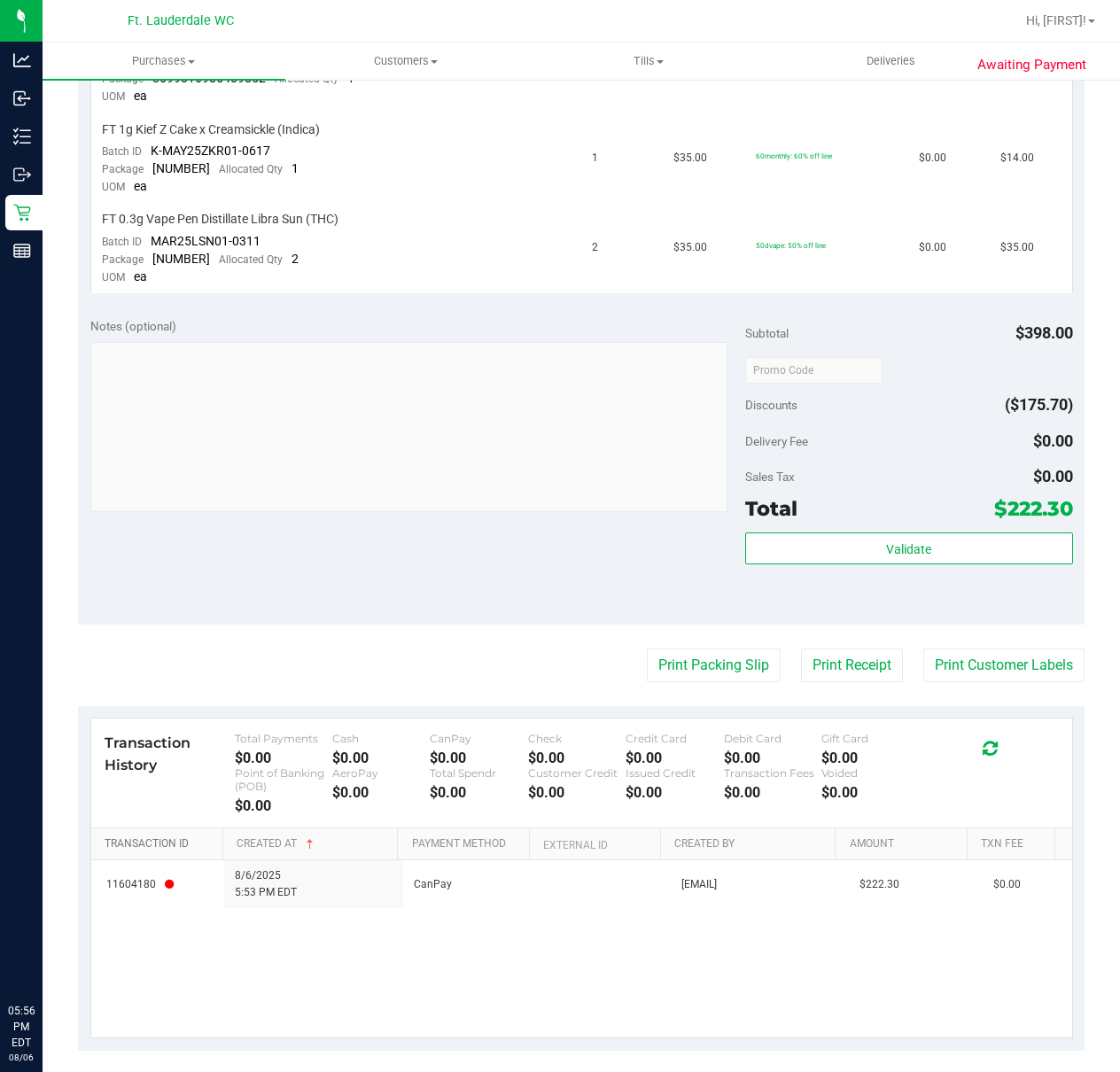 click on "Transaction ID" at bounding box center [160, 844] 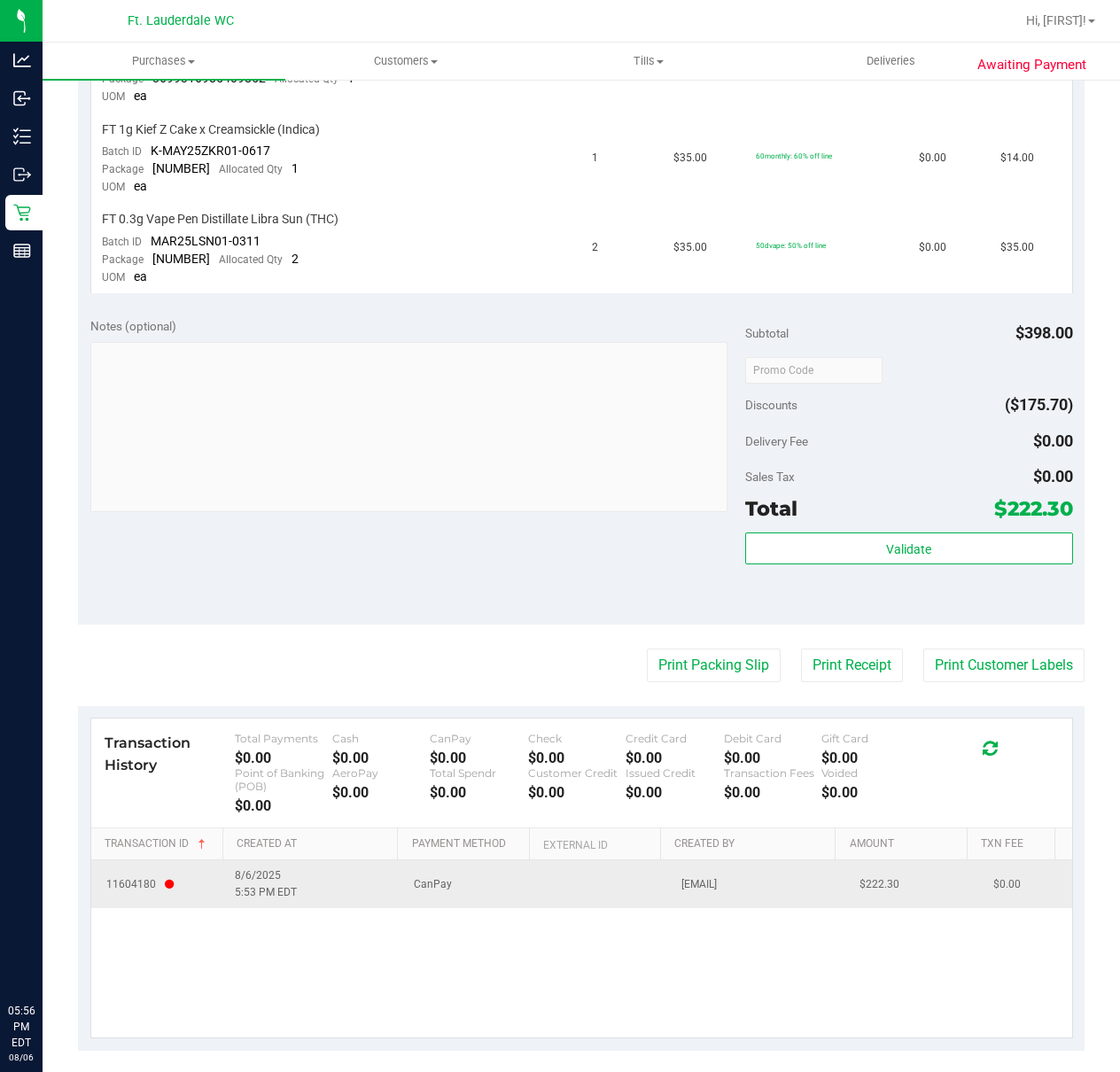 click on "11604180" at bounding box center [140, 884] 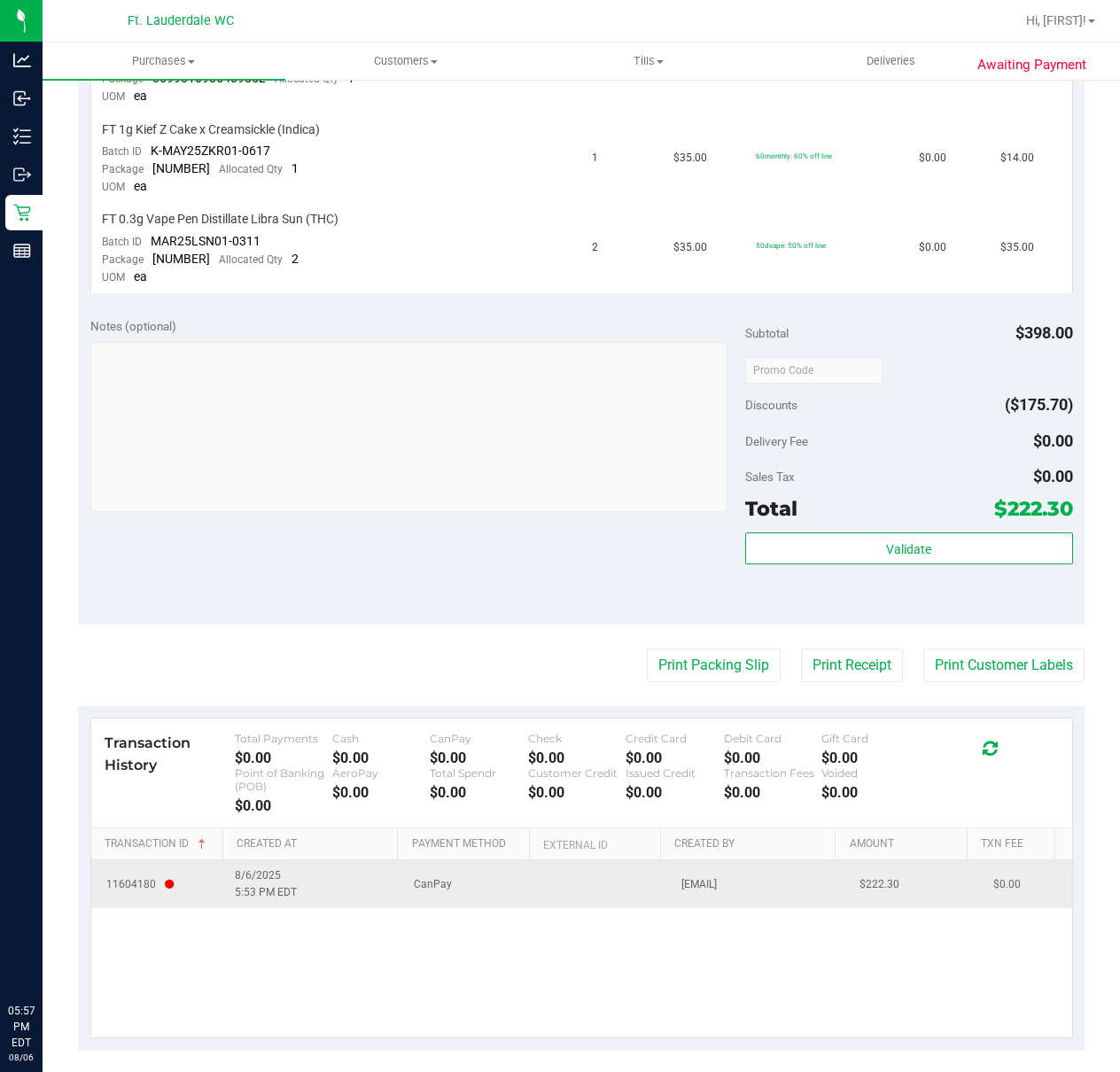 drag, startPoint x: 245, startPoint y: 873, endPoint x: 266, endPoint y: 873, distance: 21 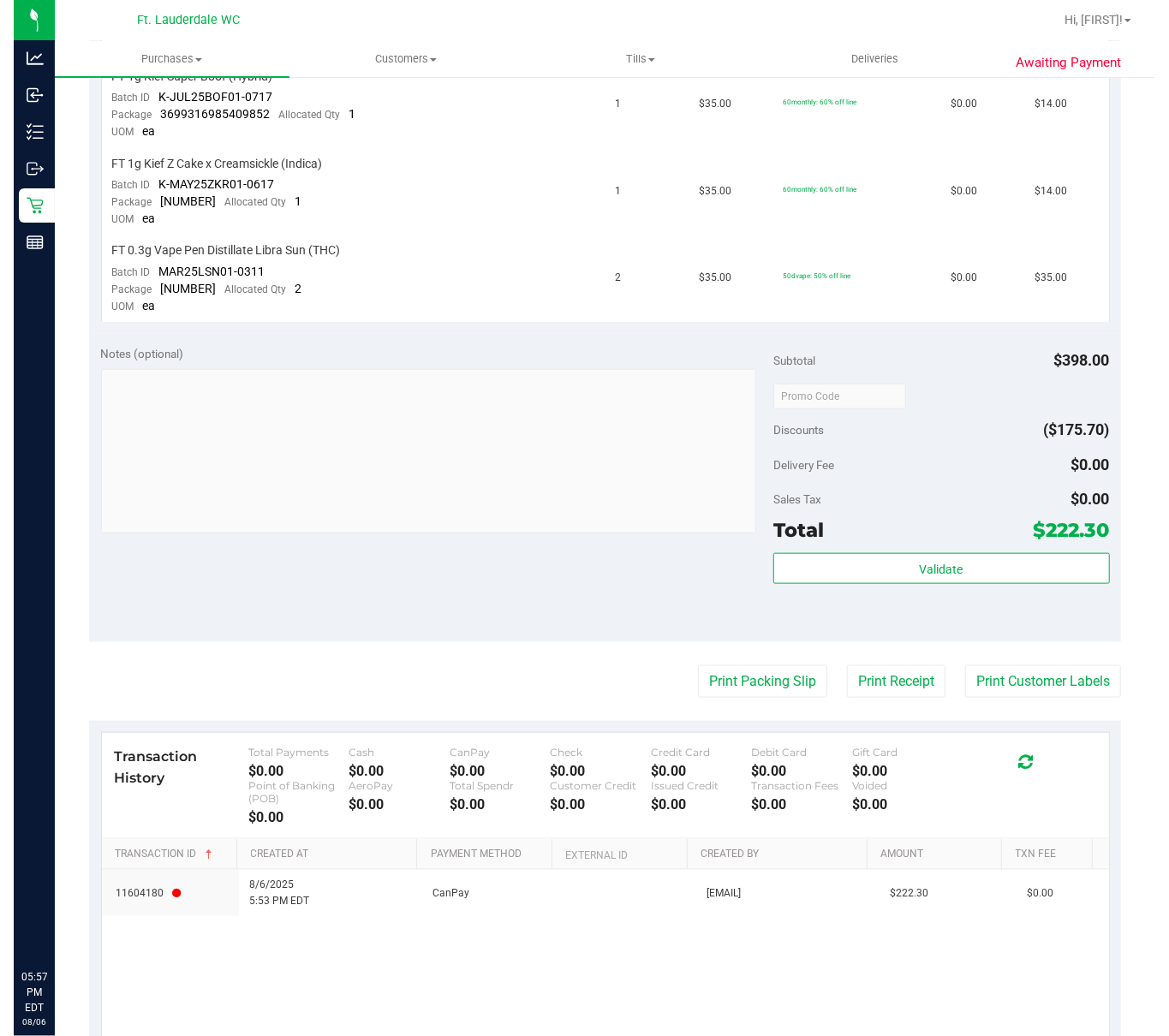 scroll, scrollTop: 793, scrollLeft: 0, axis: vertical 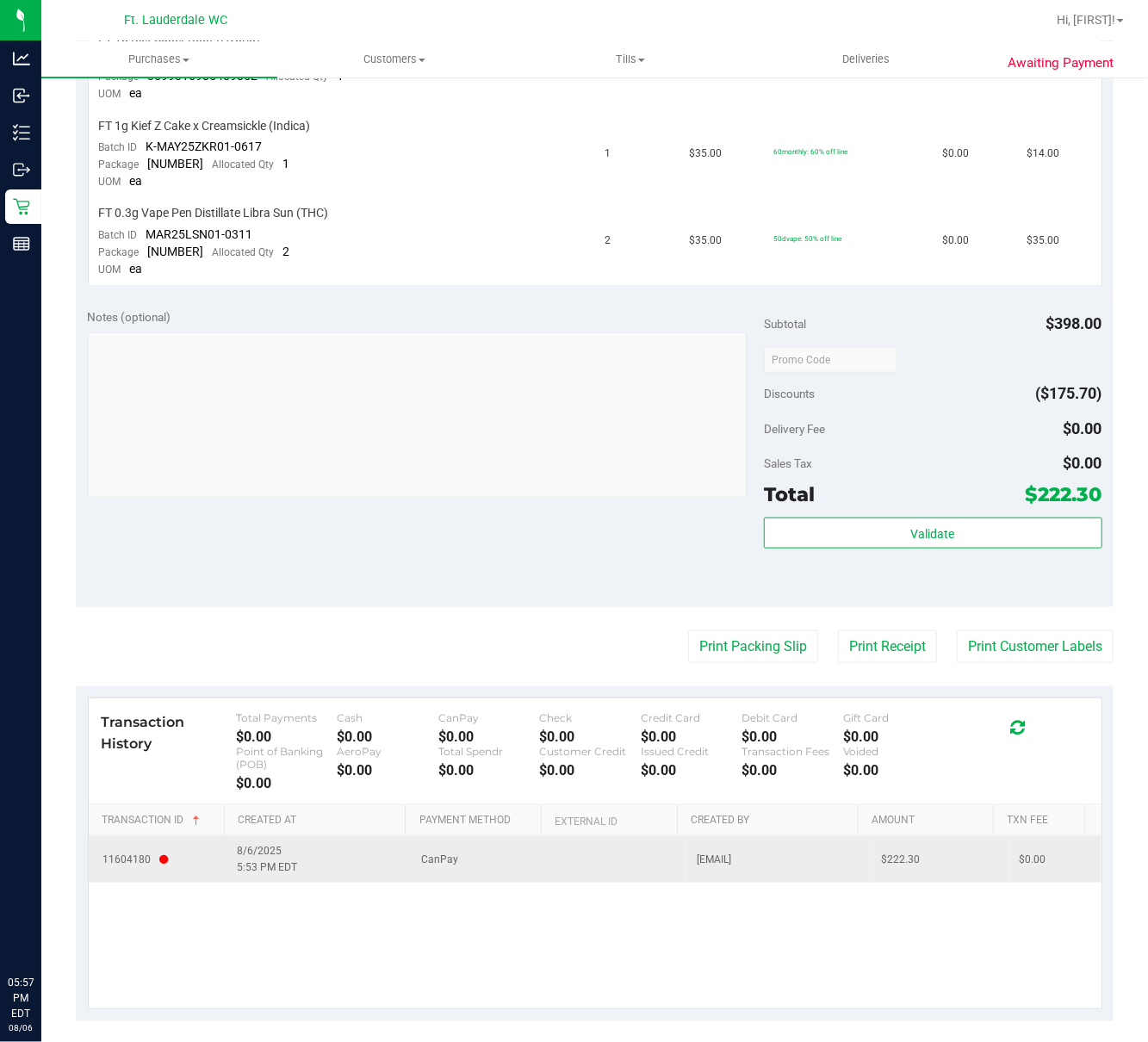 click on "11604180" at bounding box center (136, 859) 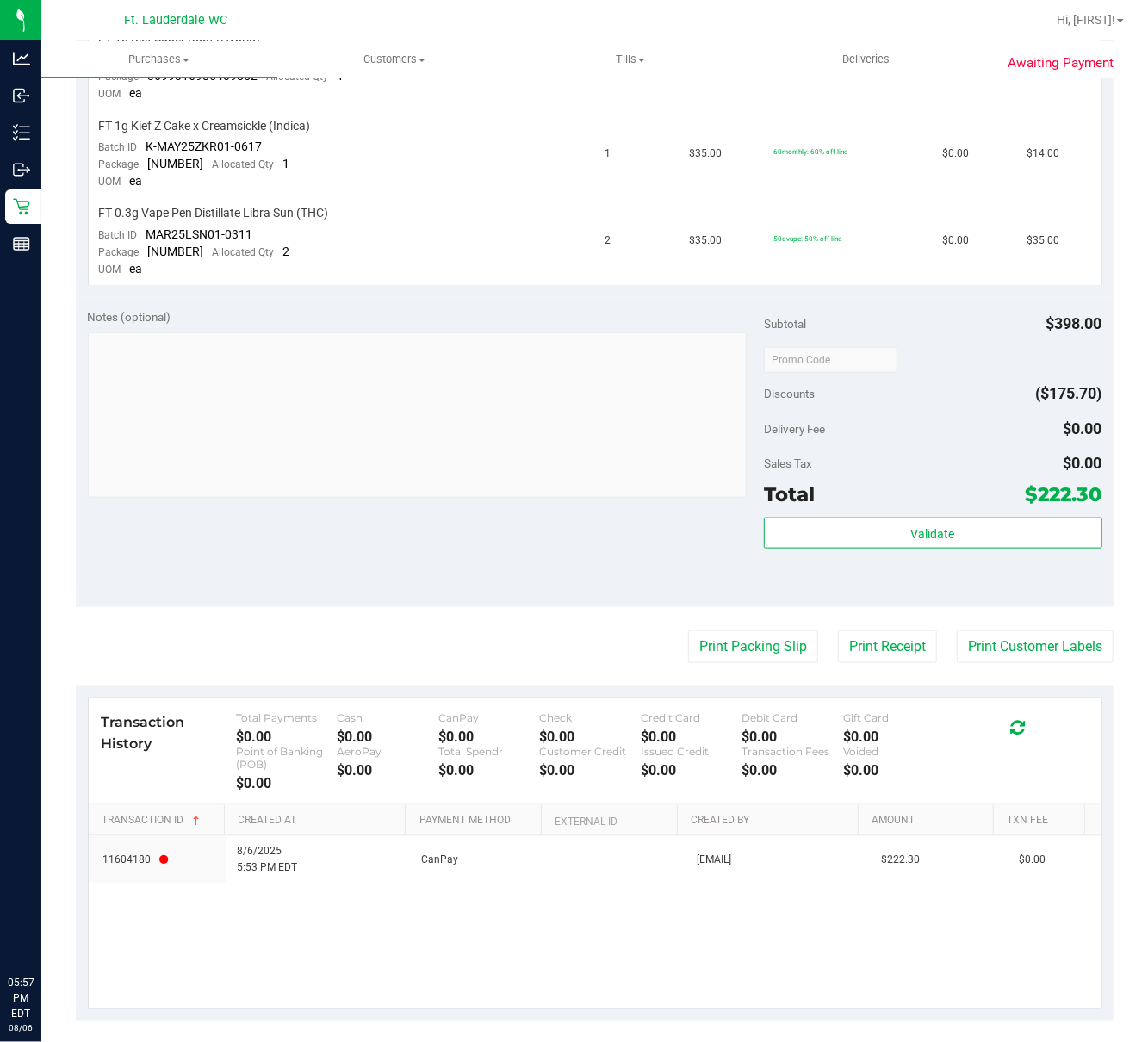 click on "11604180
8/6/2025 5:53 PM EDT CanPay slawson@liveparallel.com
$222.30
$0.00" at bounding box center [595, 922] 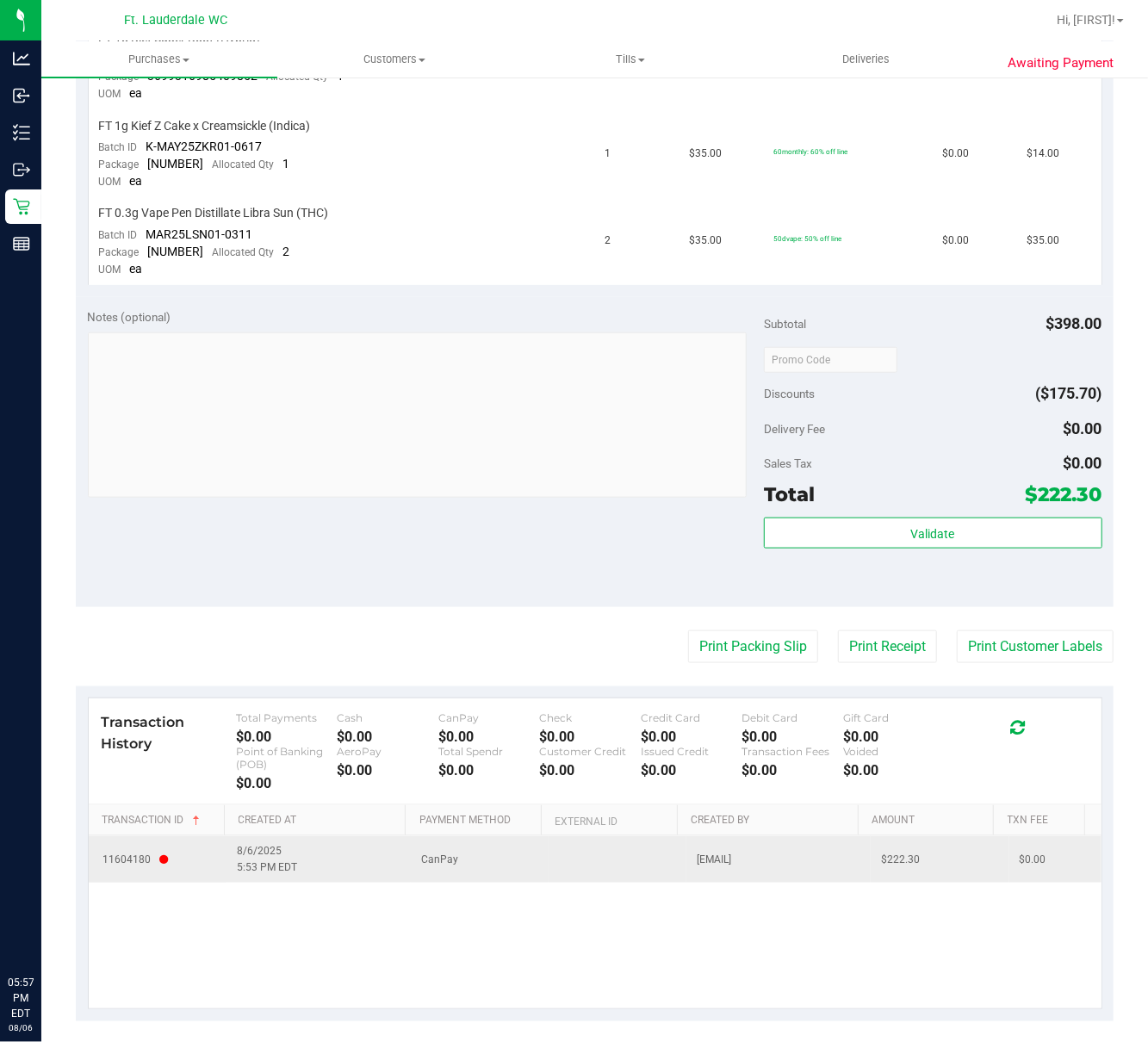 click at bounding box center (617, 859) 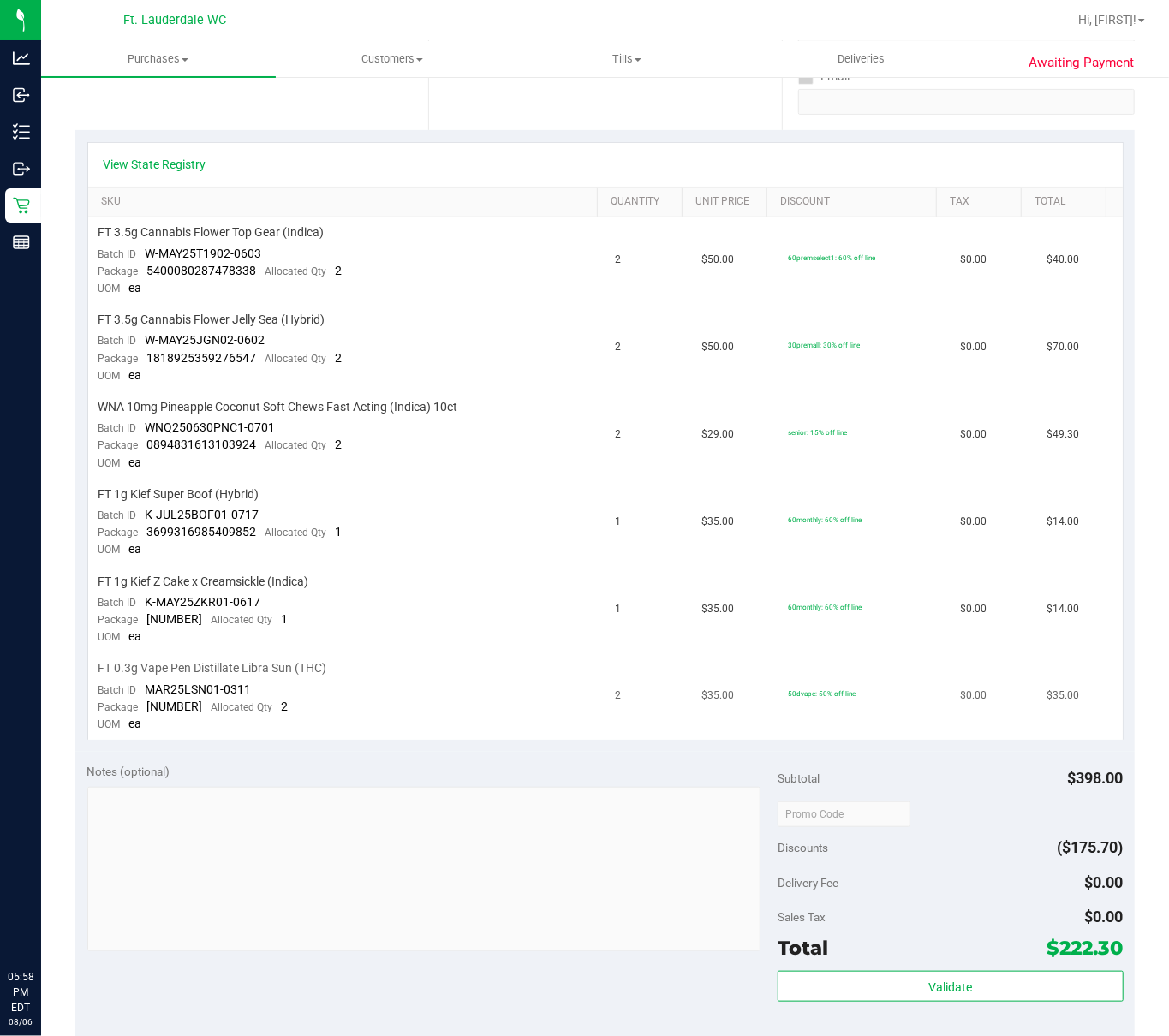 scroll, scrollTop: 793, scrollLeft: 0, axis: vertical 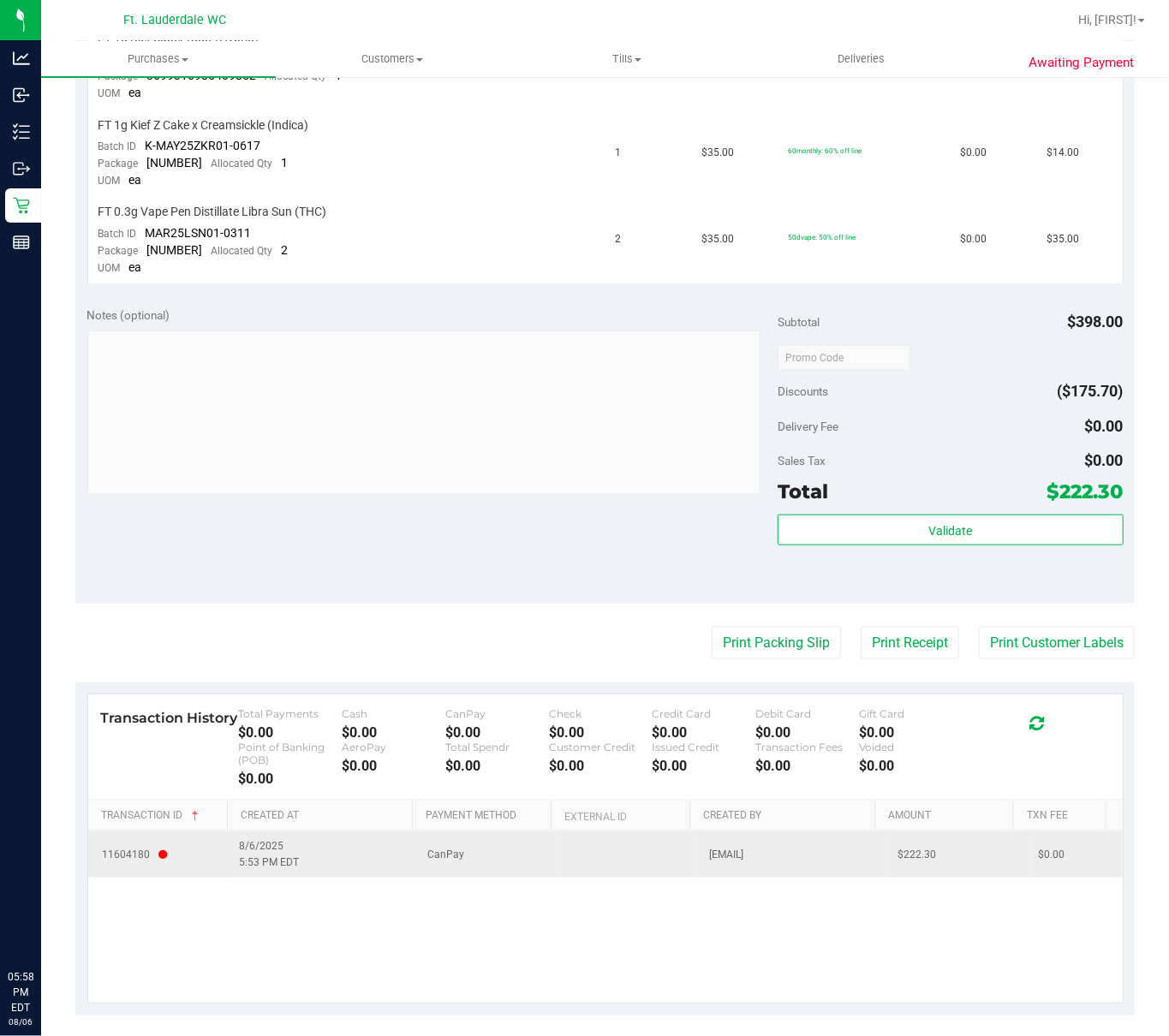 click on "8/6/2025 5:53 PM EDT" at bounding box center (323, 854) 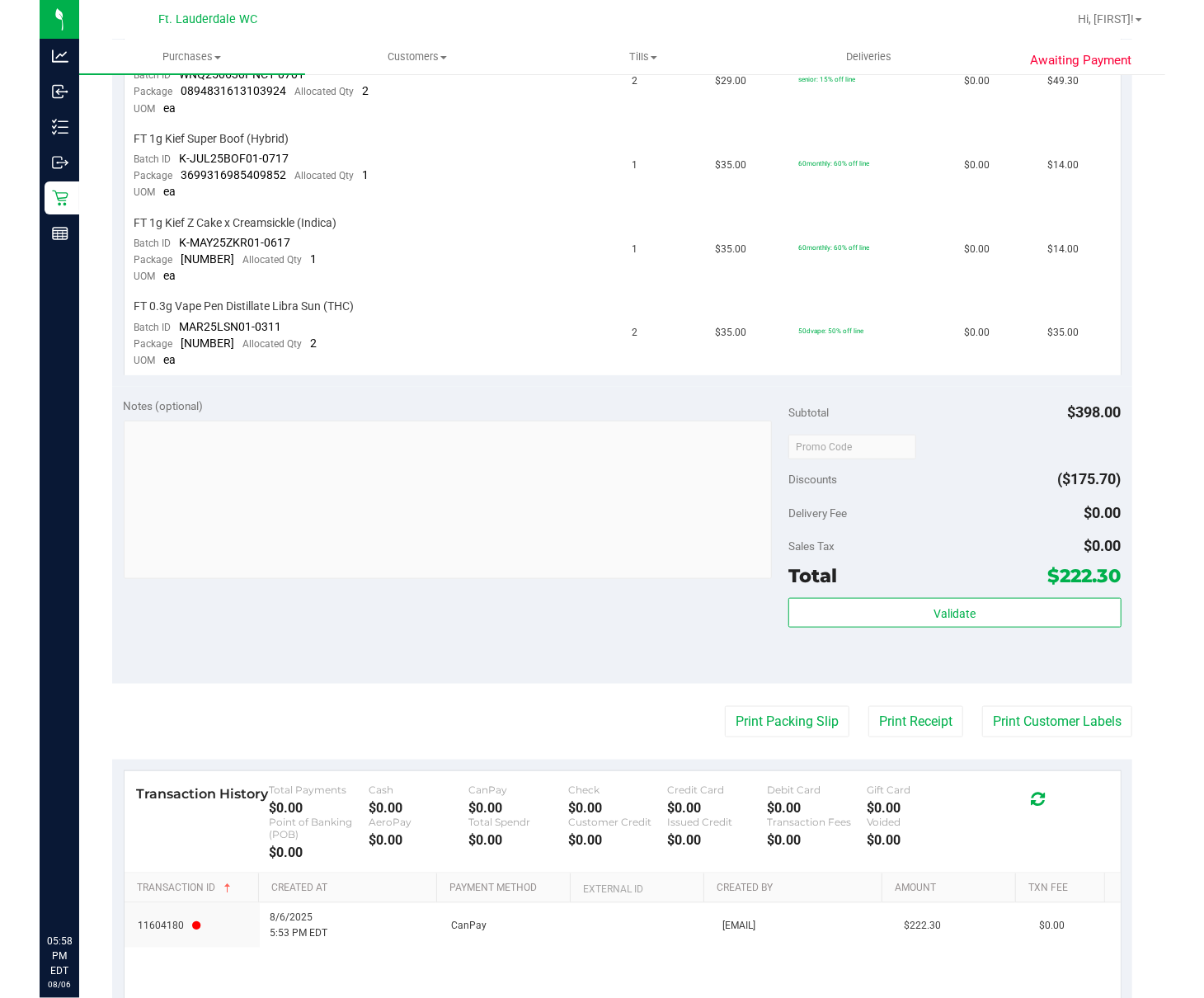 scroll, scrollTop: 764, scrollLeft: 0, axis: vertical 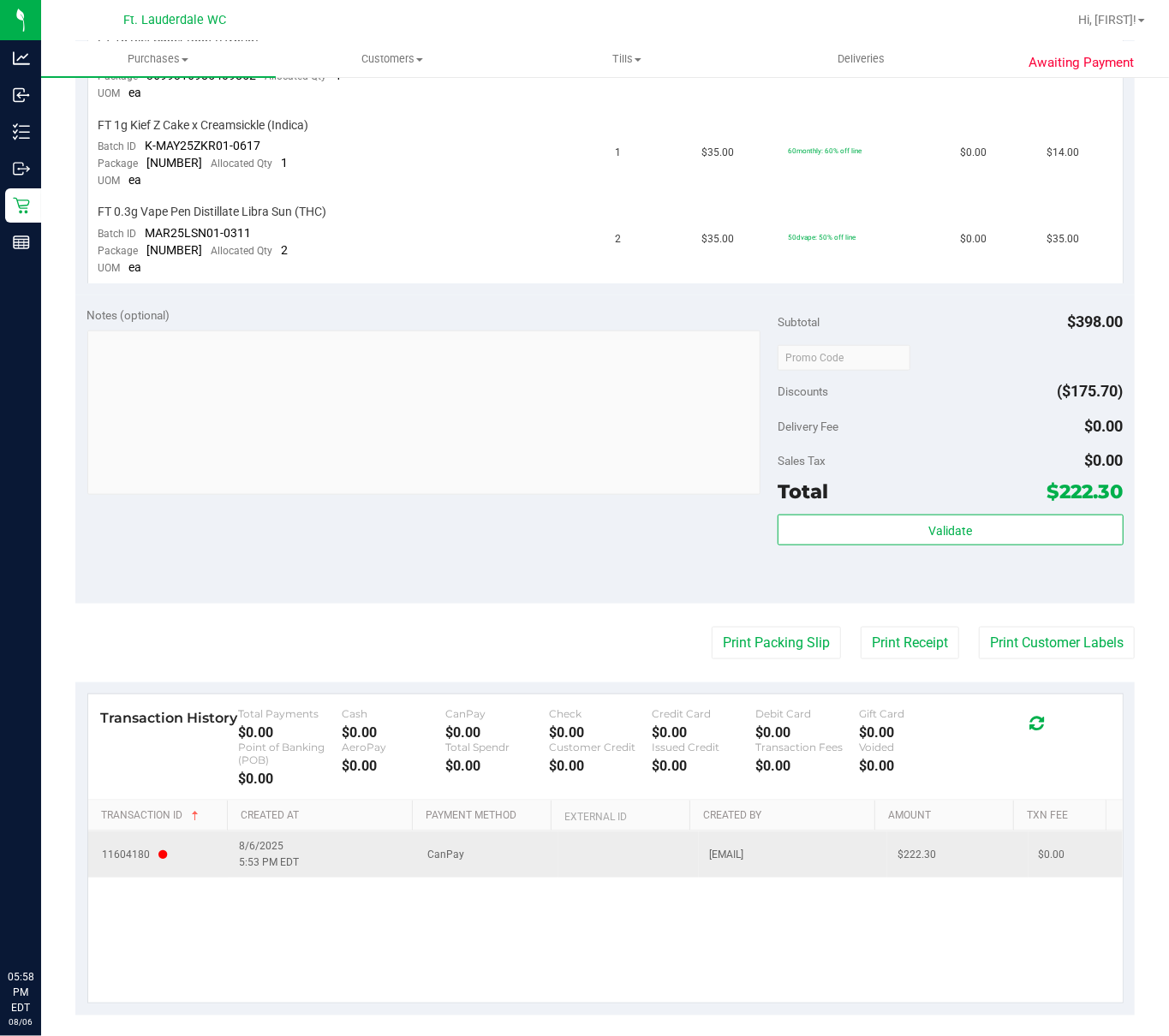 click on "8/6/2025 5:53 PM EDT" at bounding box center (323, 854) 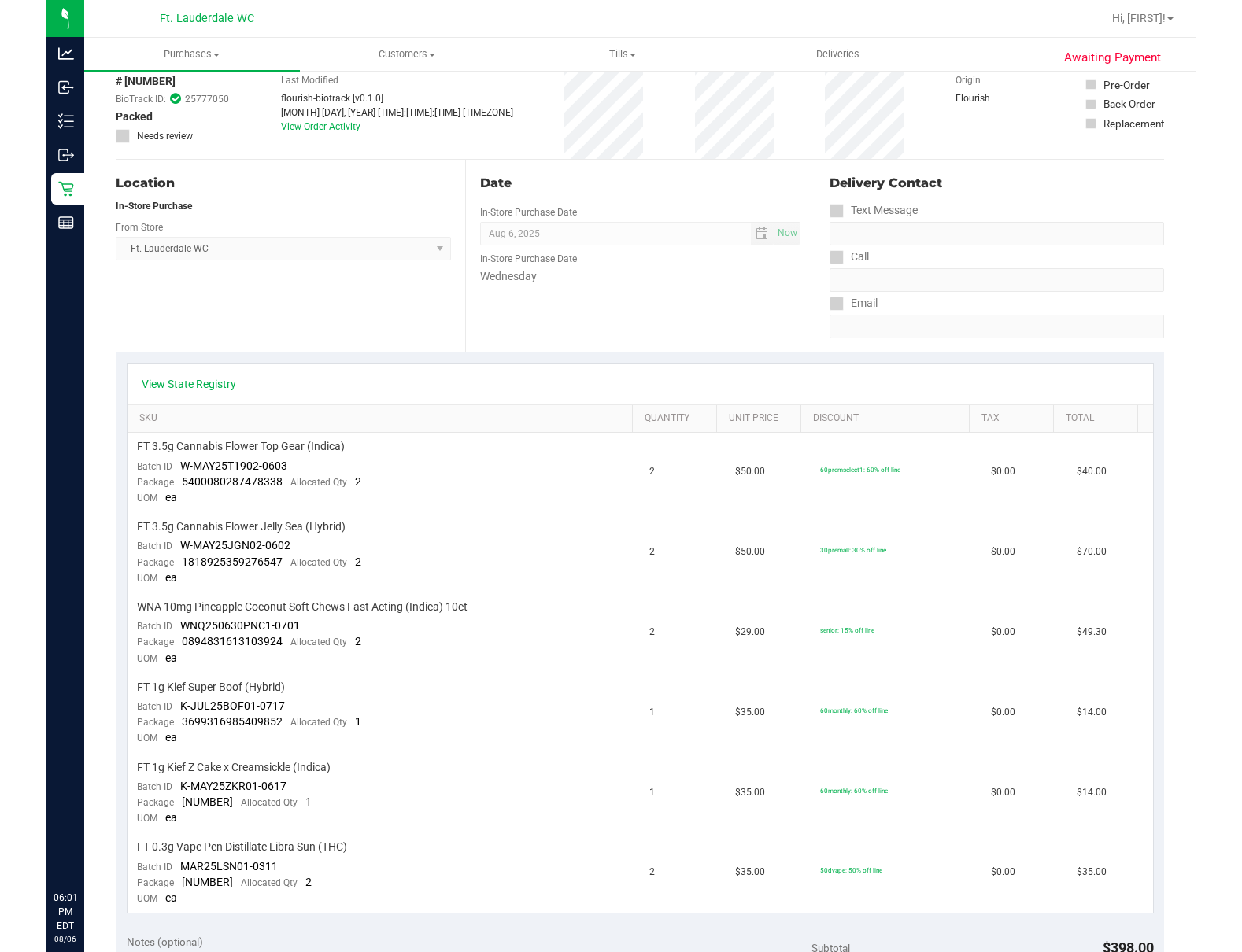 scroll, scrollTop: 0, scrollLeft: 0, axis: both 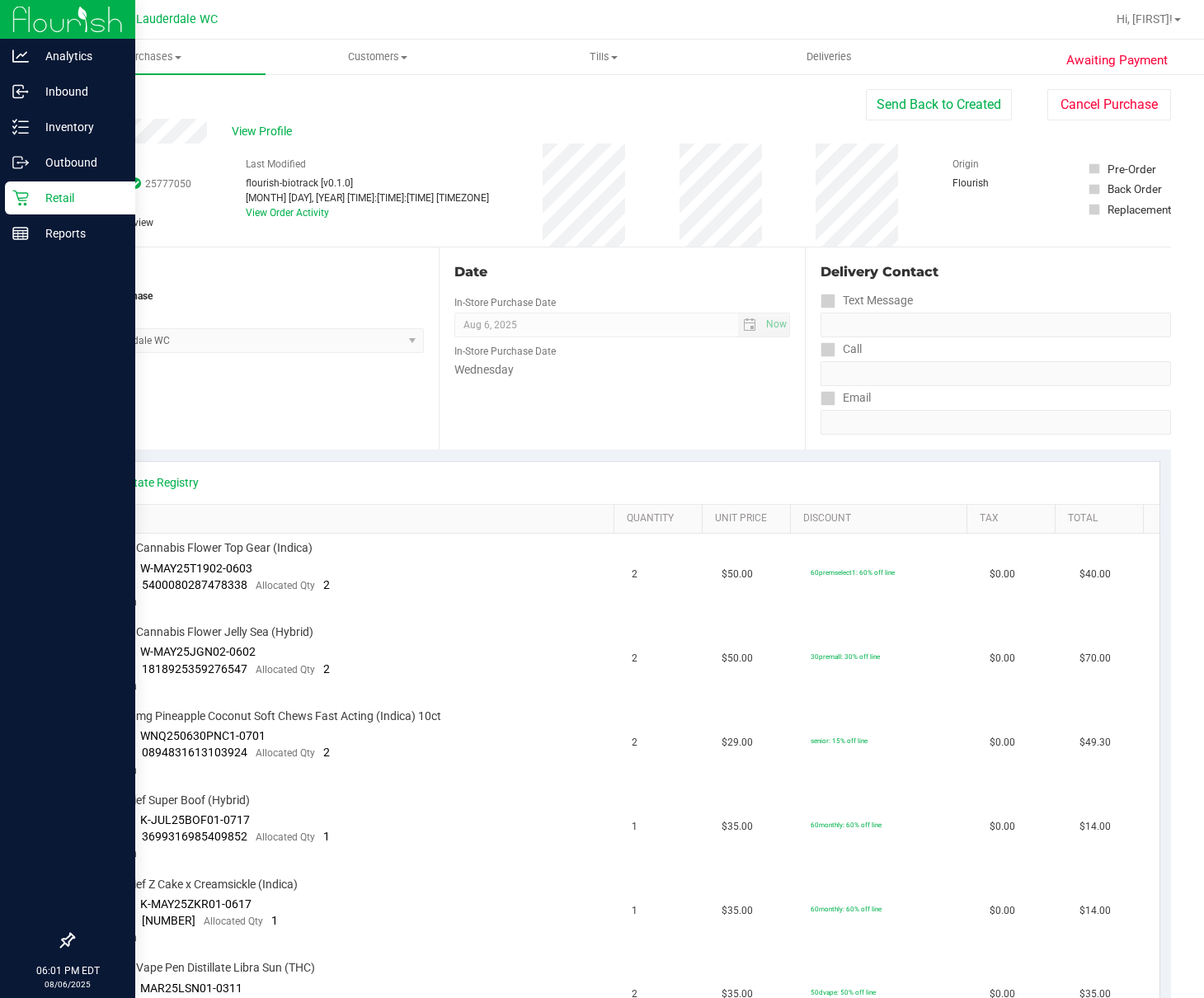 click 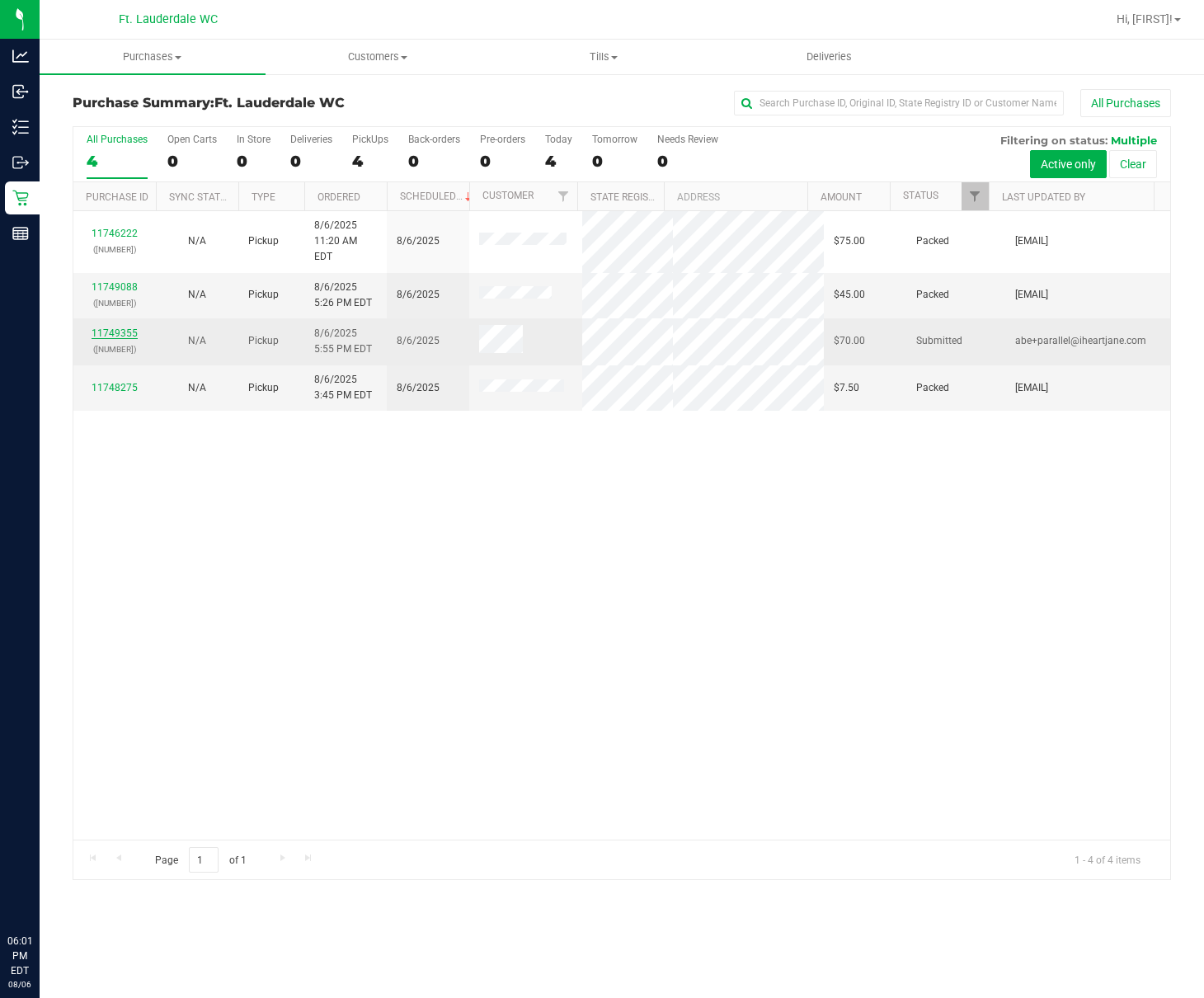 click on "11749355" at bounding box center [115, 333] 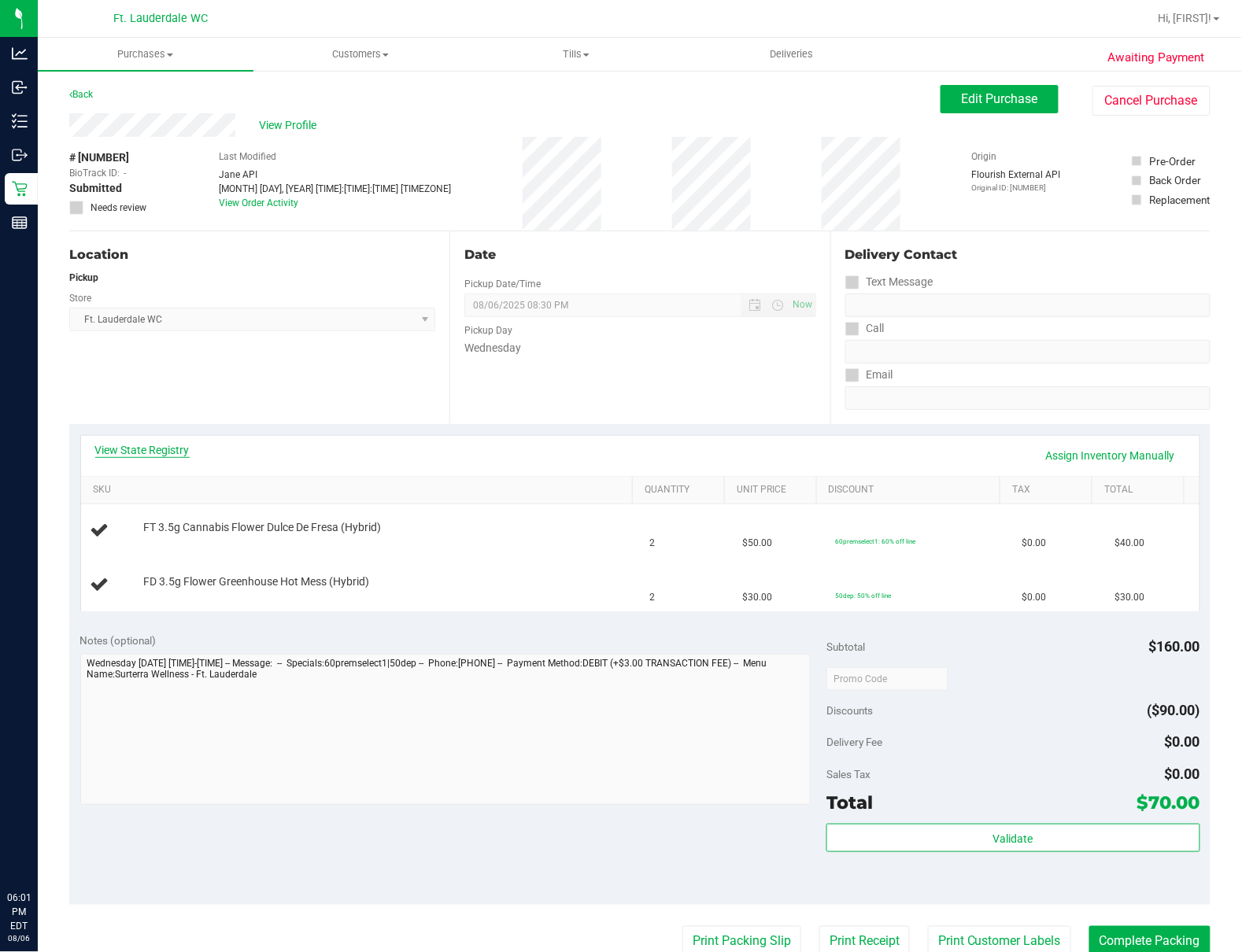 click on "View State Registry" at bounding box center [142, 450] 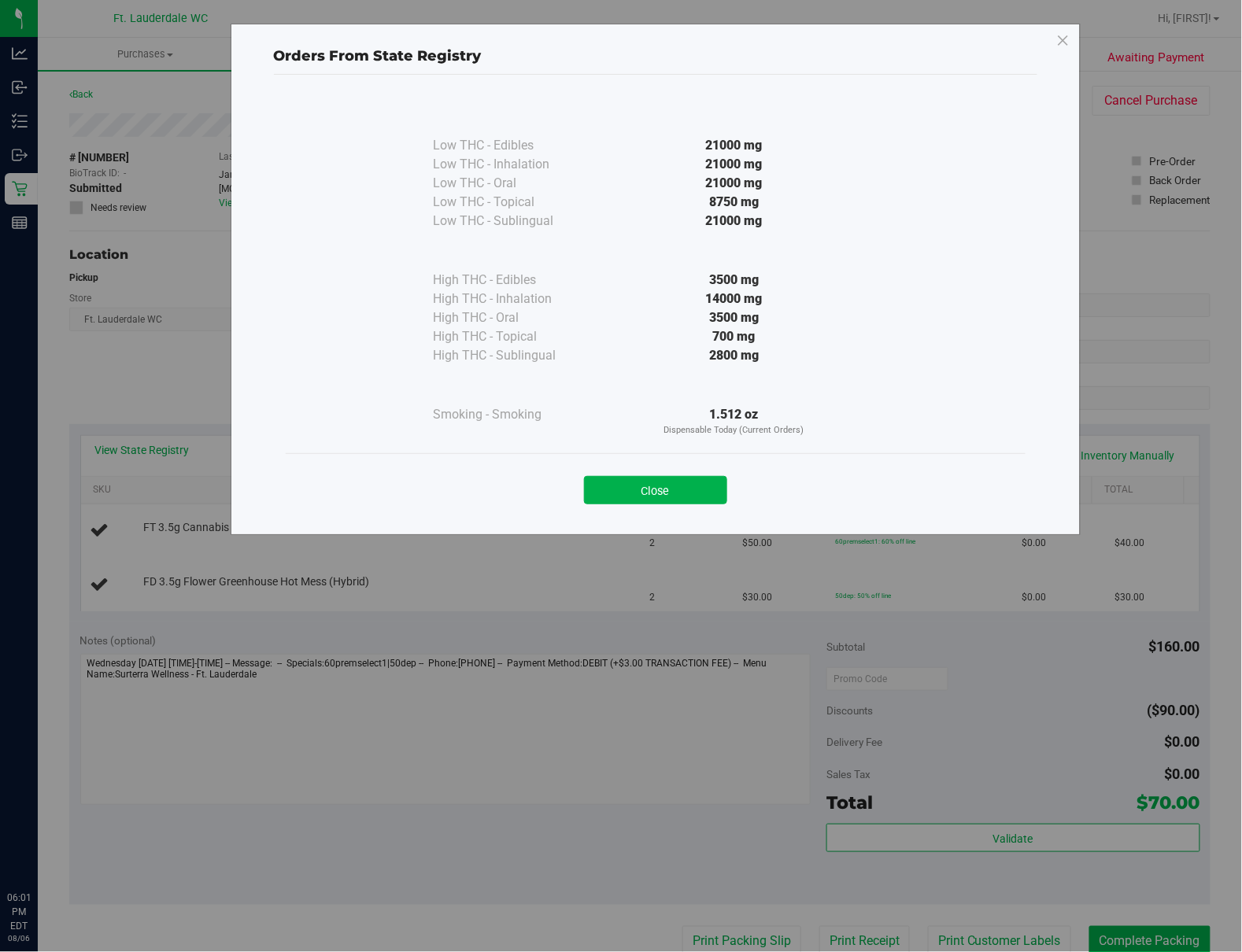 click on "Close" at bounding box center [656, 485] 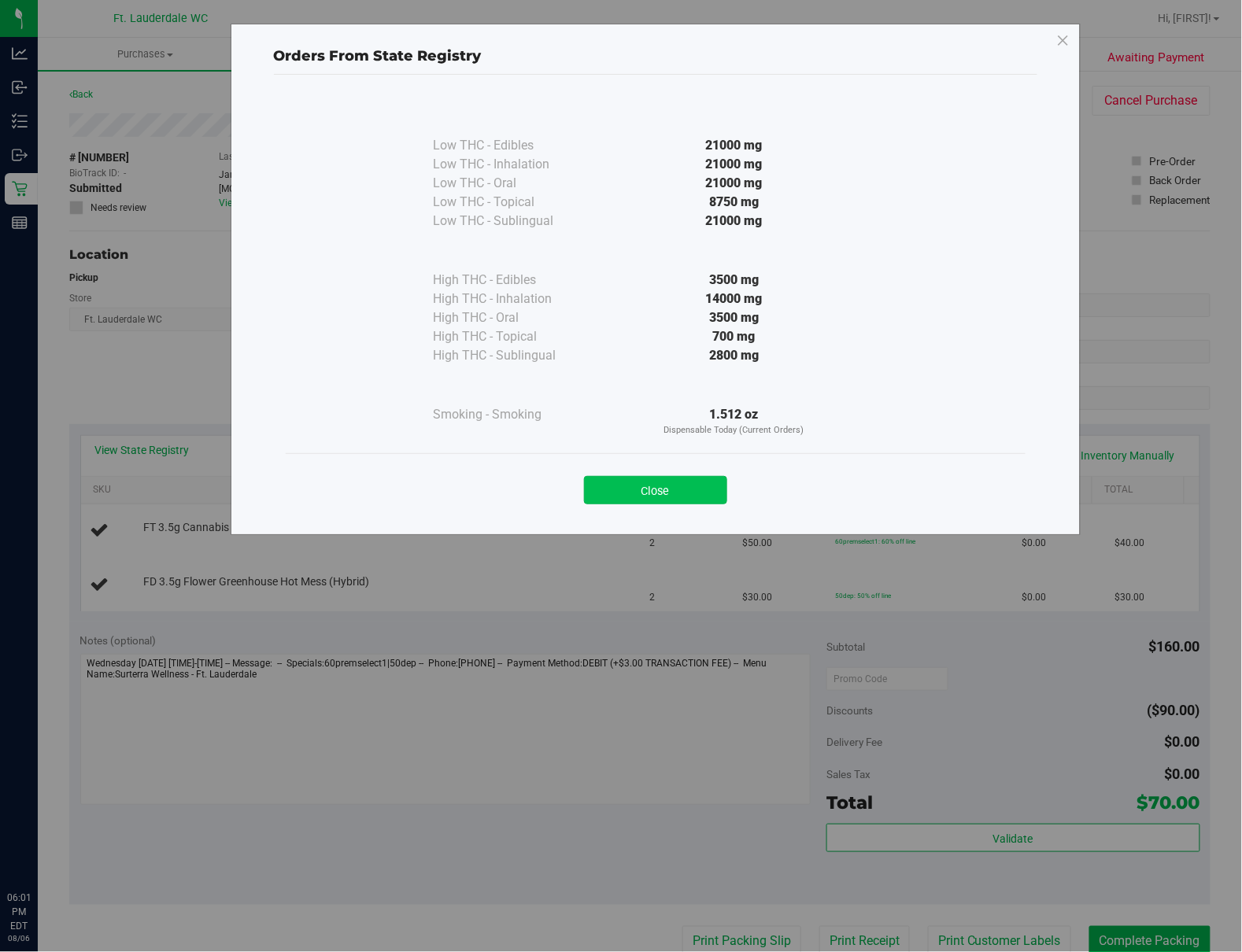 click on "Close" at bounding box center [656, 490] 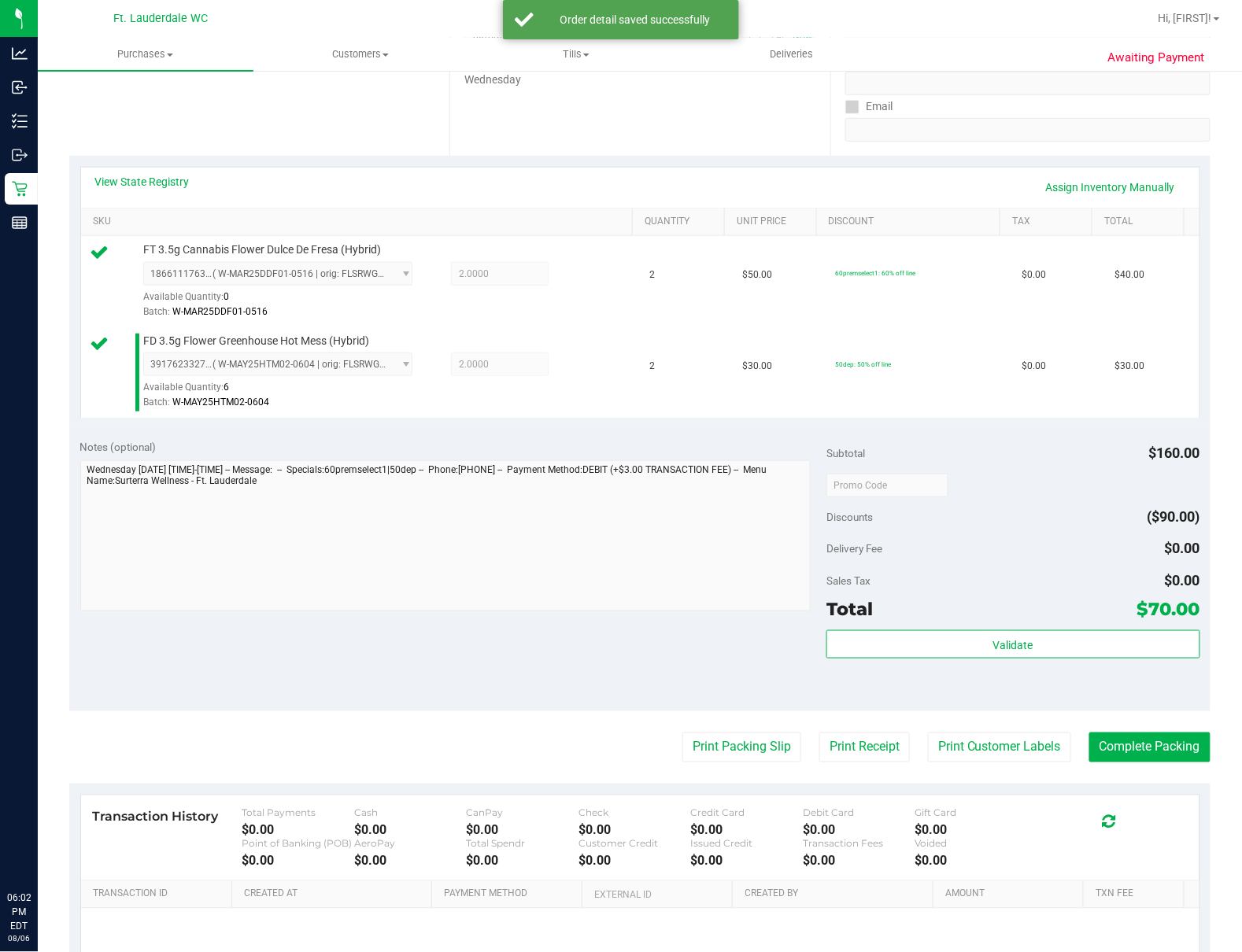 scroll, scrollTop: 419, scrollLeft: 0, axis: vertical 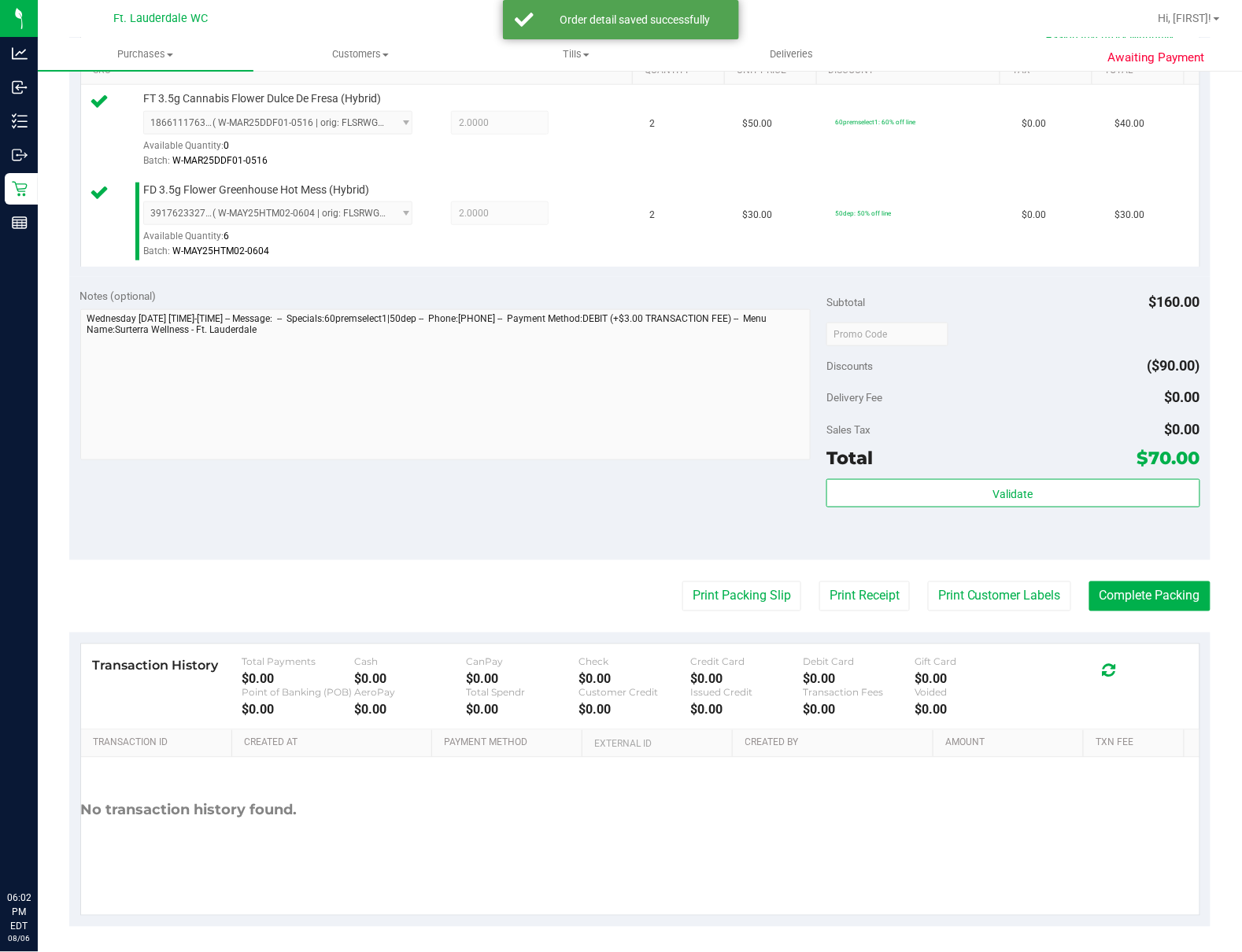 click on "Total
$70.00" at bounding box center [1013, 458] 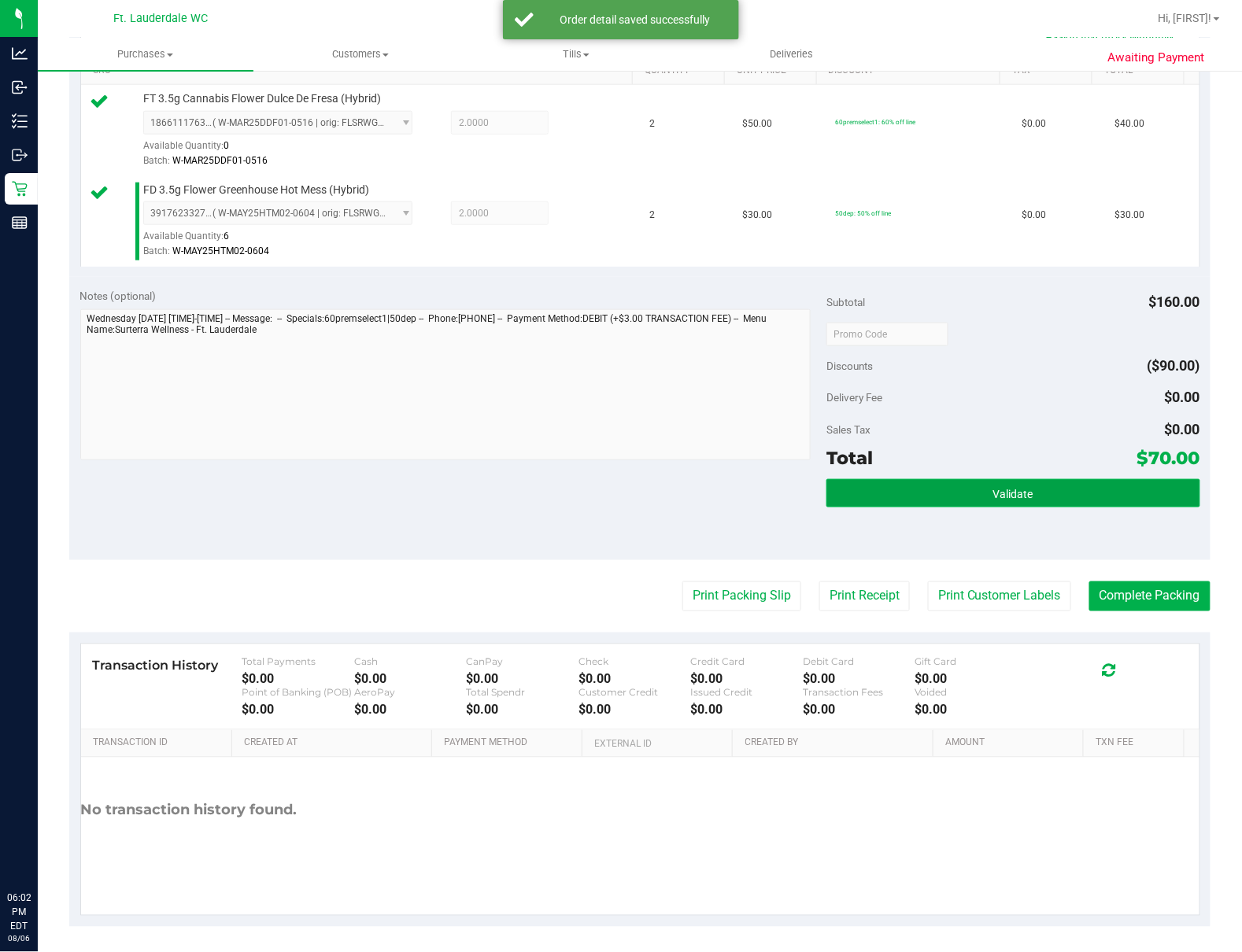 click on "Validate" at bounding box center (1013, 493) 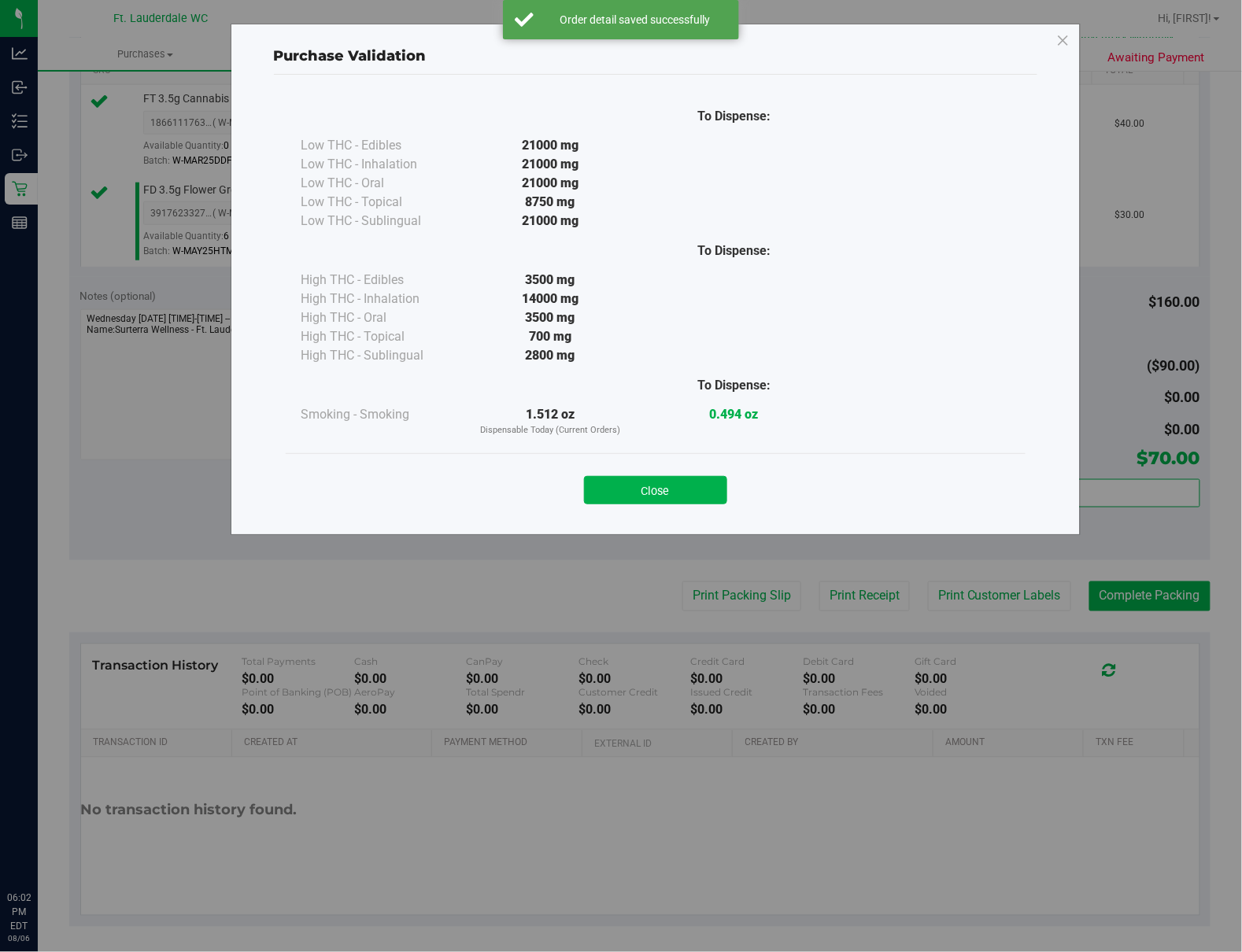 click on "Close" at bounding box center (656, 490) 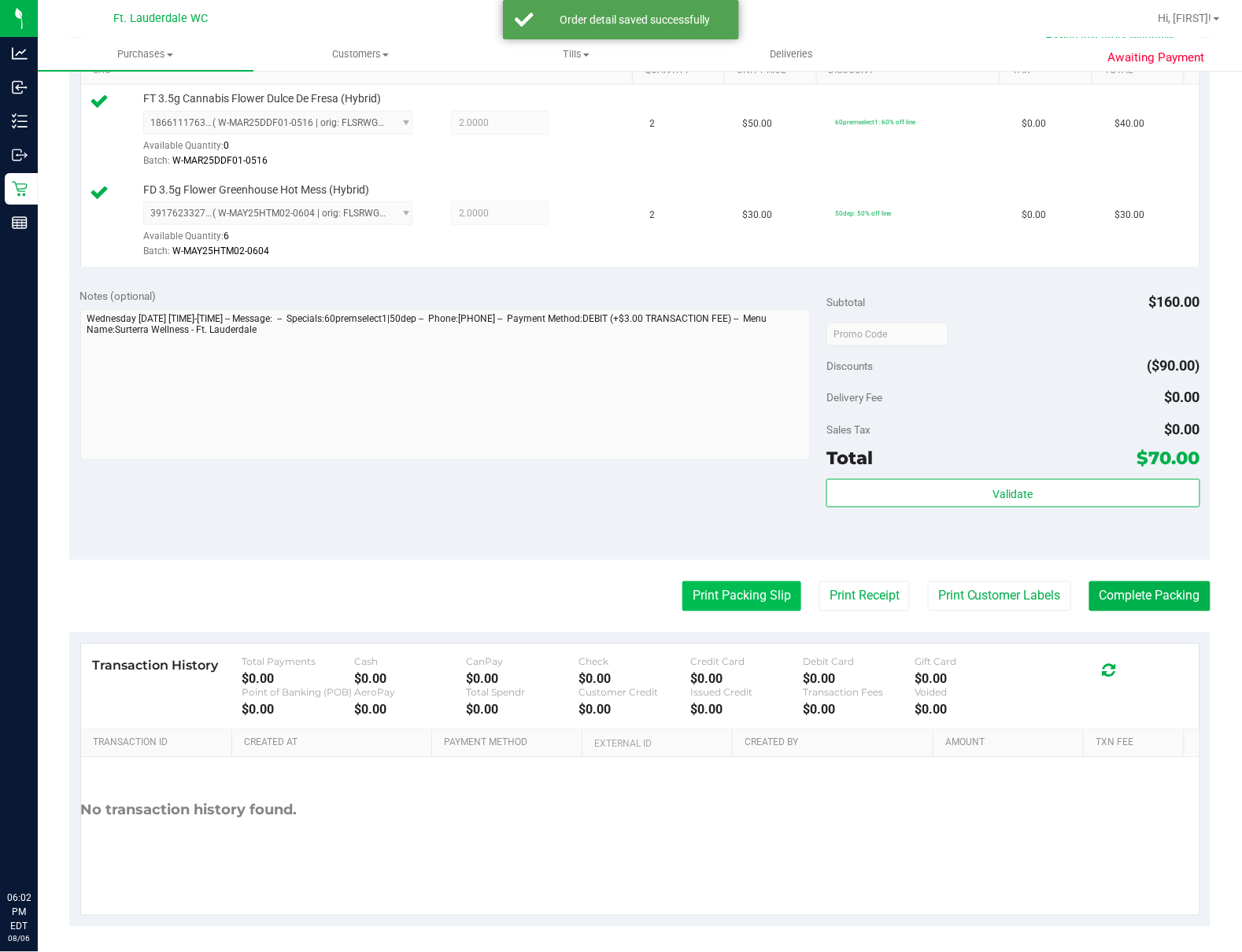 click on "Print Packing Slip" at bounding box center [741, 596] 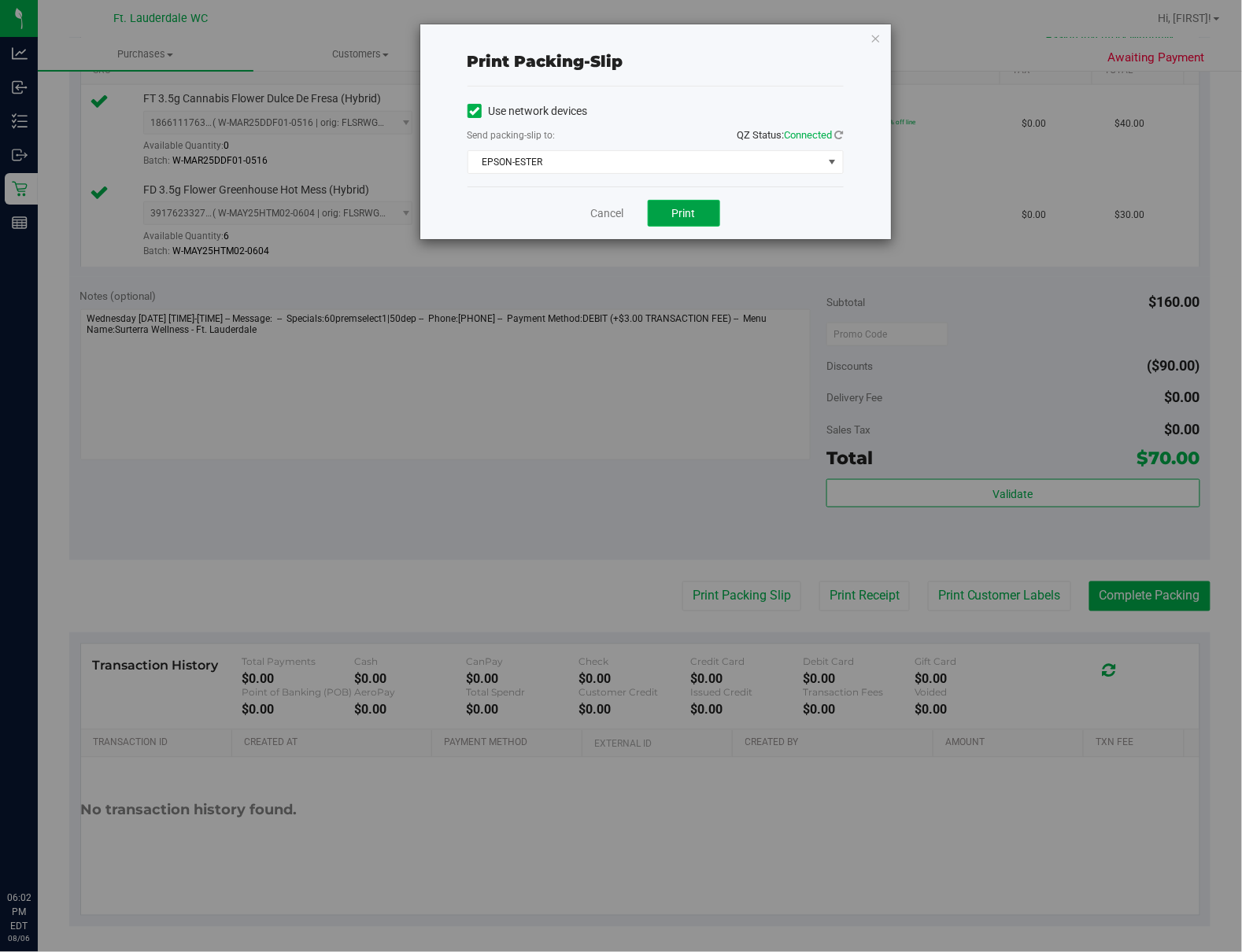 click on "Print" at bounding box center (684, 213) 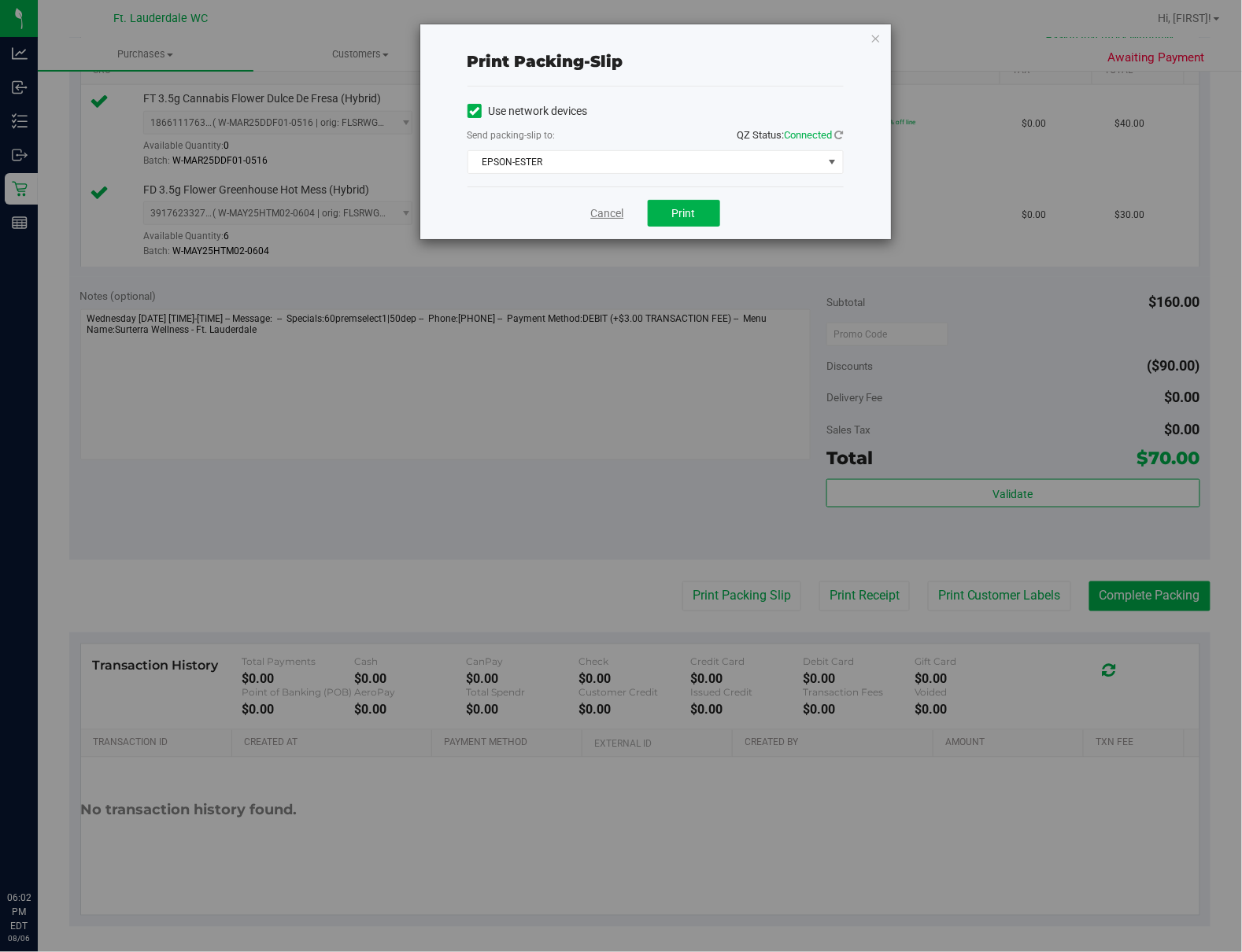 click on "Cancel" at bounding box center [608, 213] 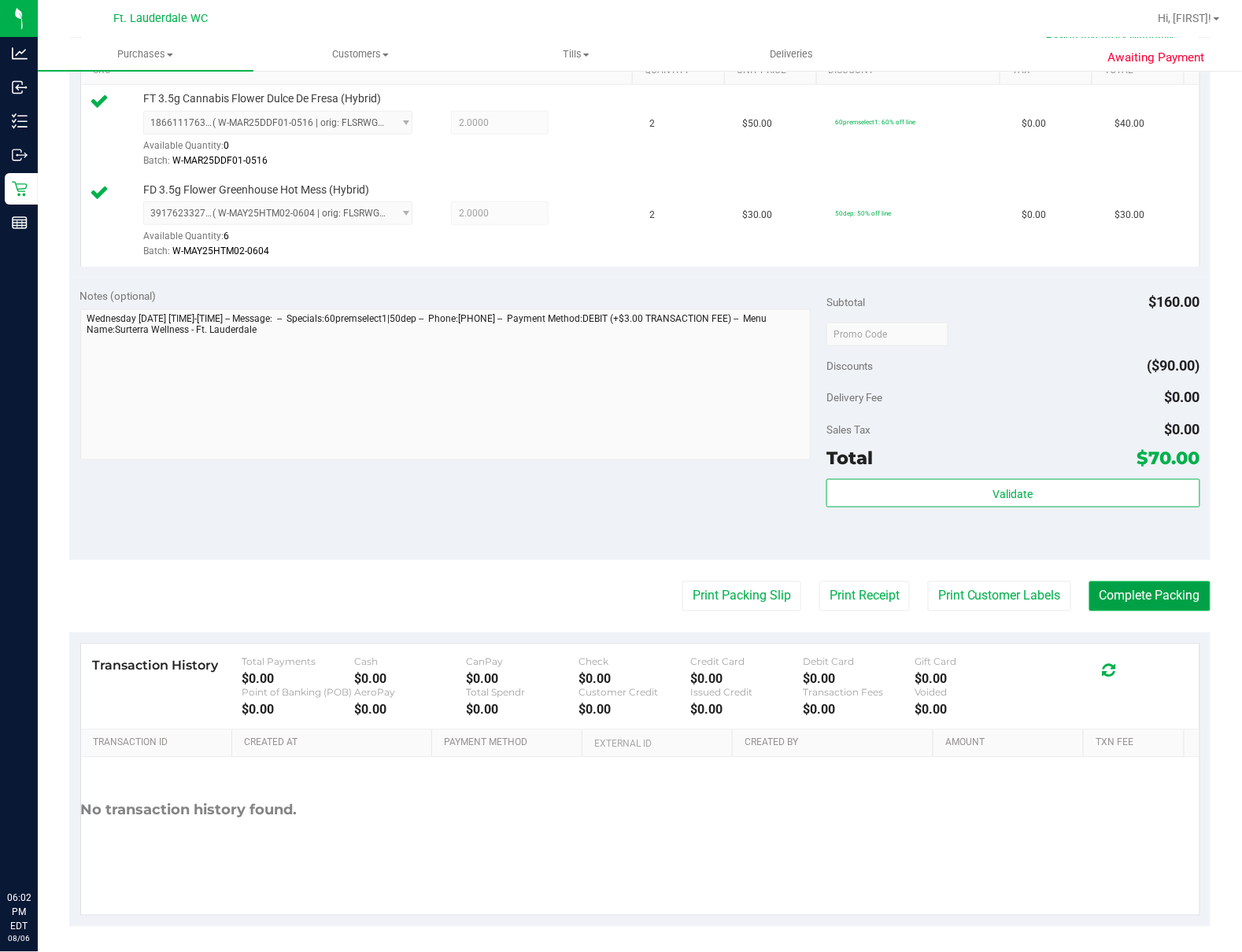 click on "Complete Packing" at bounding box center (1150, 596) 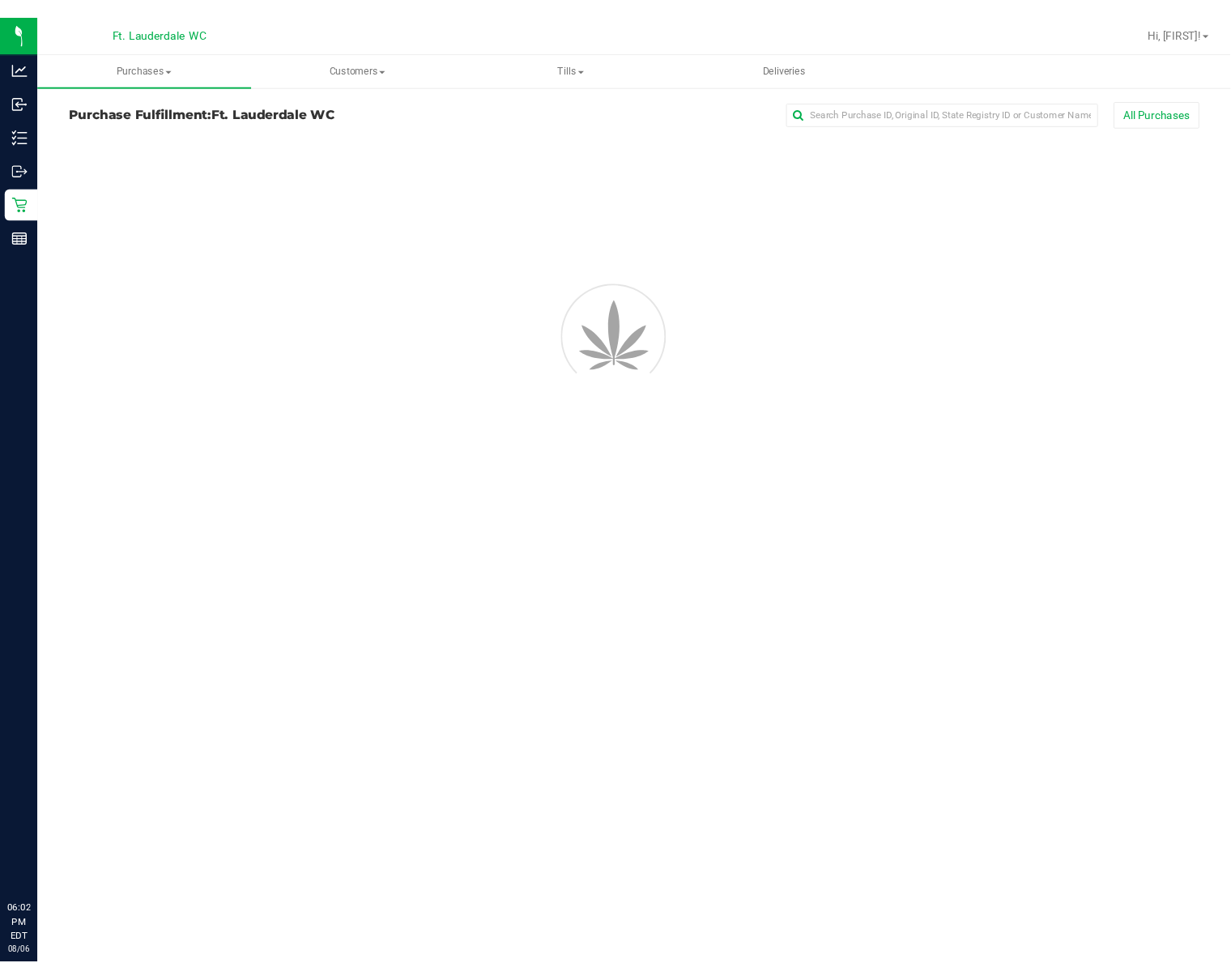scroll, scrollTop: 0, scrollLeft: 0, axis: both 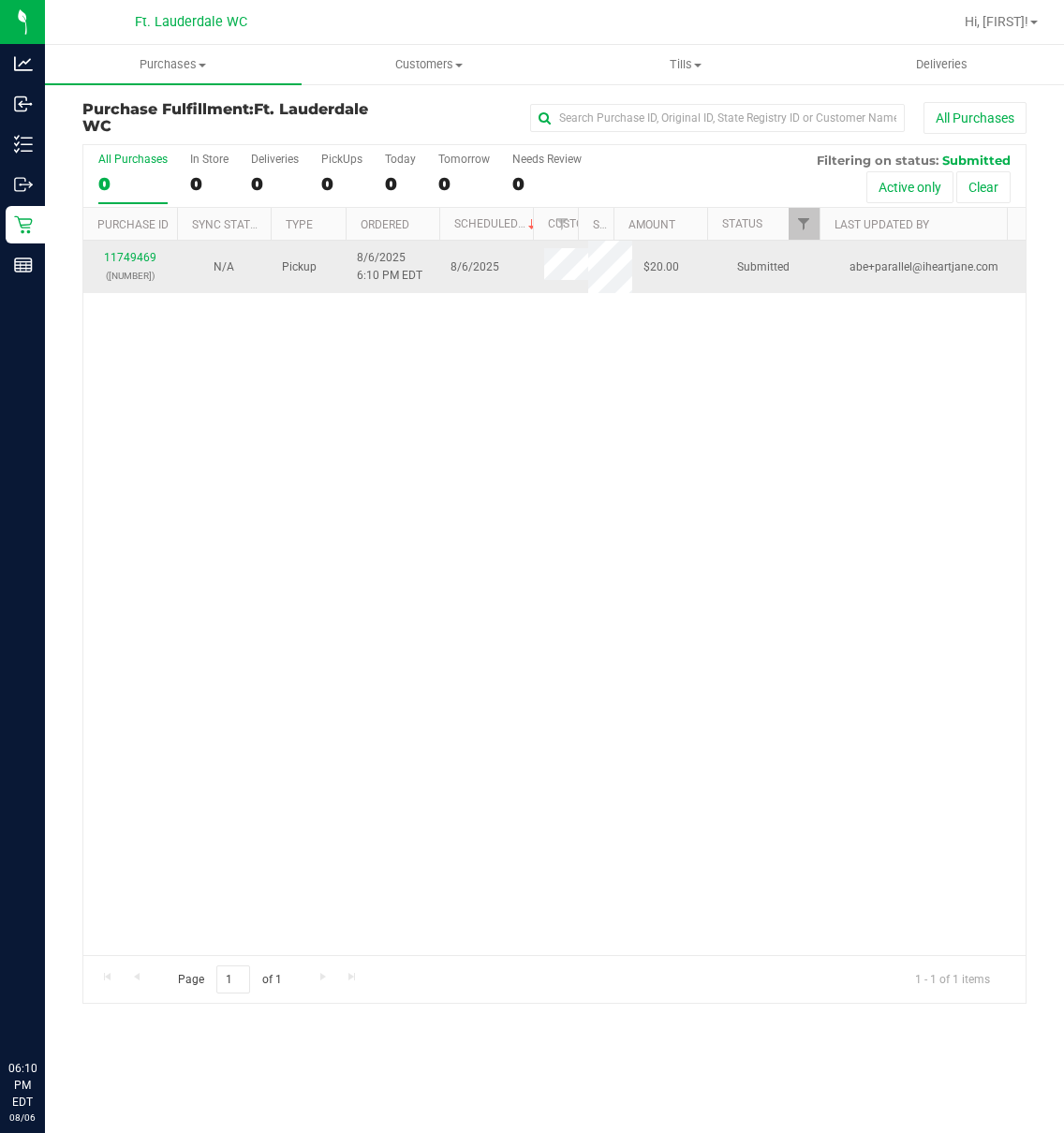 click on "11749469
(313542721)" at bounding box center (130, 267) 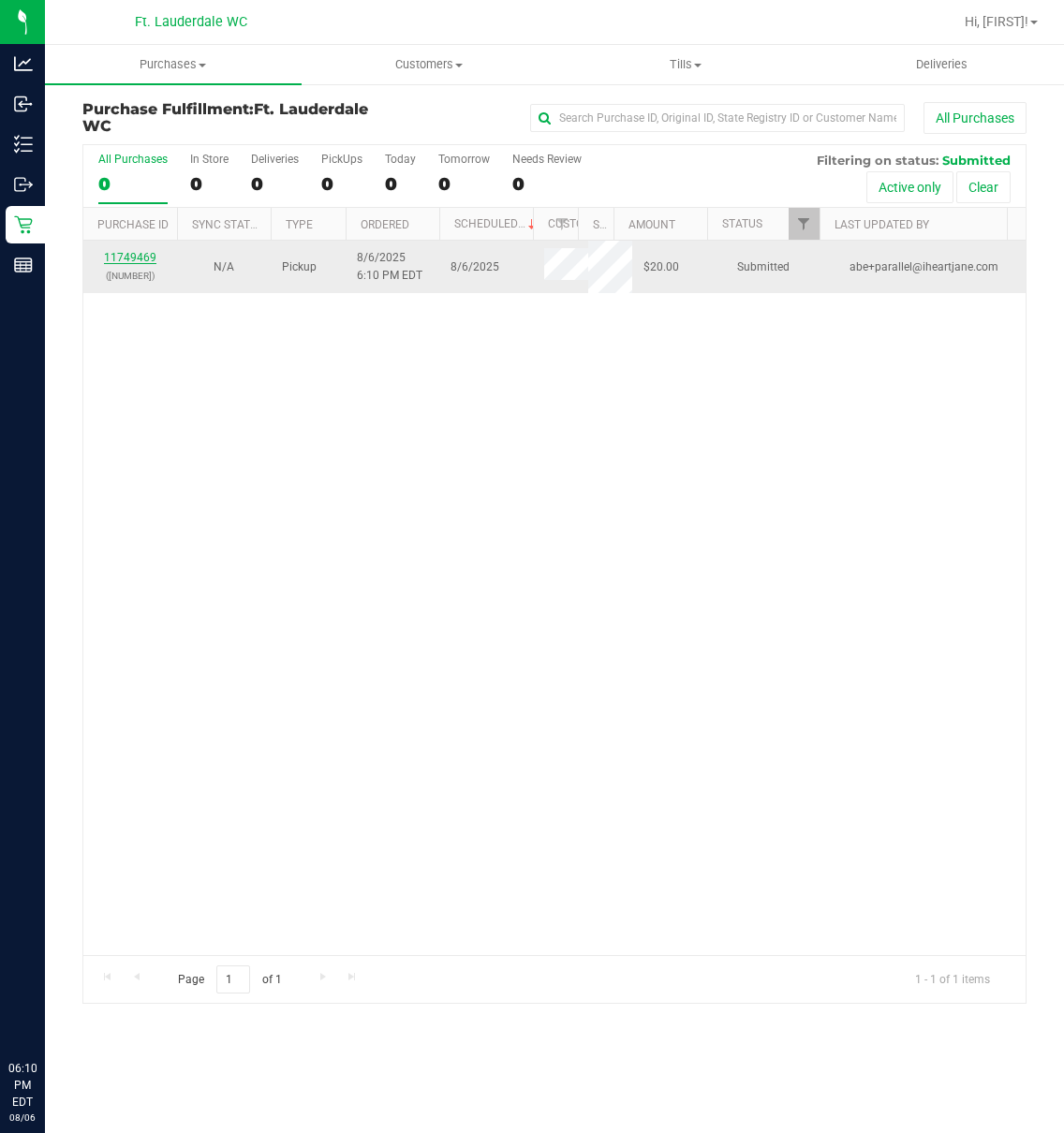 click on "11749469" at bounding box center (130, 258) 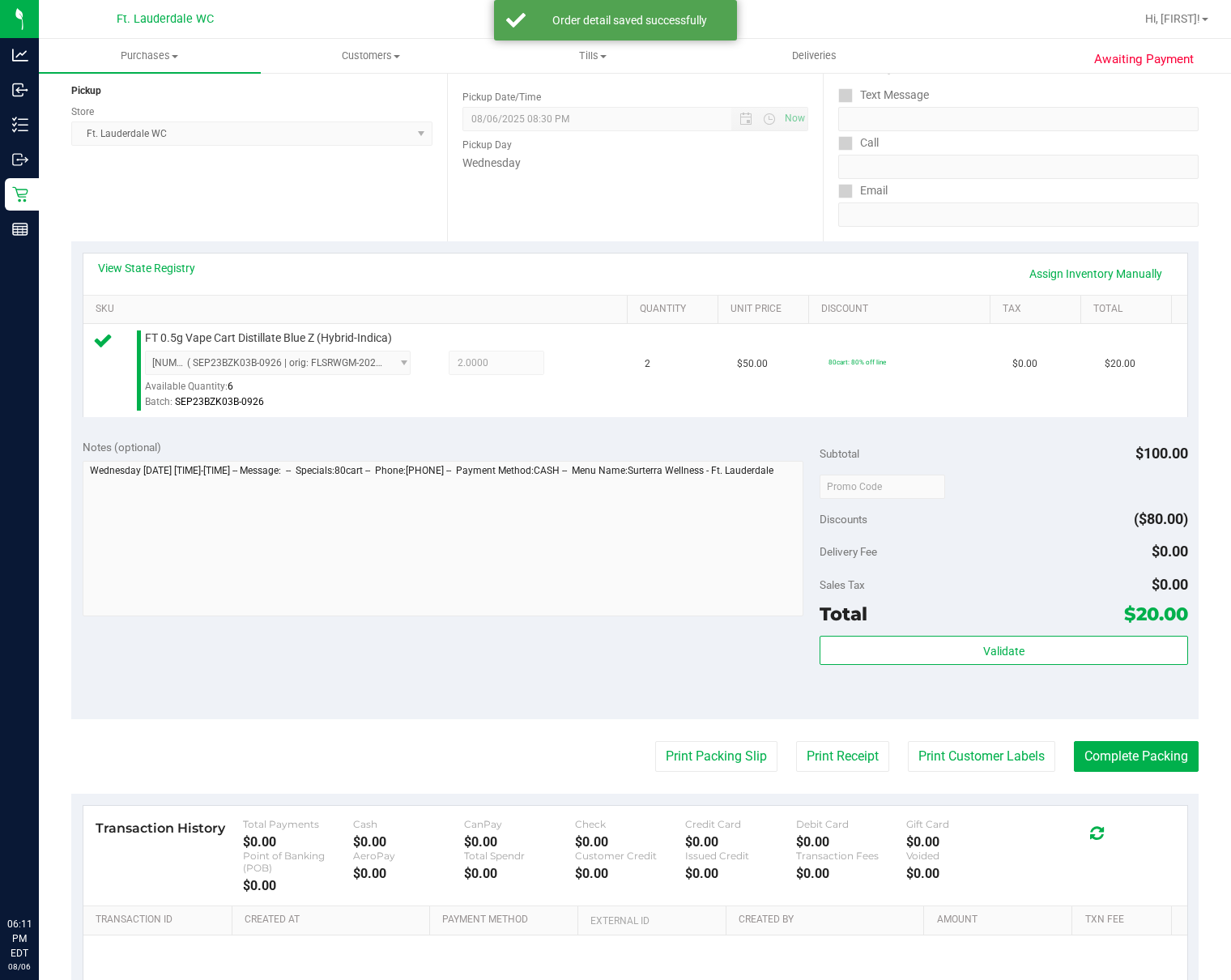 scroll, scrollTop: 358, scrollLeft: 0, axis: vertical 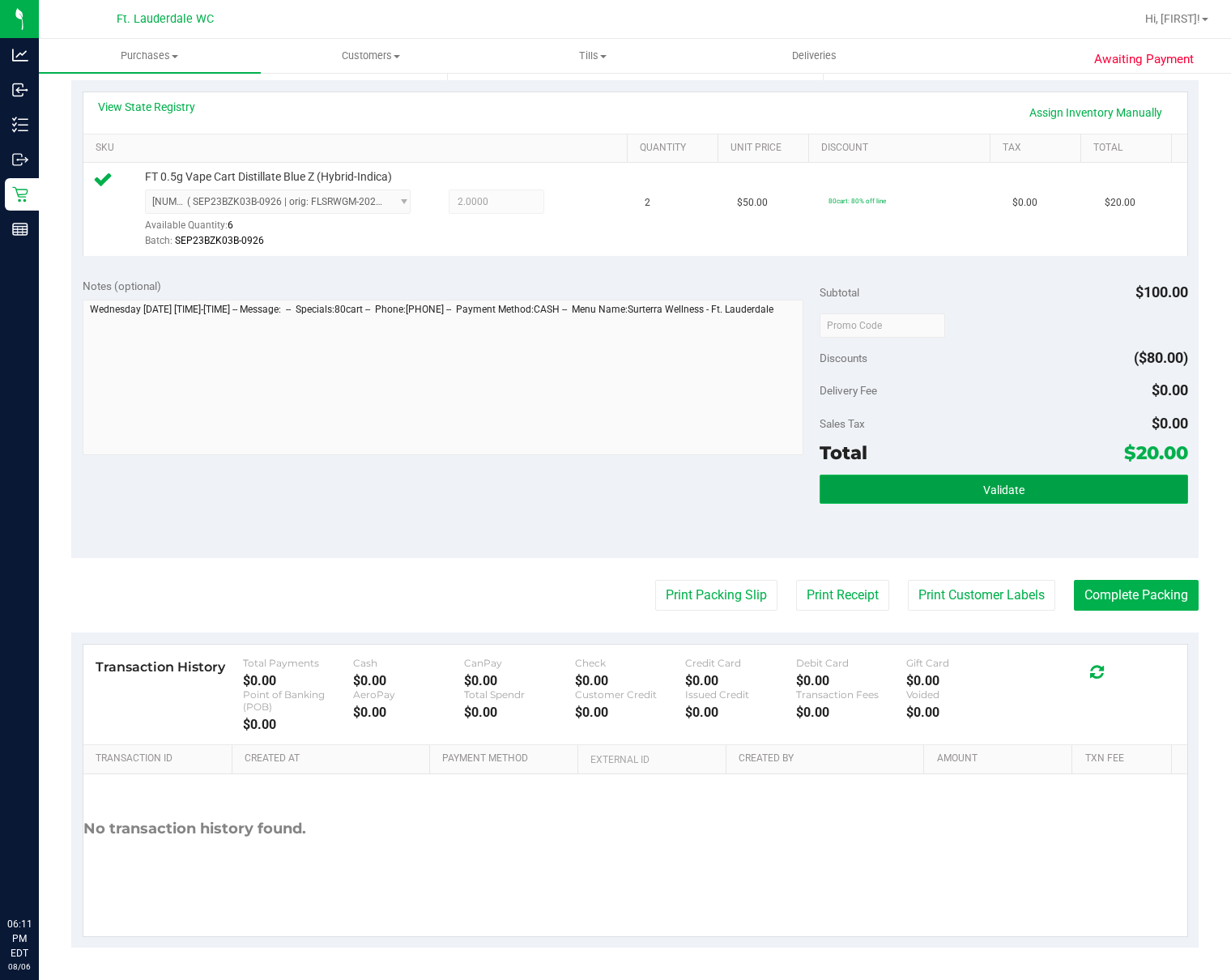 click on "Validate" at bounding box center (1003, 489) 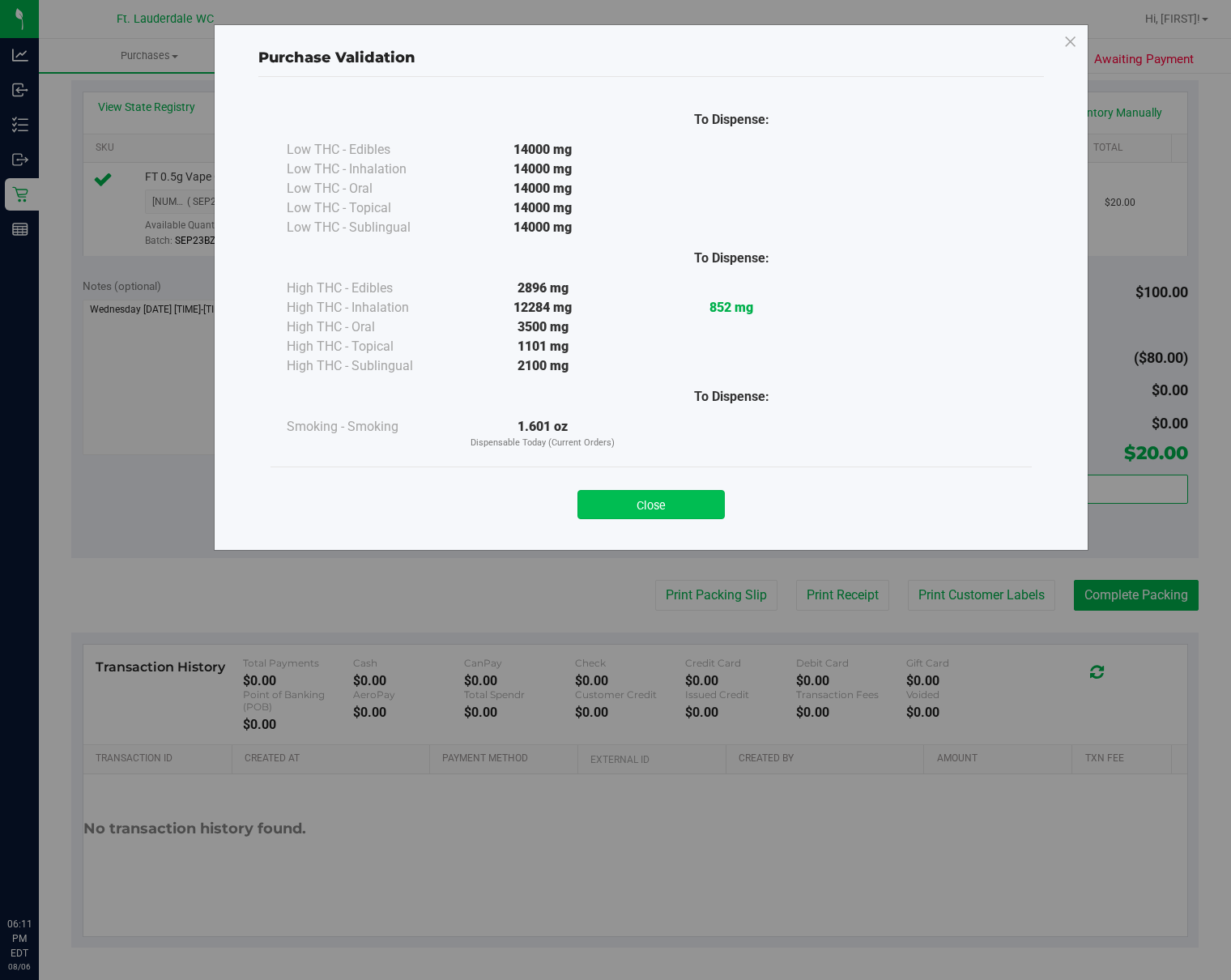 click on "Close" at bounding box center (651, 505) 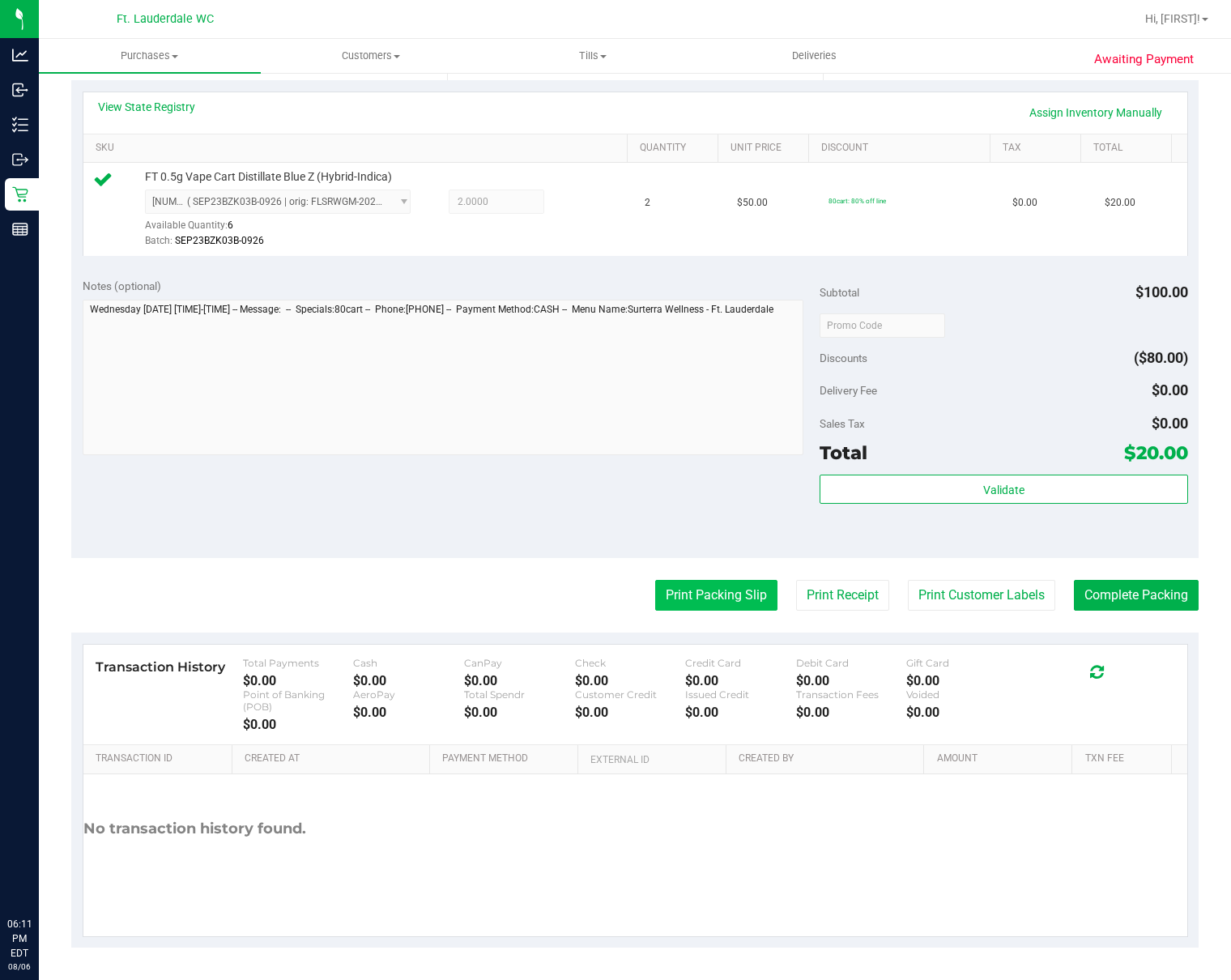 click on "Print Packing Slip" at bounding box center [716, 595] 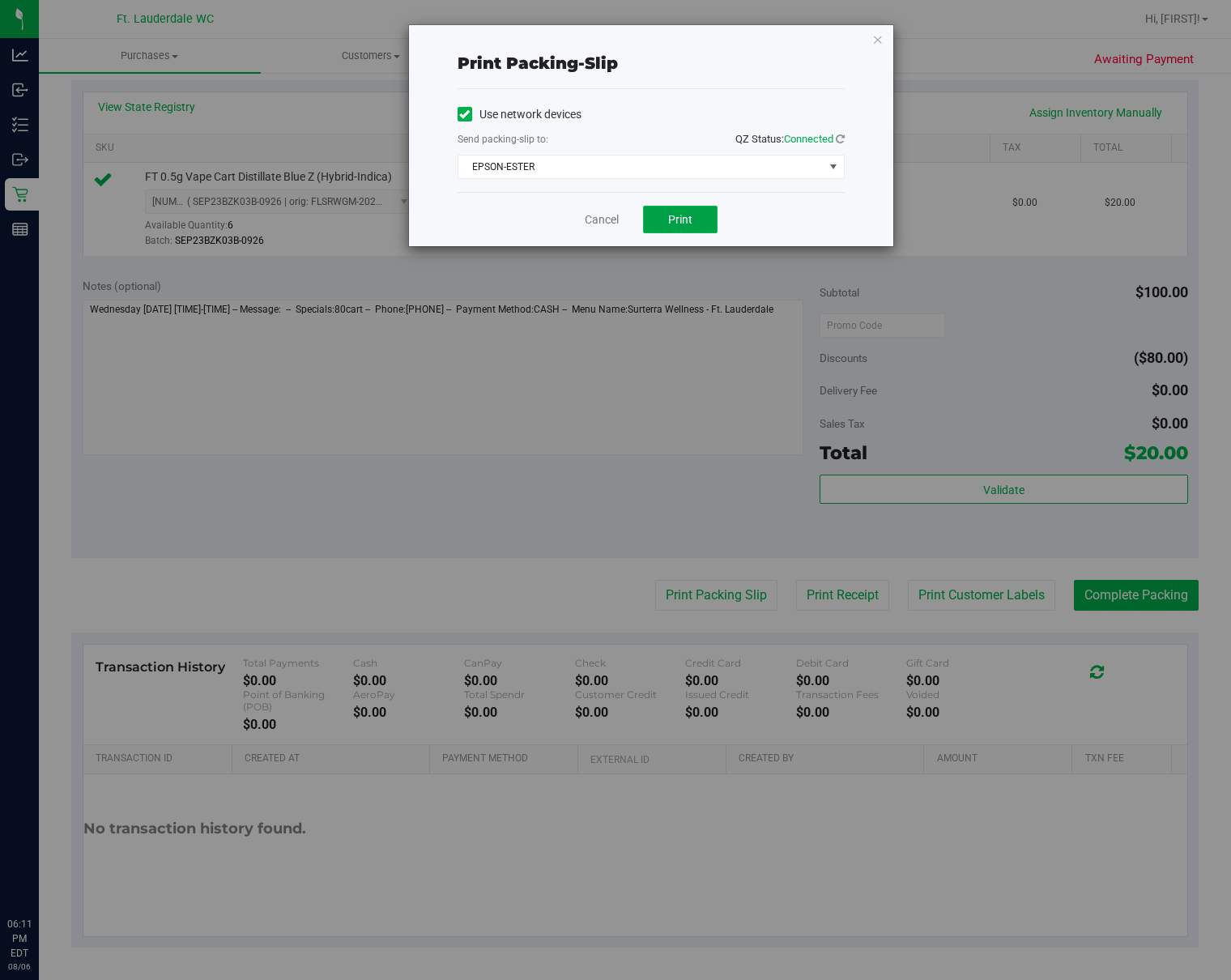 click on "Print" at bounding box center [680, 219] 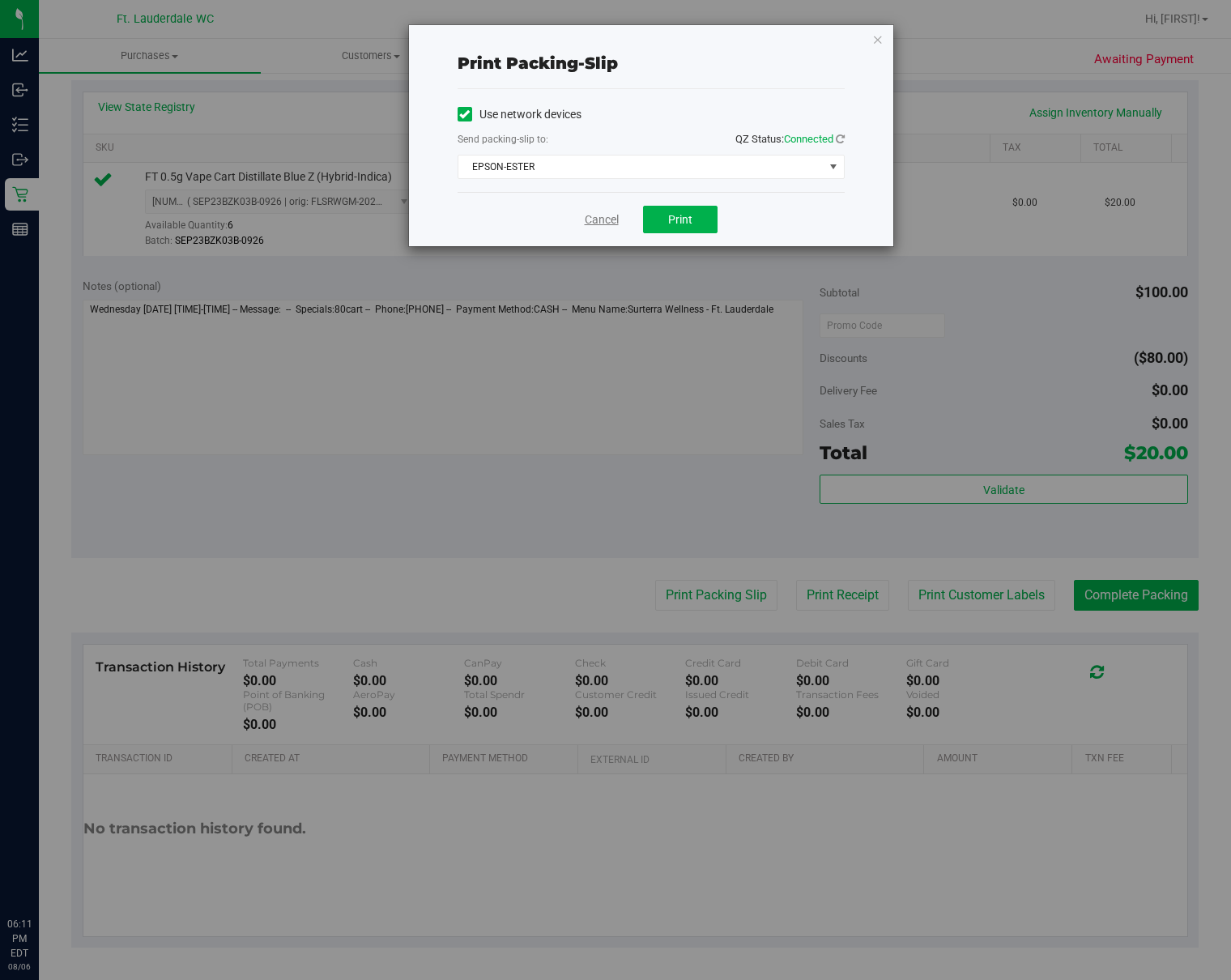 click on "Cancel" at bounding box center (602, 219) 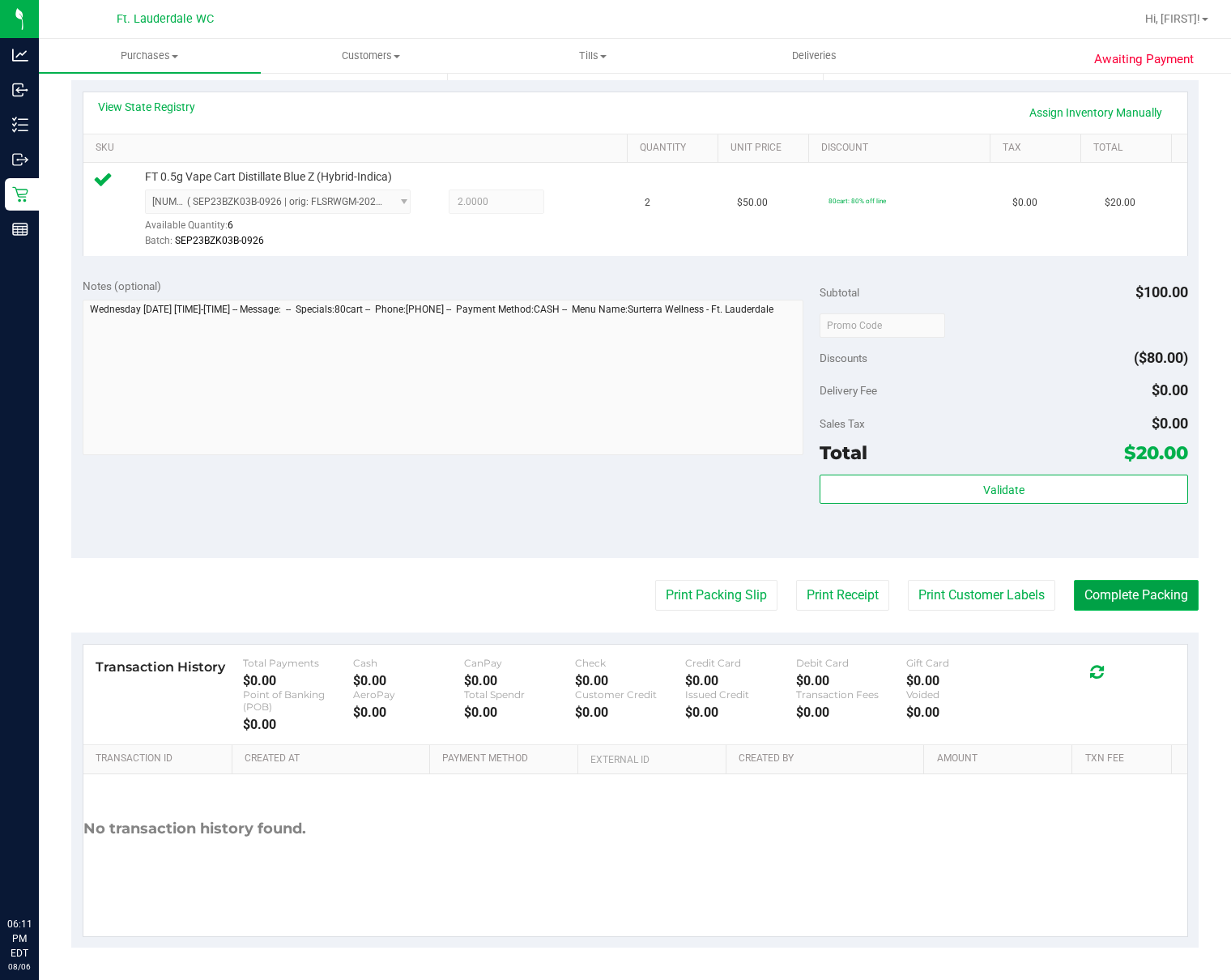 click on "Complete Packing" at bounding box center (1136, 595) 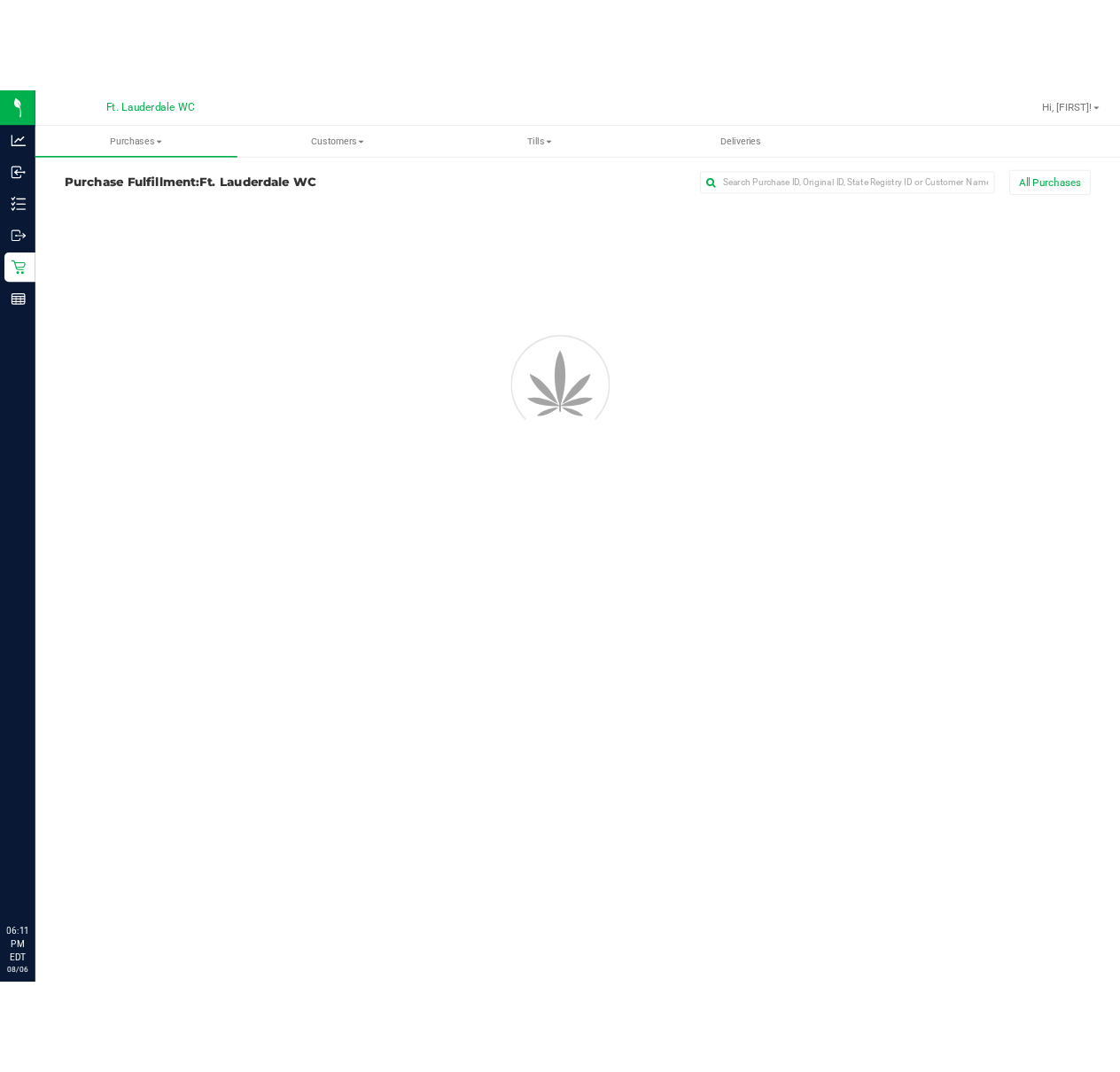 scroll, scrollTop: 0, scrollLeft: 0, axis: both 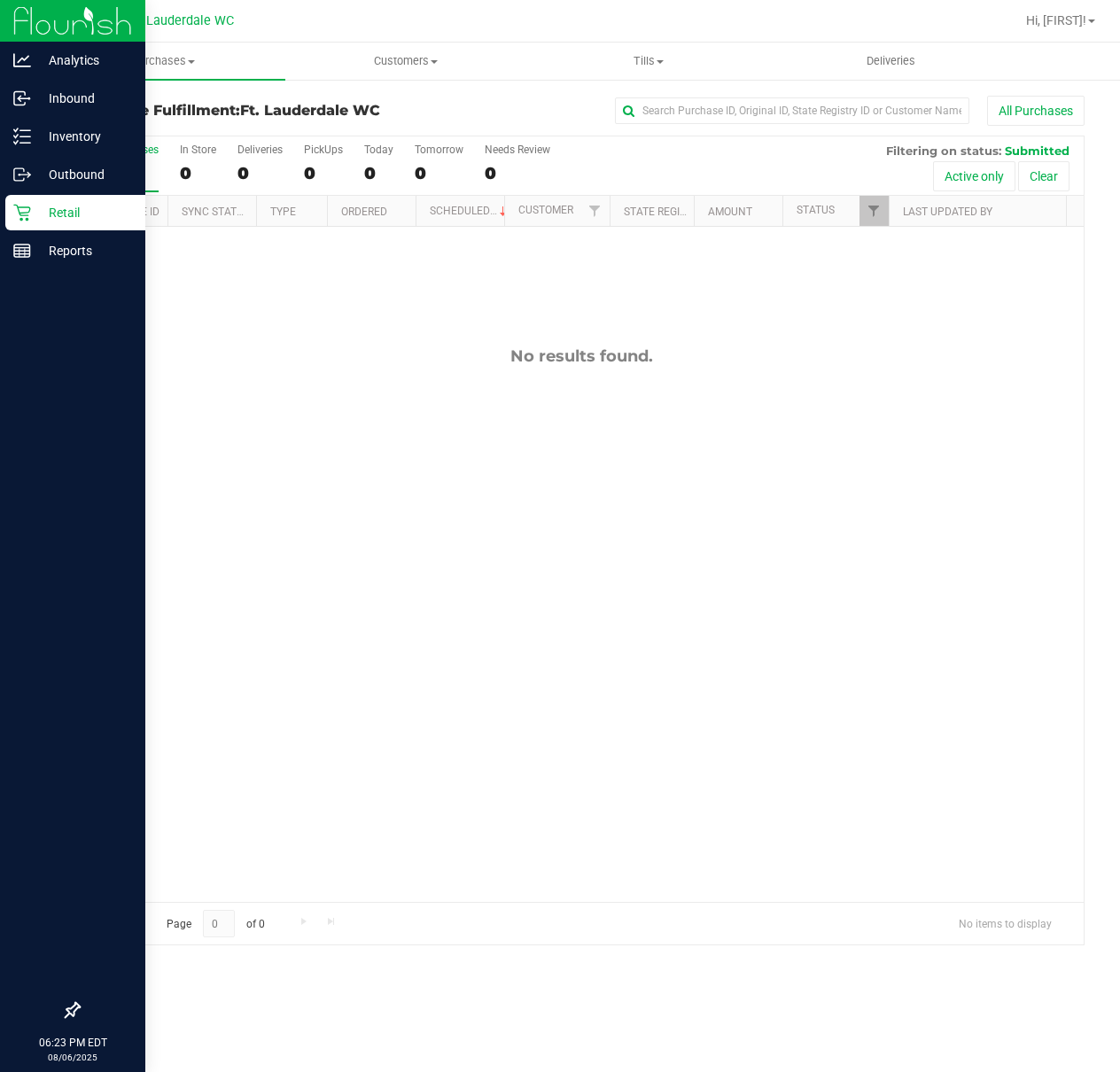 click on "Retail" at bounding box center (75, 213) 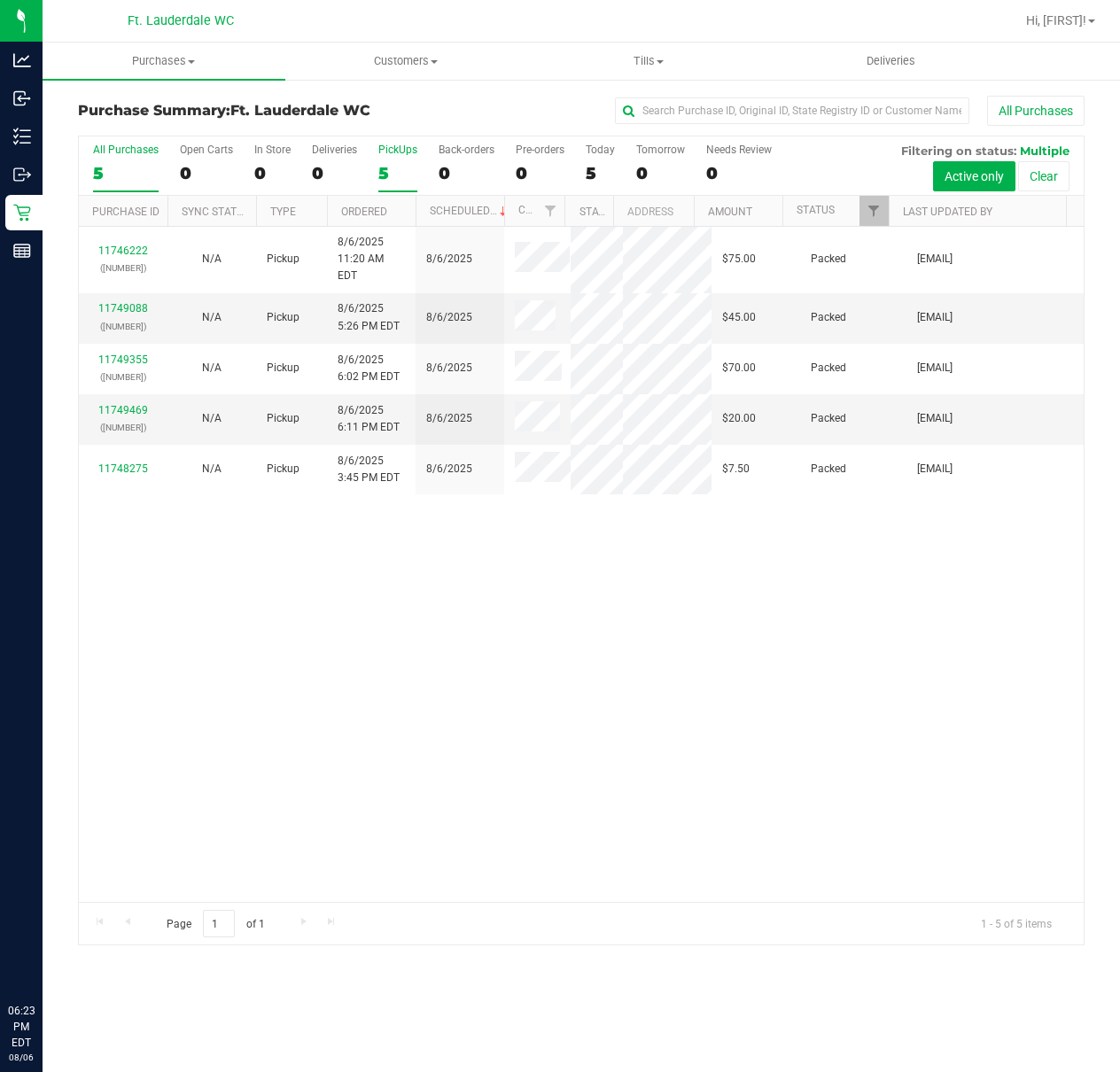 click on "5" at bounding box center [398, 173] 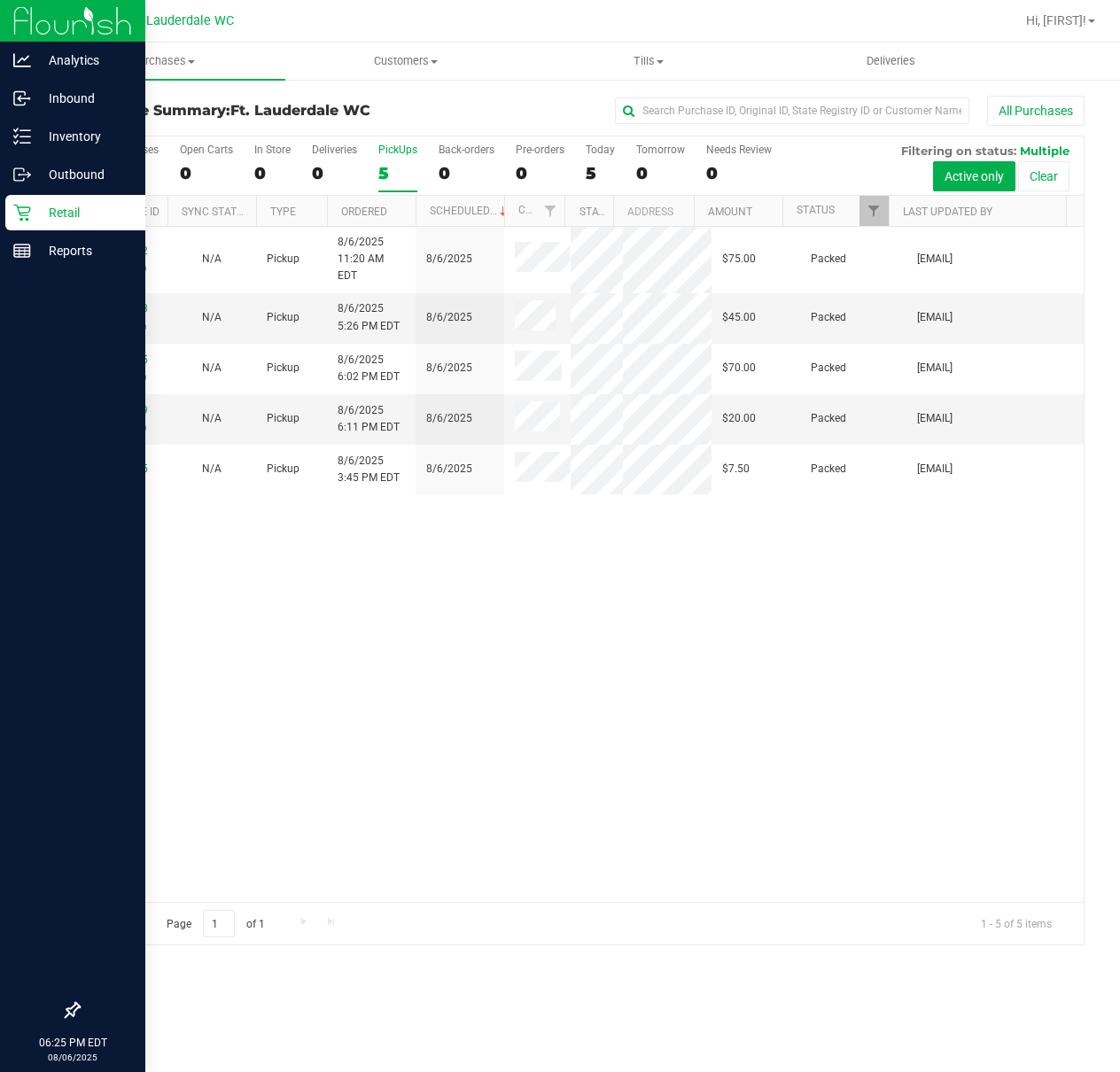 click 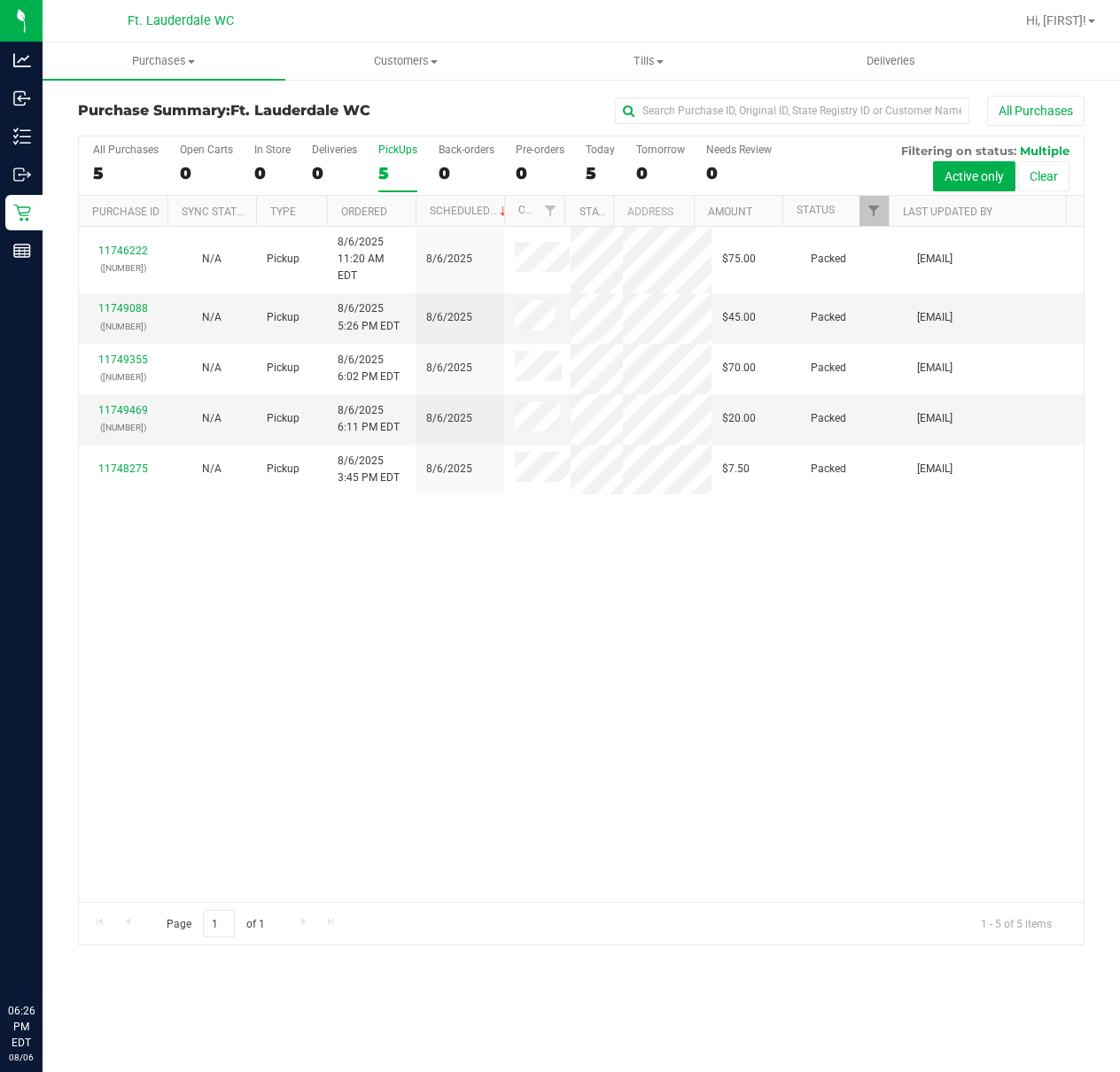 click on "5" at bounding box center (398, 173) 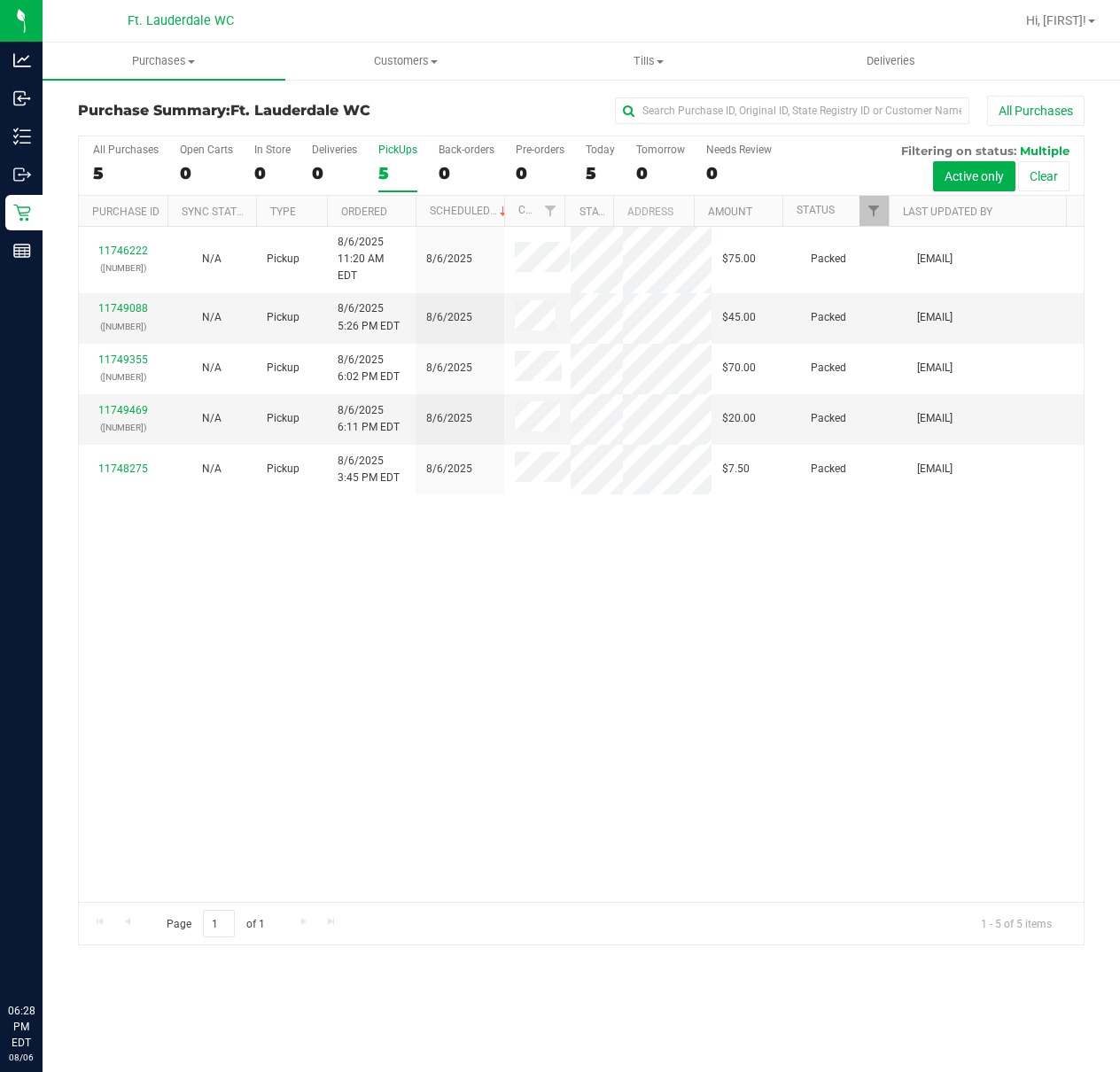 click on "5" at bounding box center [398, 173] 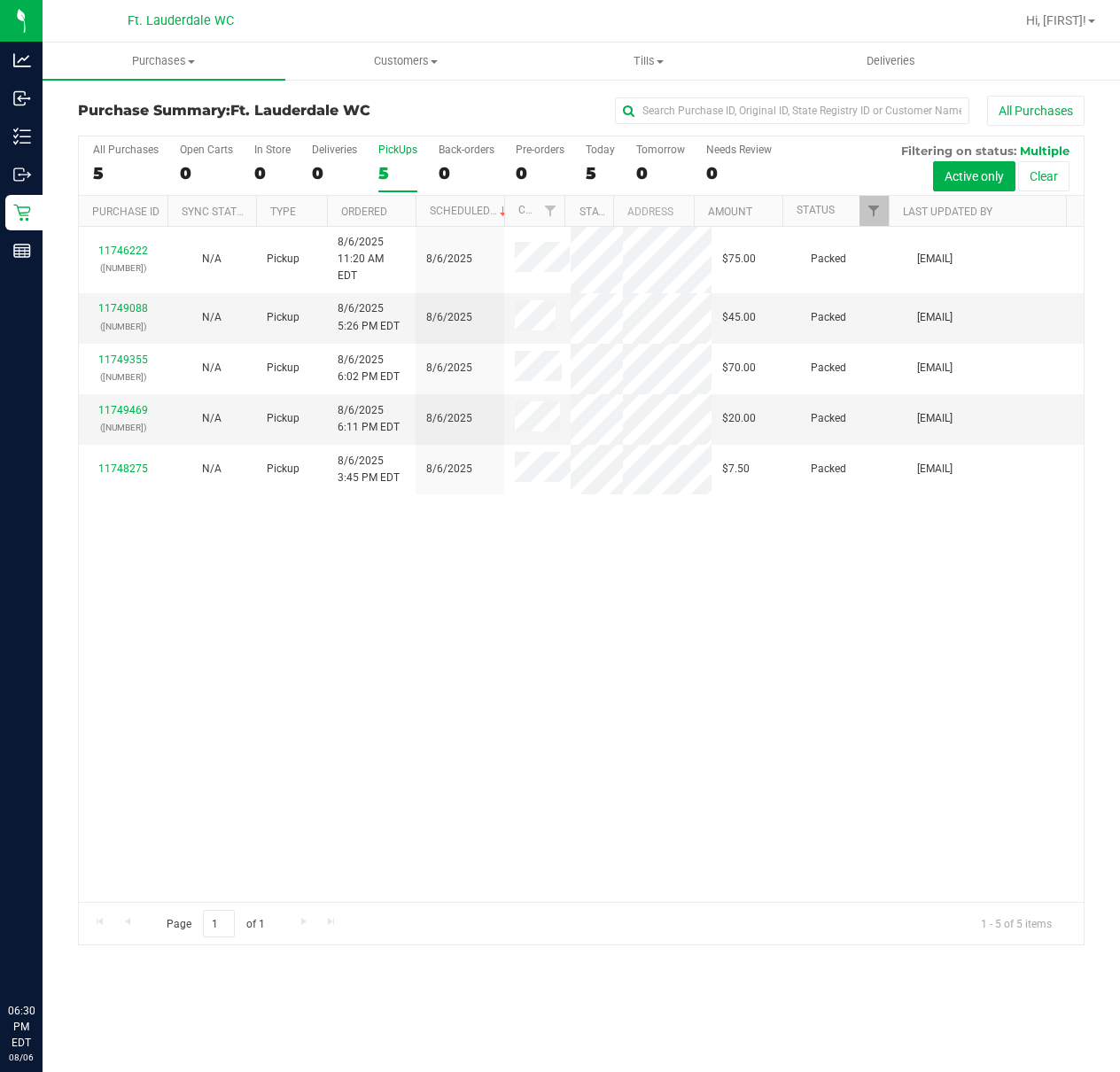 click on "5" at bounding box center (398, 173) 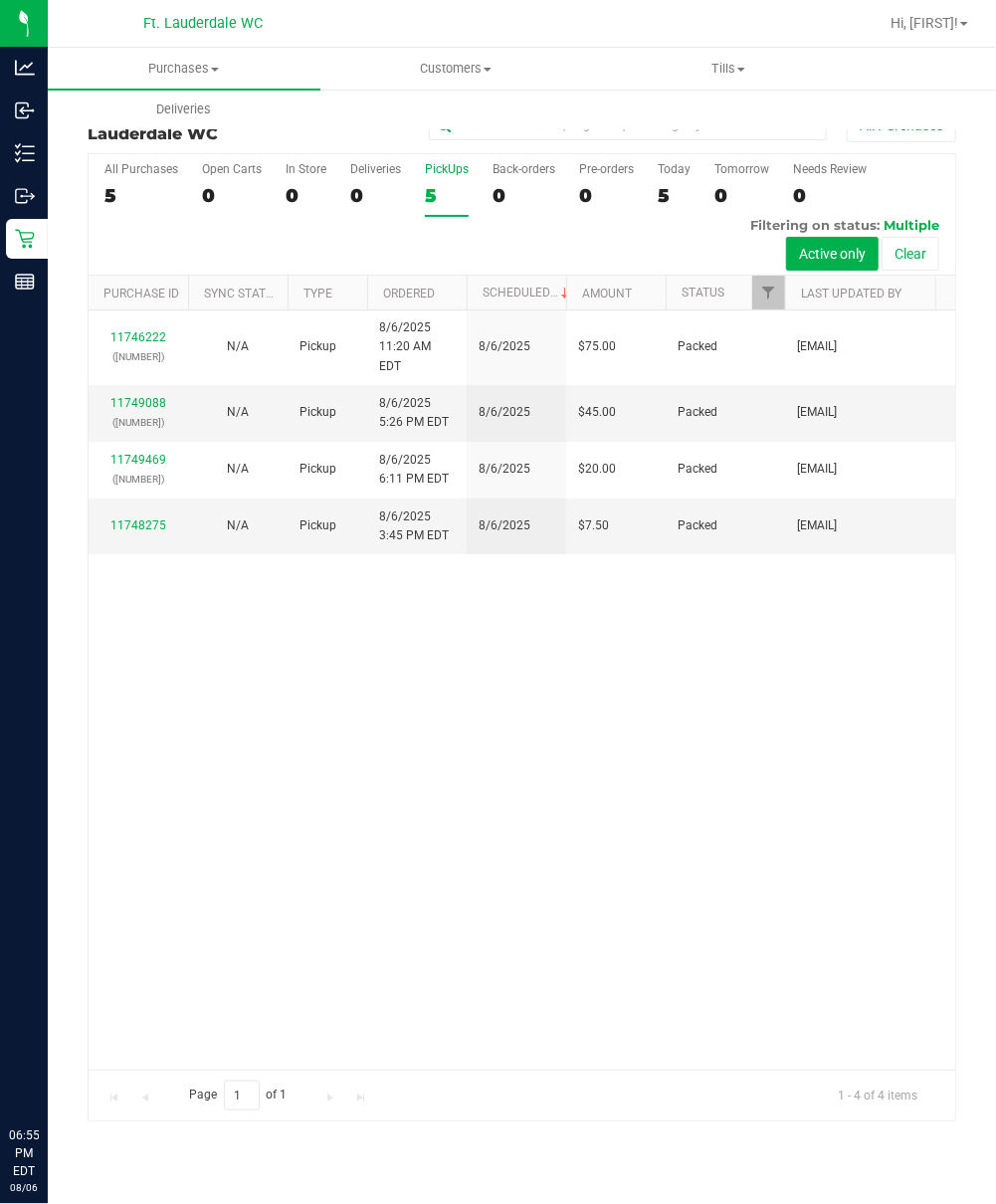 click on "5" at bounding box center [447, 195] 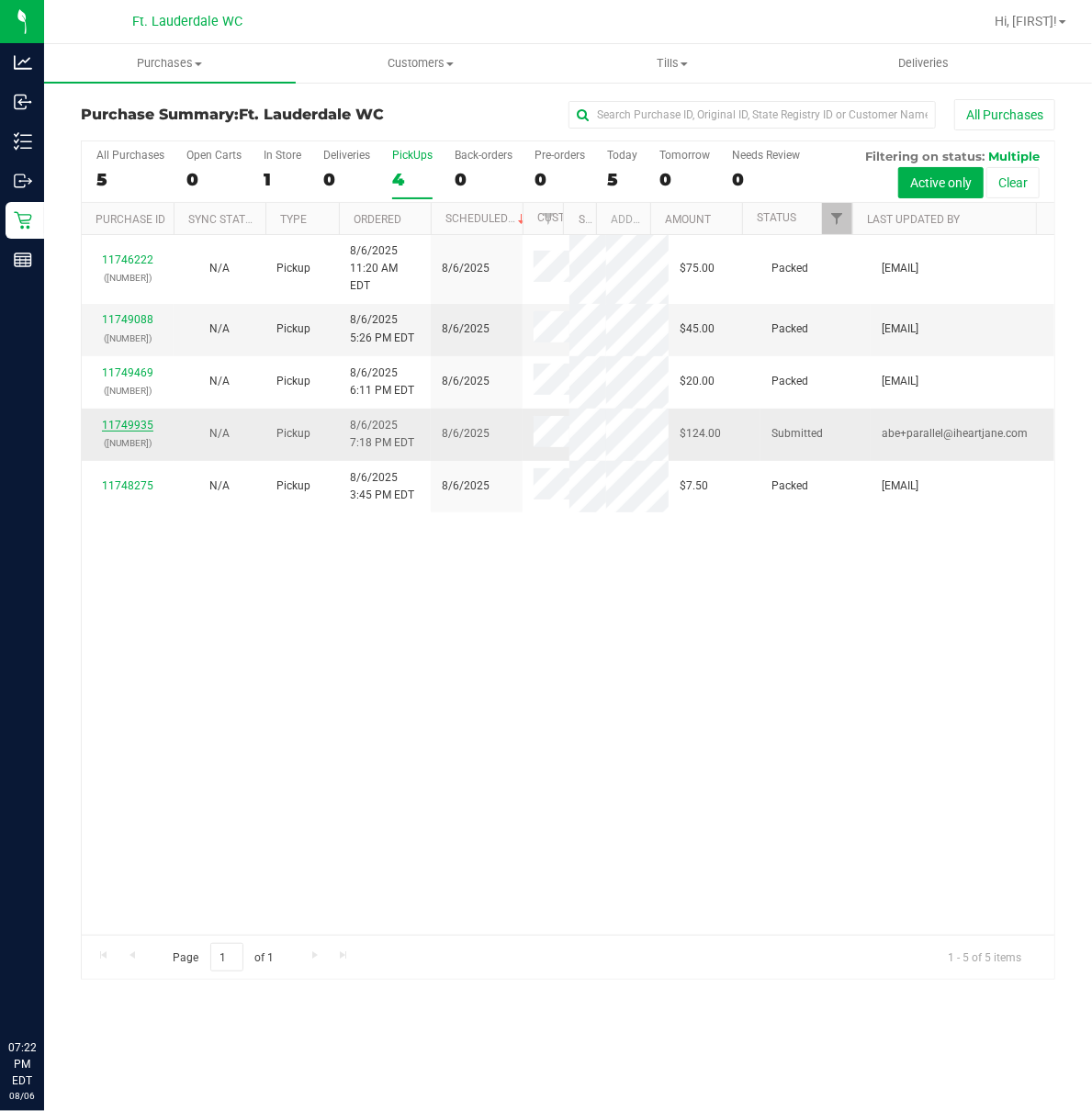 click on "11749935" at bounding box center (128, 425) 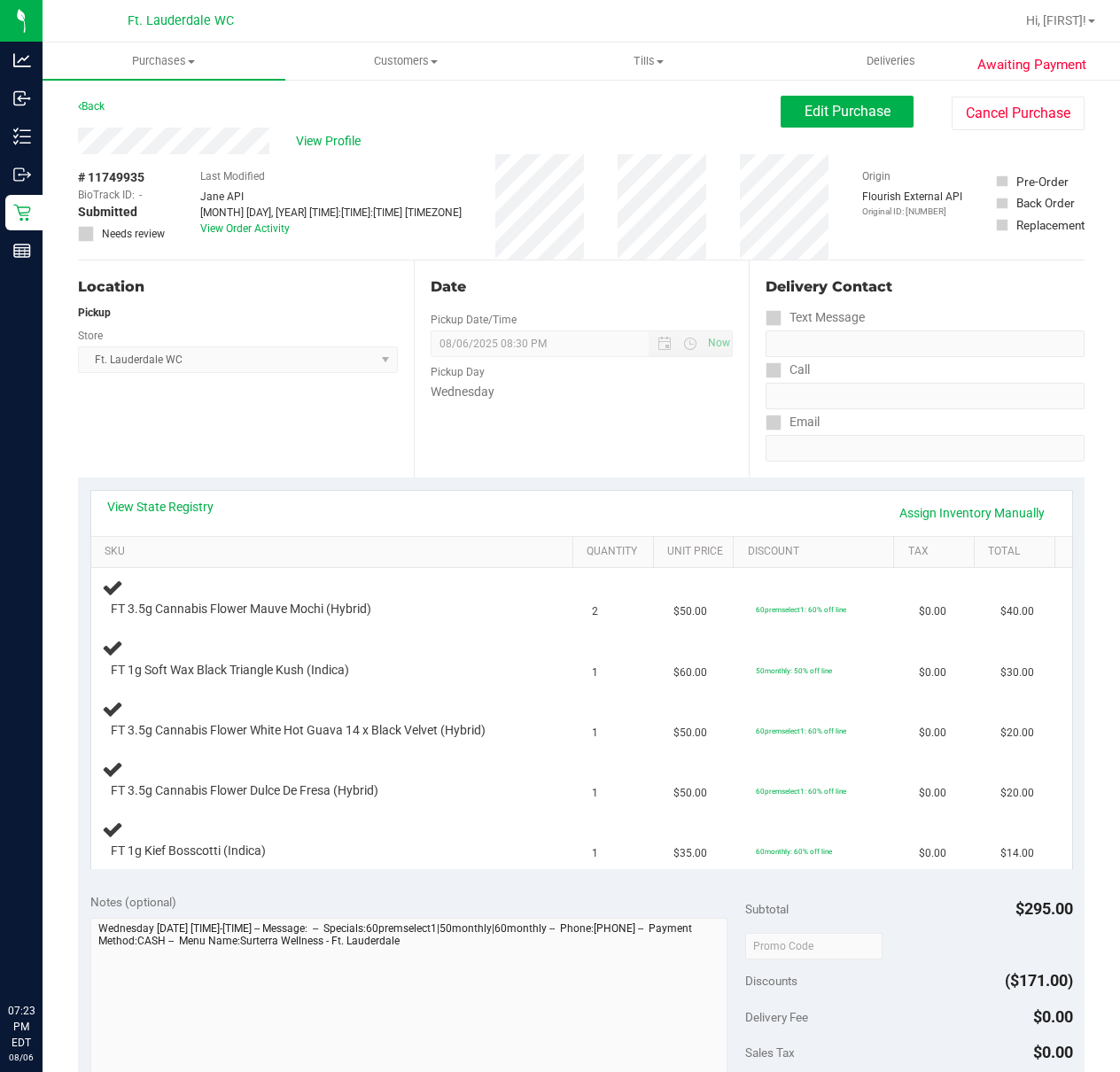 click on "Date
Pickup Date/Time
08/06/2025
Now
08/06/2025 08:30 PM
Now
Pickup Day
Wednesday" at bounding box center (581, 369) 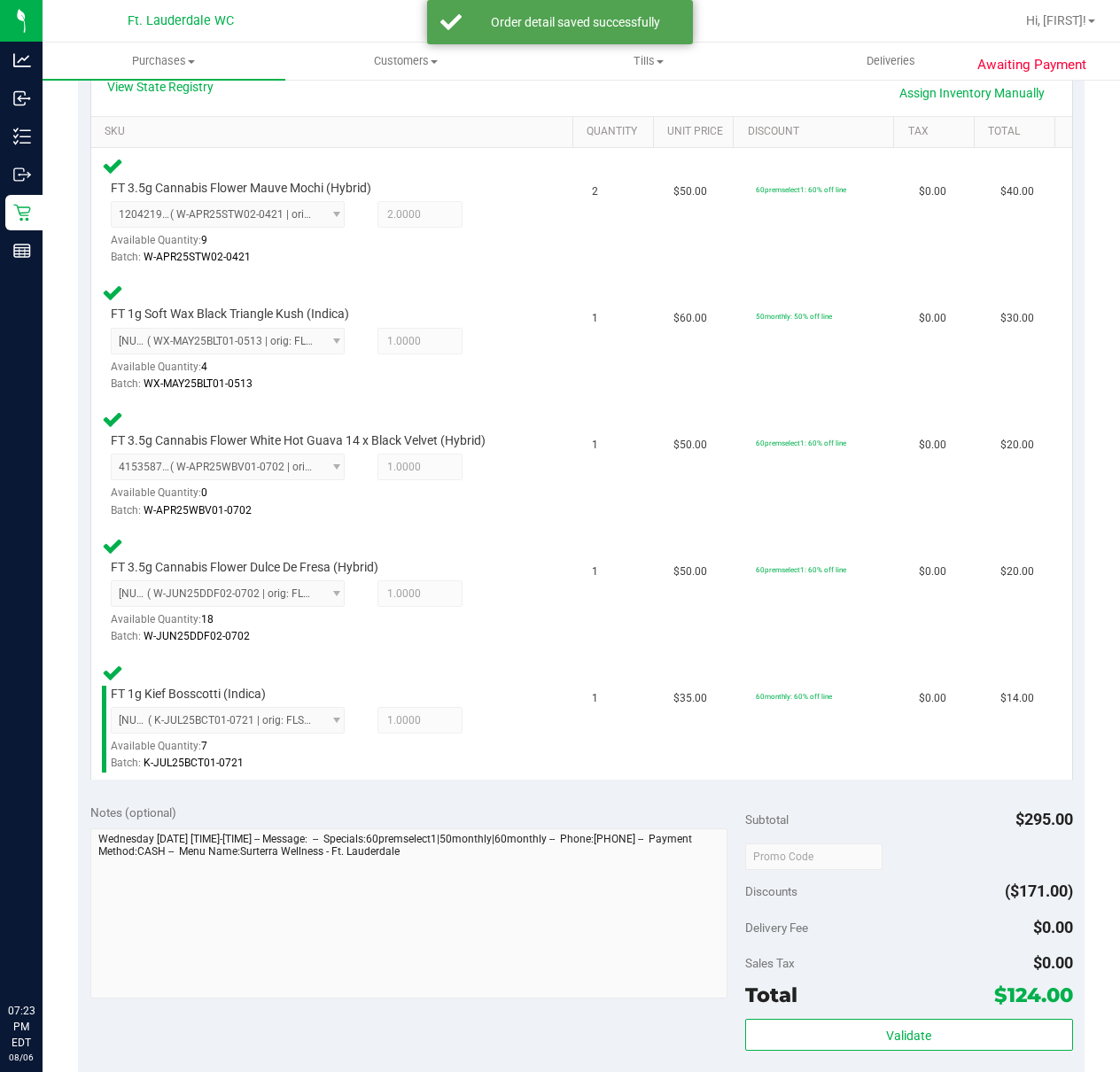 scroll, scrollTop: 709, scrollLeft: 0, axis: vertical 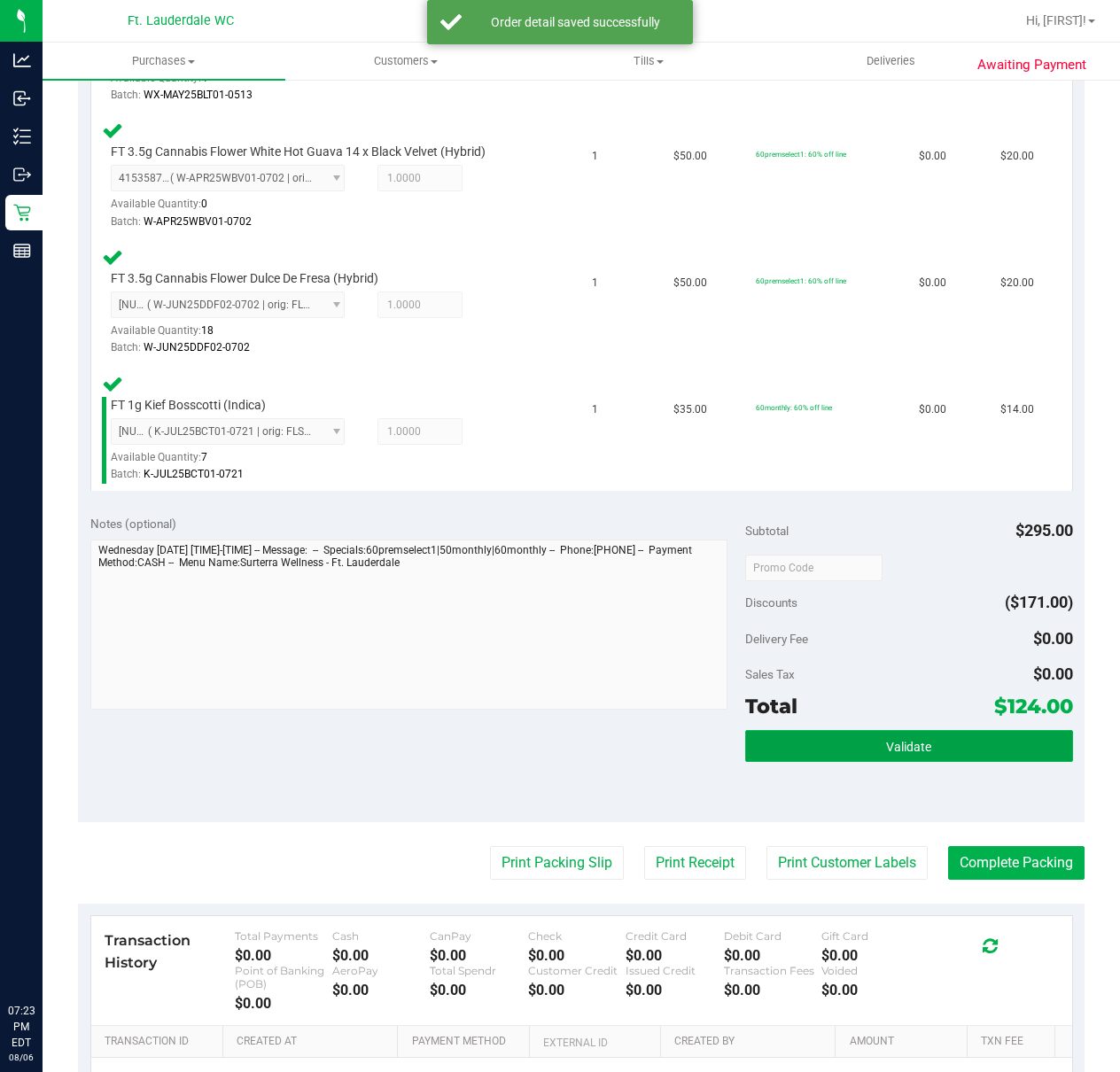 click on "Validate" at bounding box center [909, 746] 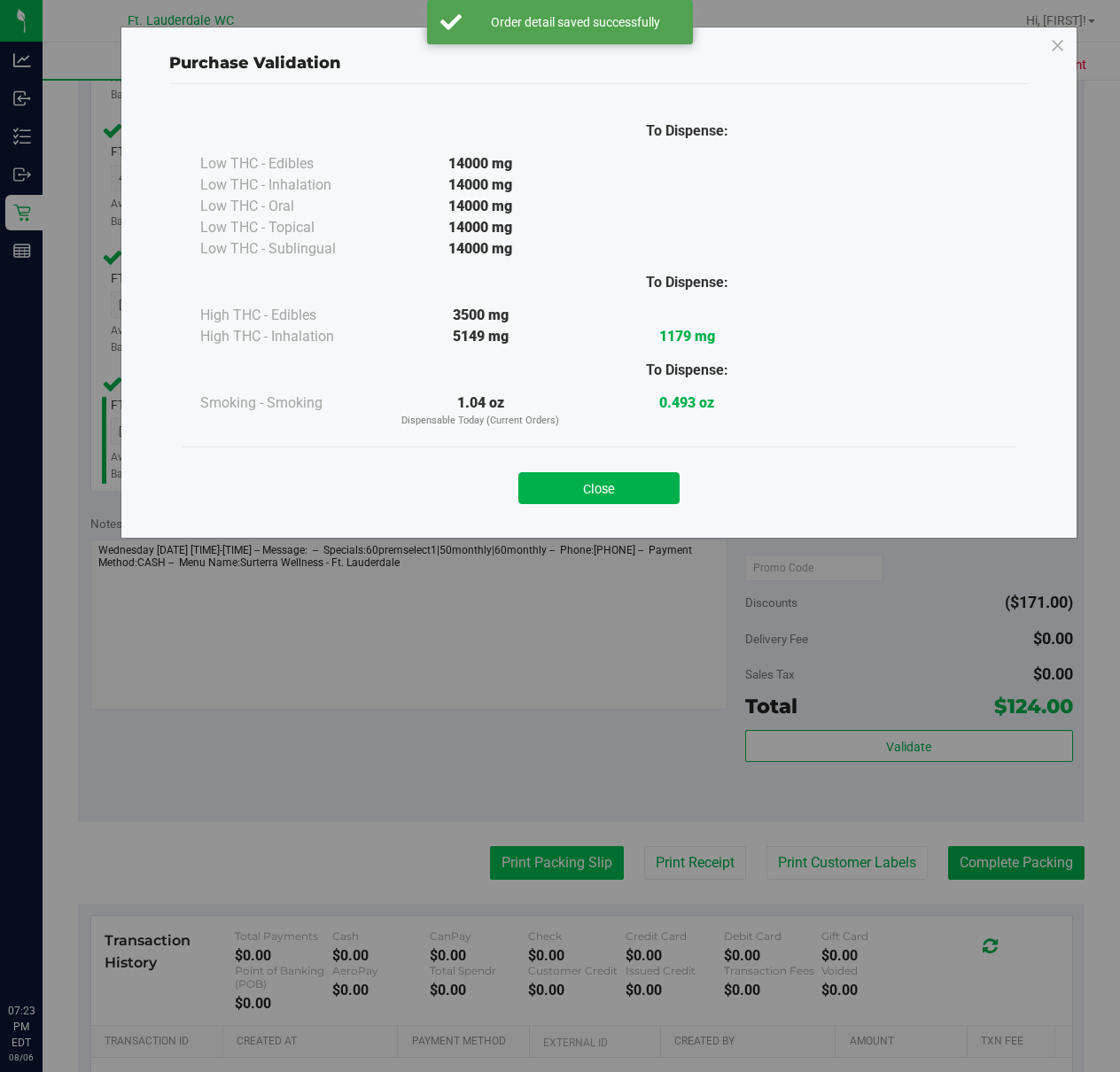 drag, startPoint x: 613, startPoint y: 483, endPoint x: 574, endPoint y: 855, distance: 374.03877 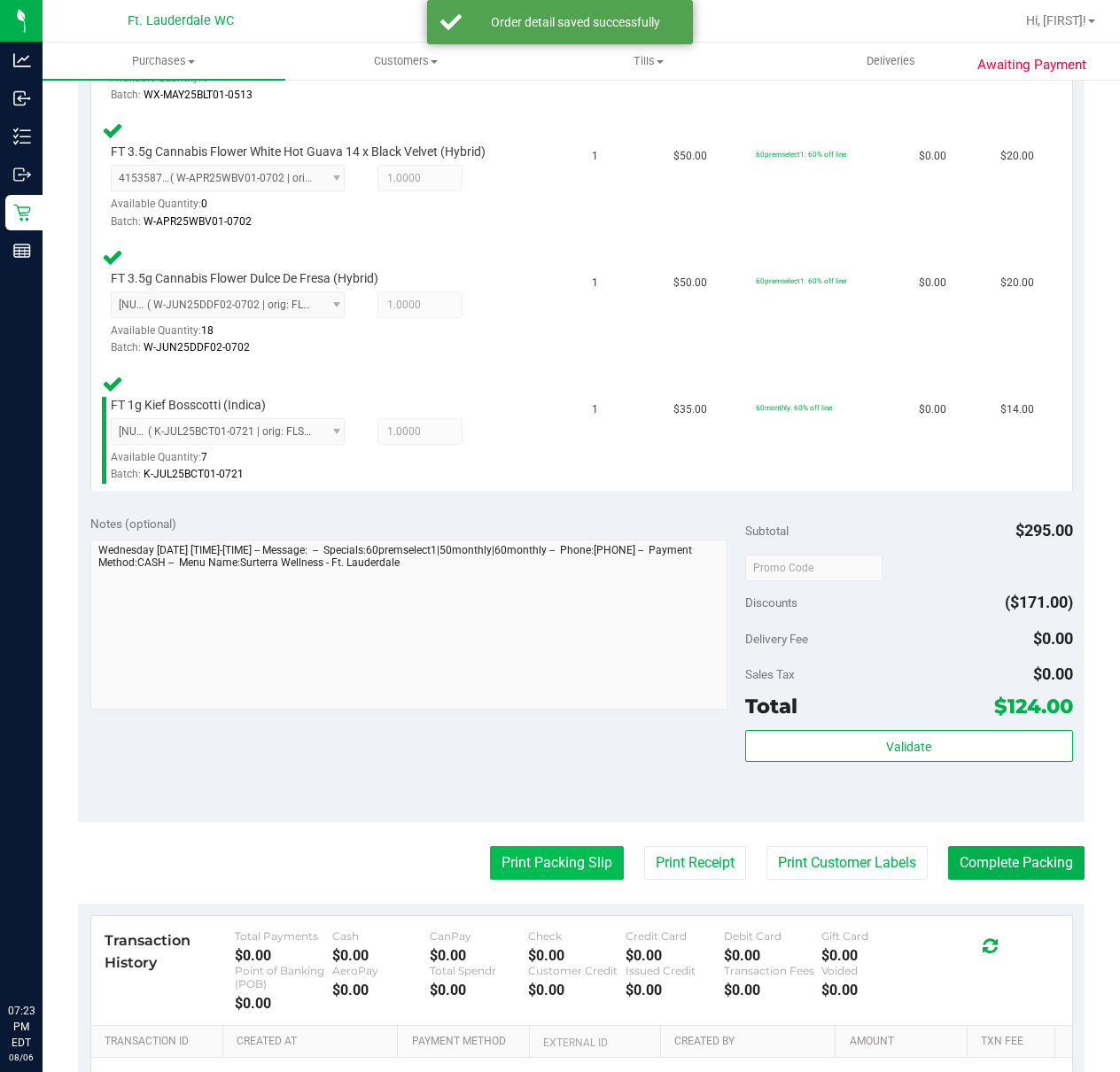 click on "Print Packing Slip" at bounding box center [556, 863] 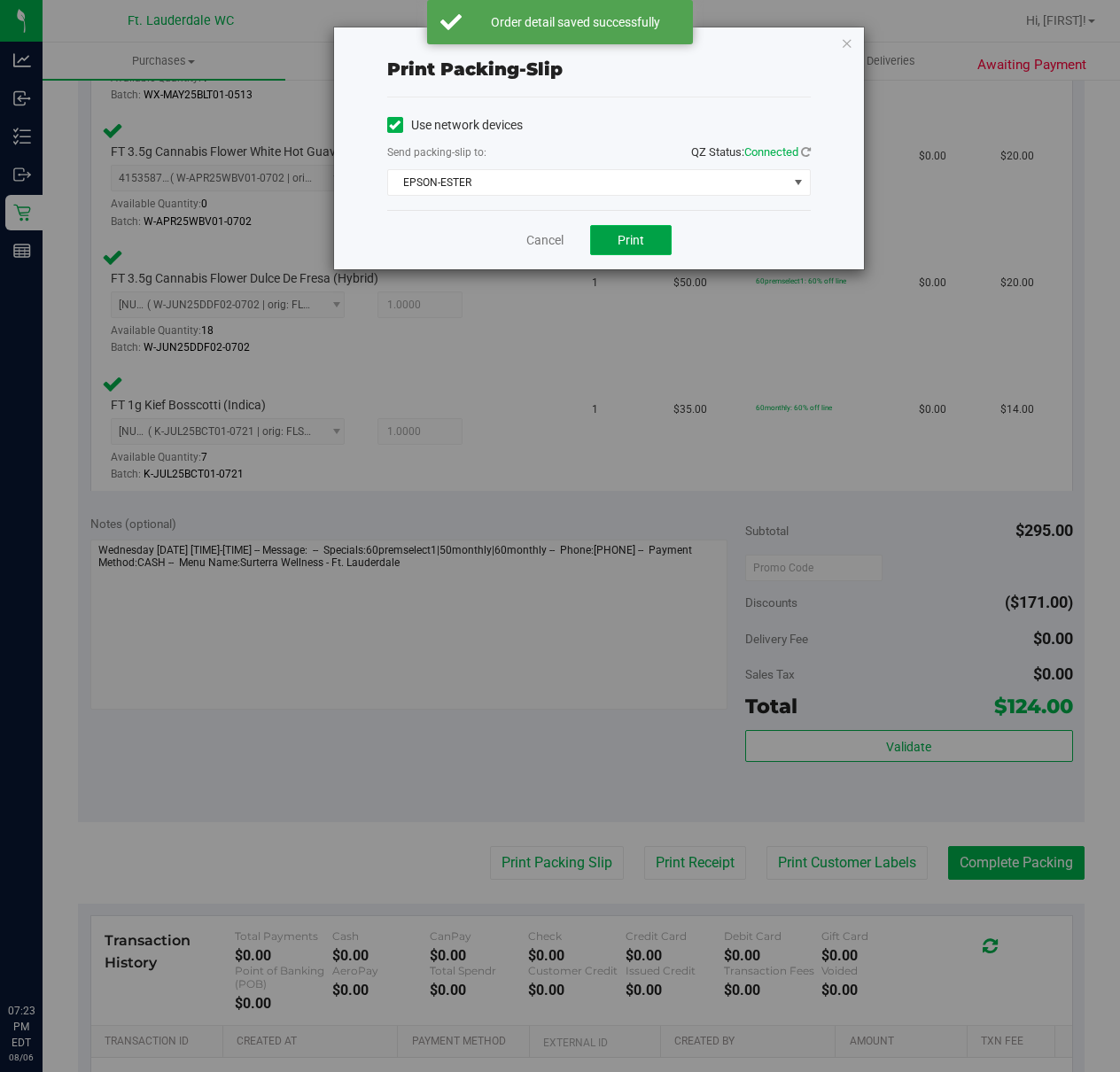 click on "Print" at bounding box center [631, 240] 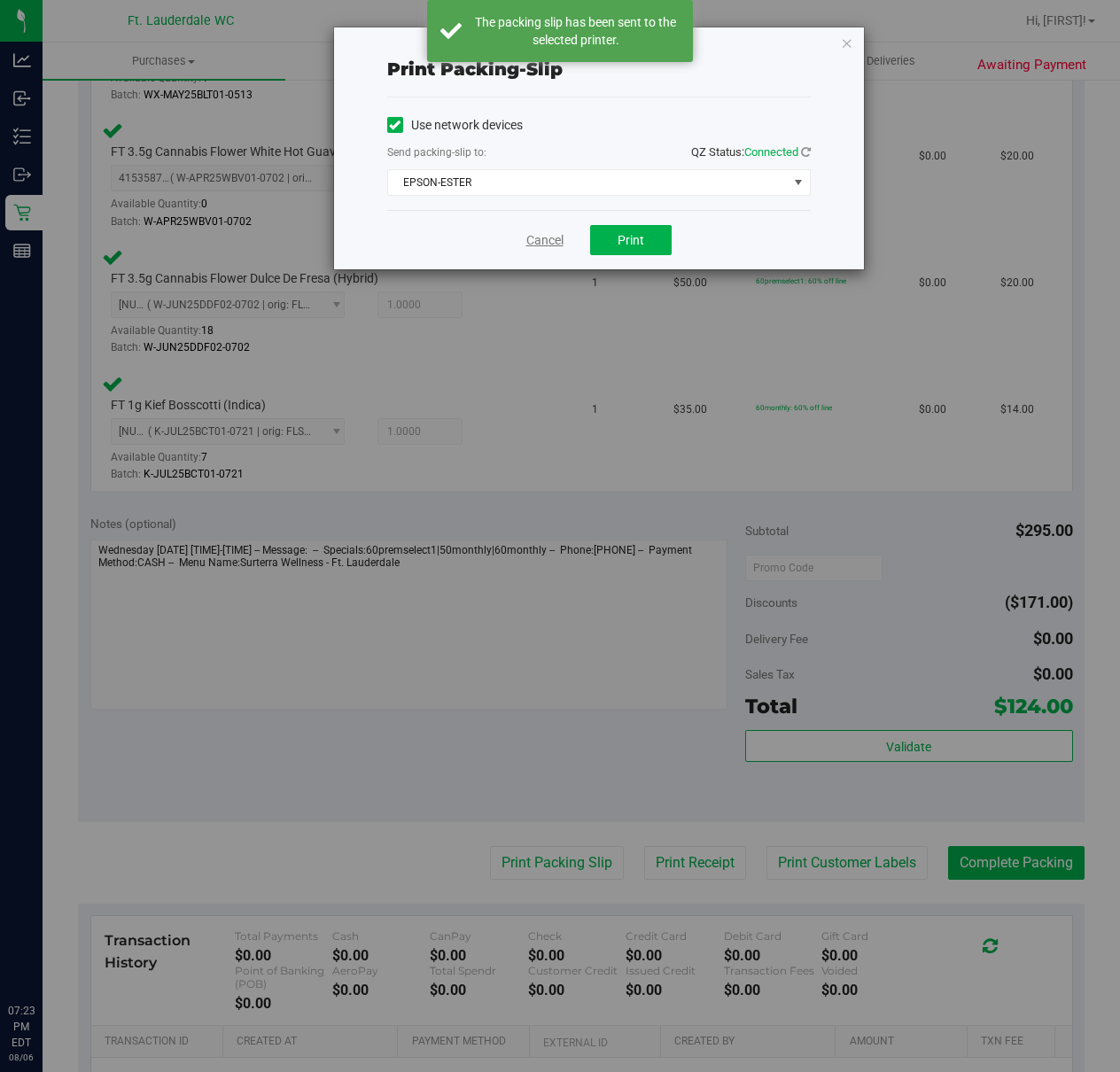 click on "Cancel" at bounding box center [545, 240] 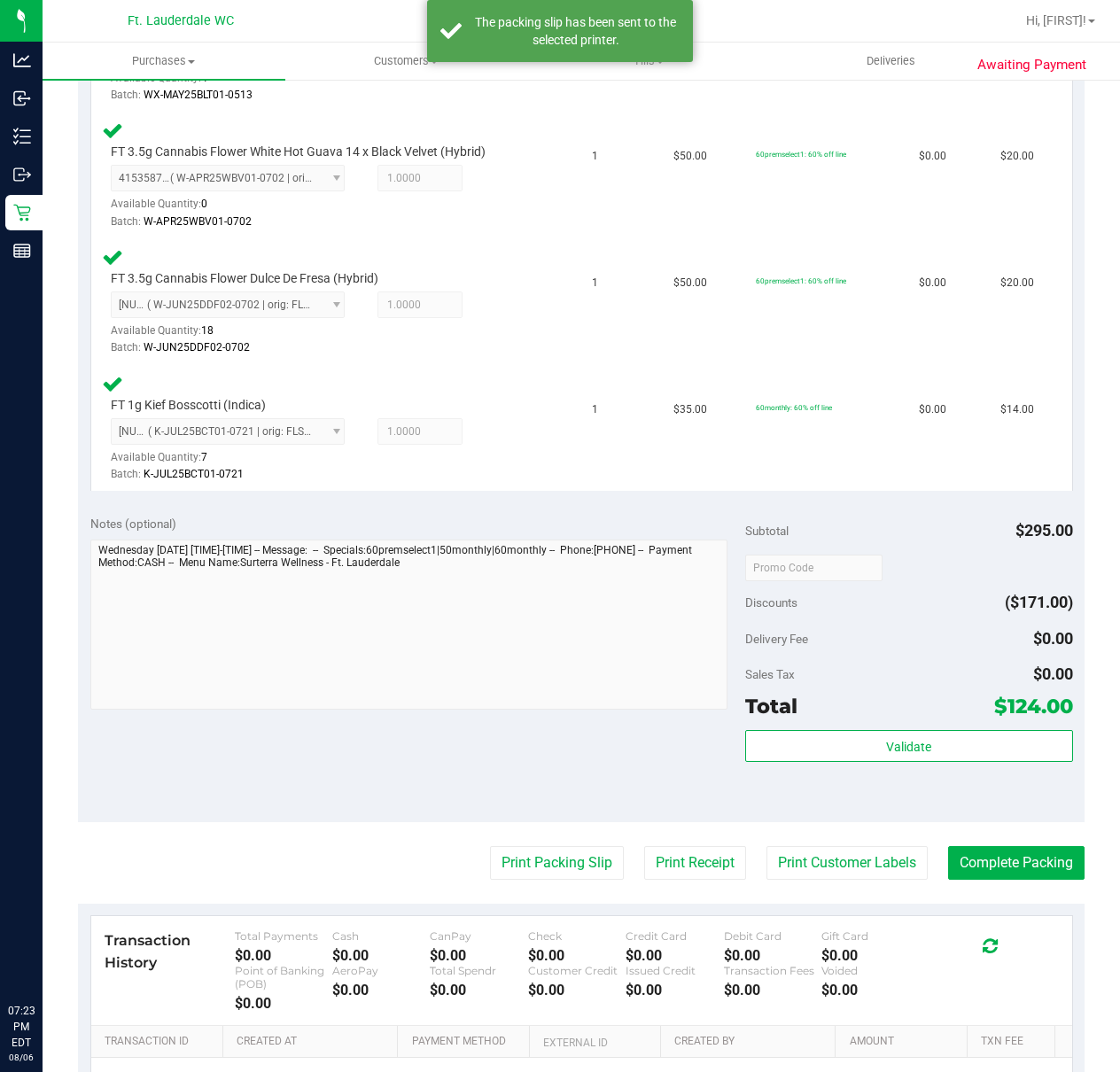 click on "Validate" at bounding box center [909, 770] 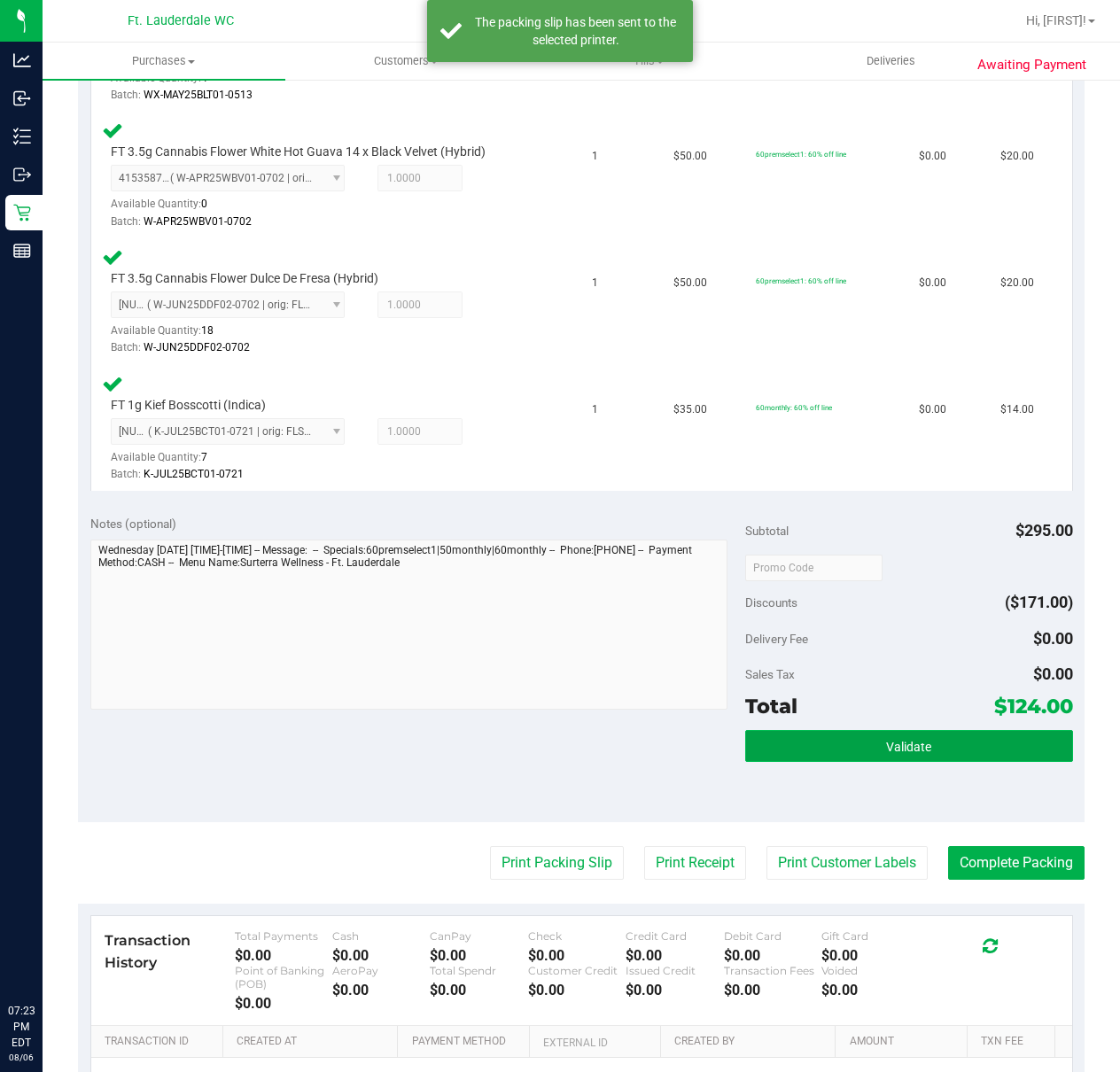 click on "Validate" at bounding box center [908, 747] 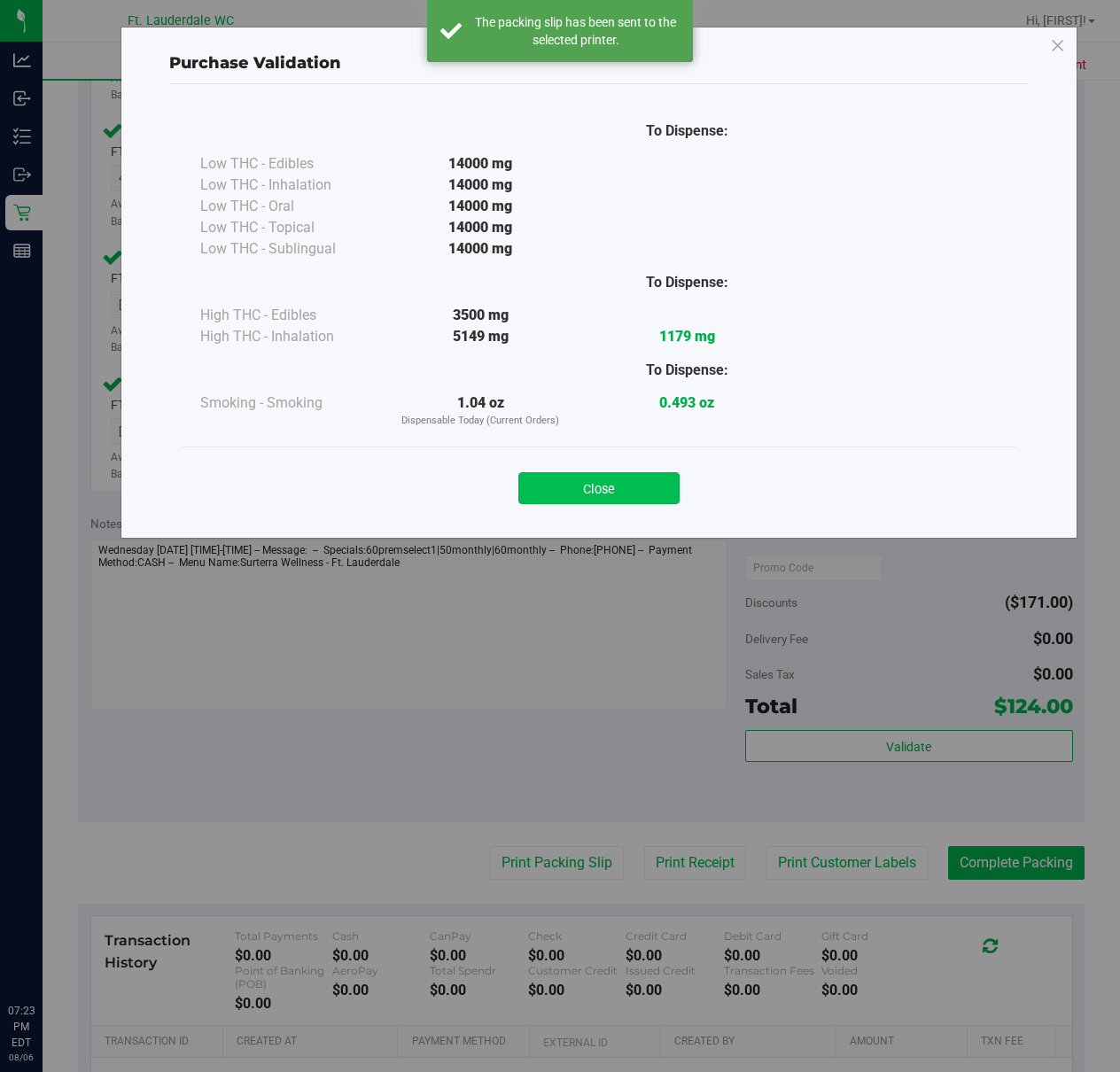 click on "Close" at bounding box center (599, 488) 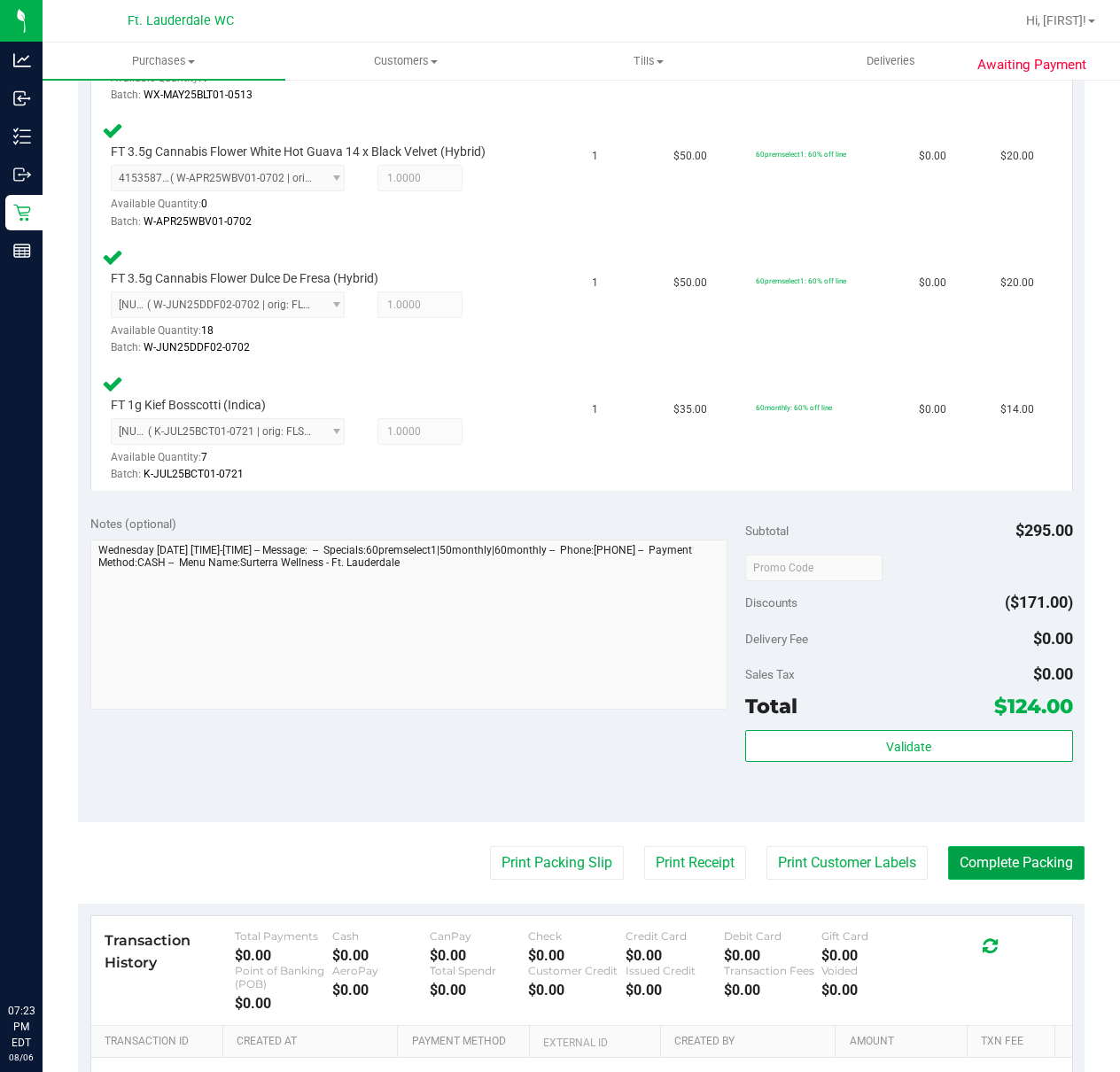 click on "Complete Packing" at bounding box center [1016, 863] 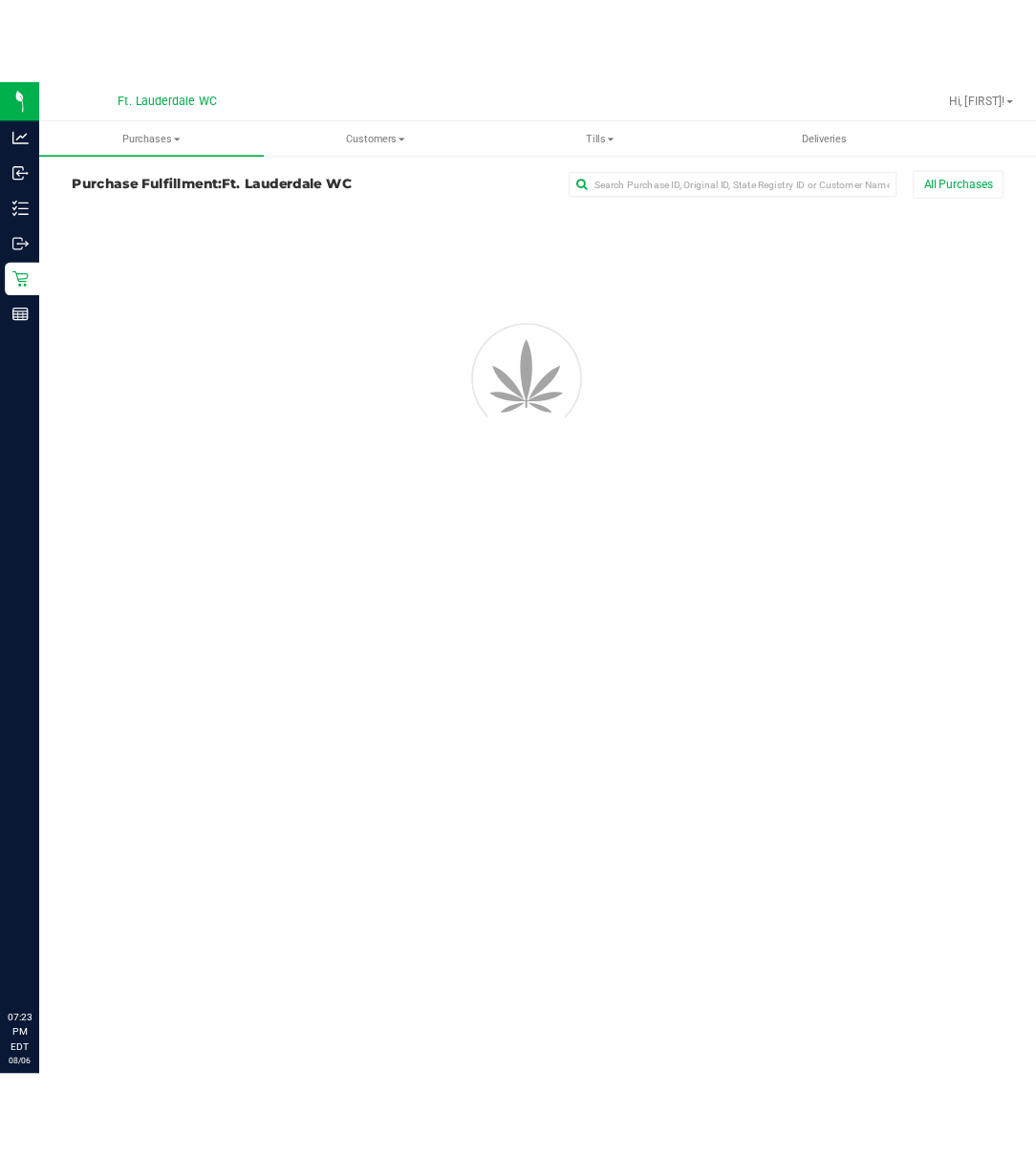 scroll, scrollTop: 0, scrollLeft: 0, axis: both 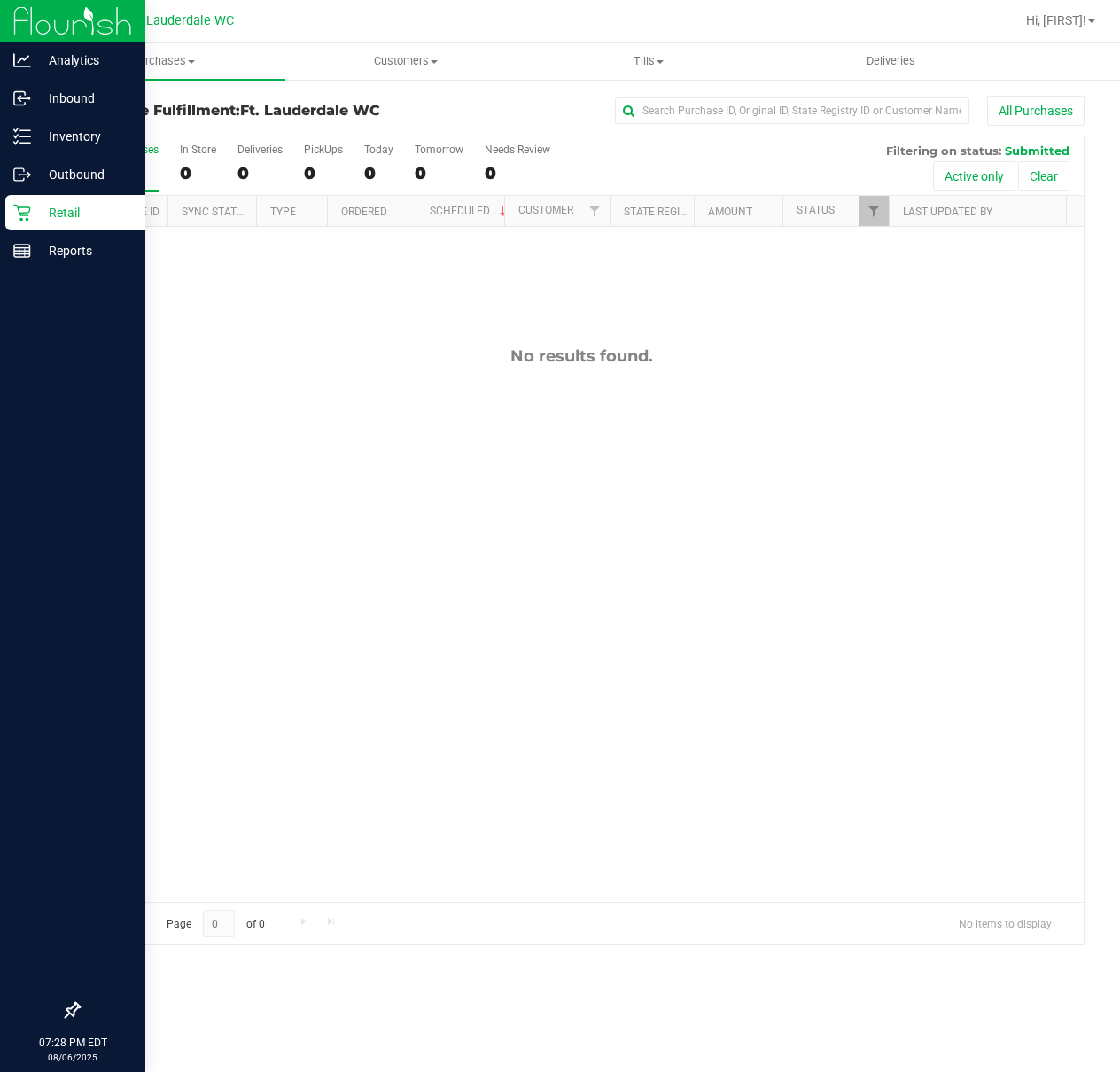 click on "Retail" at bounding box center [75, 213] 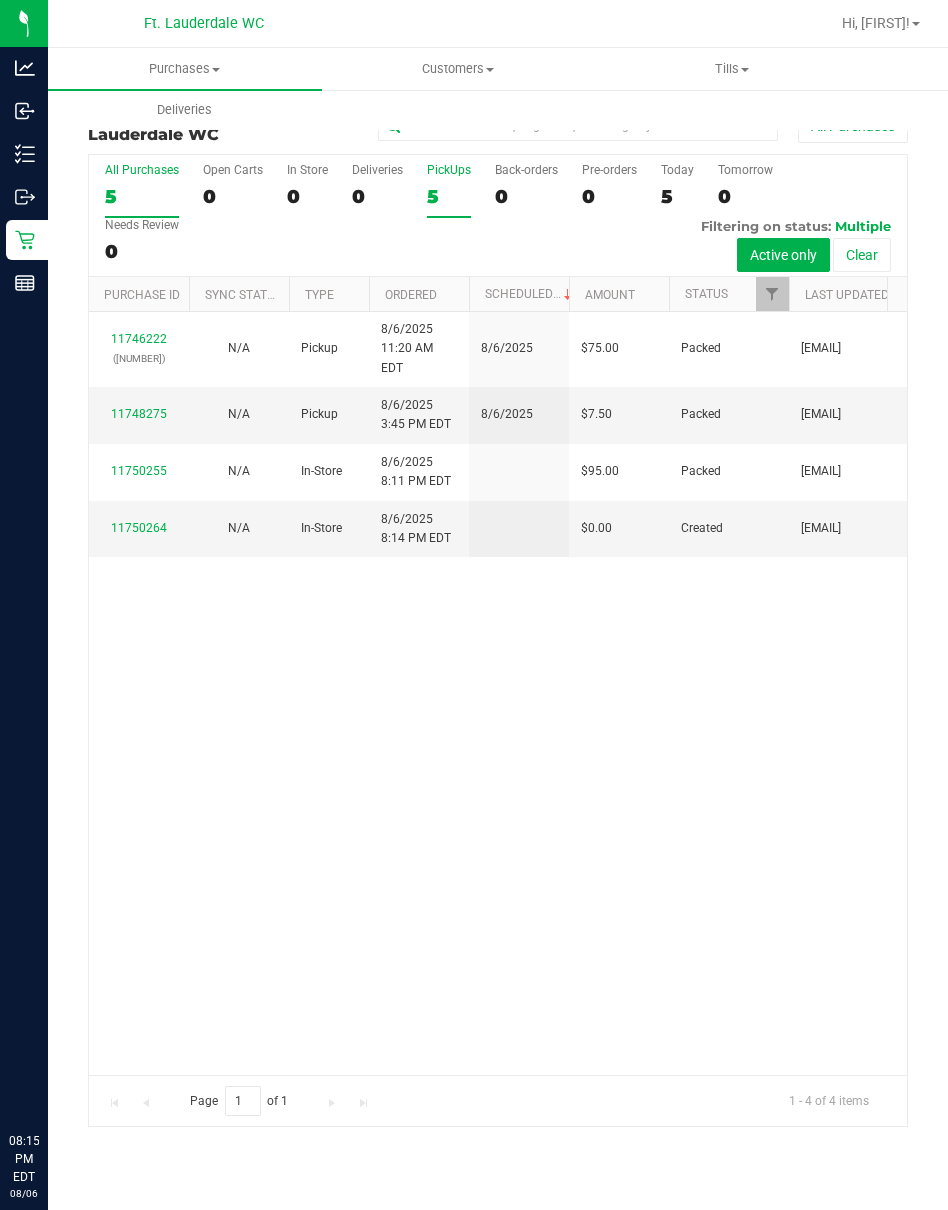 click on "PickUps
5" at bounding box center [449, 190] 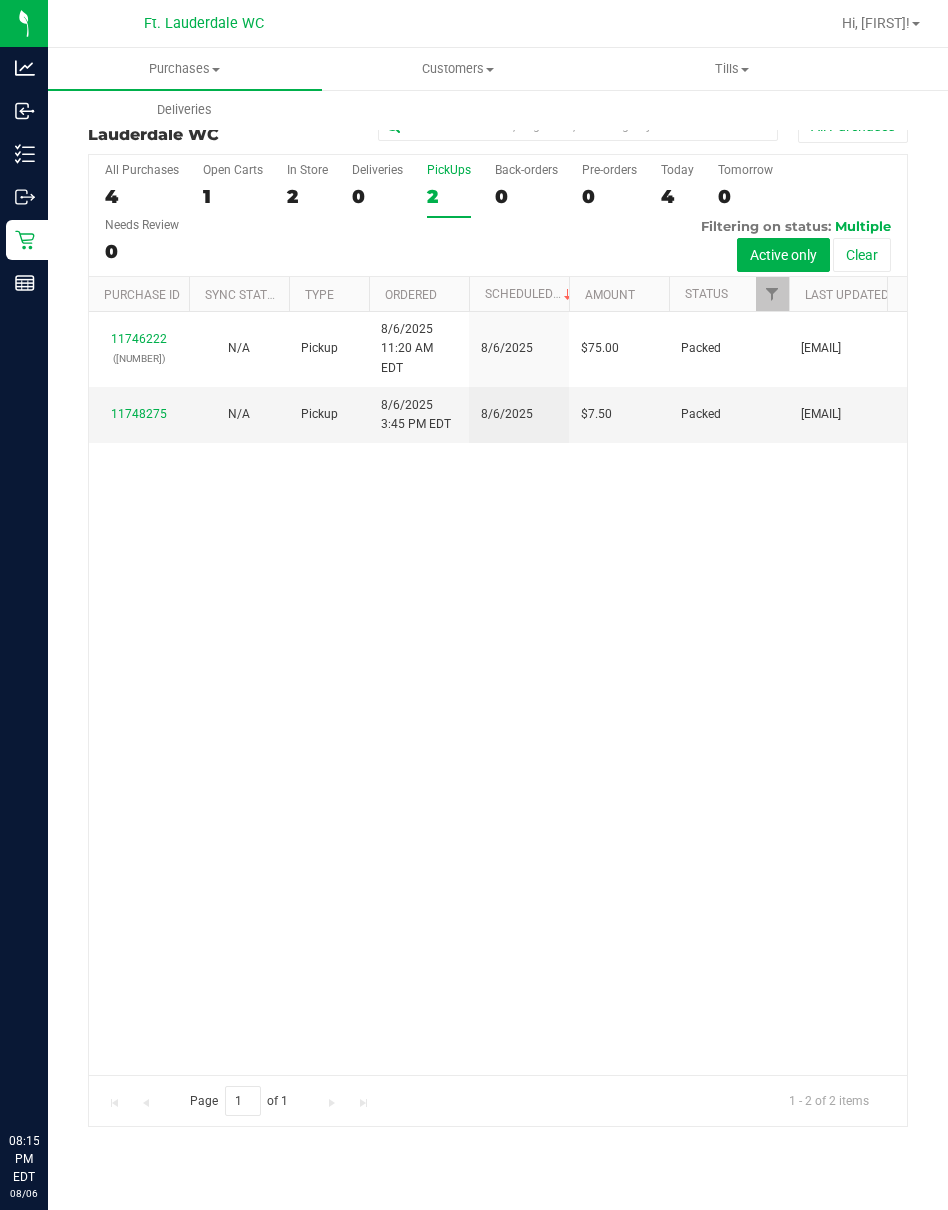 click on "2" at bounding box center (449, 196) 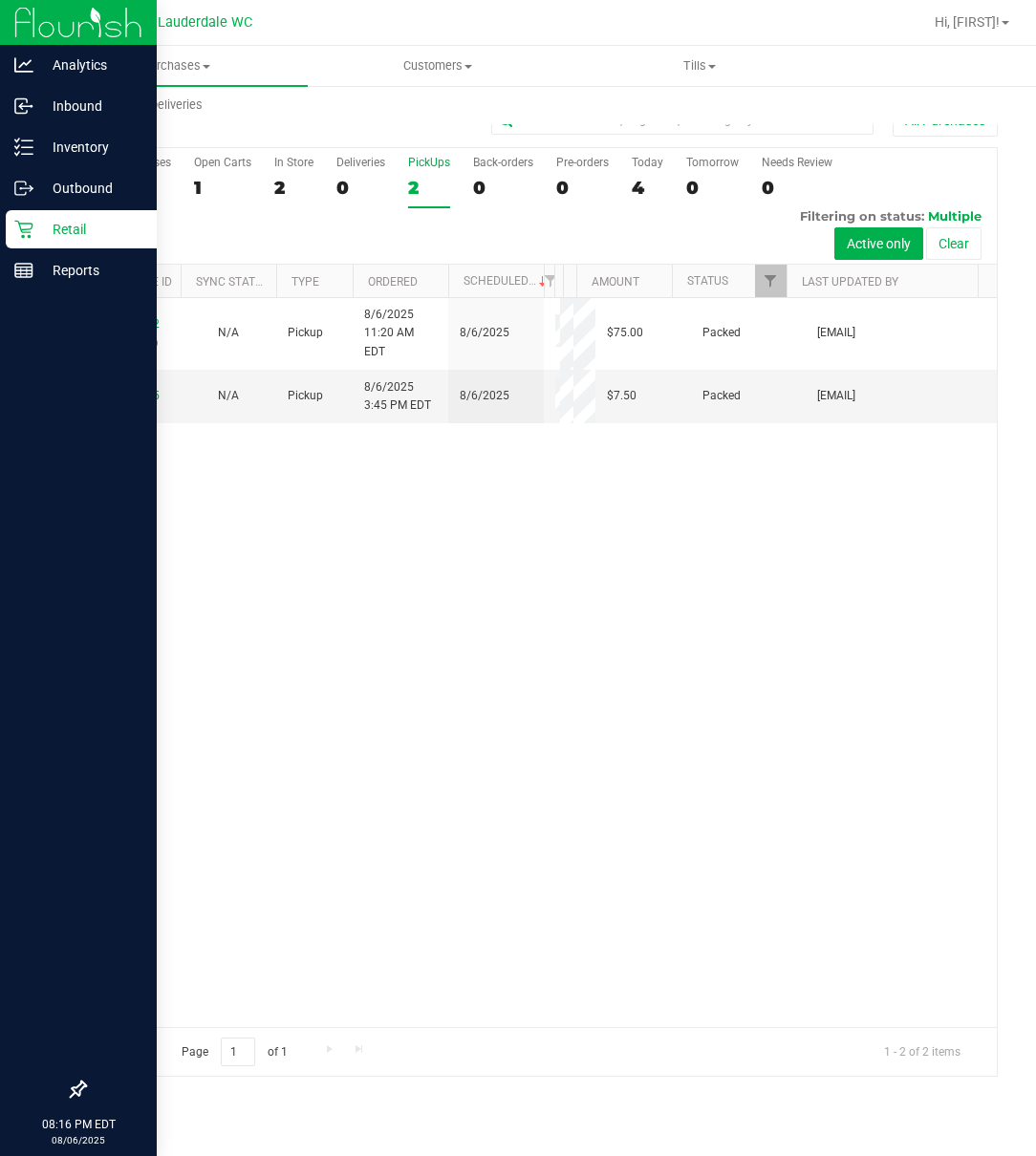 click 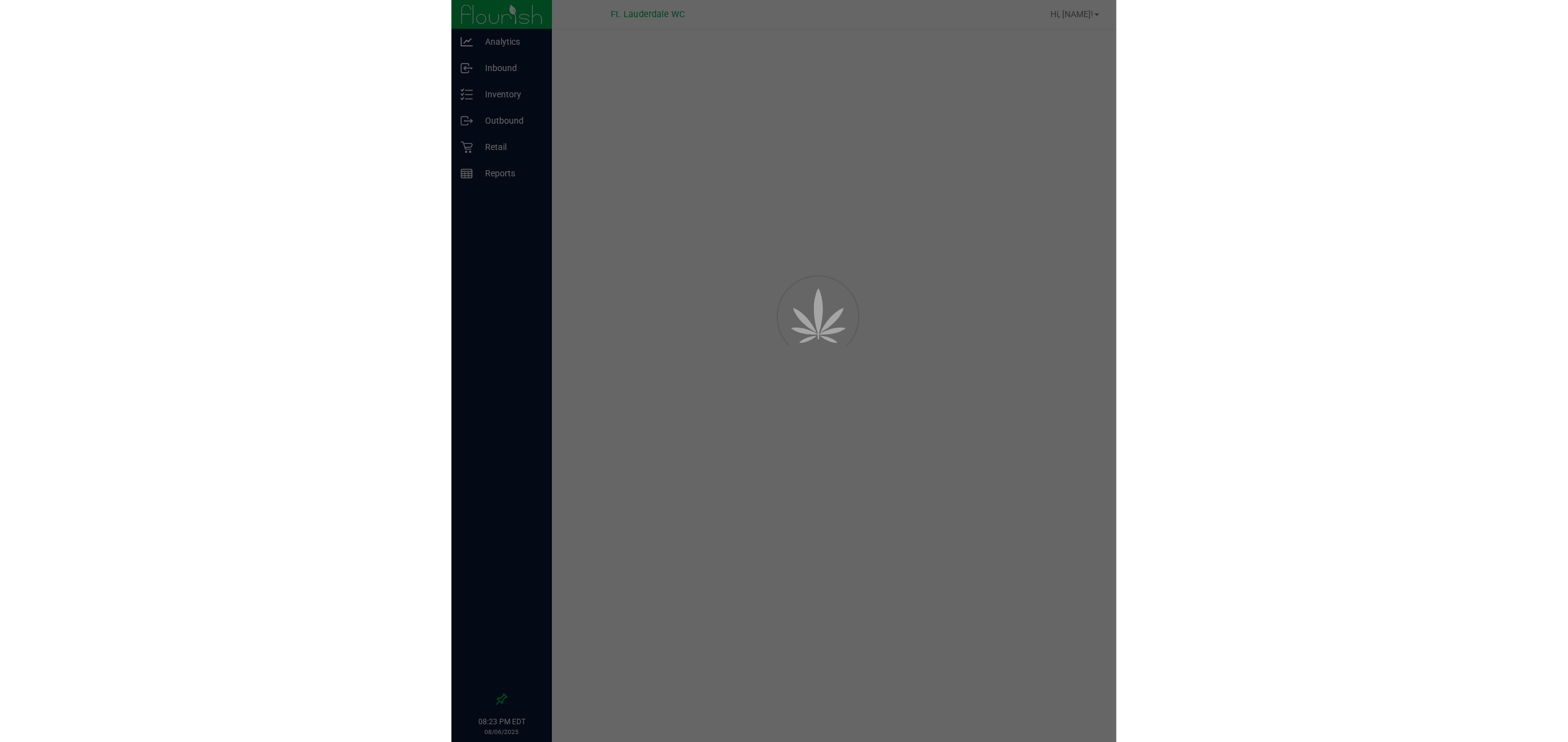 scroll, scrollTop: 0, scrollLeft: 0, axis: both 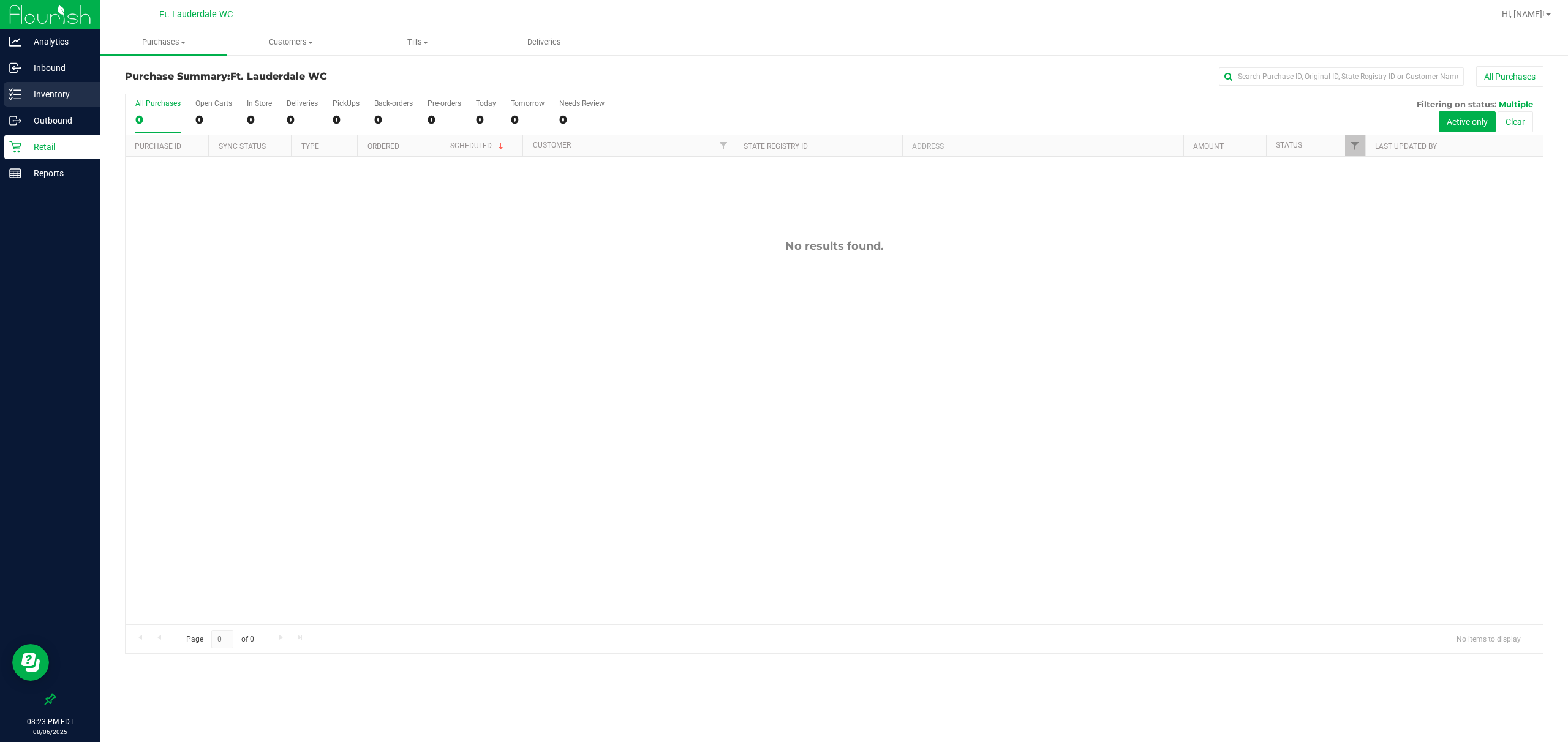 click on "Inventory" at bounding box center (58, 94) 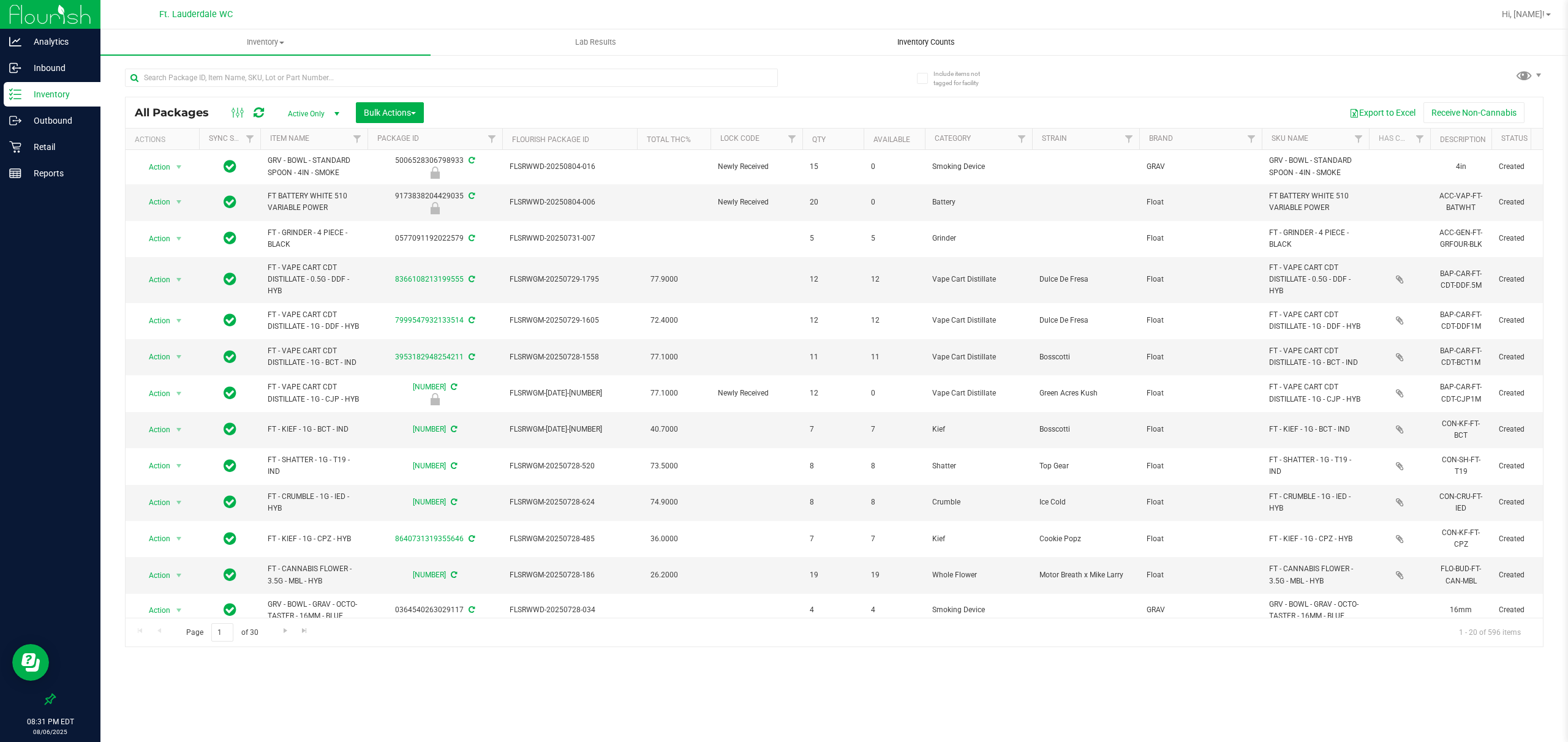 click on "Inventory Counts" at bounding box center (926, 42) 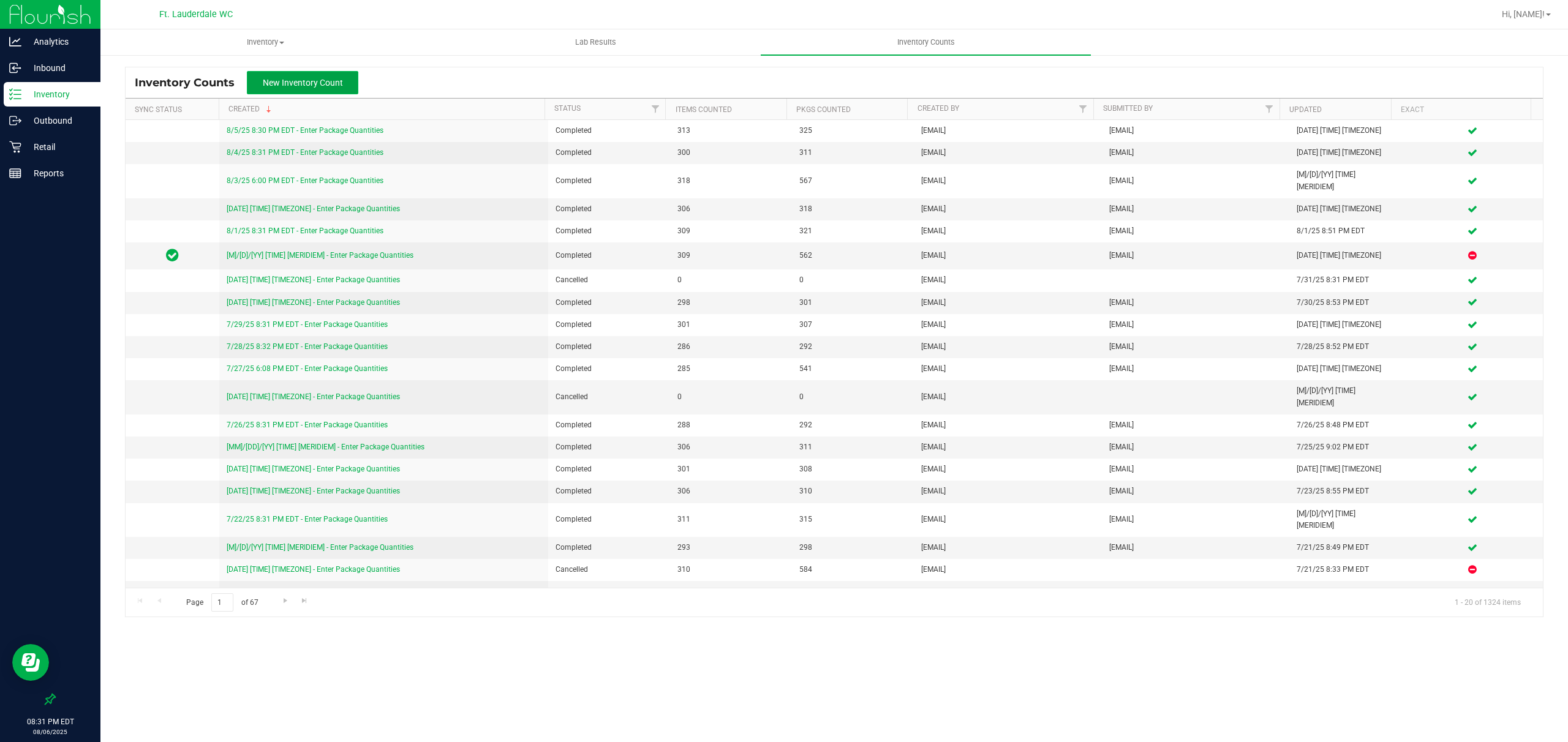 click on "New Inventory Count" at bounding box center [303, 83] 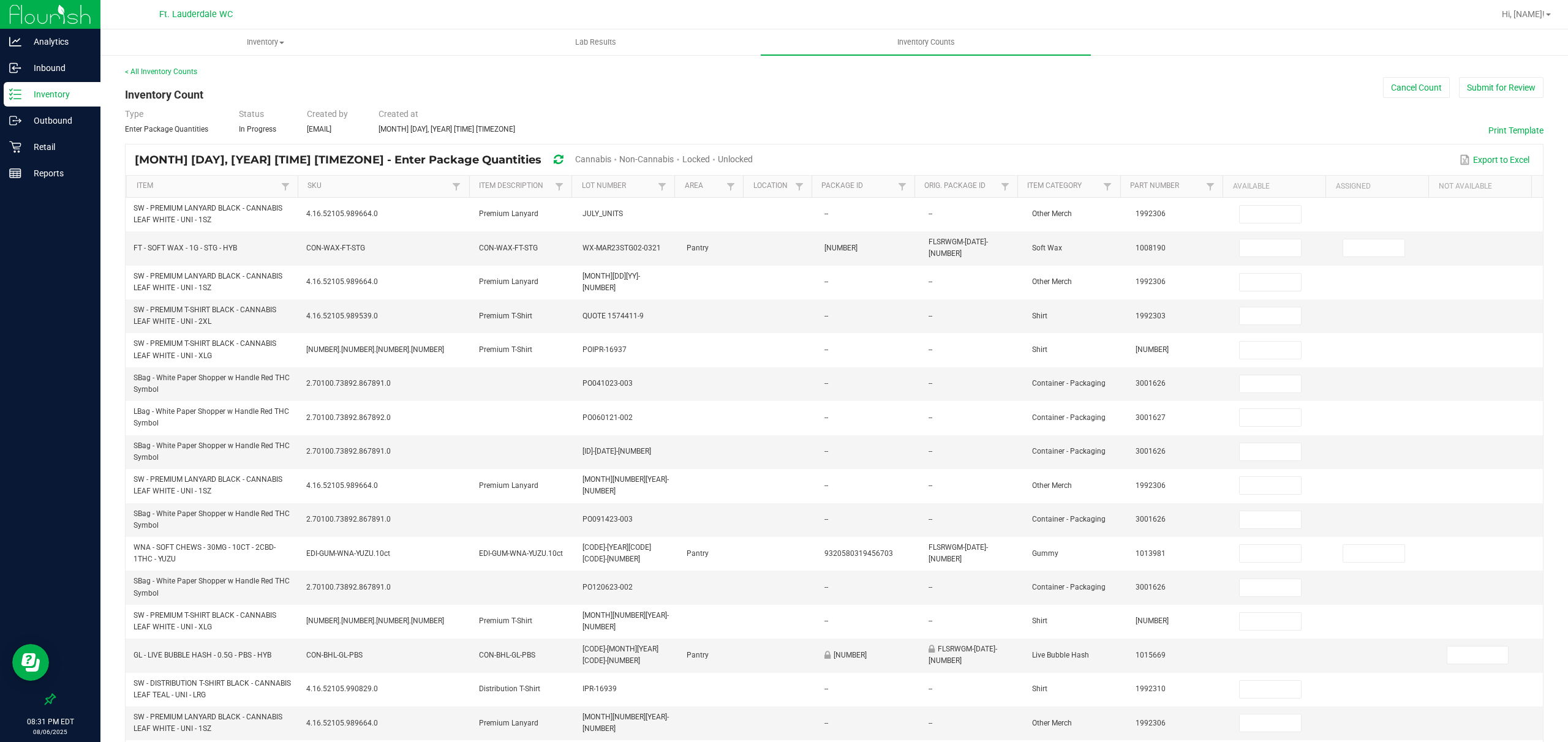 click on "Cannabis" at bounding box center [593, 159] 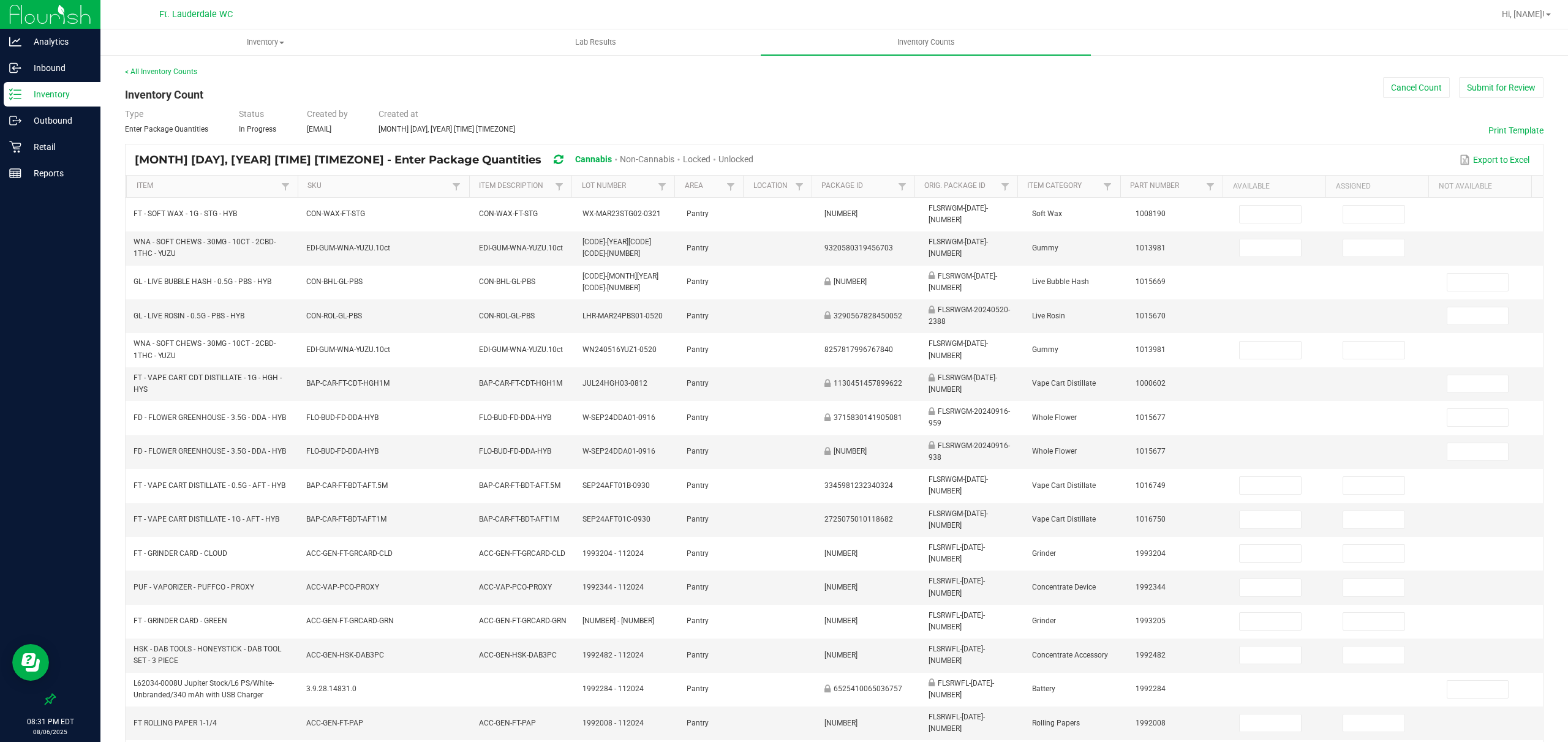 click on "Unlocked" at bounding box center (736, 159) 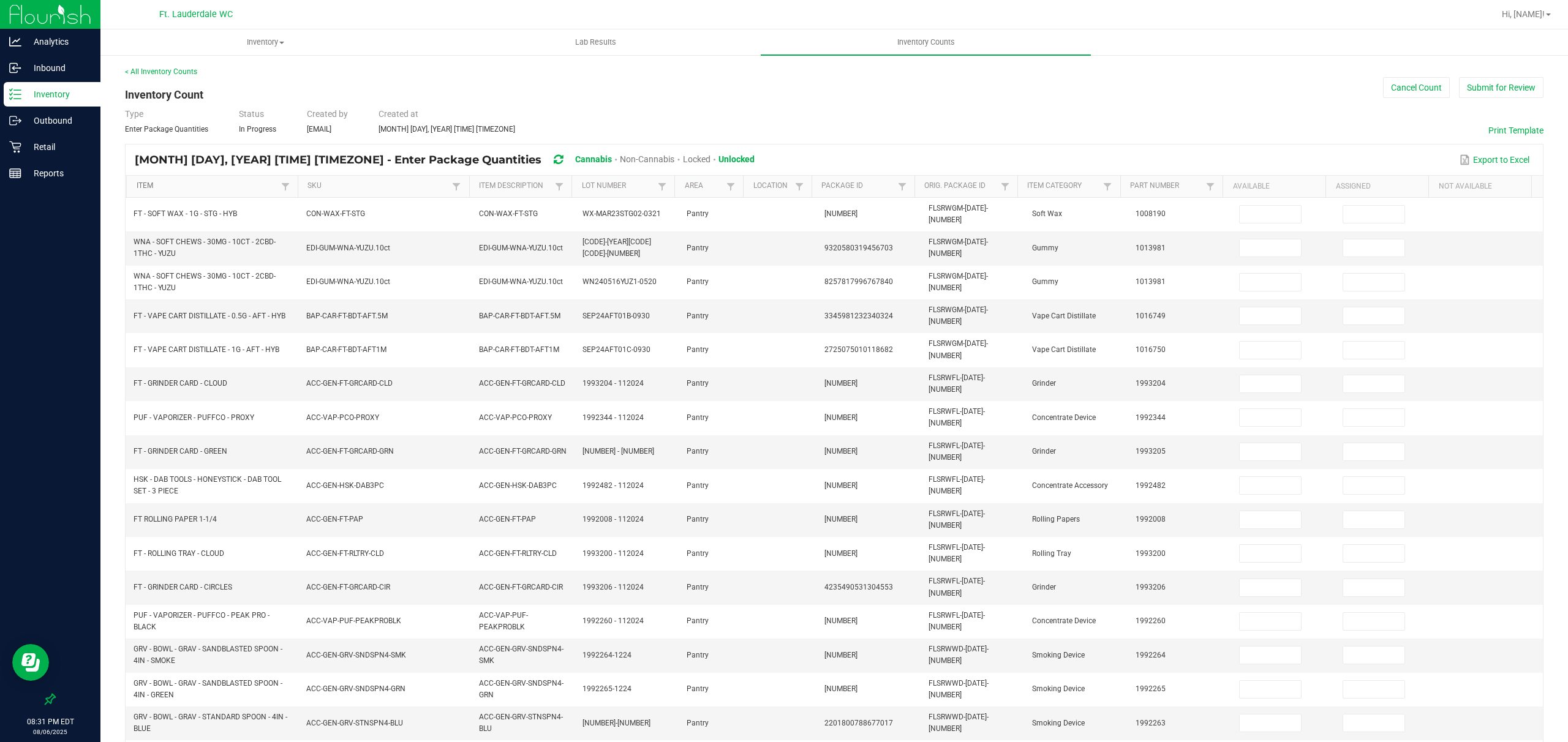 click on "Item" at bounding box center (207, 186) 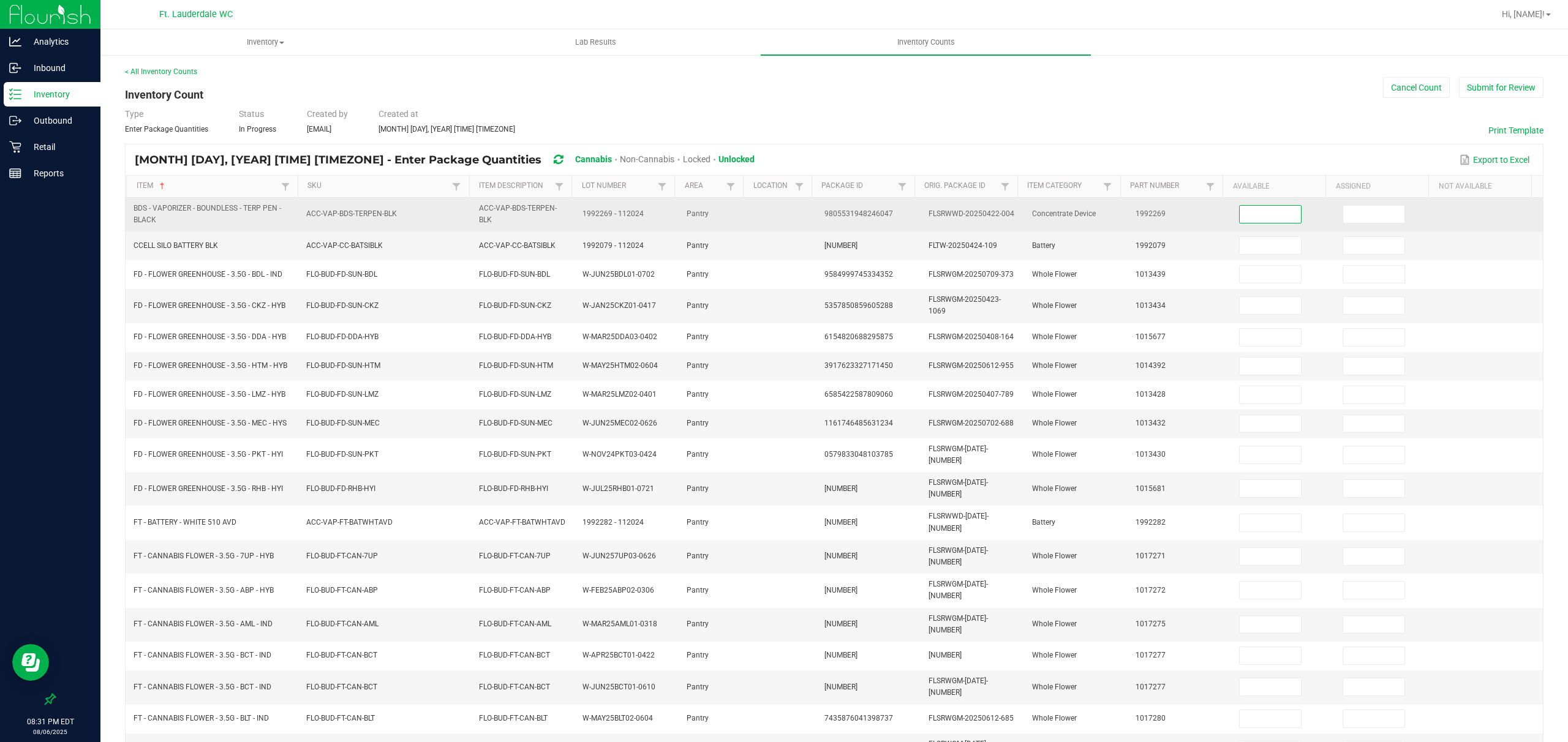click at bounding box center (1270, 214) 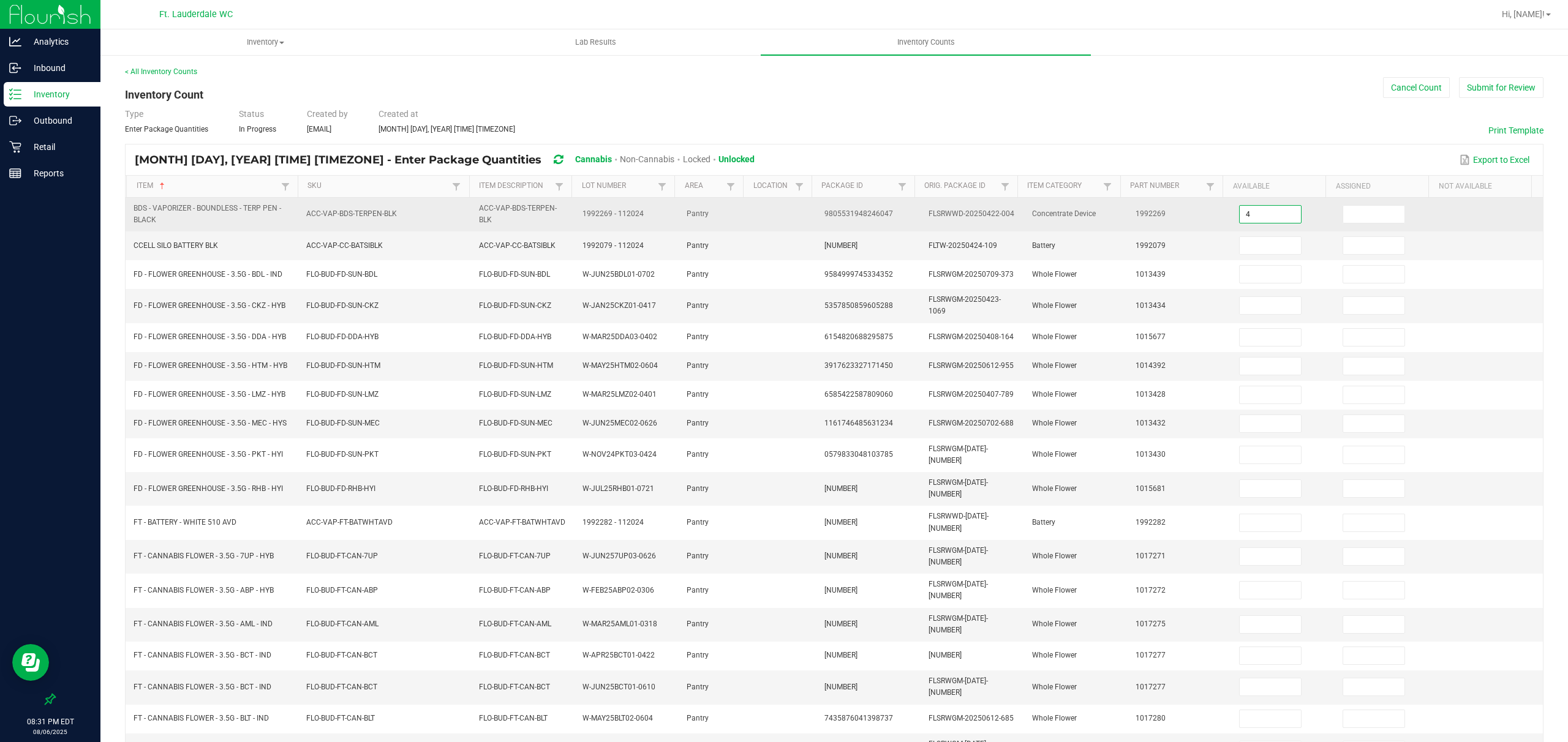 type on "4" 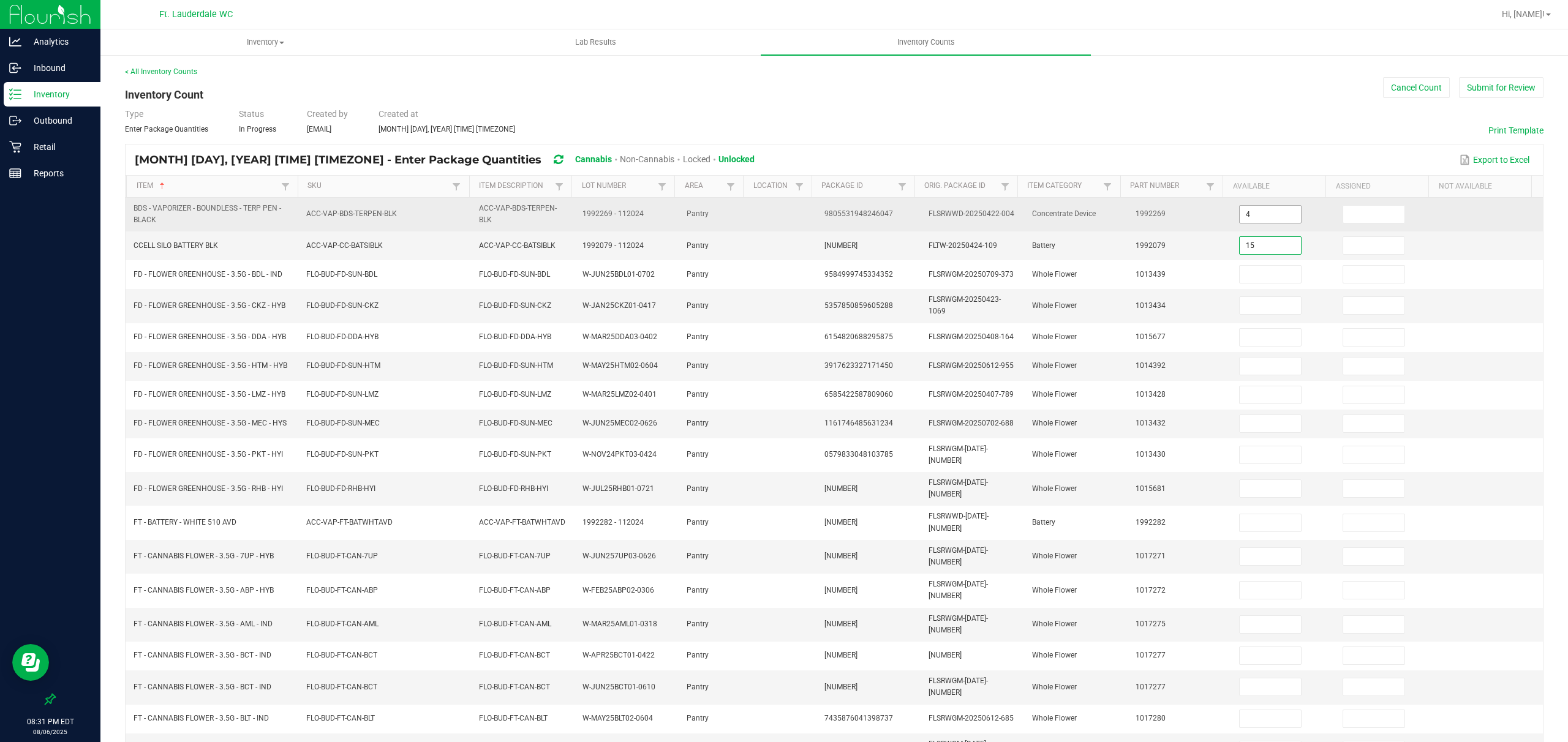 type on "15" 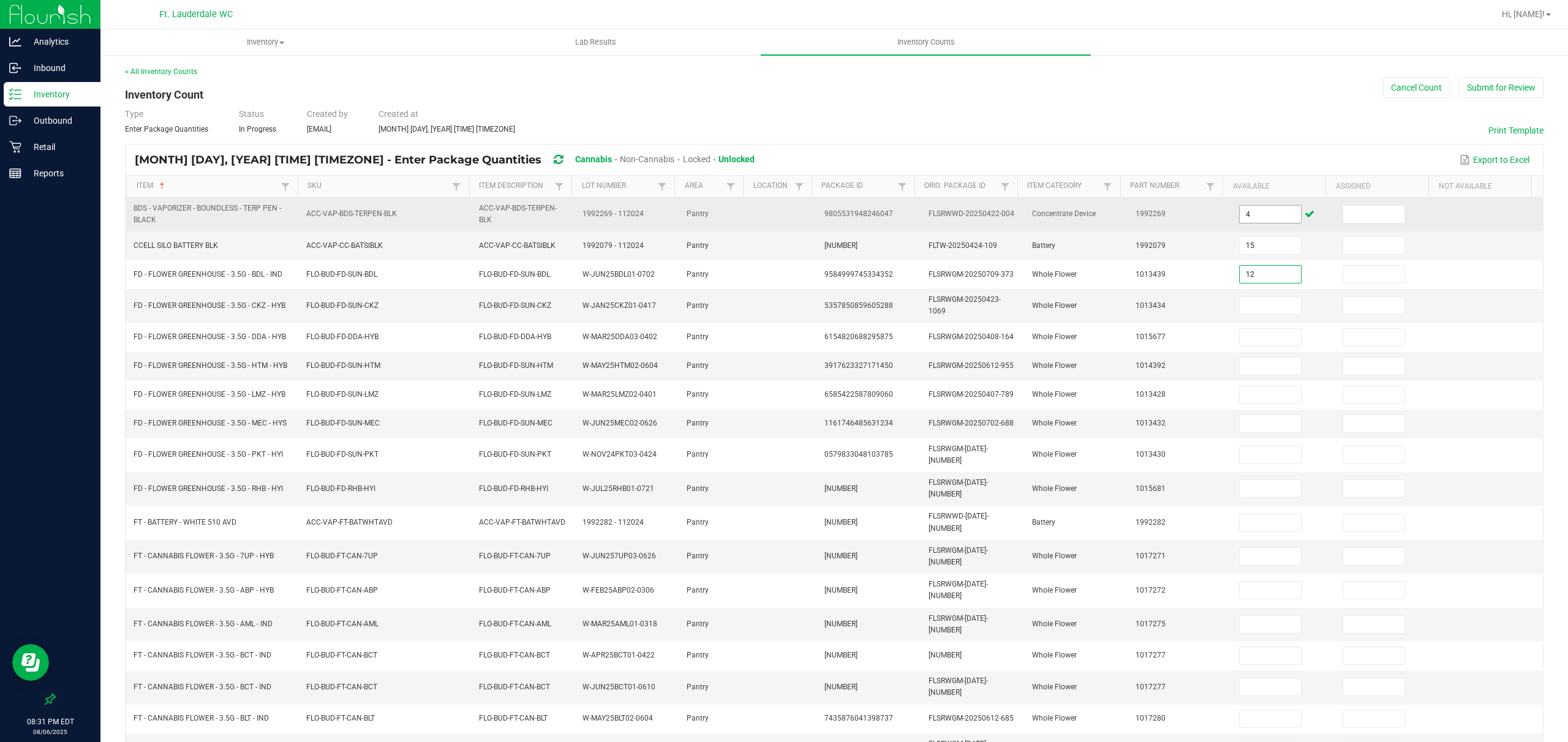type on "12" 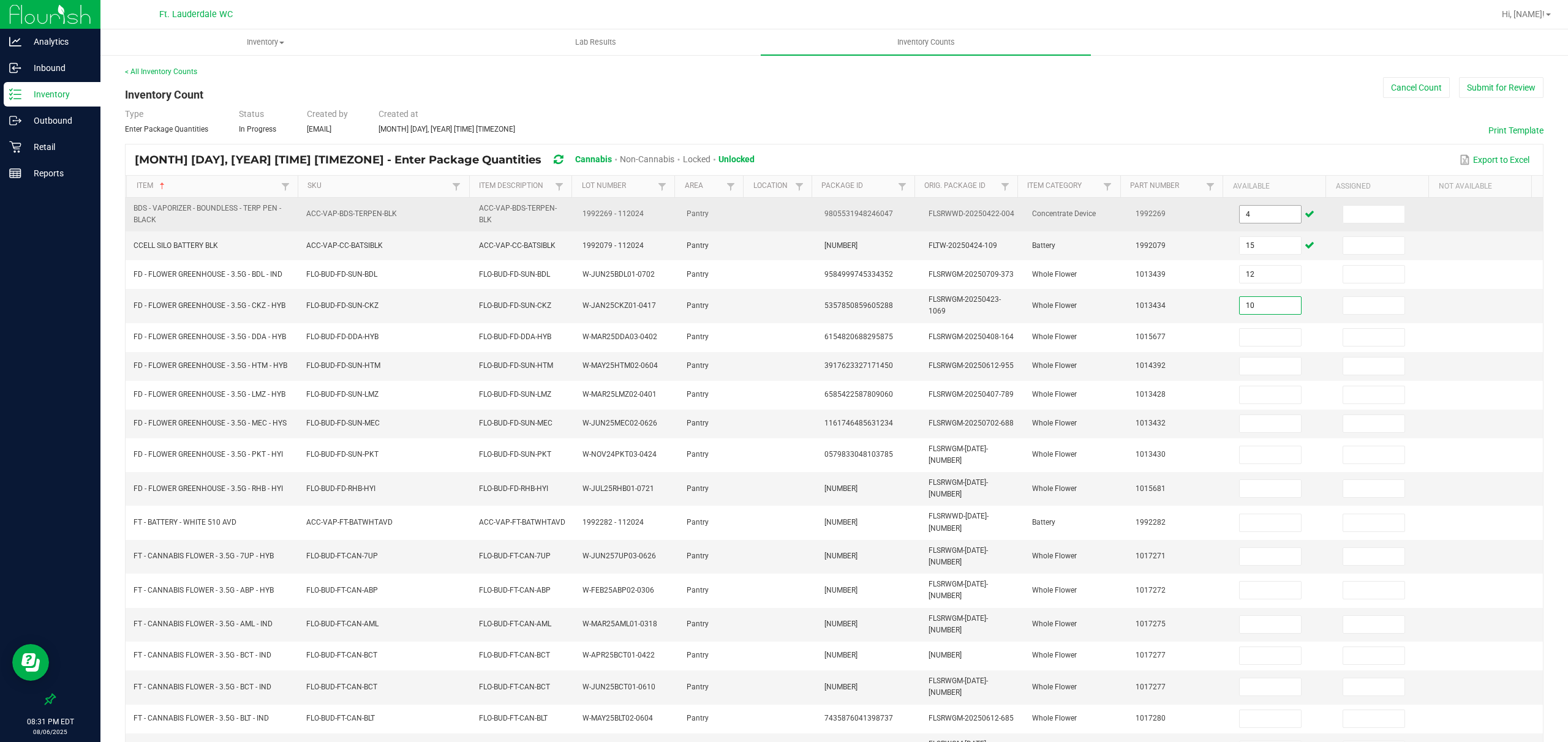 type on "10" 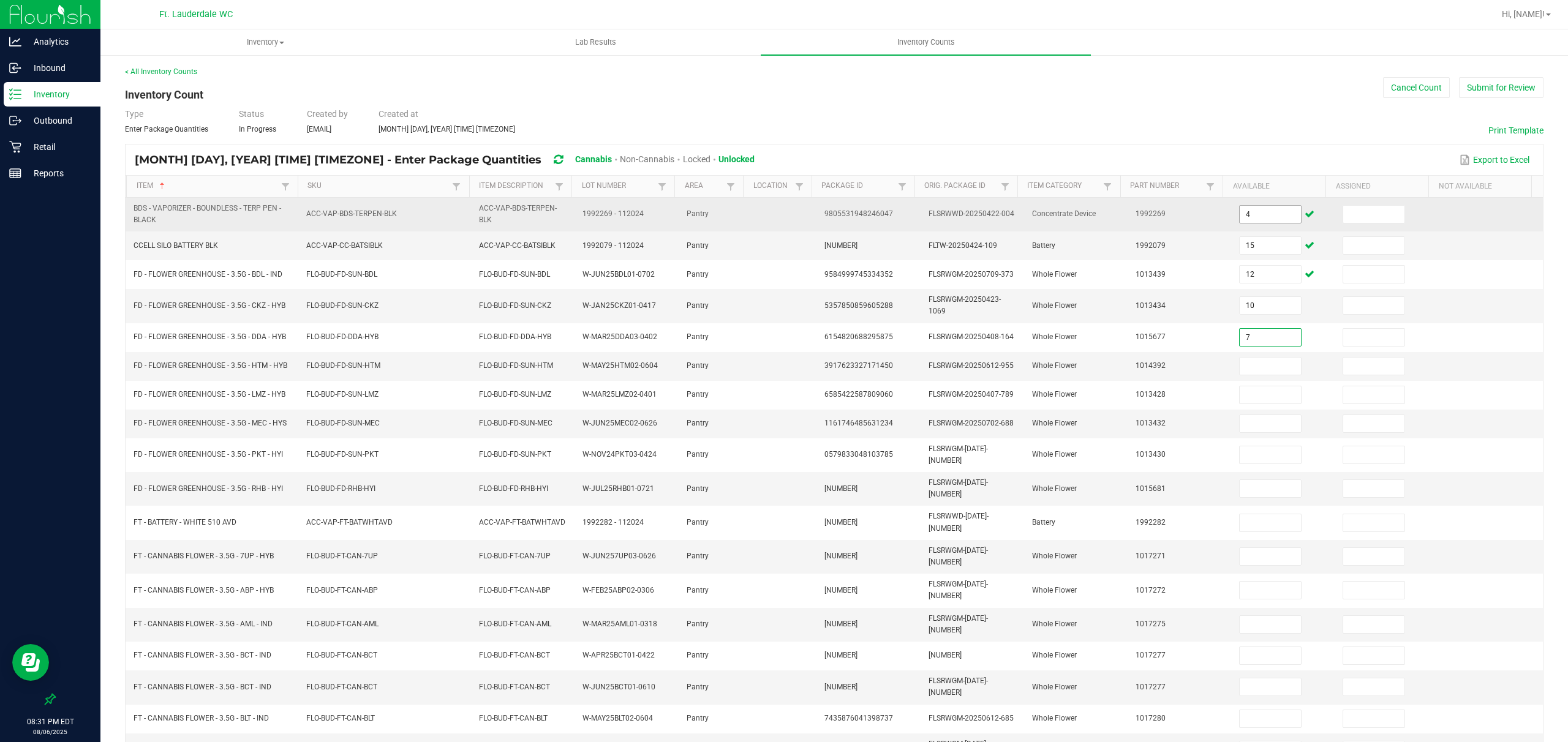 type on "7" 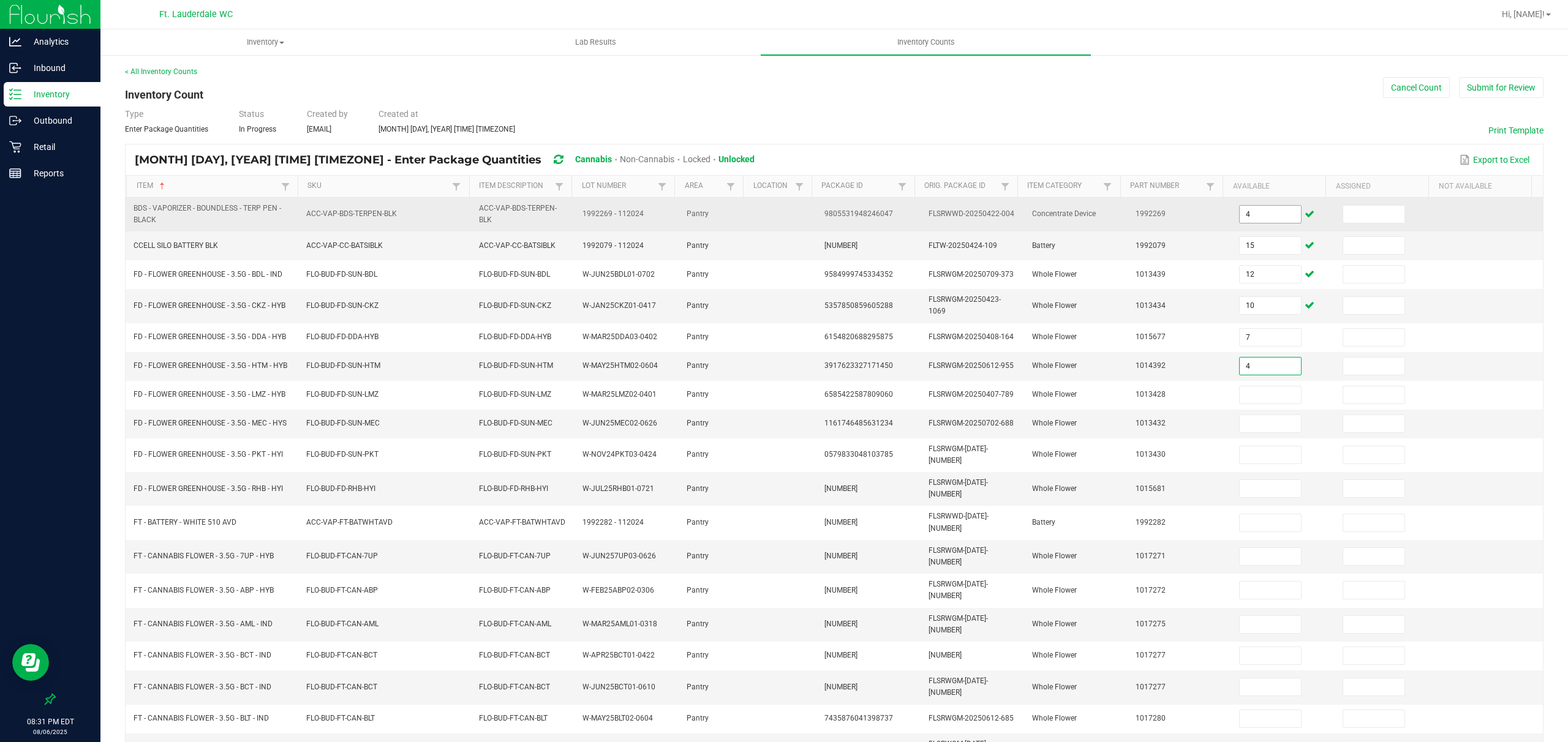 type on "4" 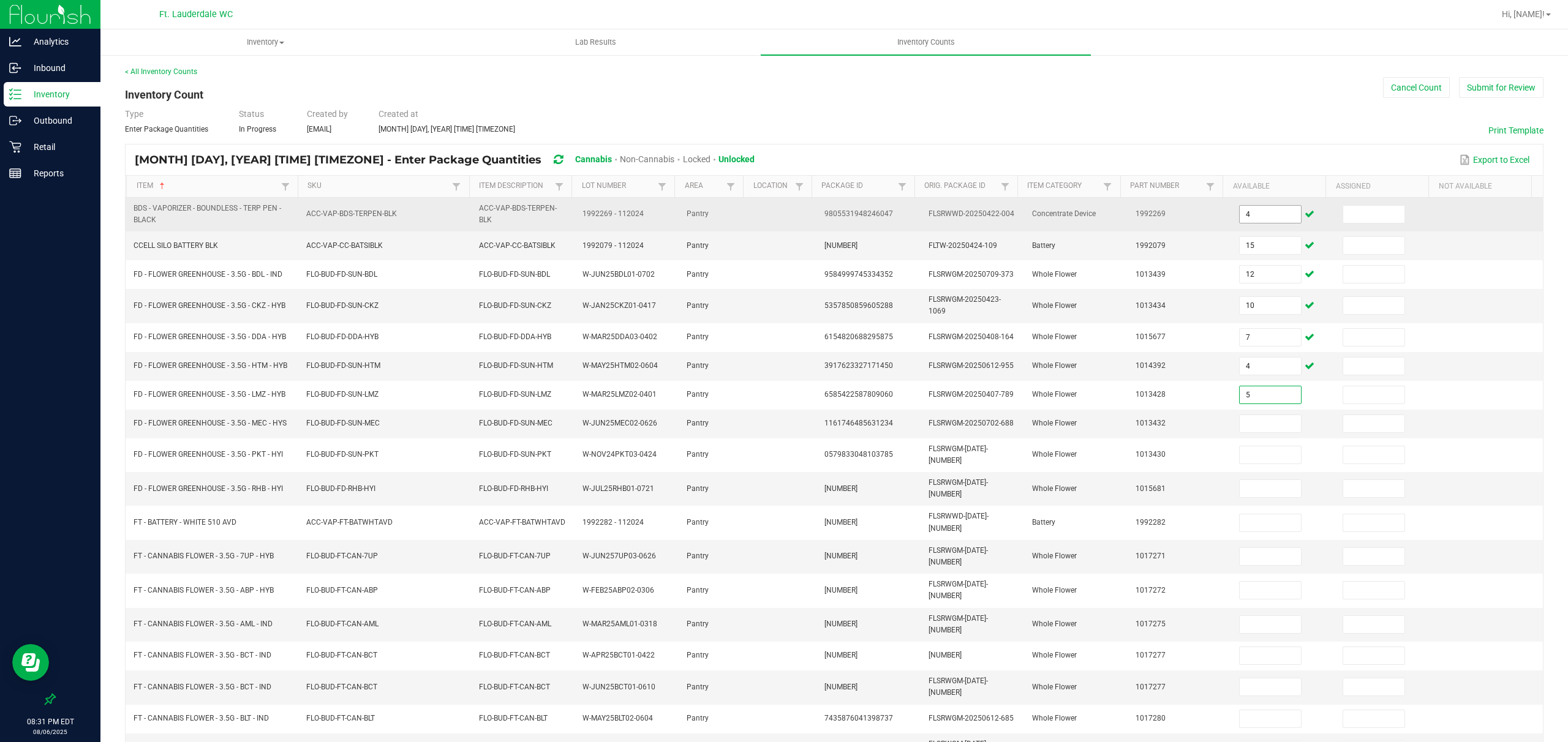 type on "5" 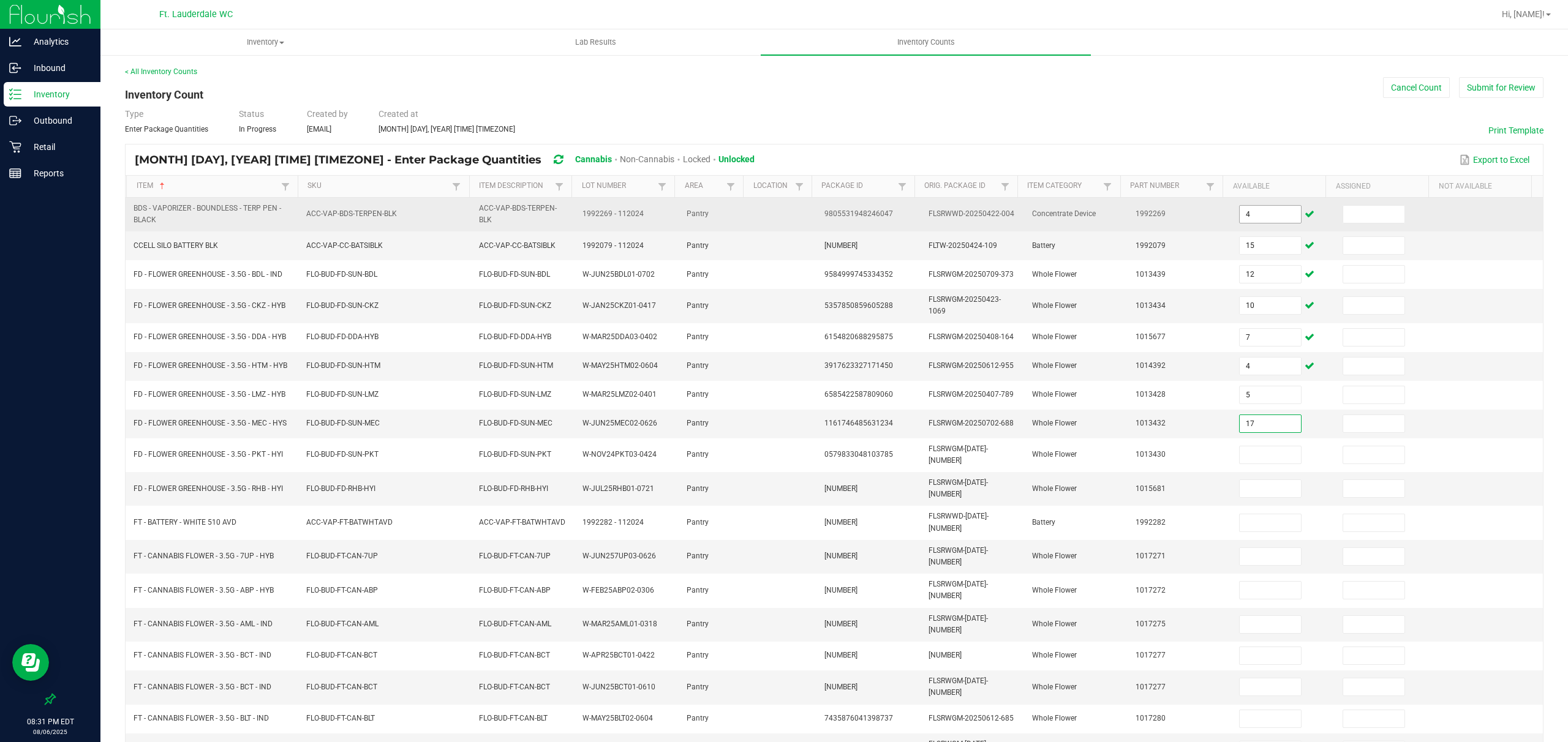 type on "17" 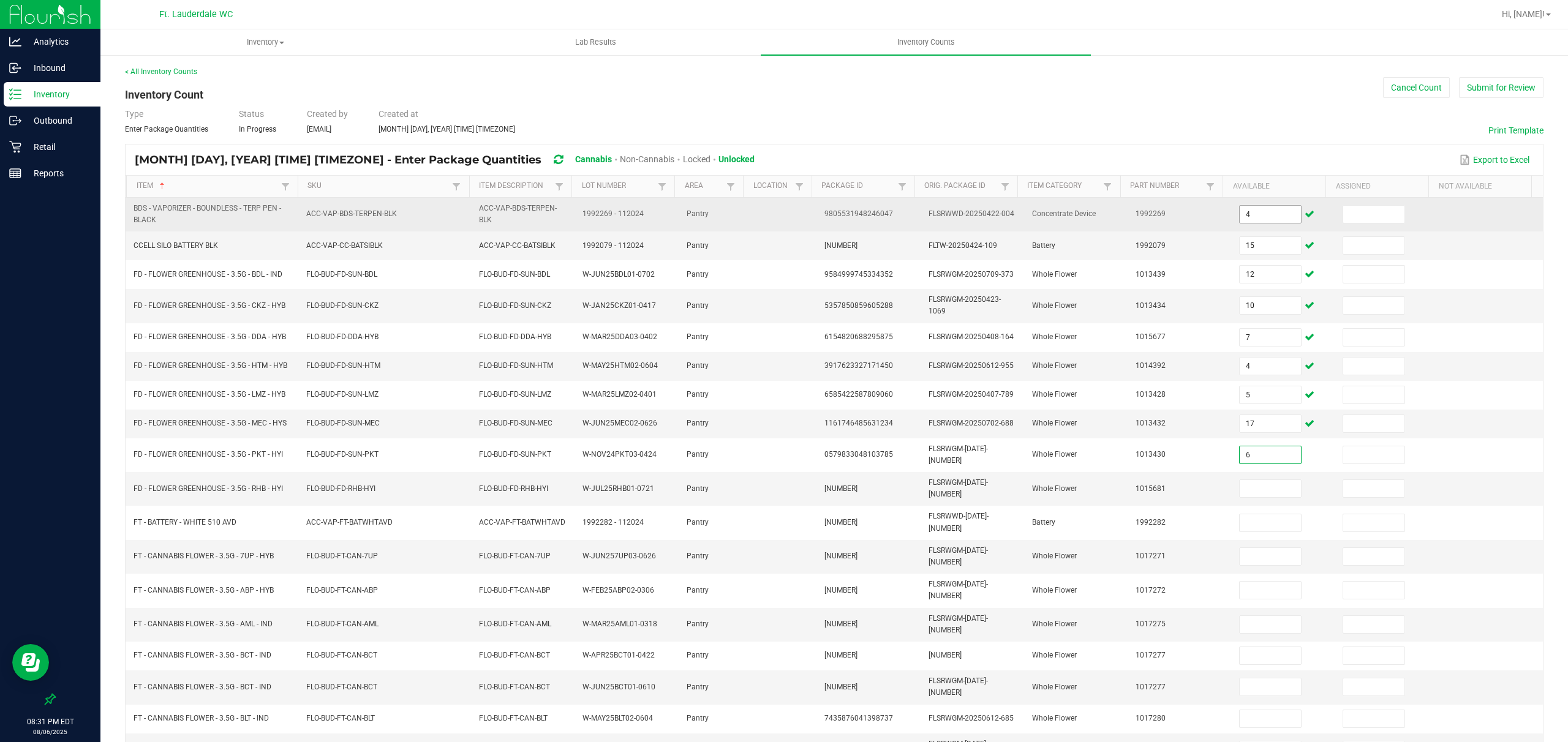 type on "6" 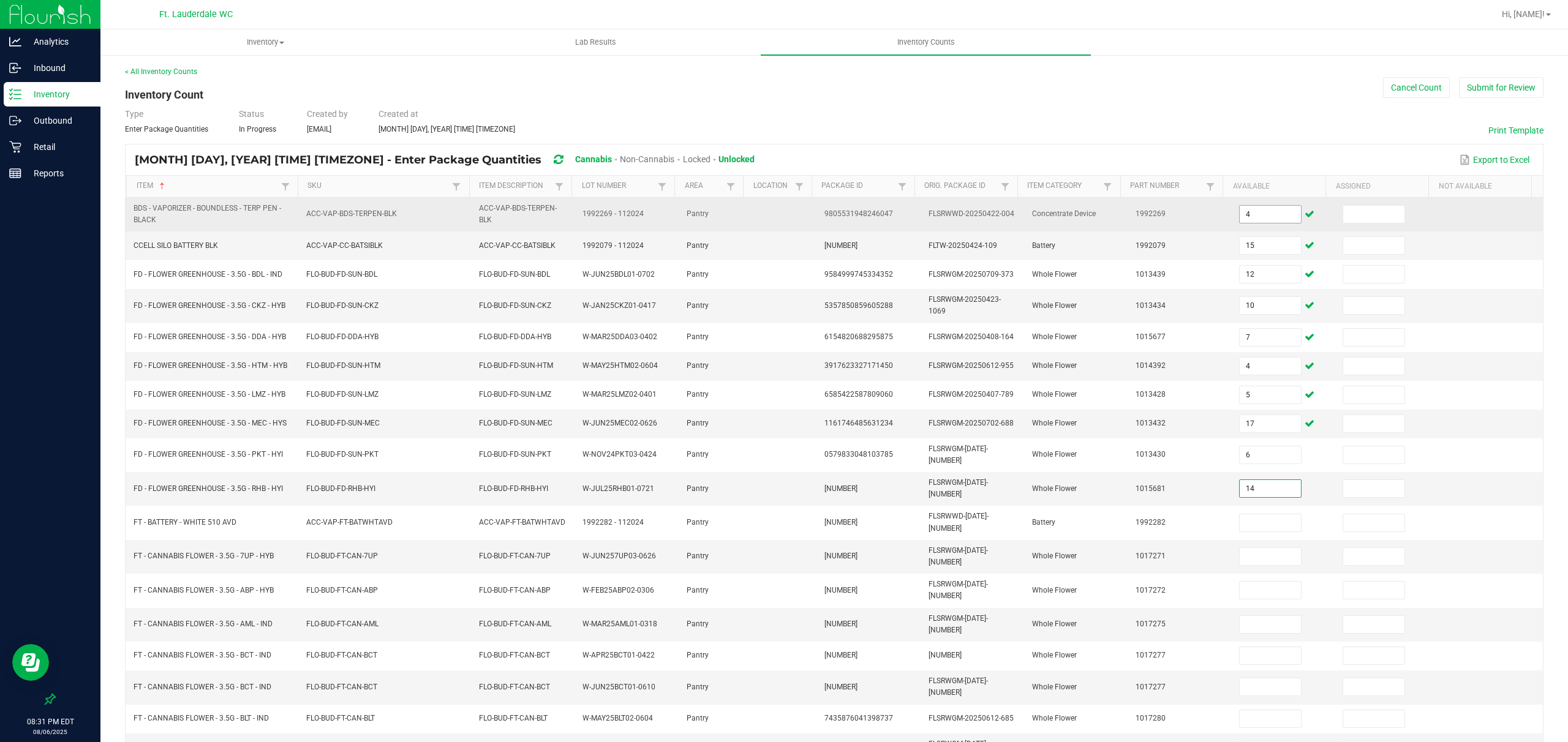 type on "14" 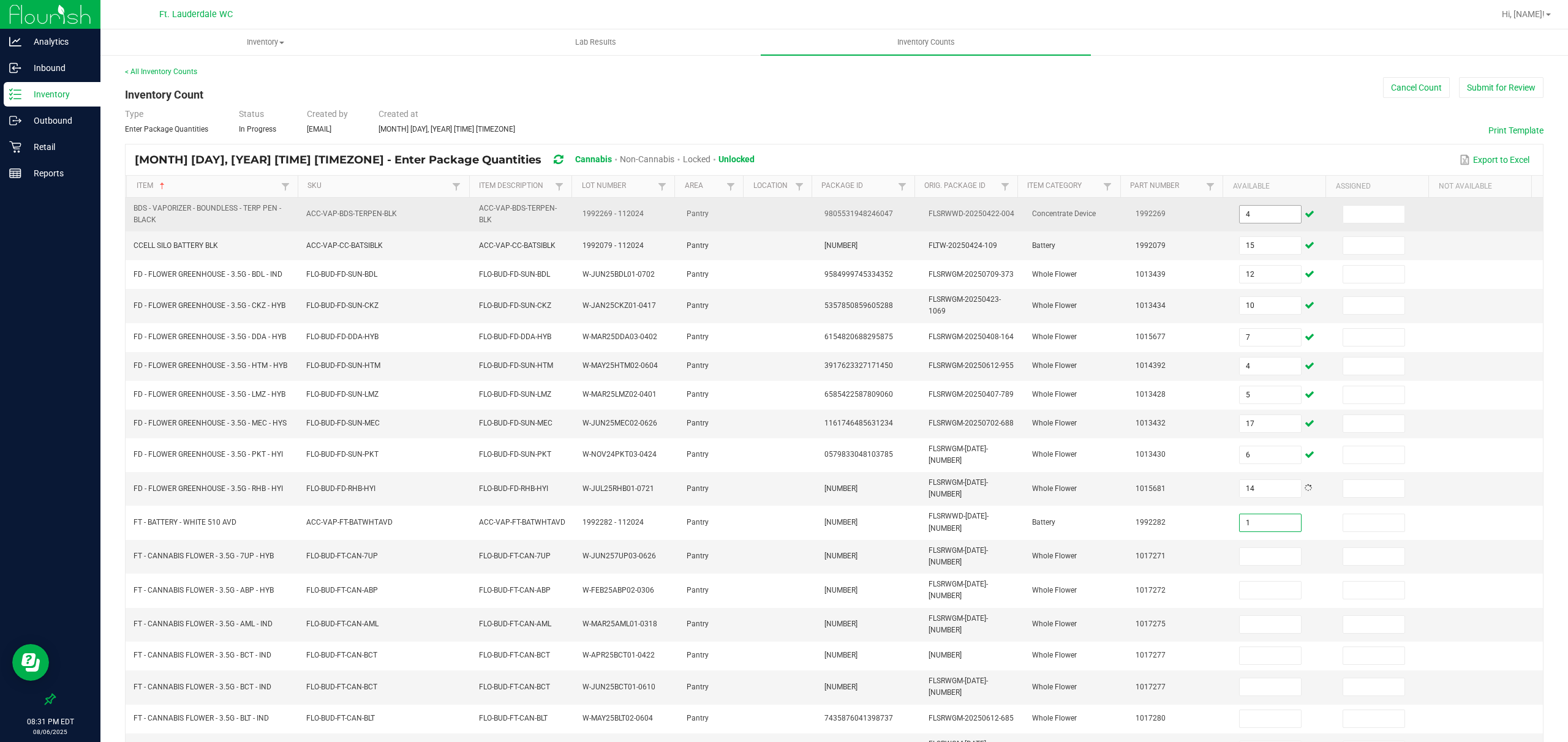 type on "1" 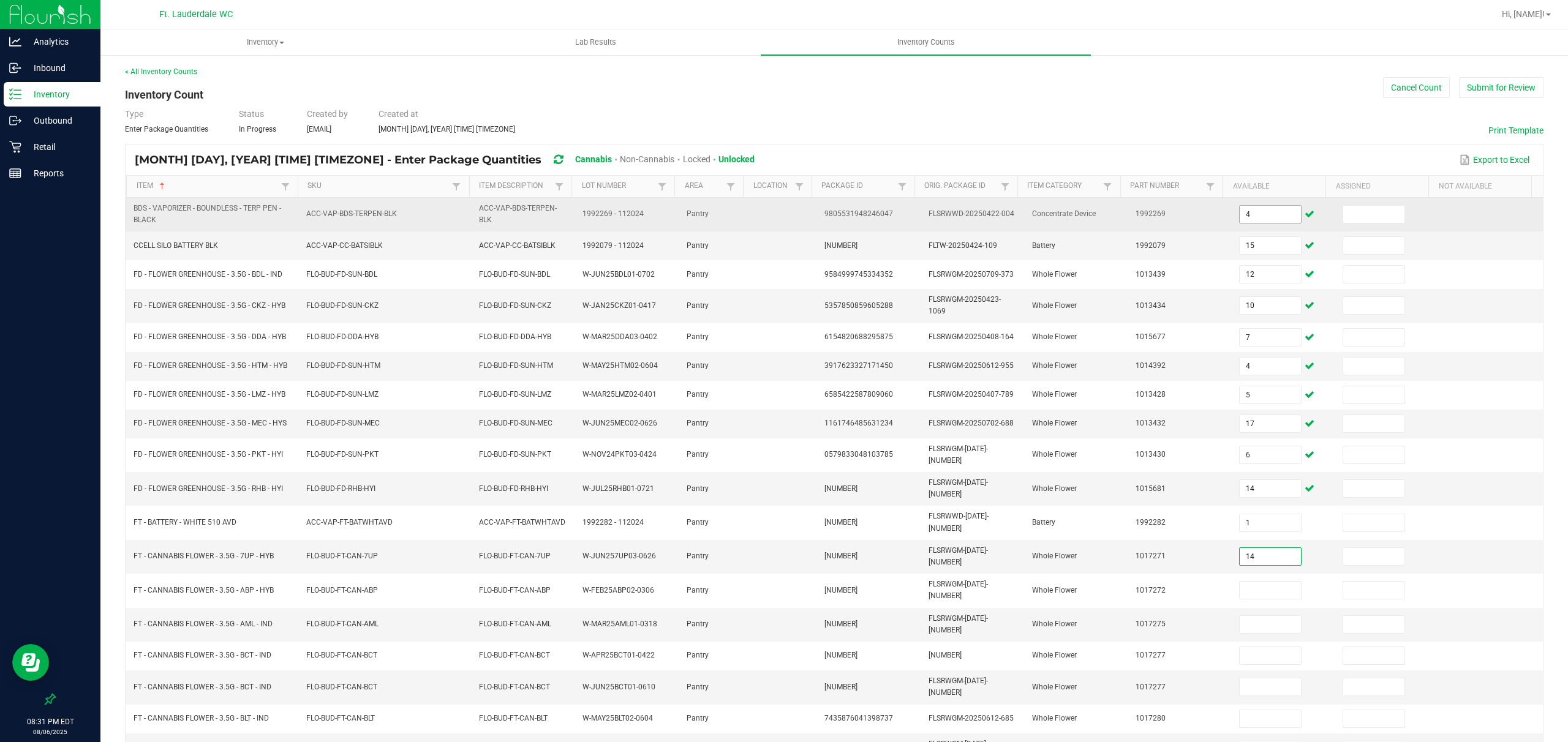 type on "14" 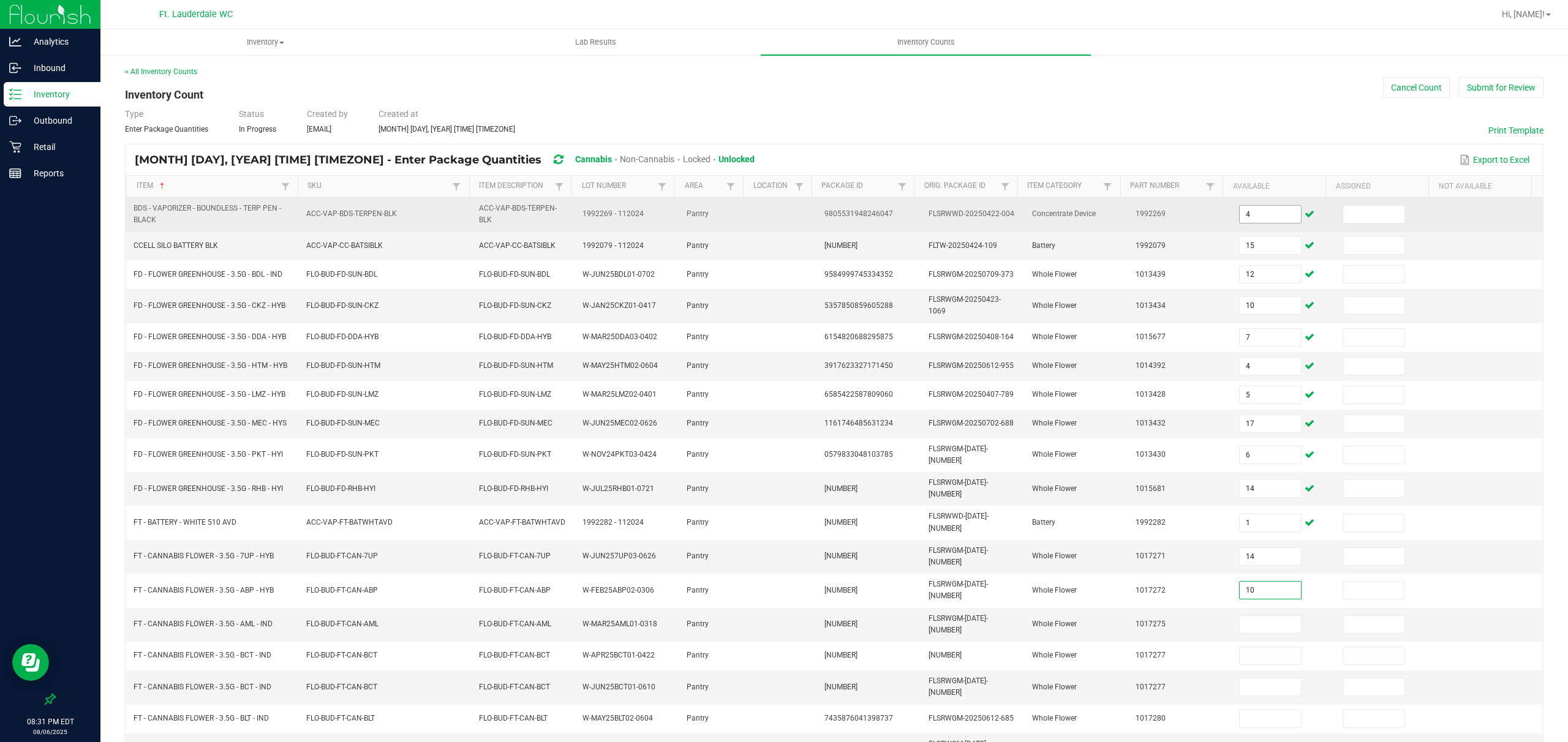 type on "10" 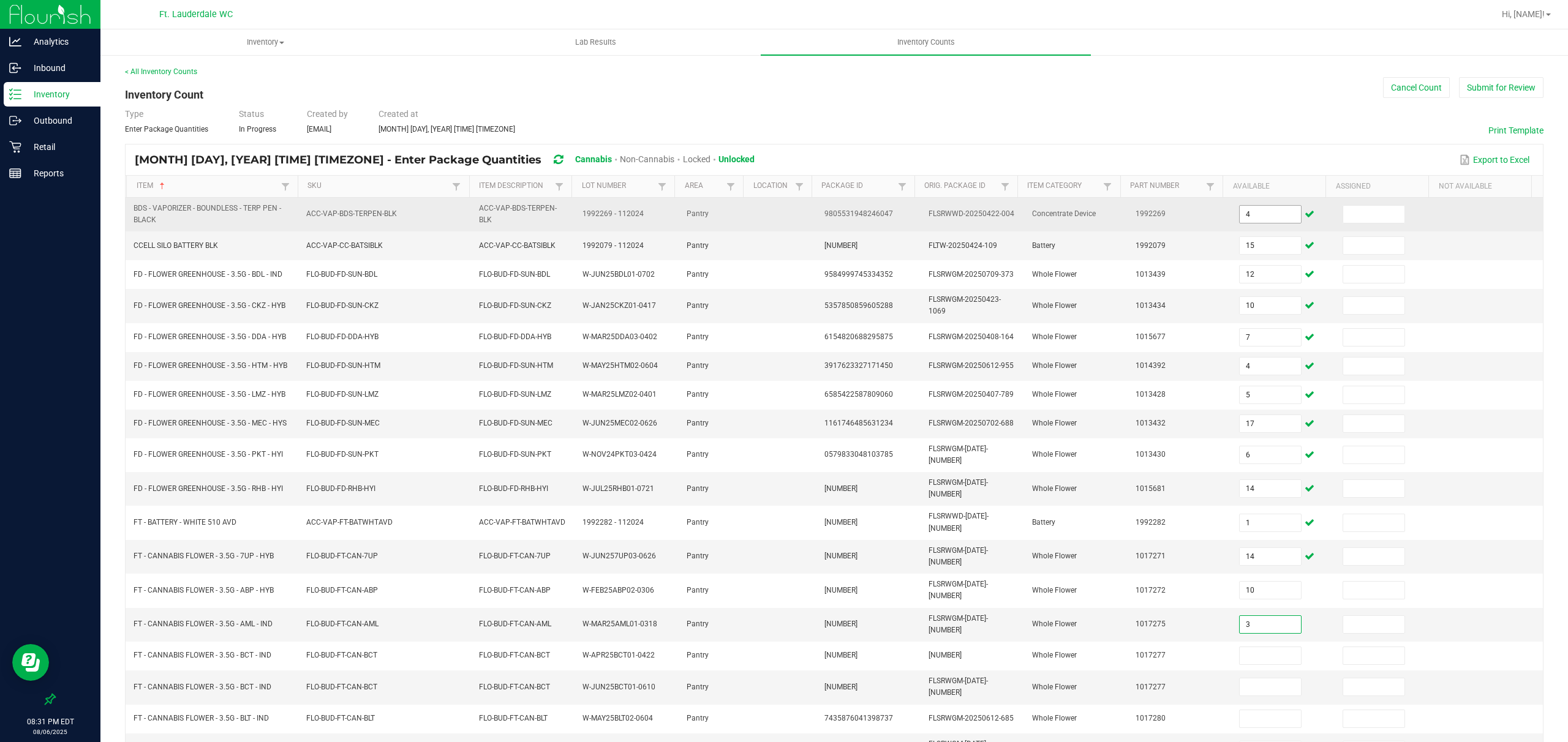 type on "3" 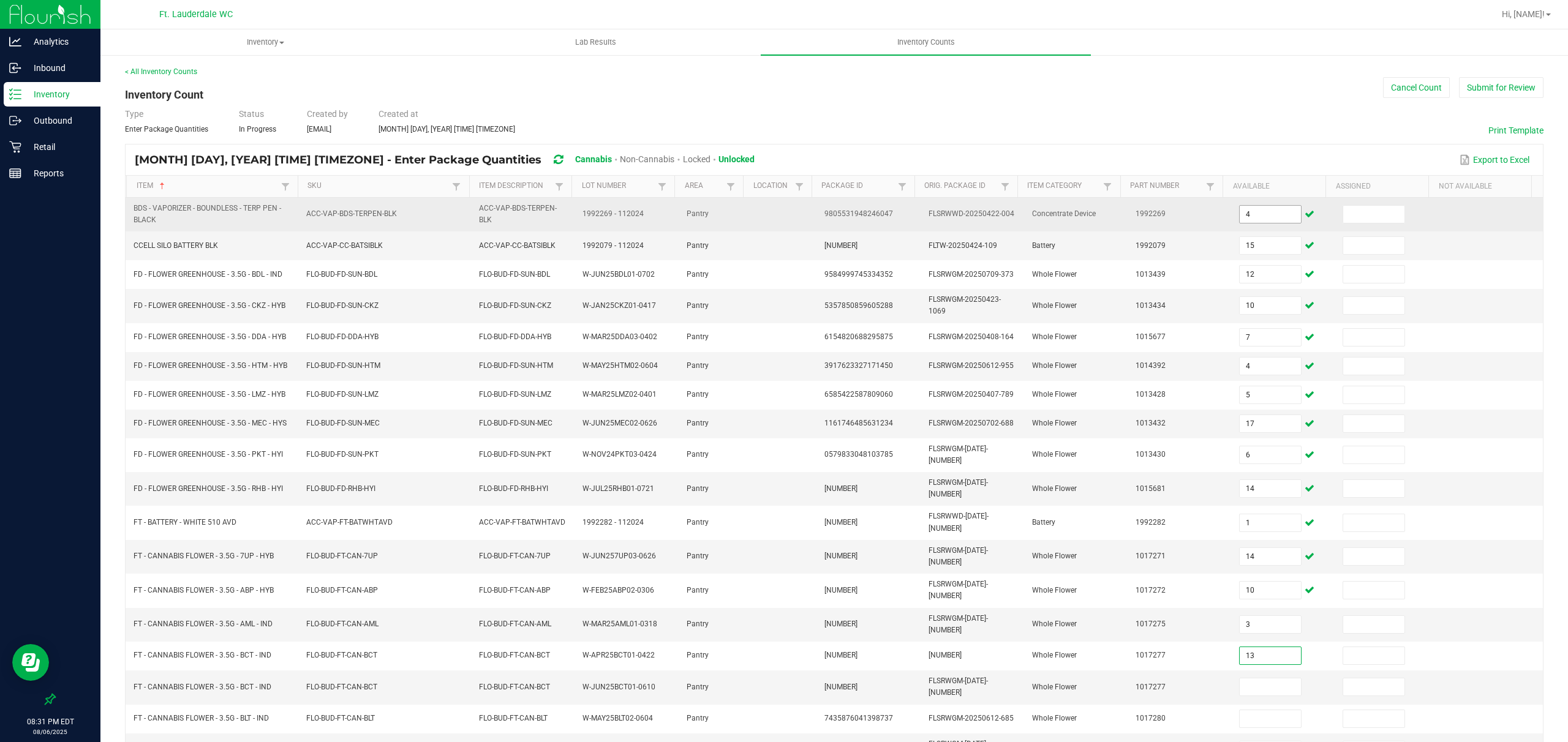 type on "13" 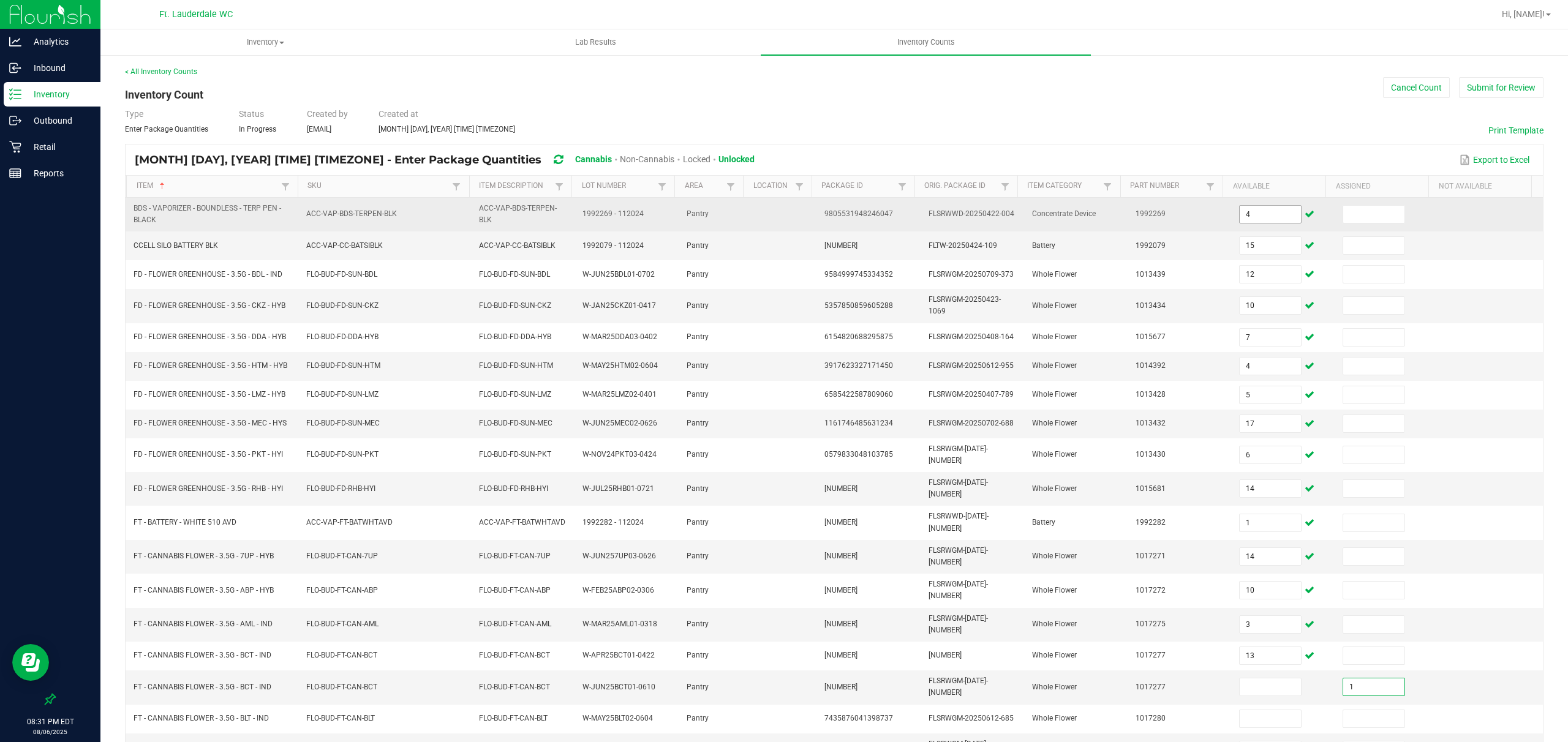 type on "1" 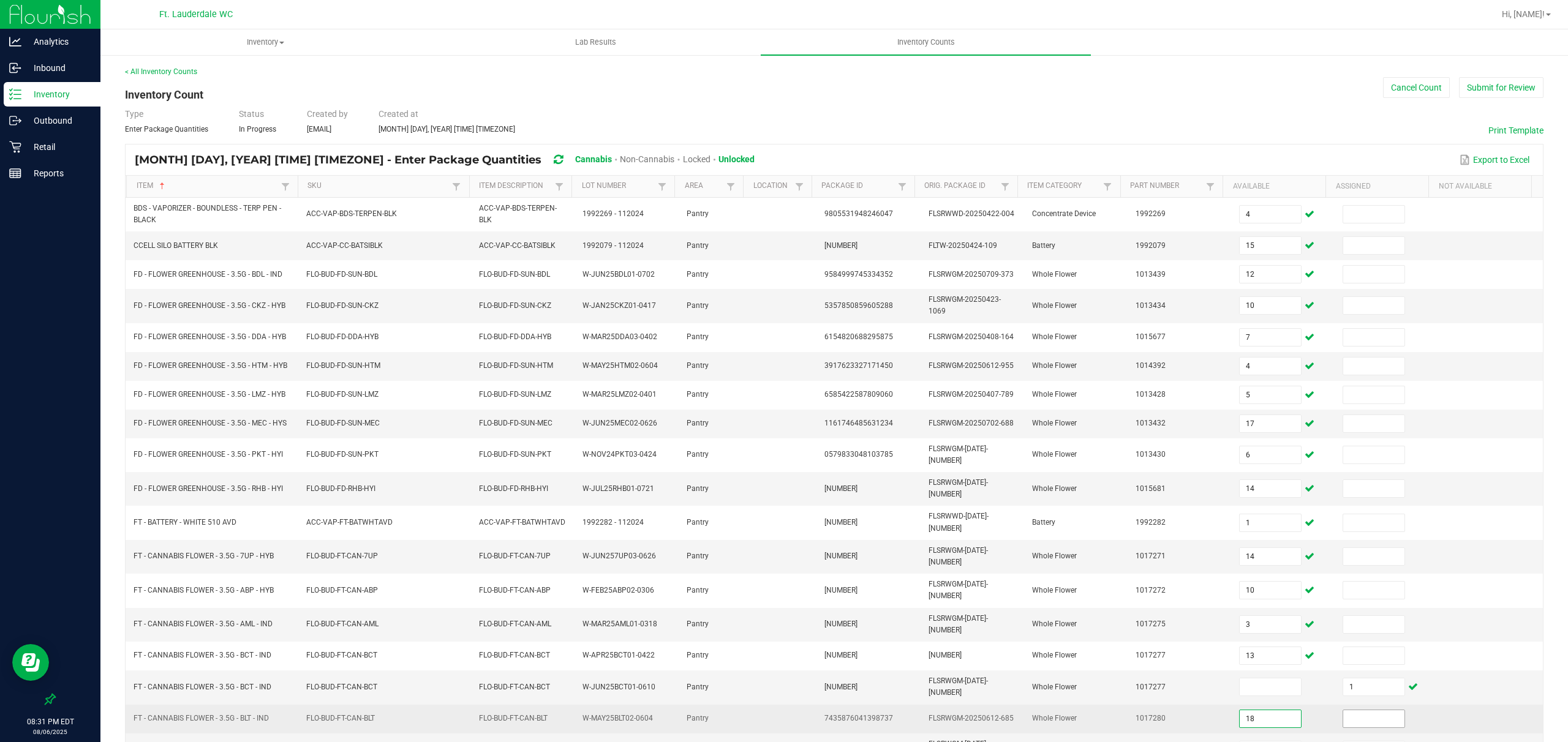 type on "18" 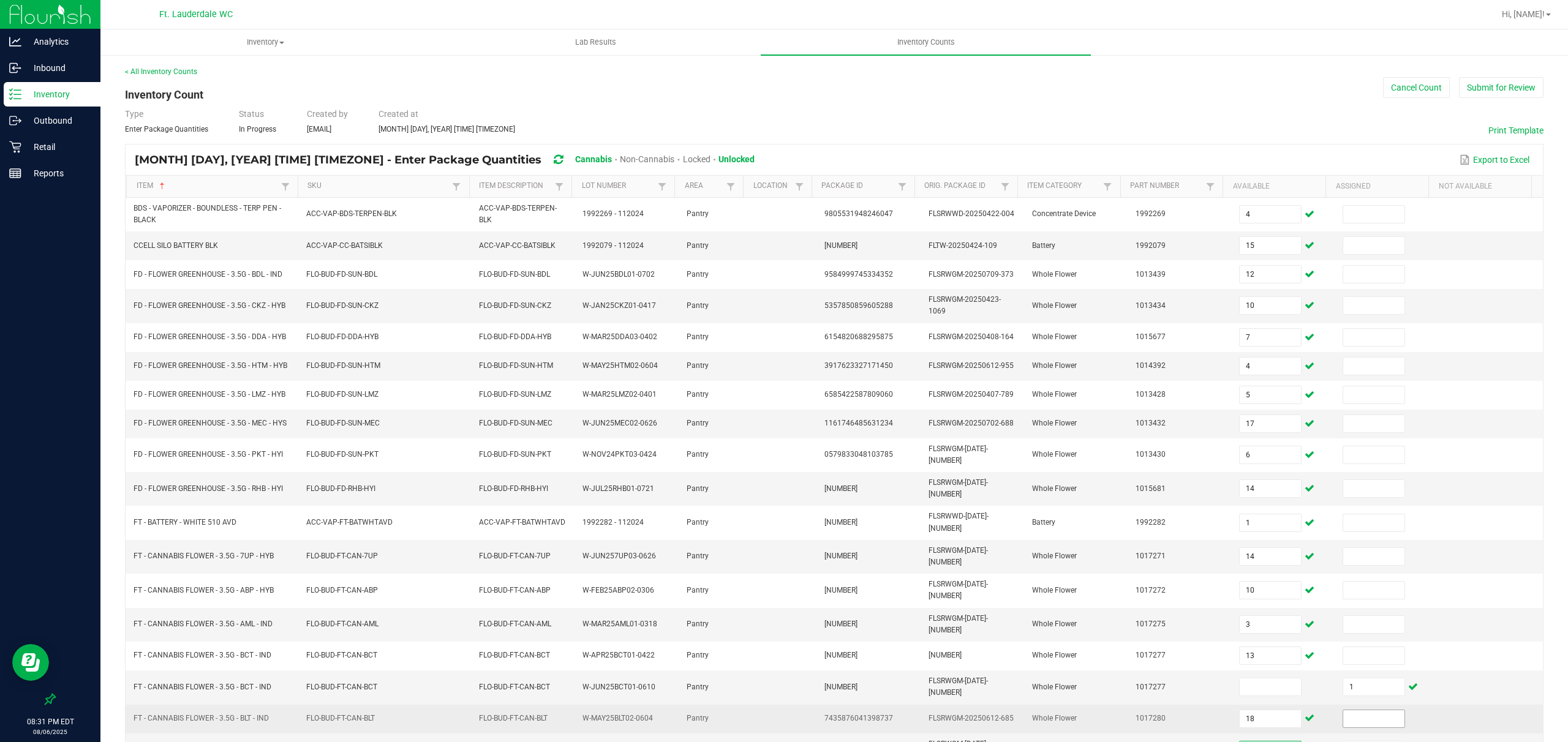 type on "18" 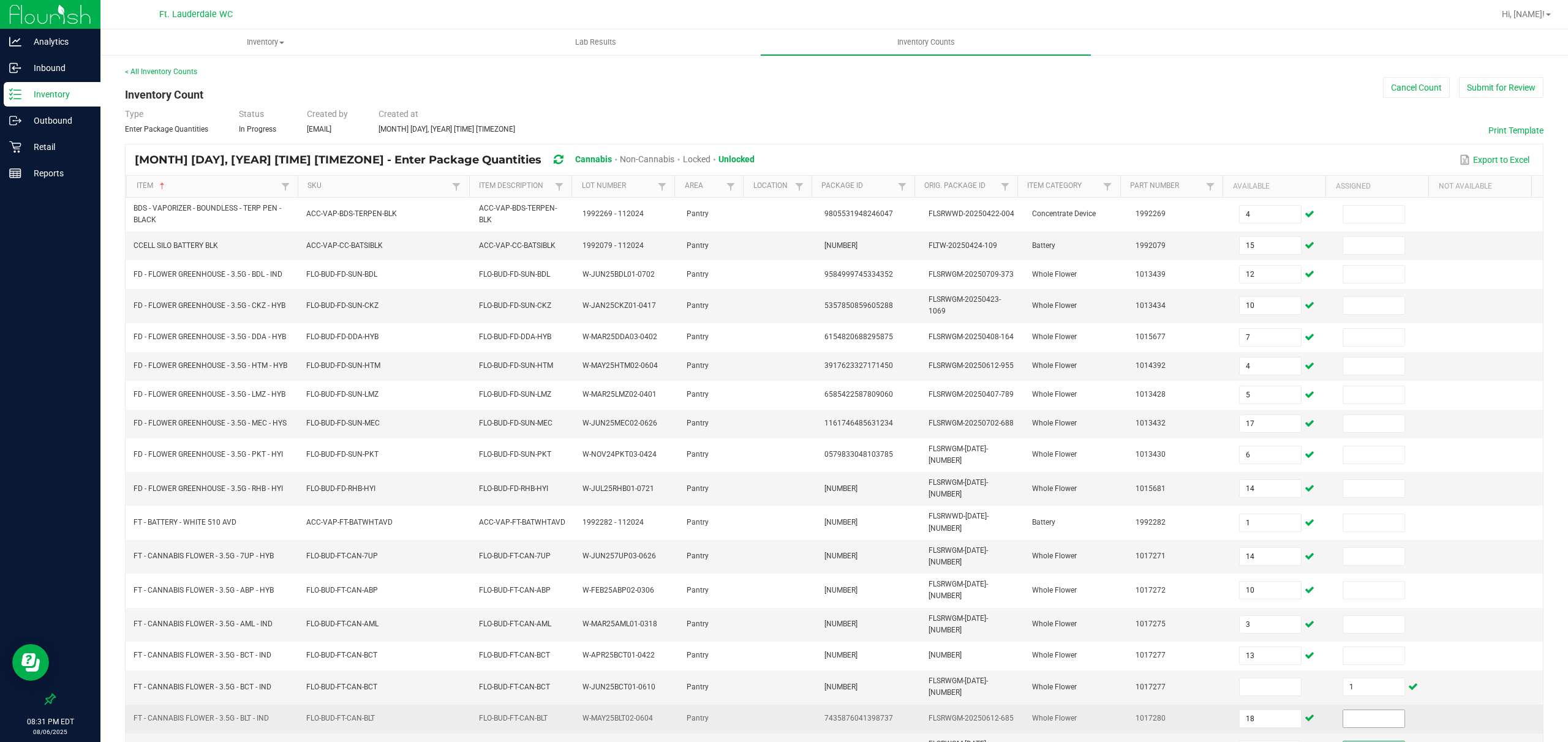 scroll, scrollTop: 116, scrollLeft: 0, axis: vertical 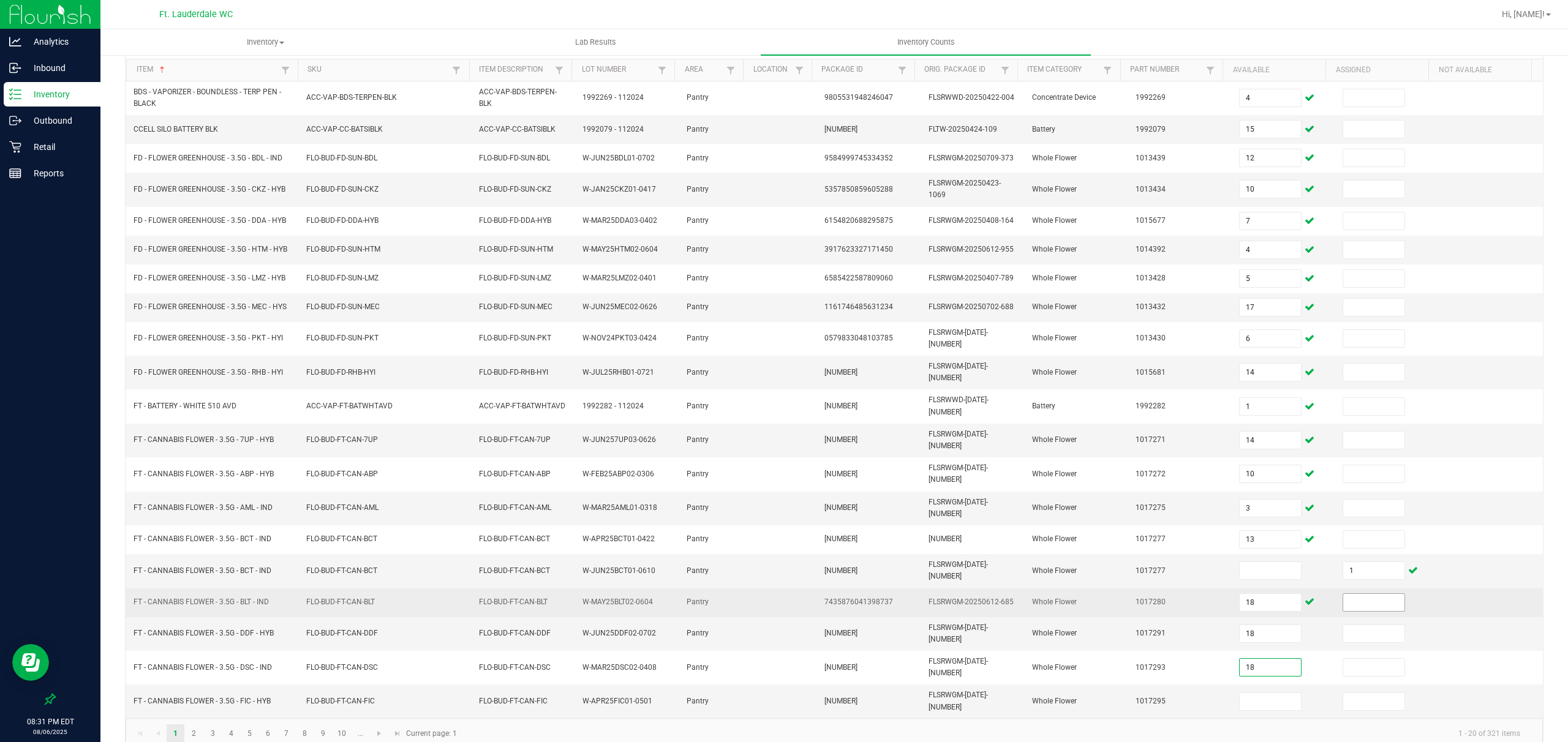 type on "18" 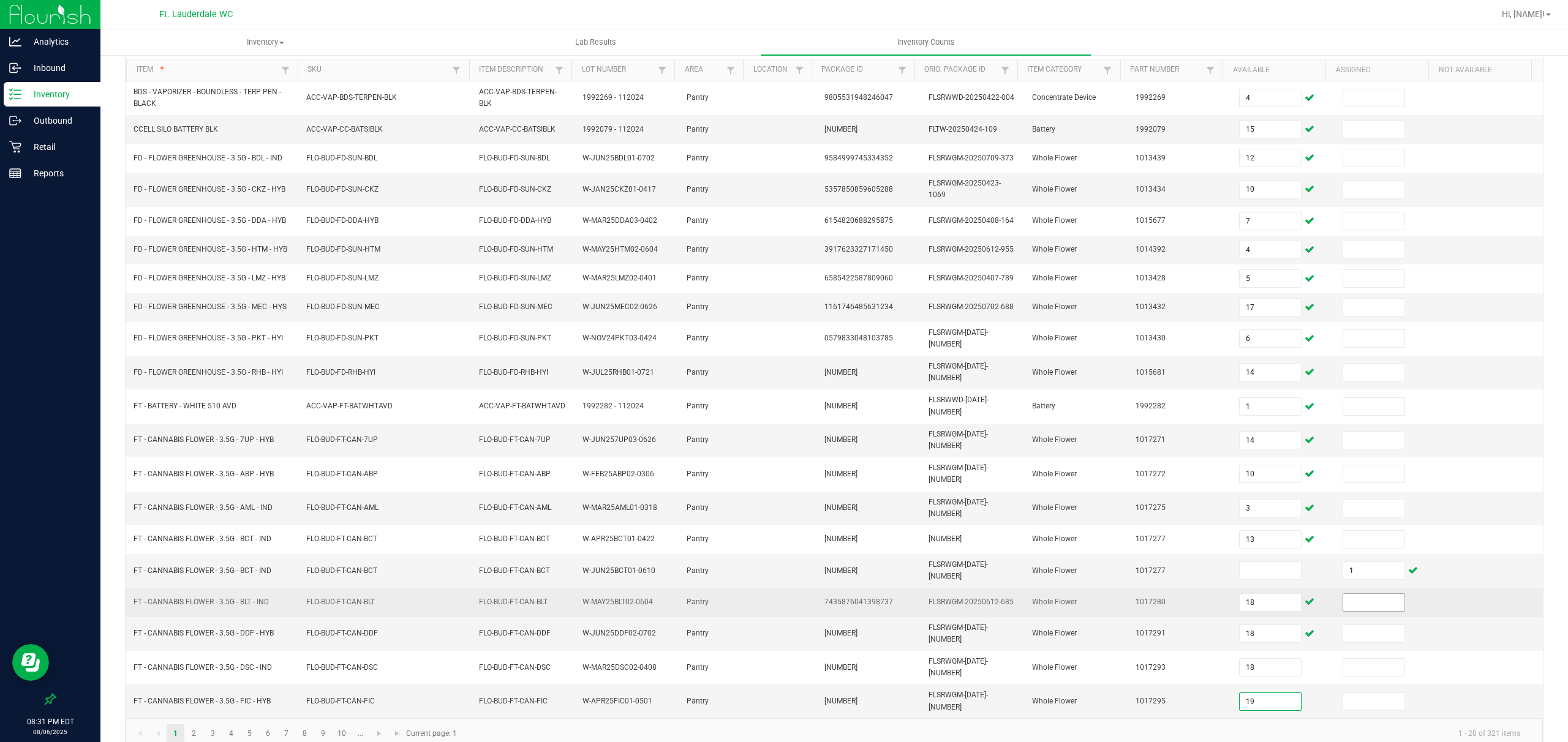 type on "19" 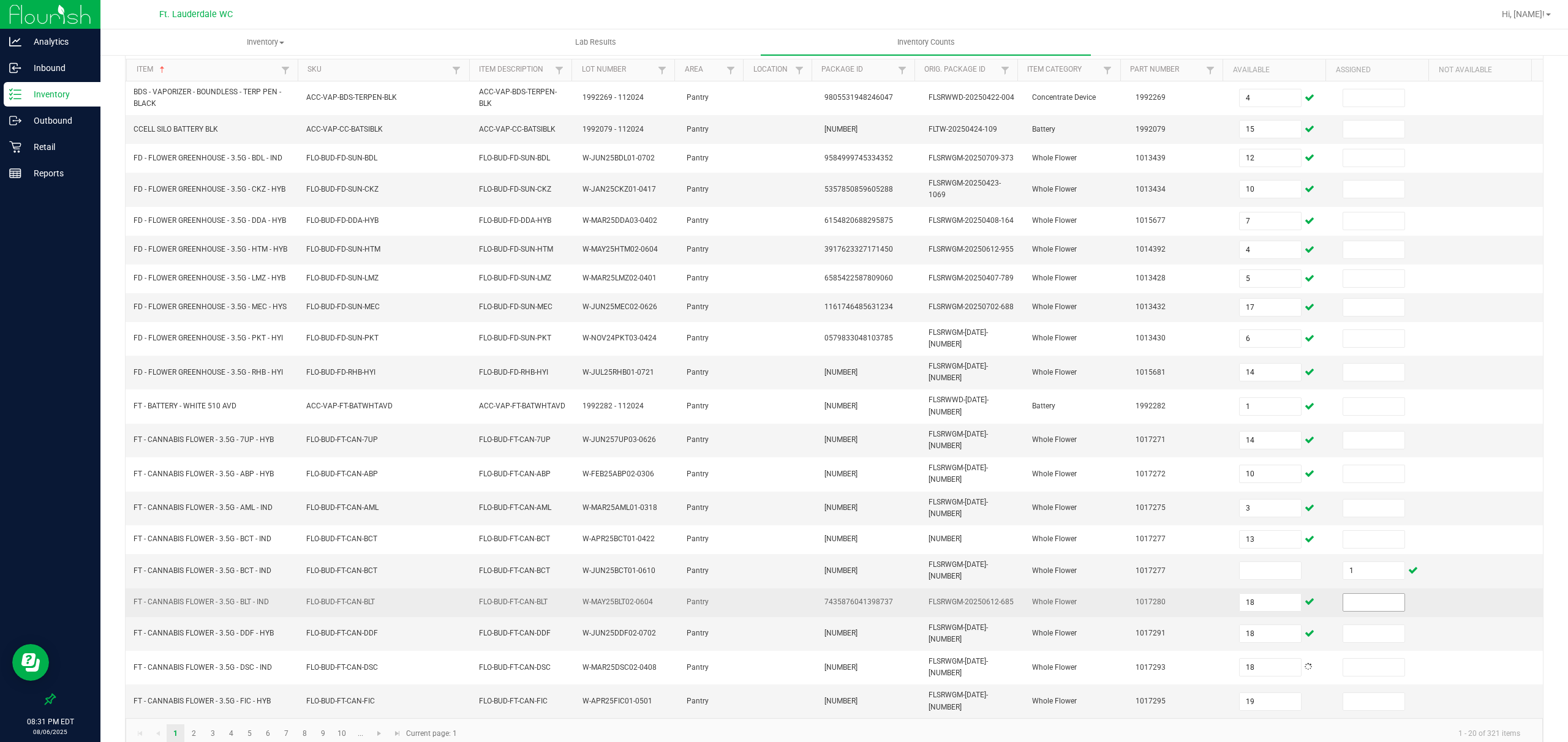 type 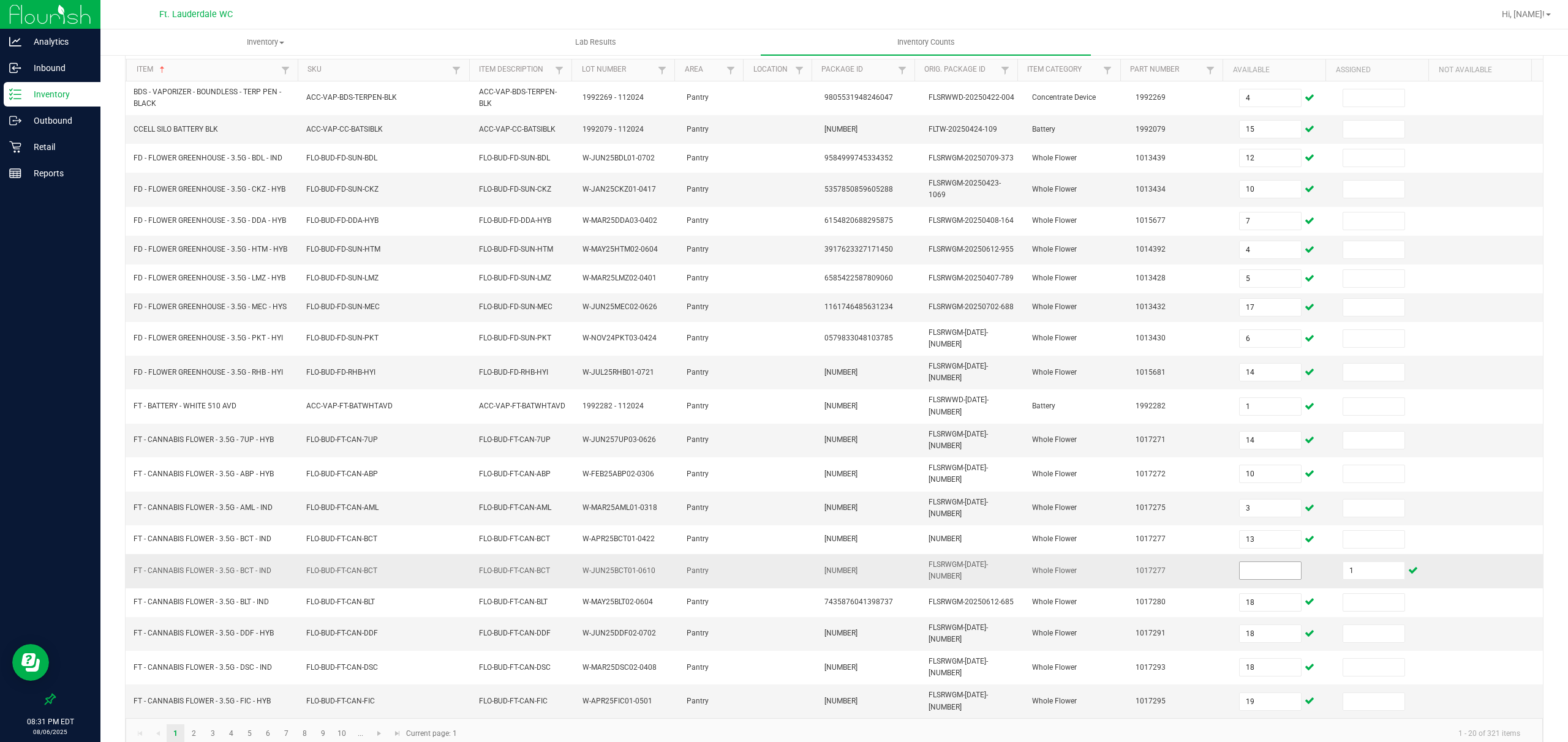 click at bounding box center (1270, 571) 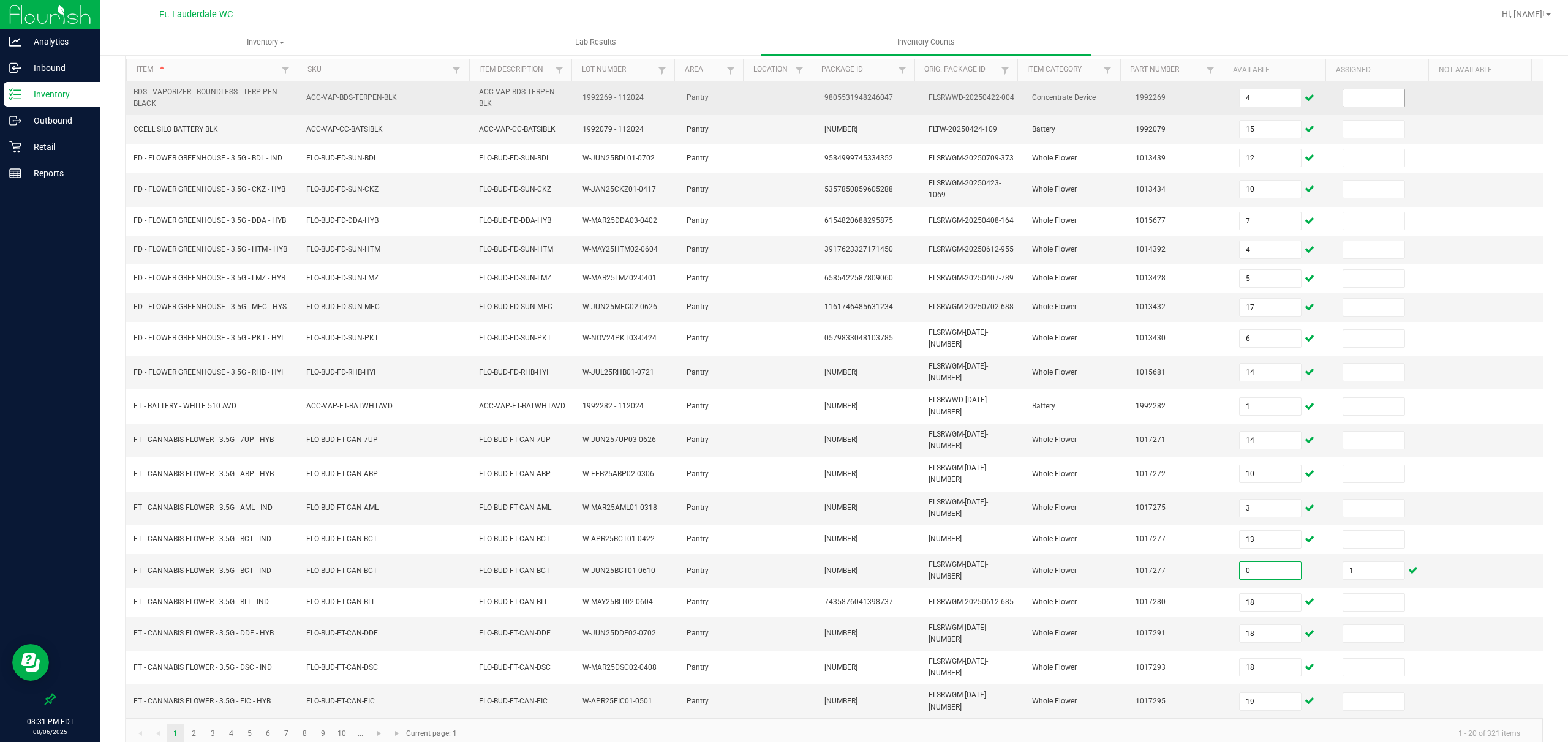 type on "0" 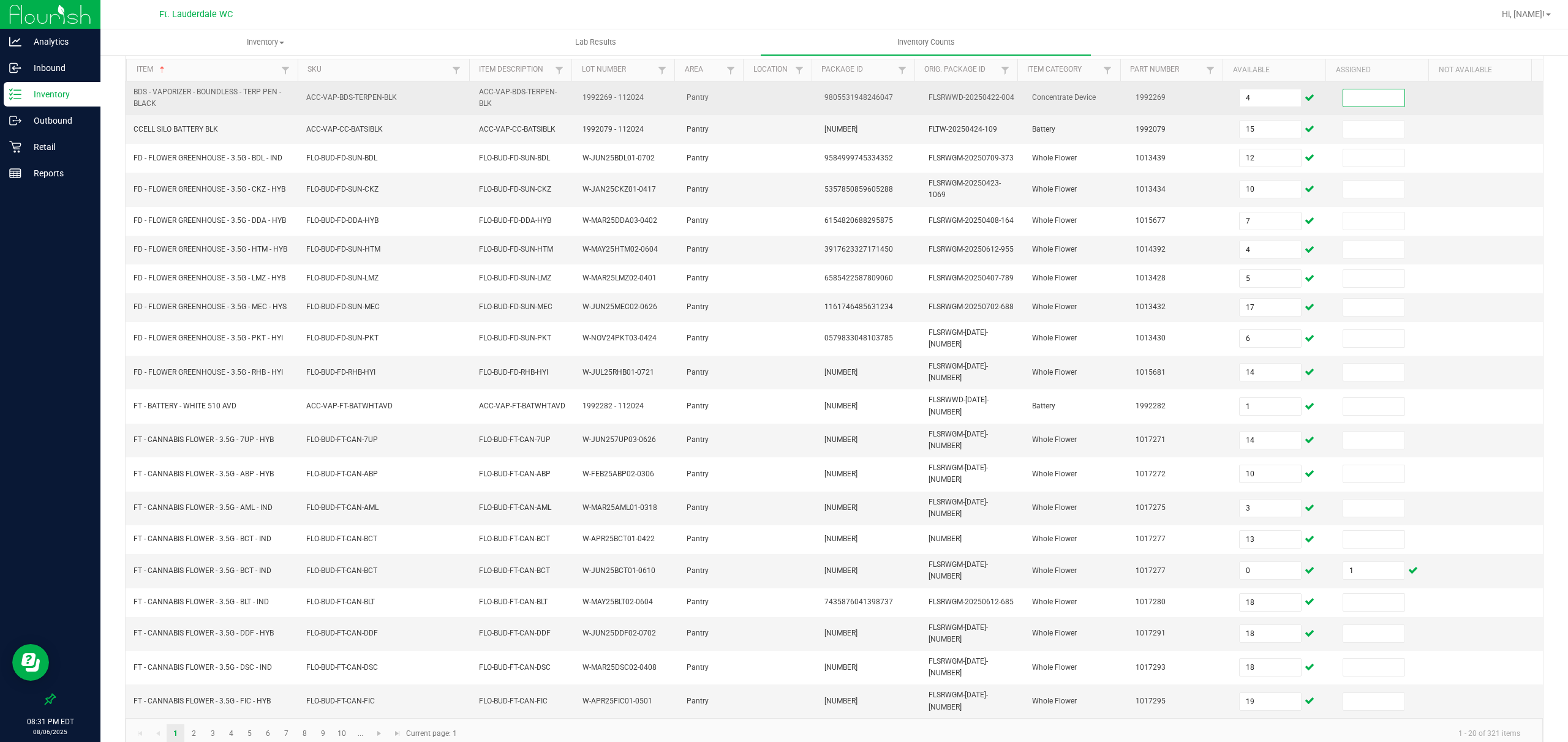 click at bounding box center (1374, 98) 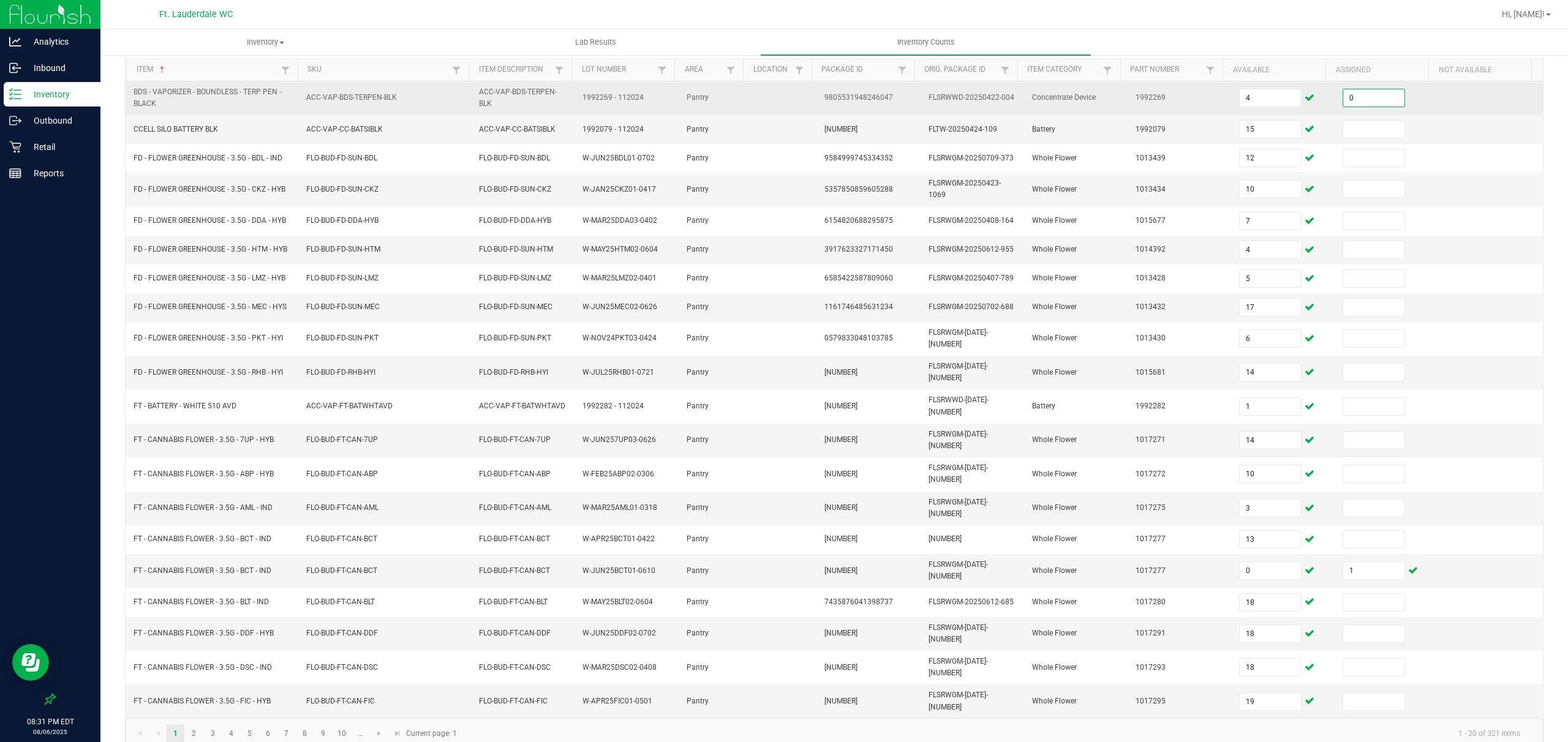 type on "0" 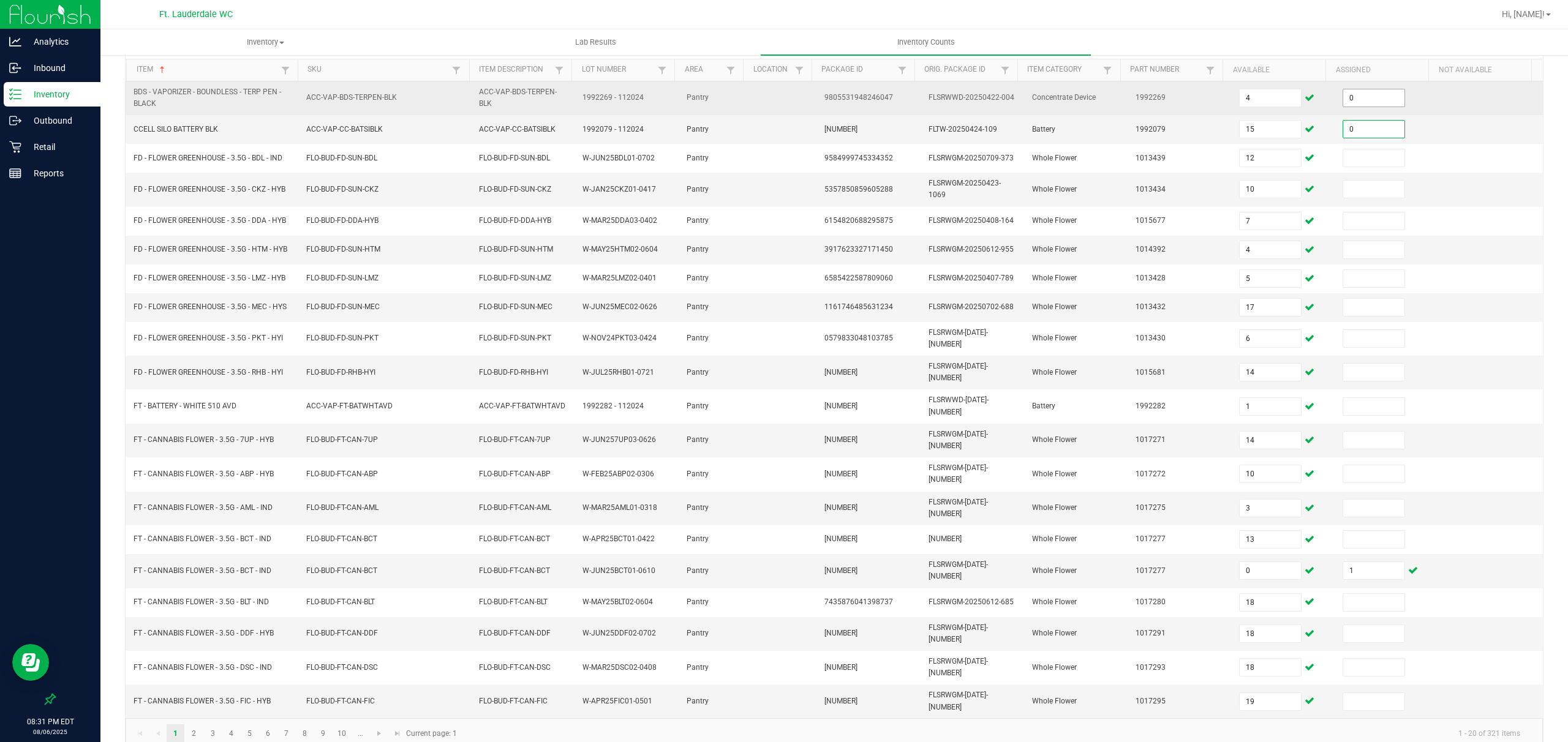 type on "0" 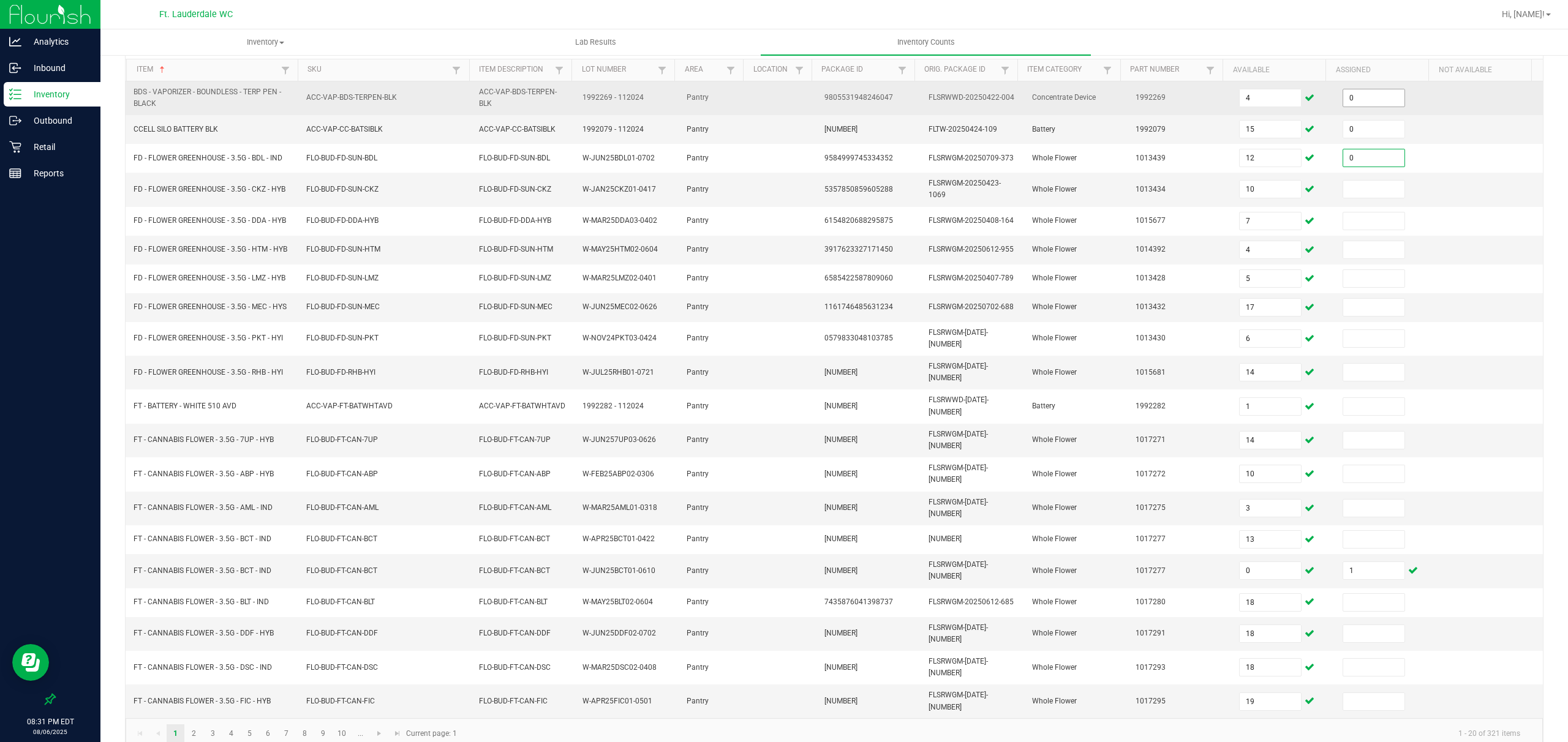 type on "0" 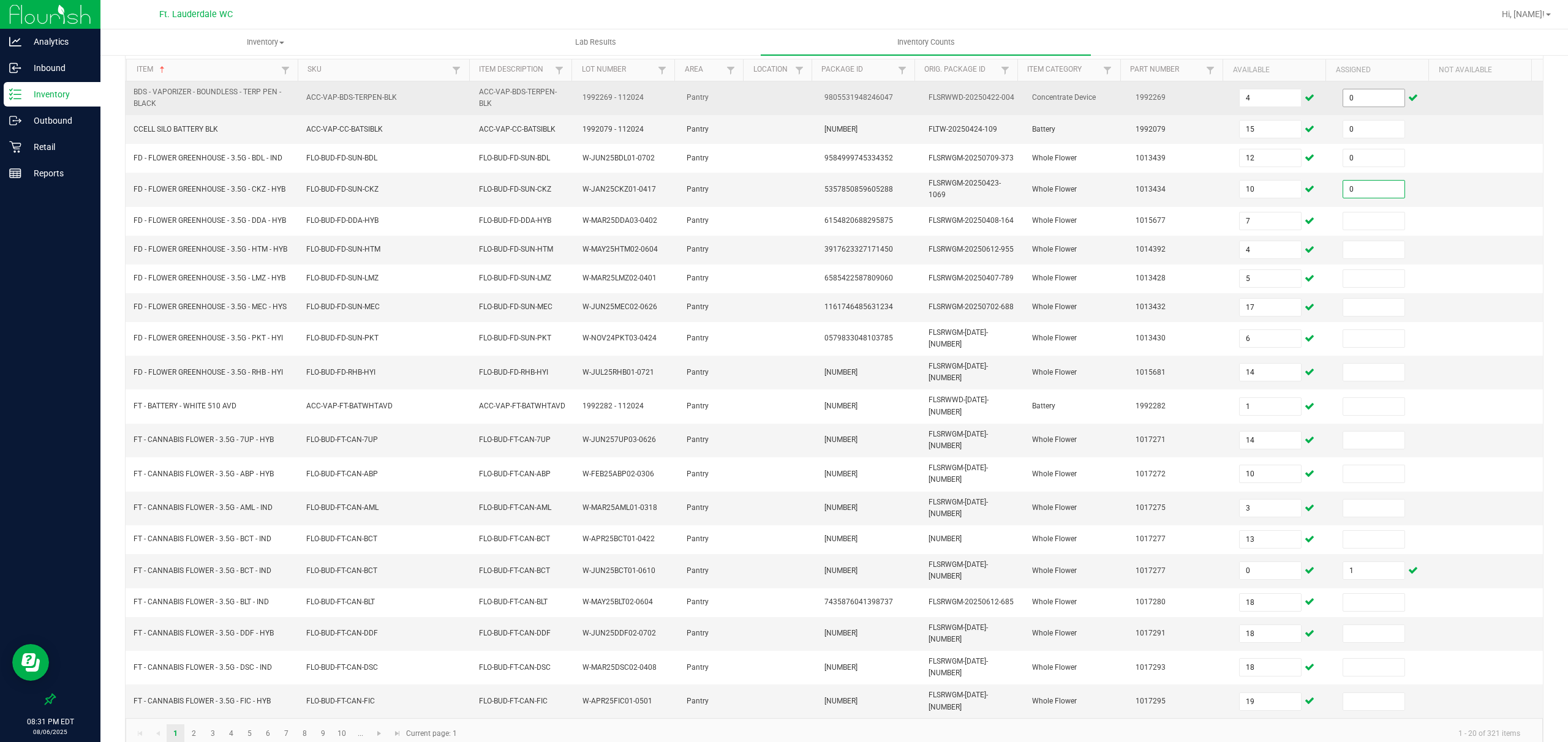 type on "0" 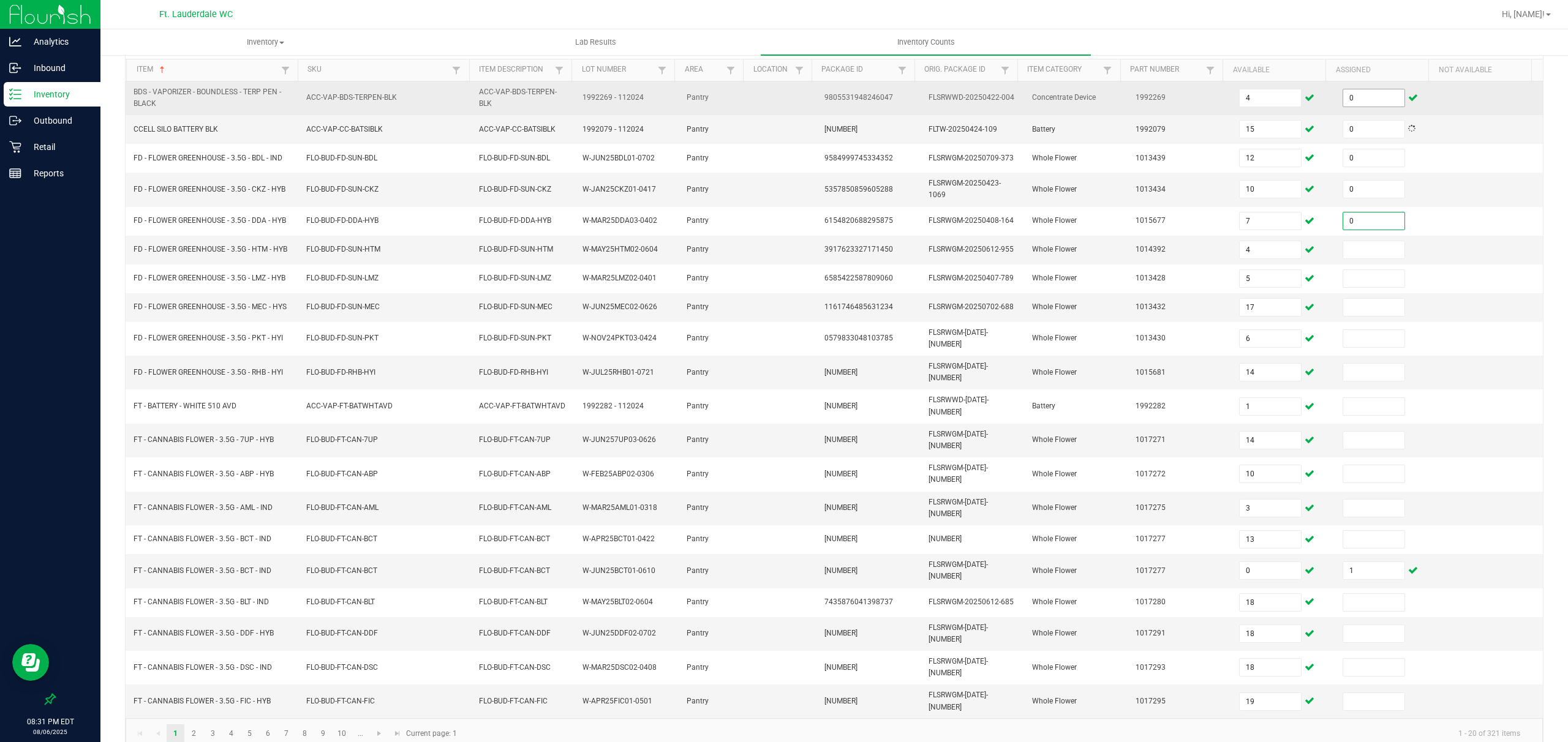 type on "0" 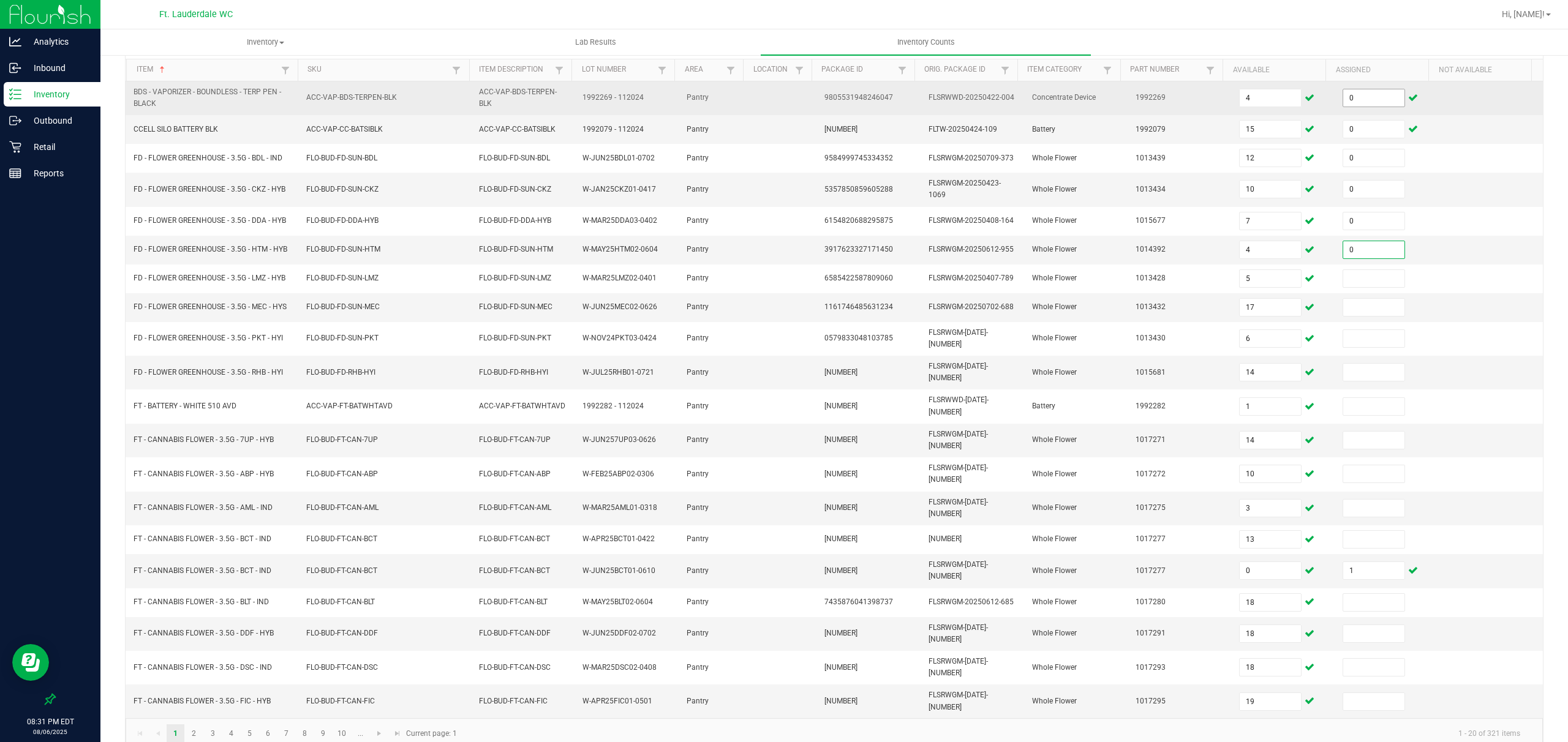 type on "0" 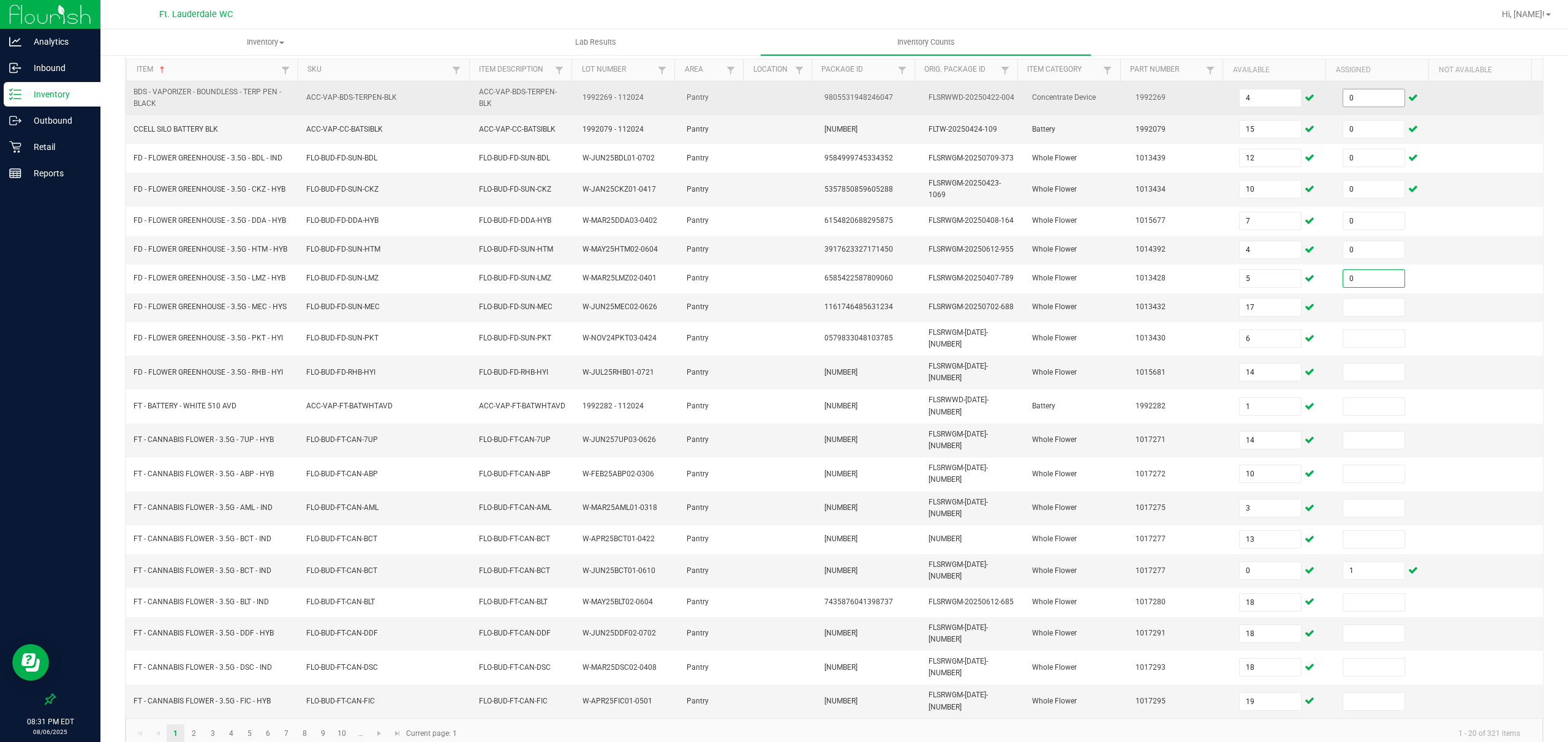 type on "0" 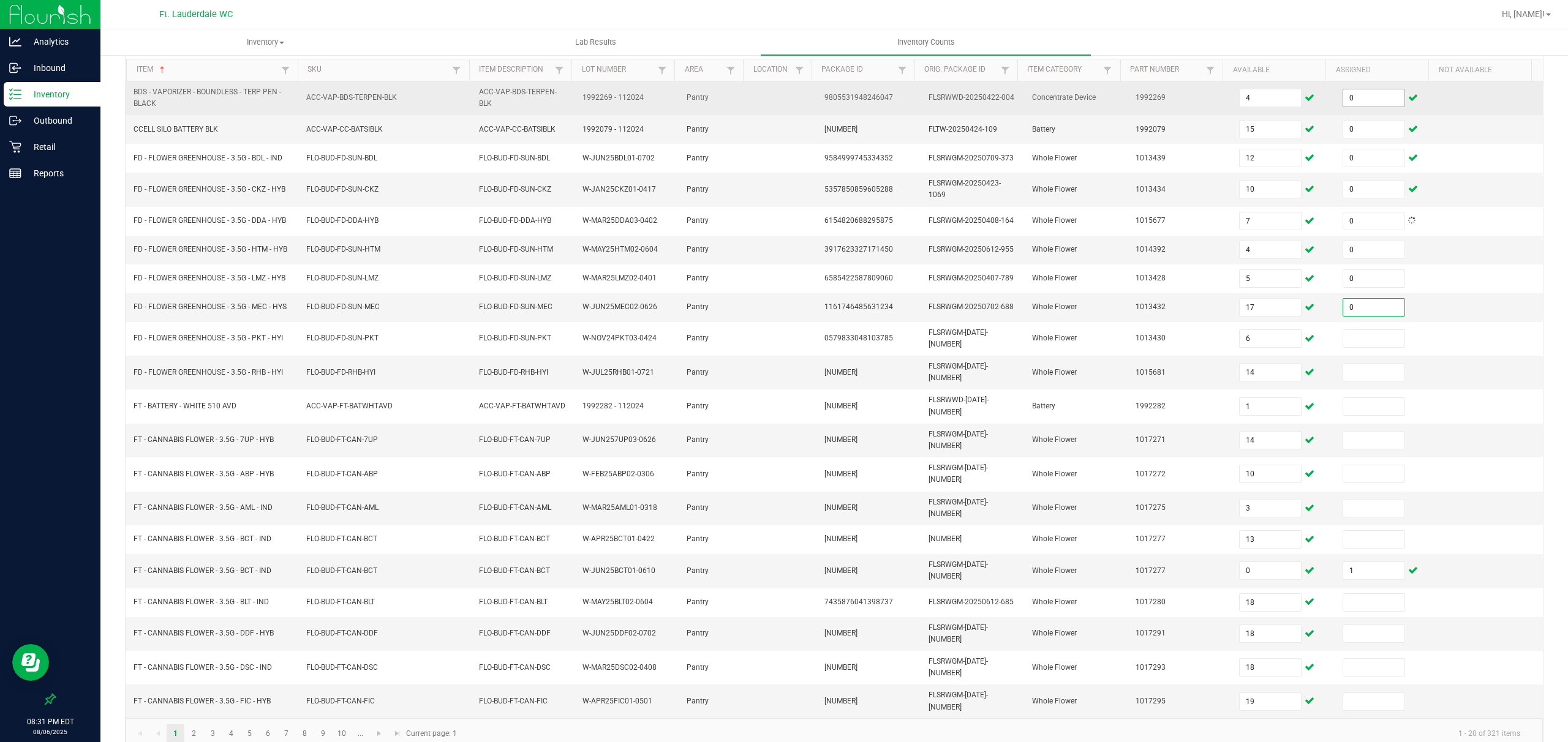 type on "0" 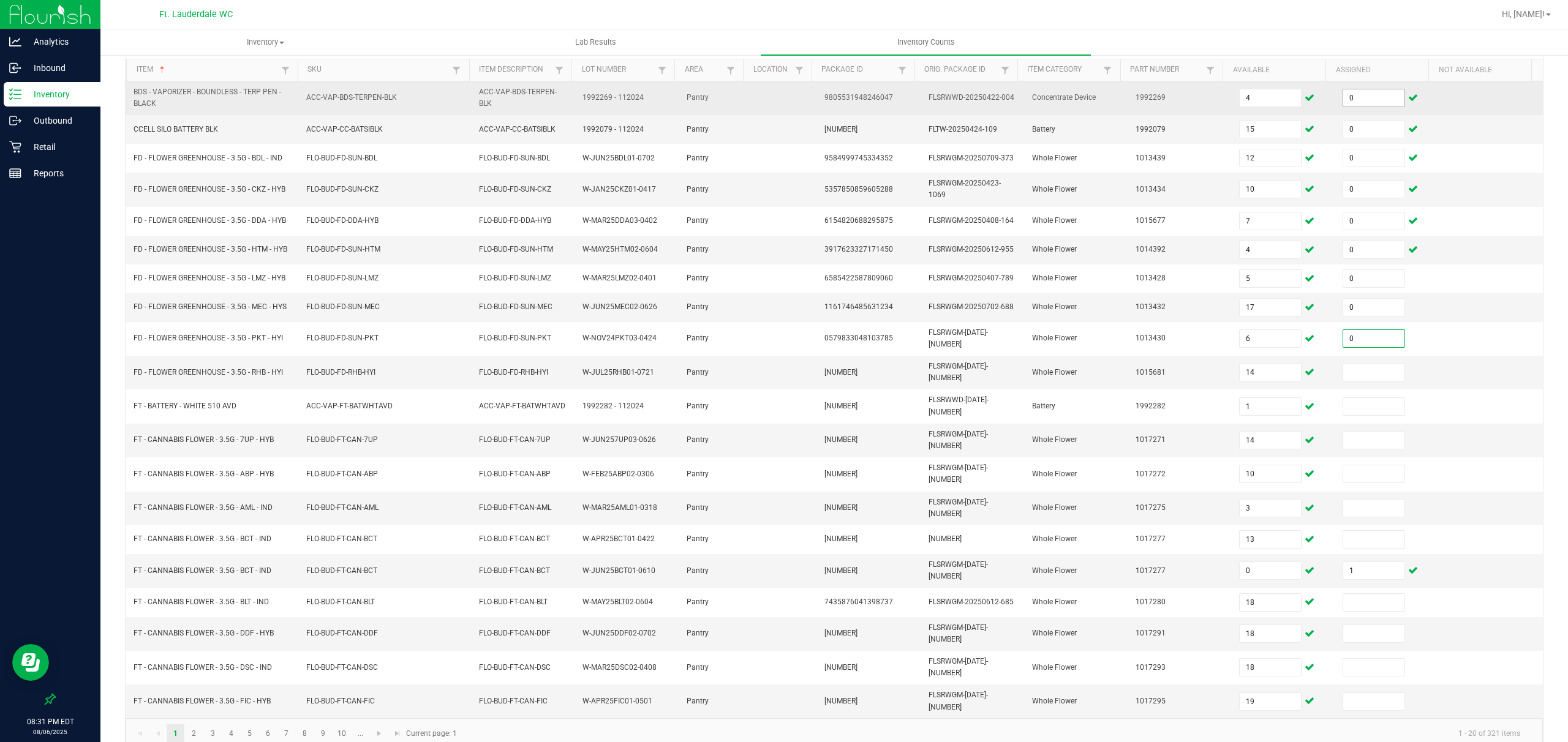 type on "0" 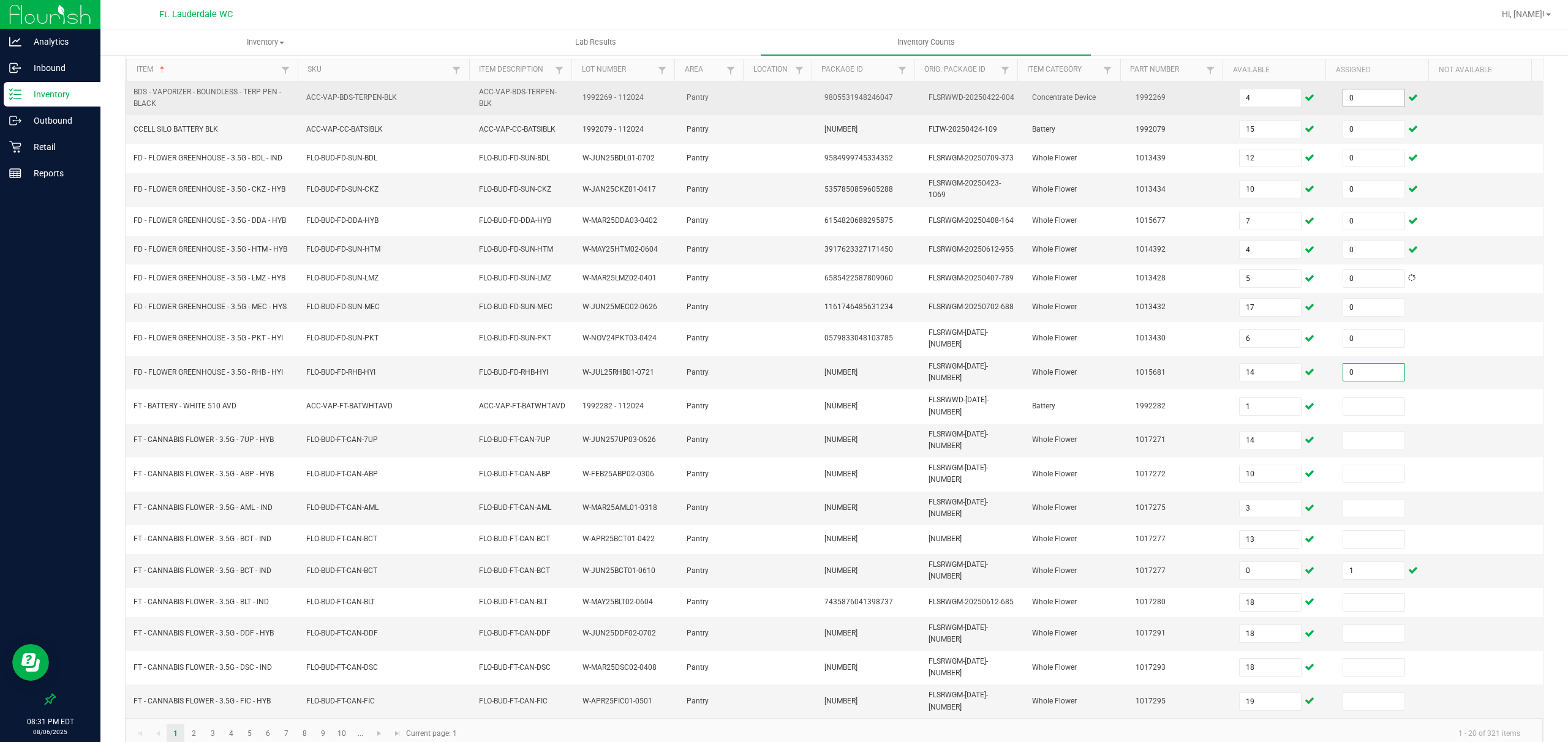 type on "0" 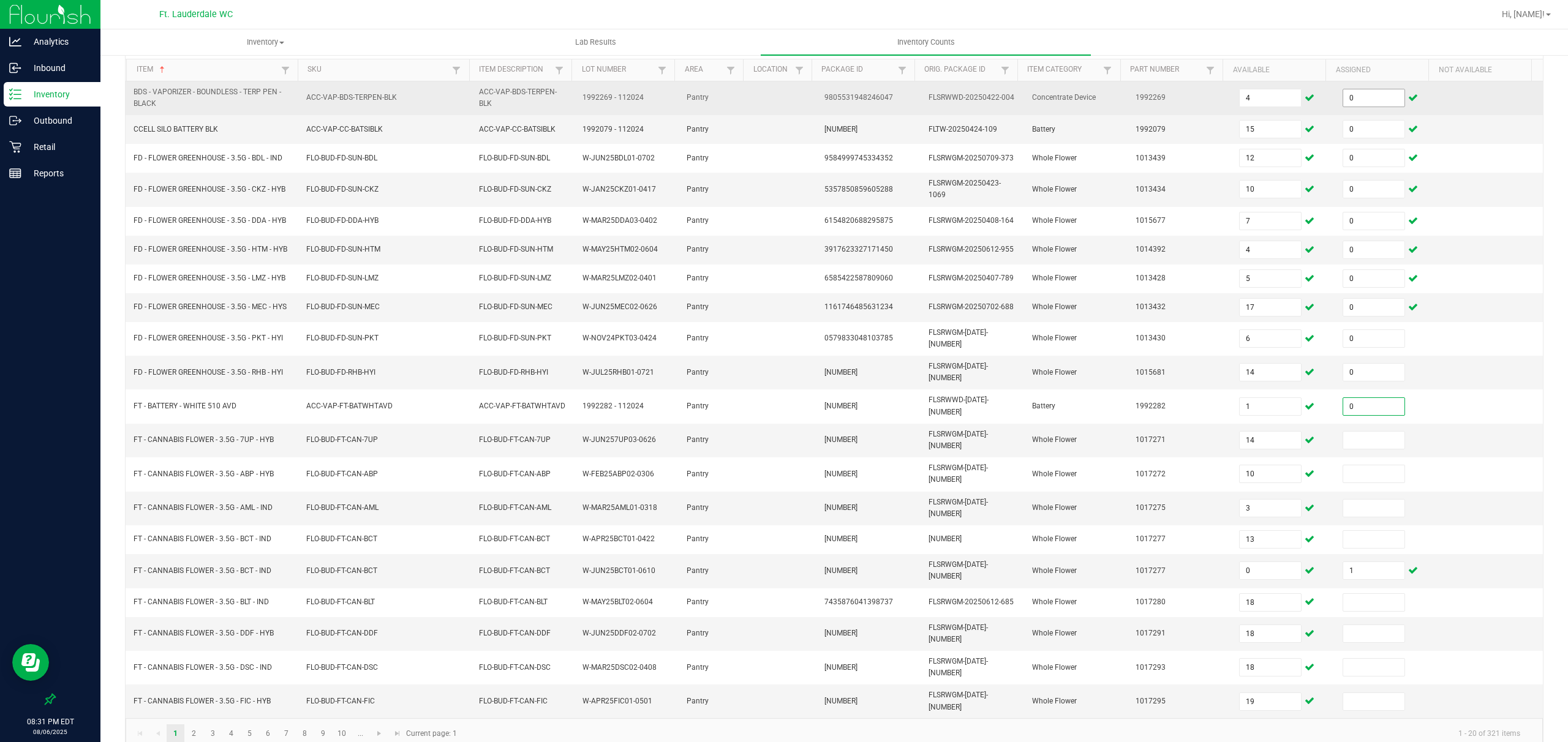 type on "0" 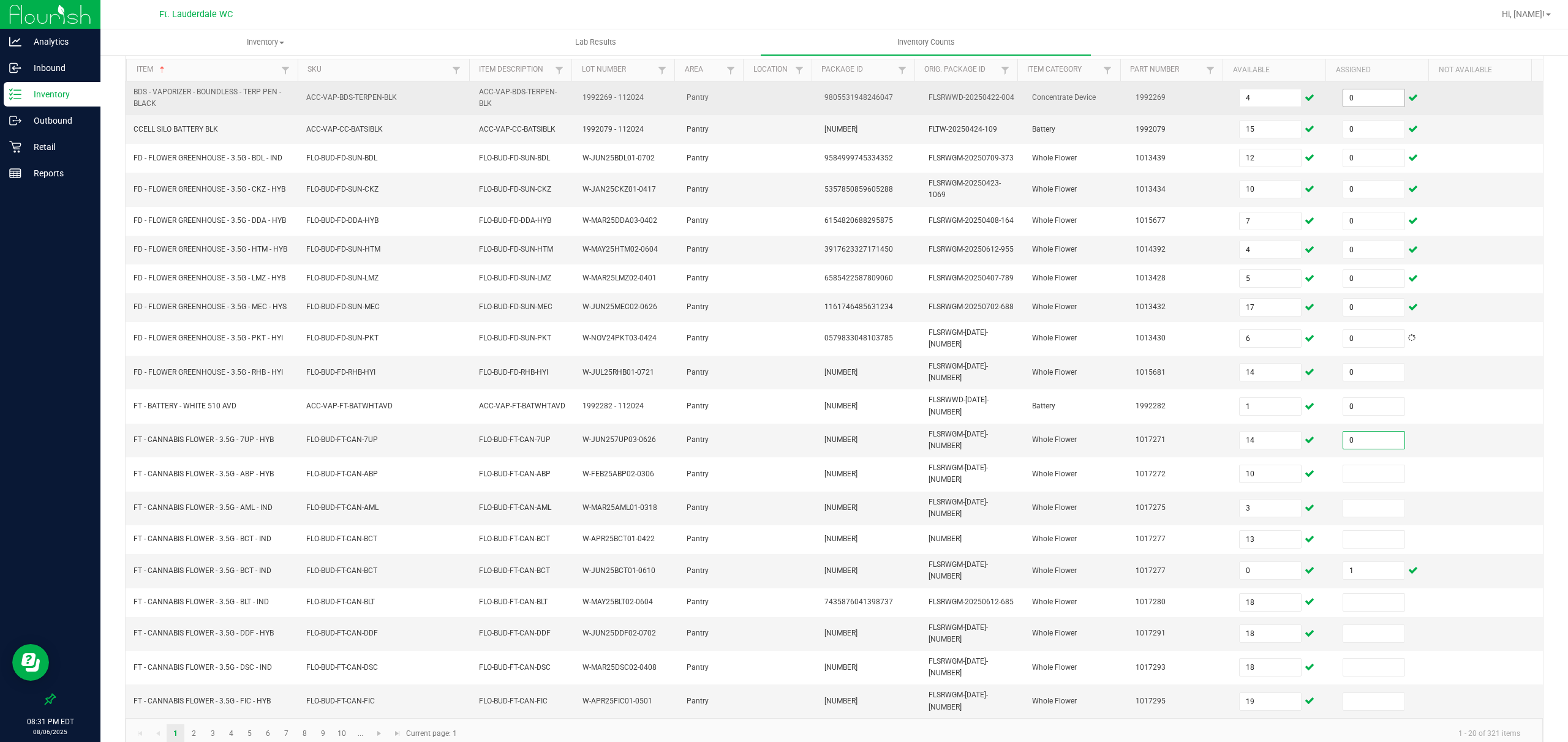 type on "0" 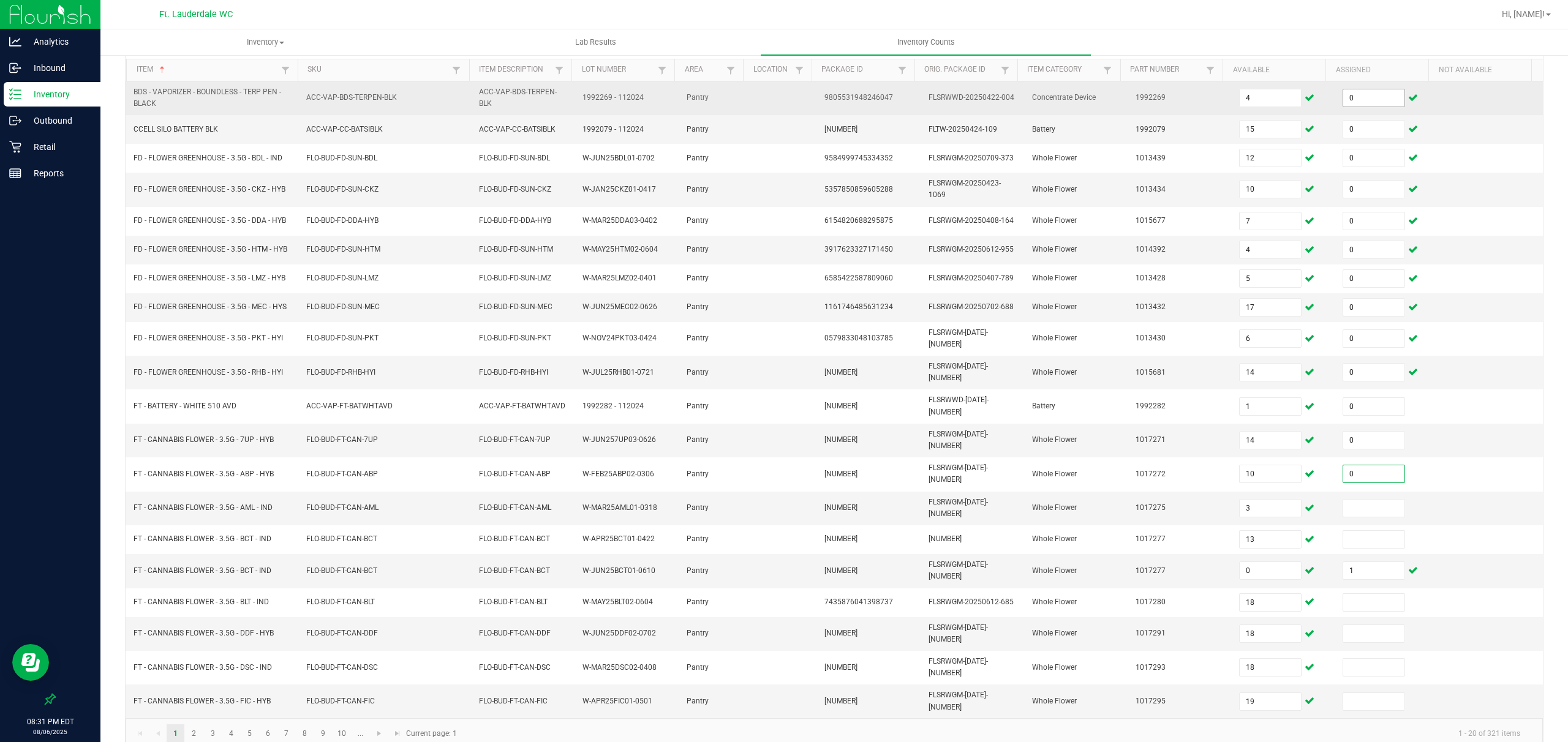 type on "0" 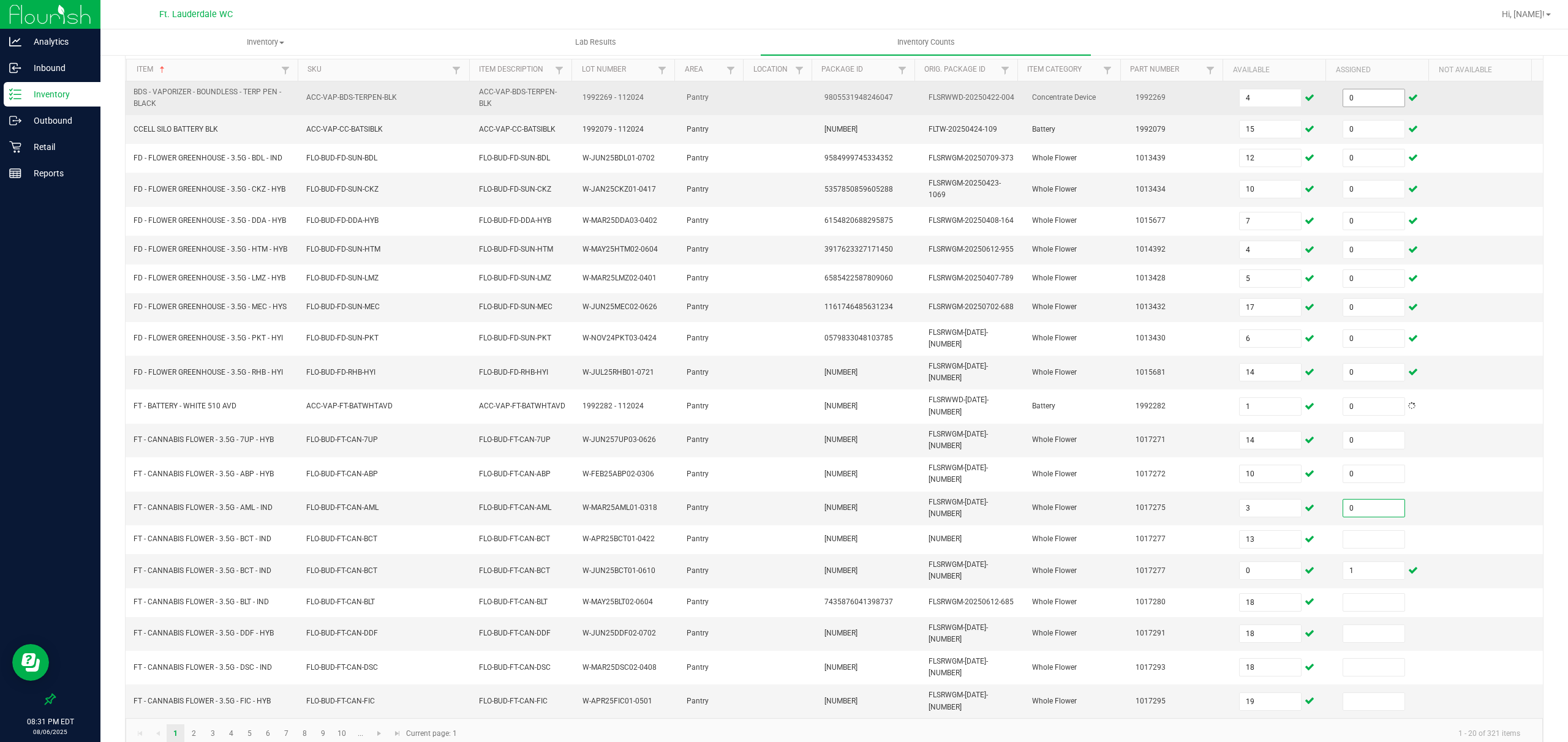 type on "0" 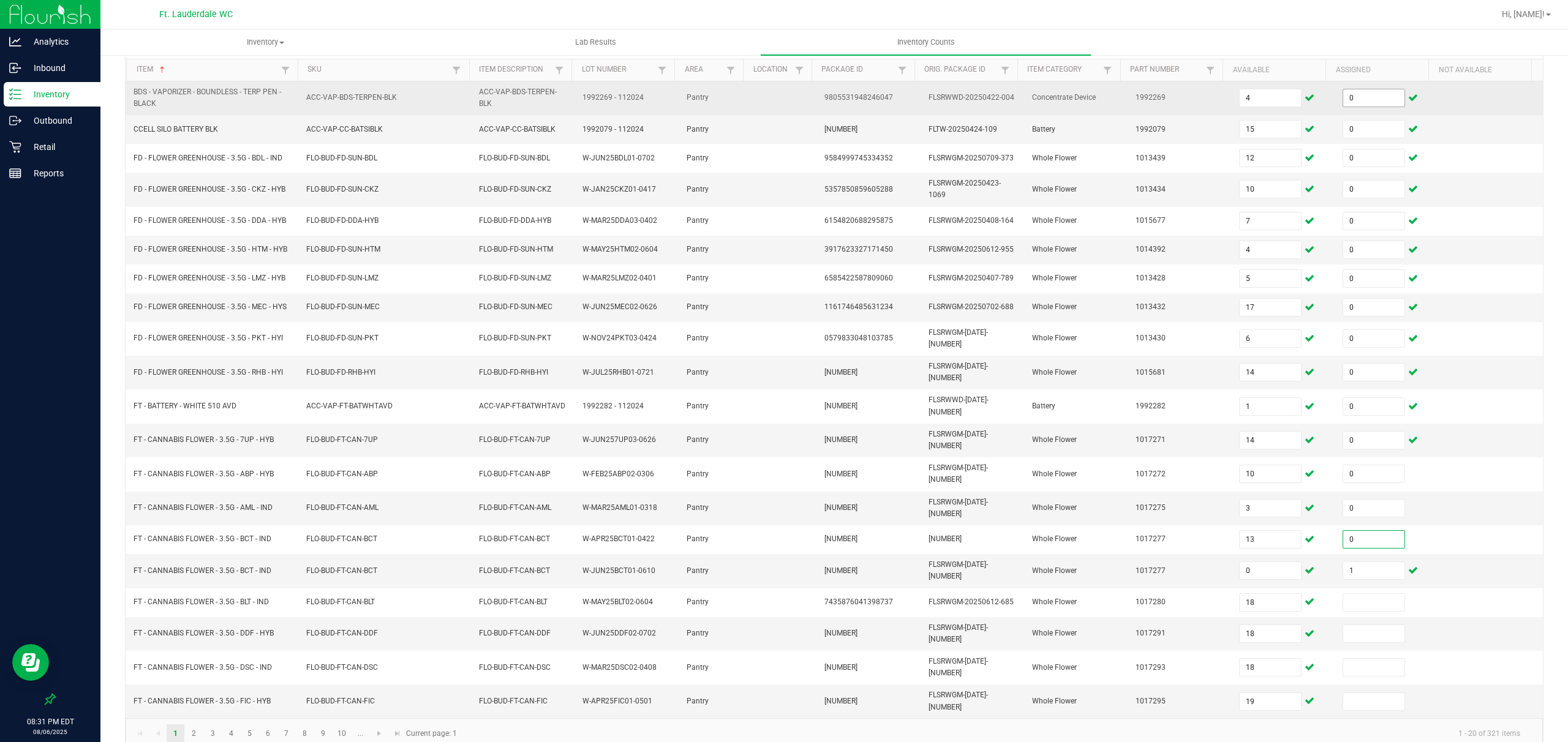 type on "0" 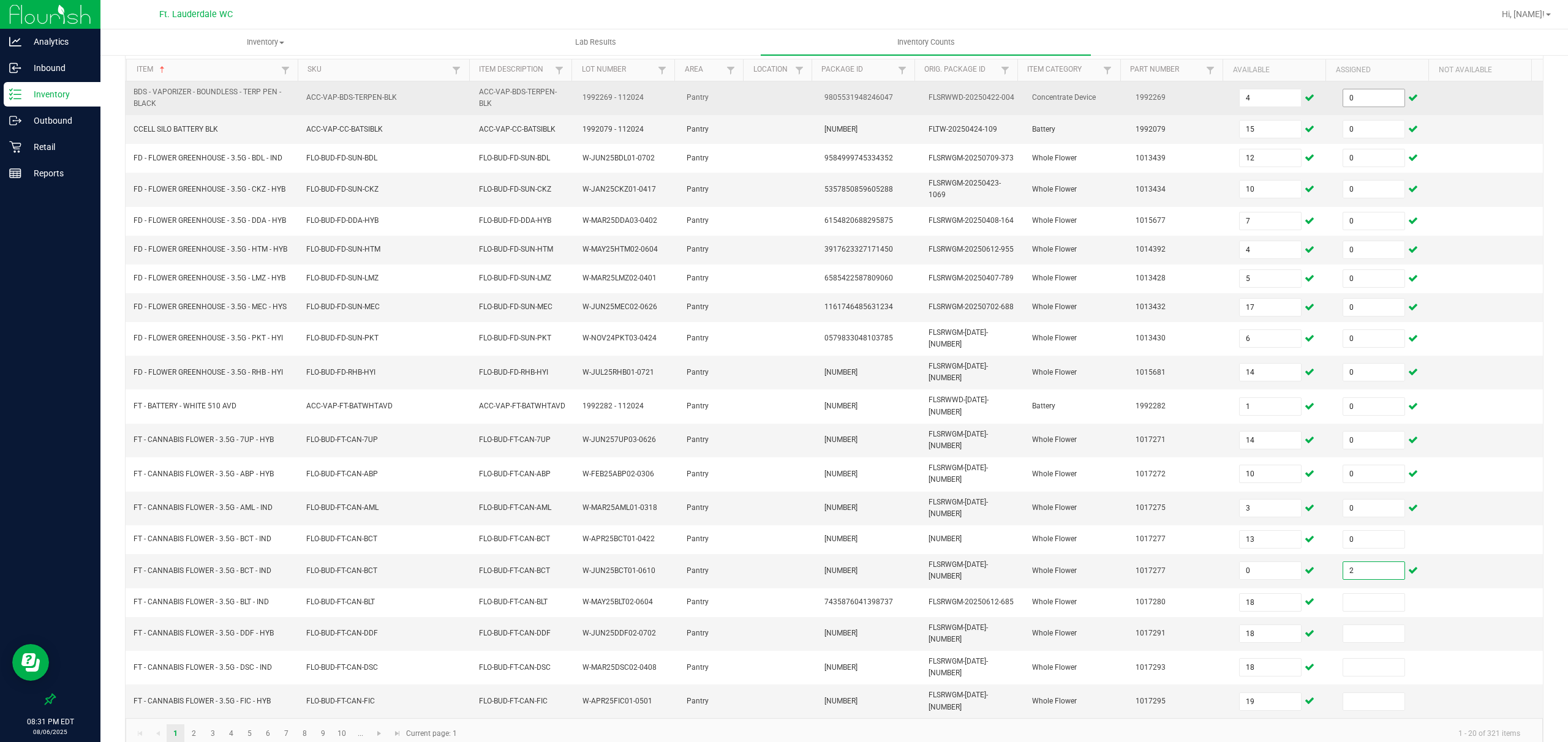 type on "2" 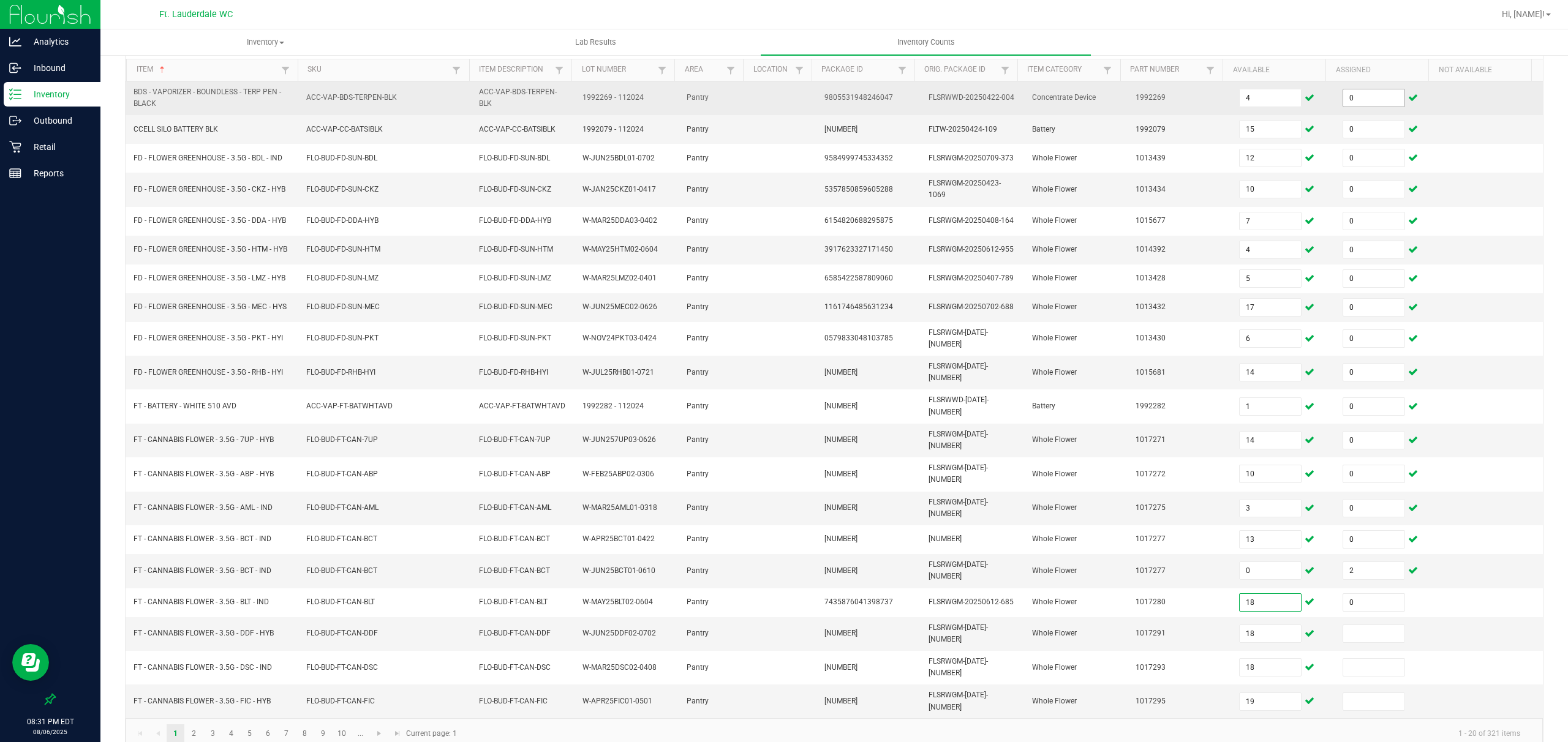 type on "0" 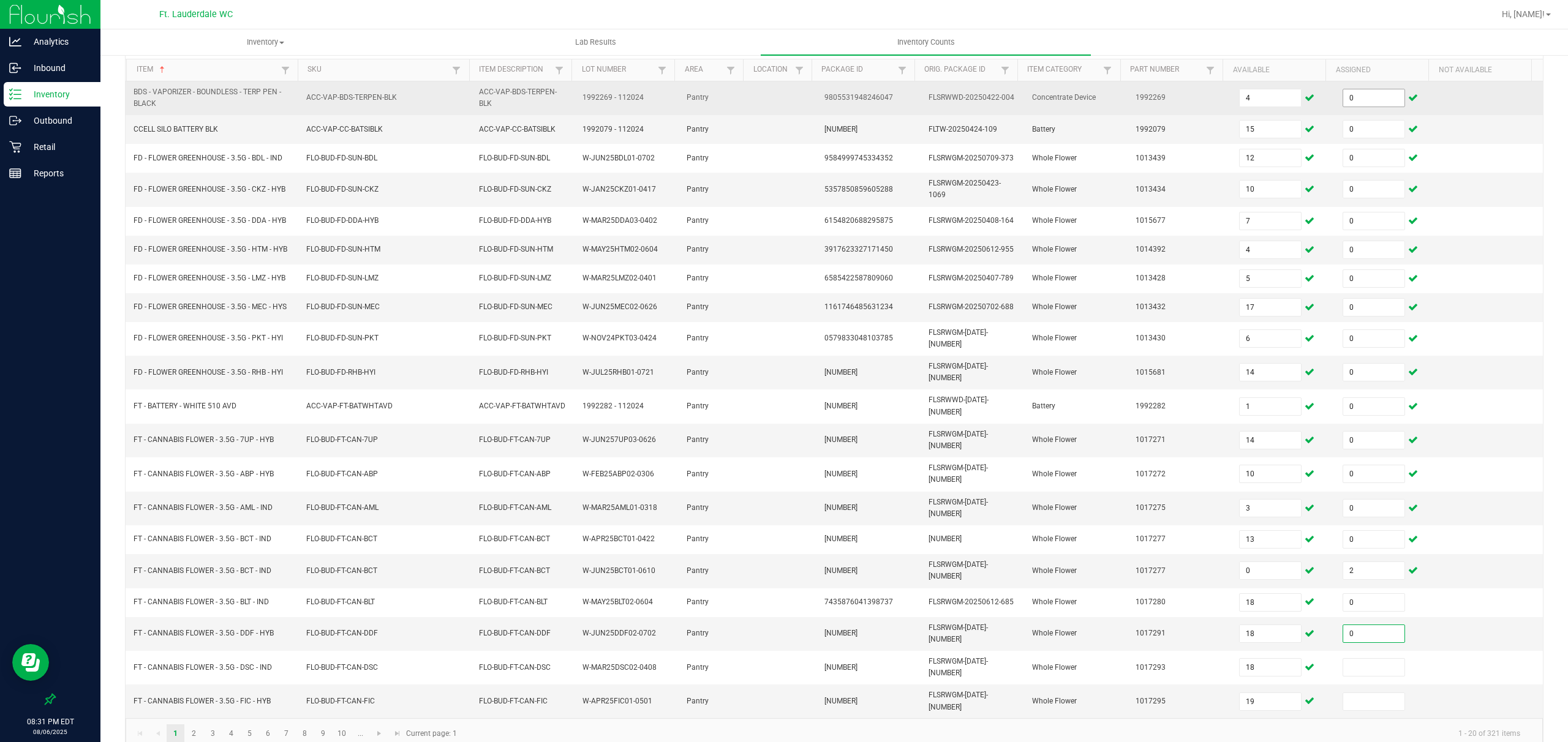 type on "0" 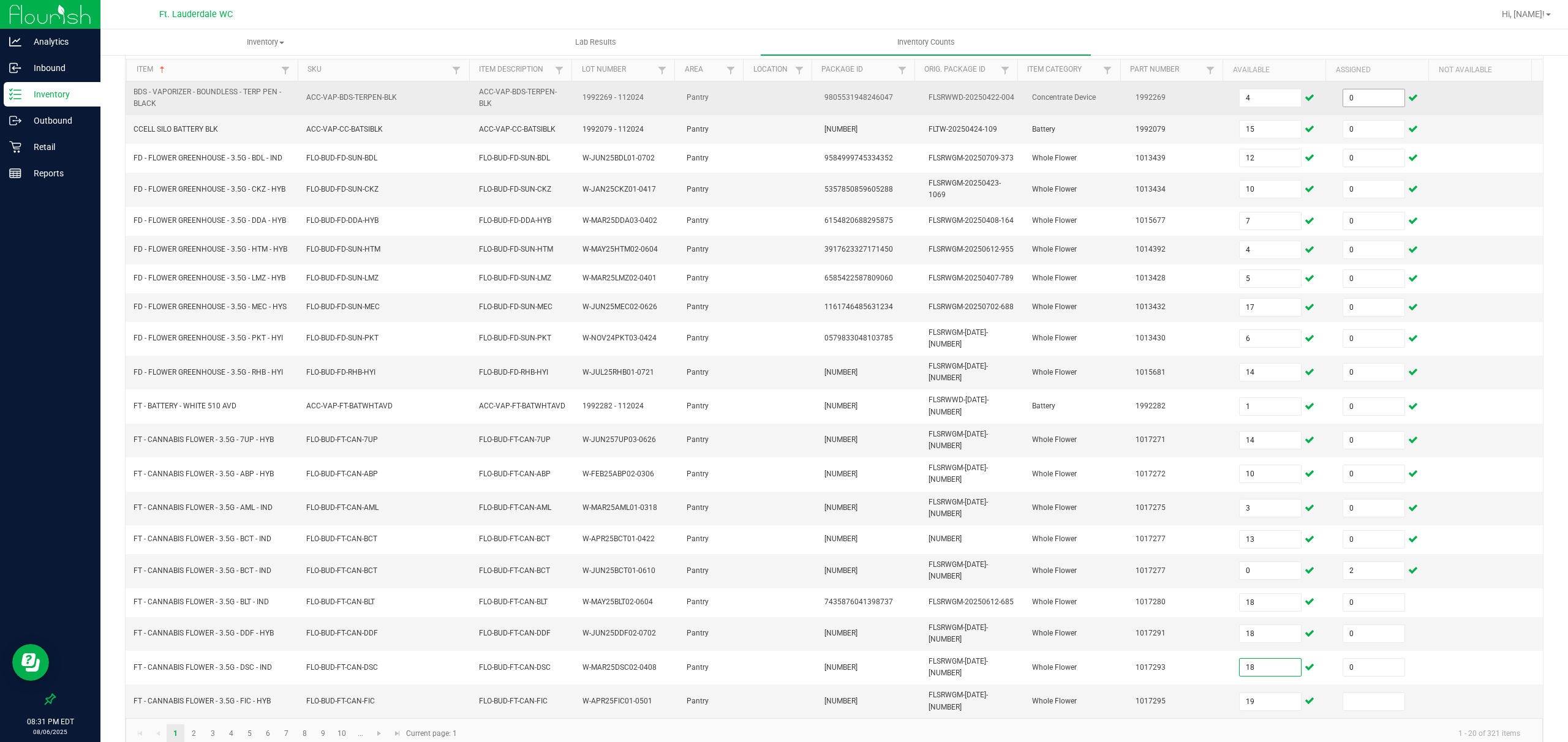 type on "0" 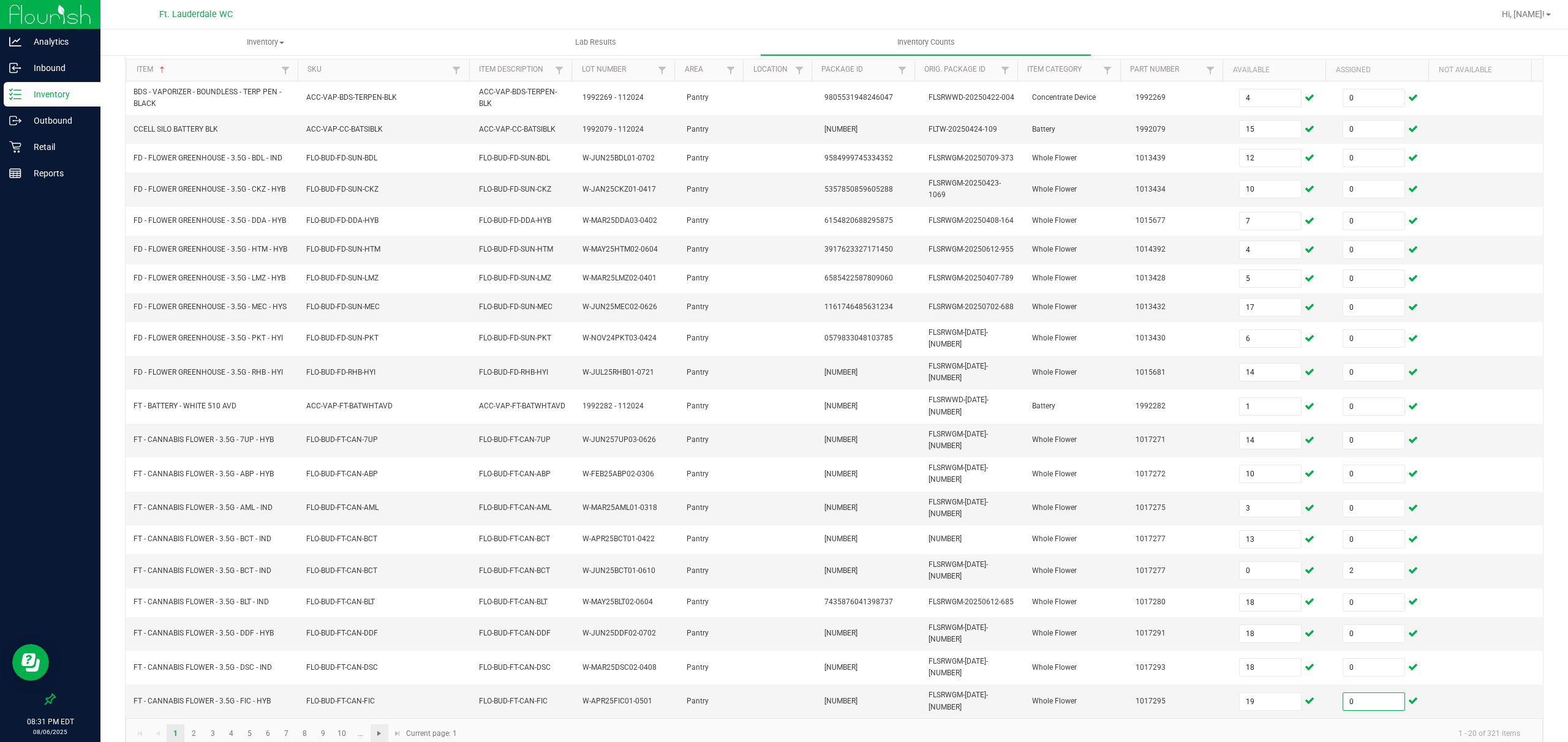 type on "0" 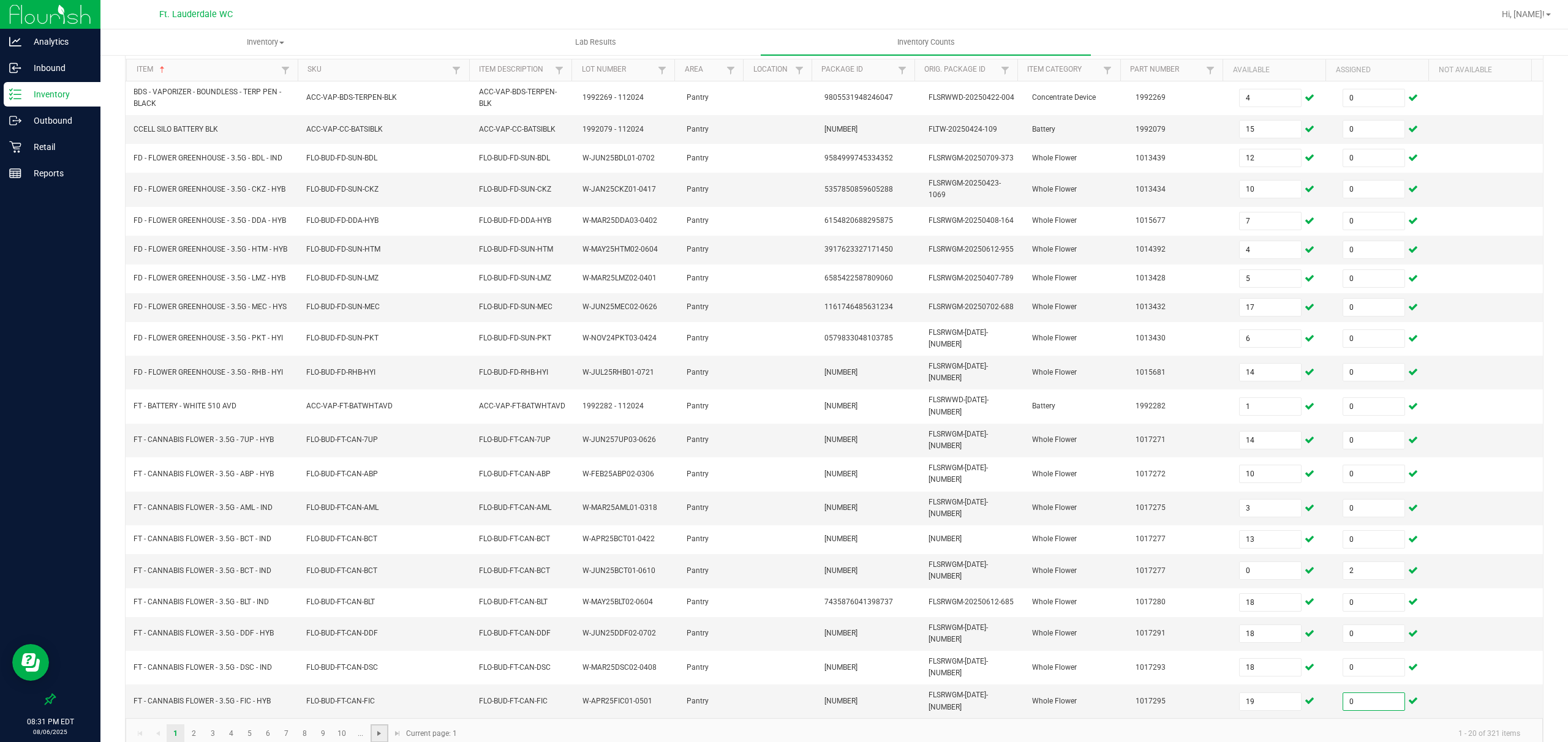 click 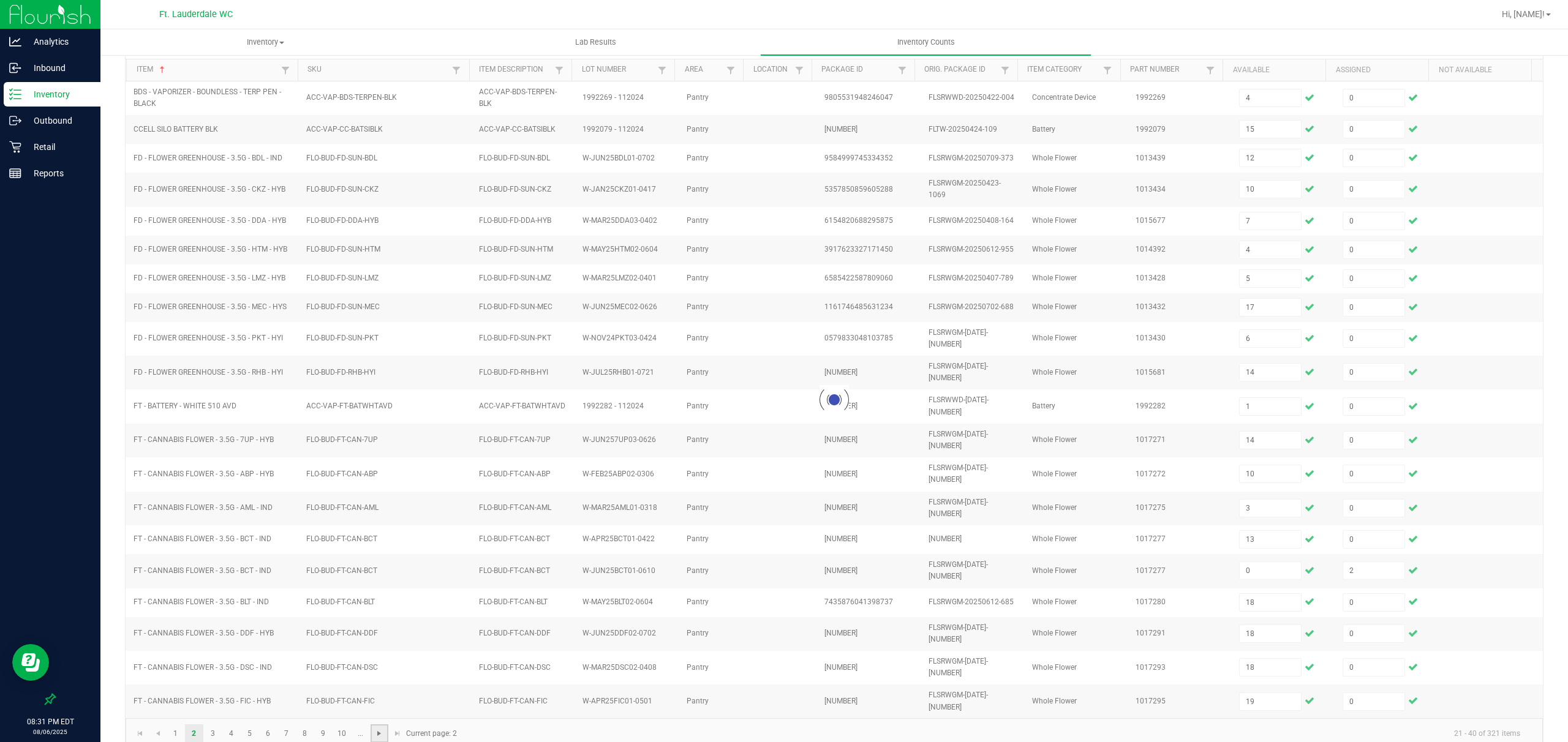 type 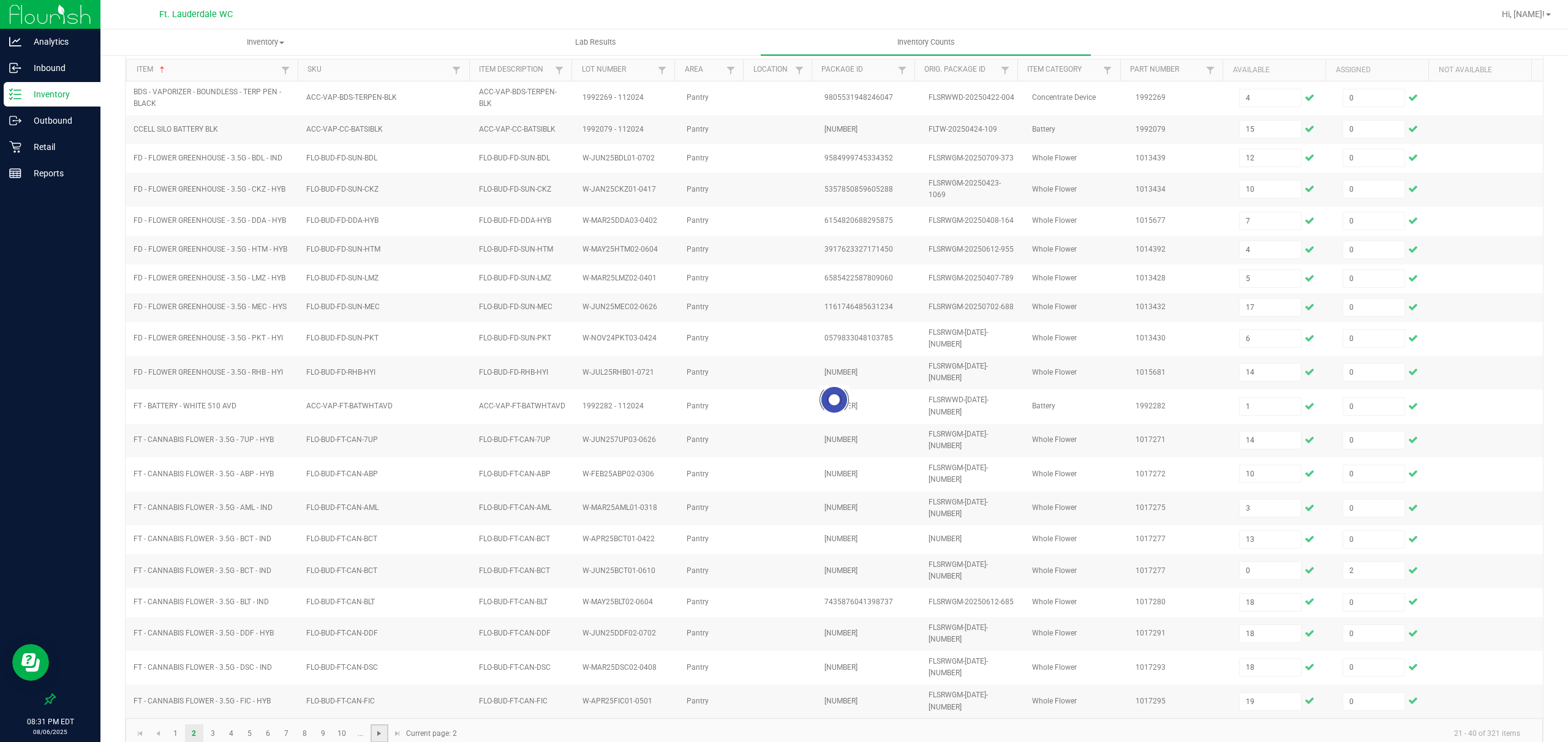 type 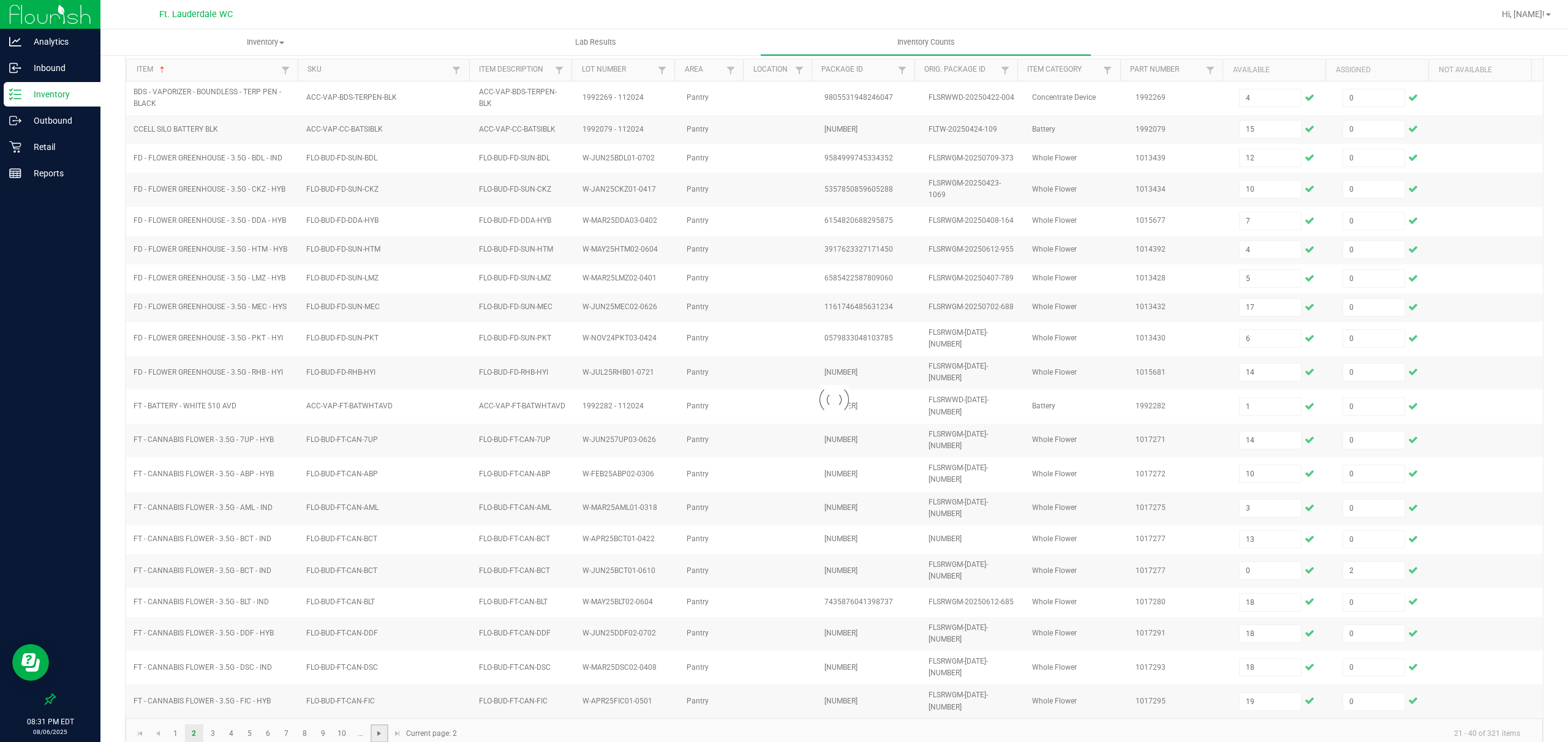 type 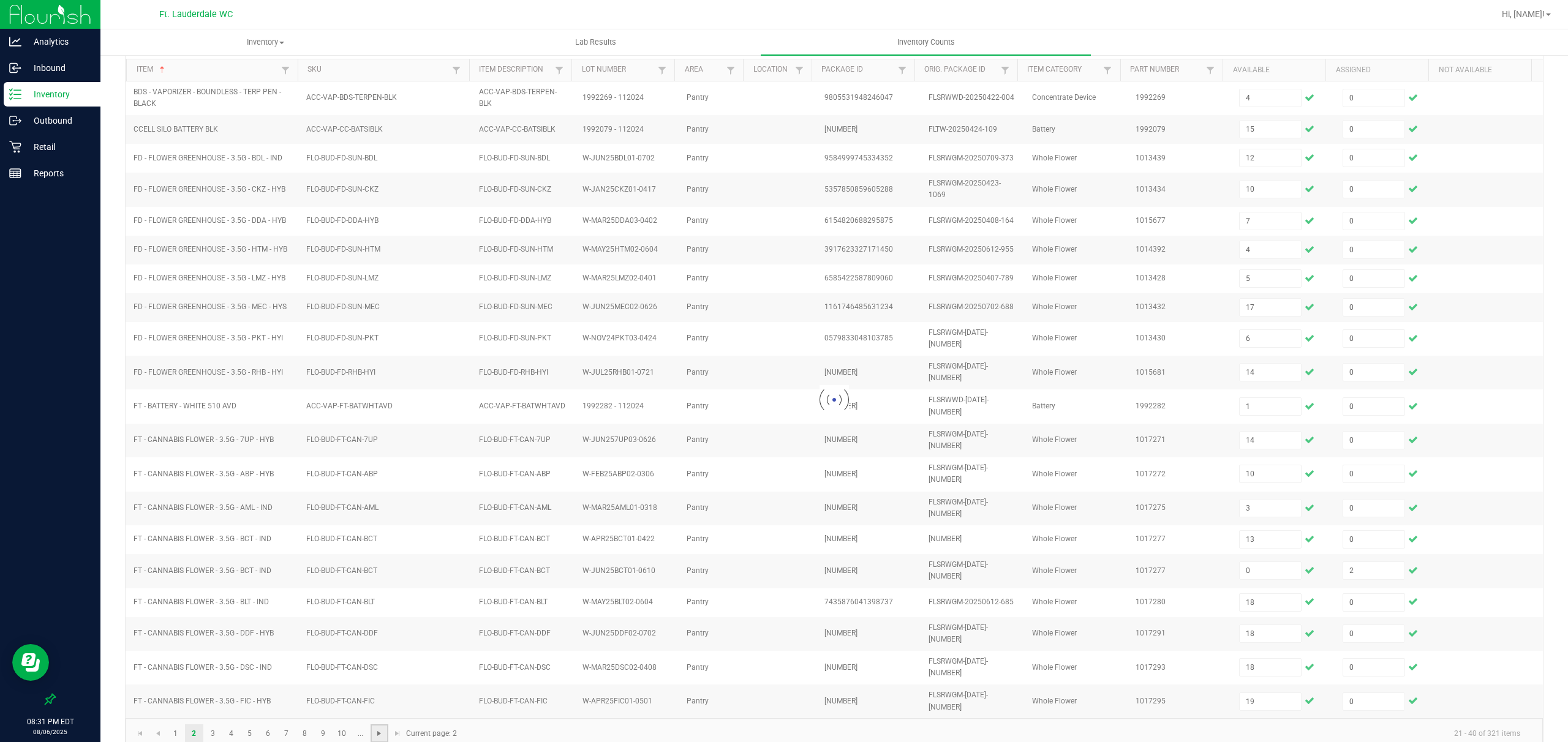 type 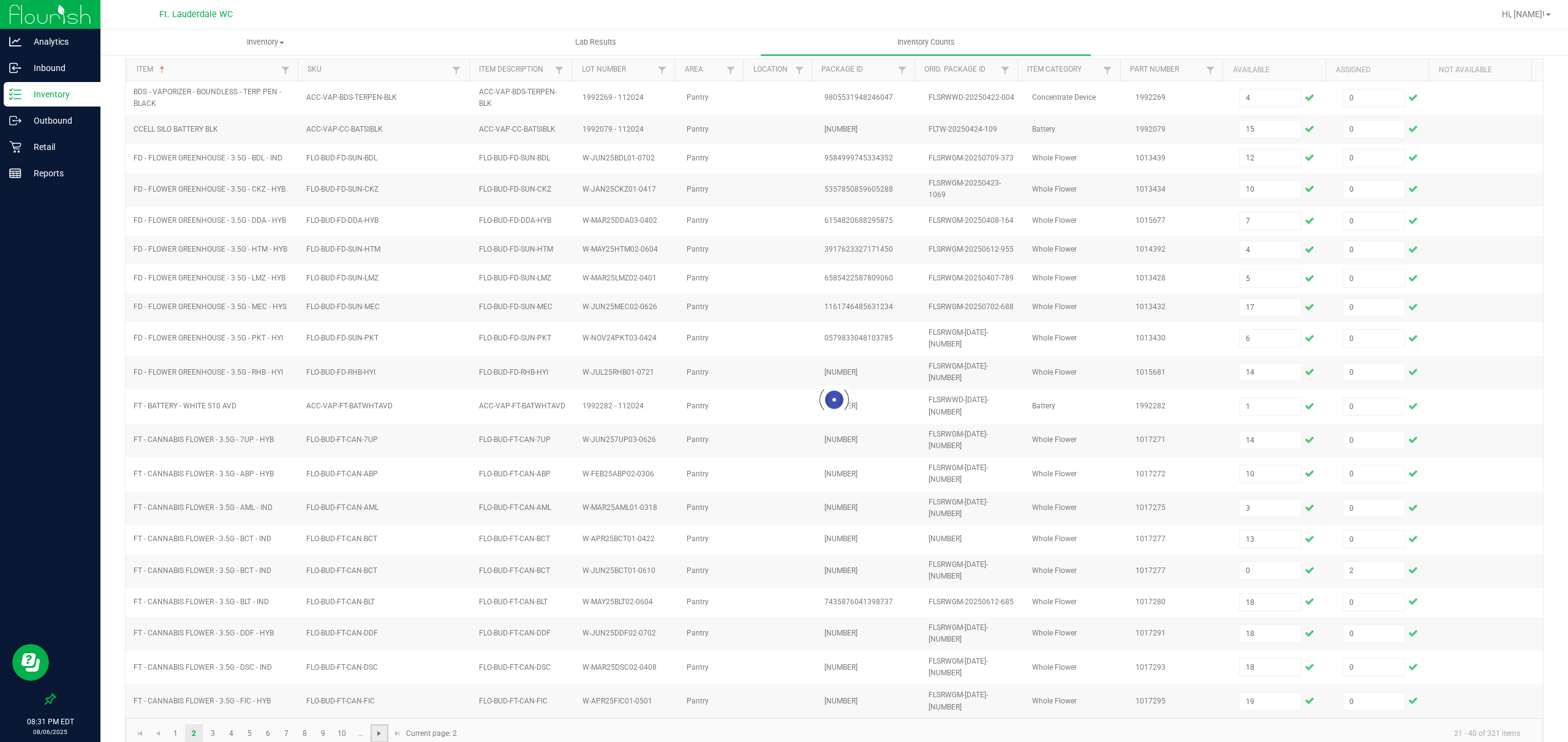 type 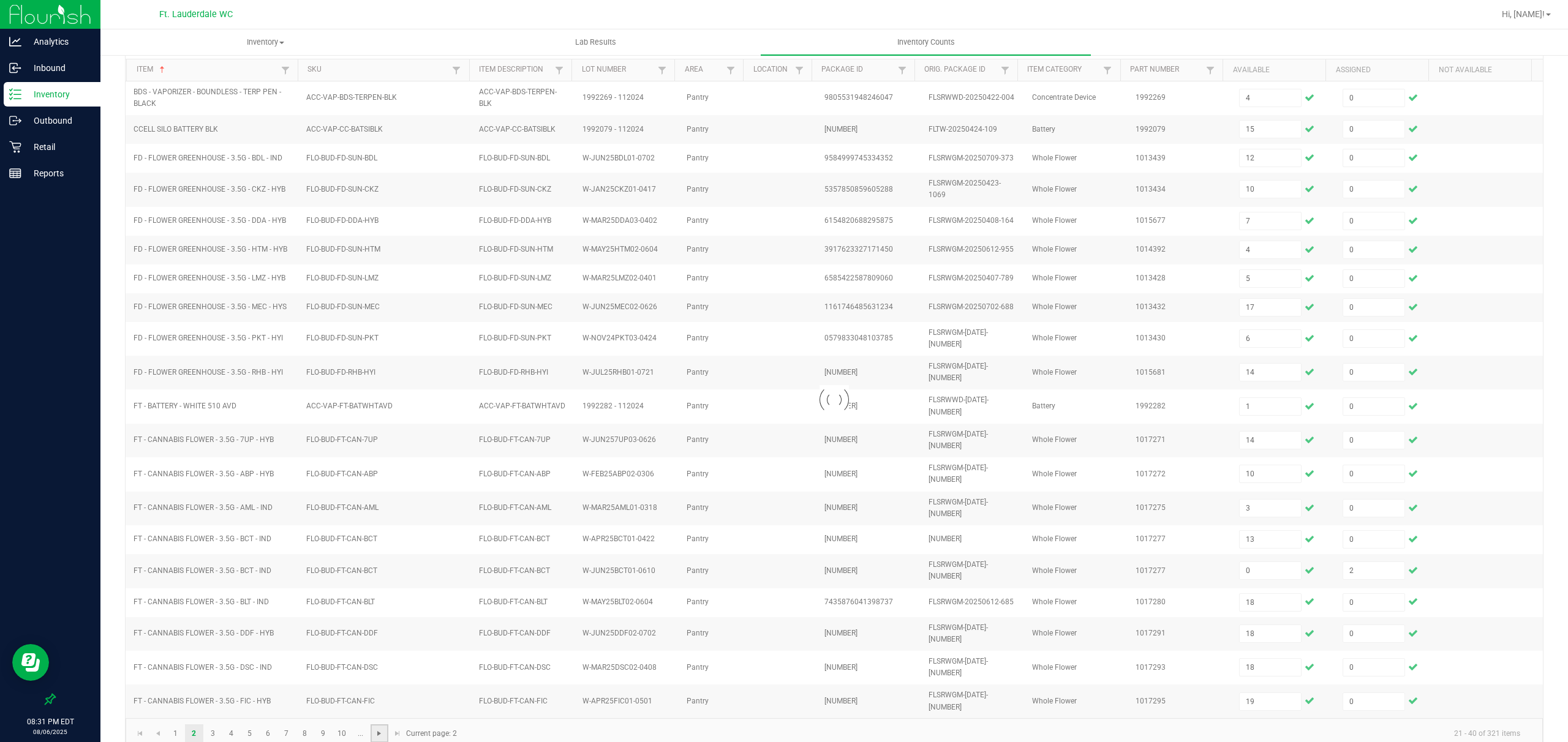 type 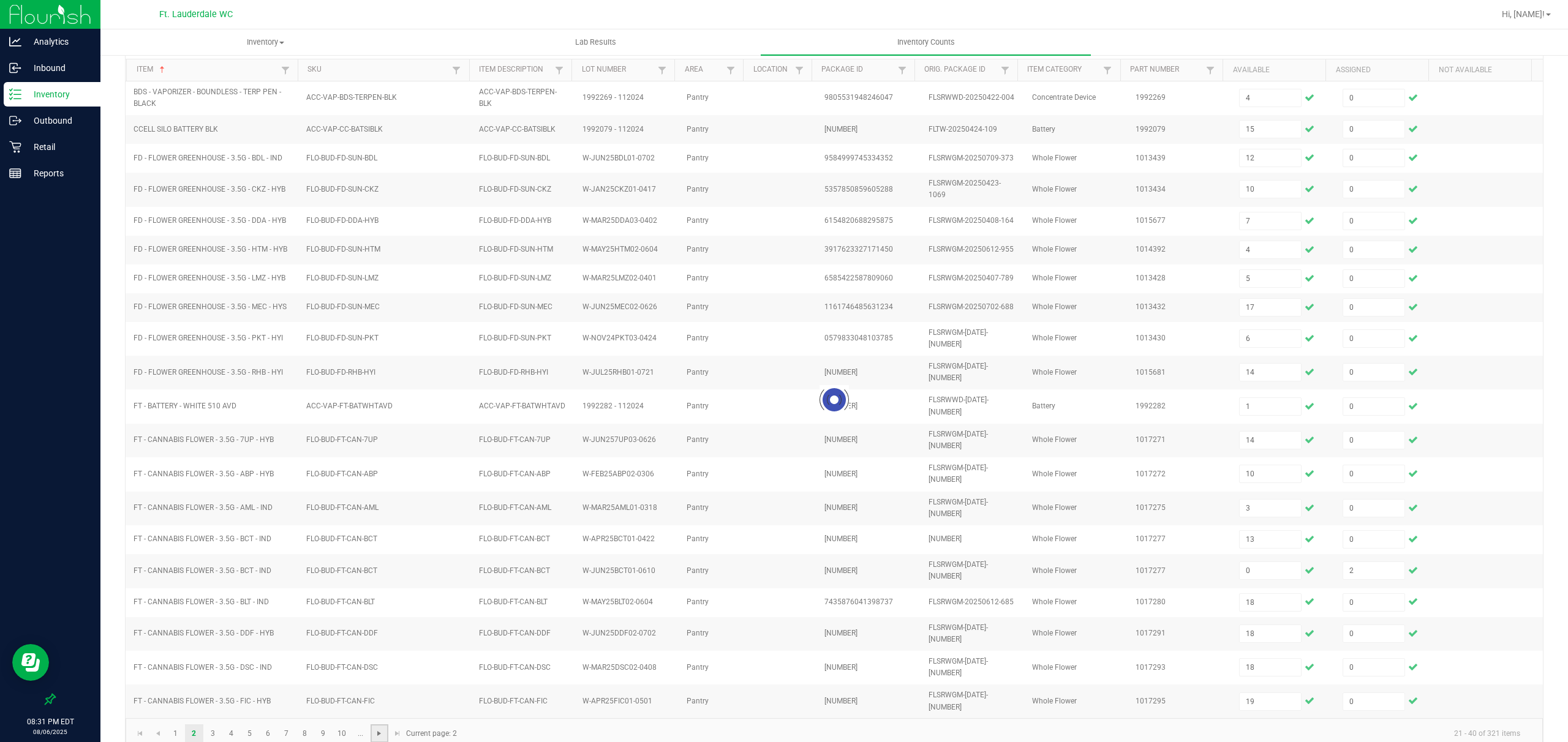 type 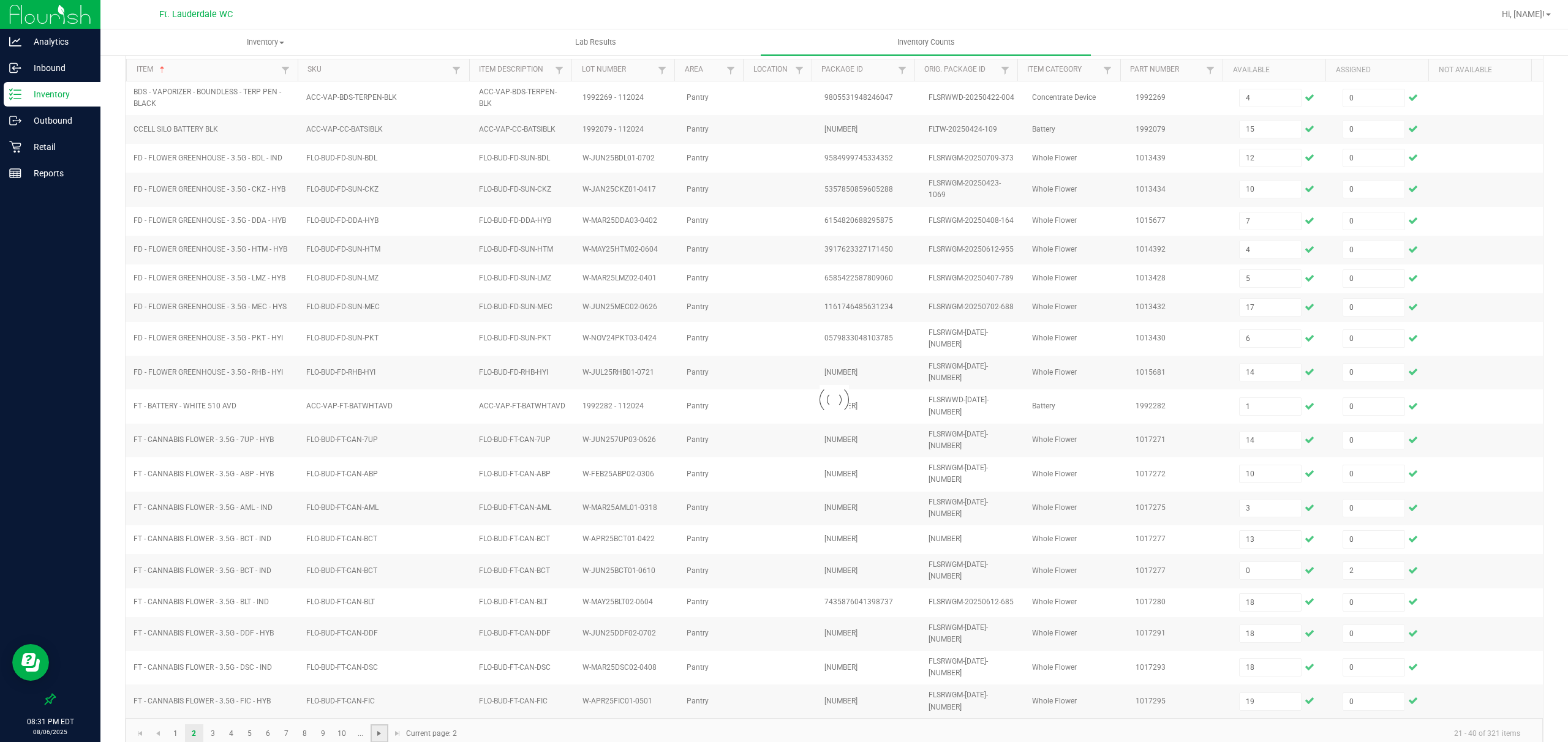 type 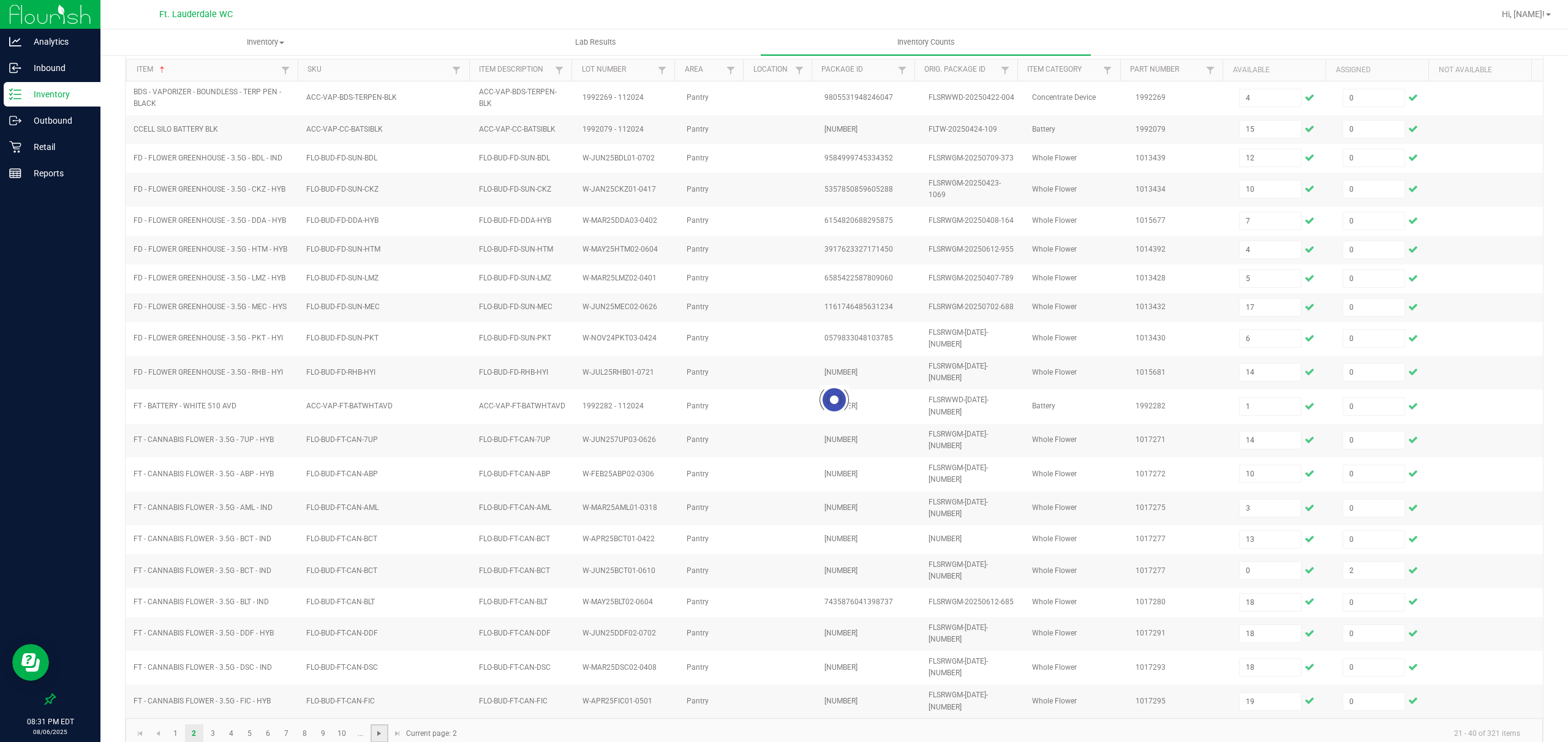 type 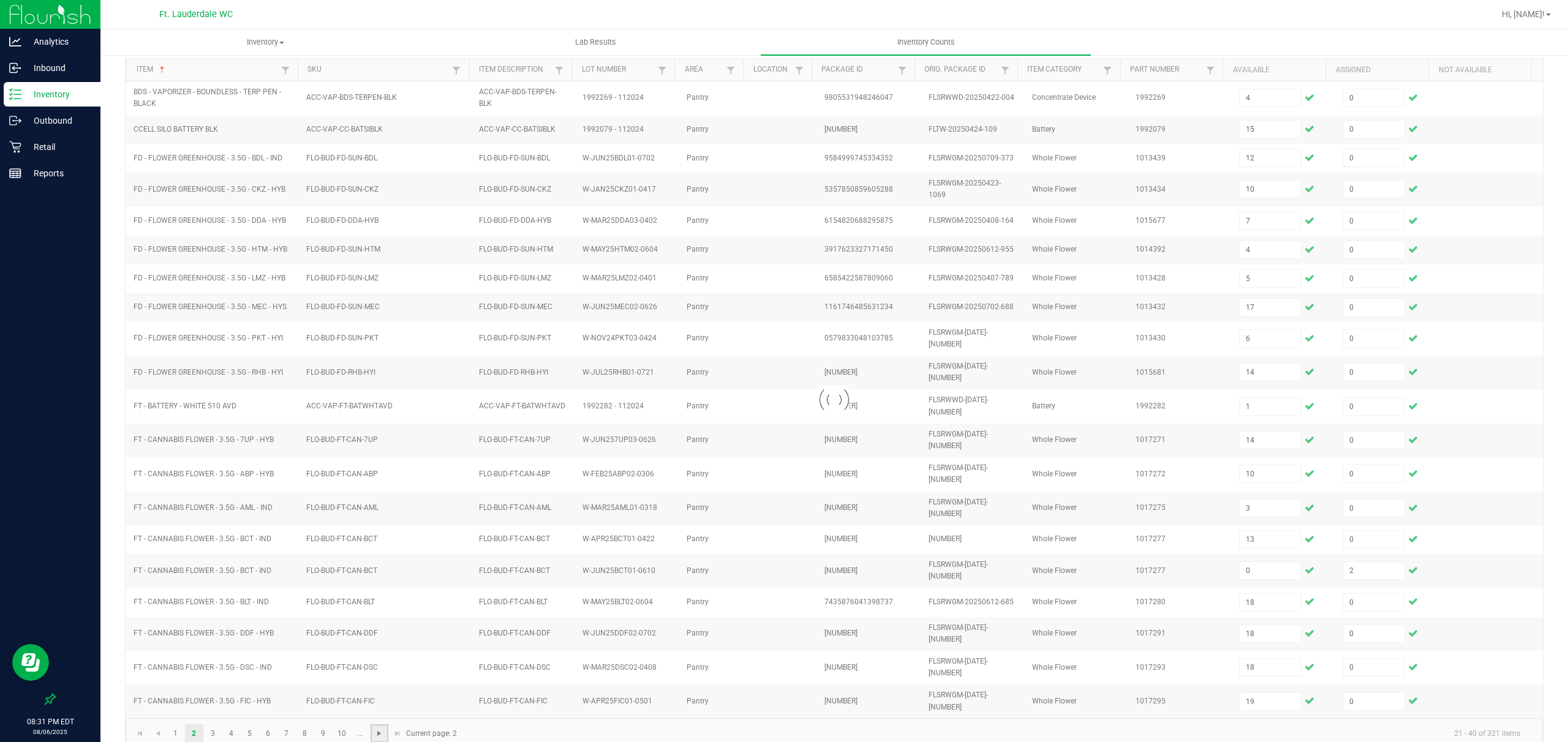 type 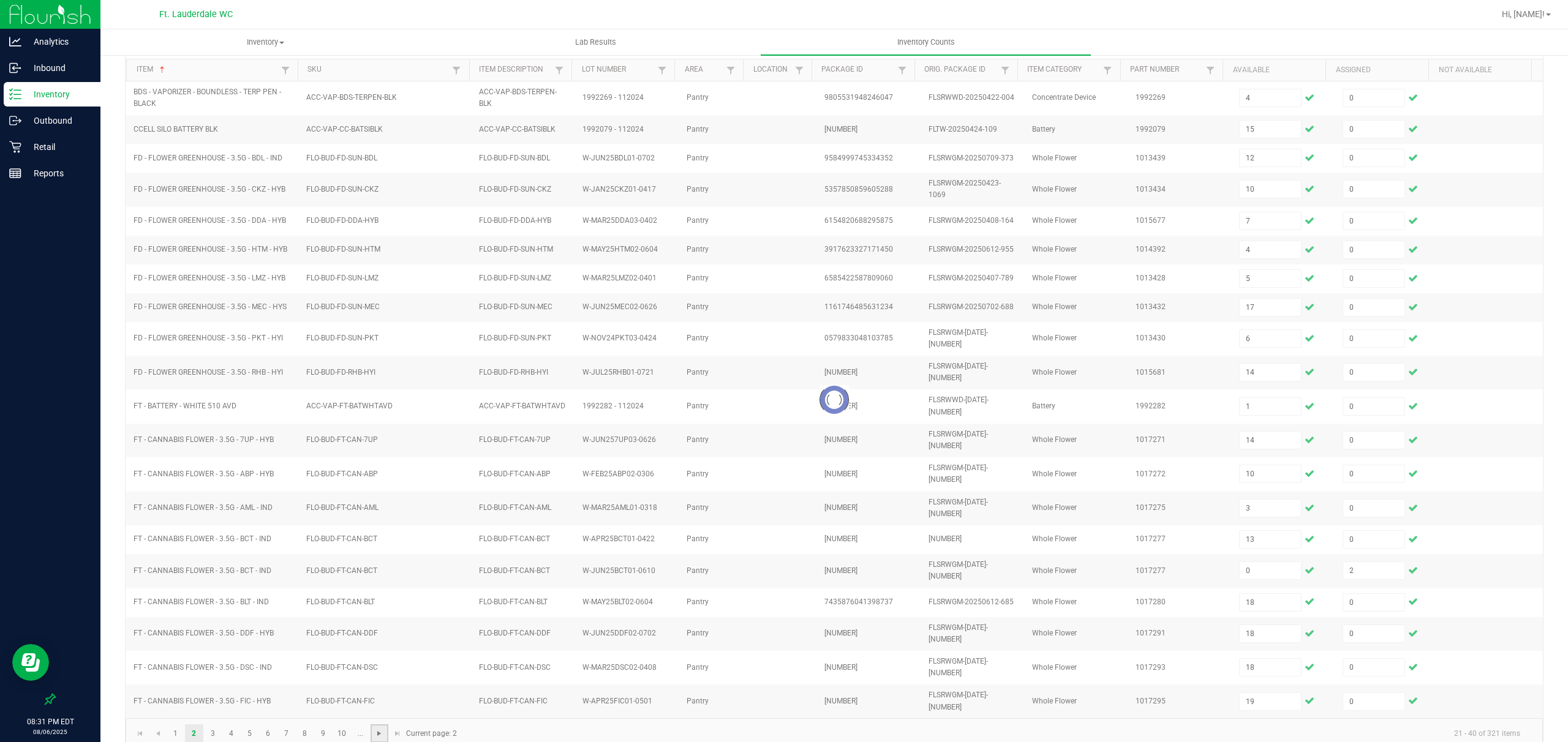 type 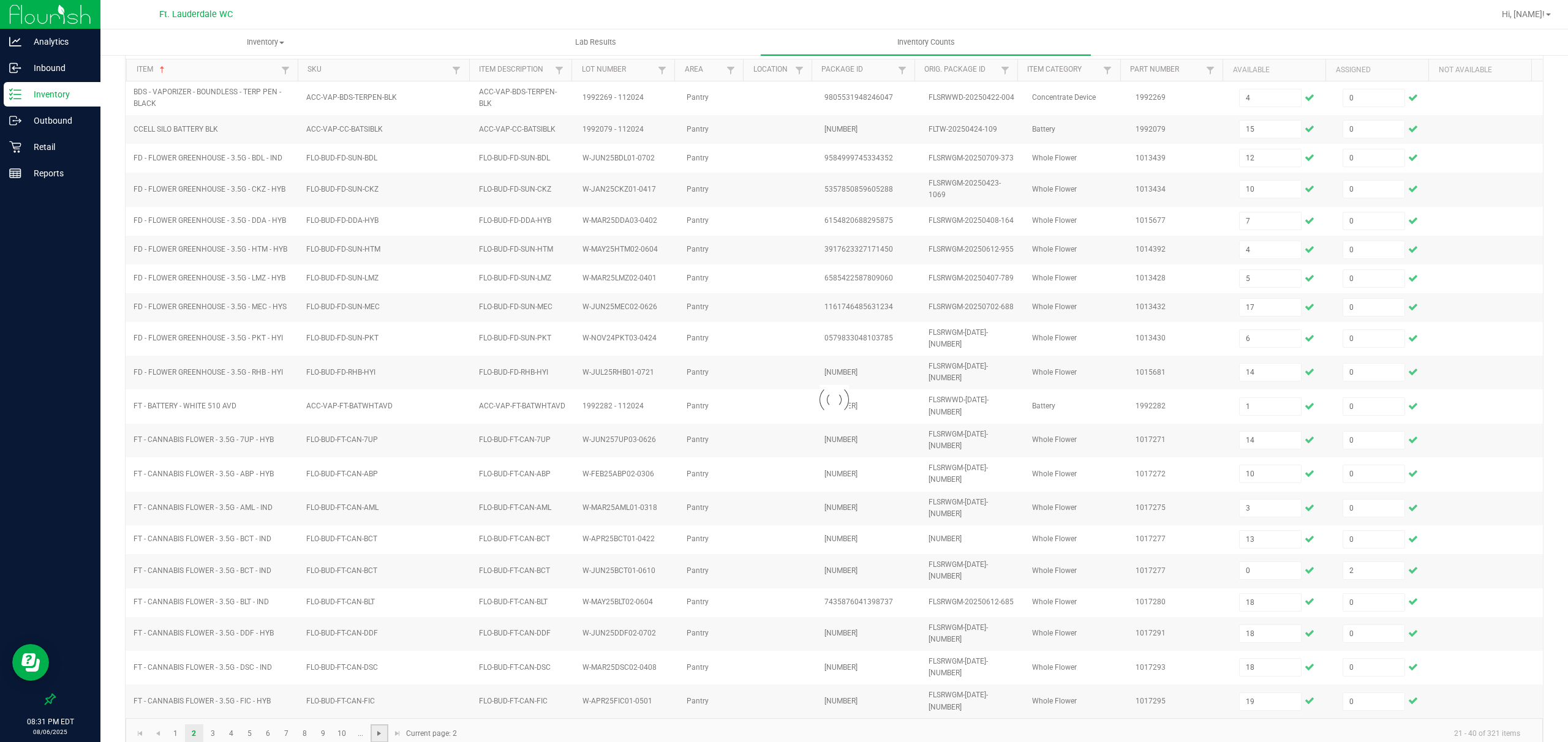 type 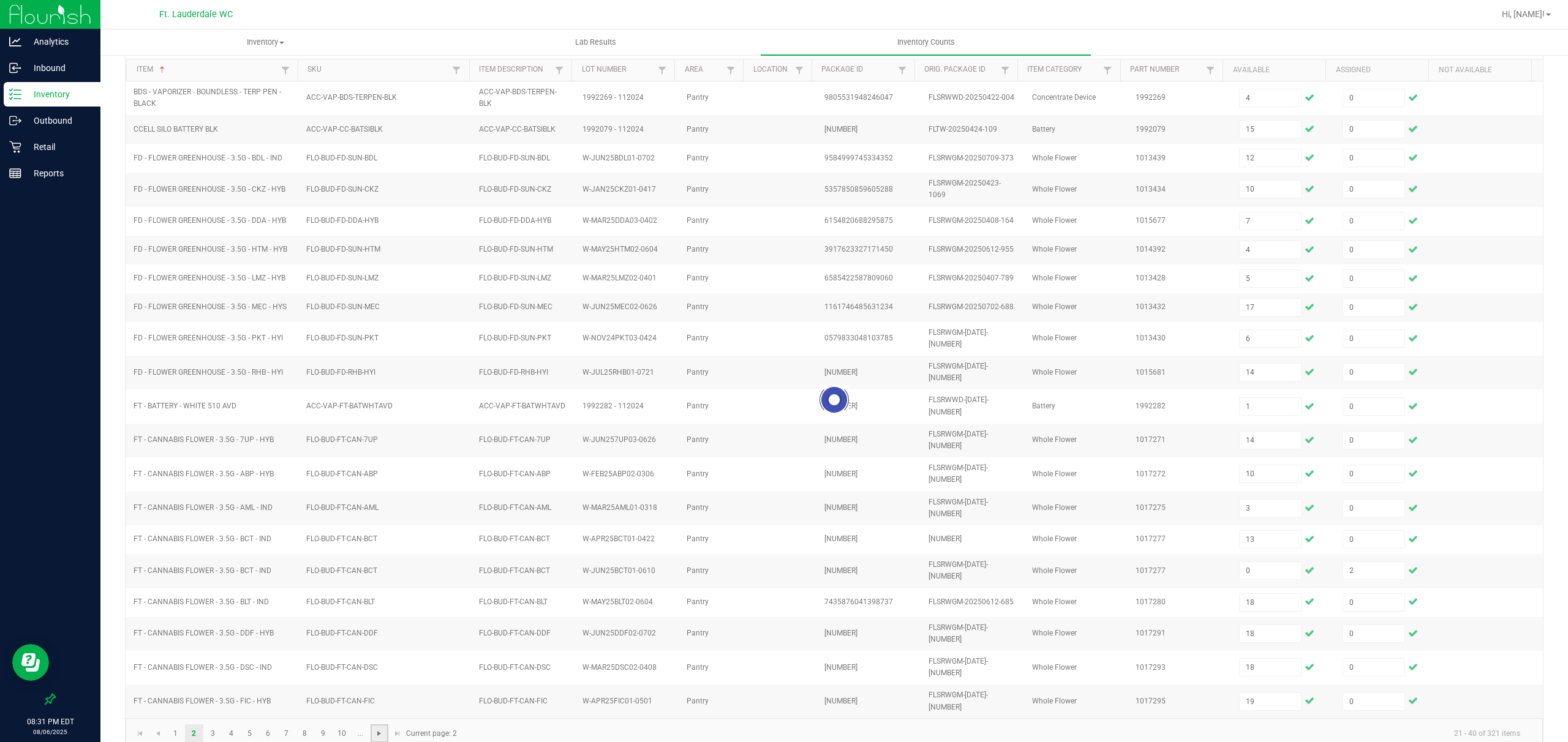 type 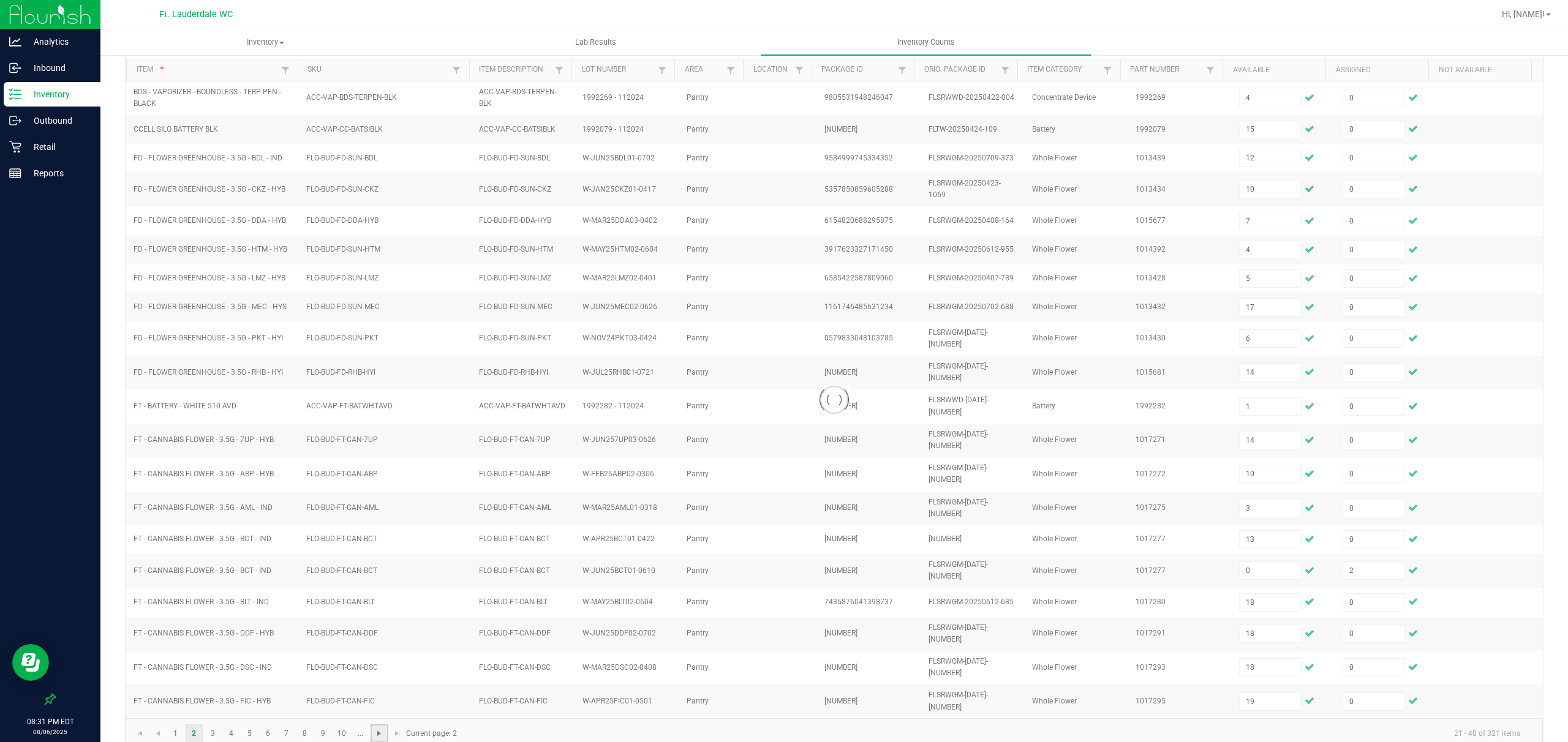 type 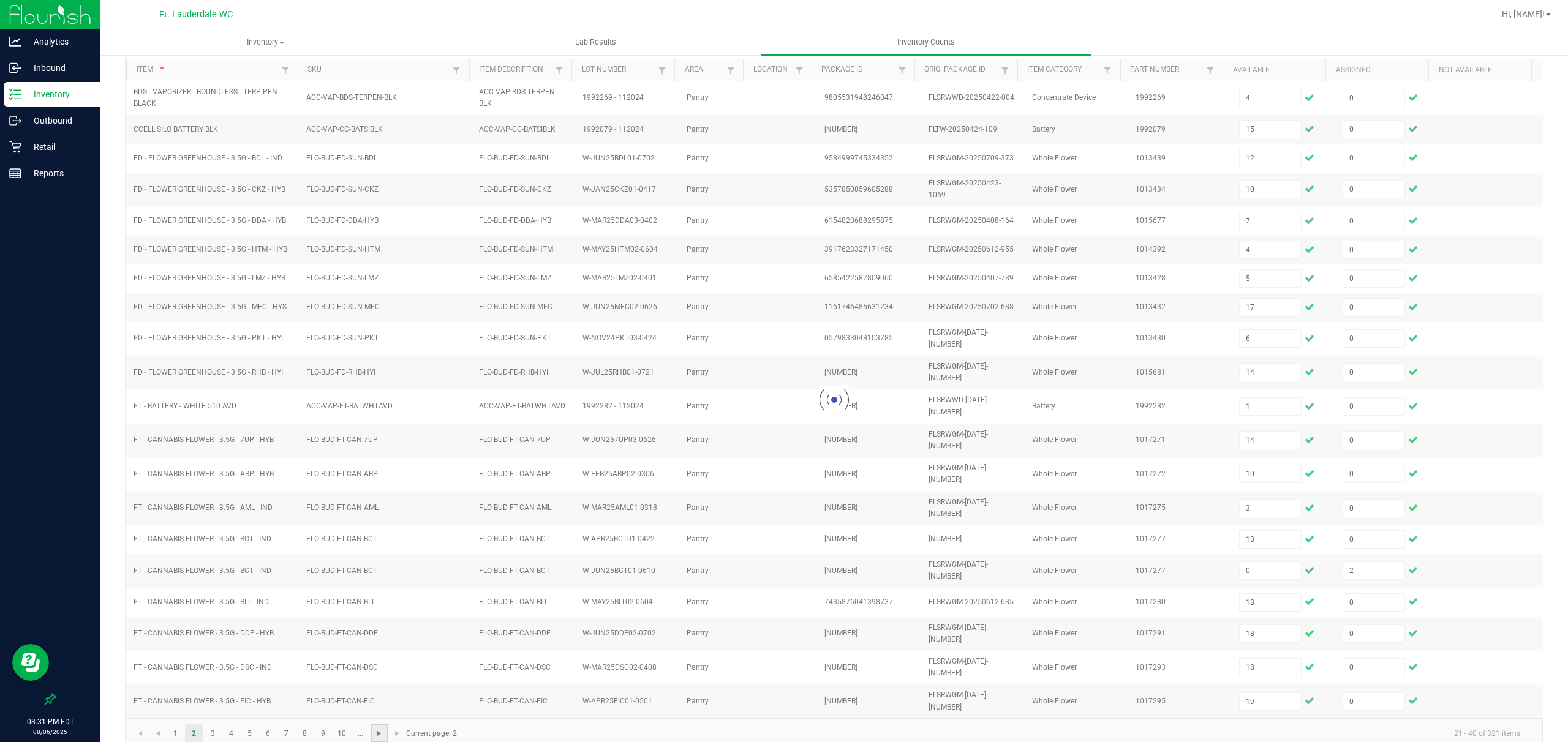 type 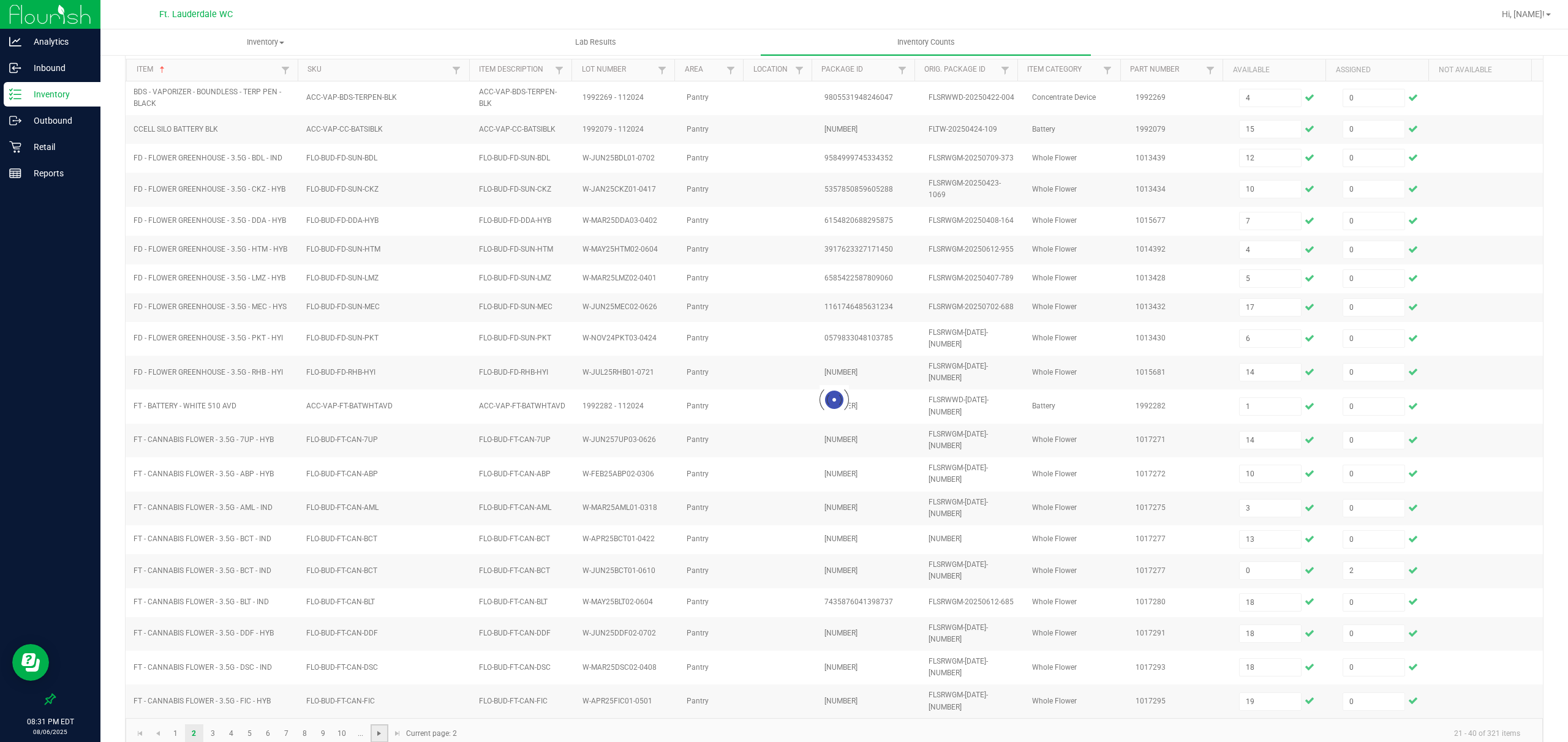 type 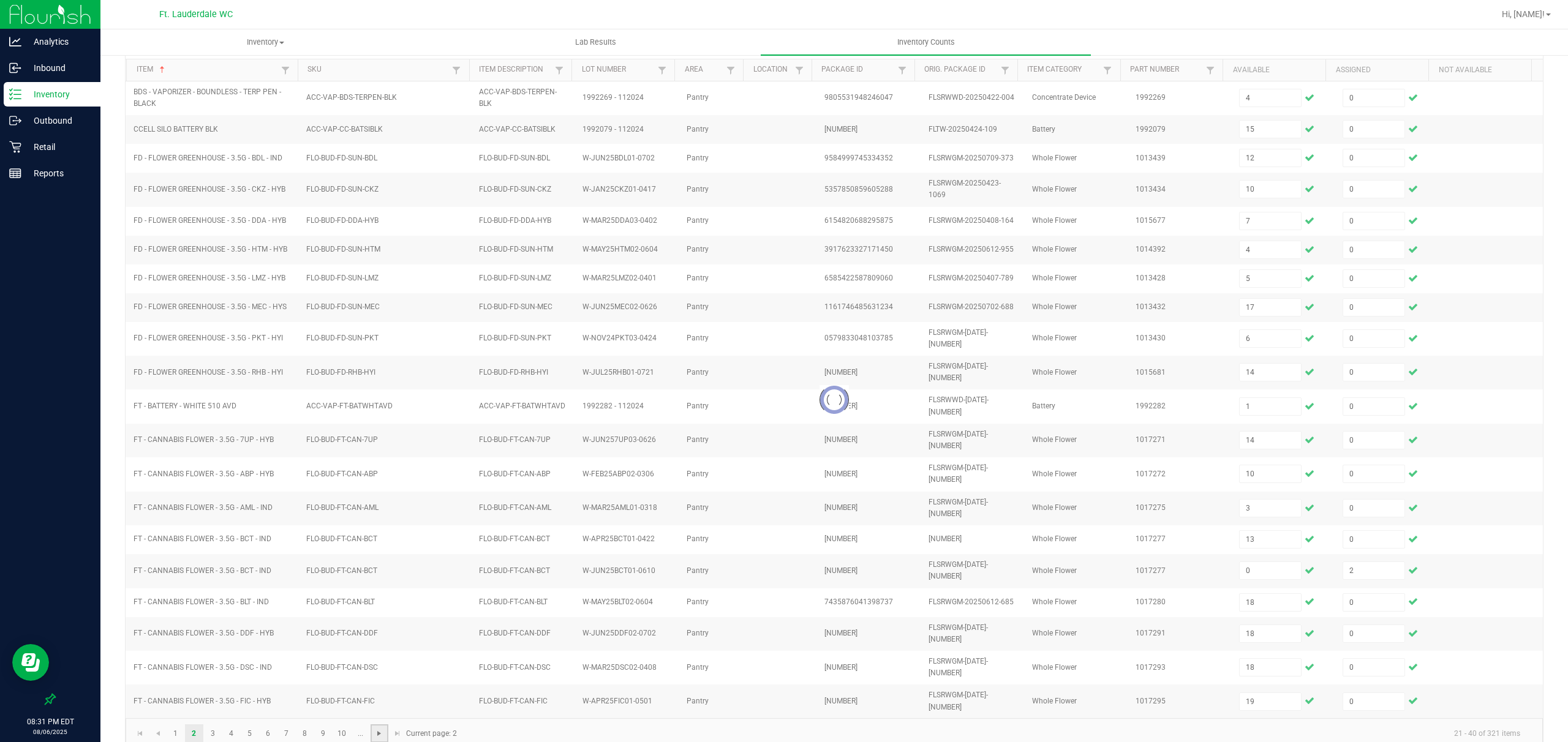 type 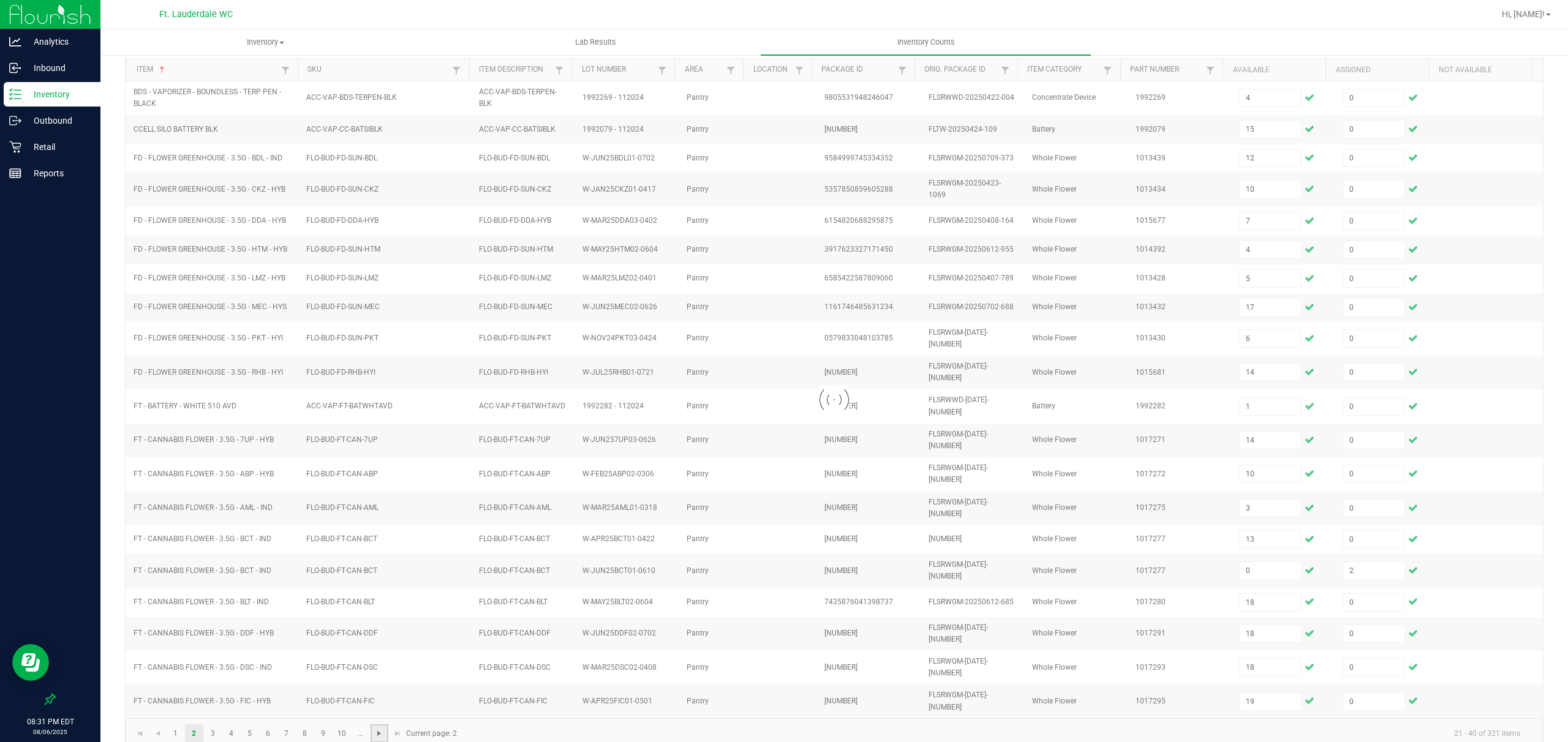 type 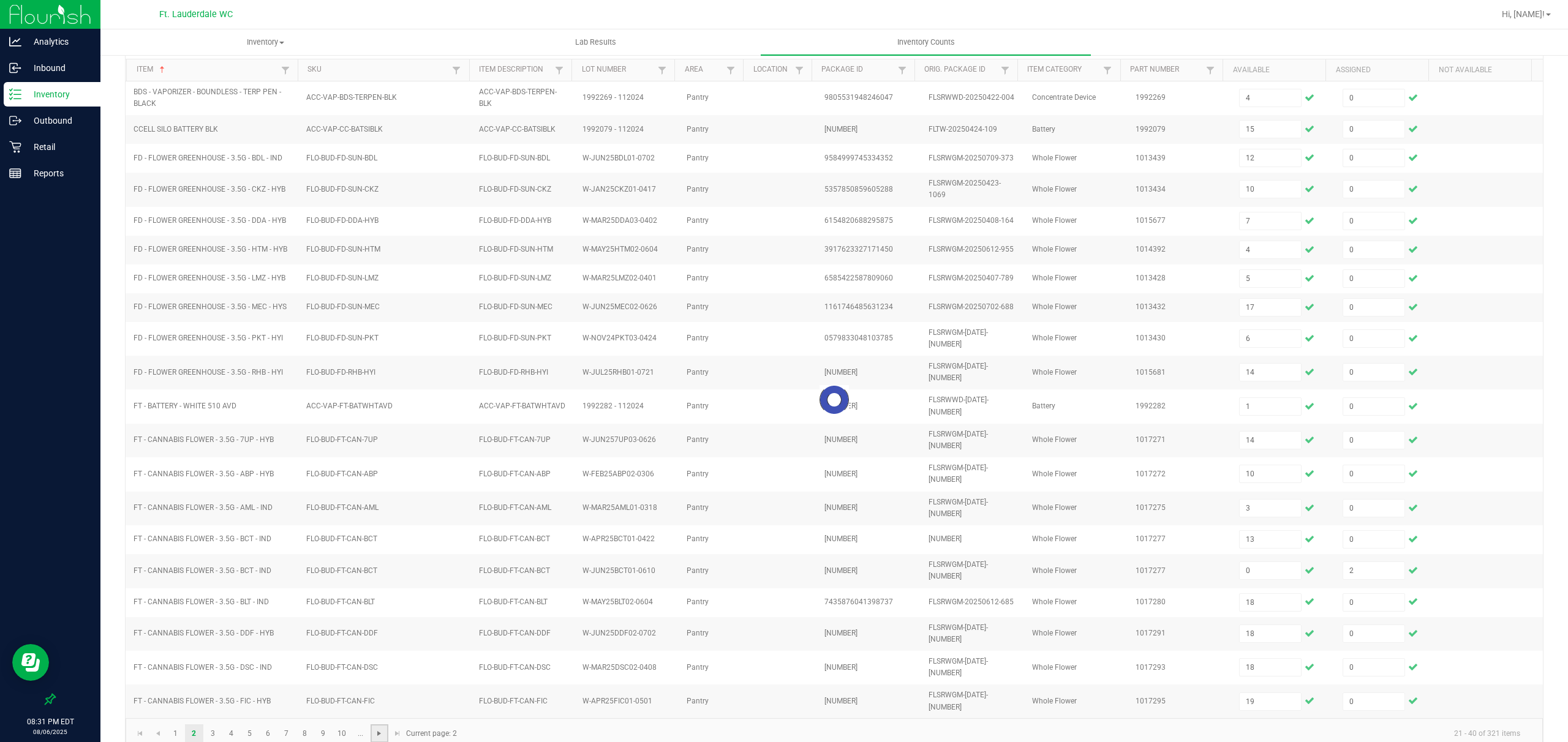 type 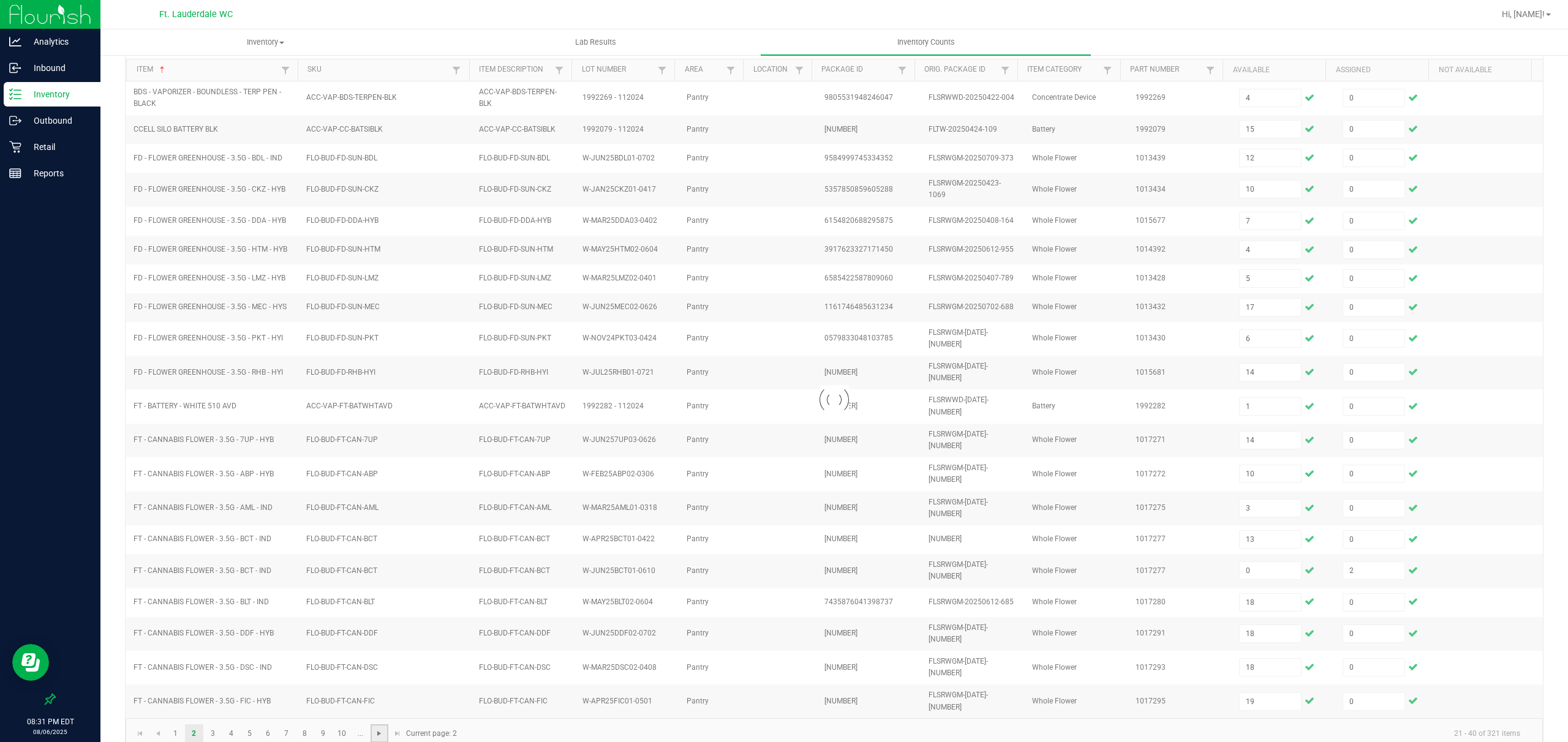 type 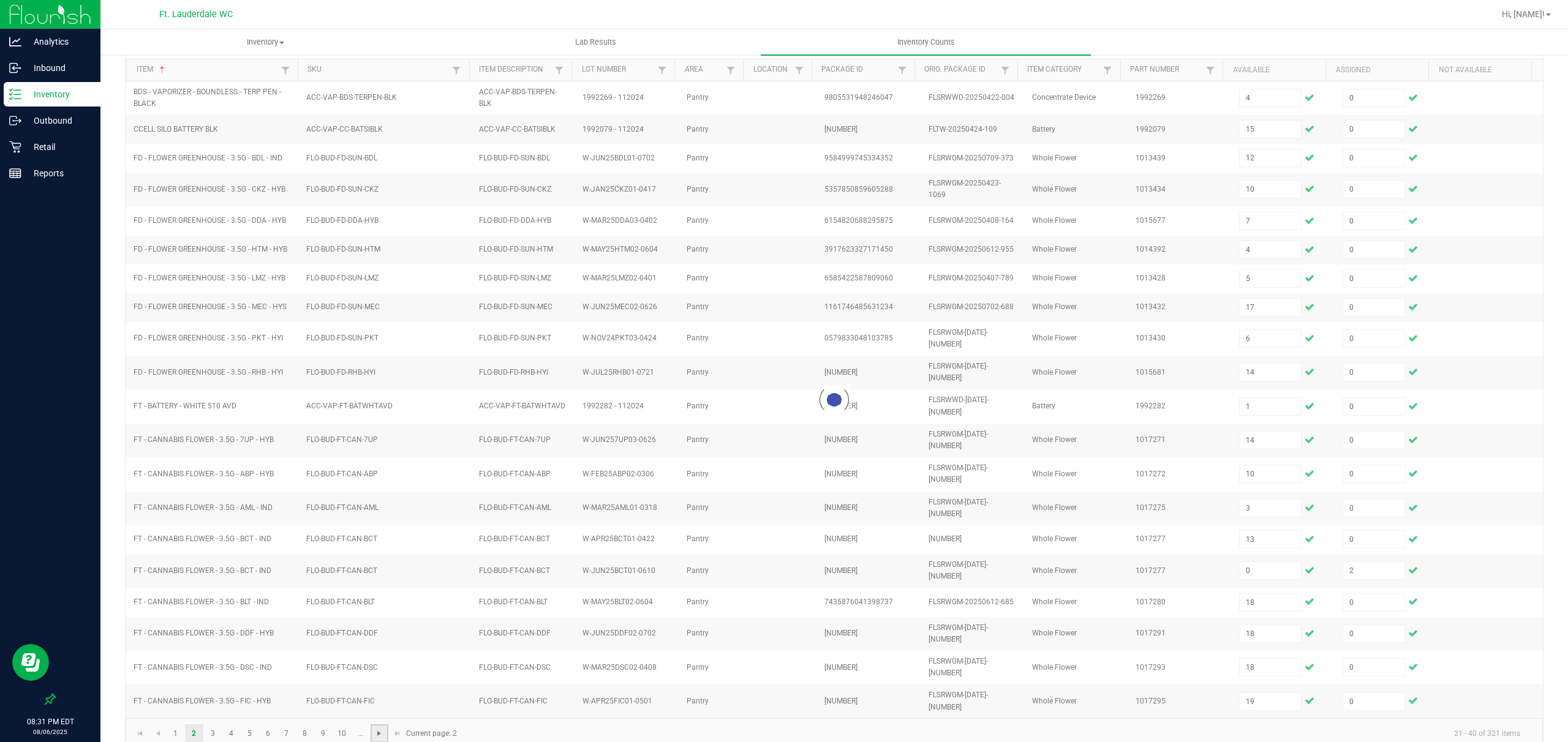 type 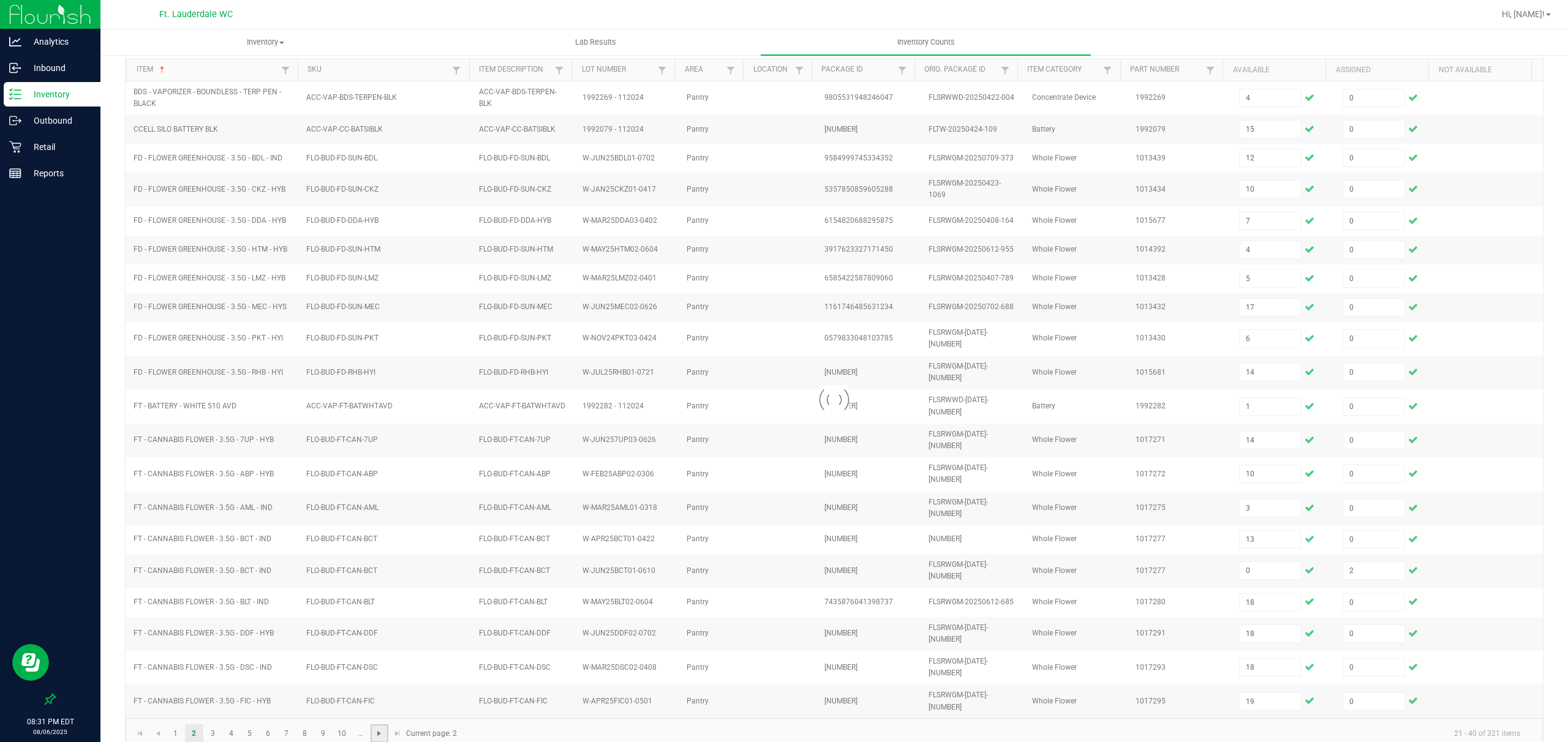 type 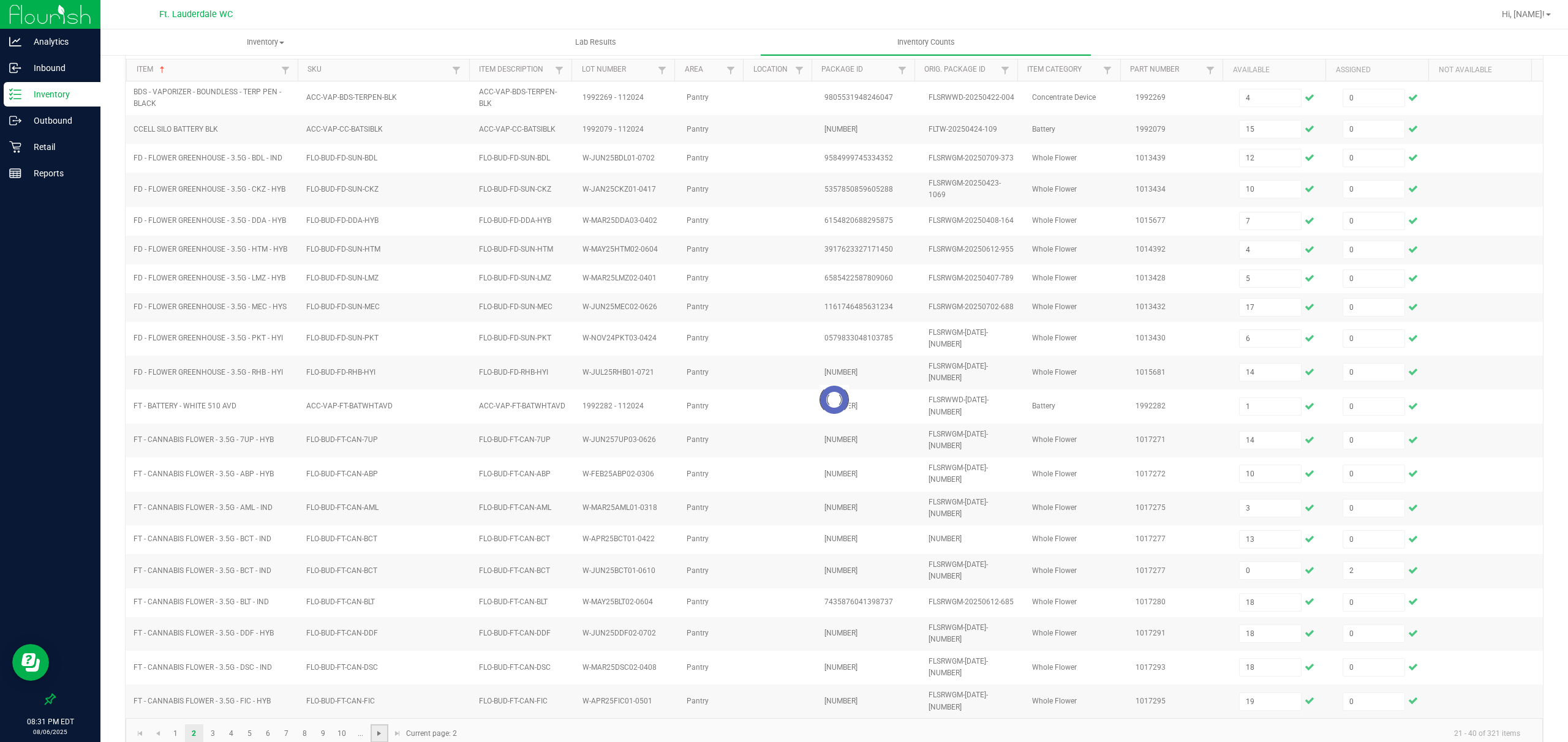 type 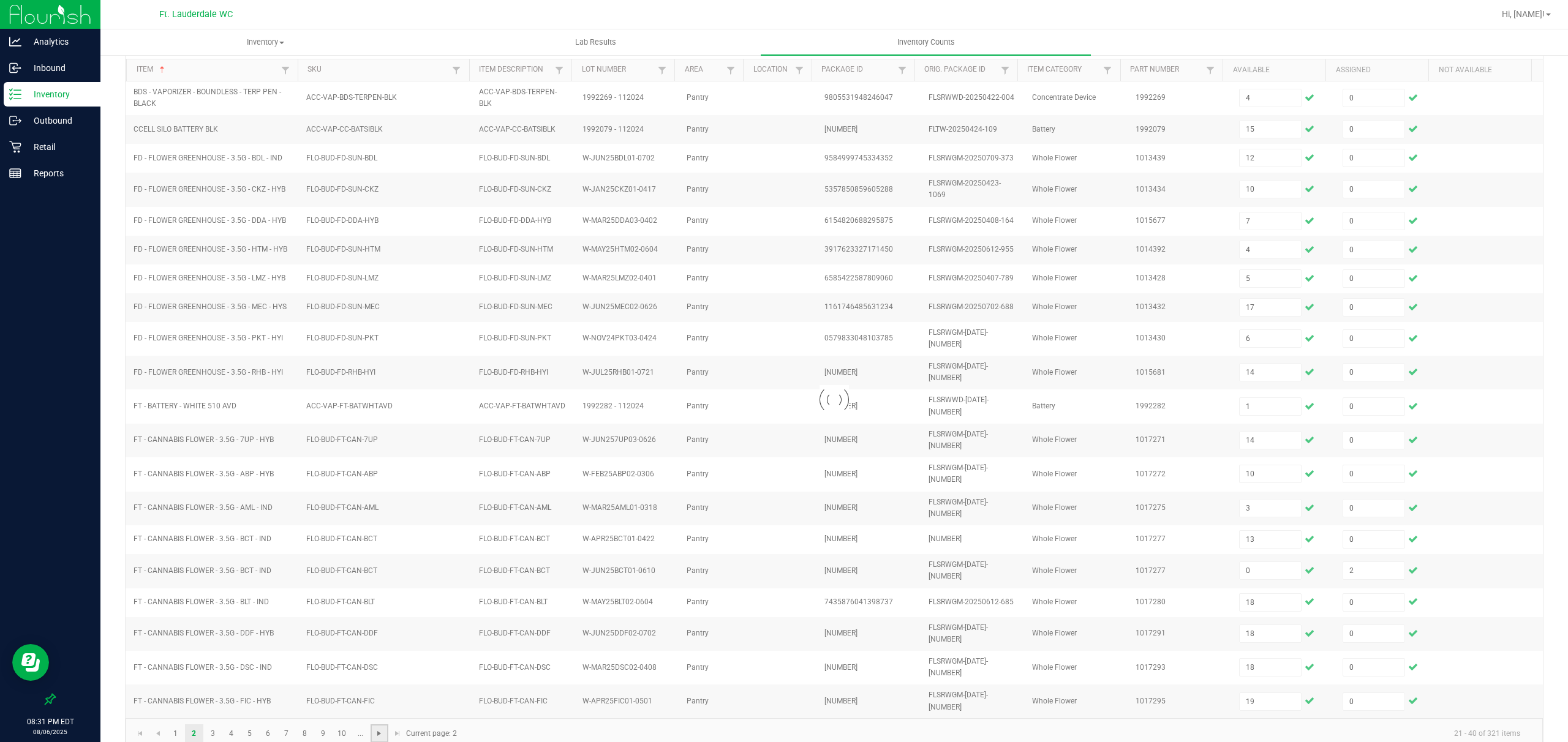 type 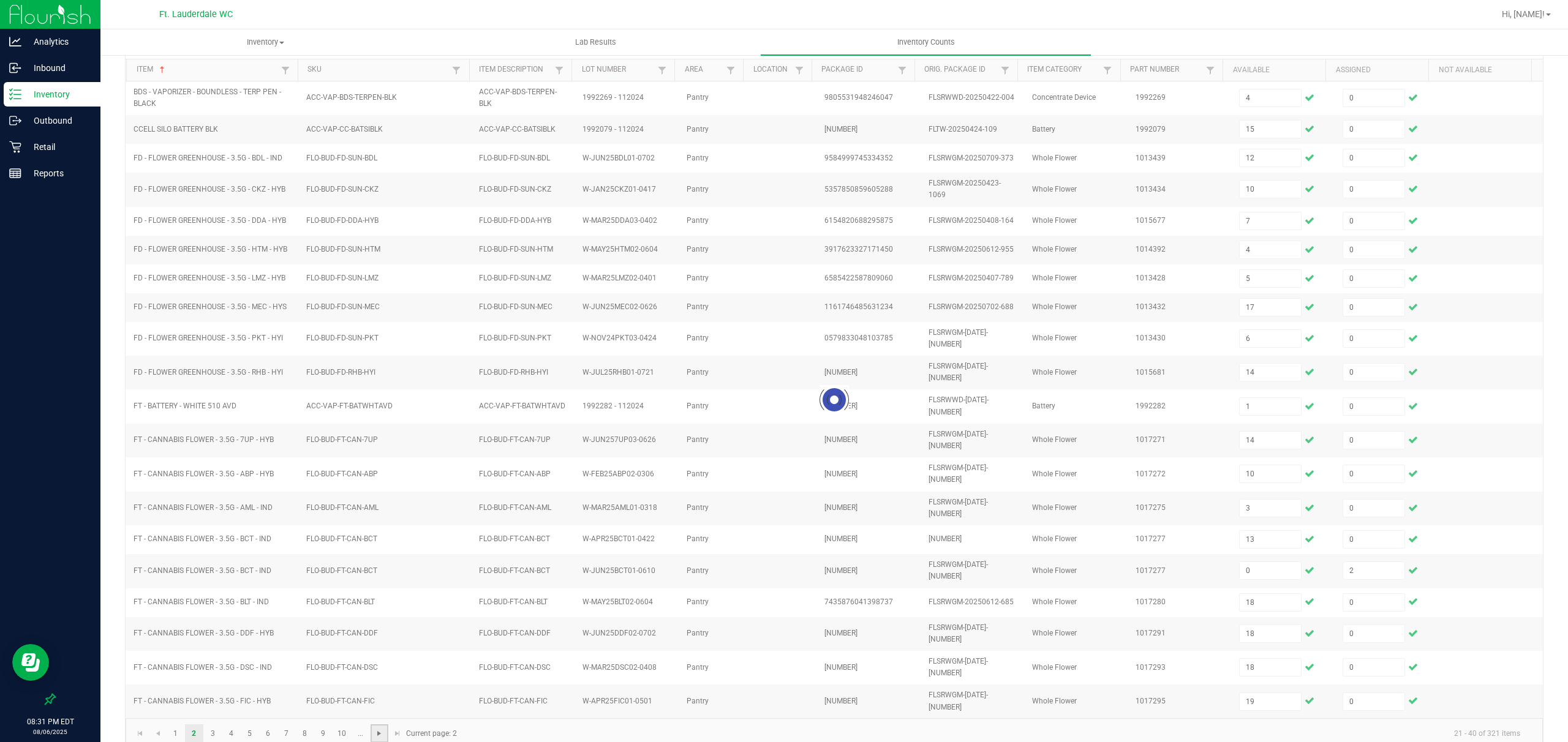 type 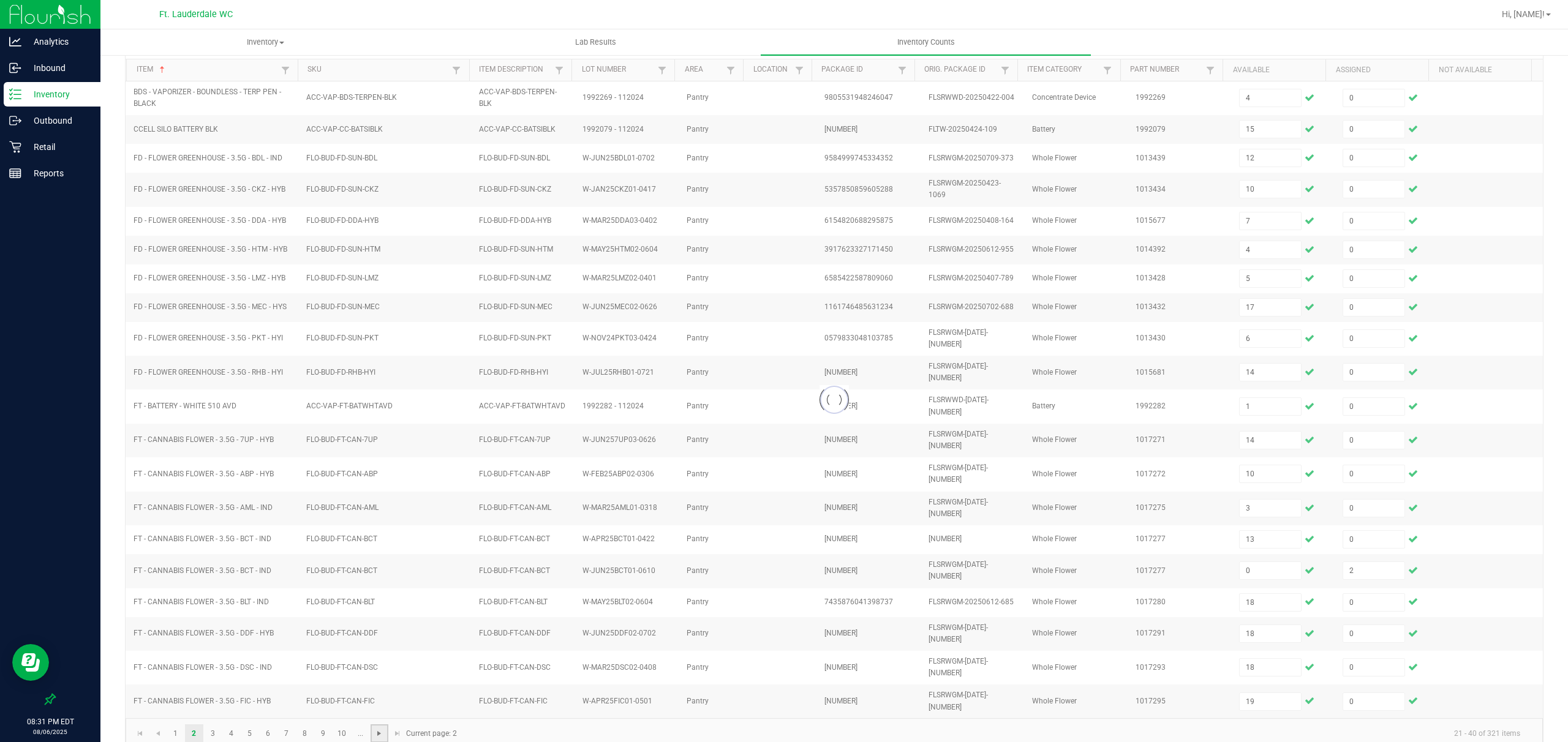 type 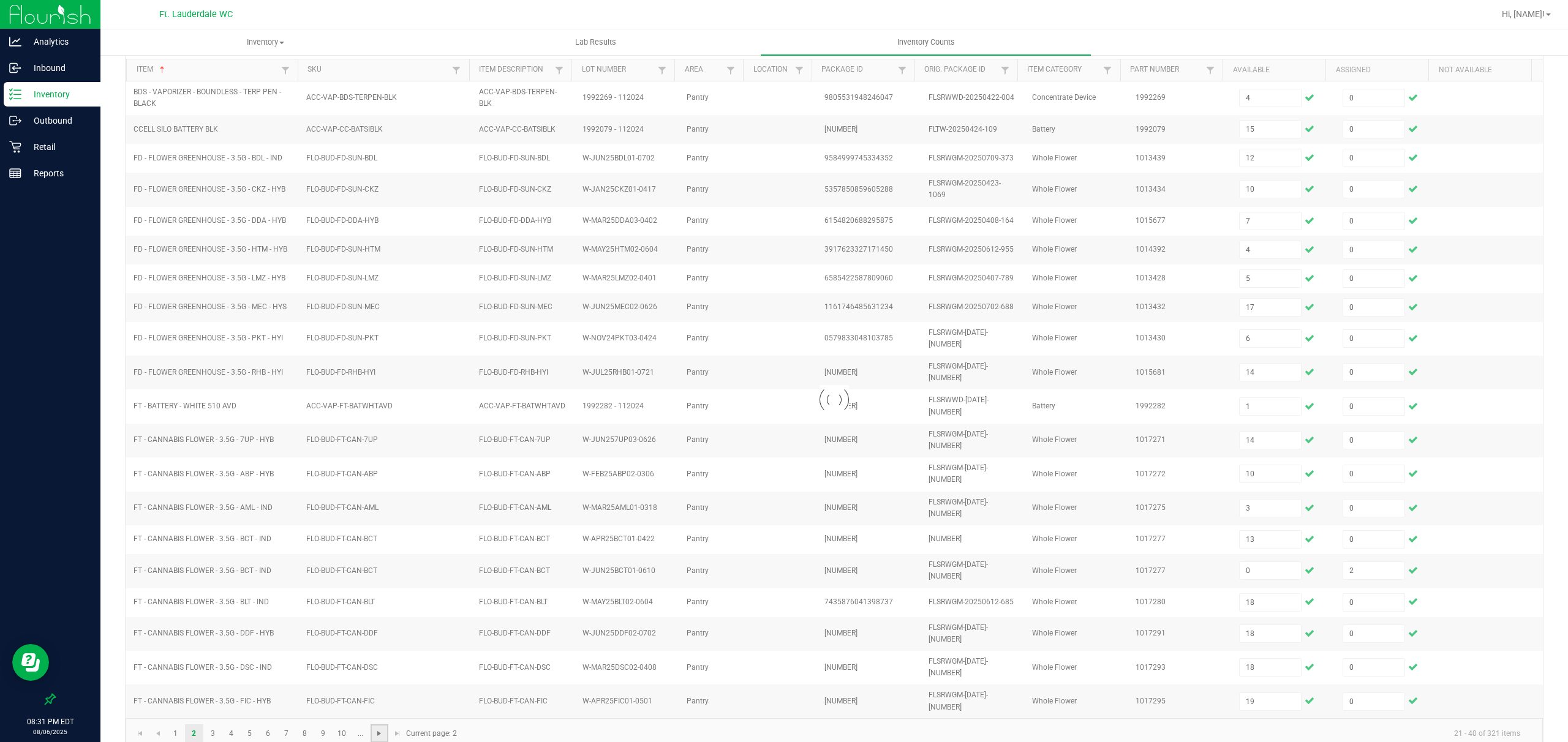 type 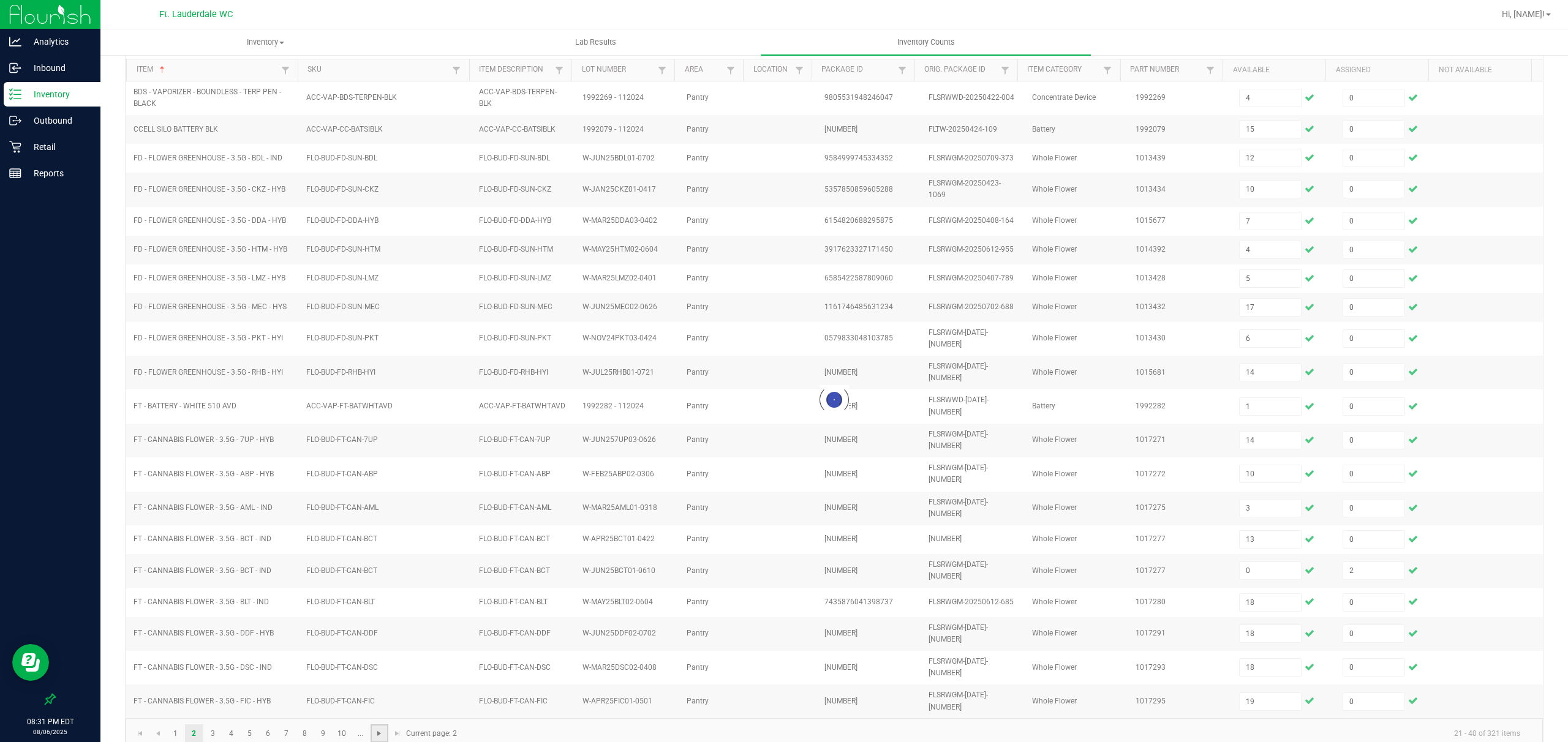 type 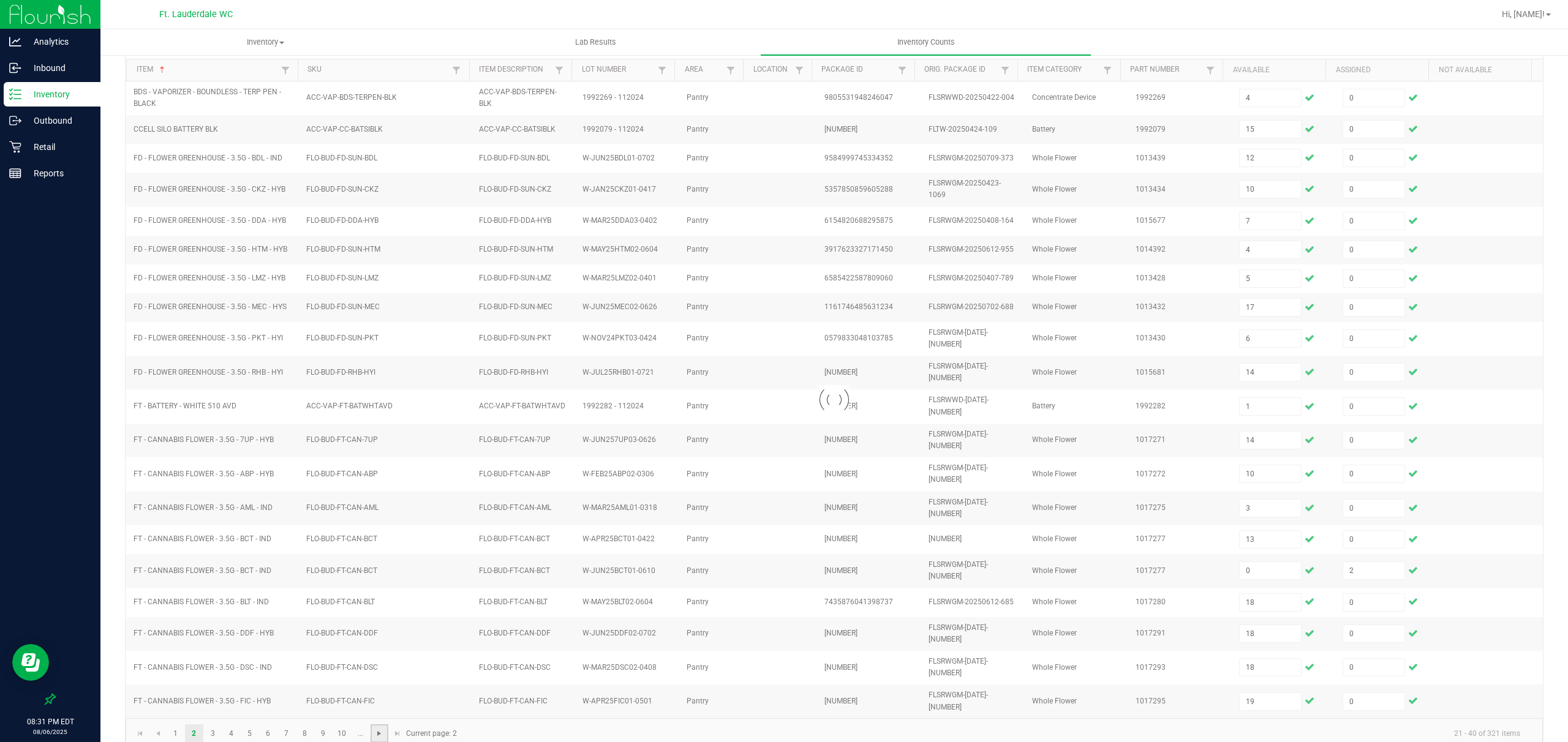 type 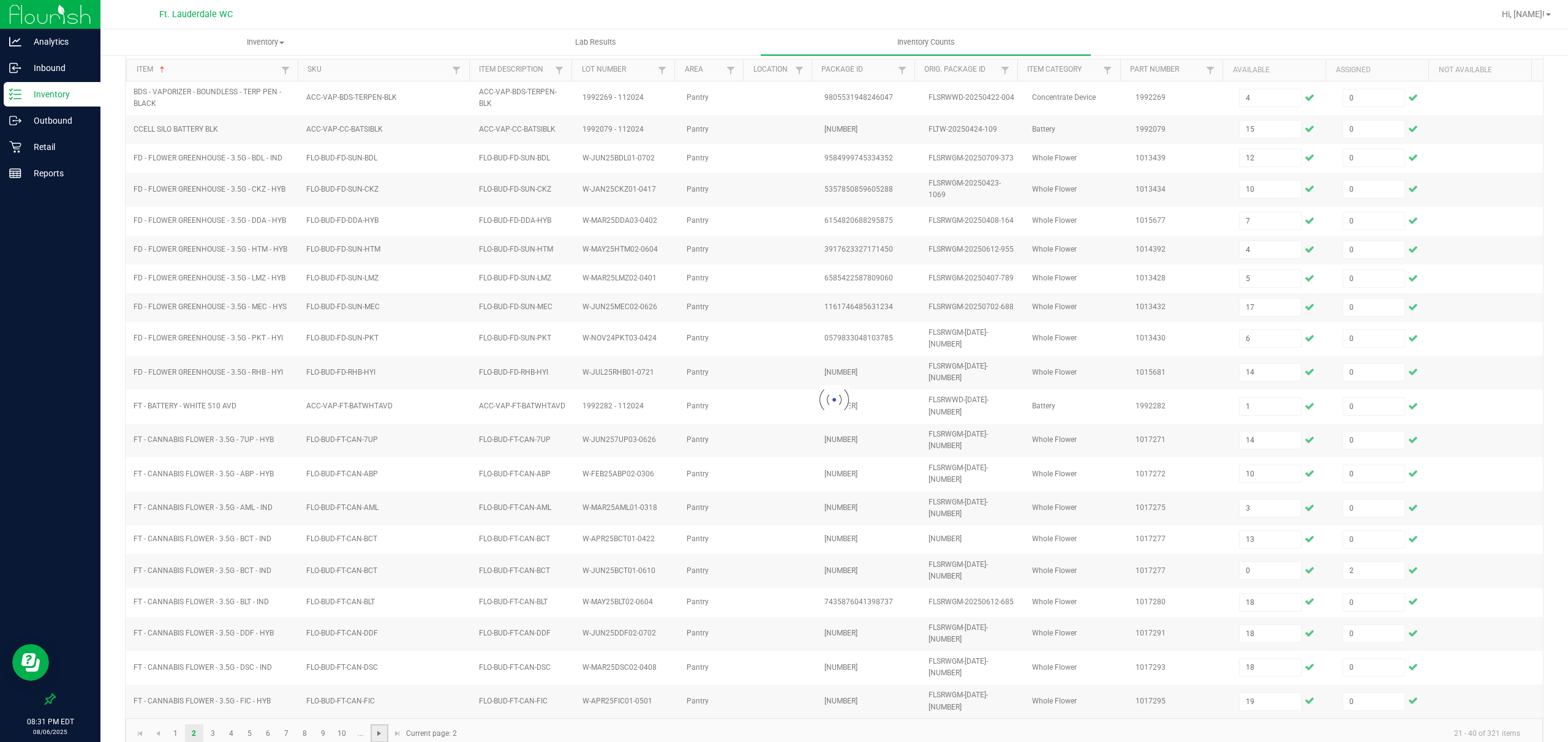 type 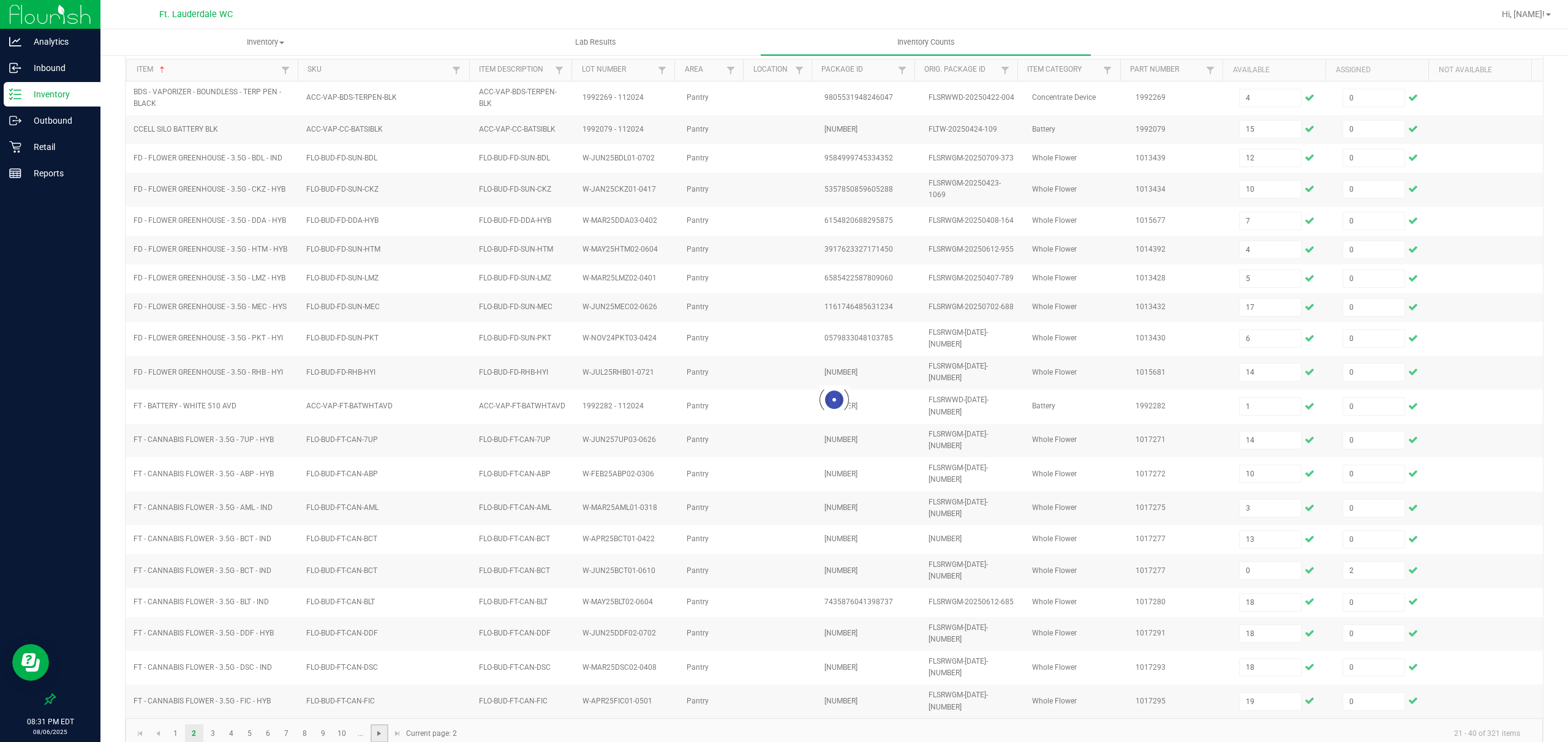 type 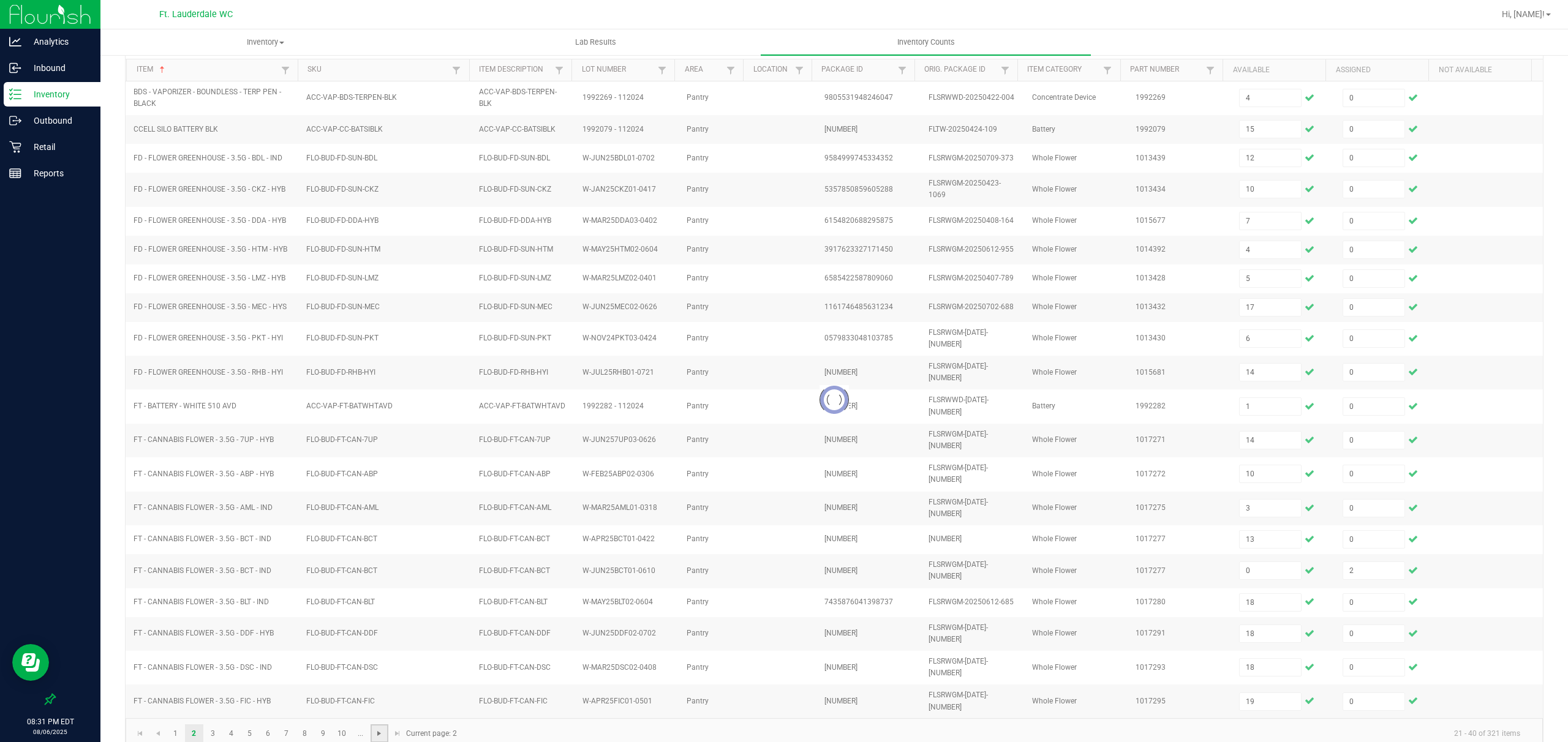 type 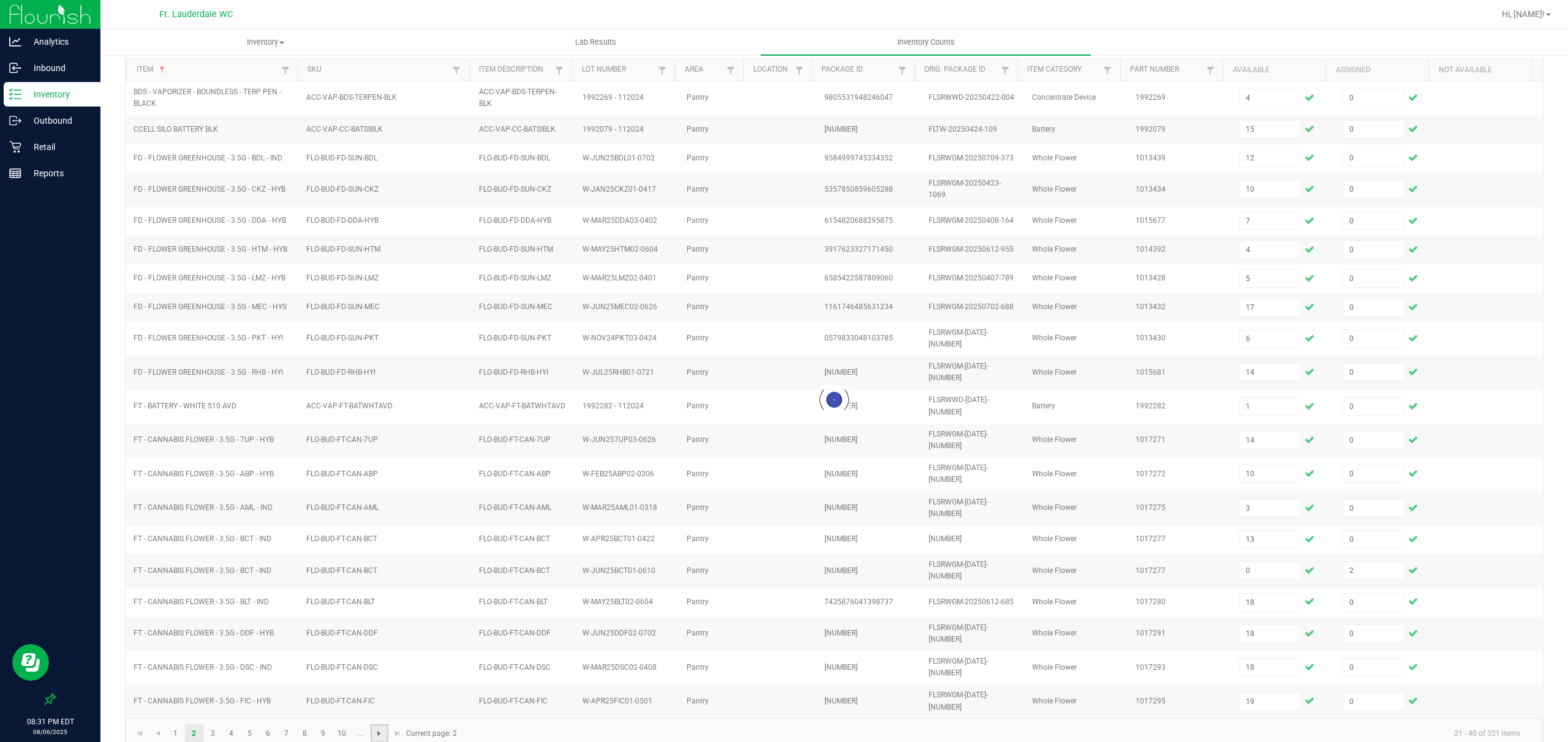 type 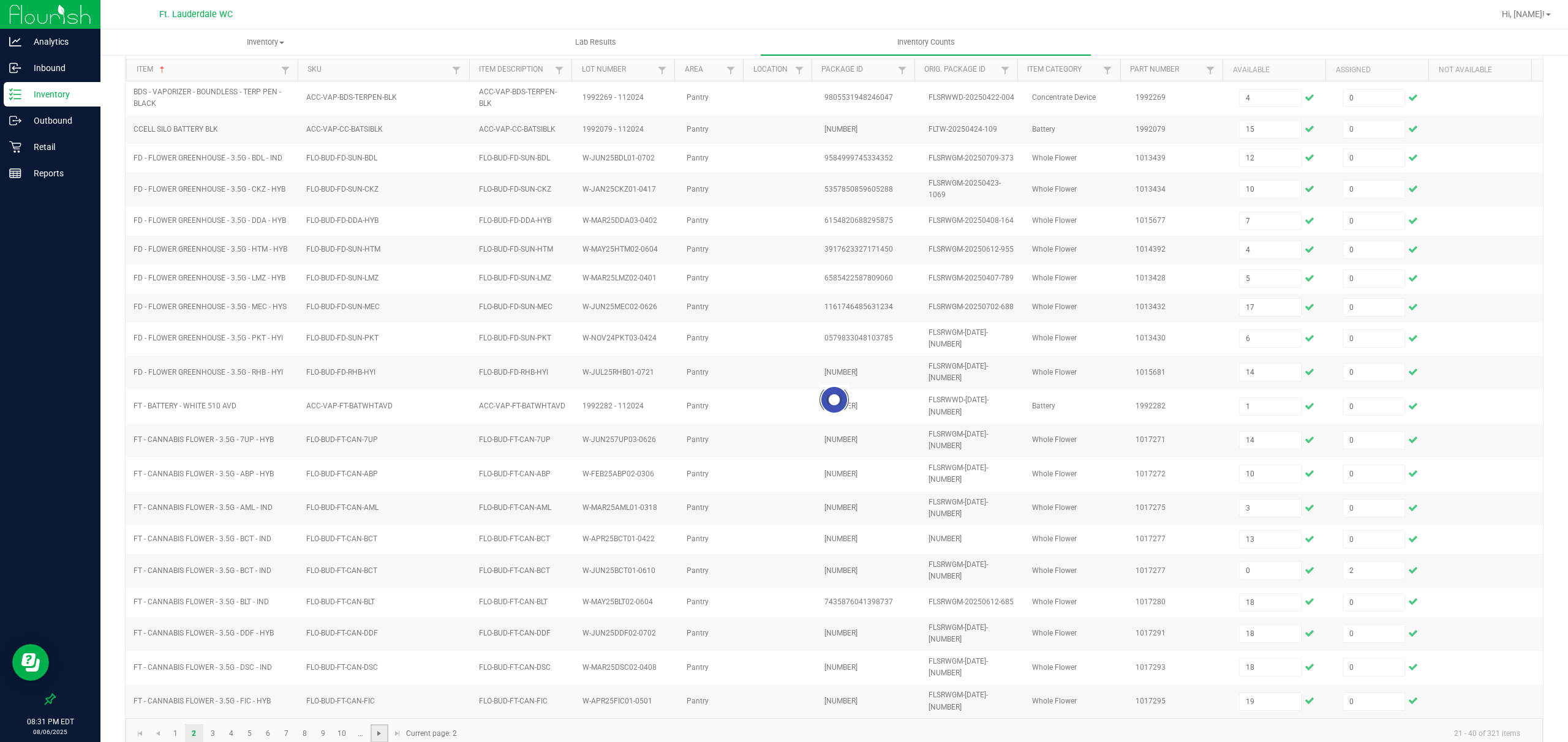 type 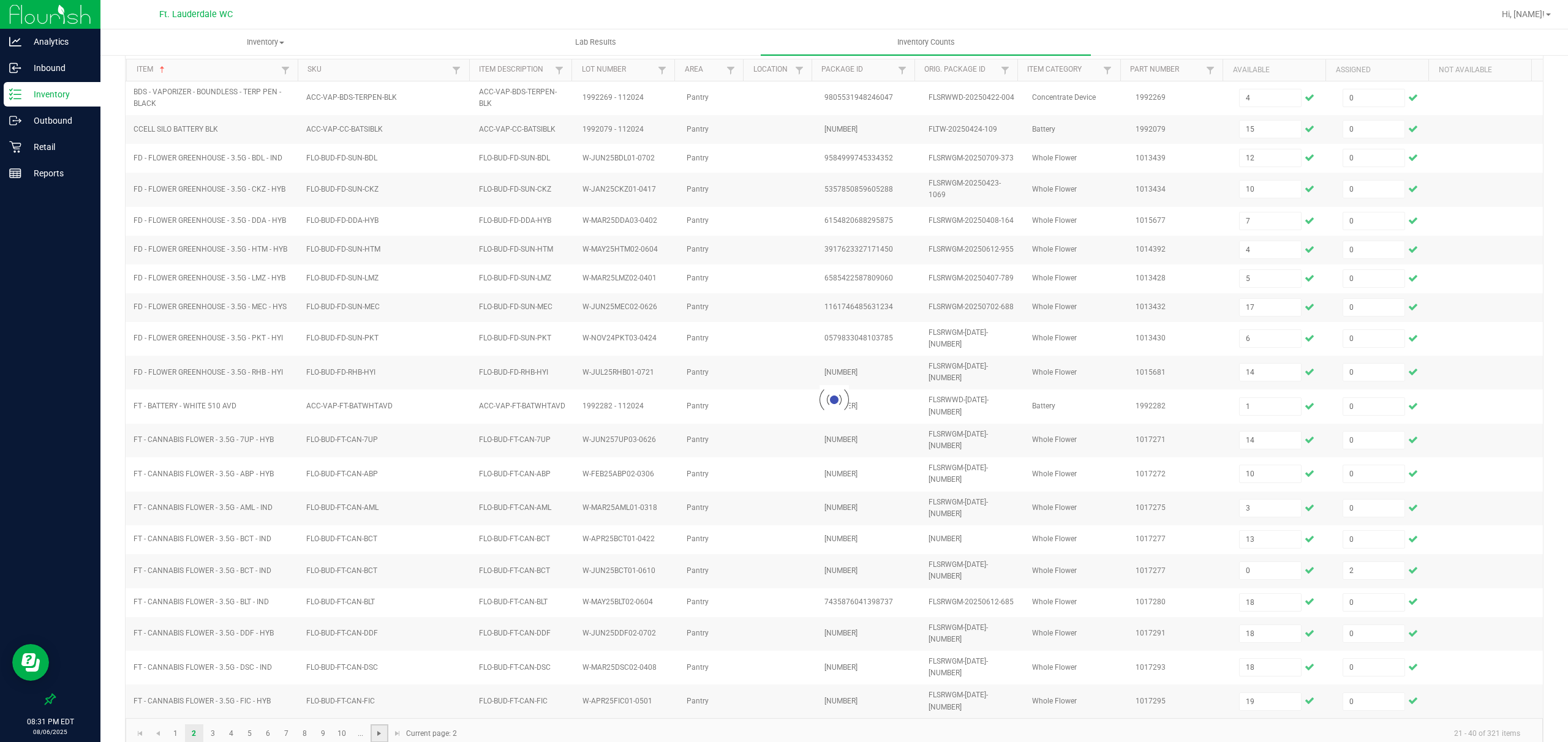 type 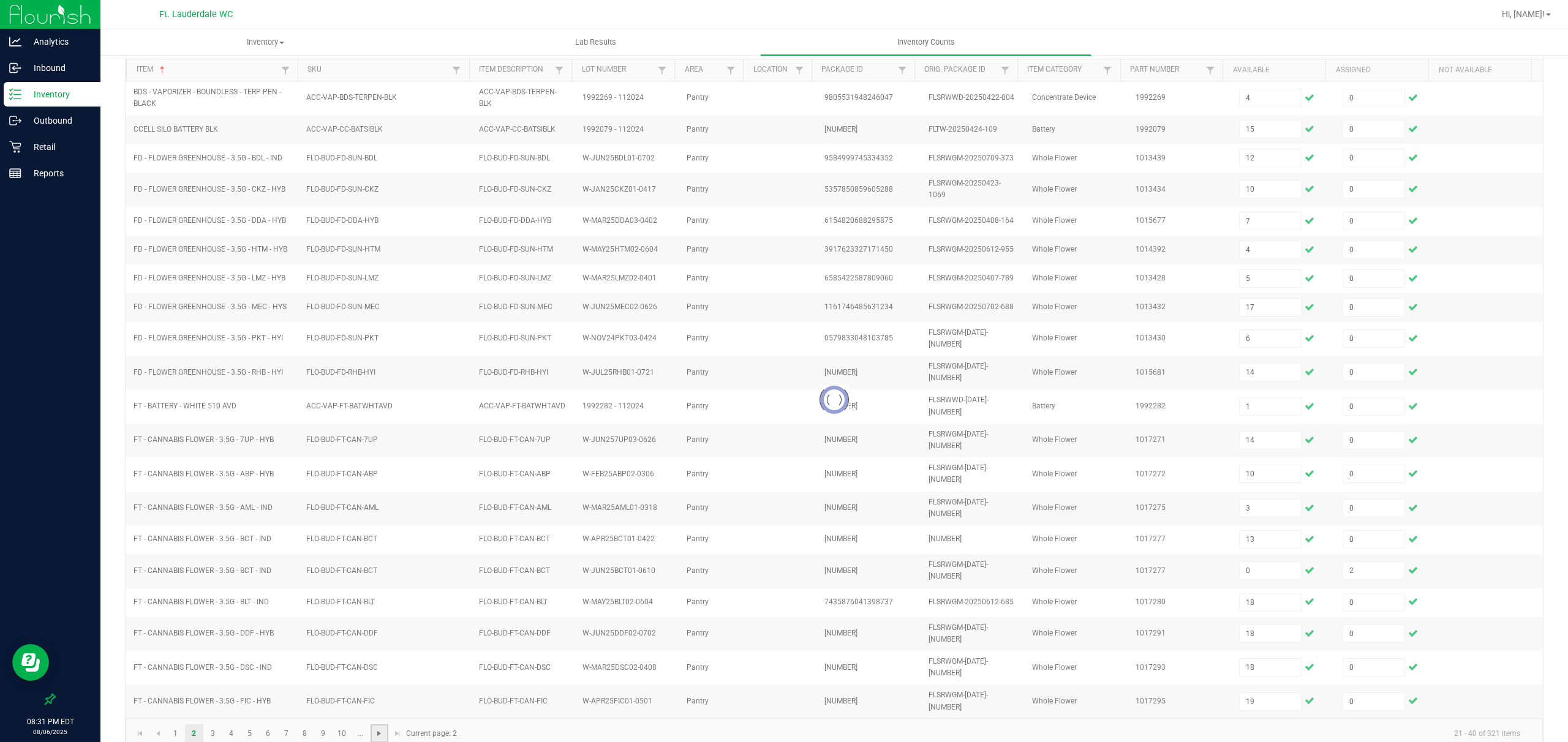 type 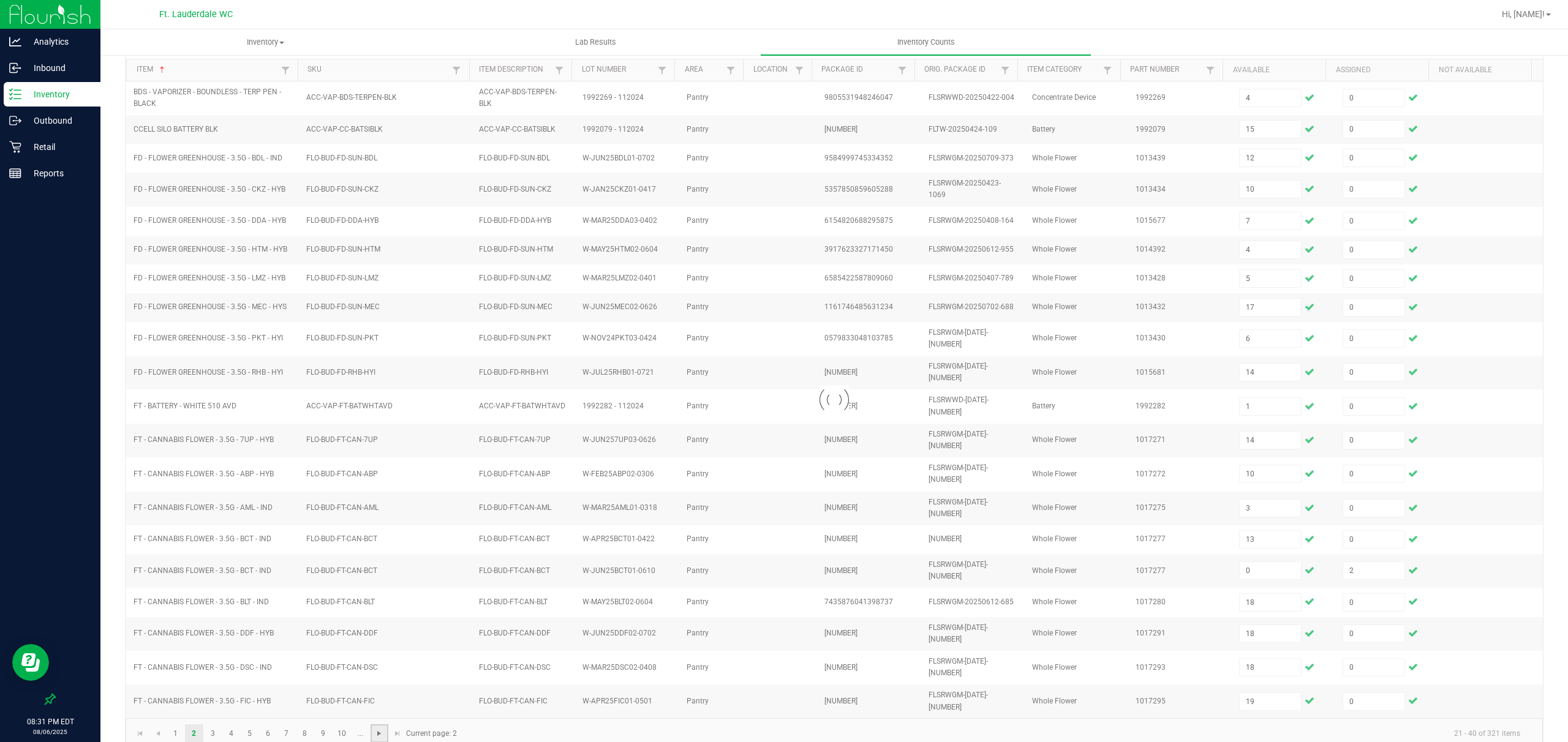 type 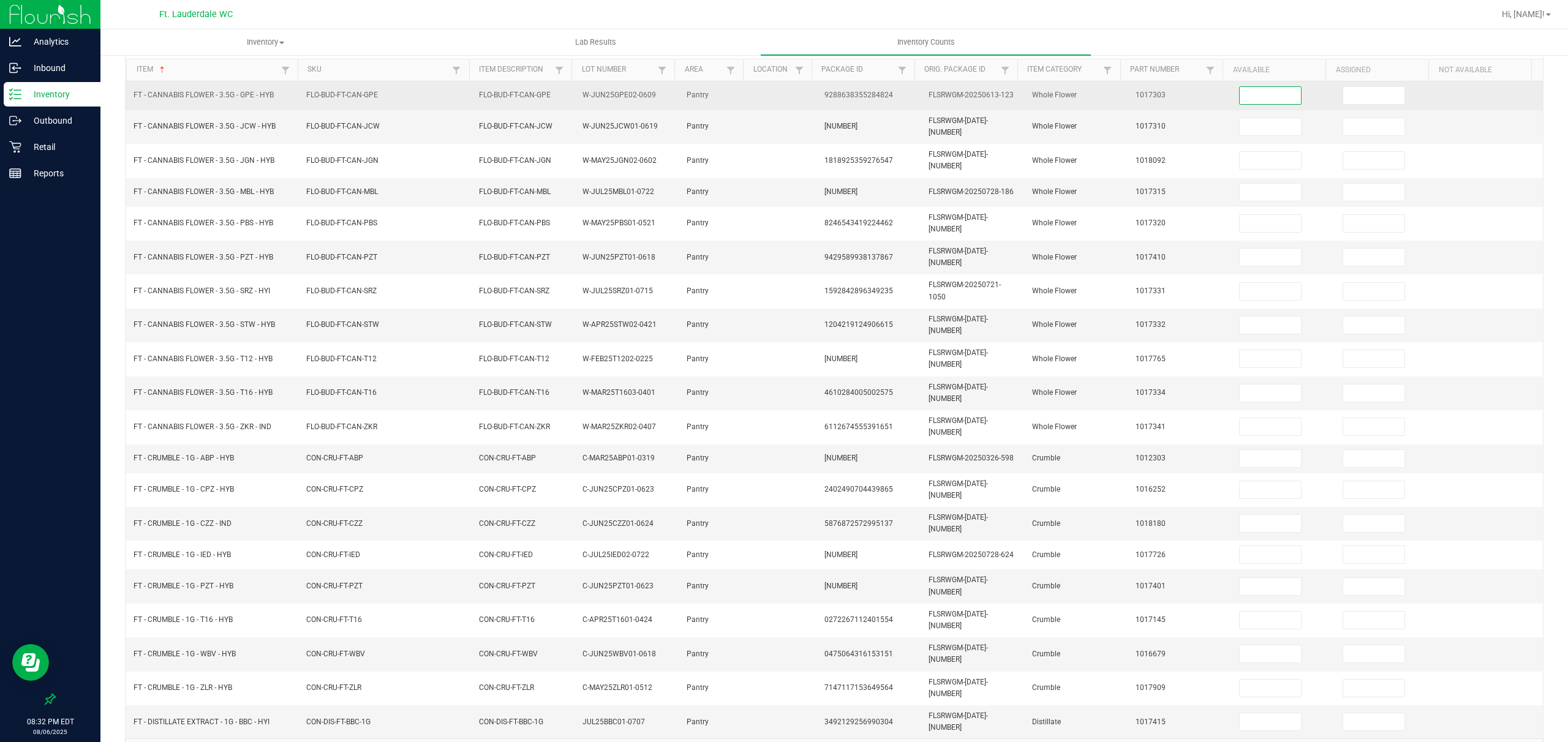 click at bounding box center [1270, 96] 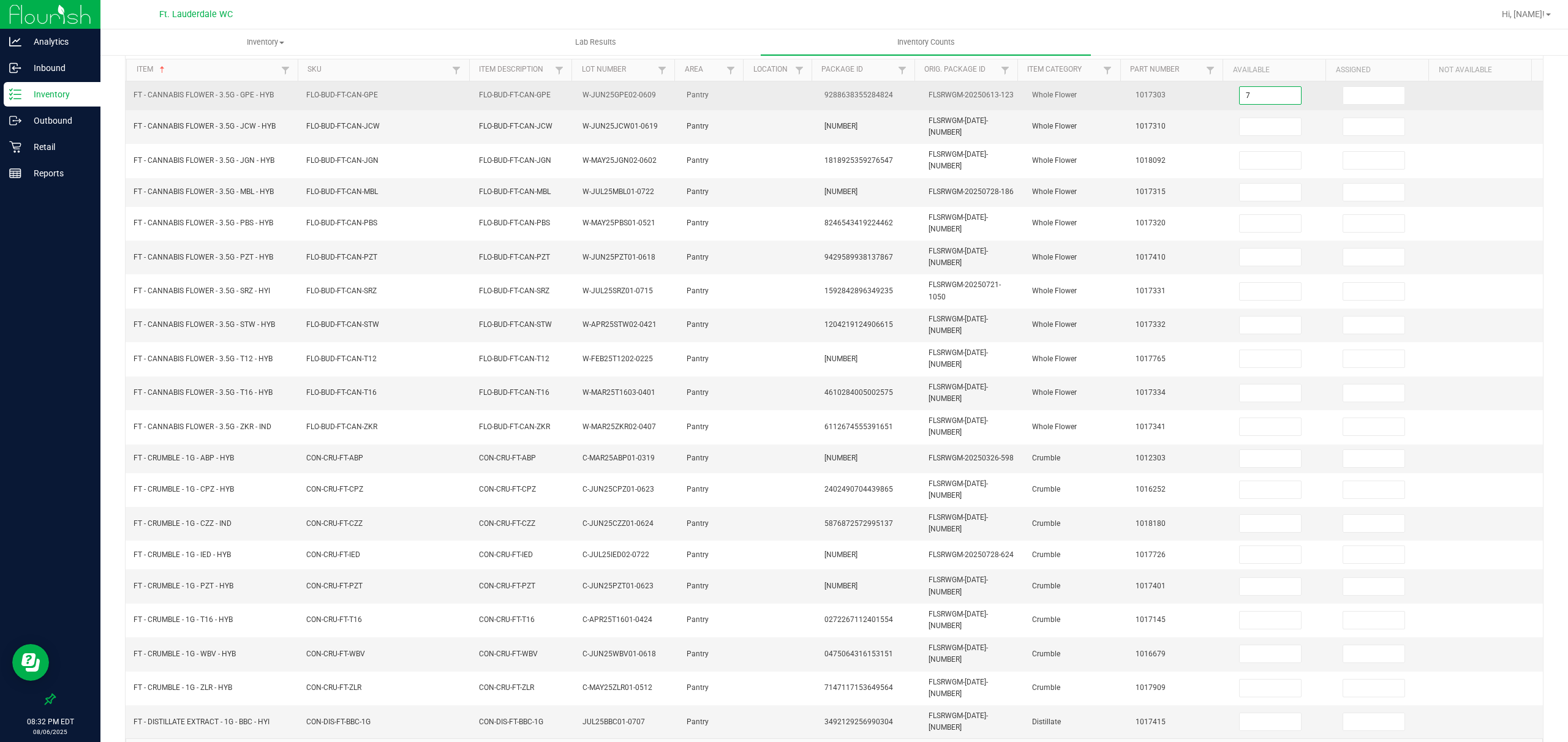type on "7" 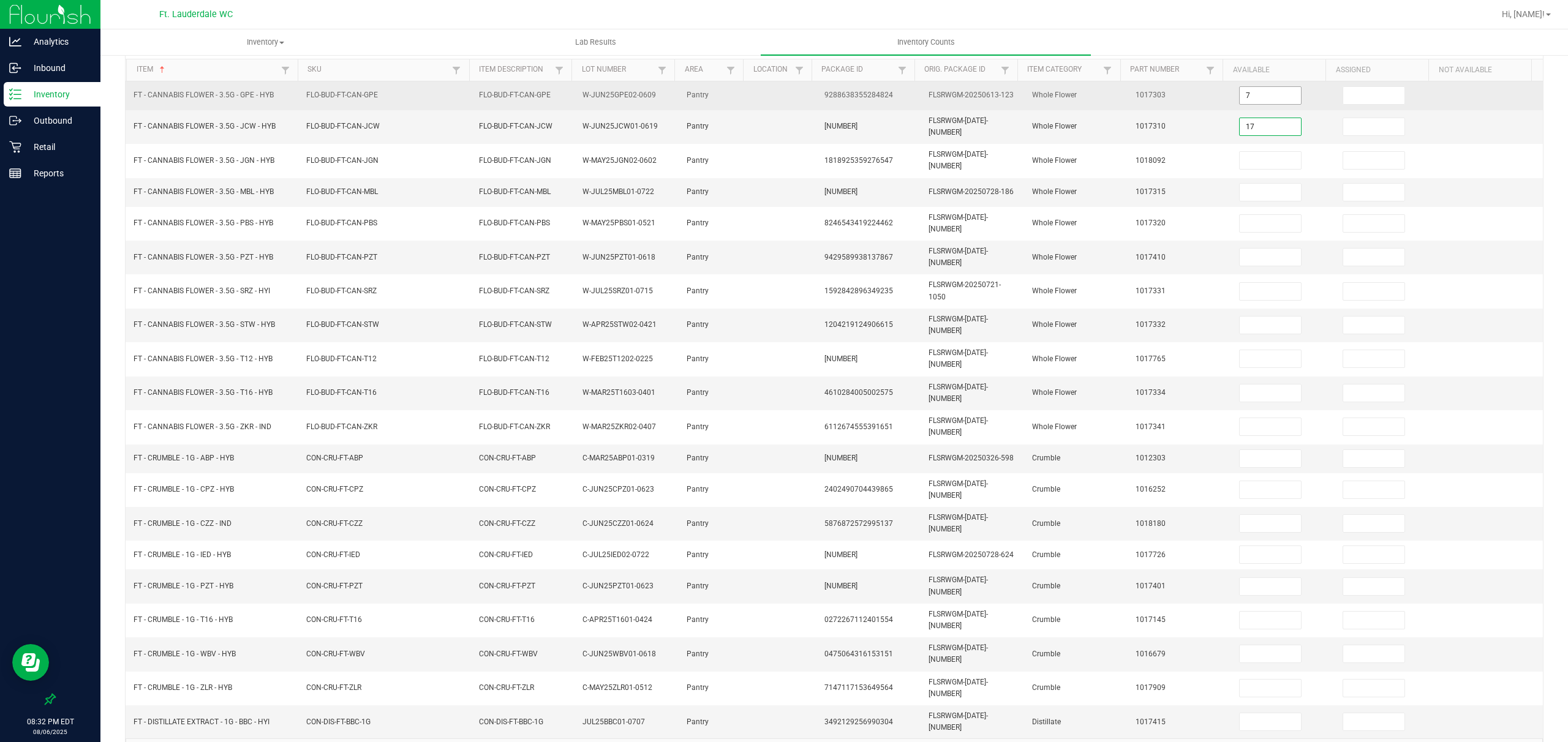 type on "17" 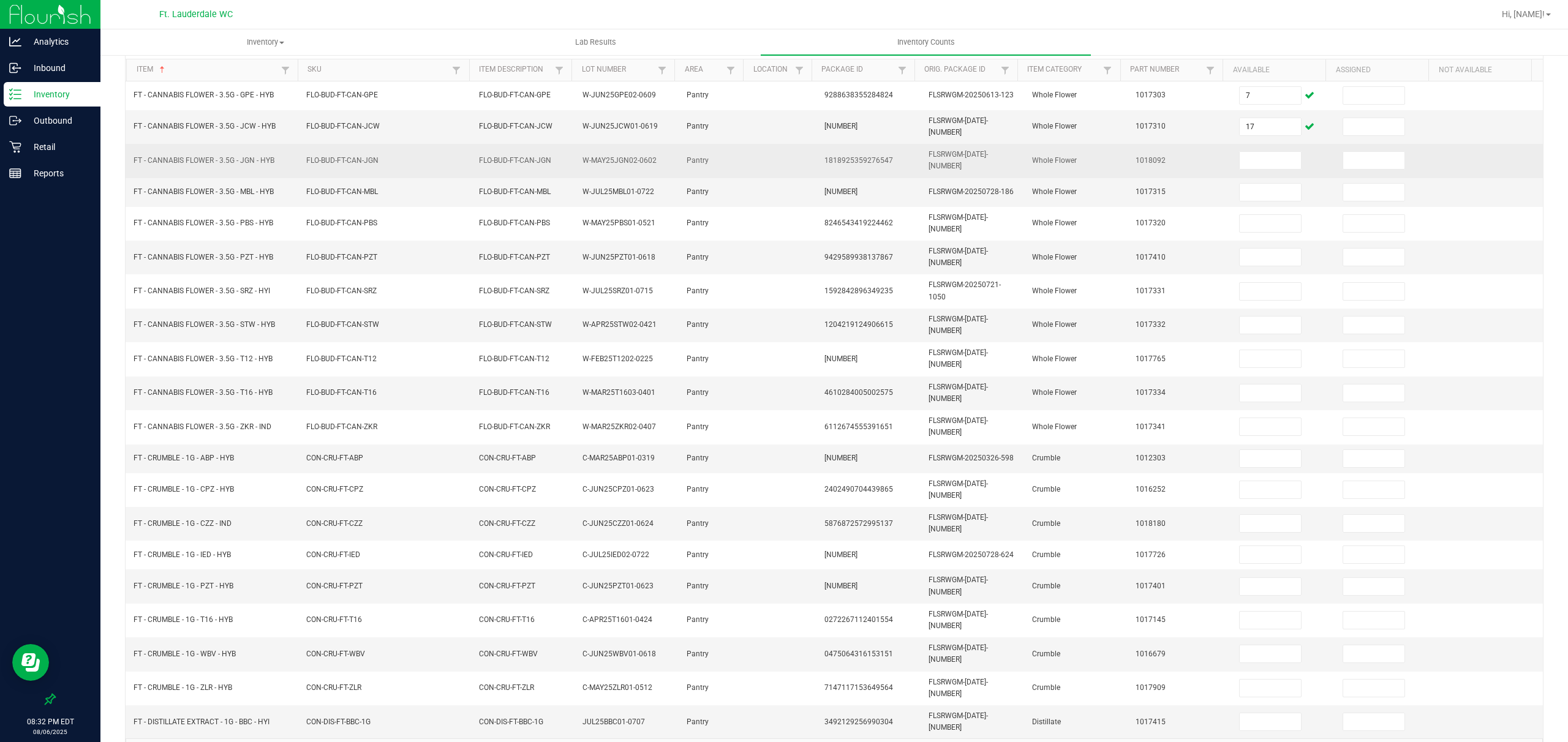 click at bounding box center [1283, 160] 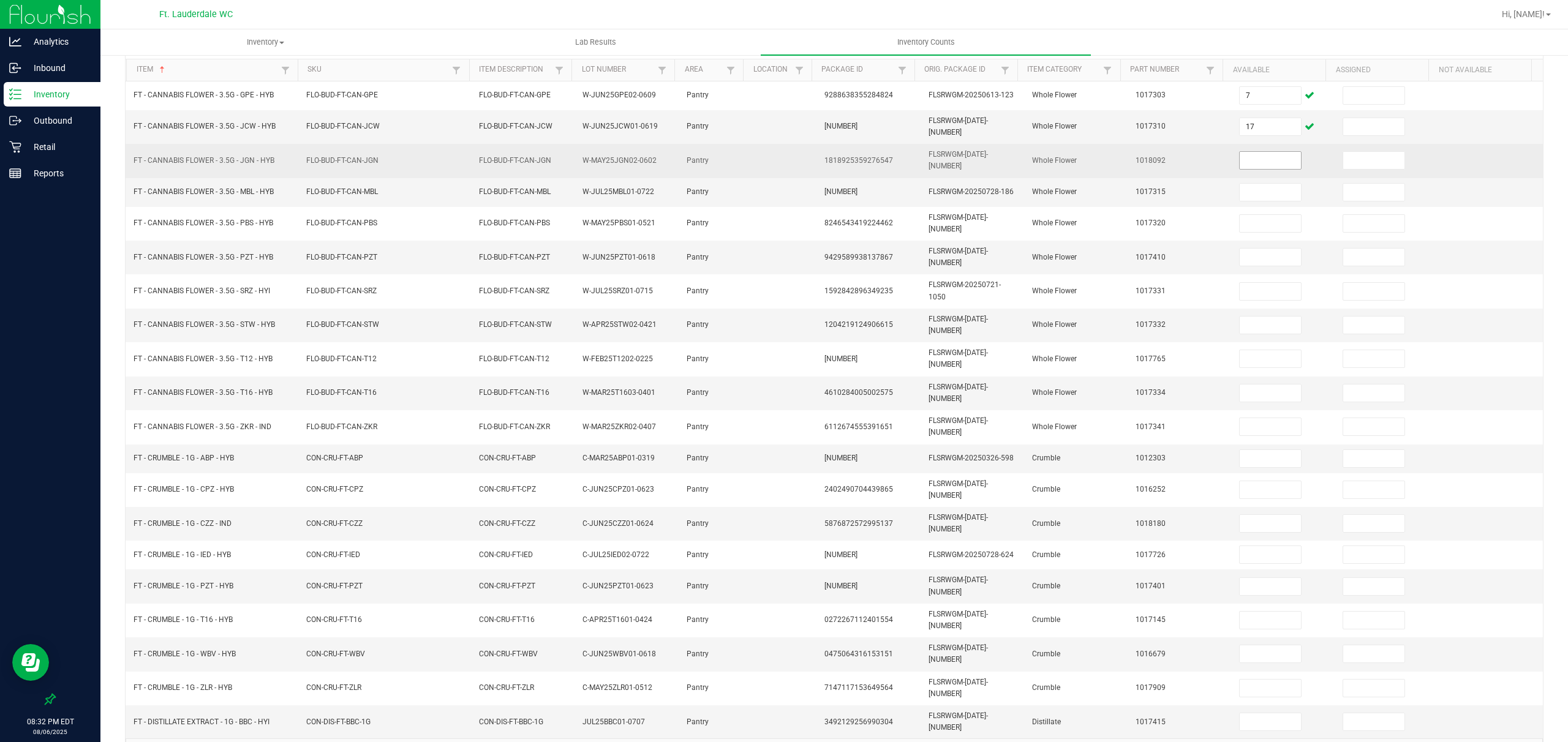 click at bounding box center [1270, 160] 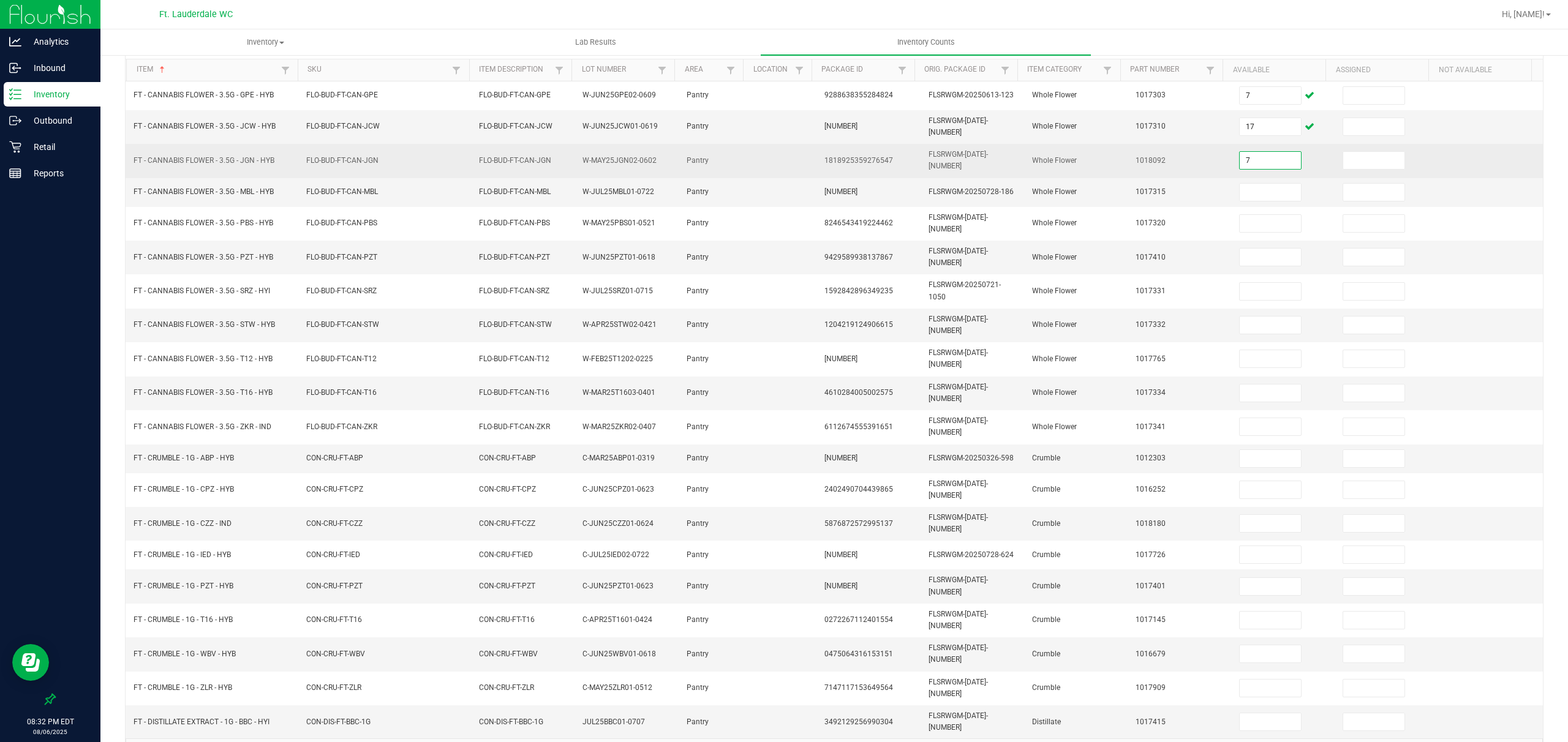 type on "7" 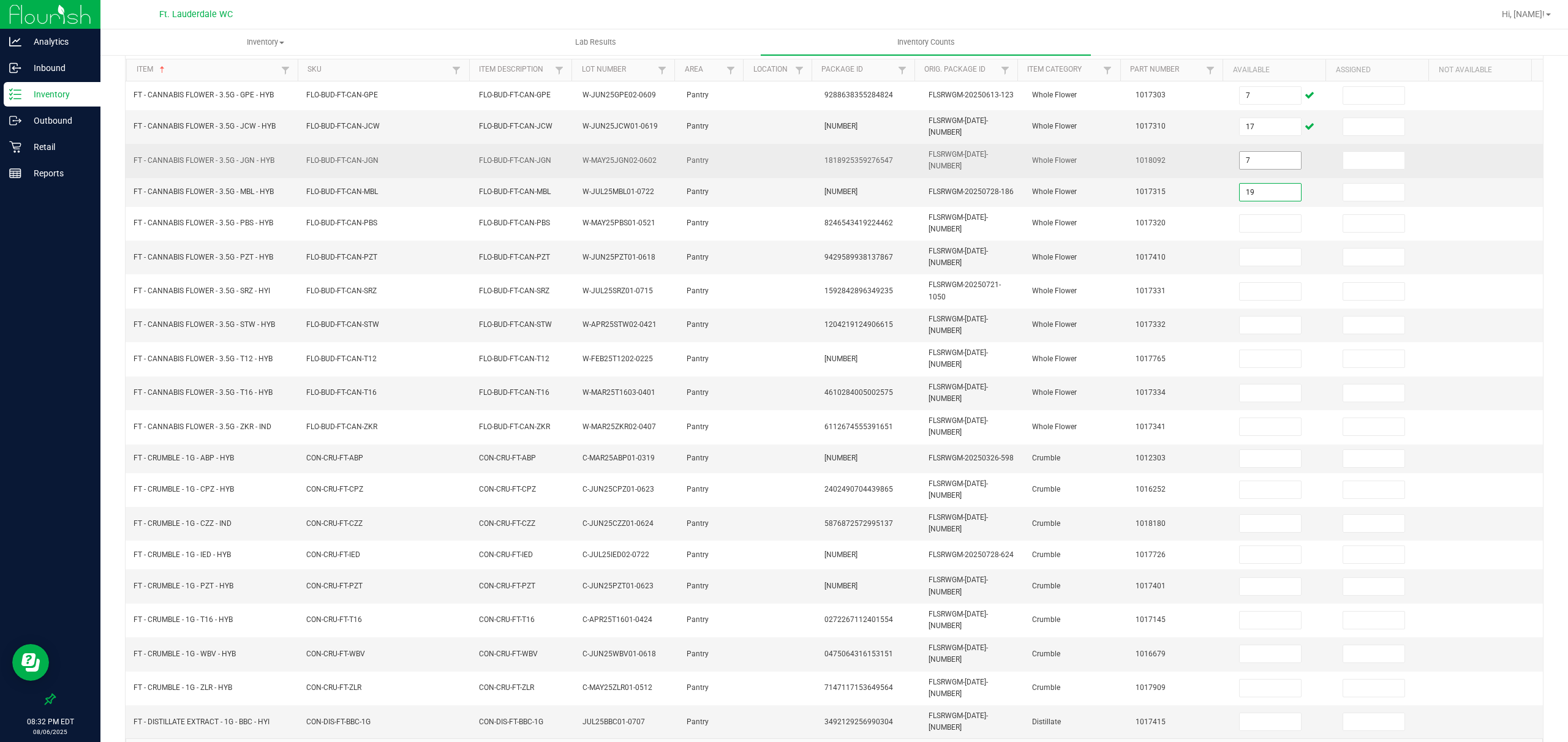 type on "19" 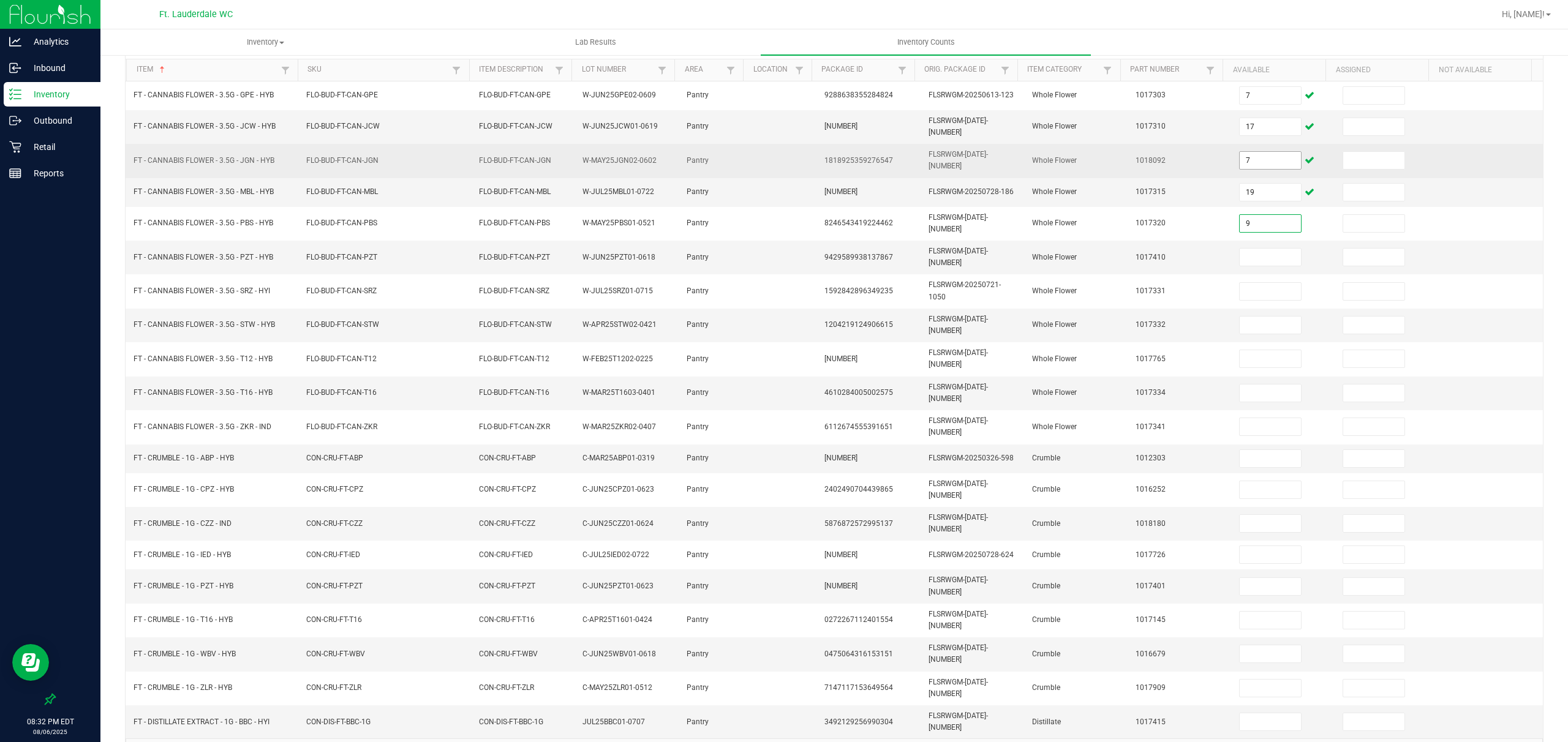 type on "9" 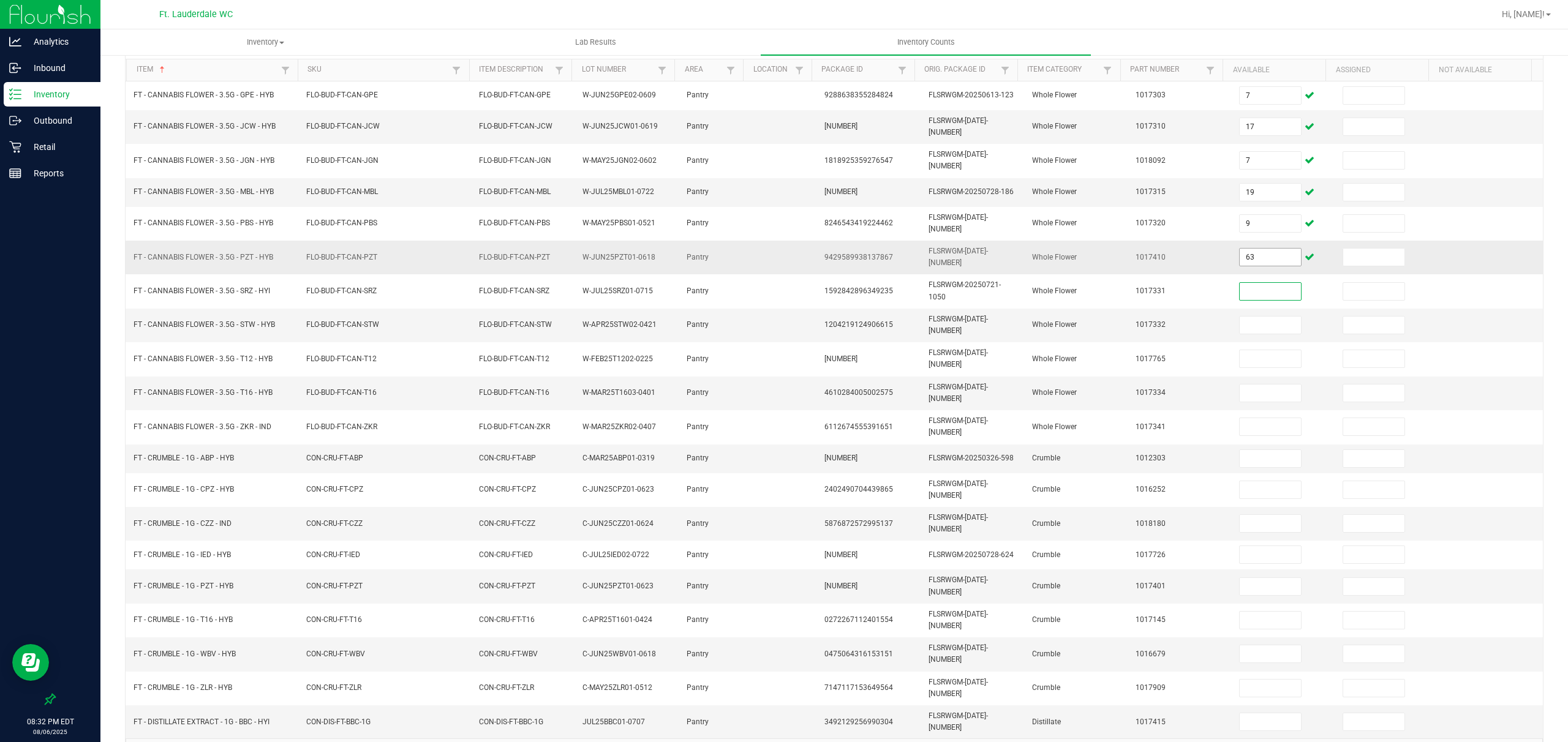 click on "63" at bounding box center [1270, 257] 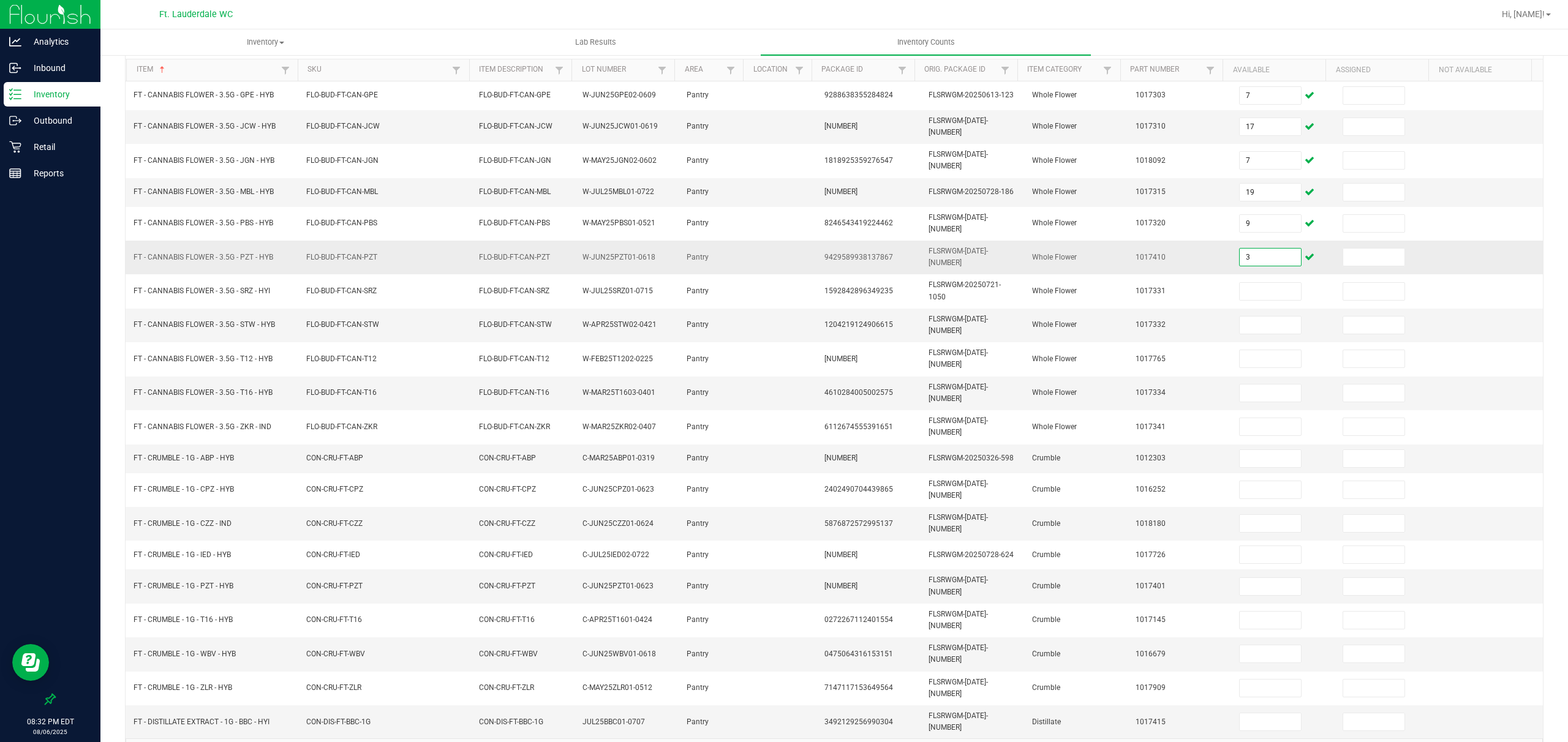 type on "3" 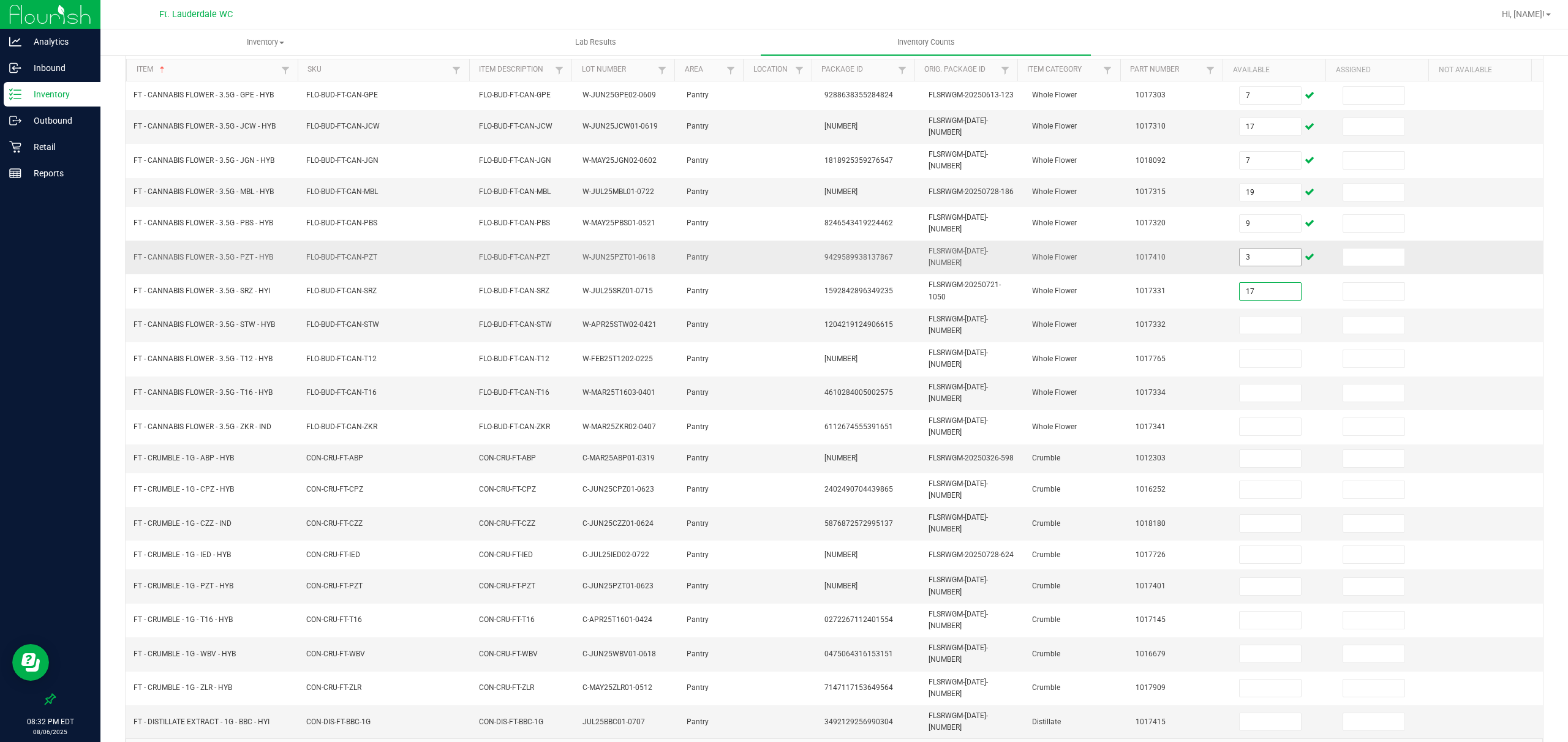 type on "17" 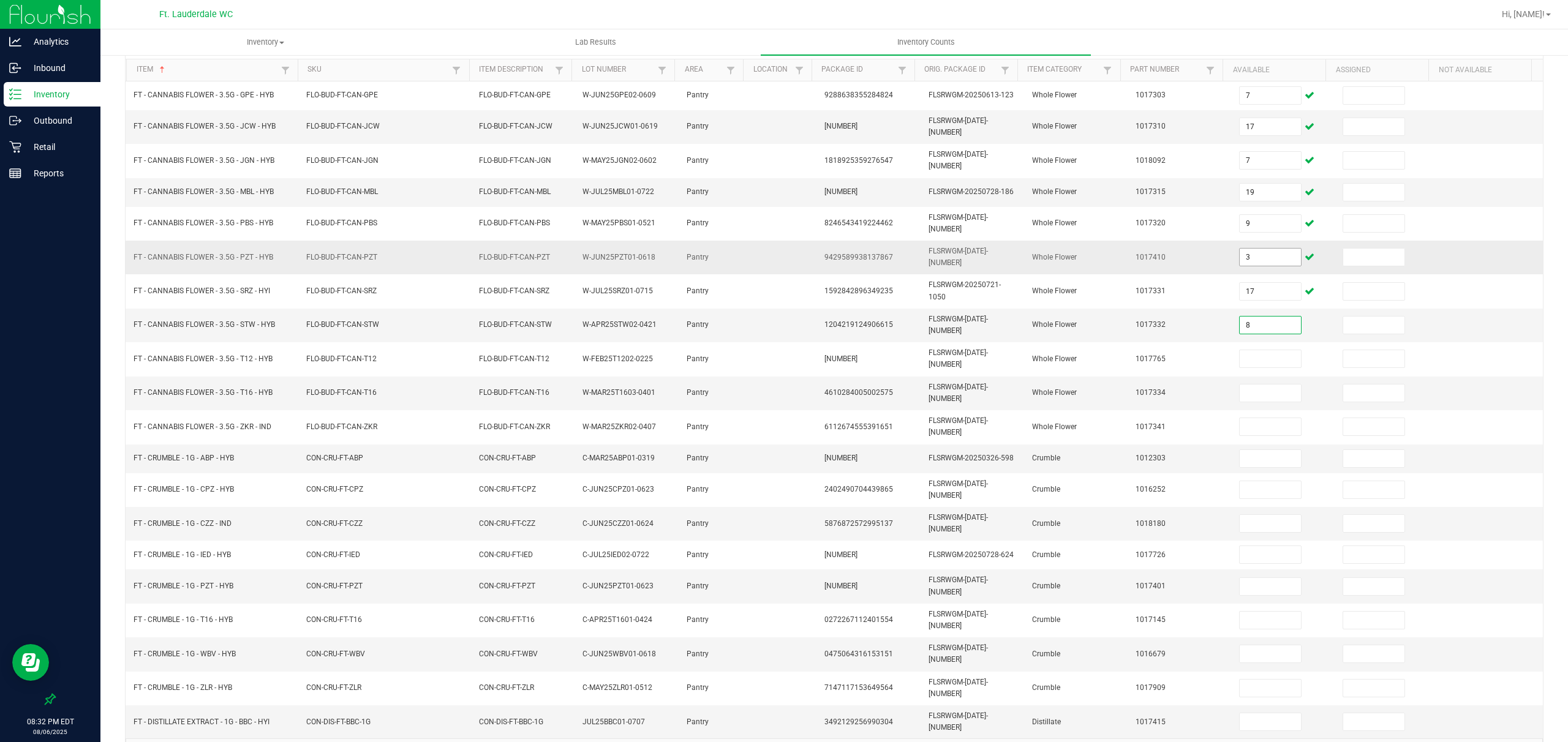 type on "8" 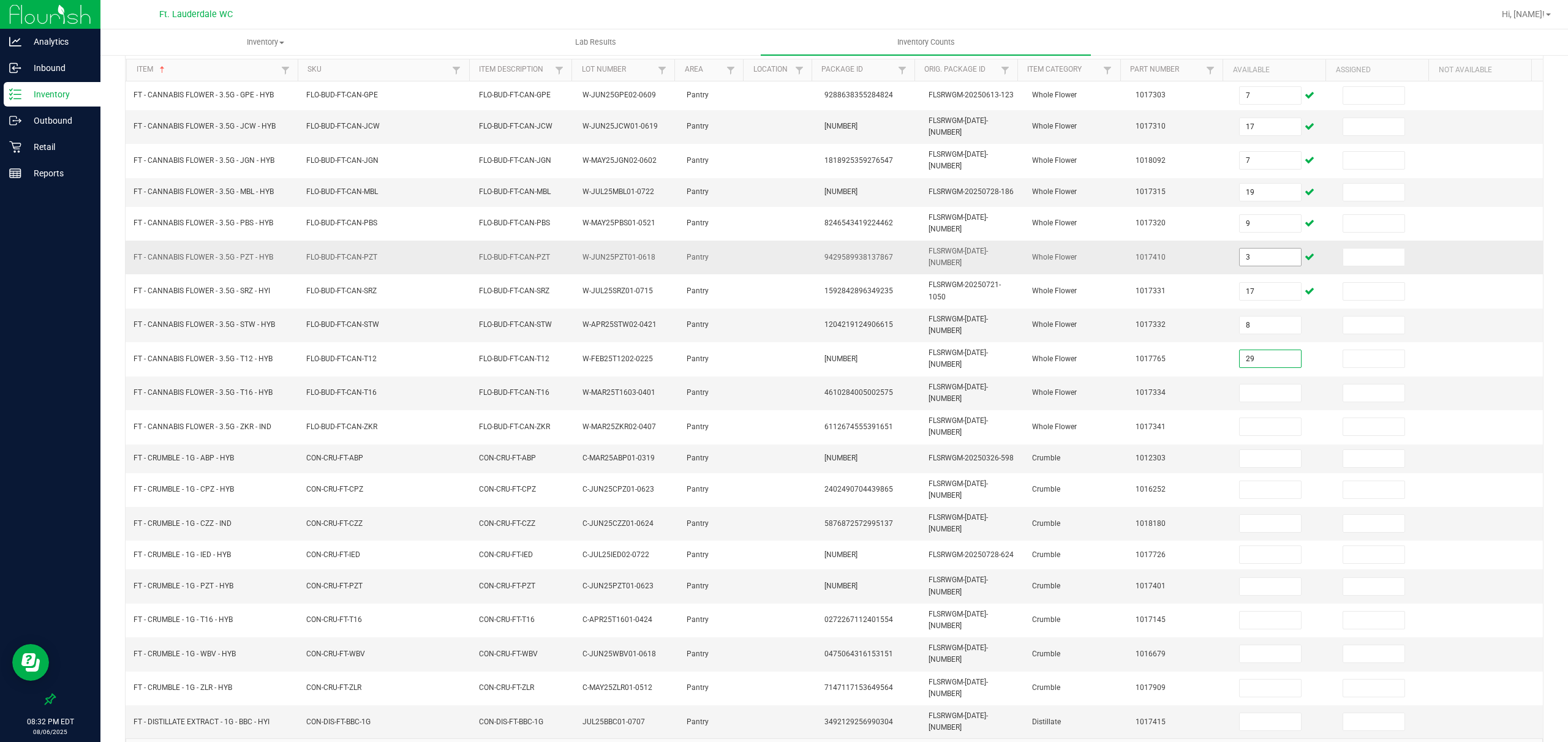 type on "29" 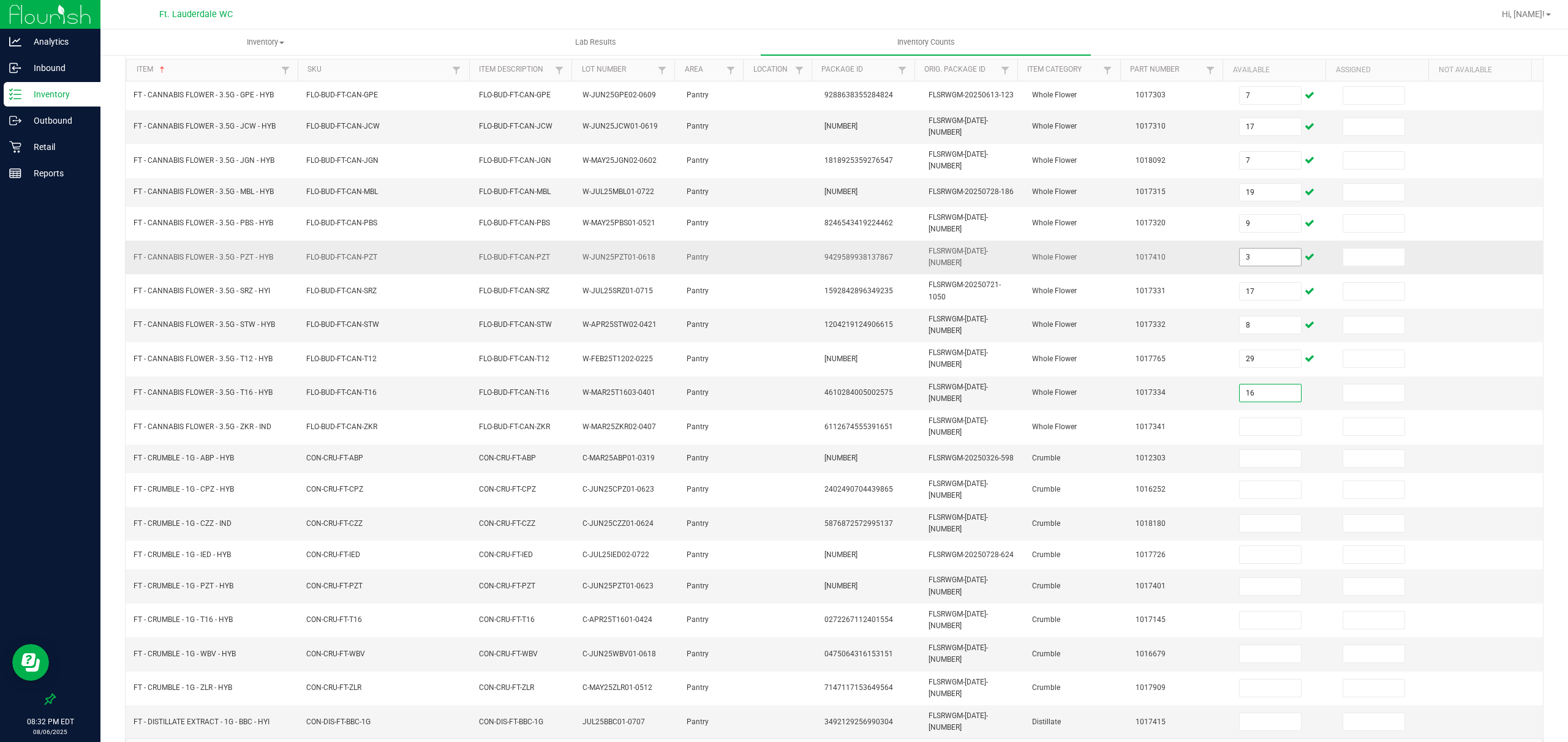 type on "16" 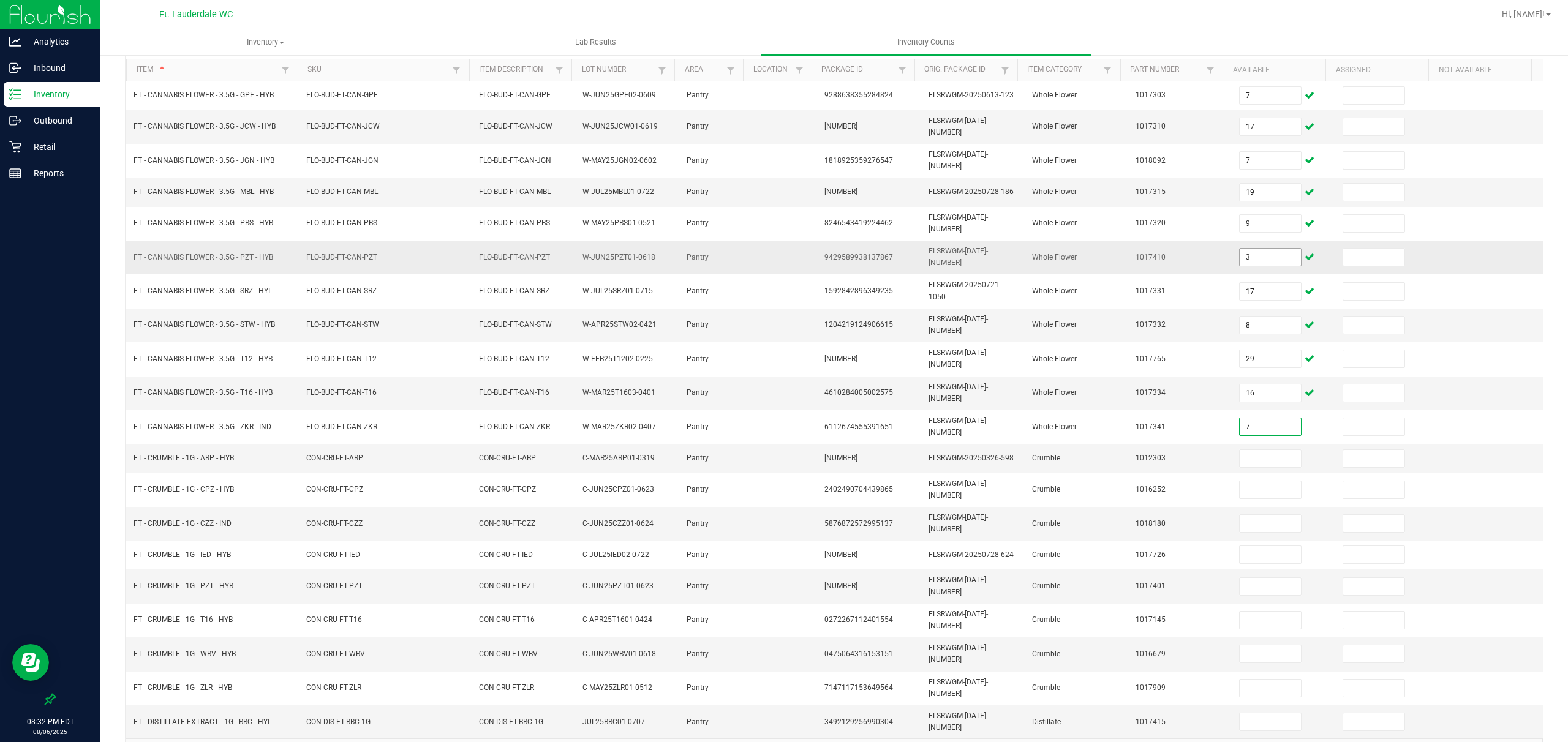 type on "7" 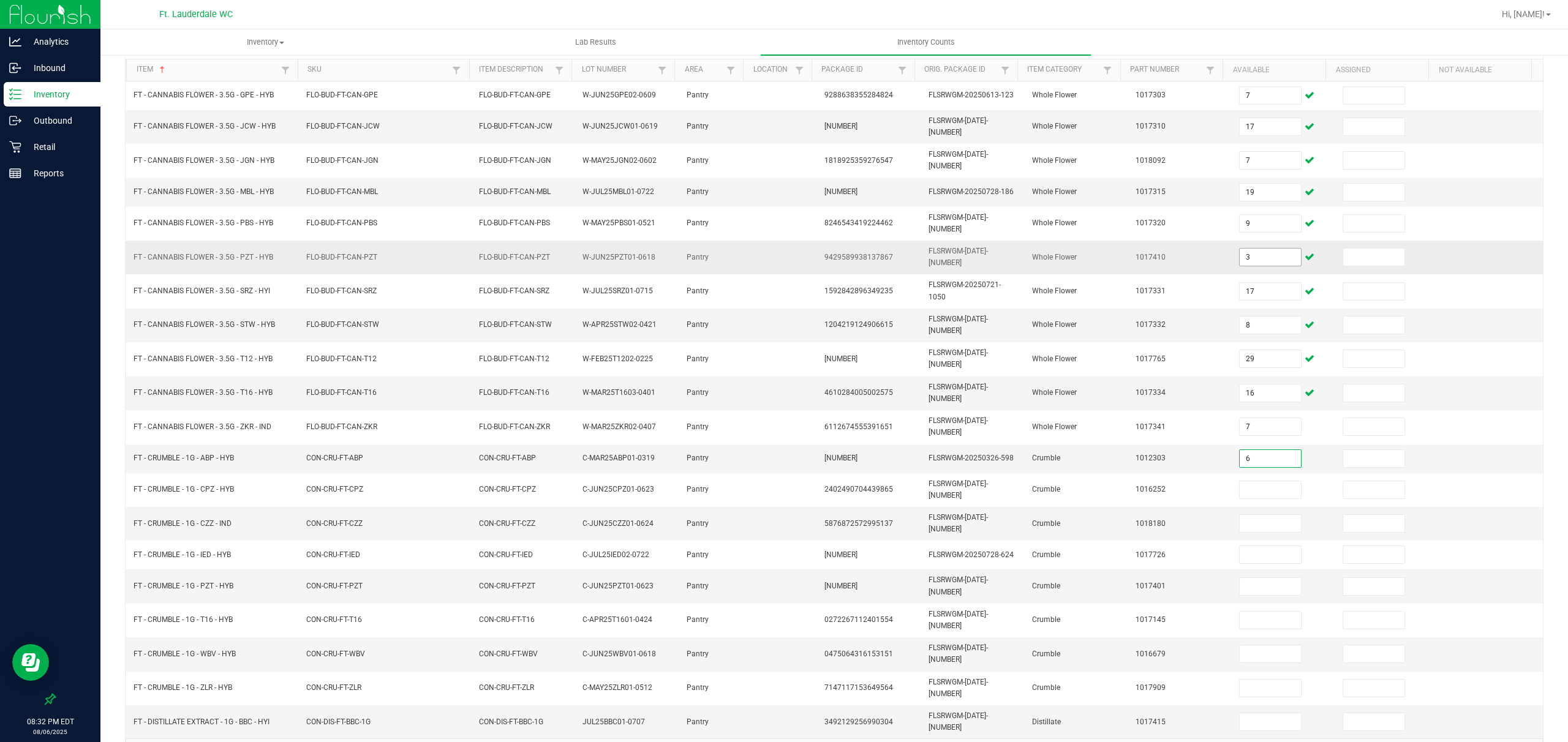 type on "6" 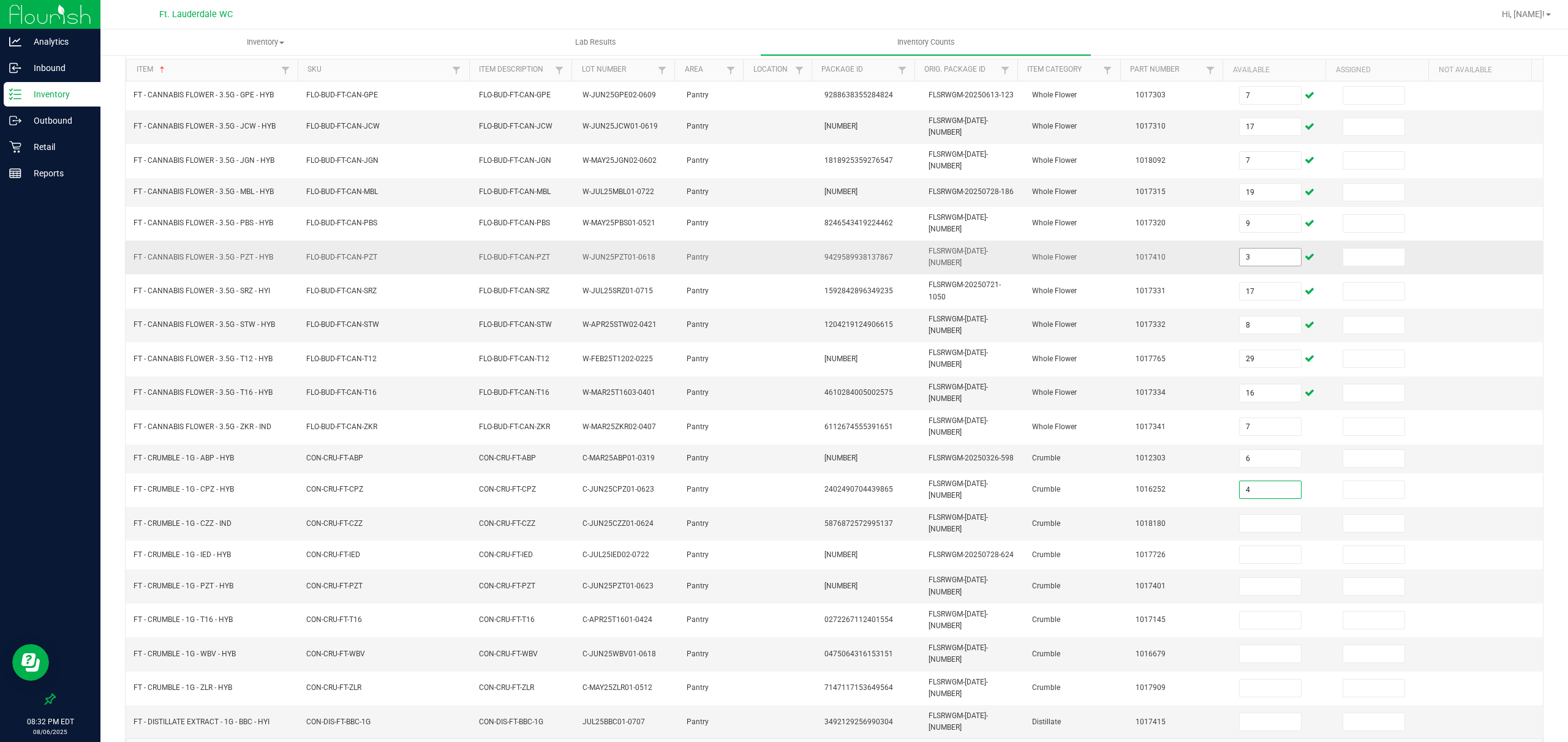 type on "4" 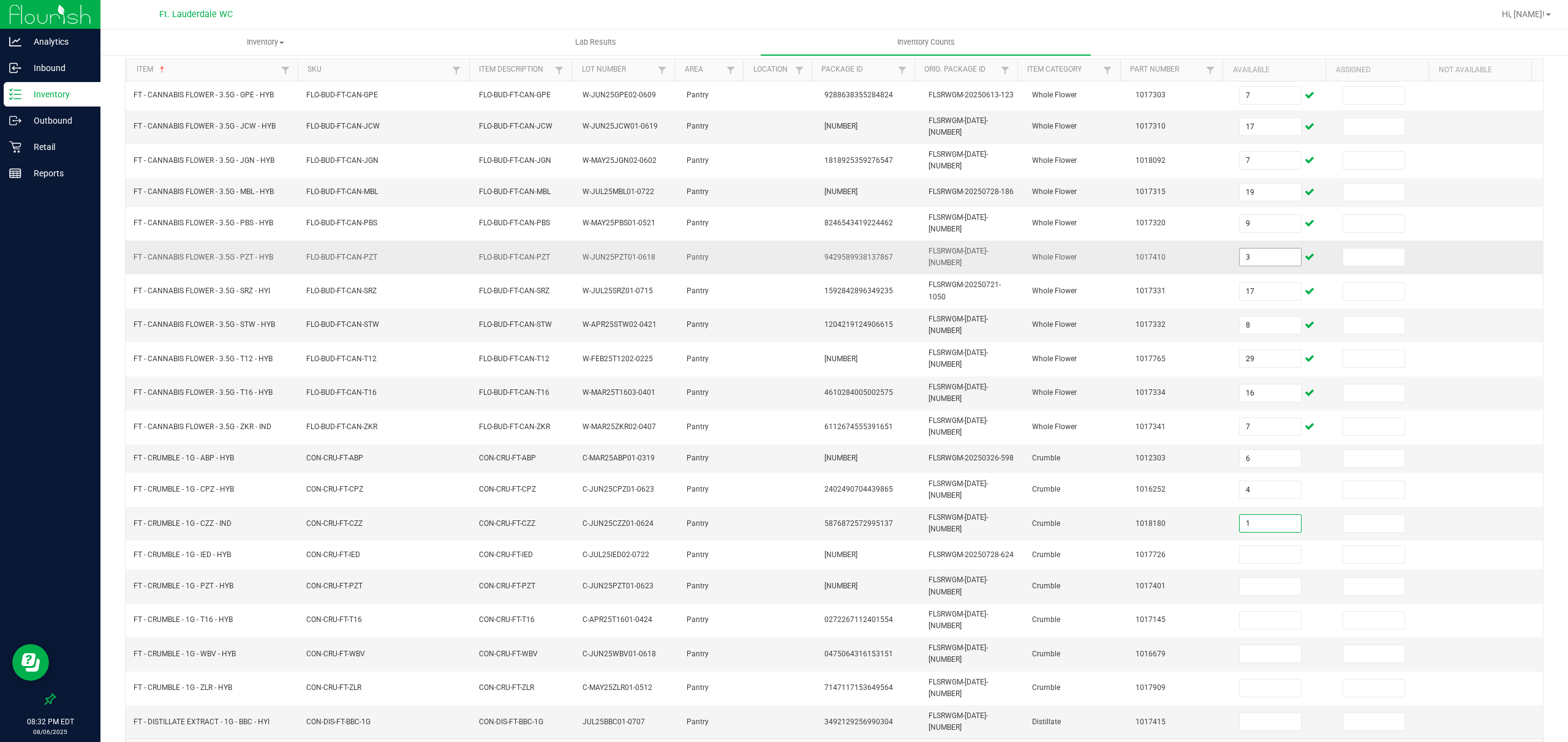 type on "1" 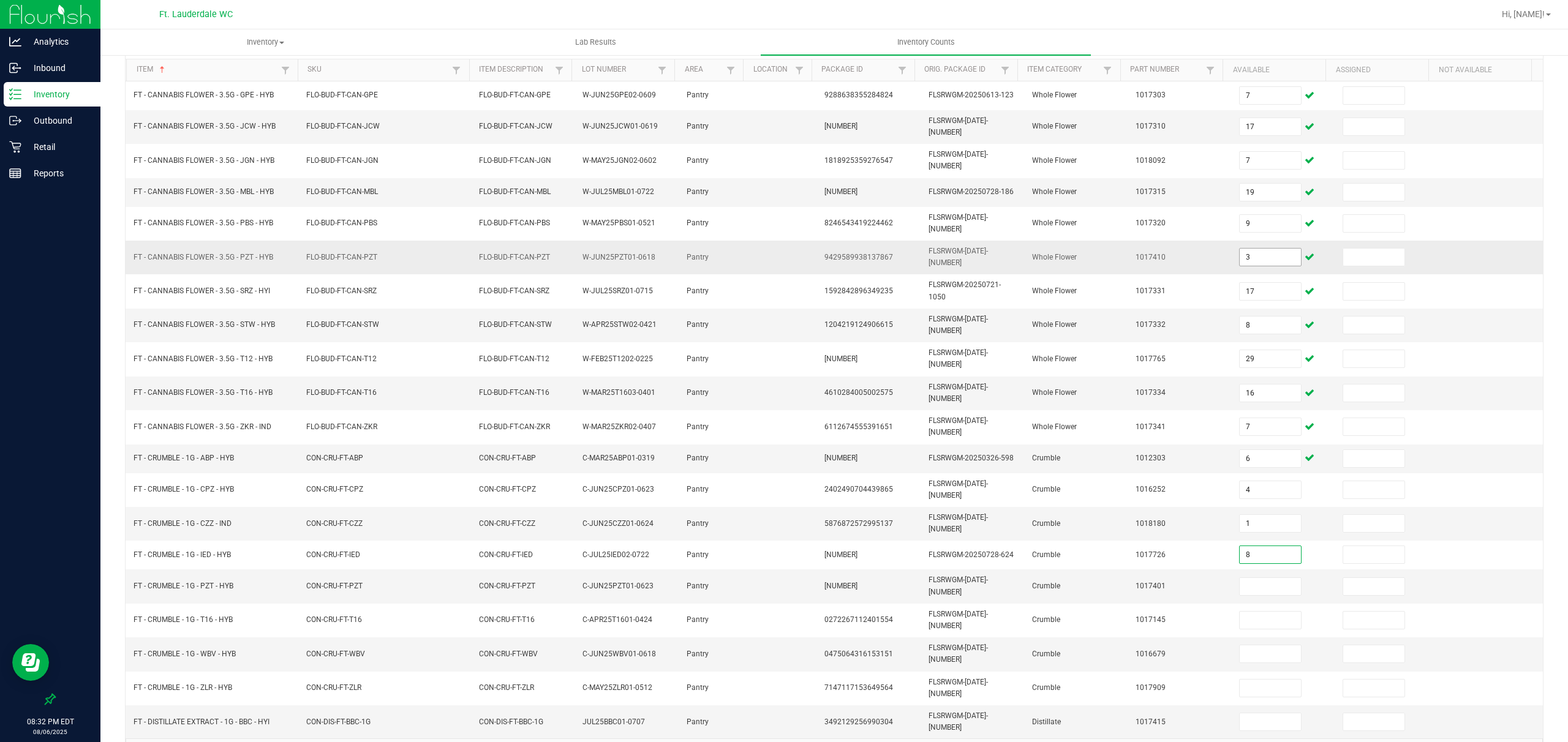 type on "8" 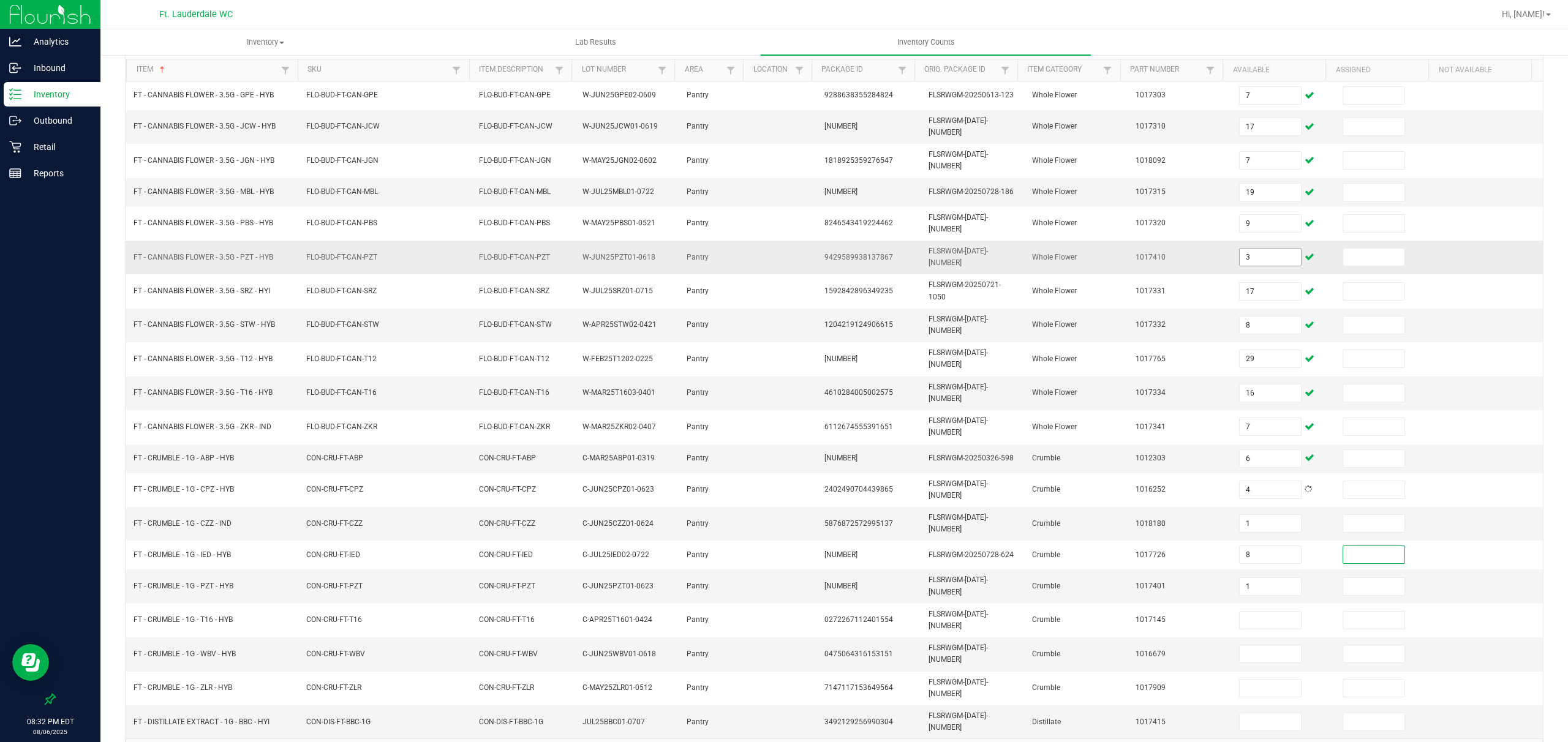 type on "1" 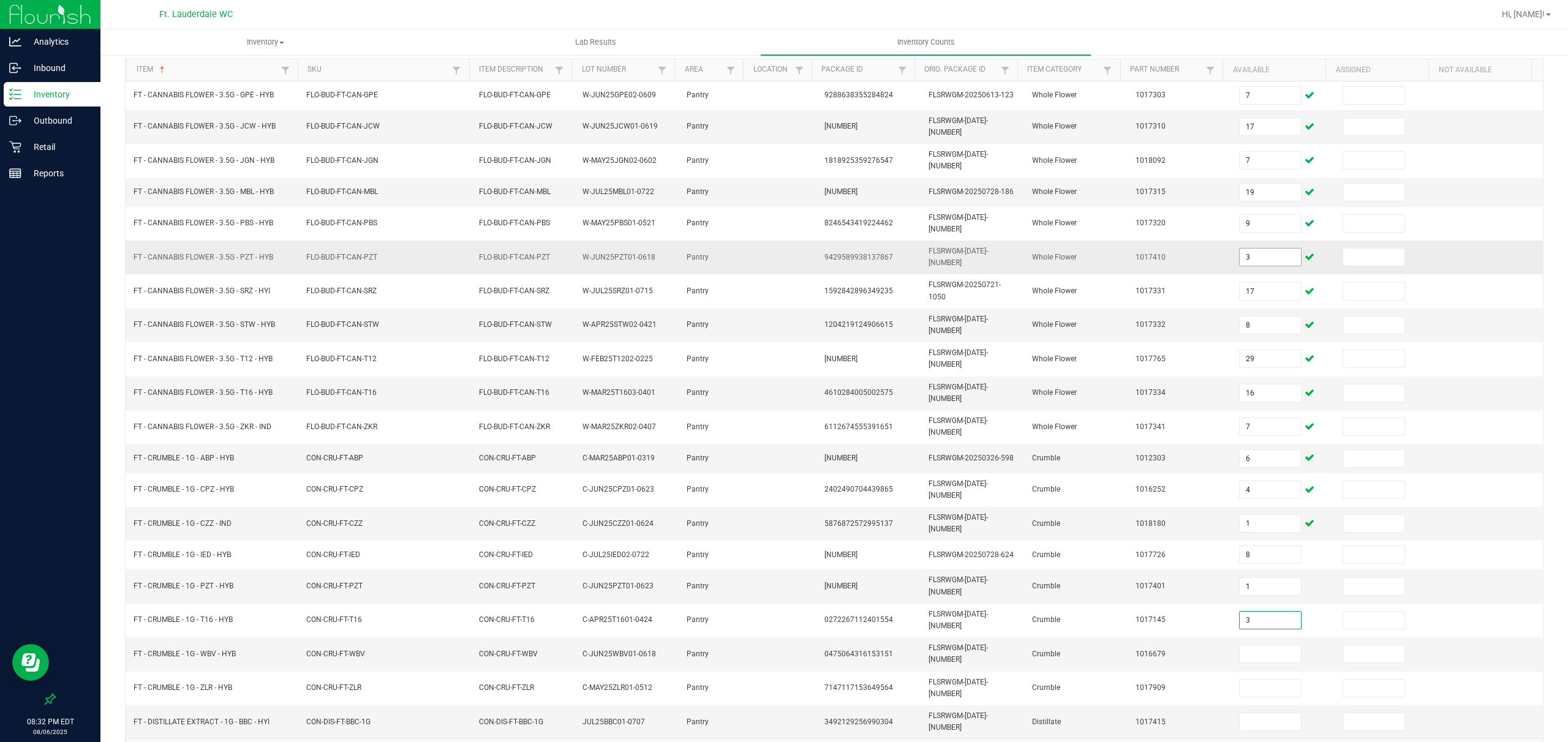 type on "3" 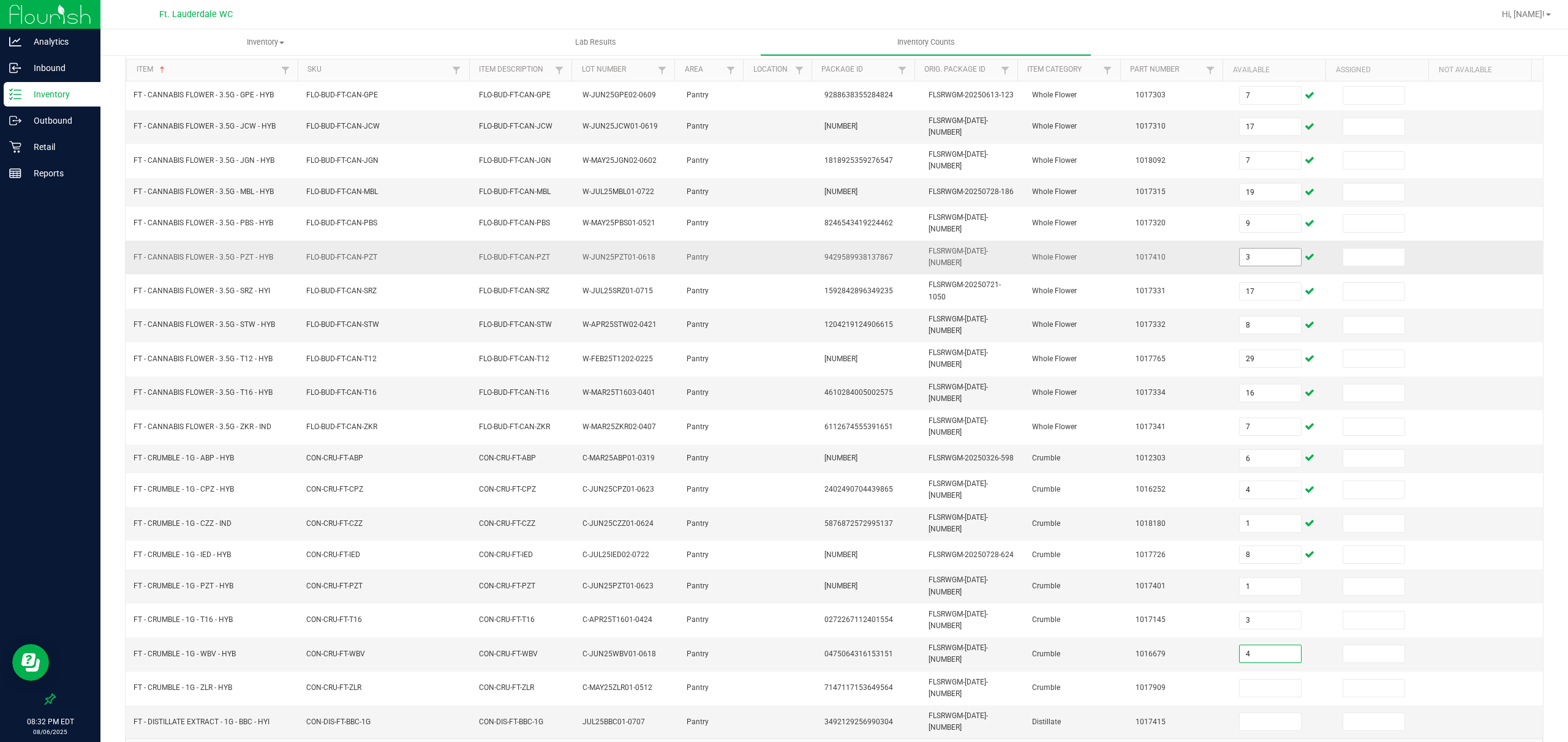 type on "4" 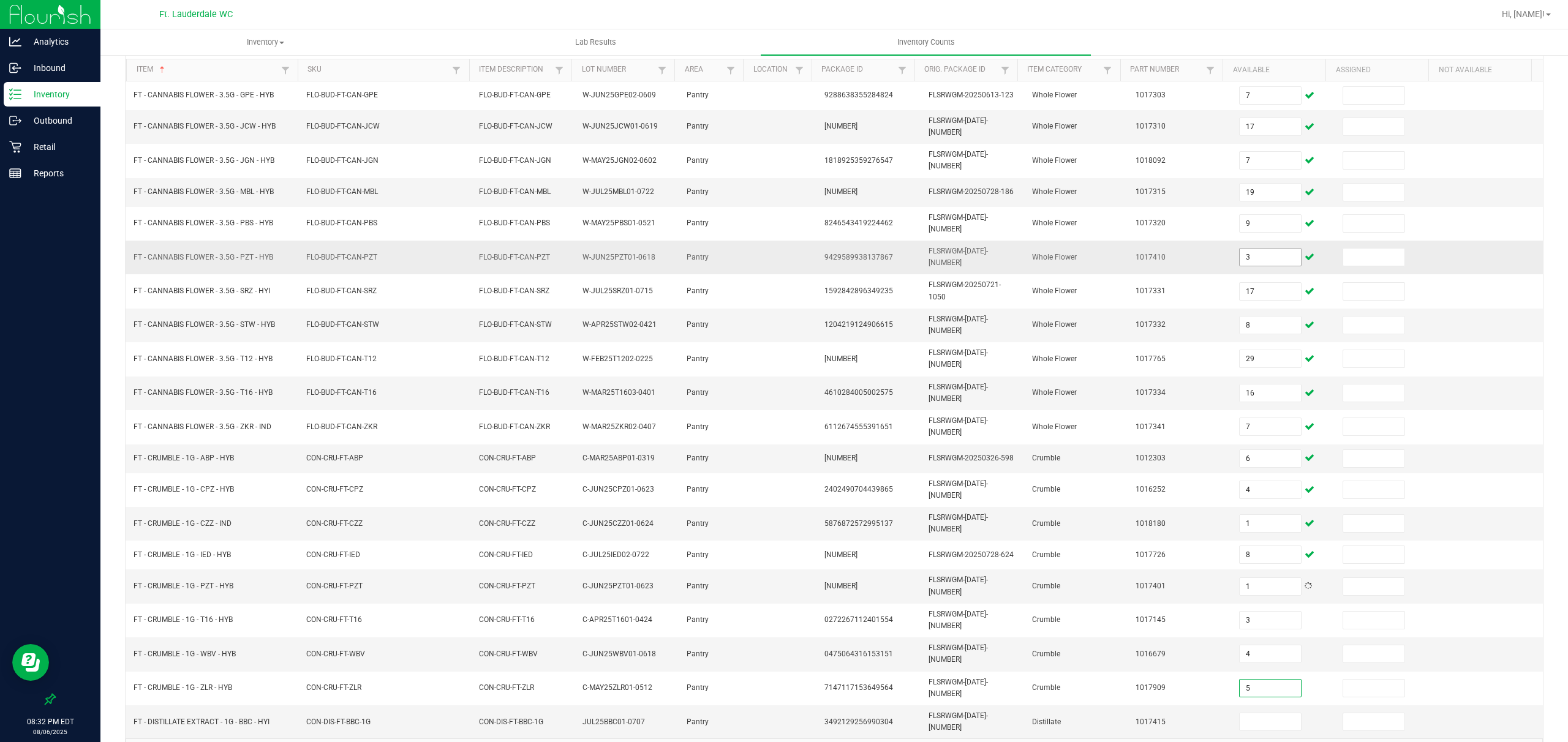 type on "5" 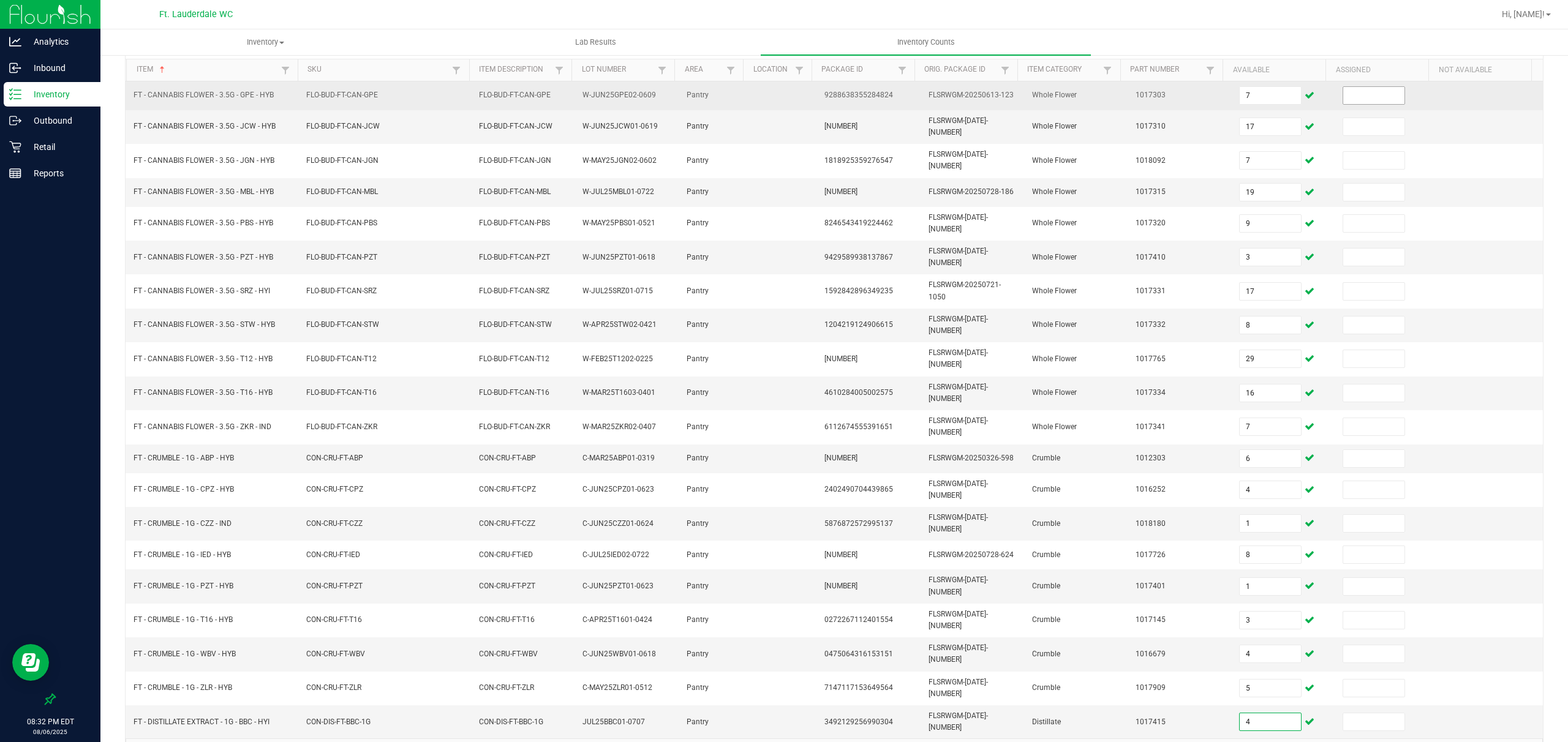 type on "4" 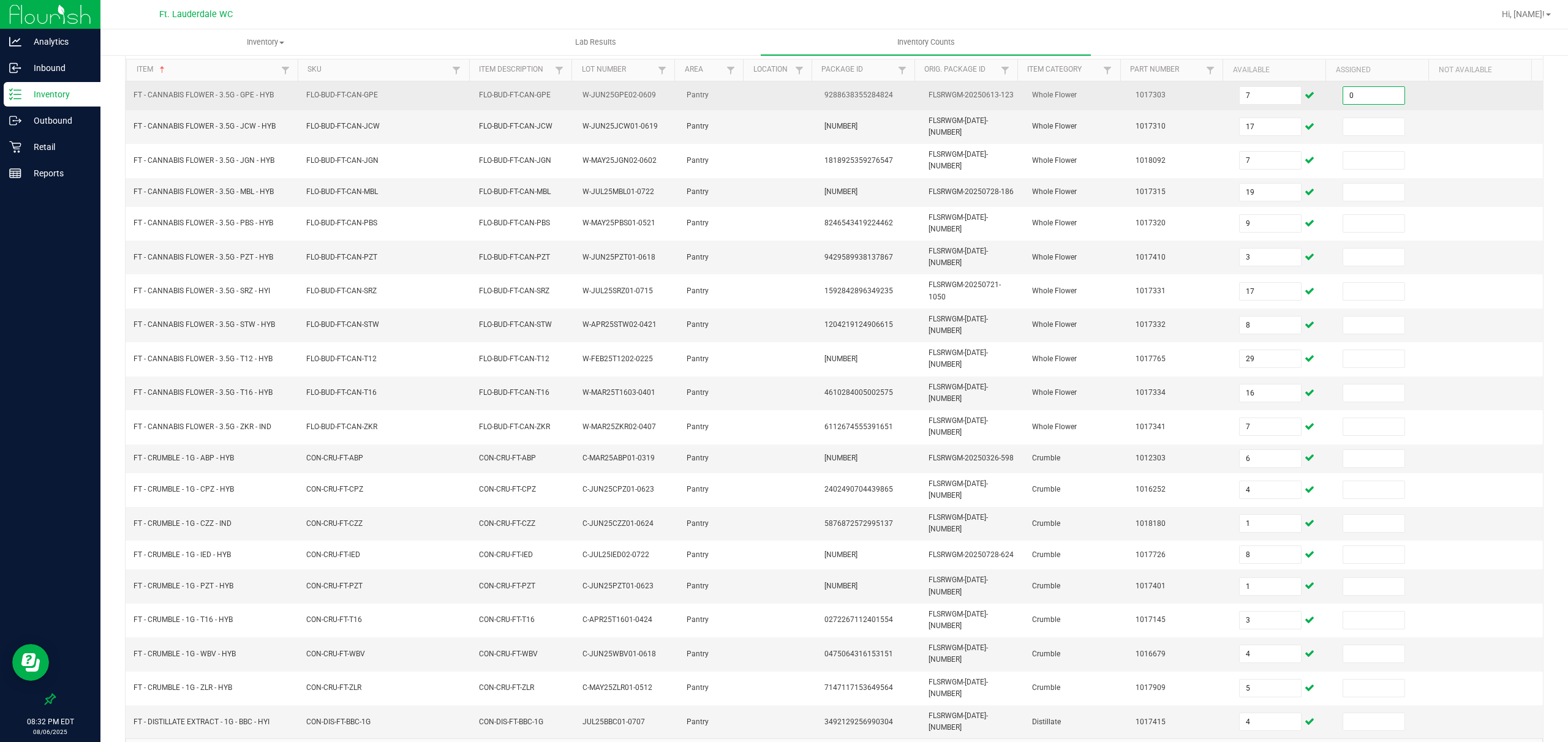 type on "0" 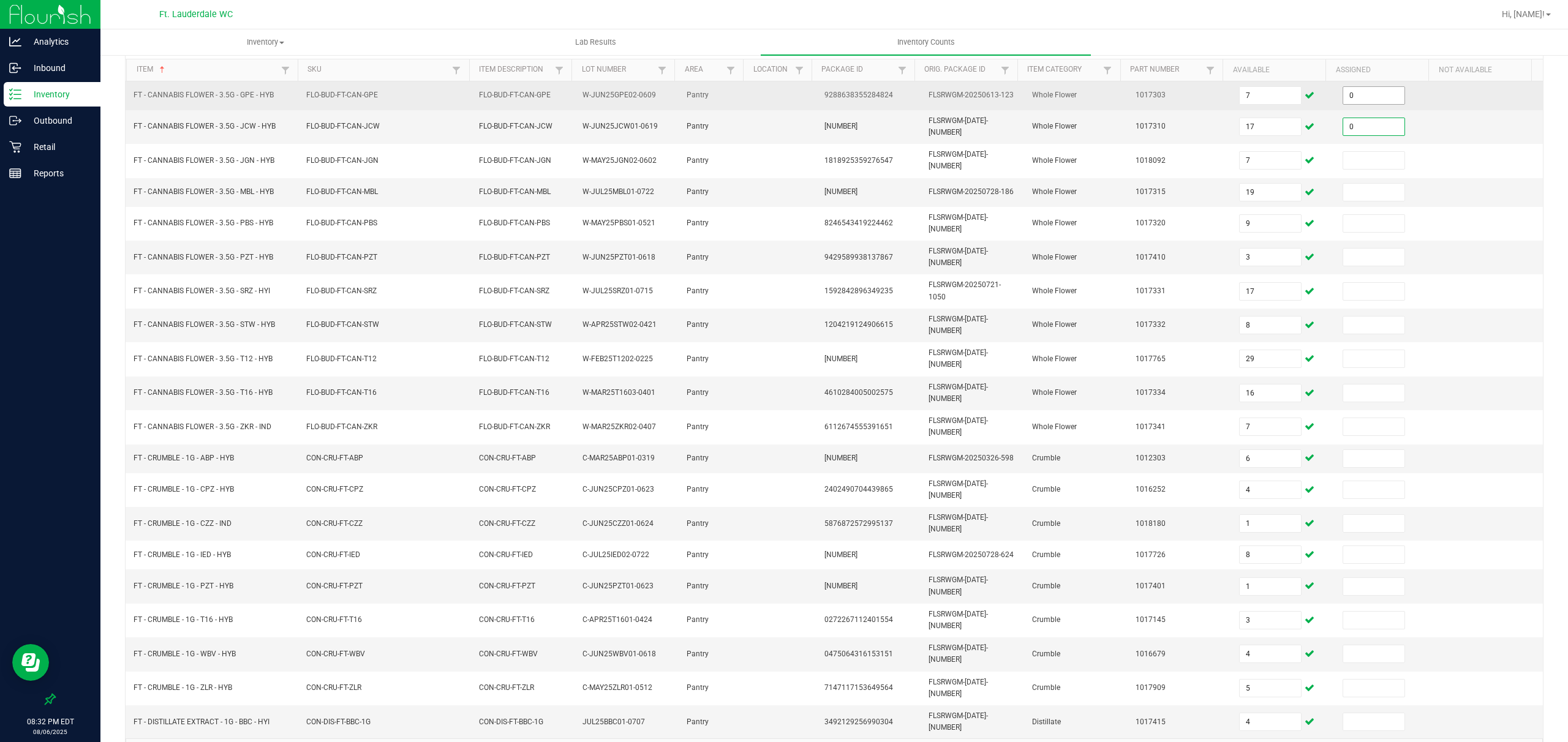 type on "0" 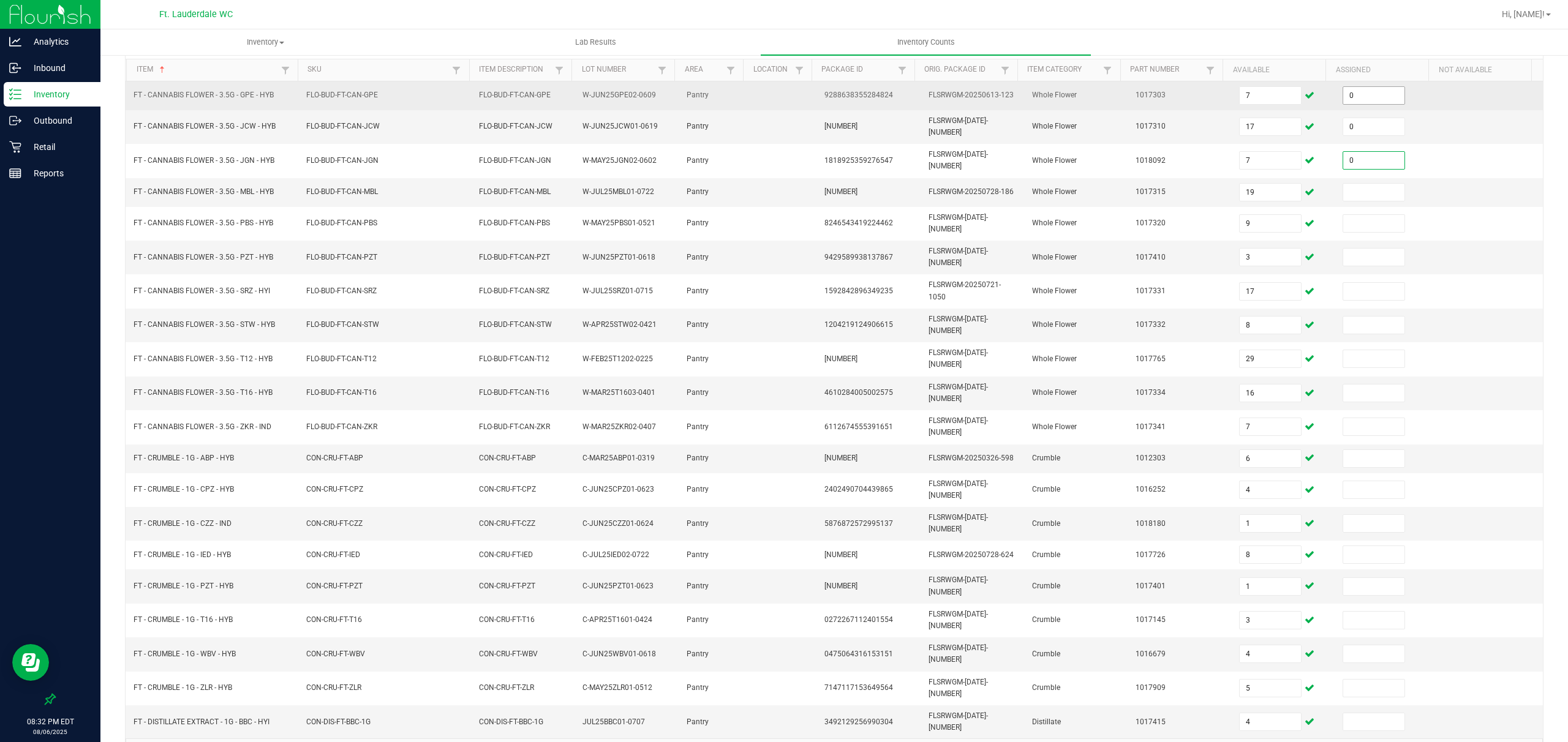 type on "0" 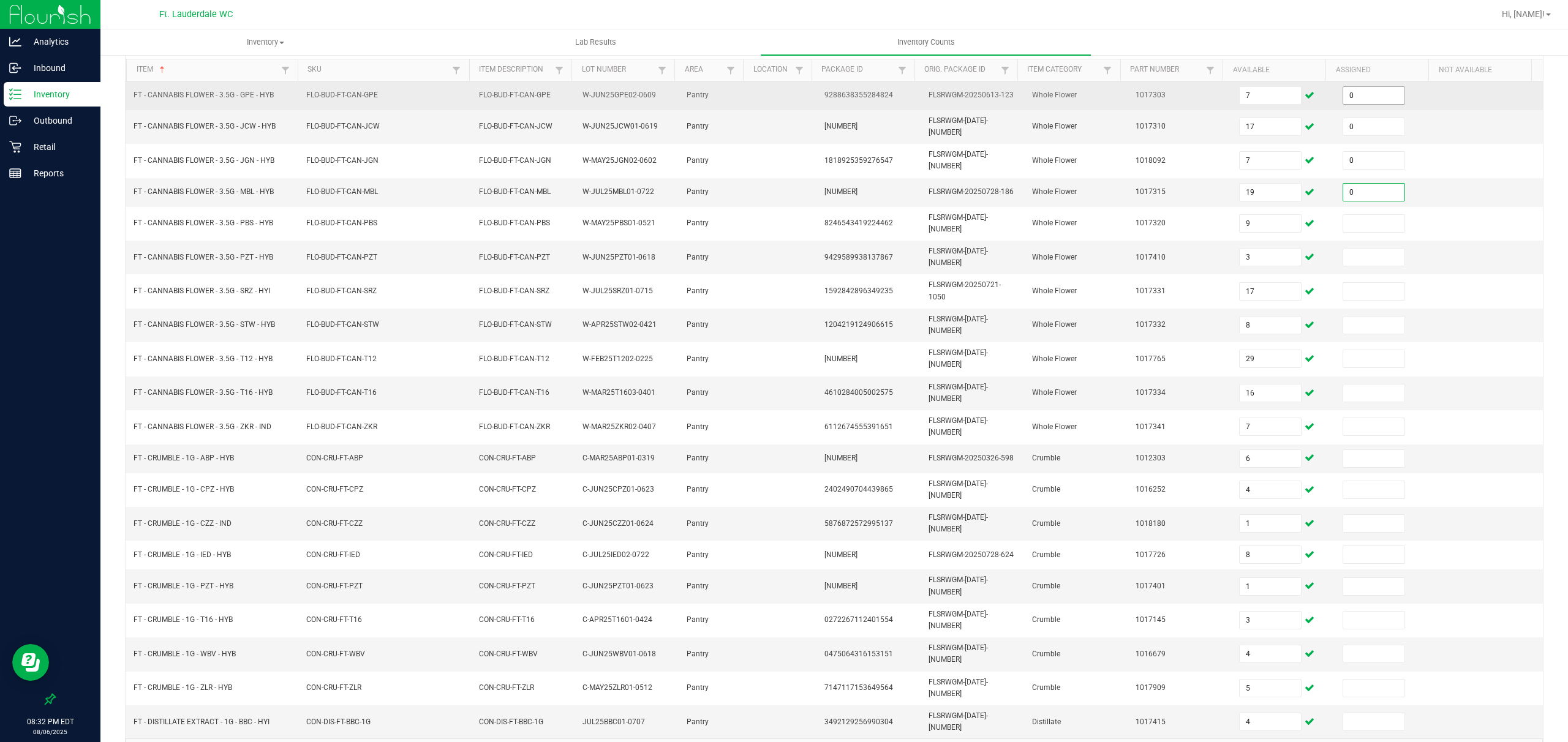 type on "0" 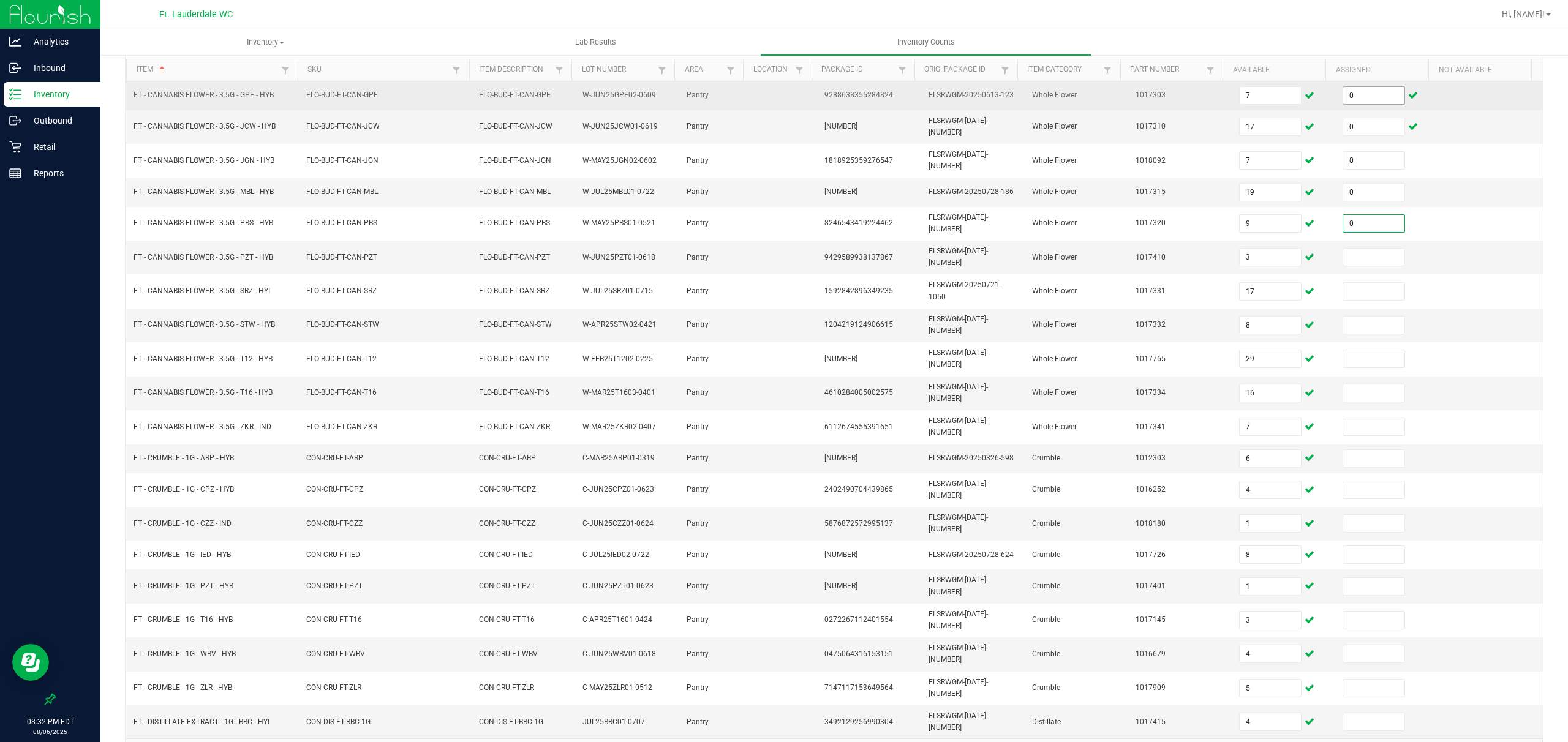 type on "0" 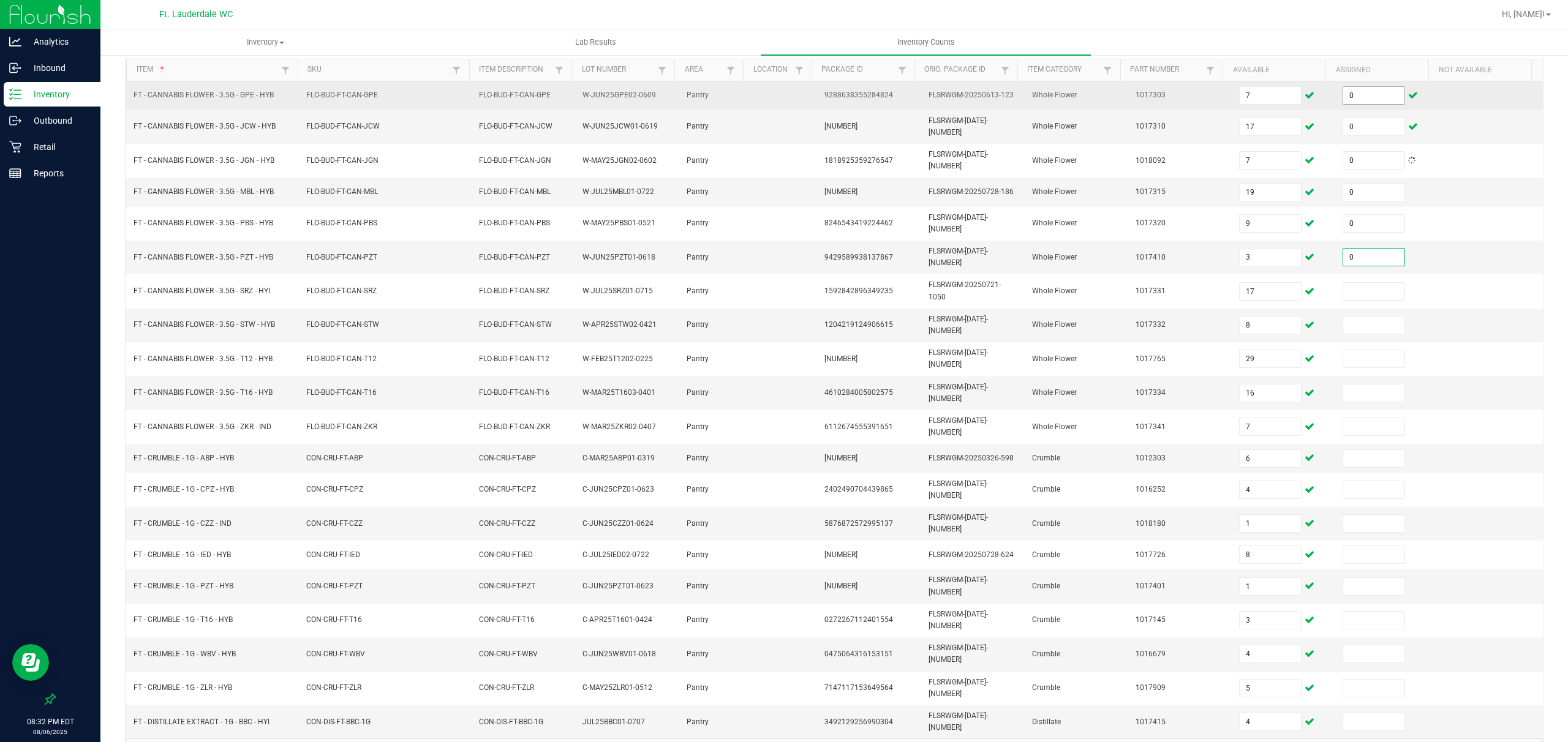 type on "0" 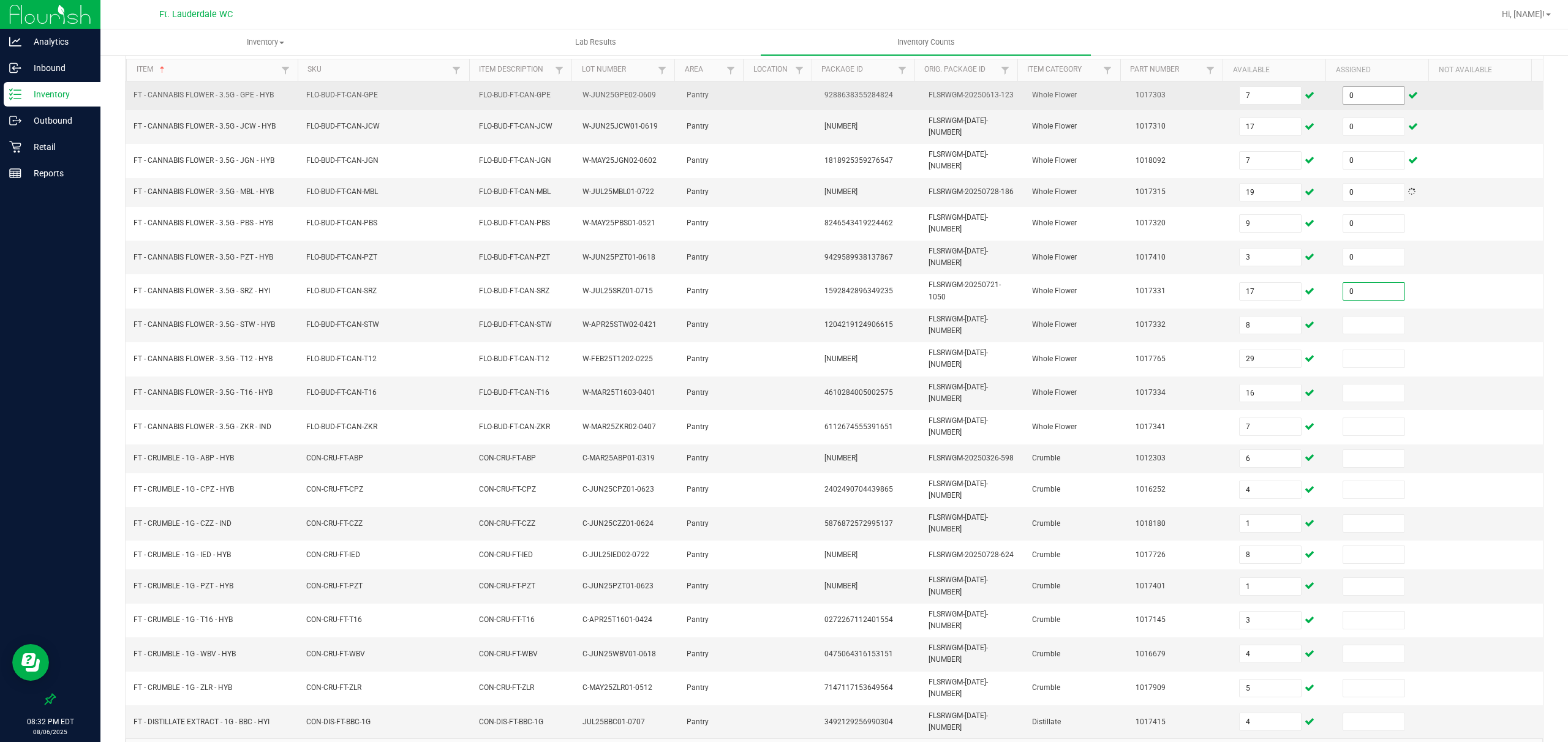 type on "0" 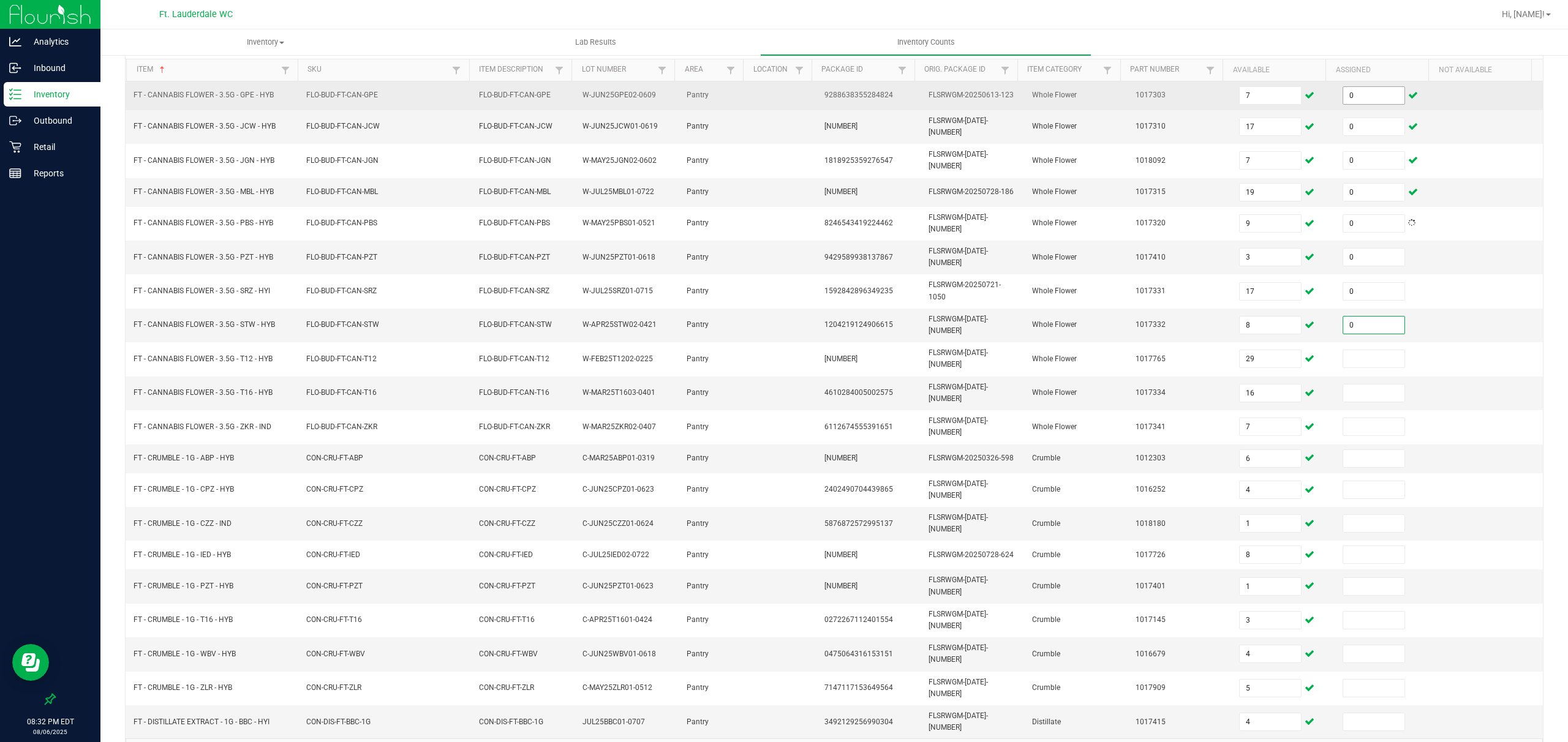 type on "0" 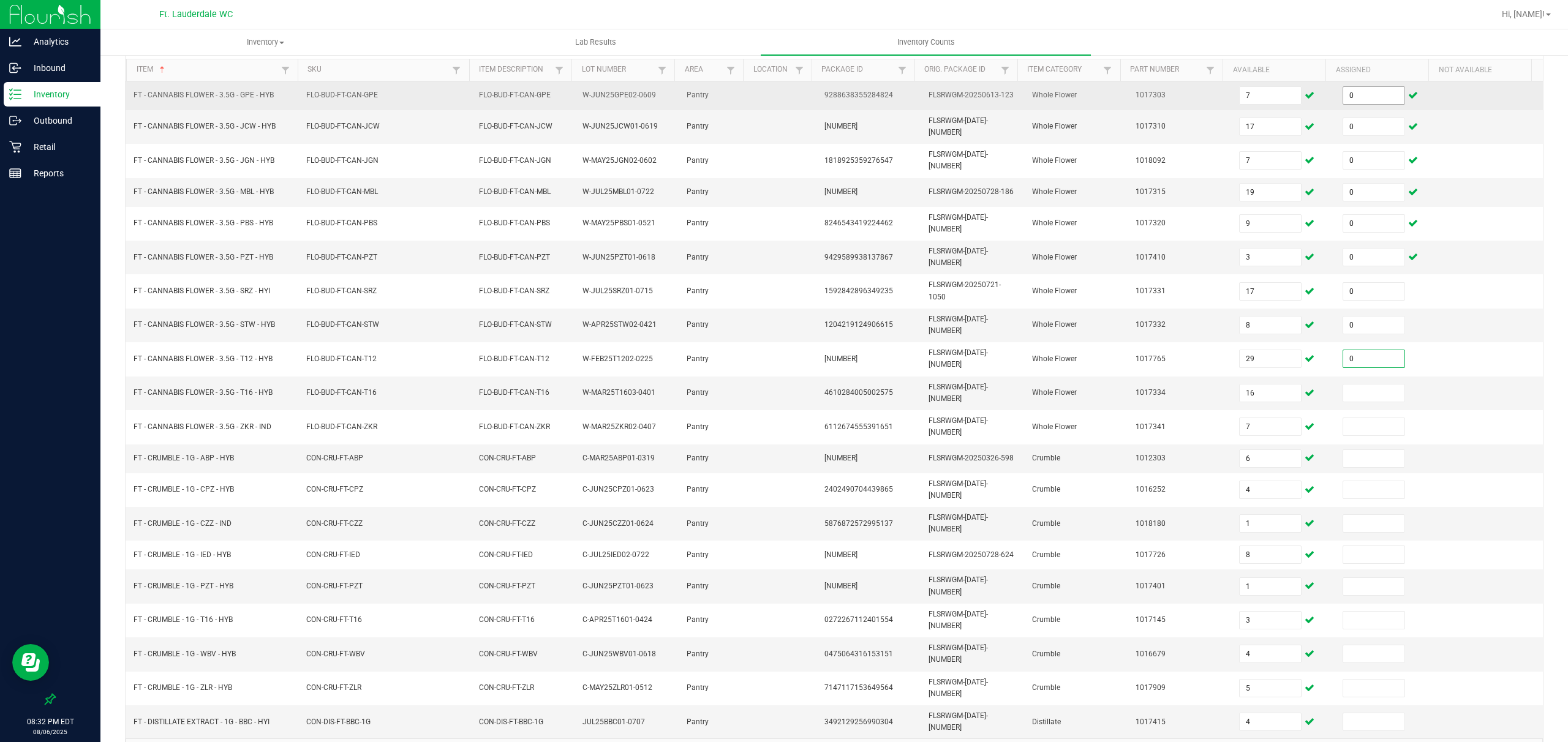 type on "0" 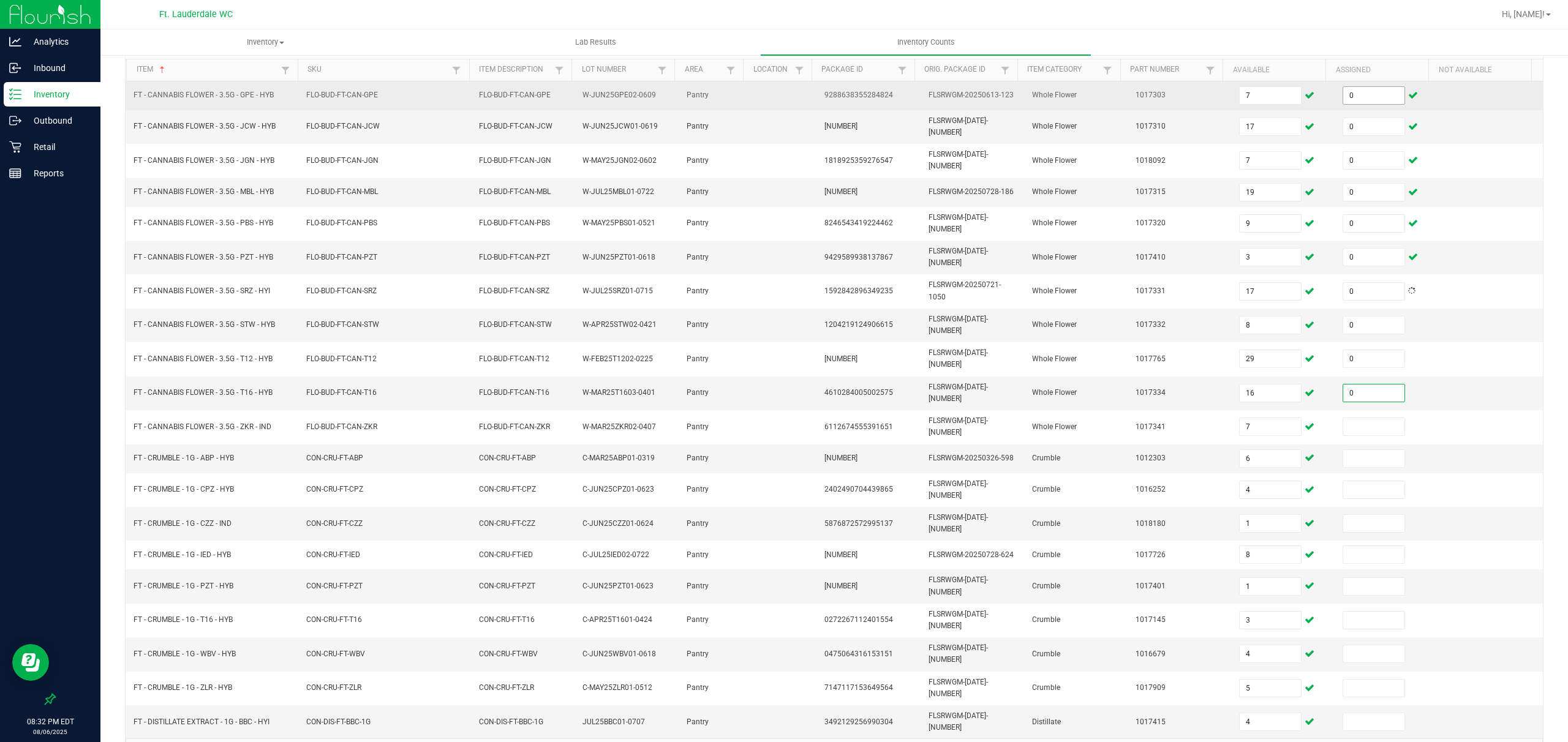type on "0" 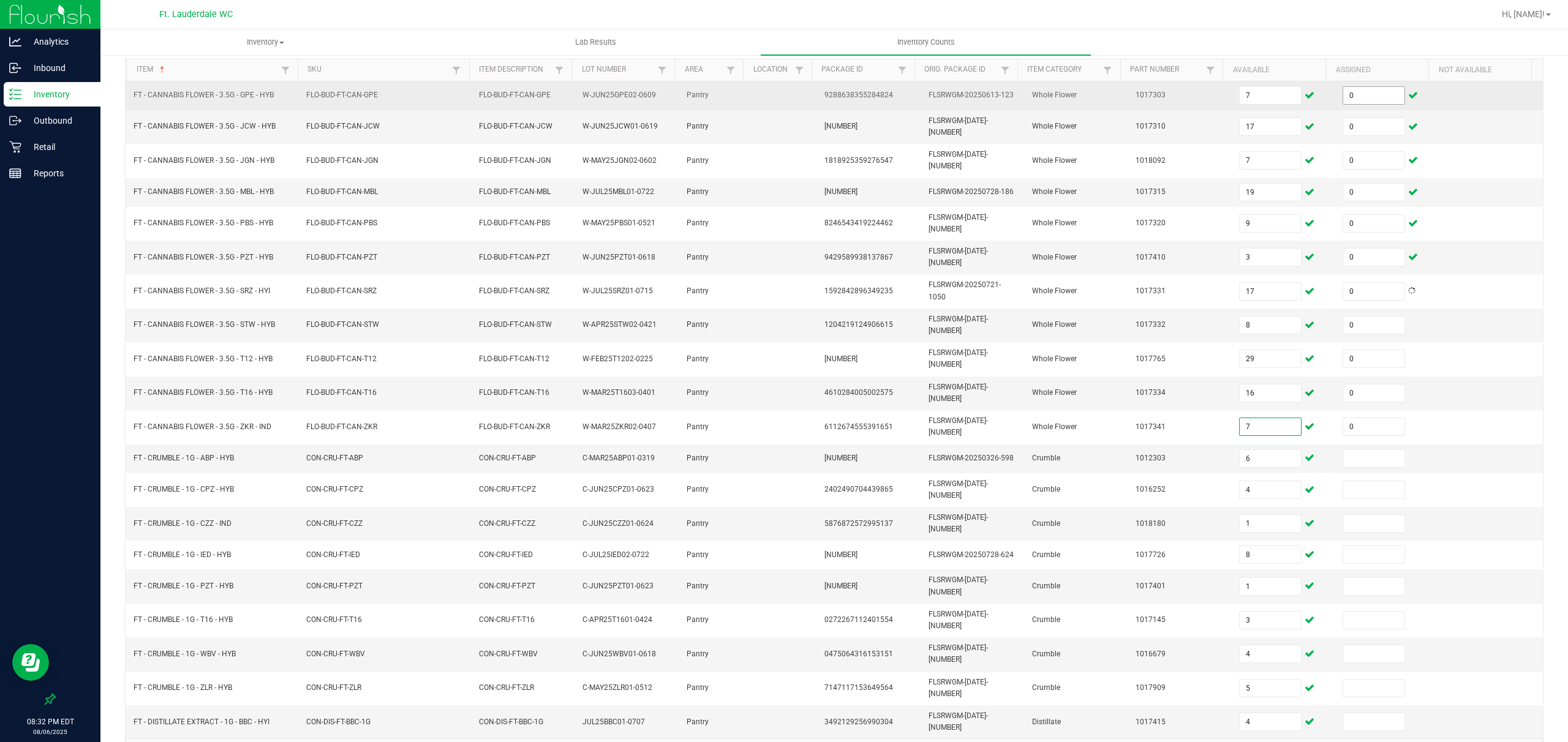 type on "0" 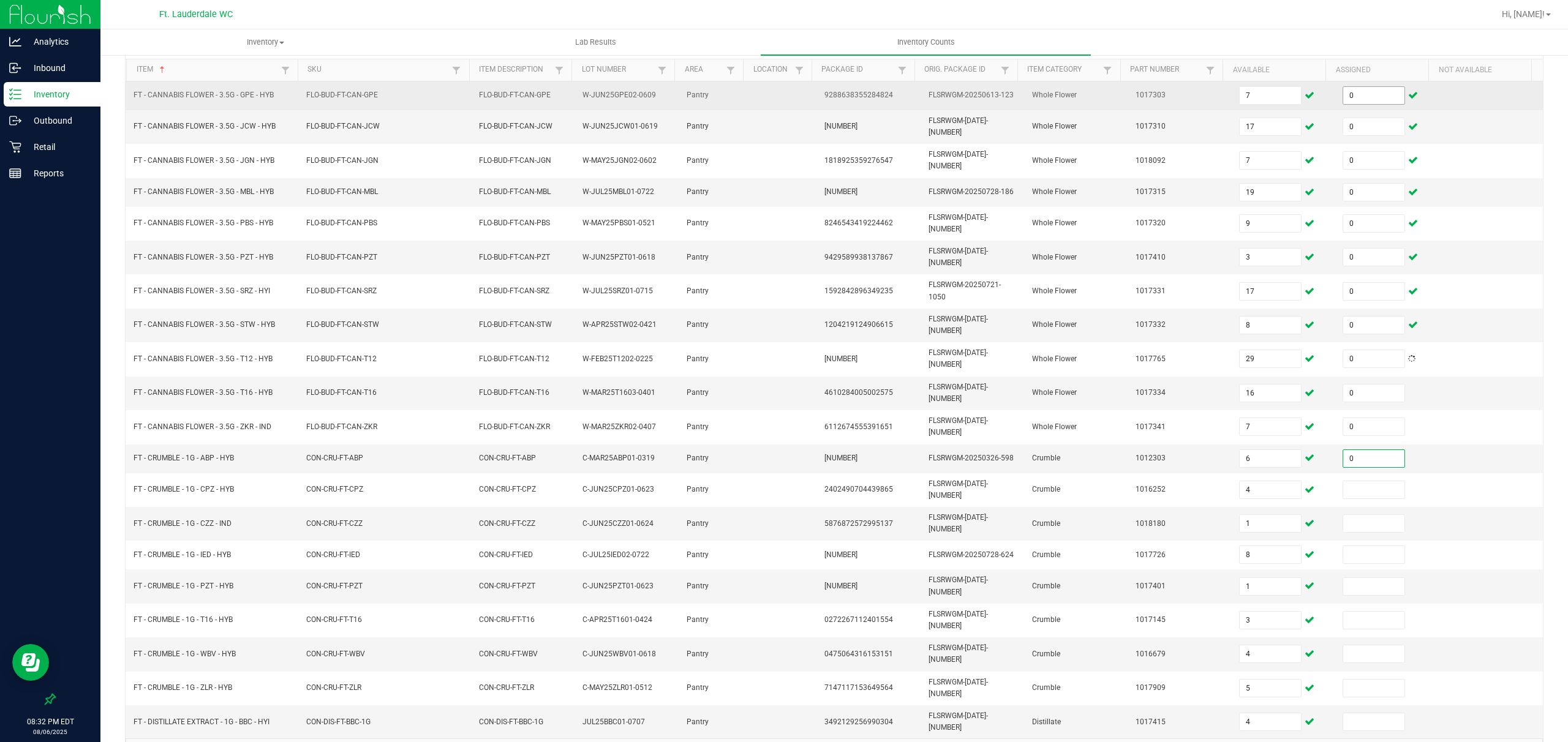 type on "0" 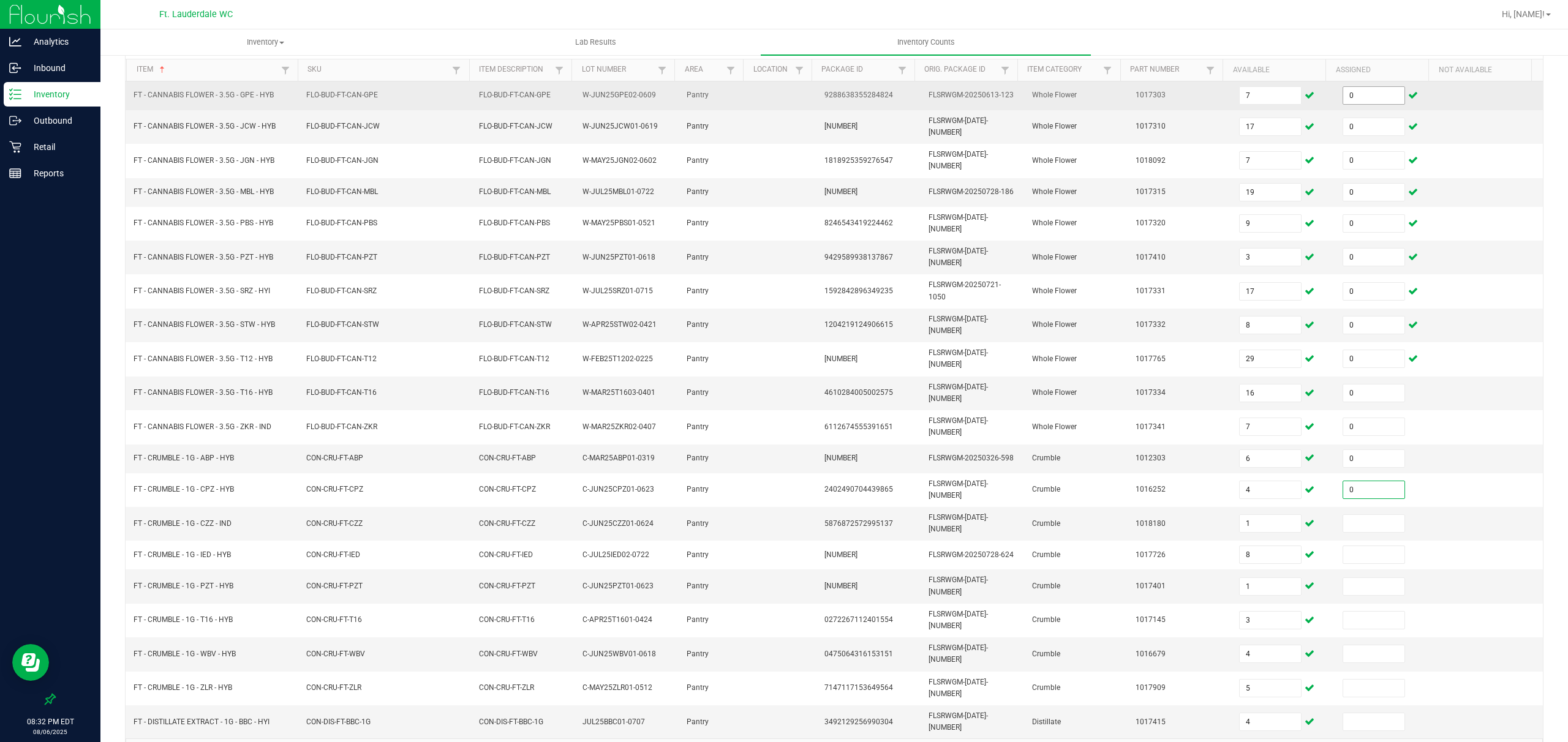 type on "0" 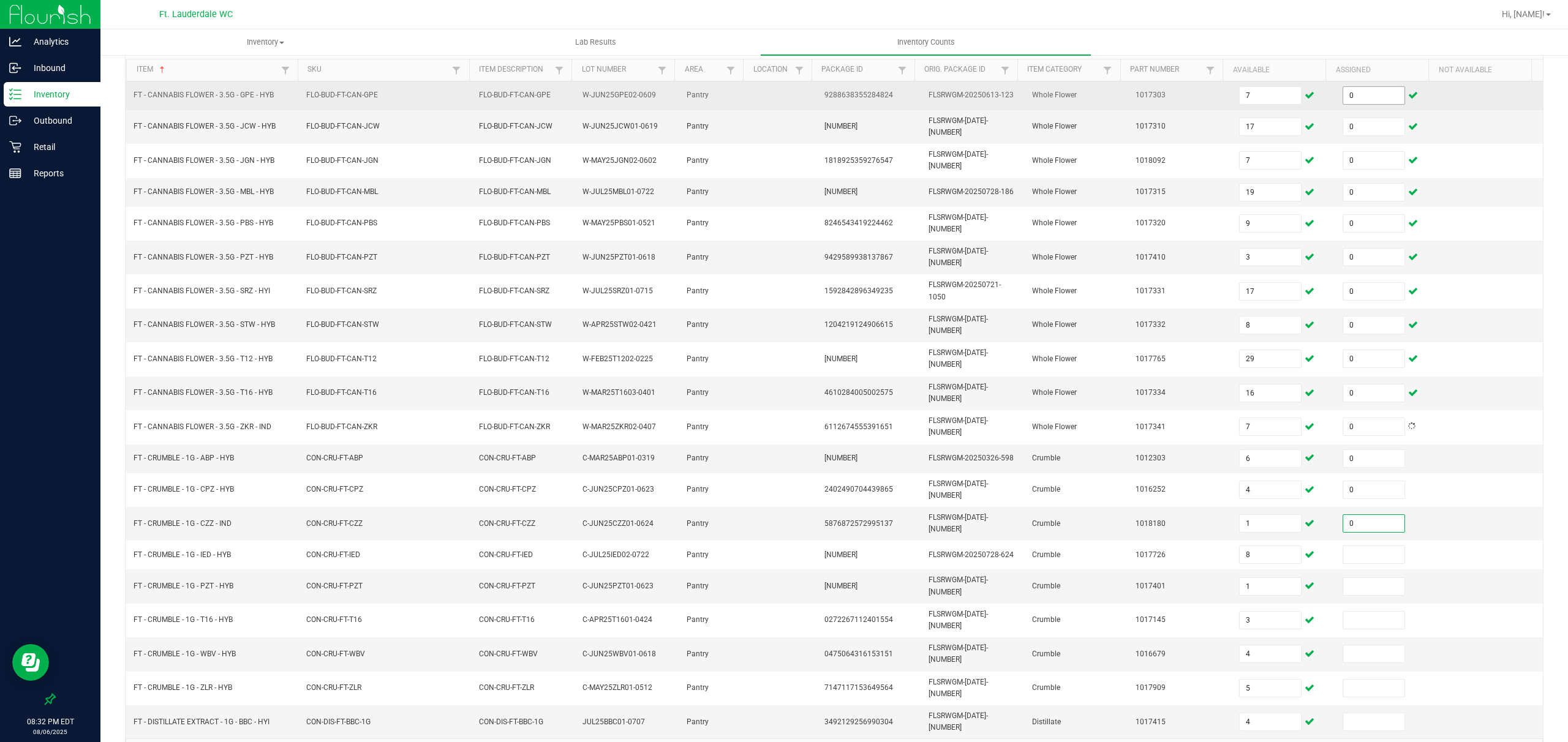 type on "0" 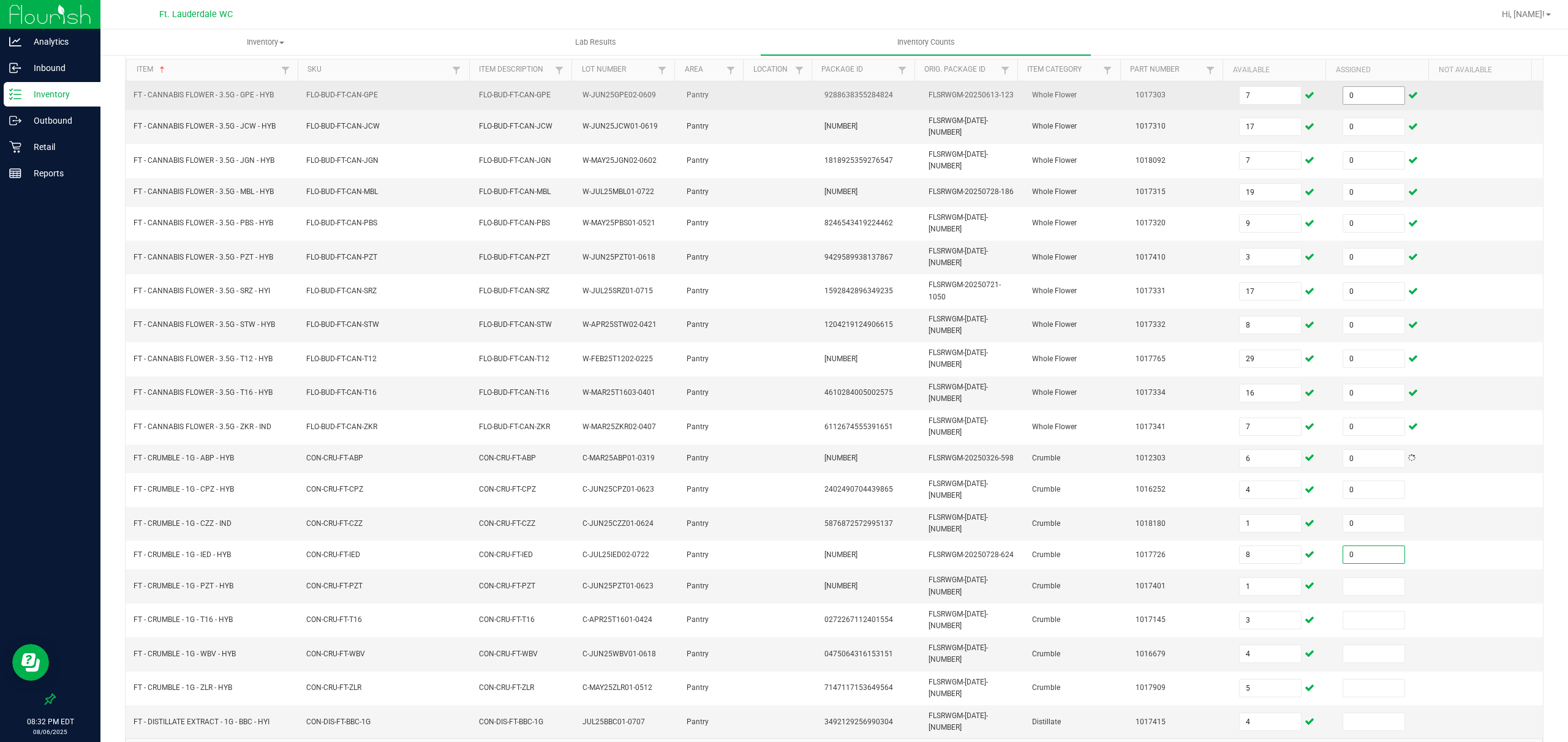 type on "0" 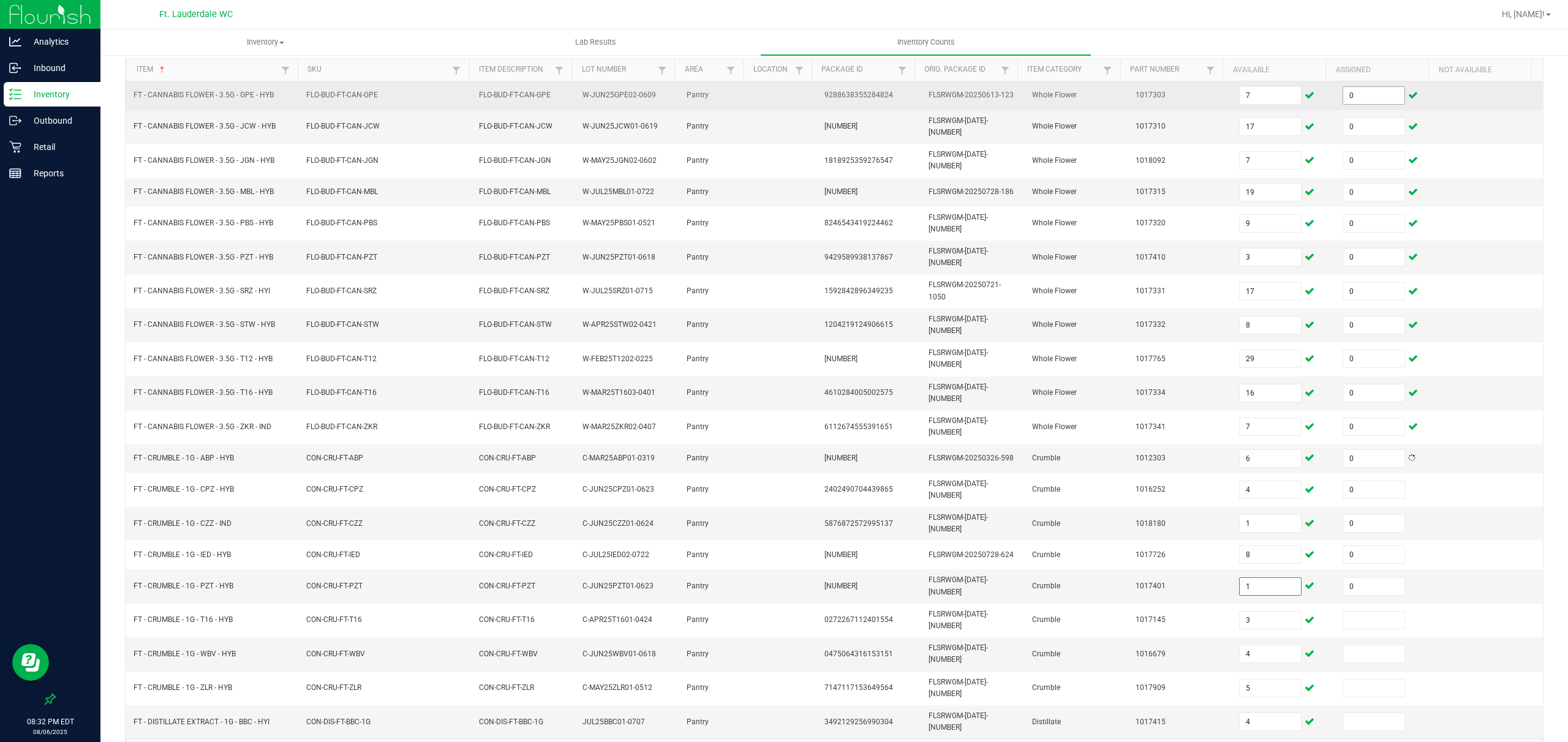 type on "0" 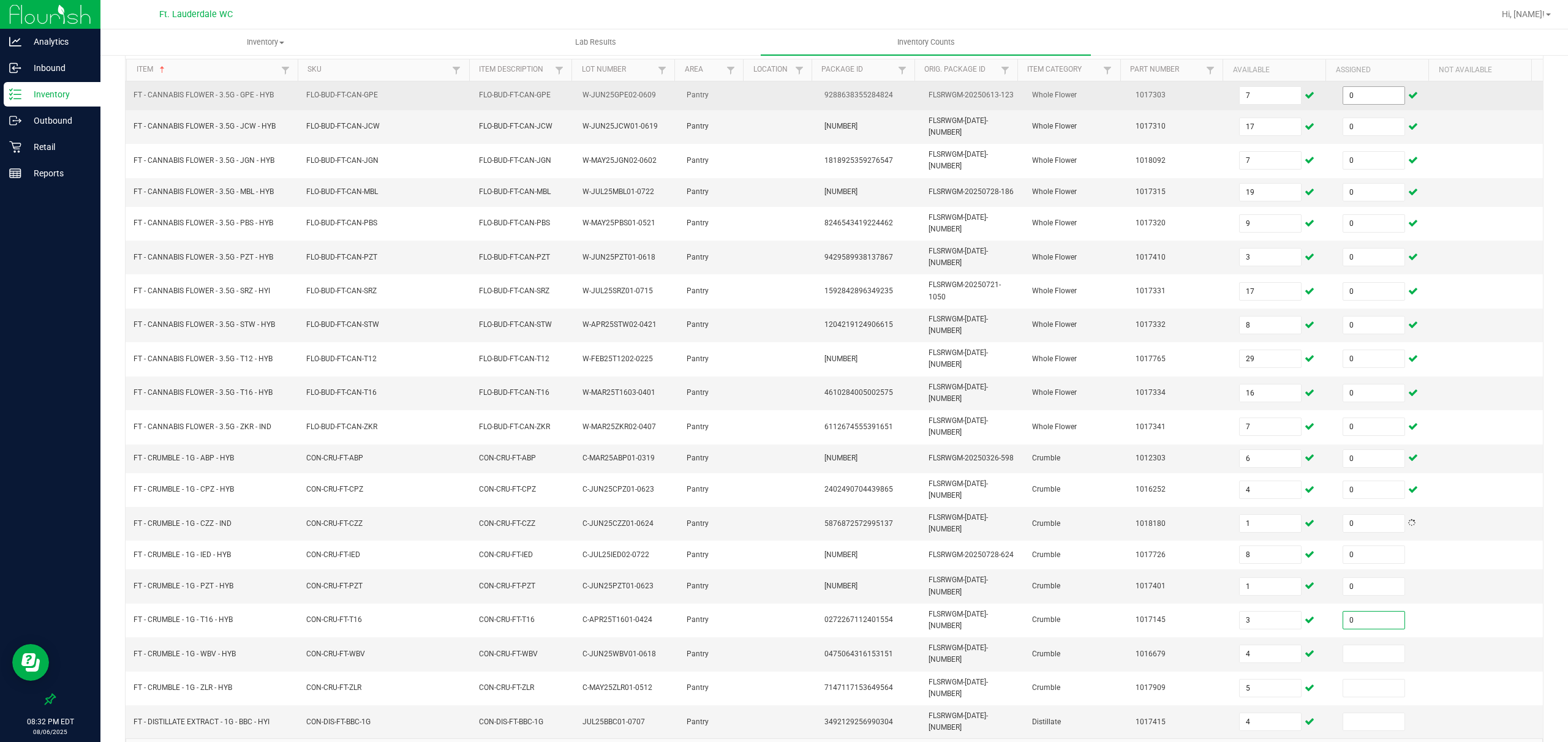 type on "0" 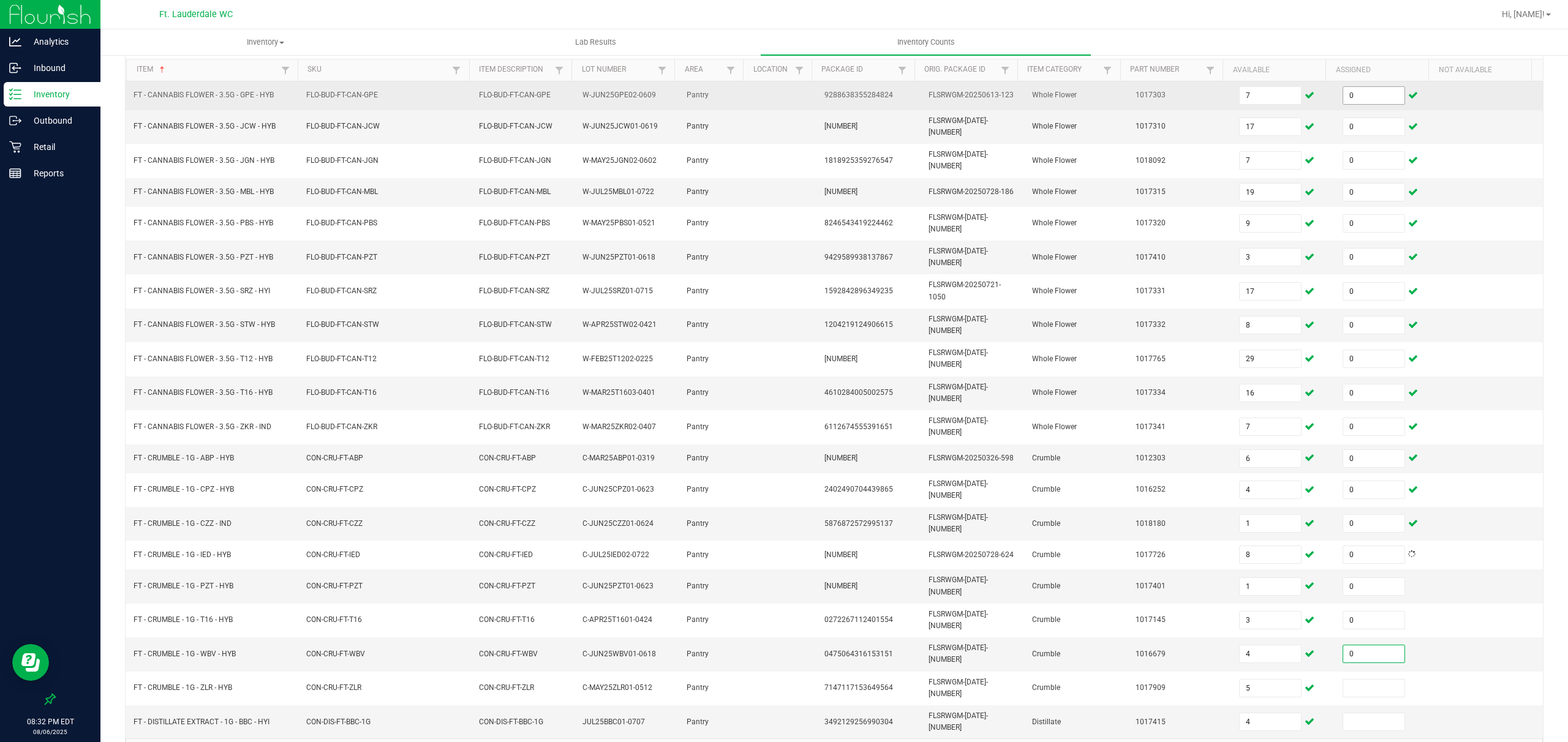 type on "0" 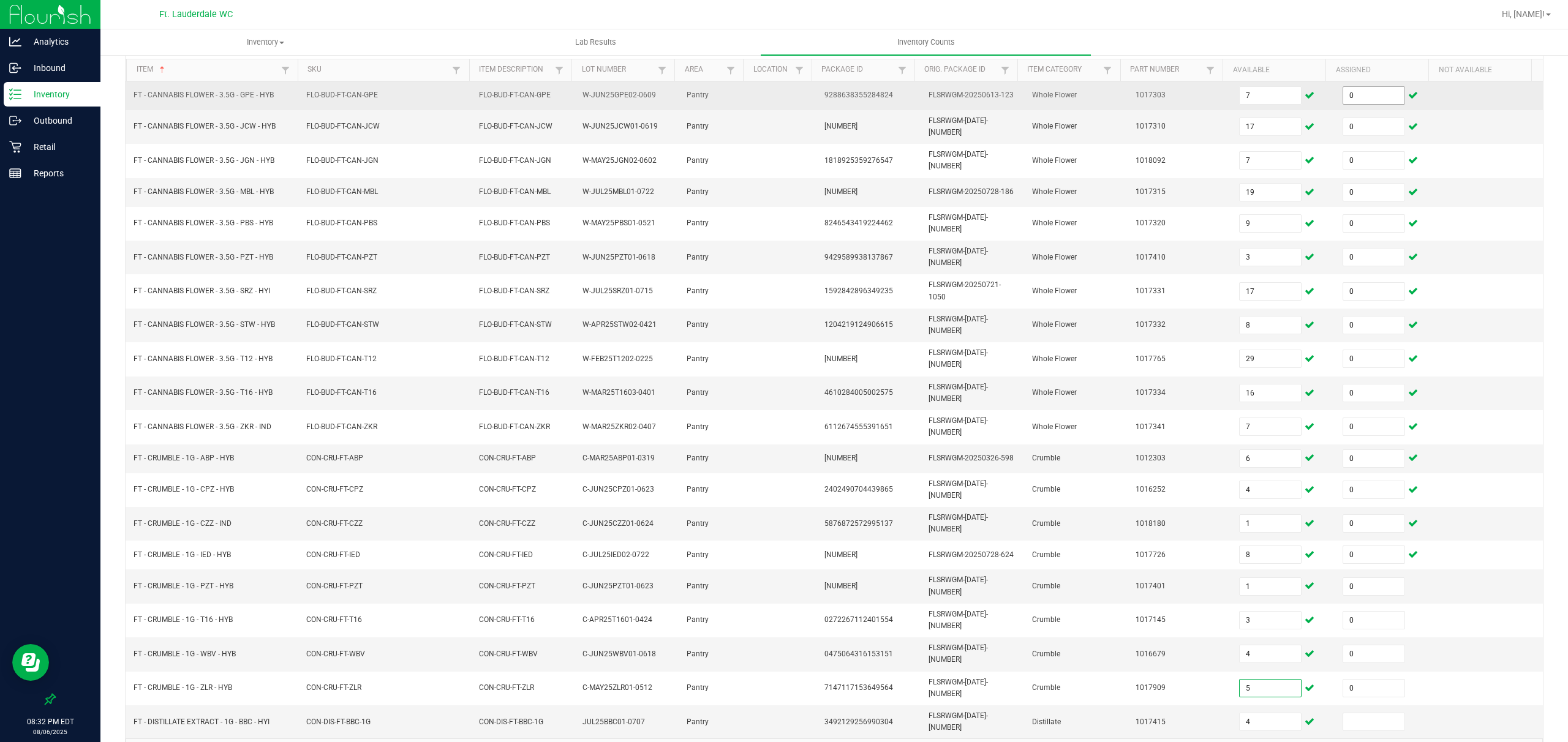 type on "0" 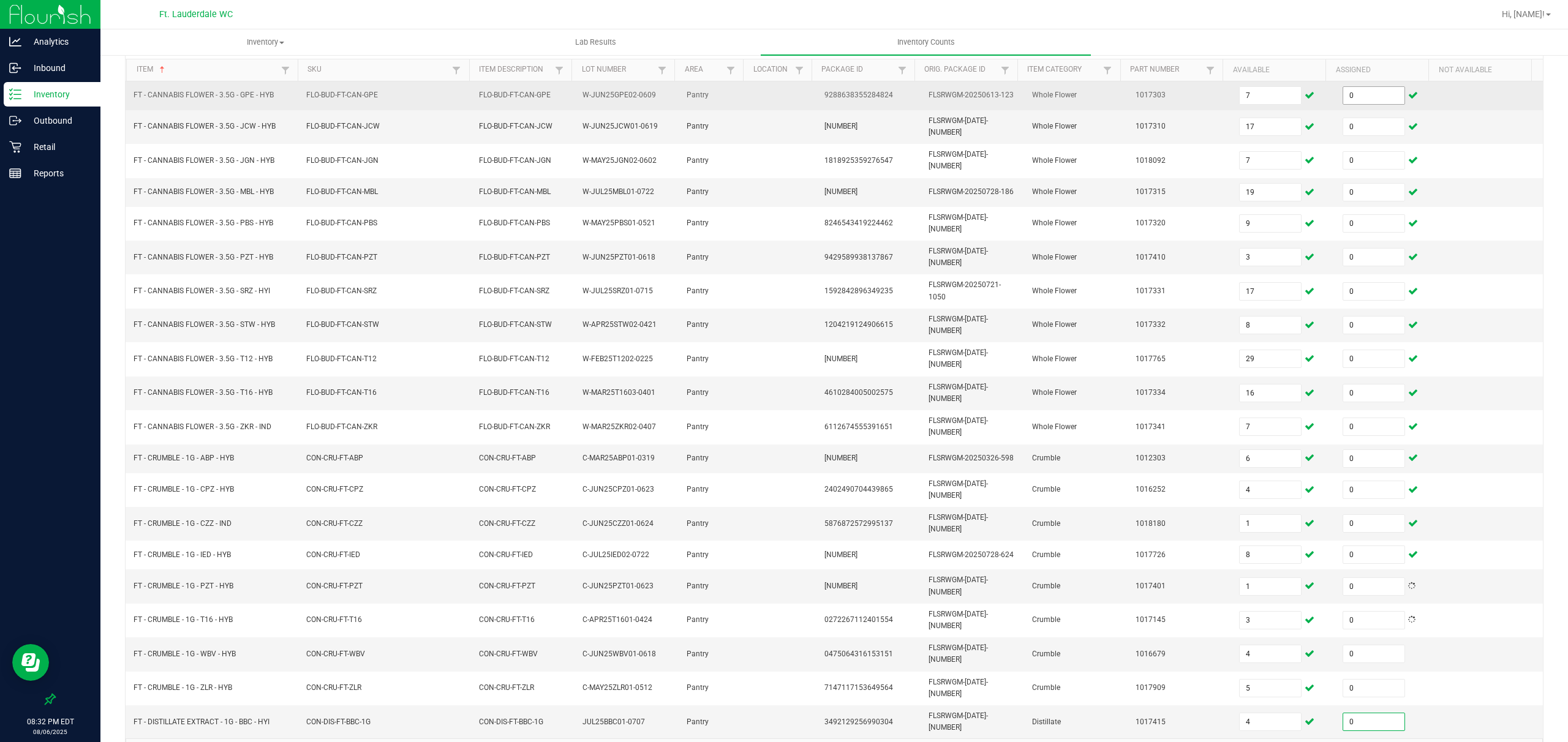 type on "0" 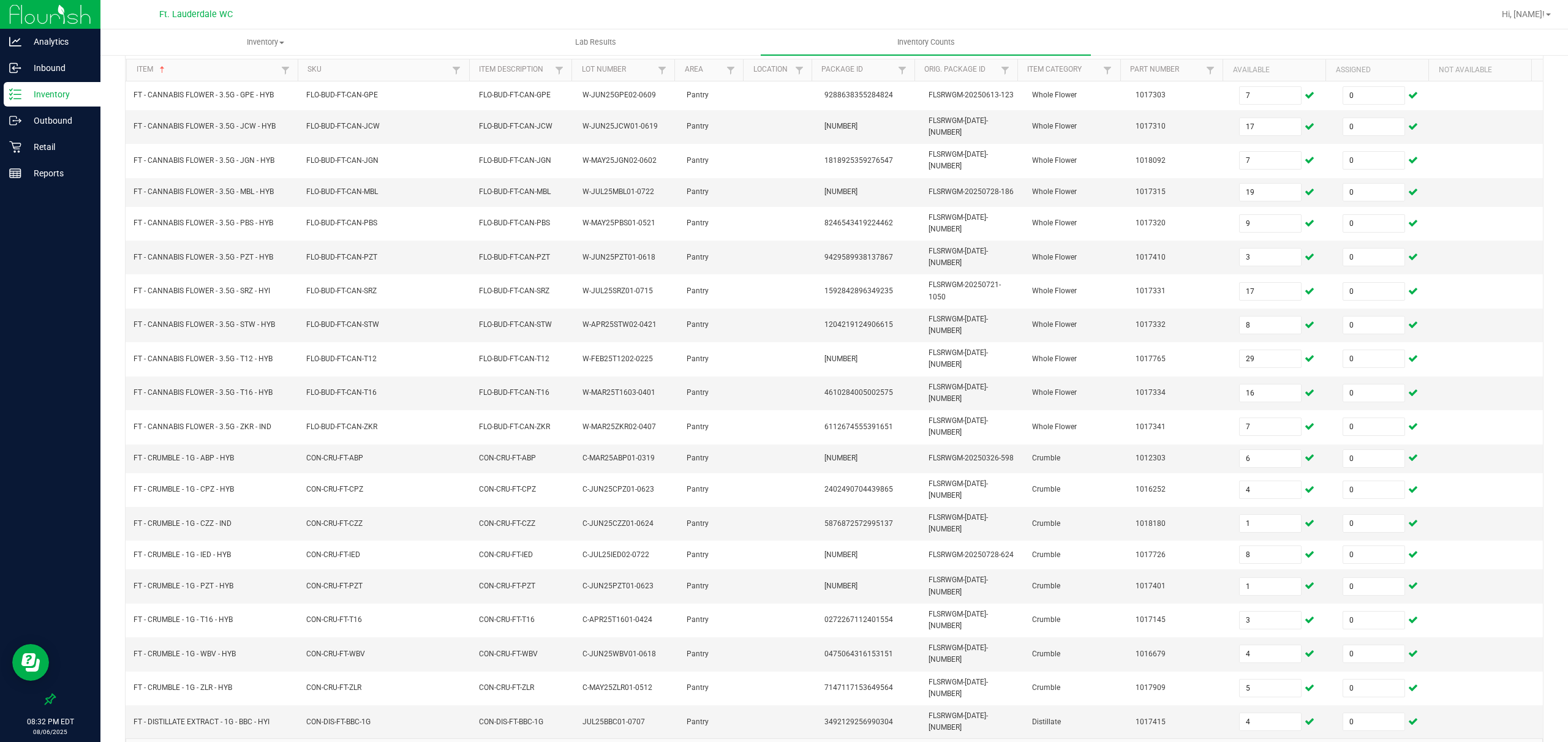 click 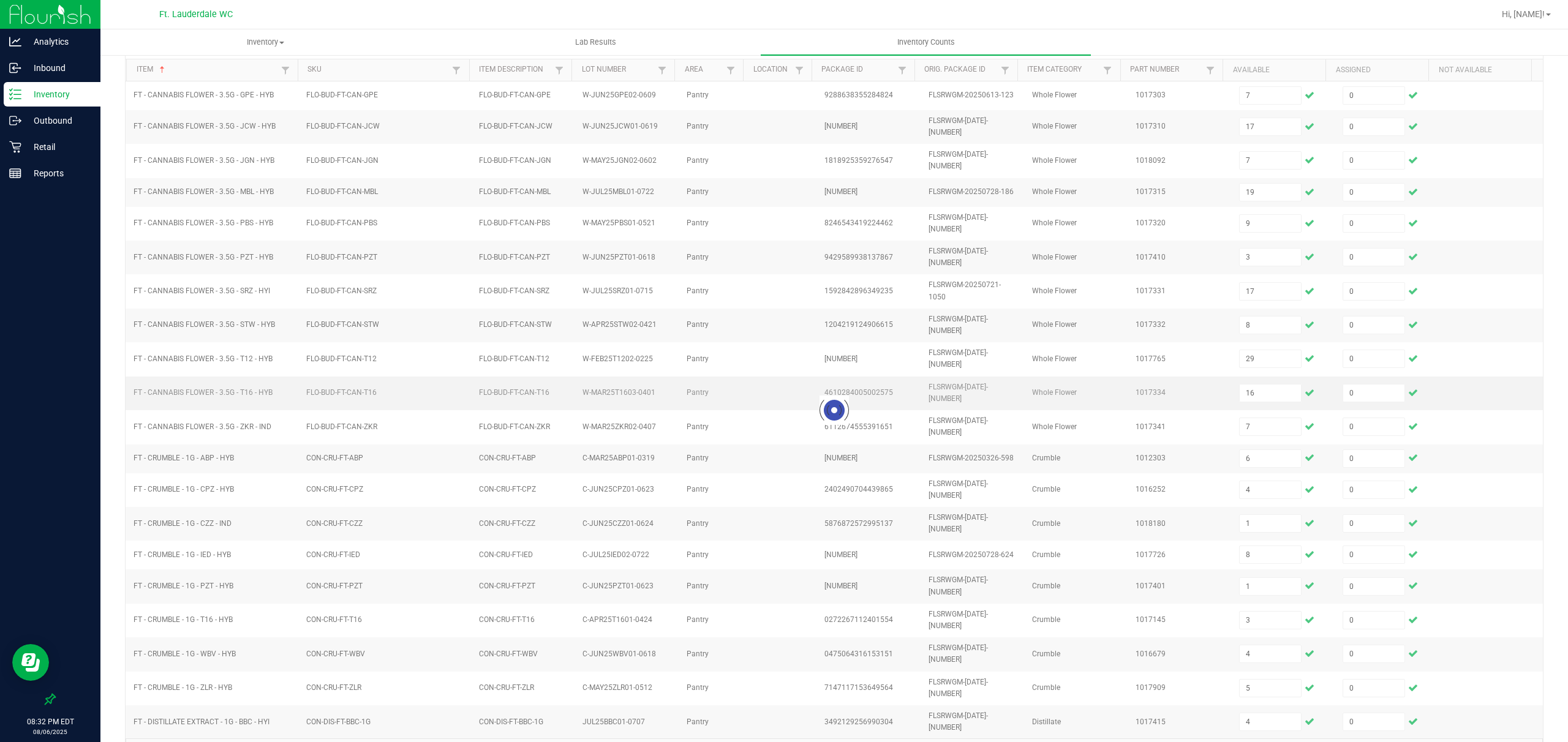type 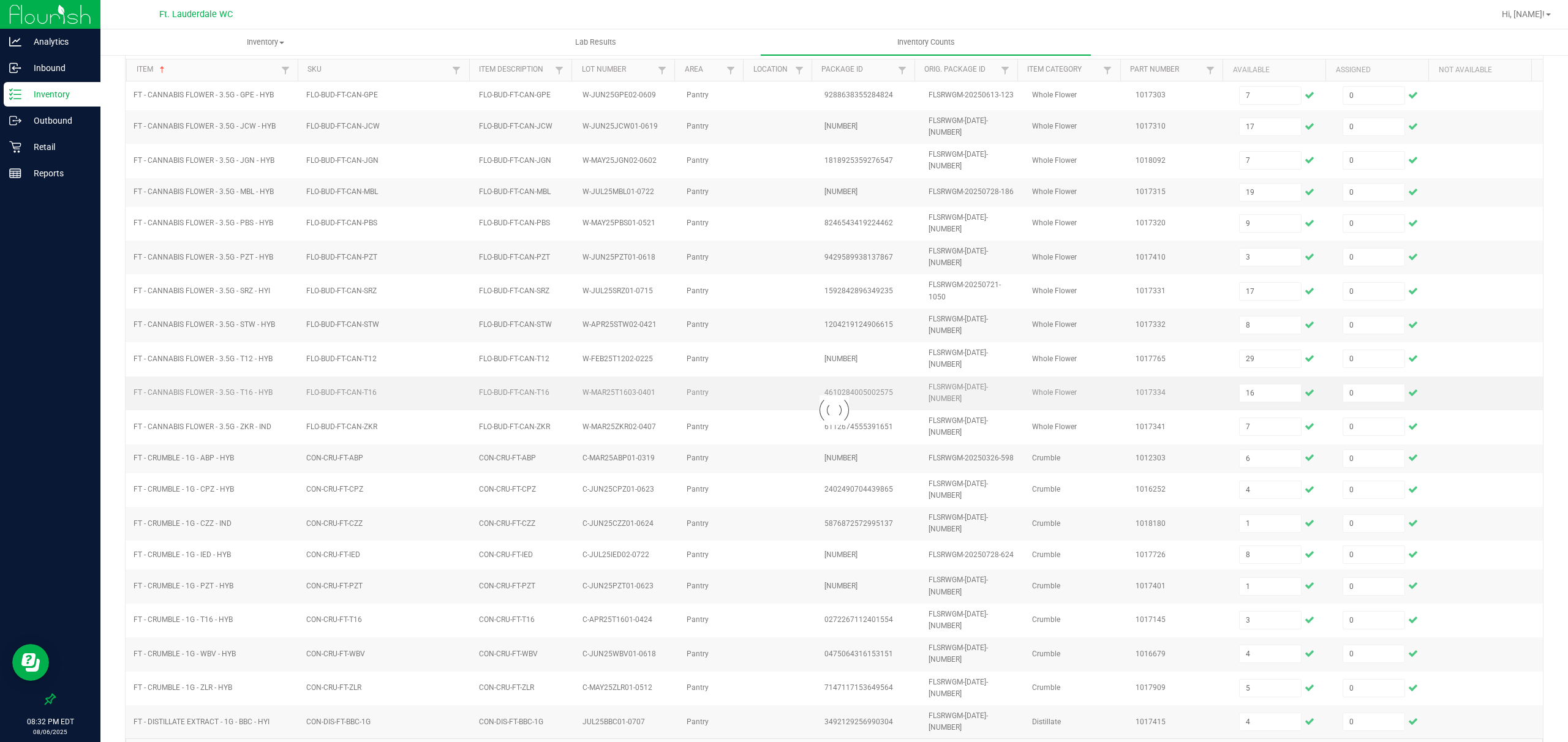 type 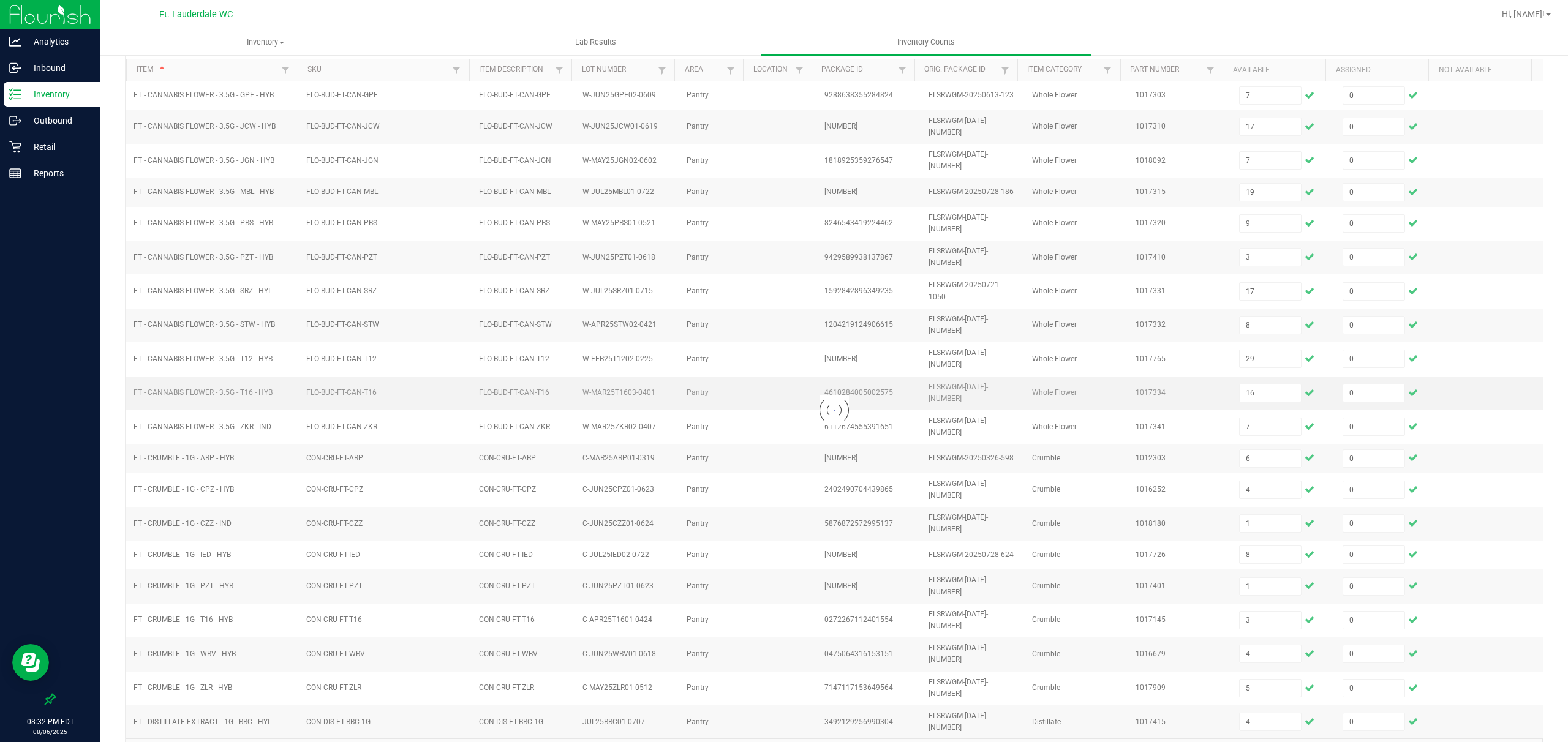 type 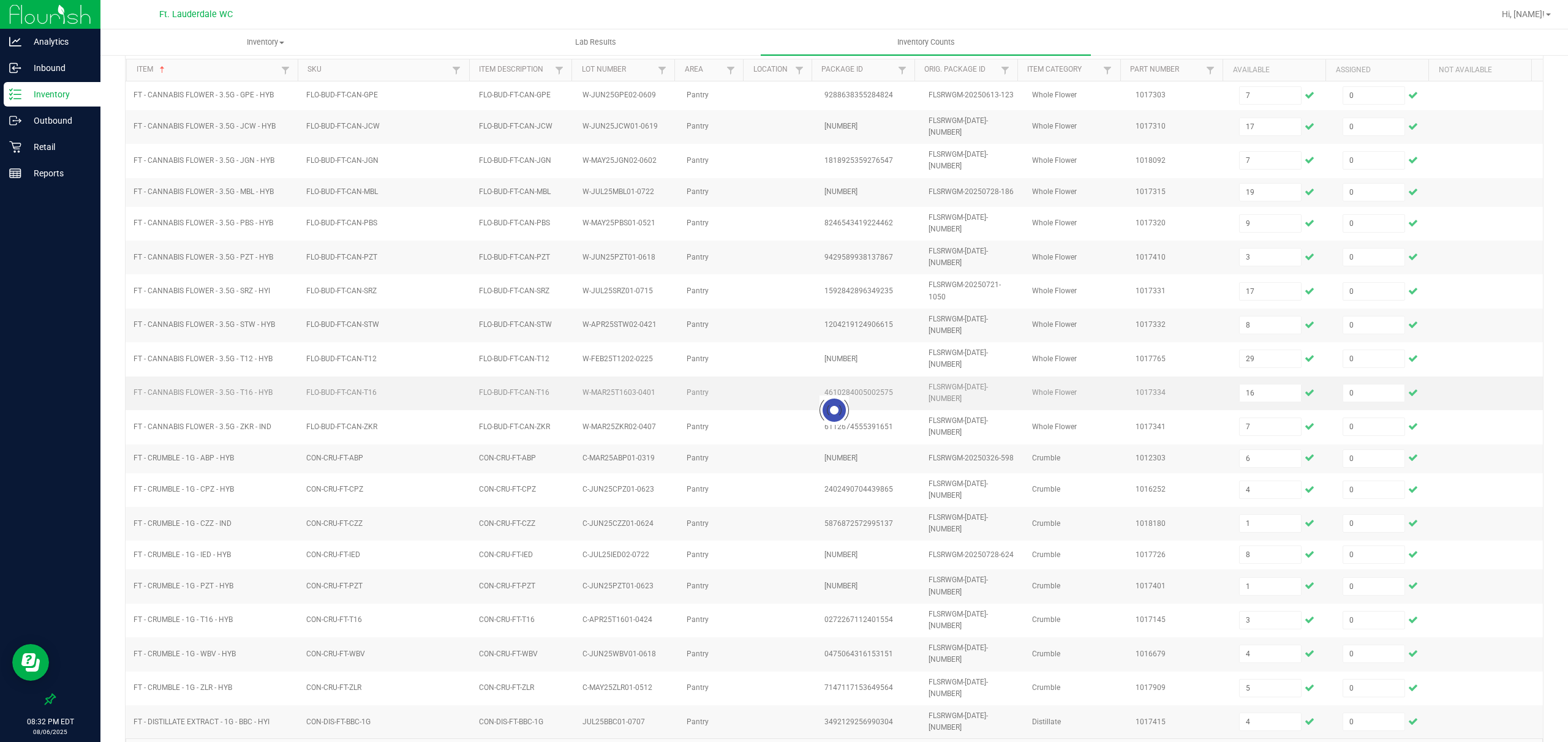 type 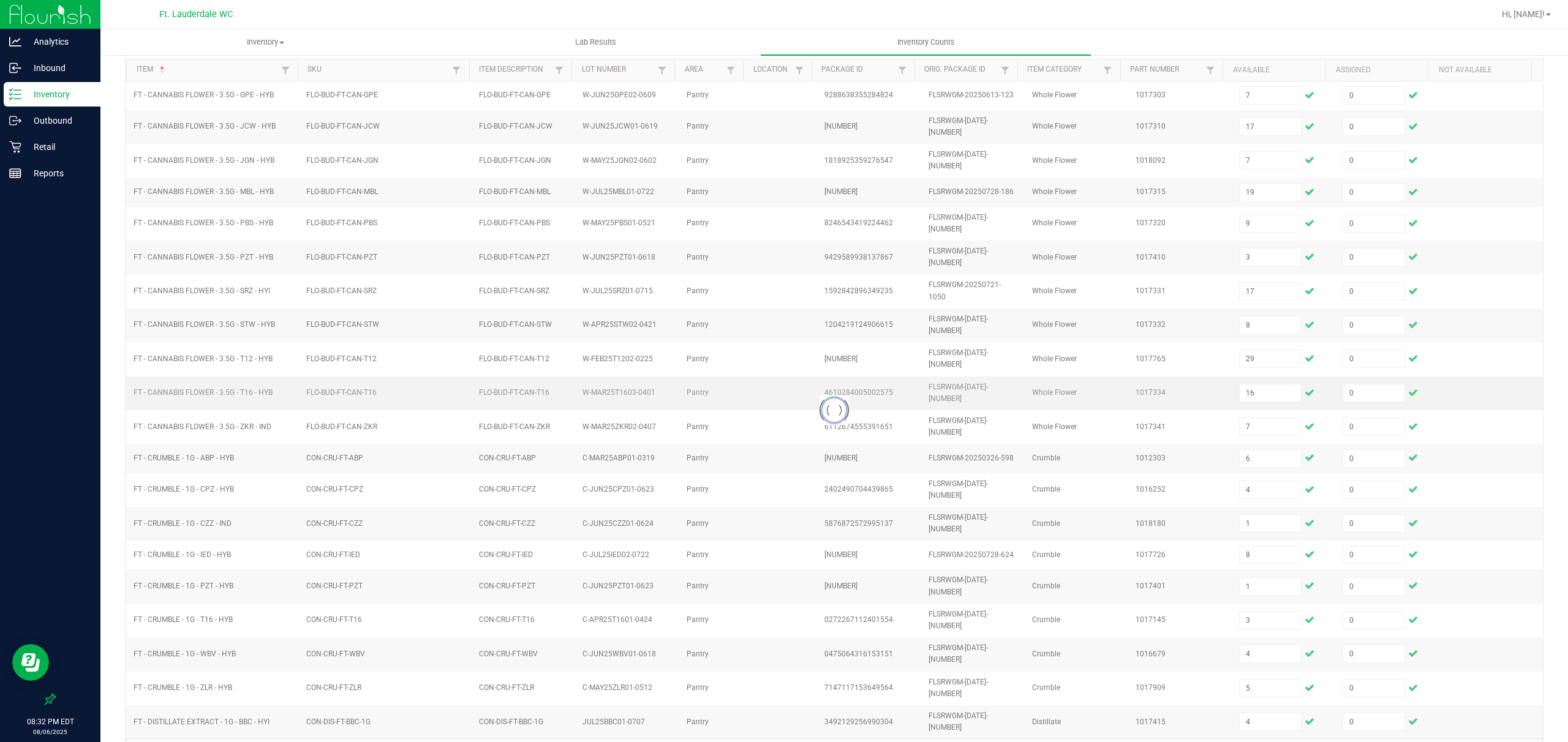 type 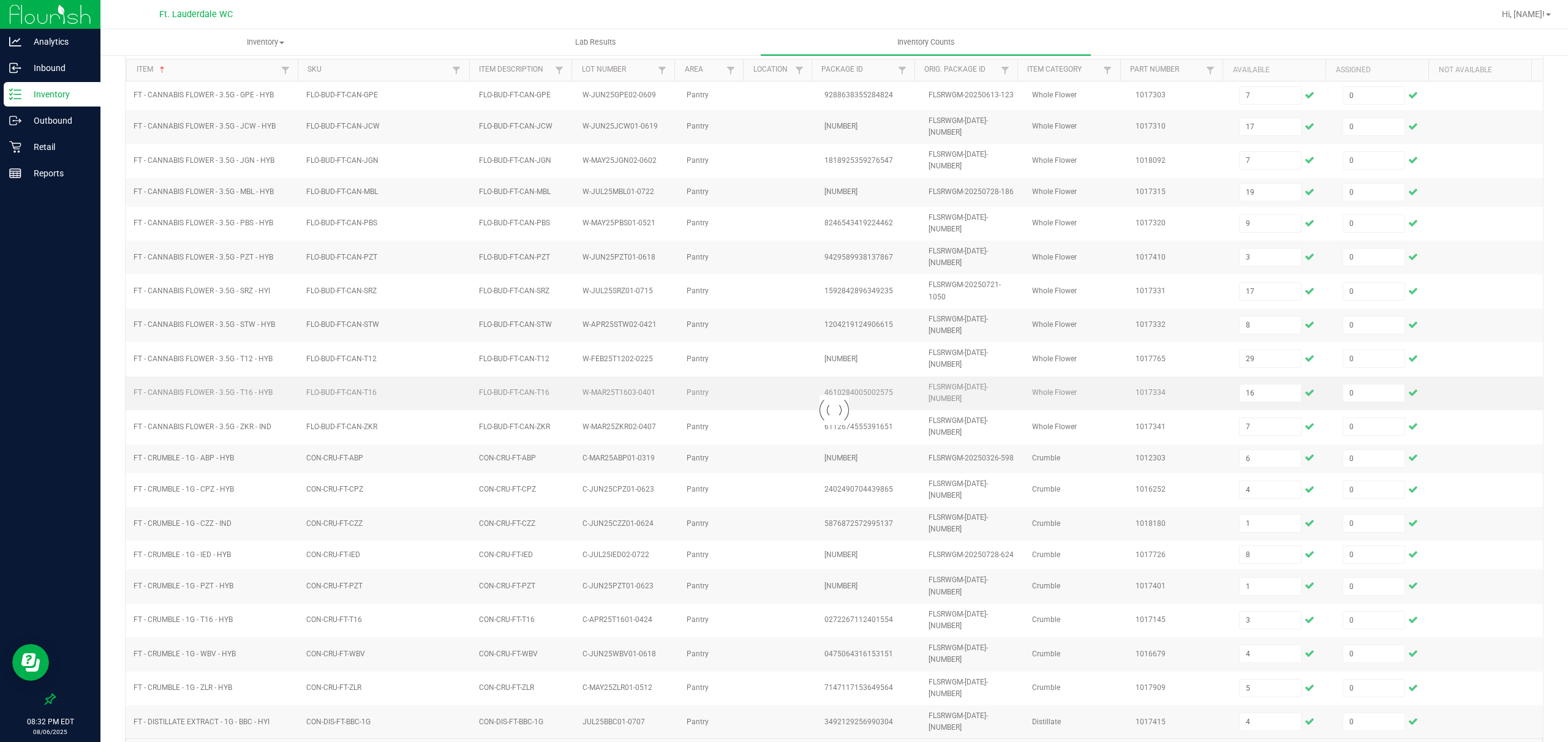 type 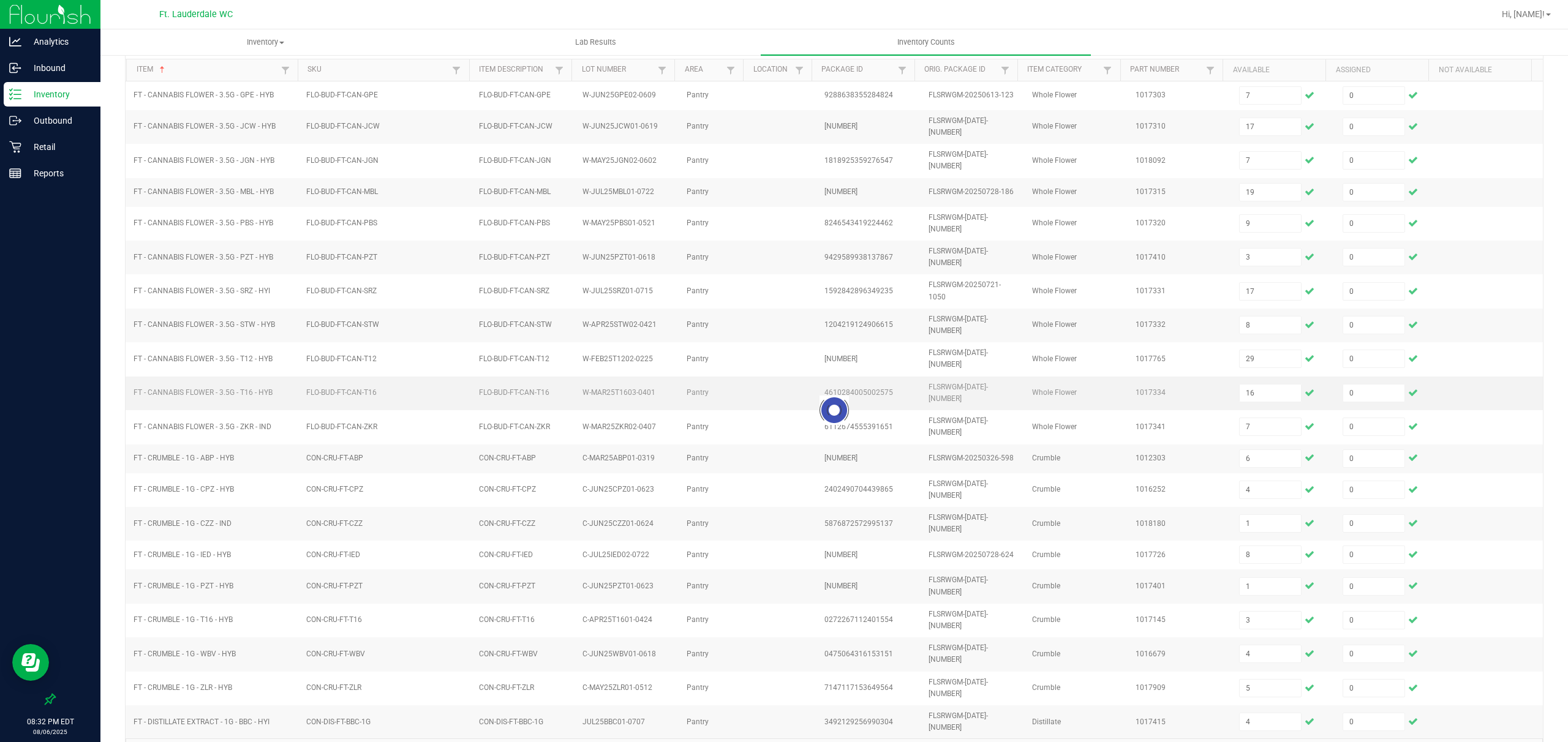 type 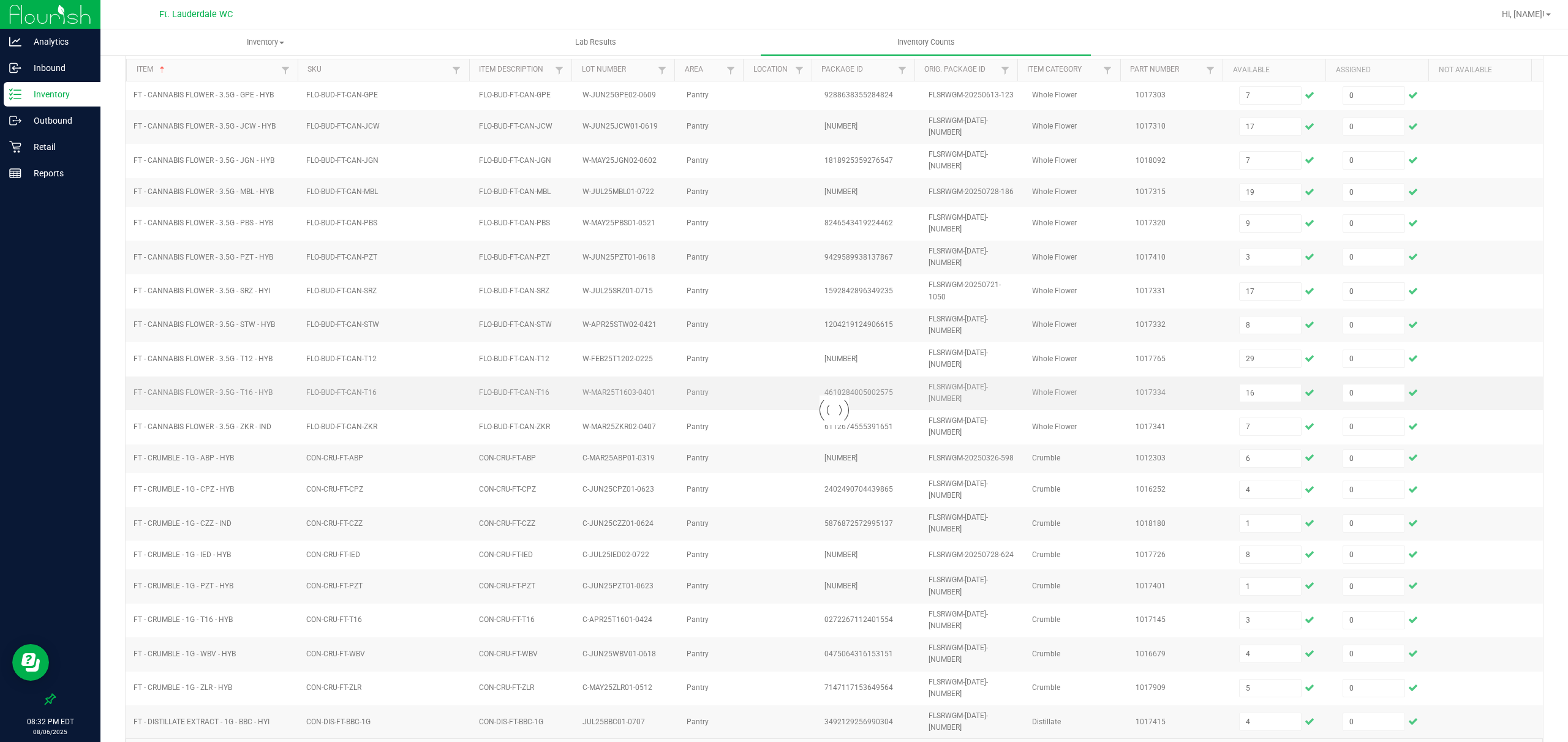 type 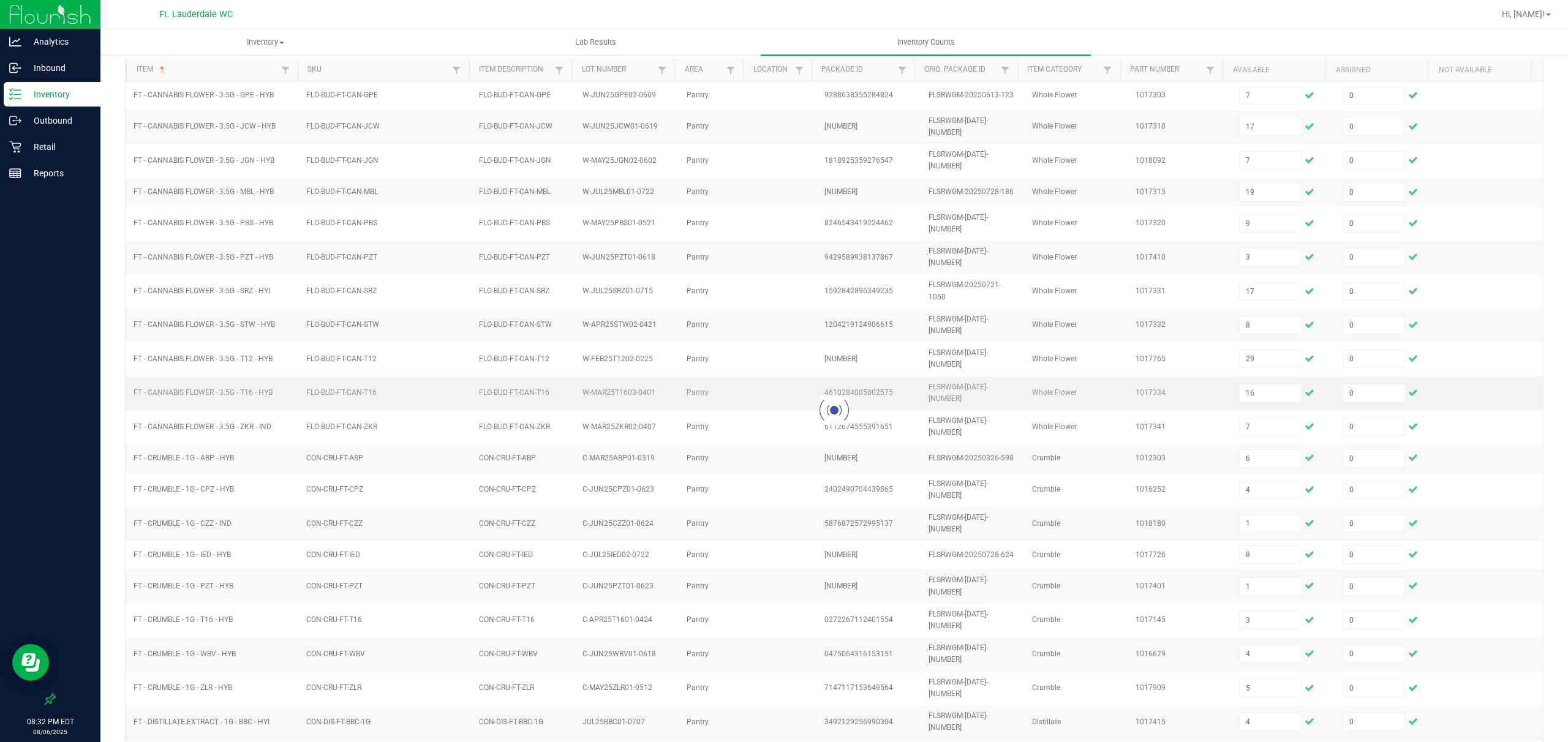 type 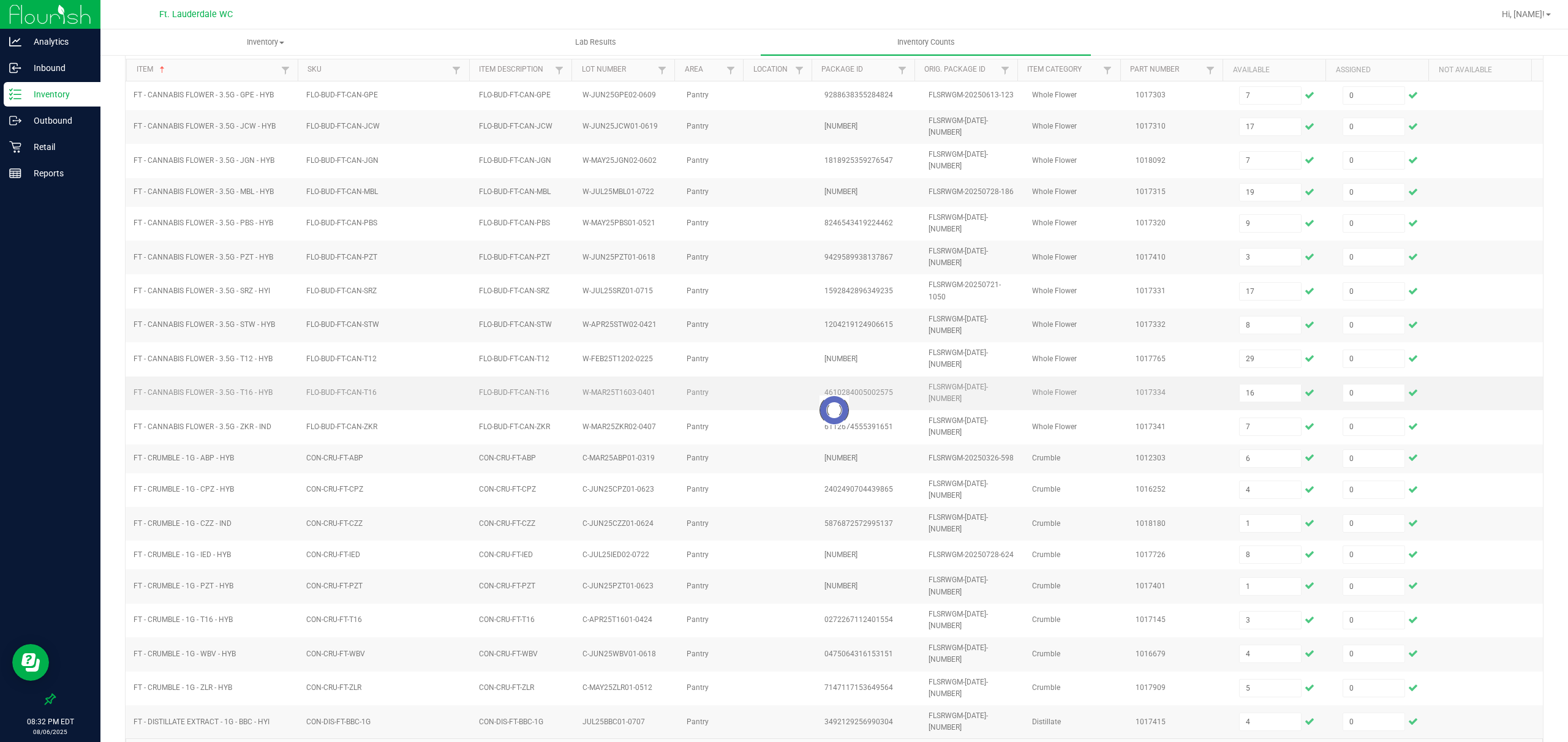 type 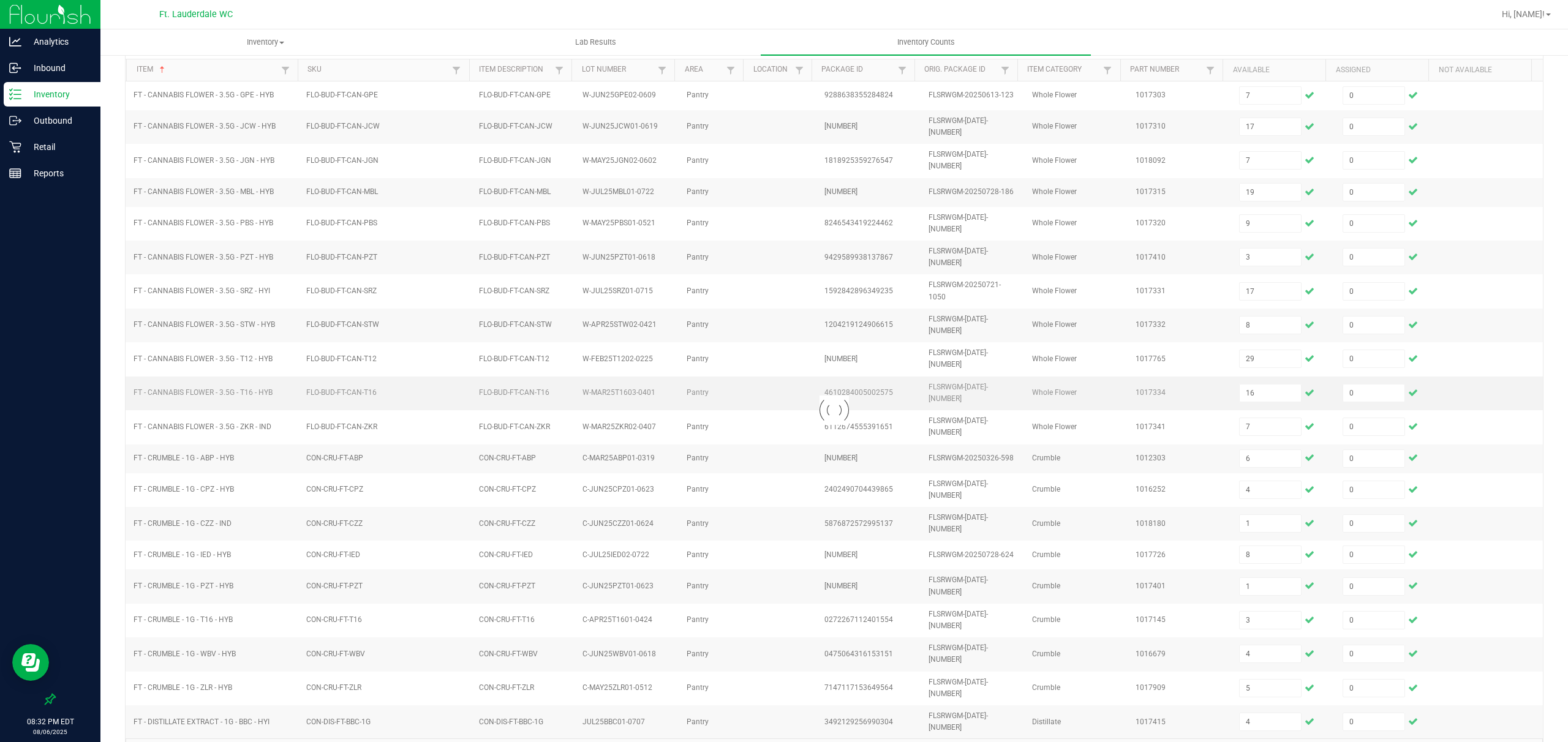 type 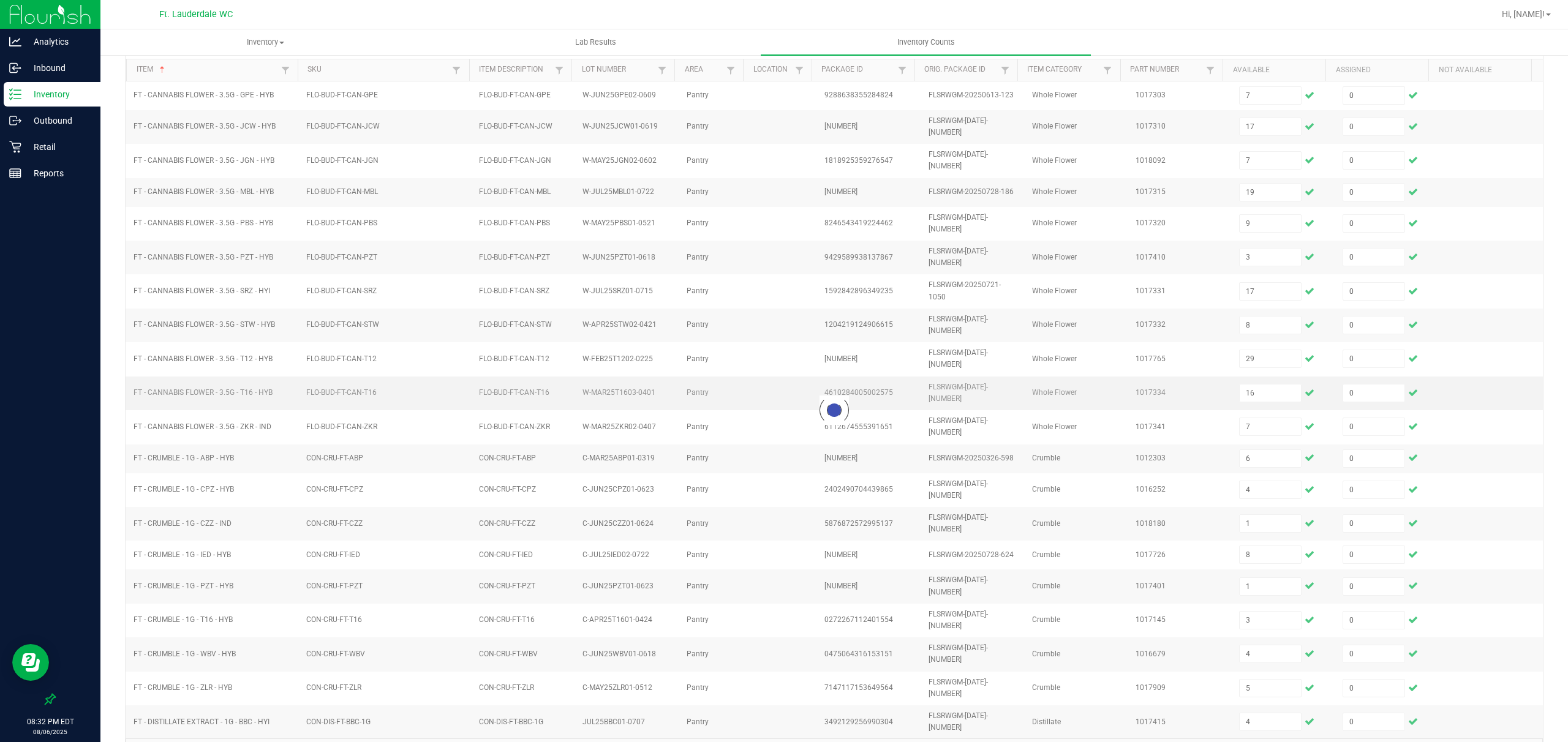 type 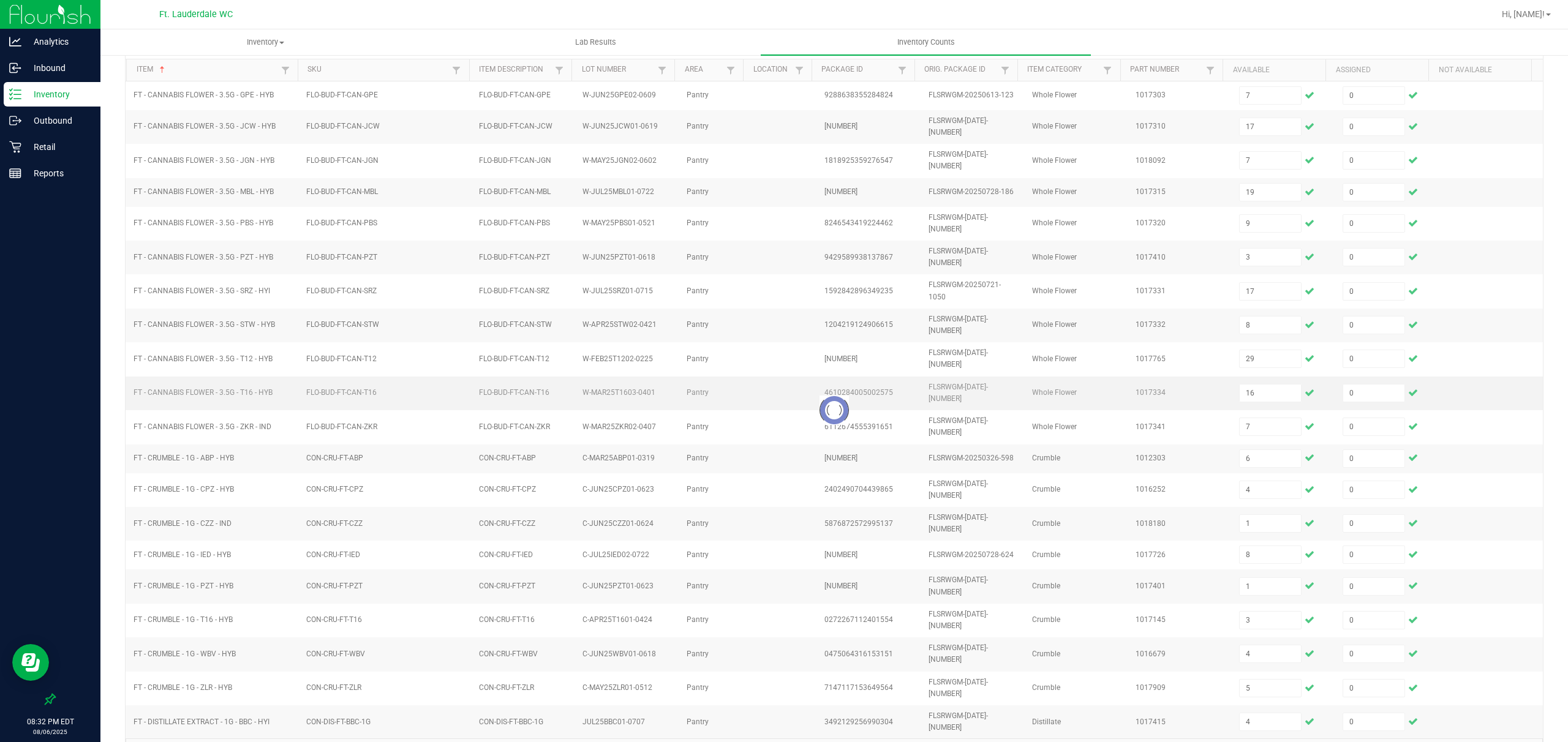 type 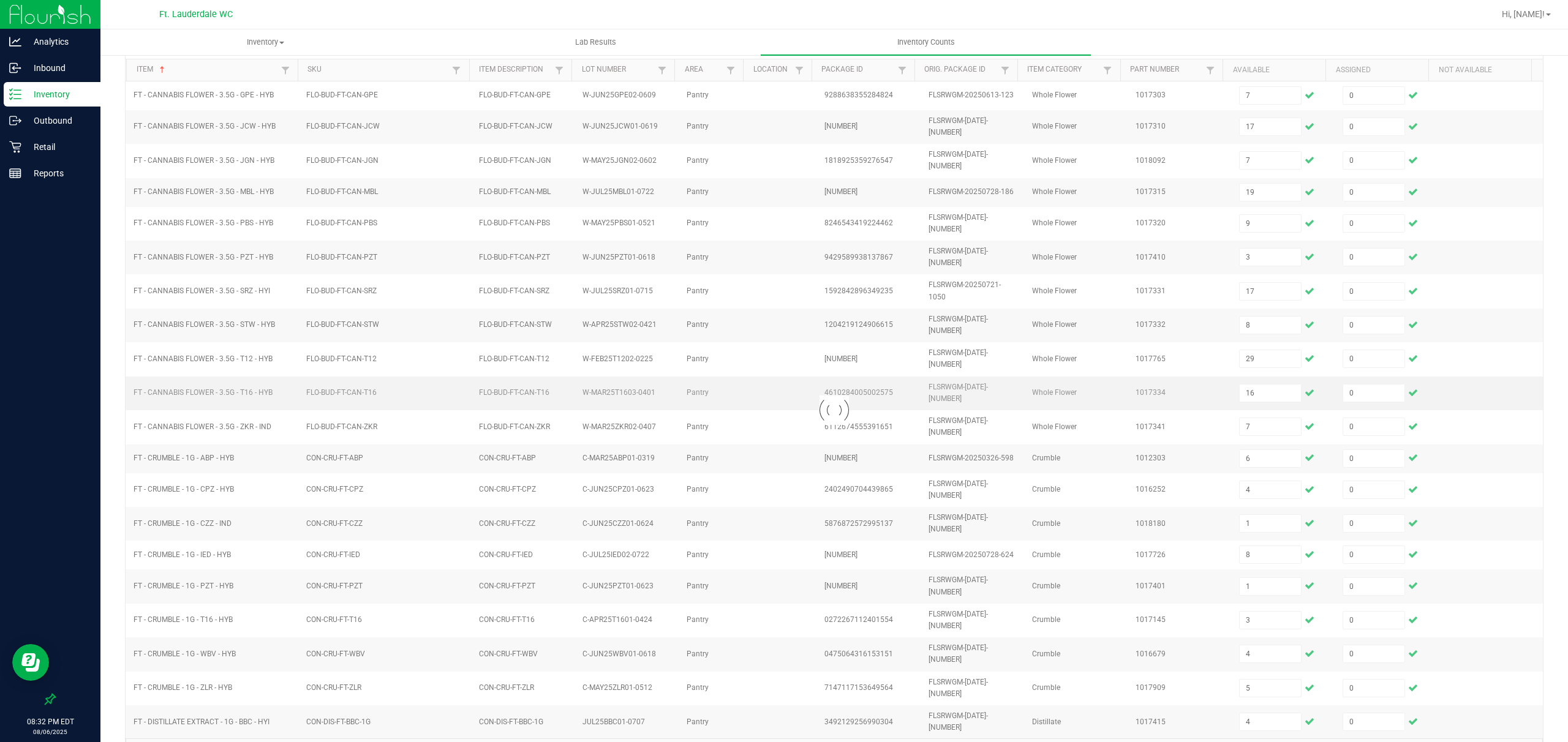type 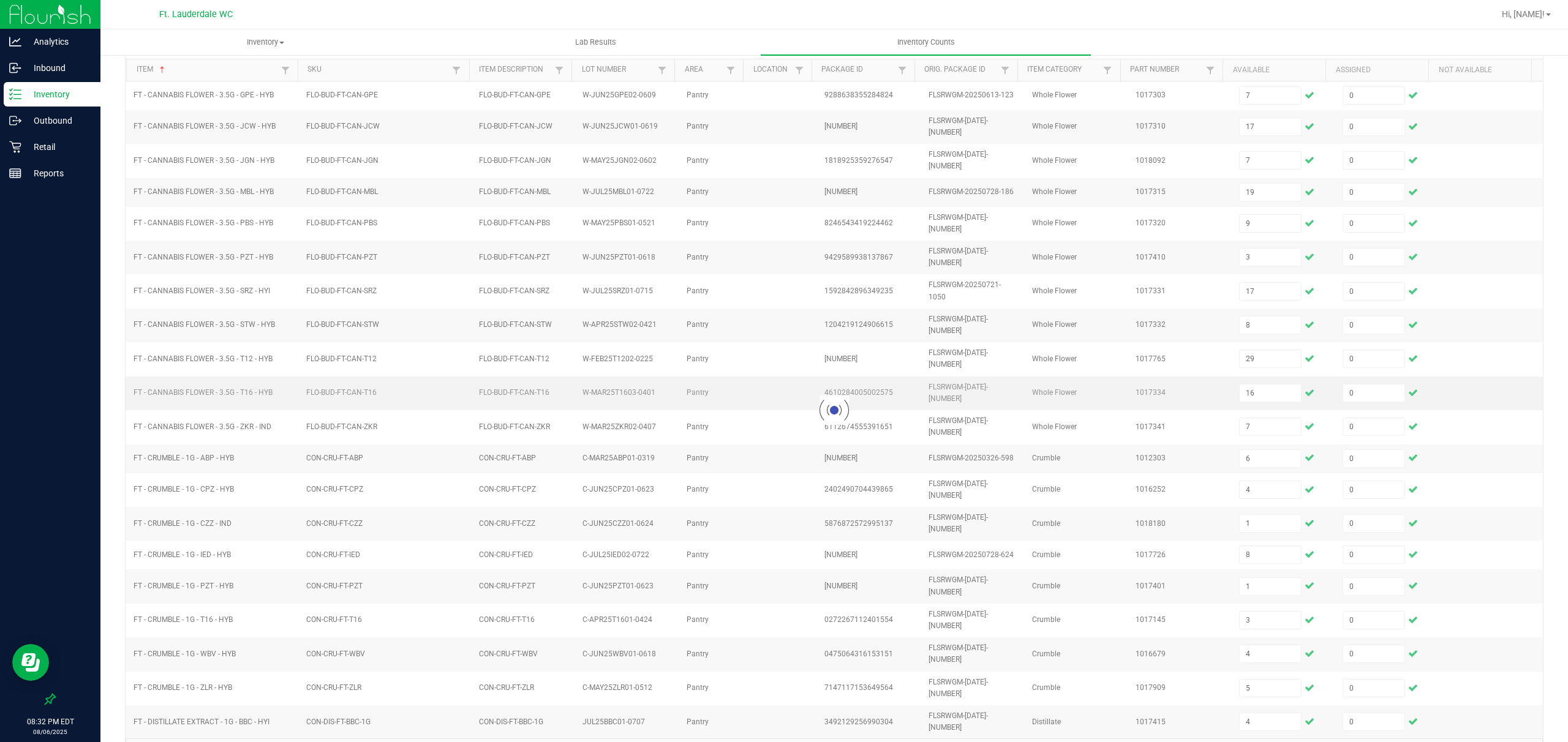 type 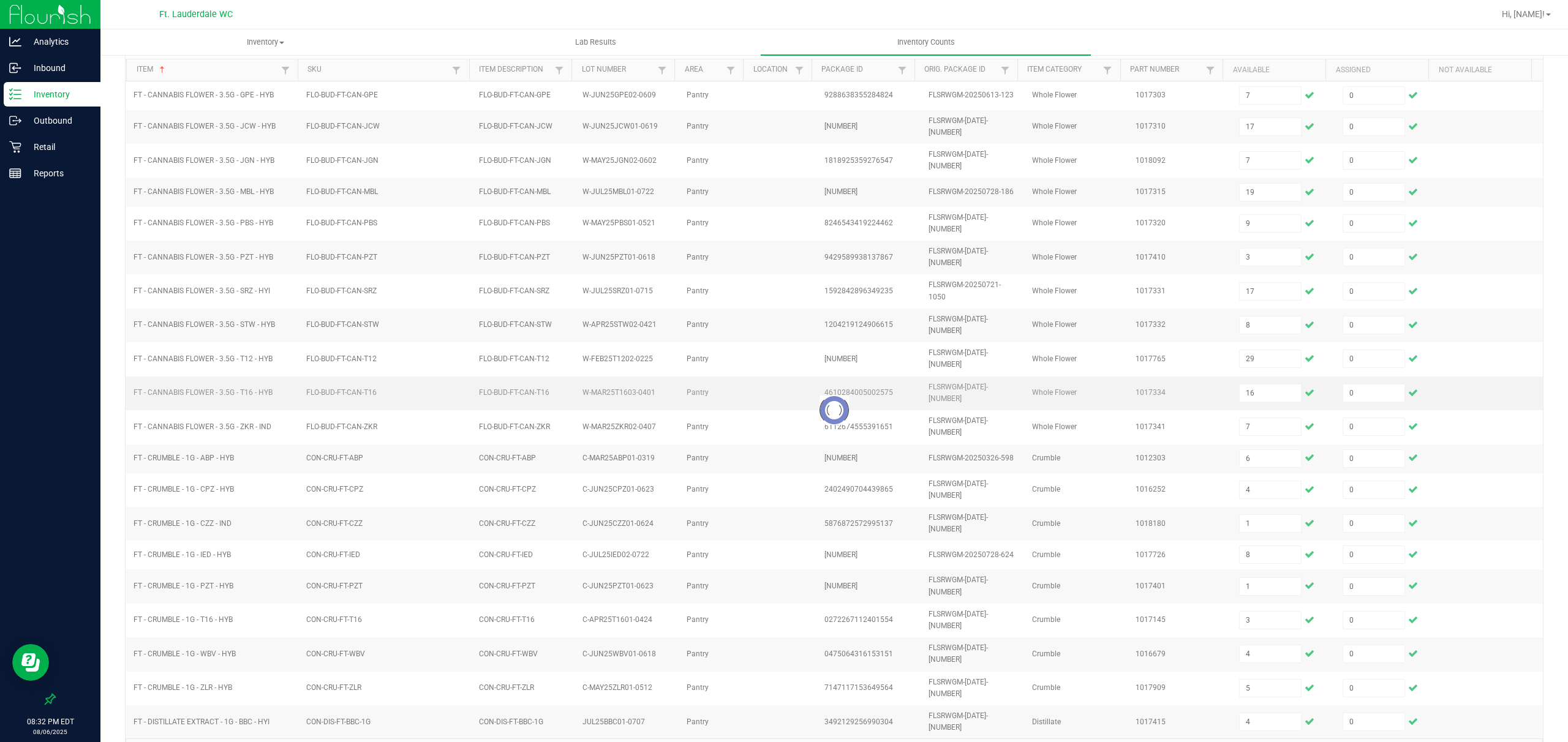 type 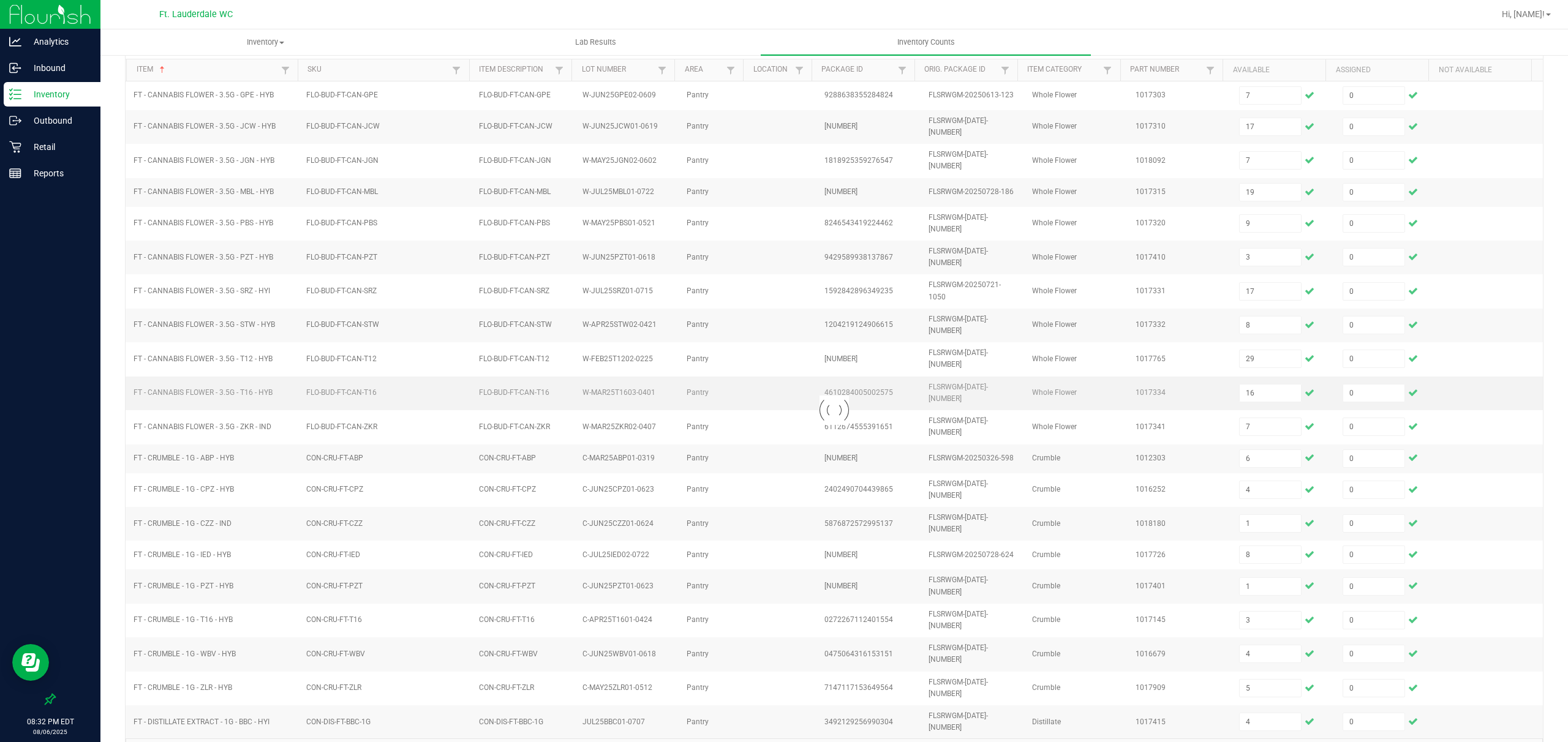 type 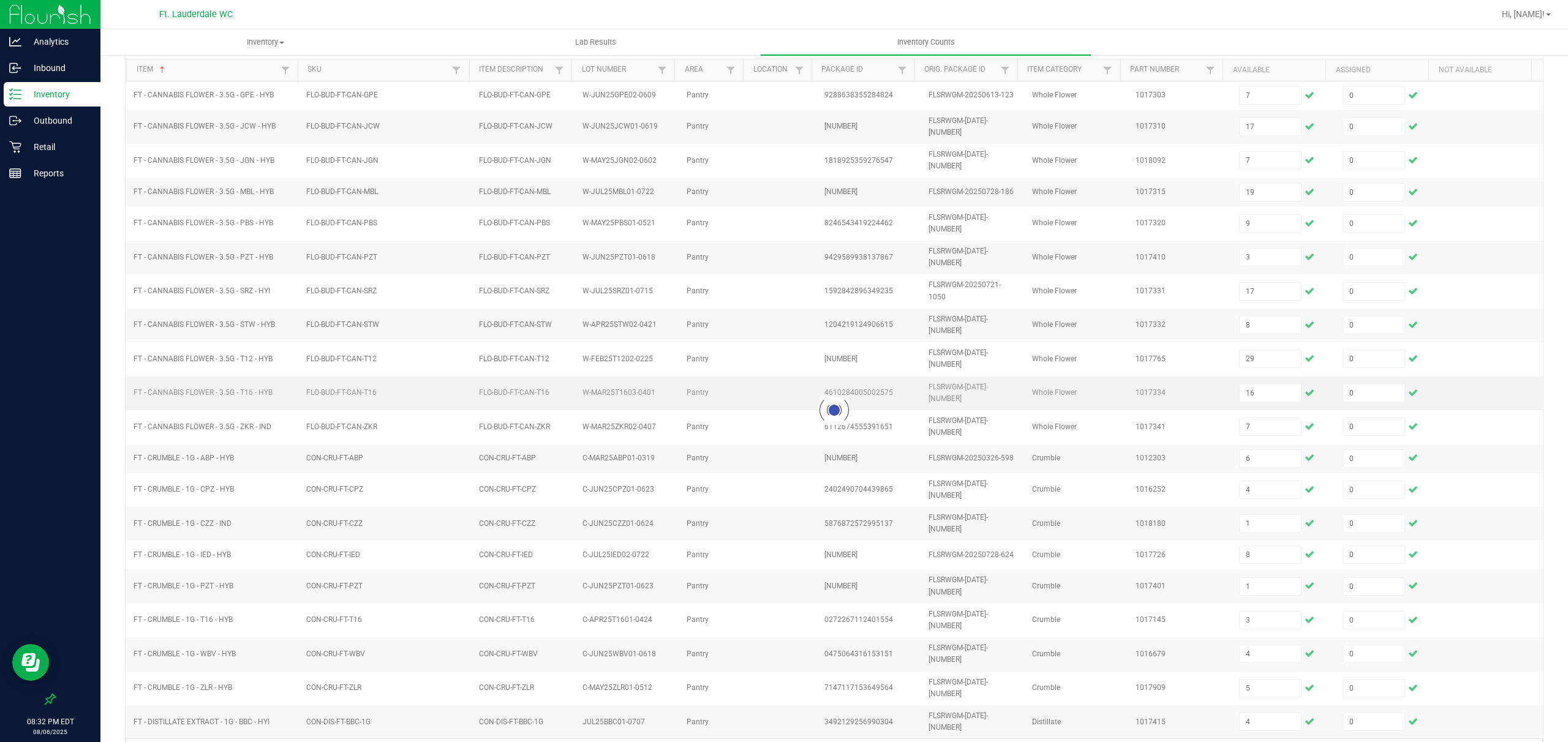 type 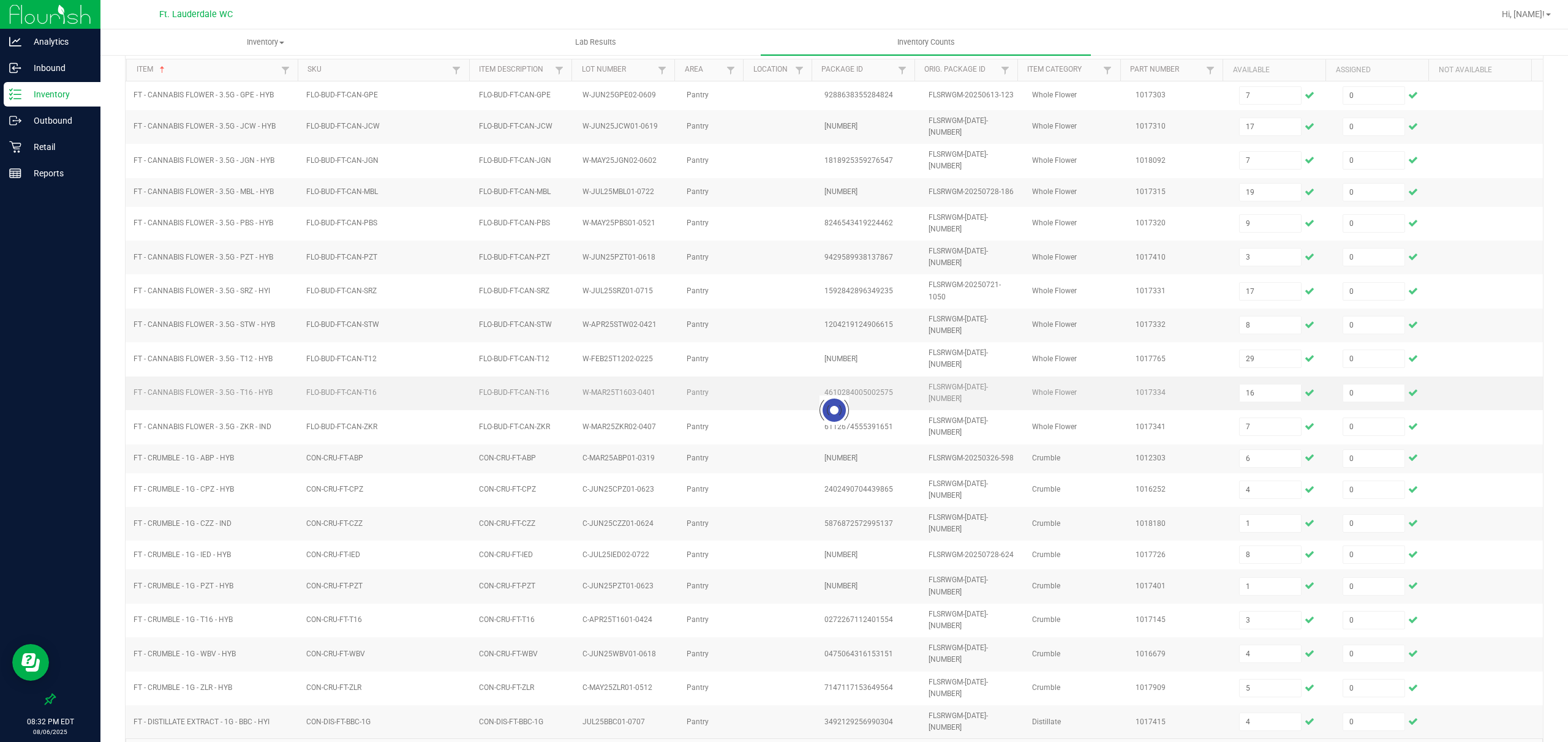 type 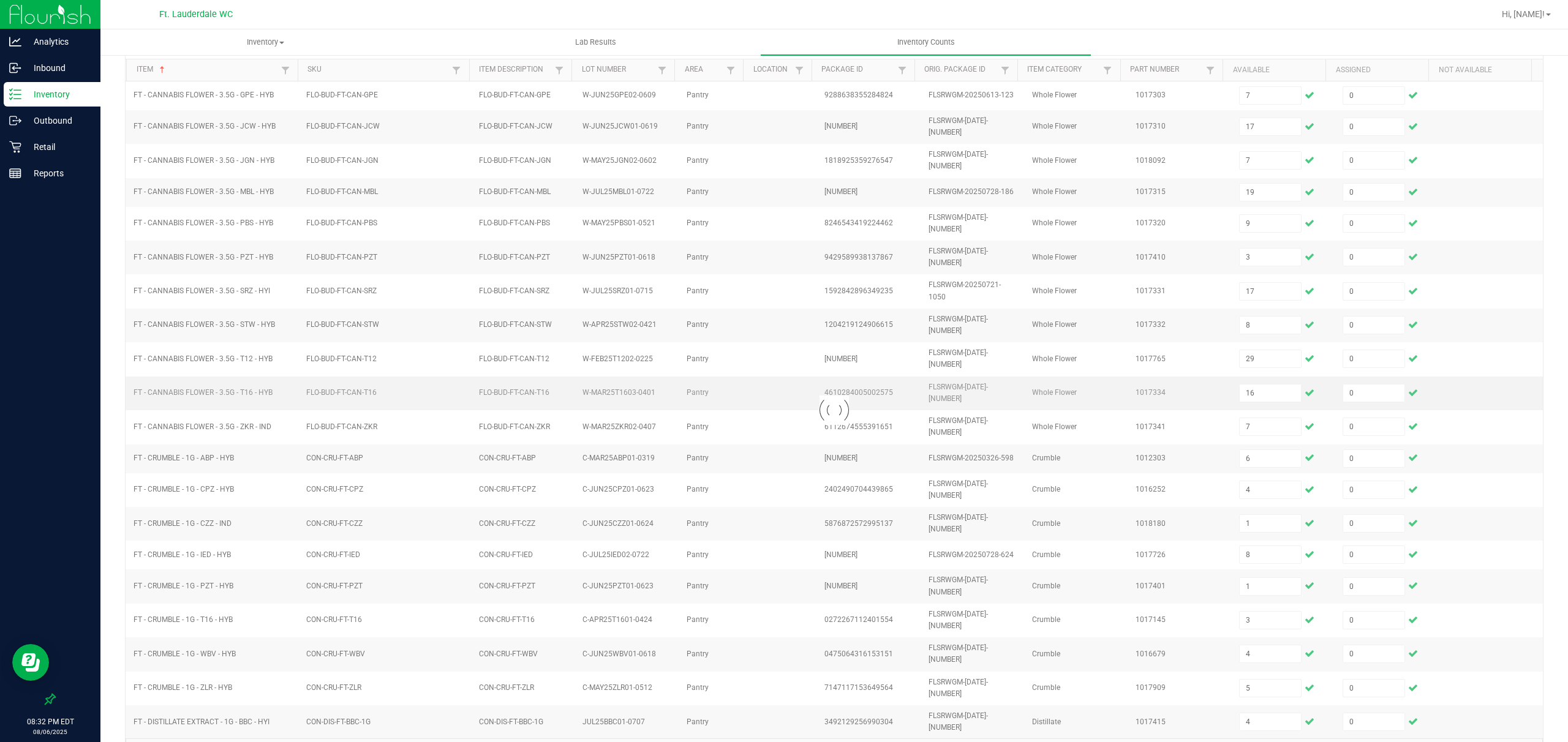 type 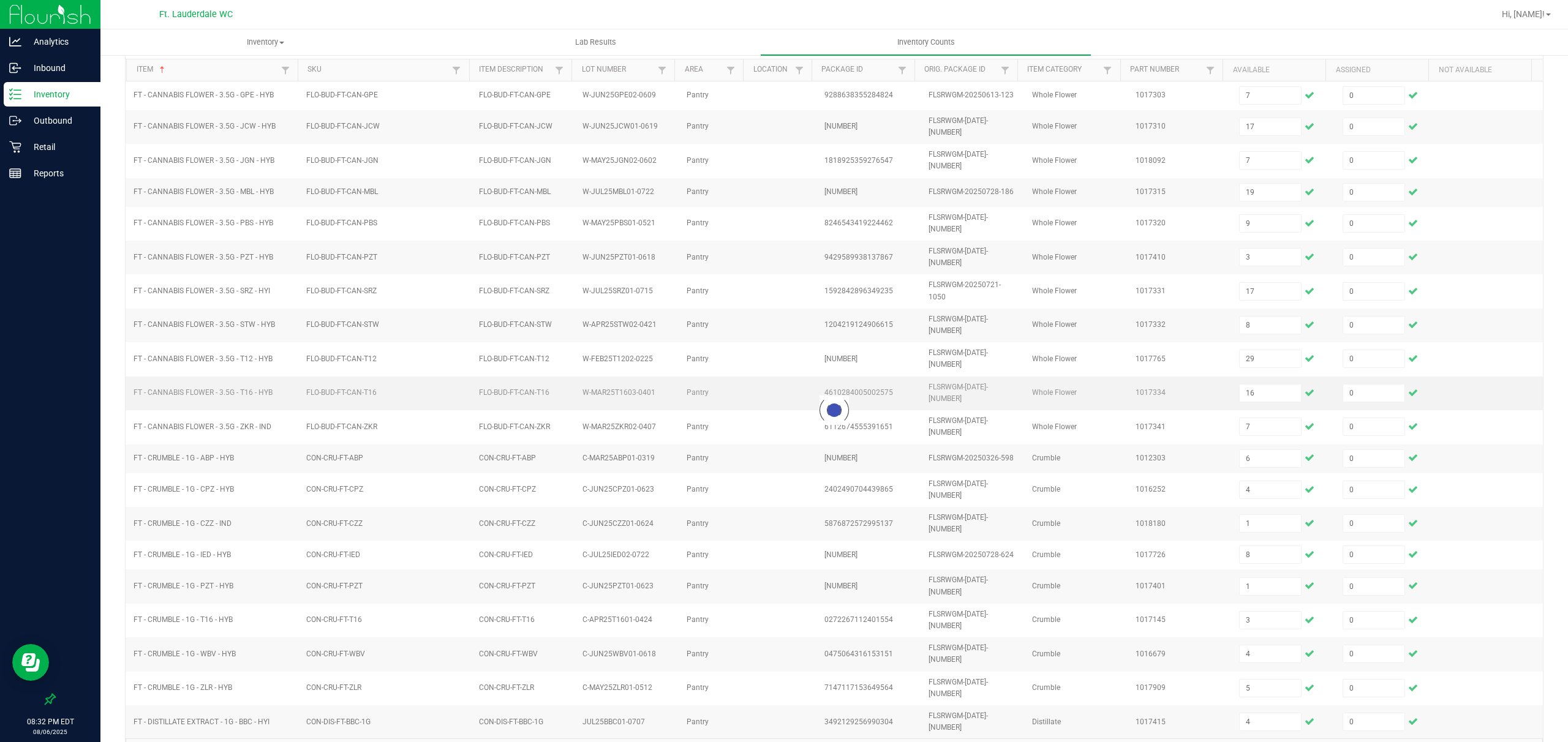 type 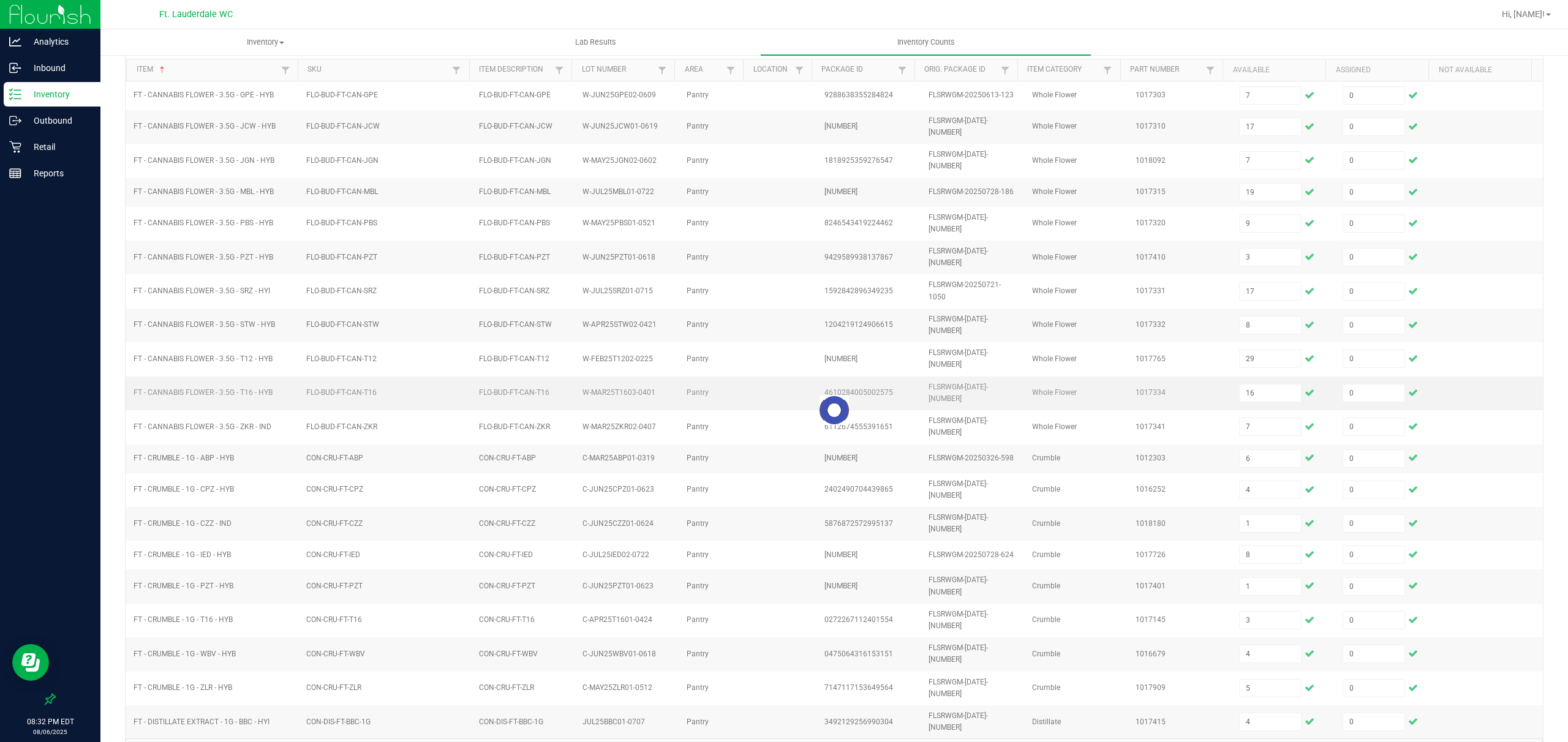 type 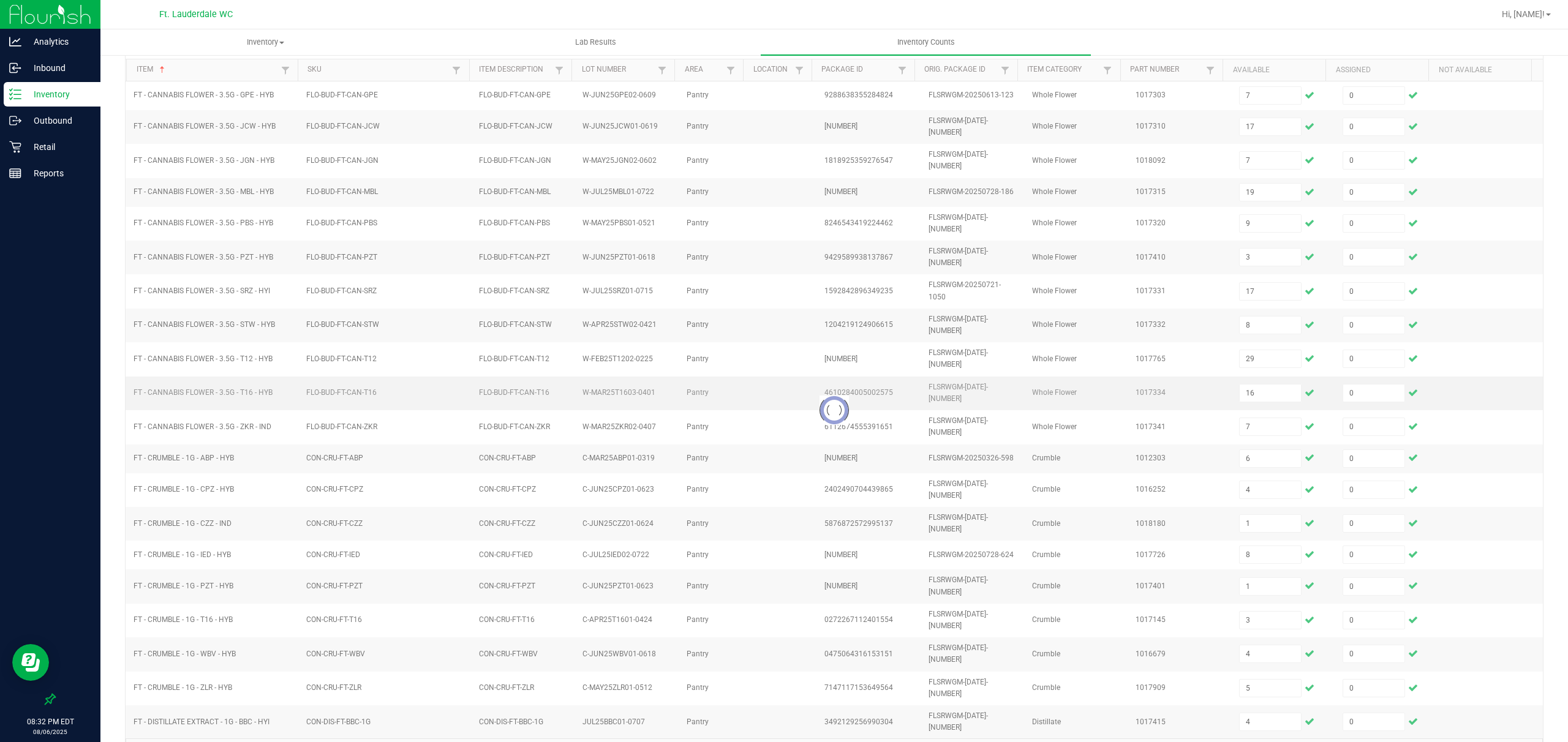 type 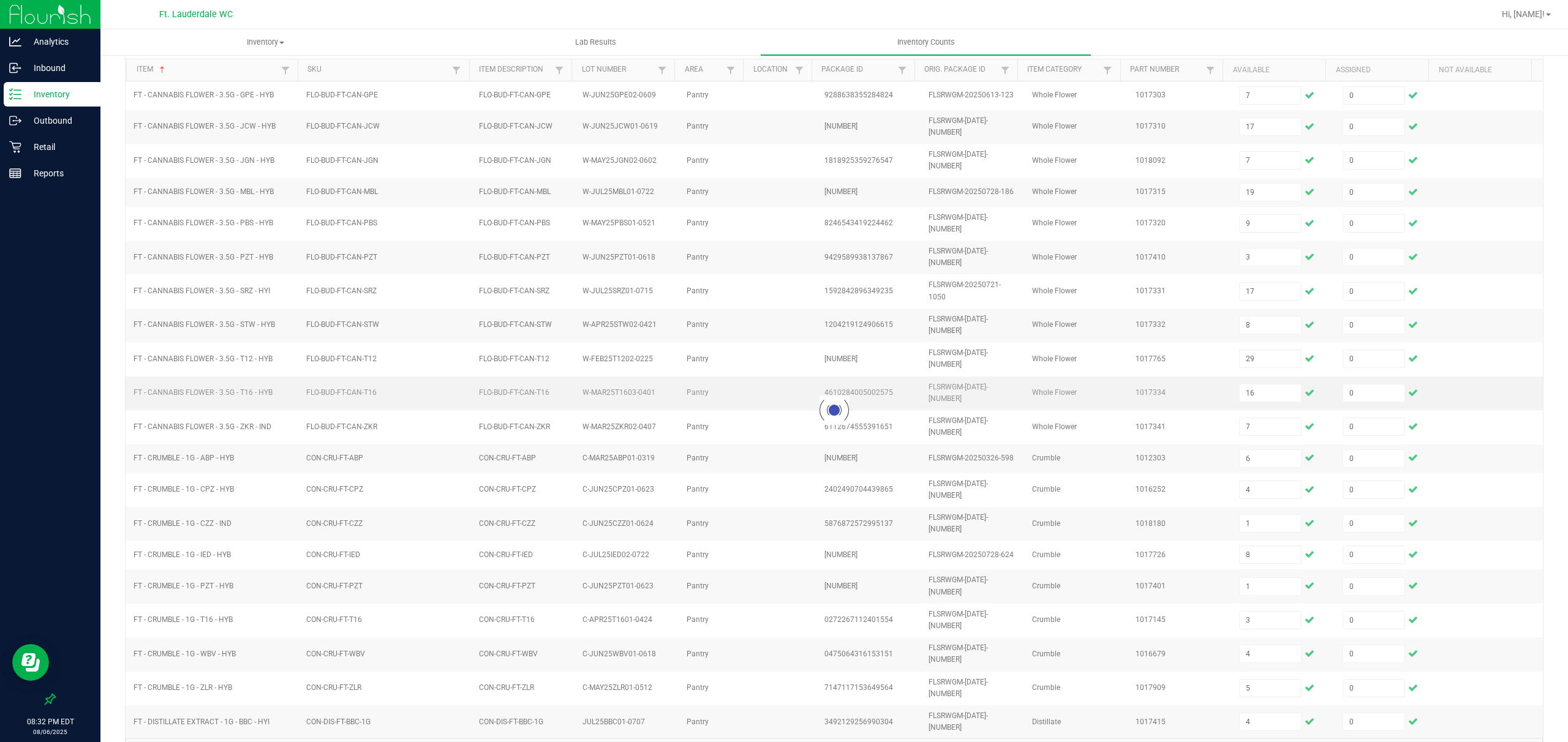 type 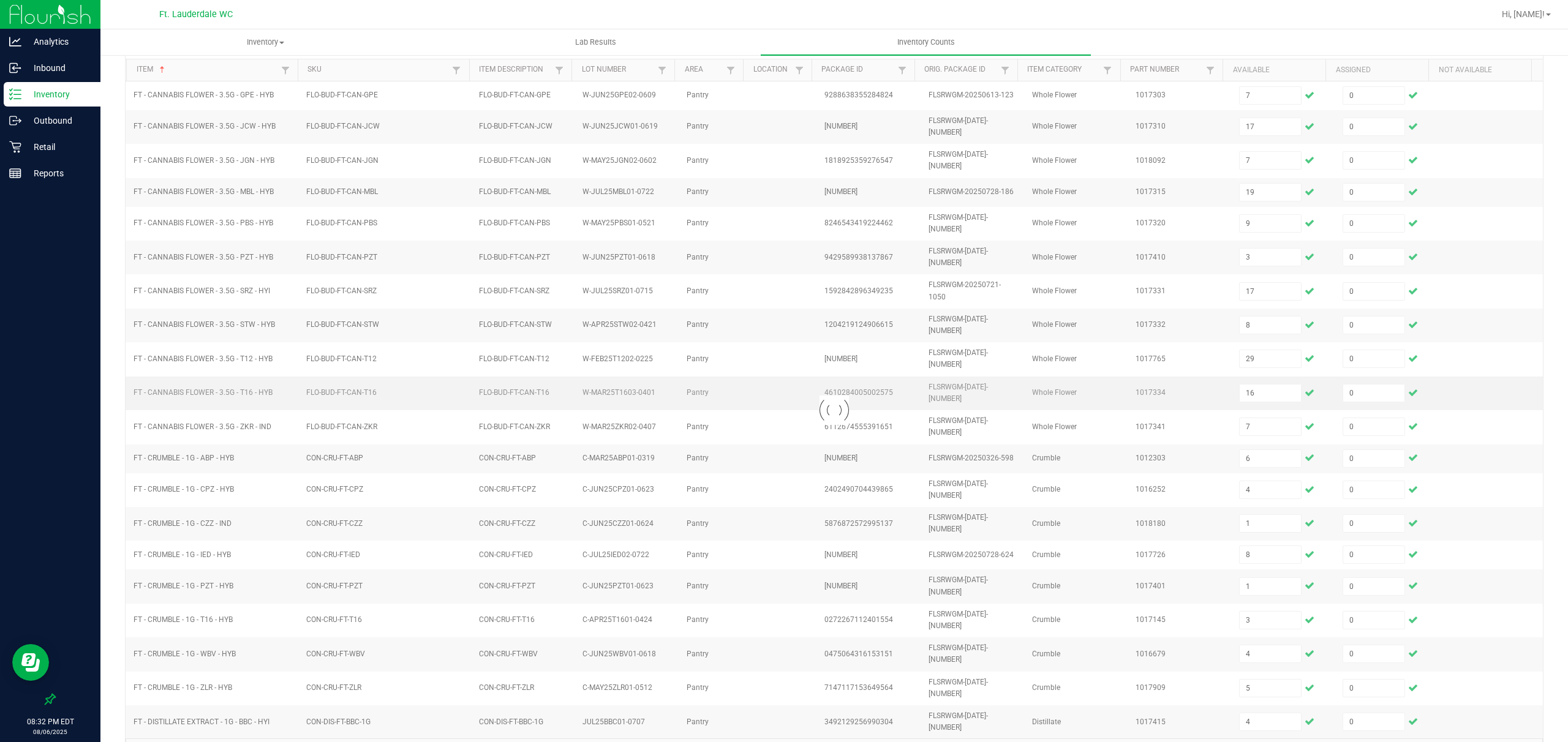 type 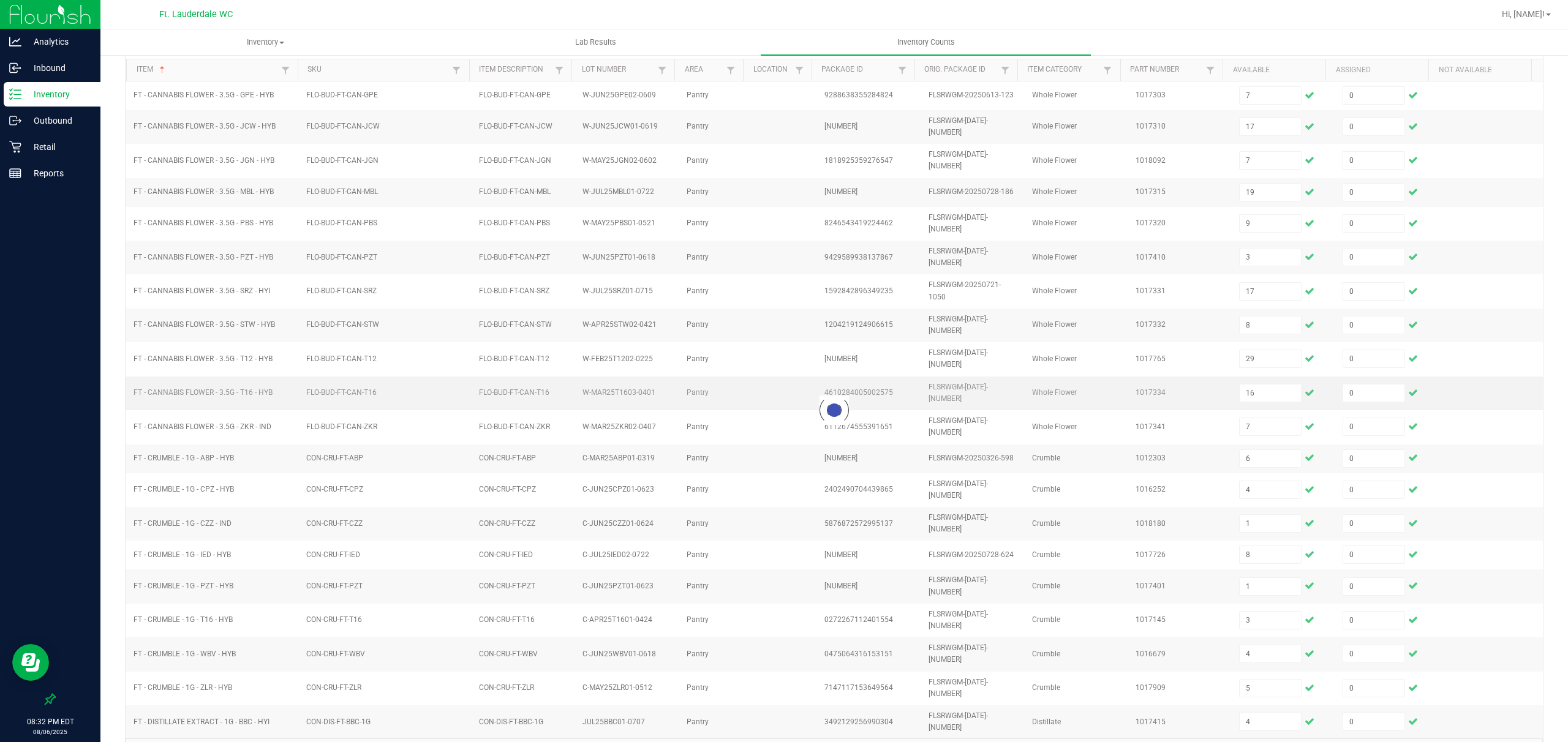 type 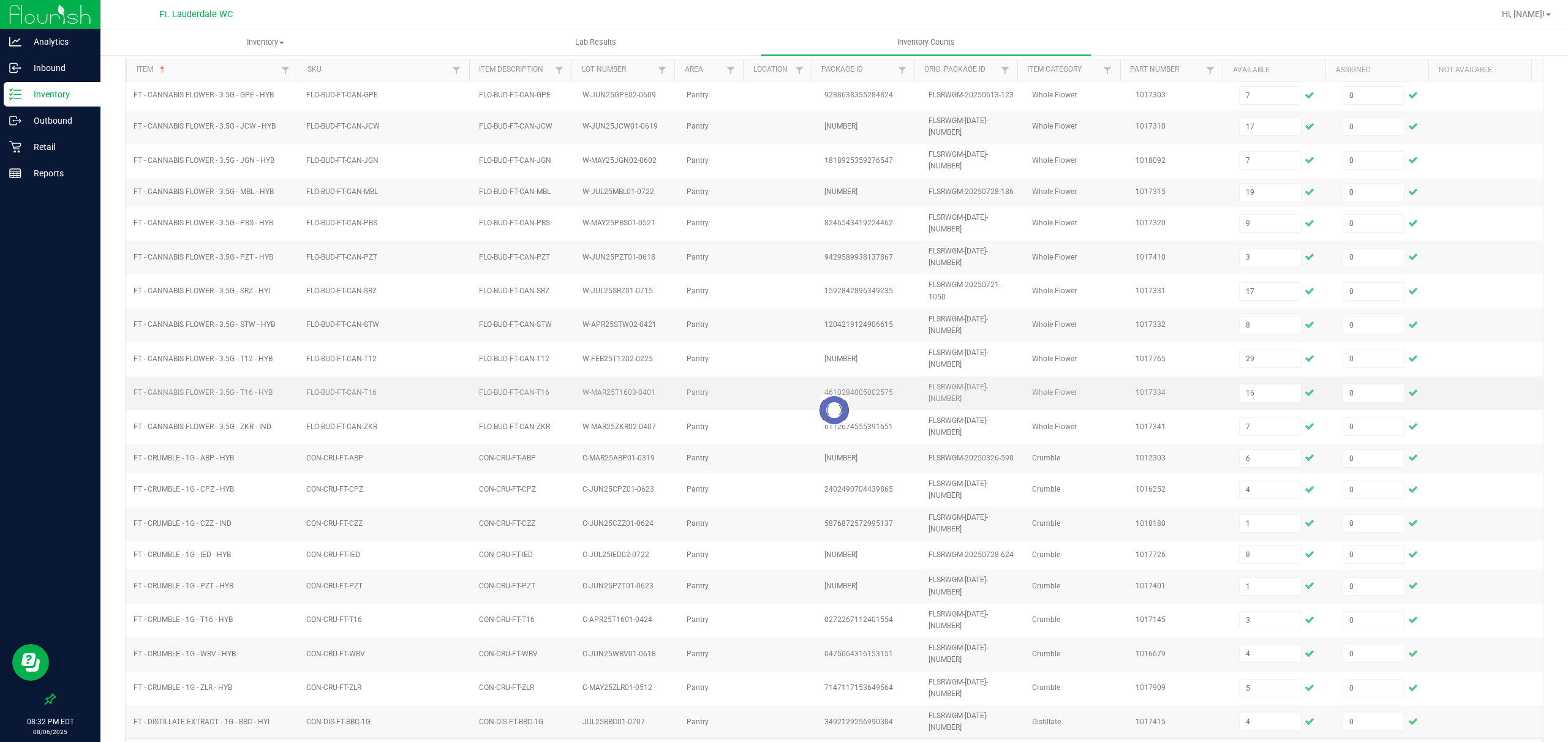 type 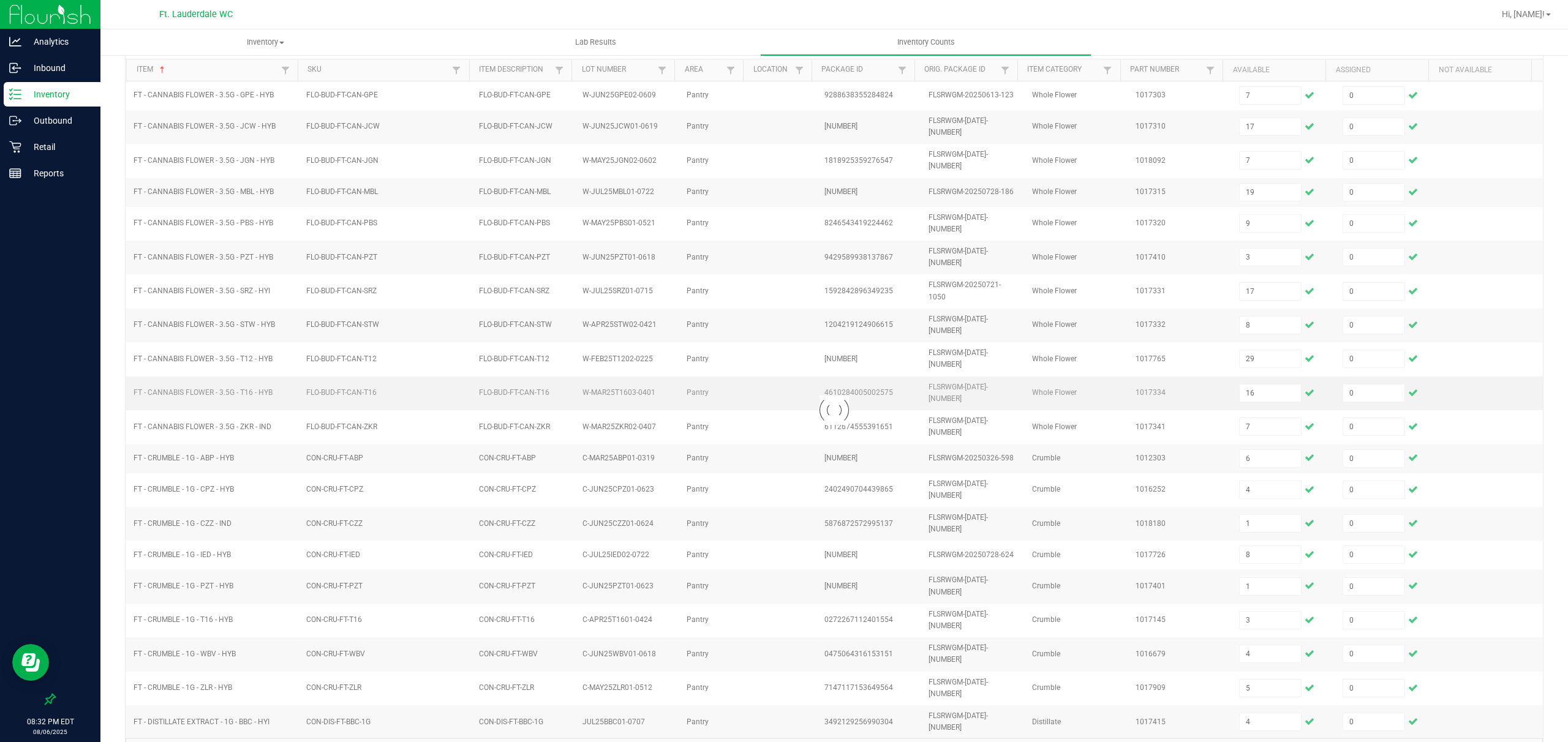 type 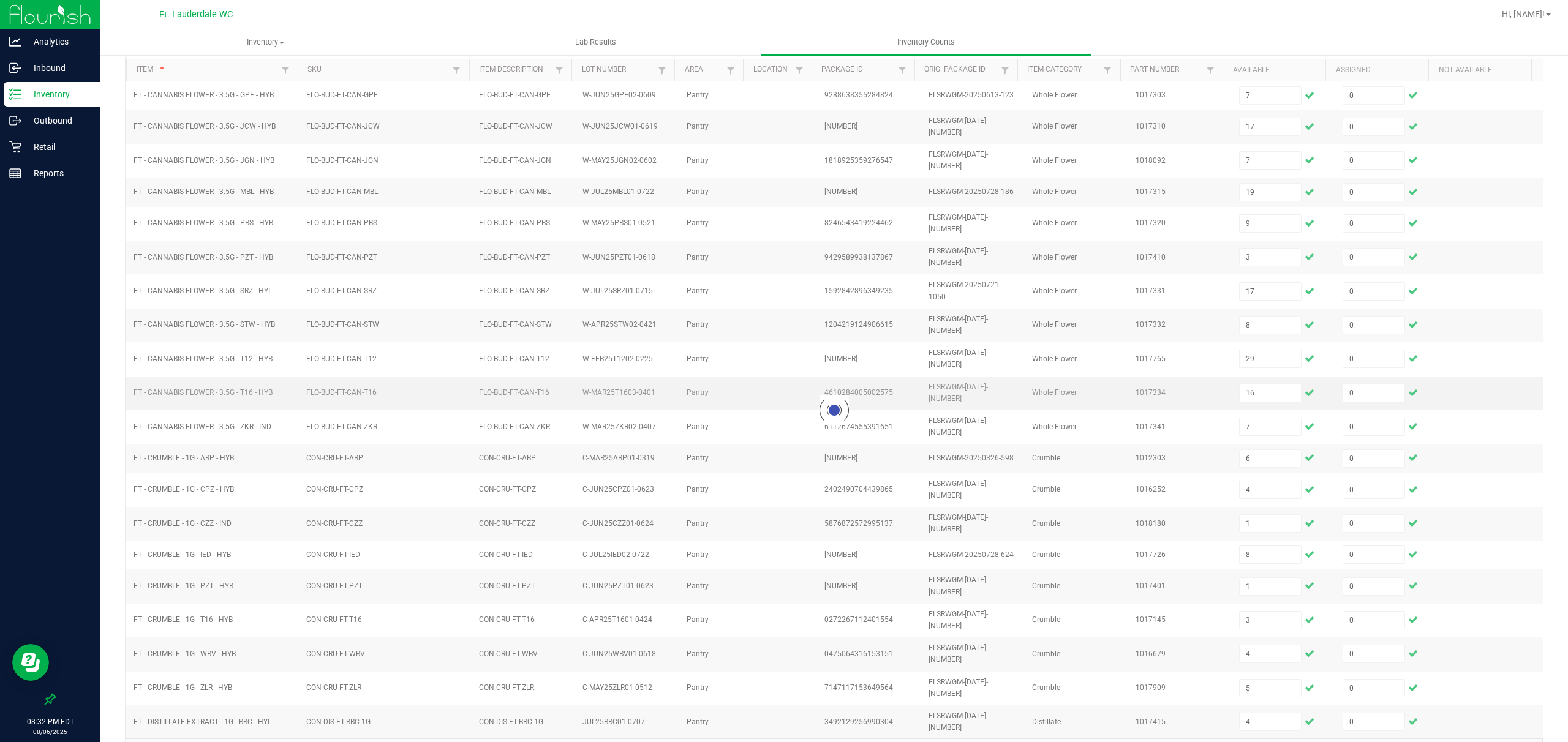 type 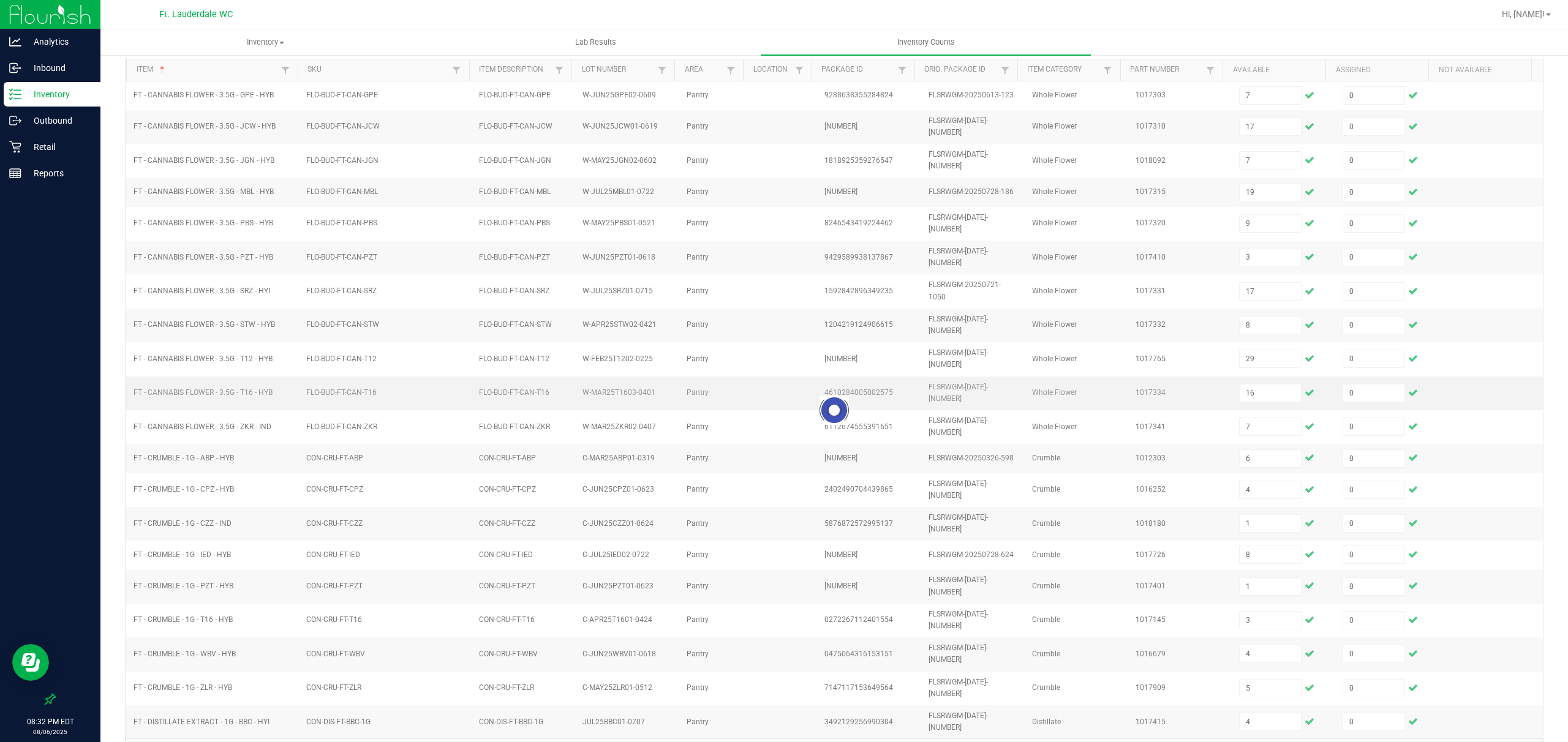 type 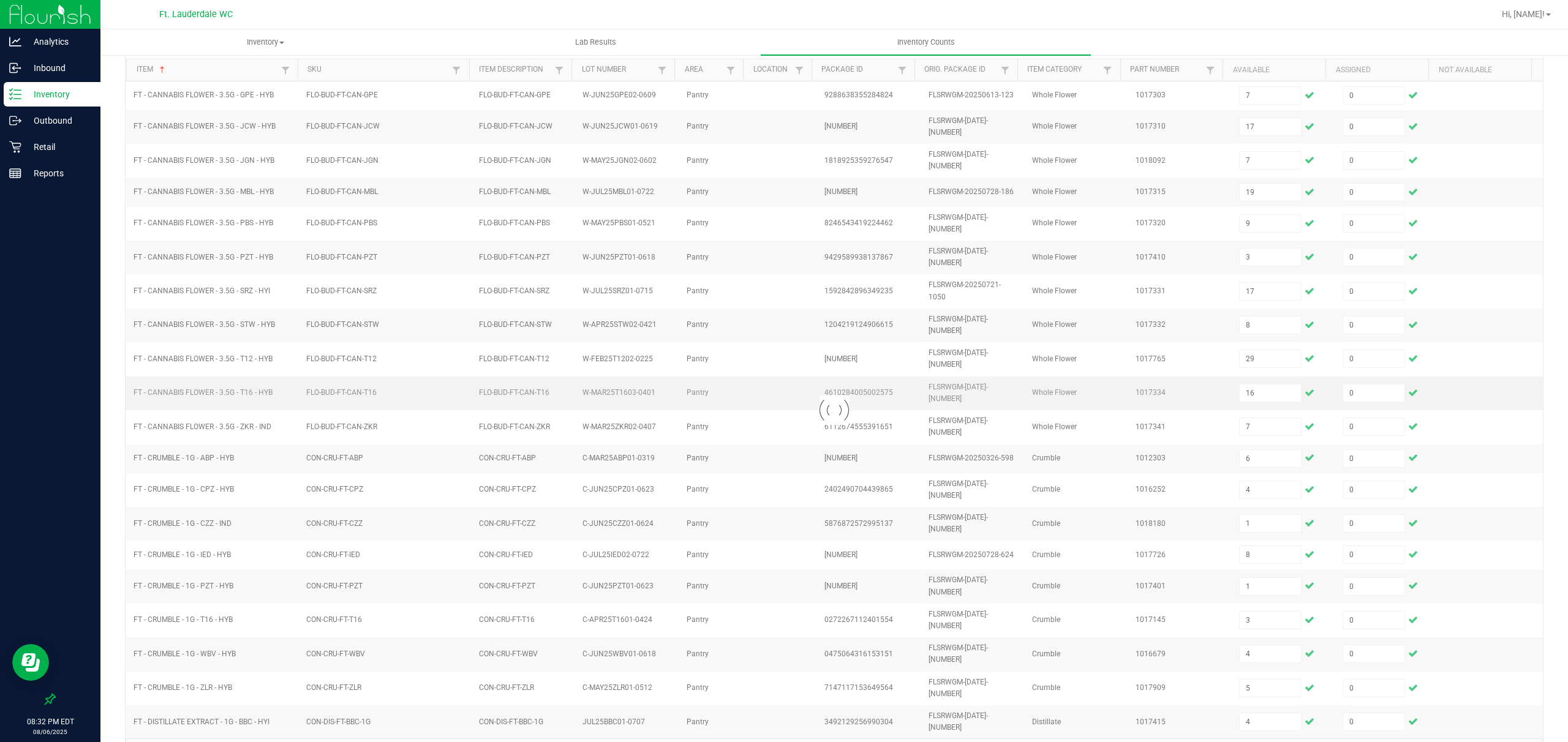 type 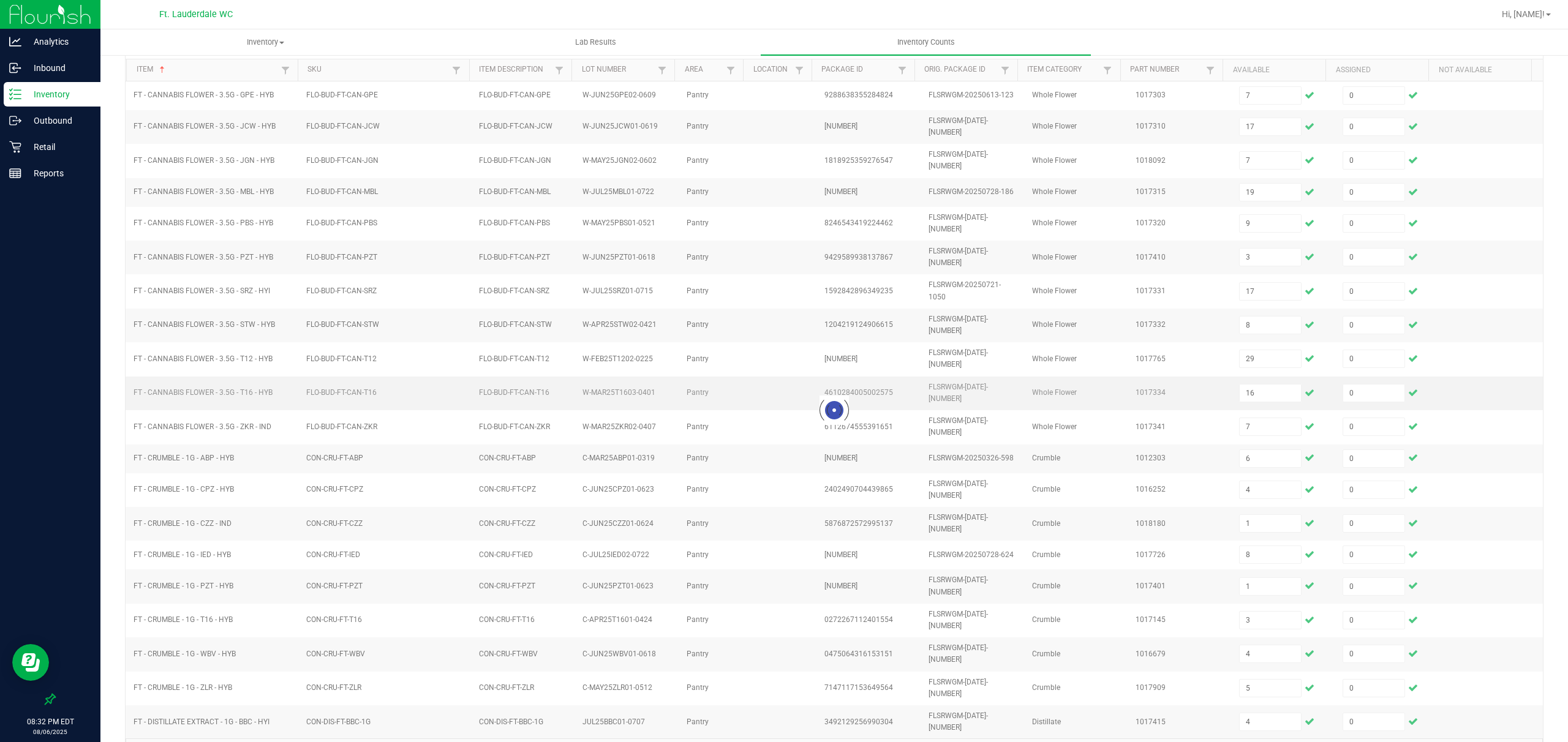 type 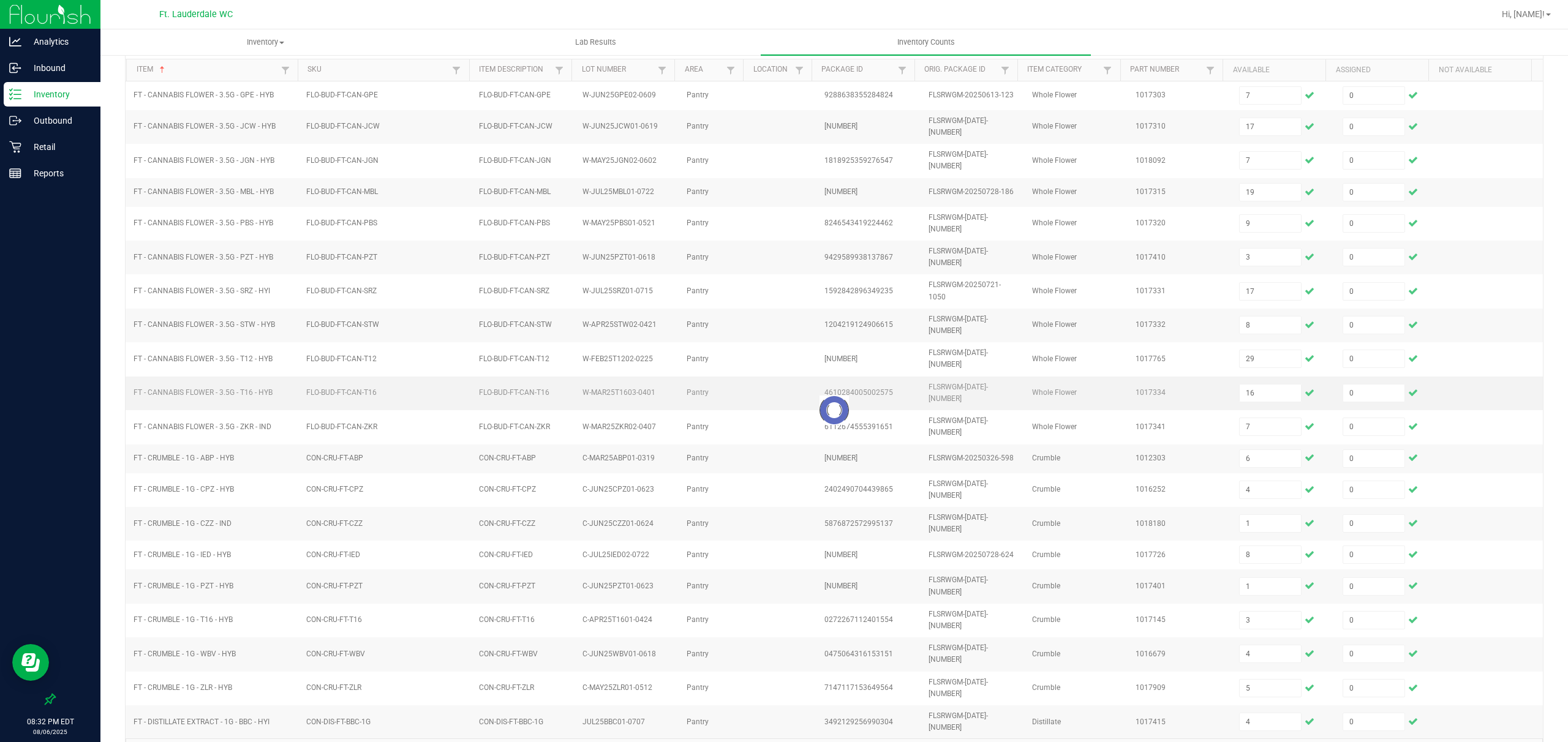 type 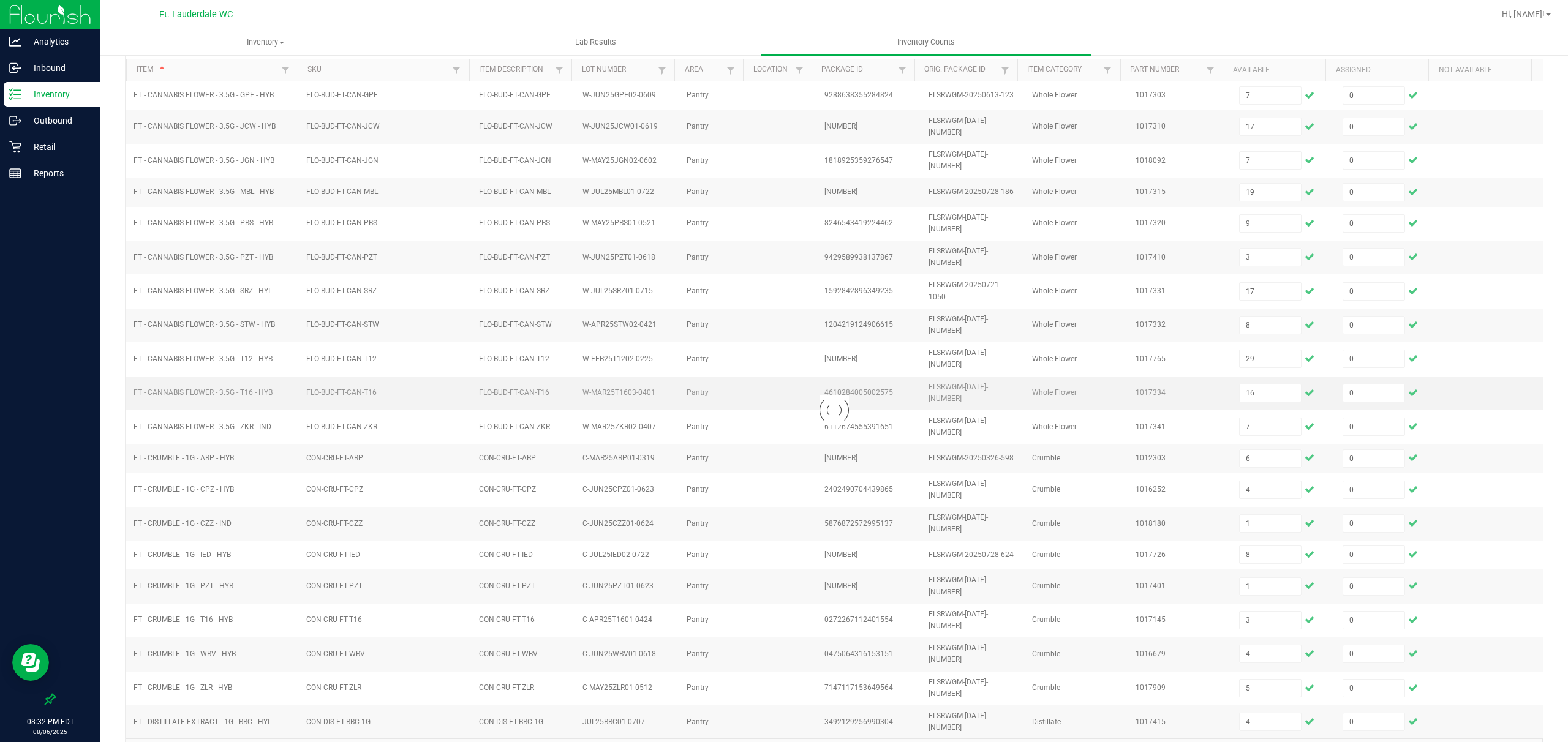 type 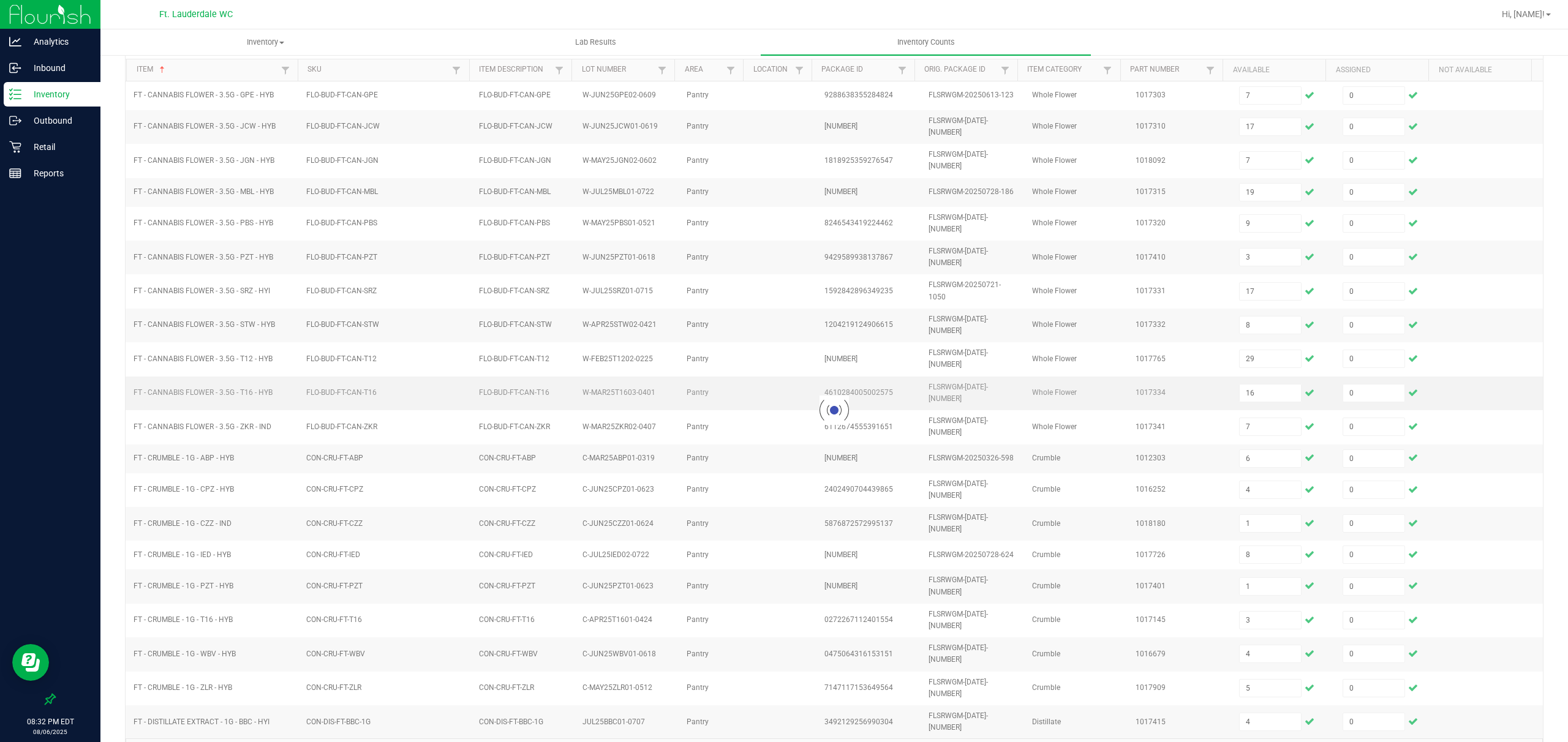 type 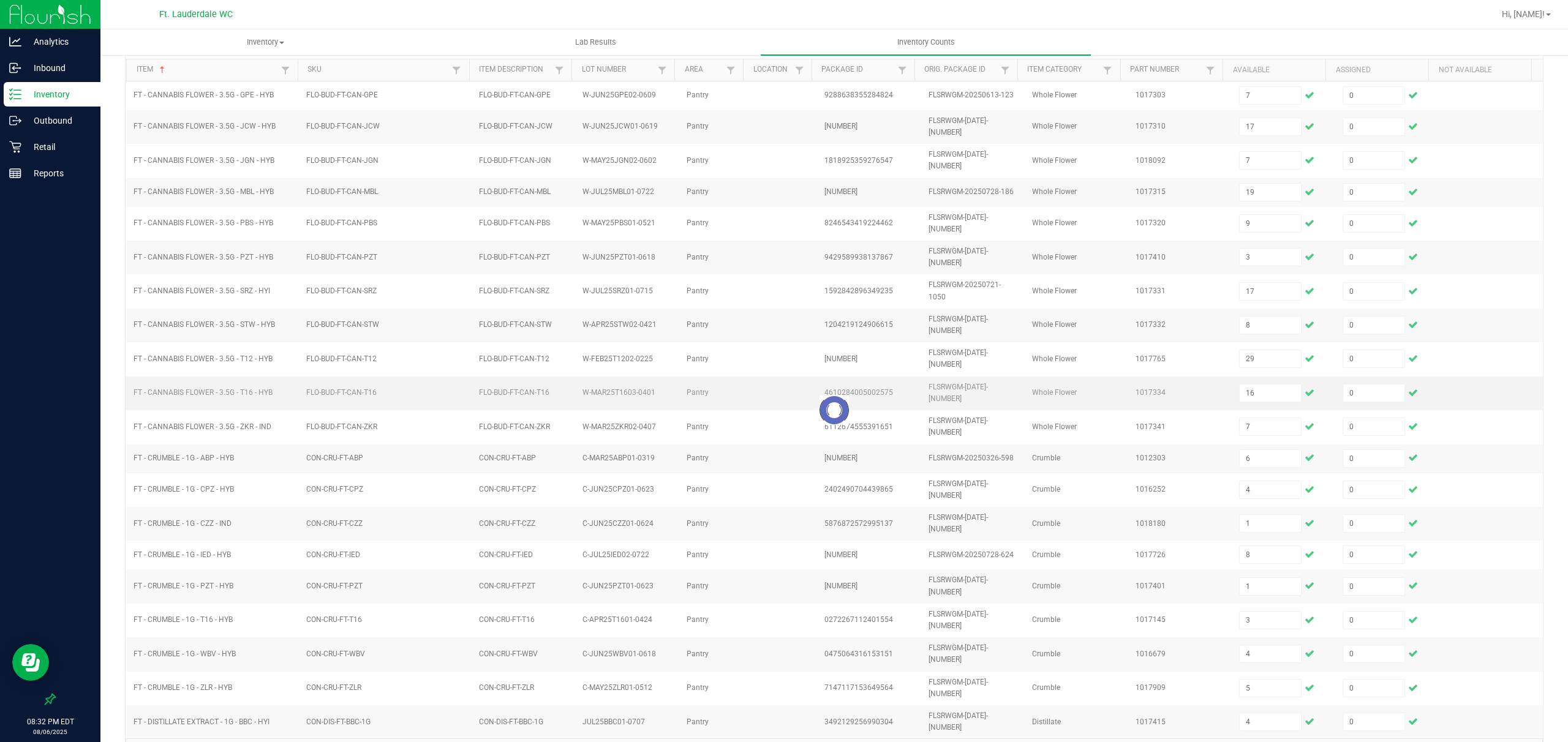 type 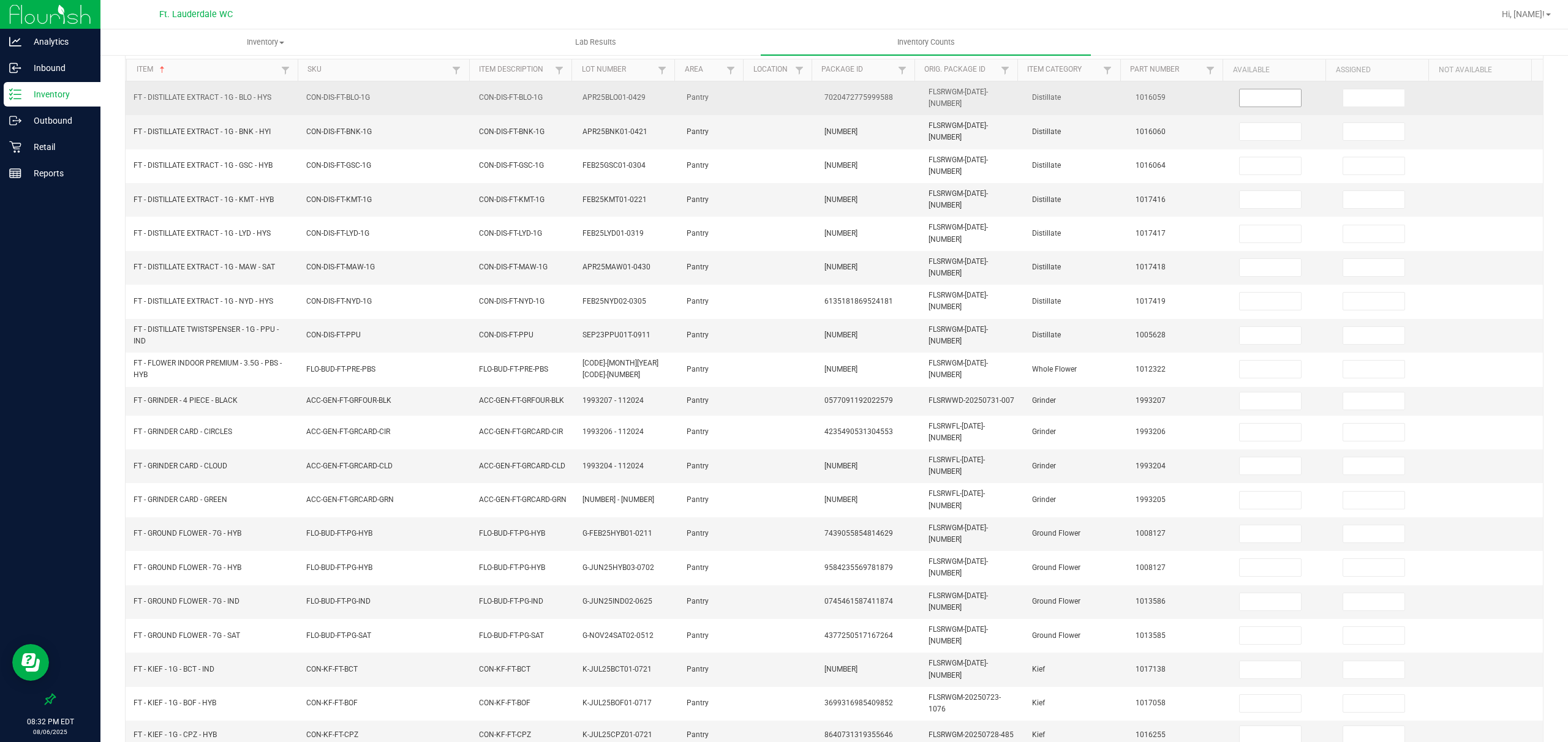 click at bounding box center (1270, 98) 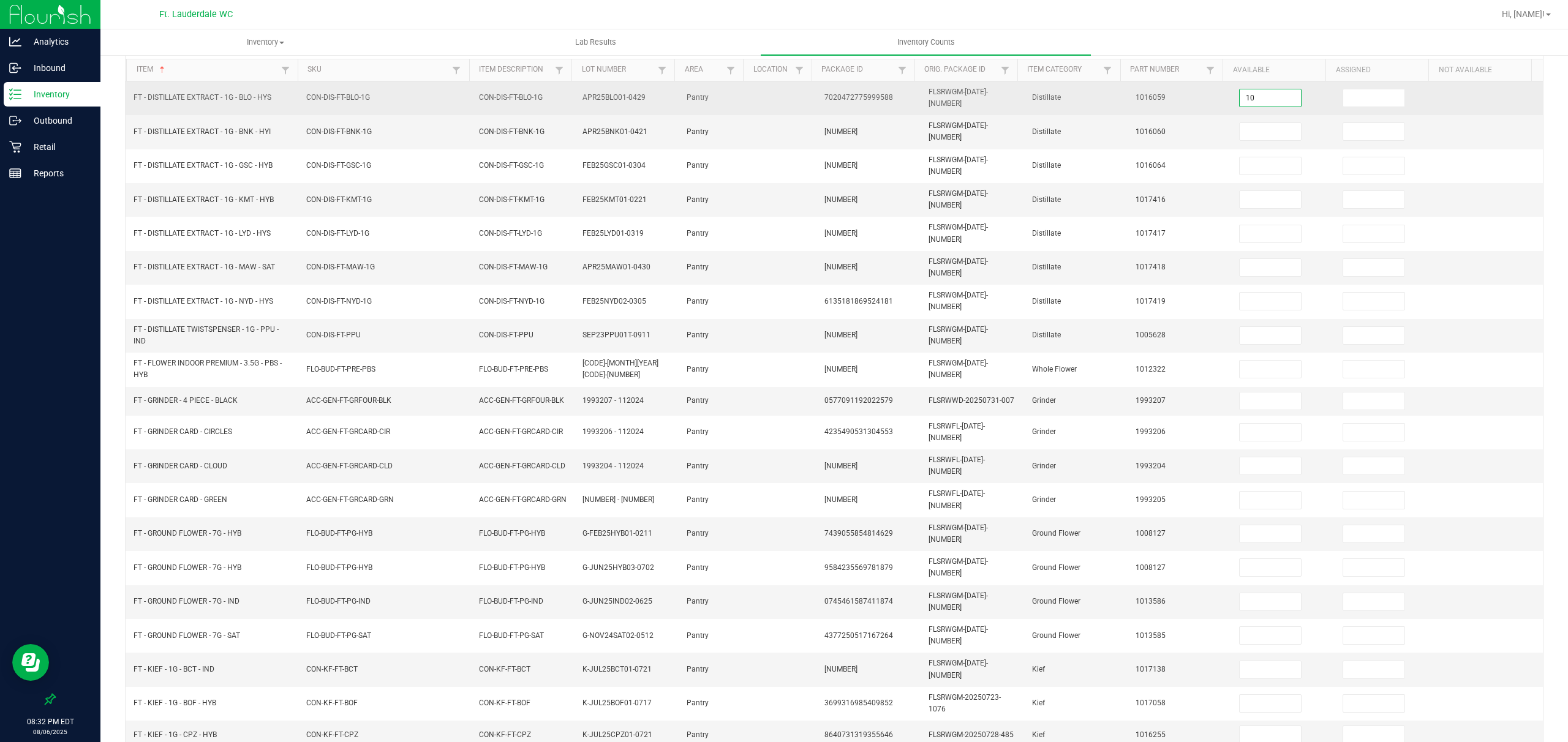 type on "10" 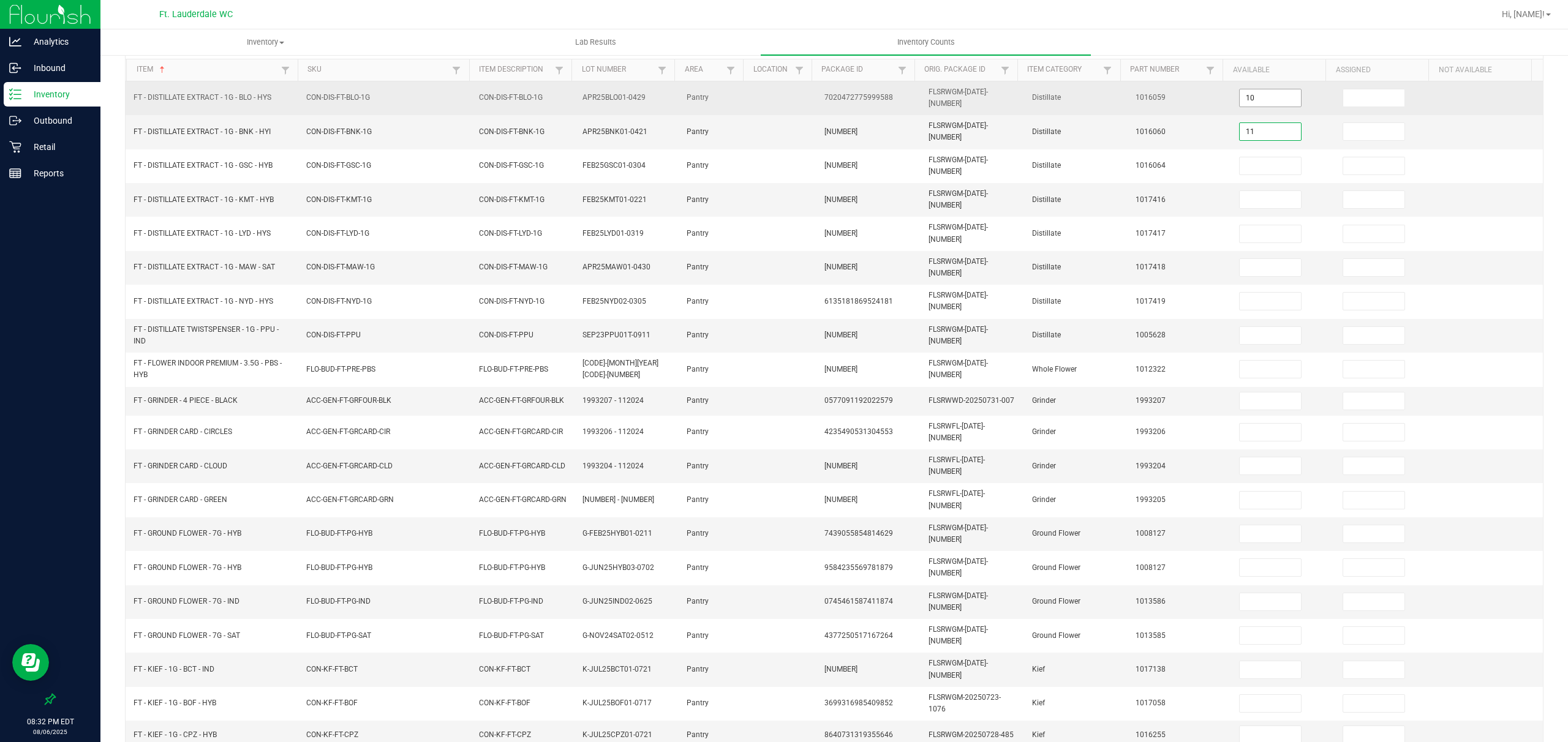 type on "11" 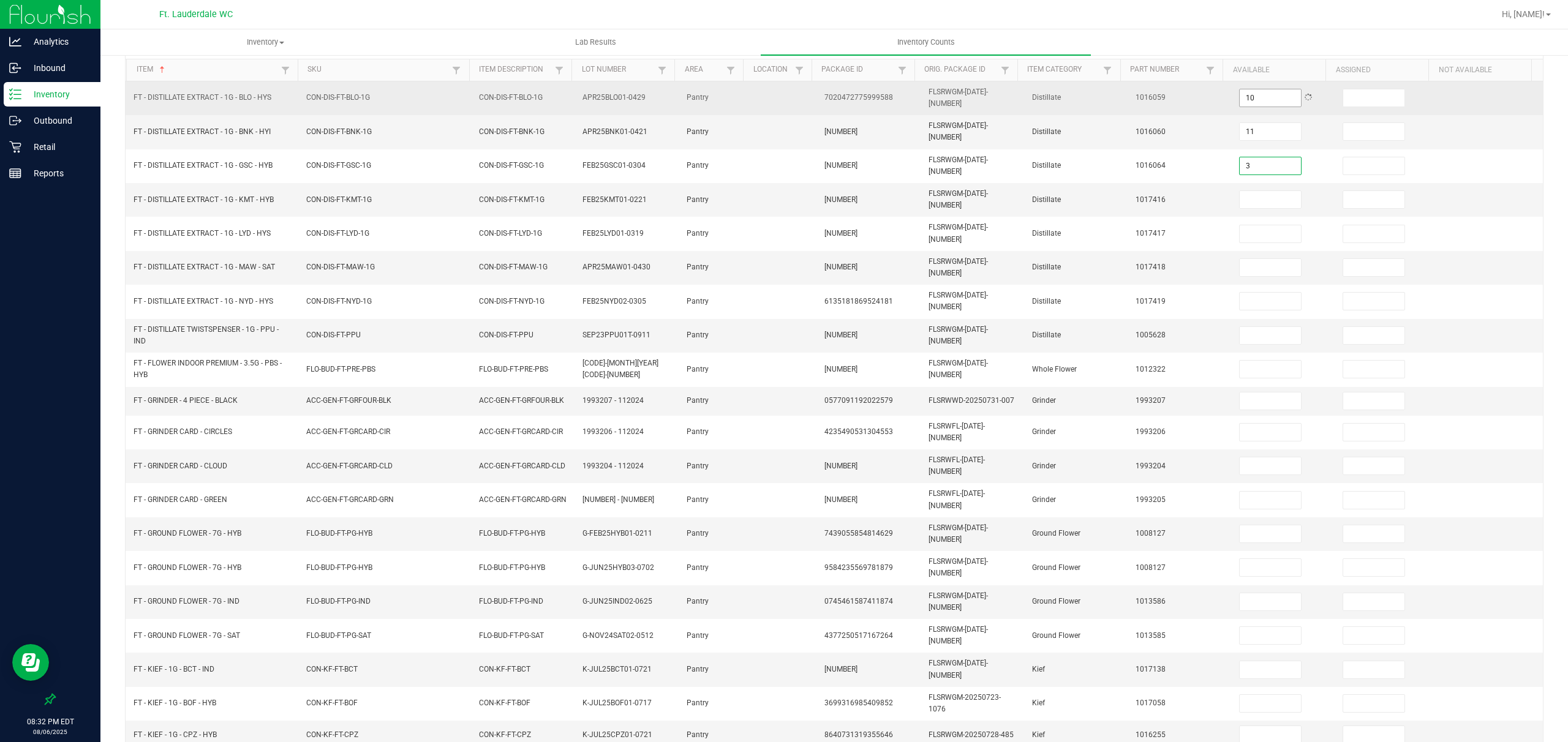 type on "3" 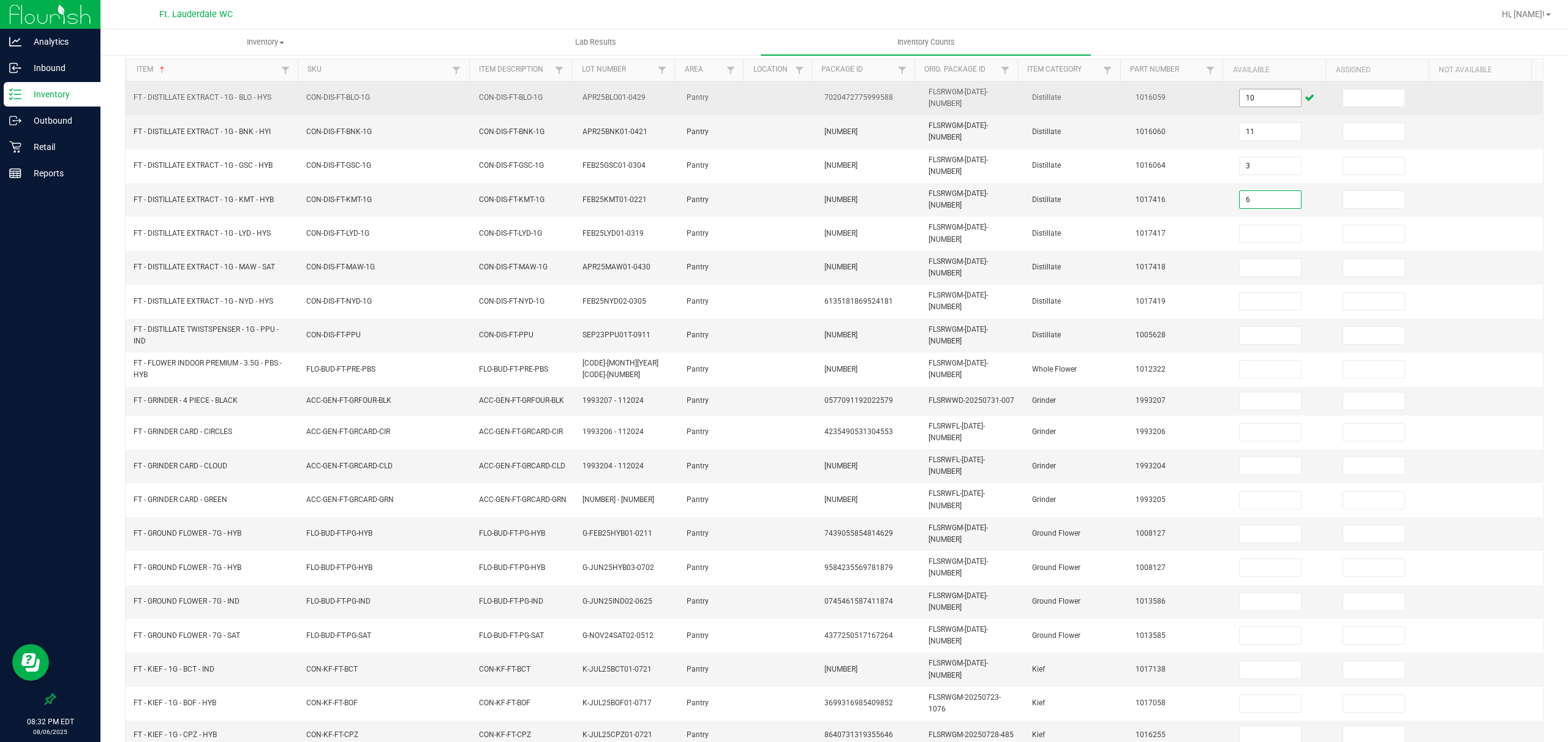 type on "6" 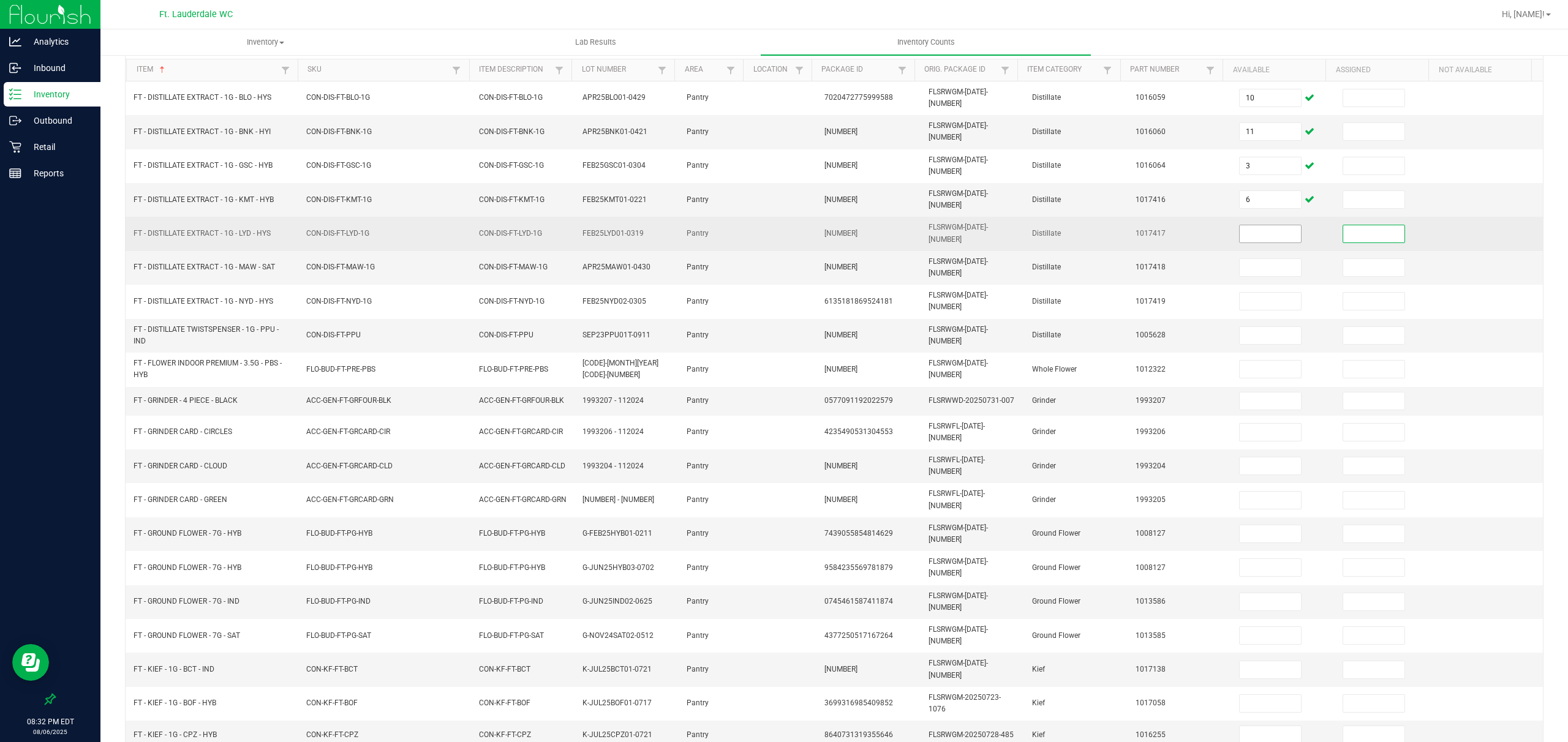 click at bounding box center [1270, 234] 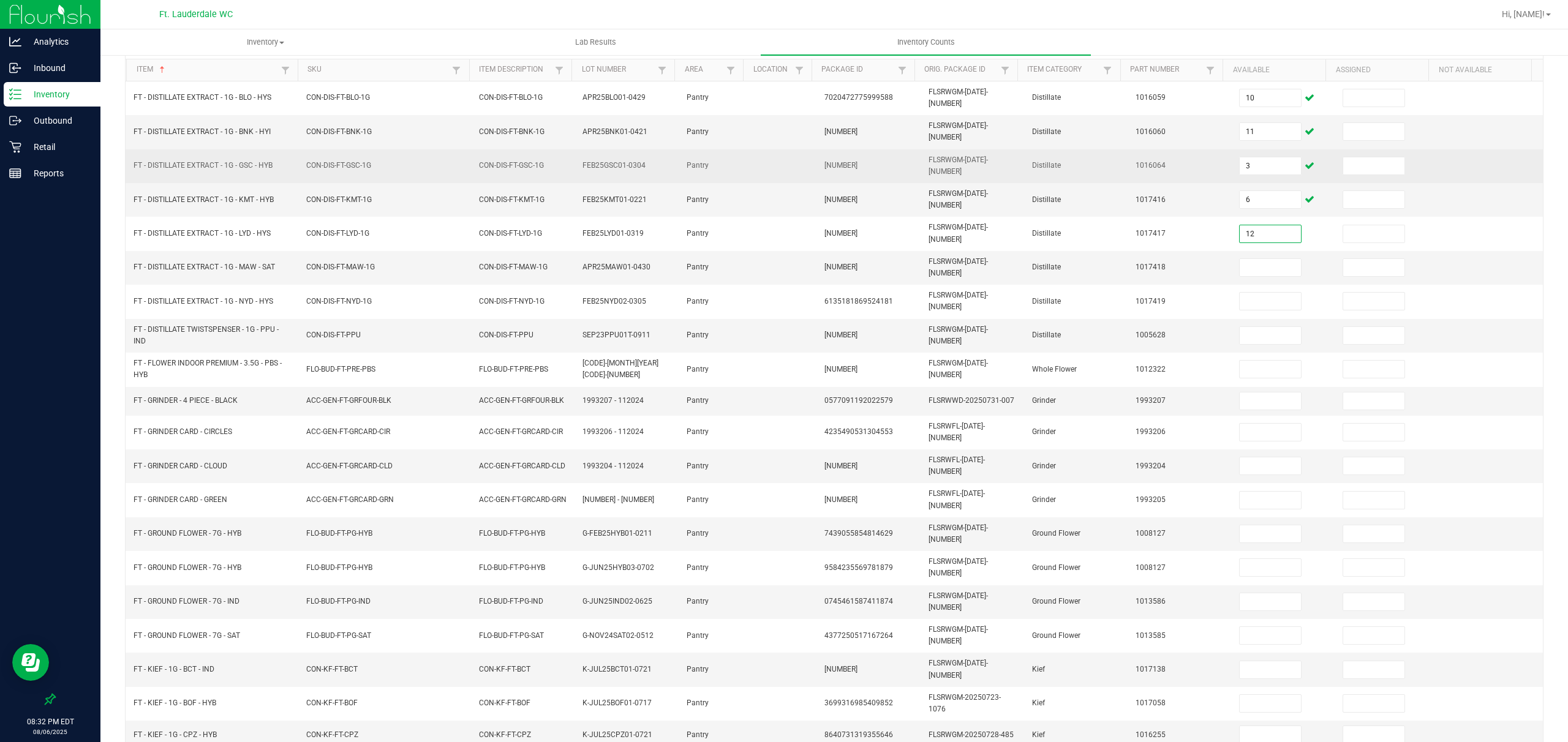 type on "12" 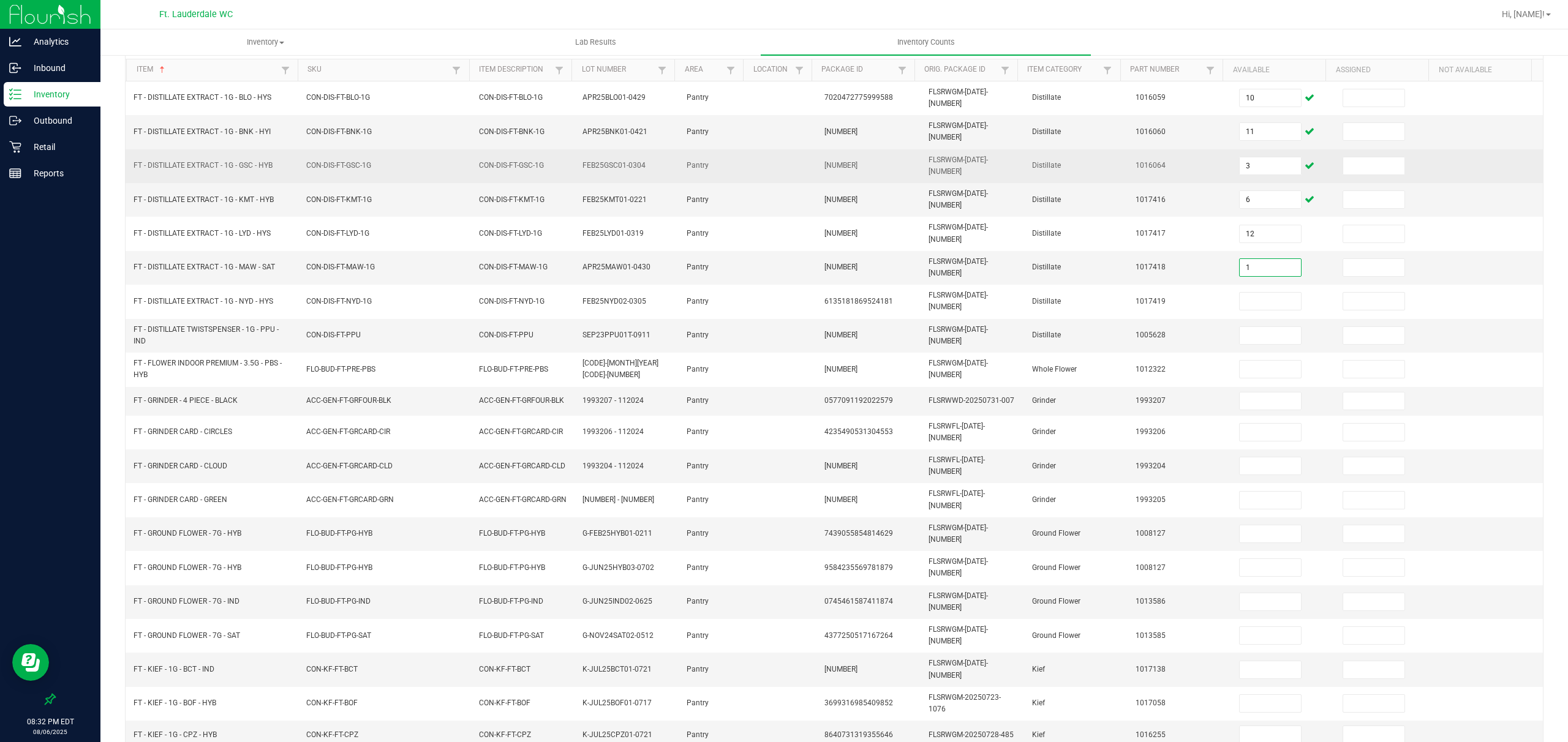 type on "1" 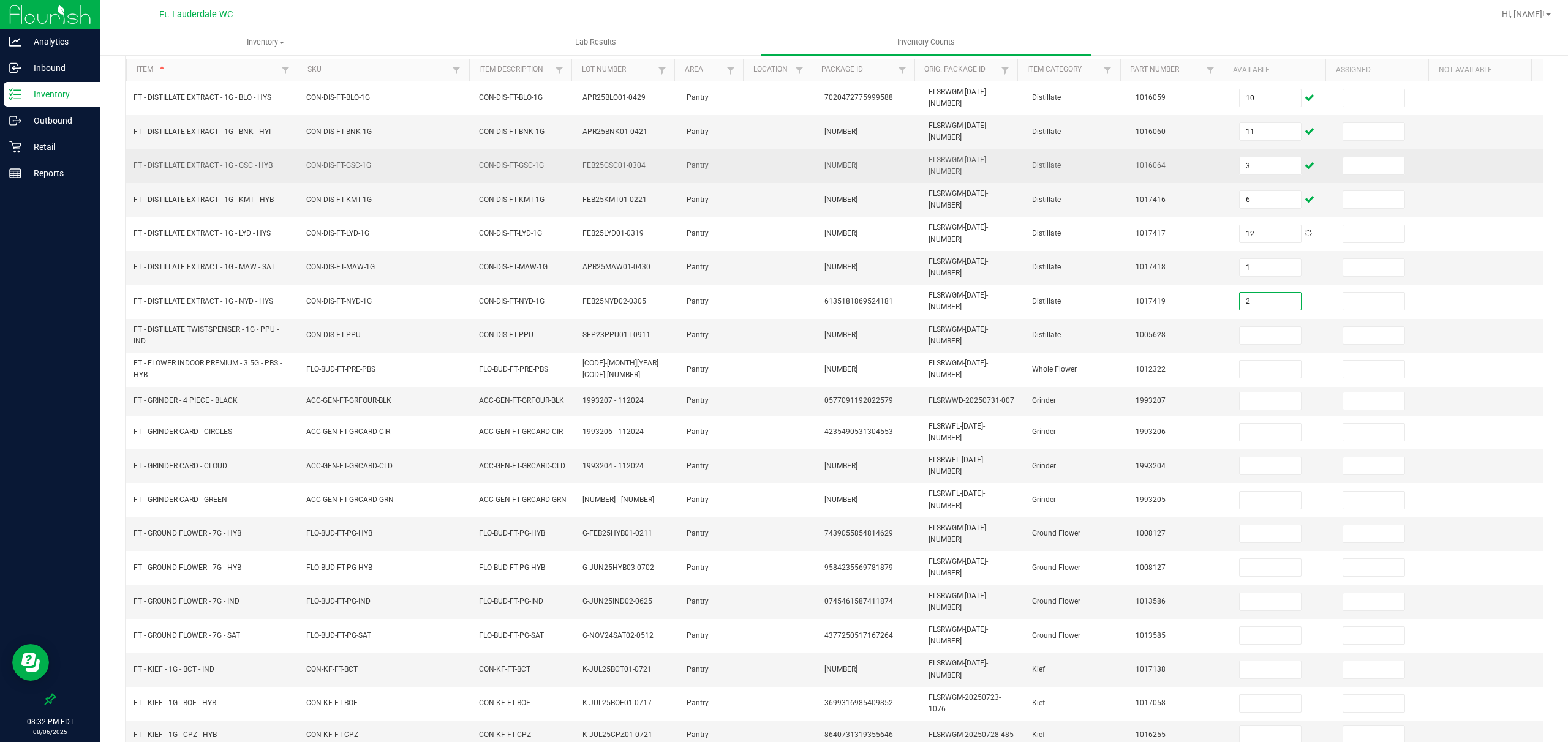 type on "2" 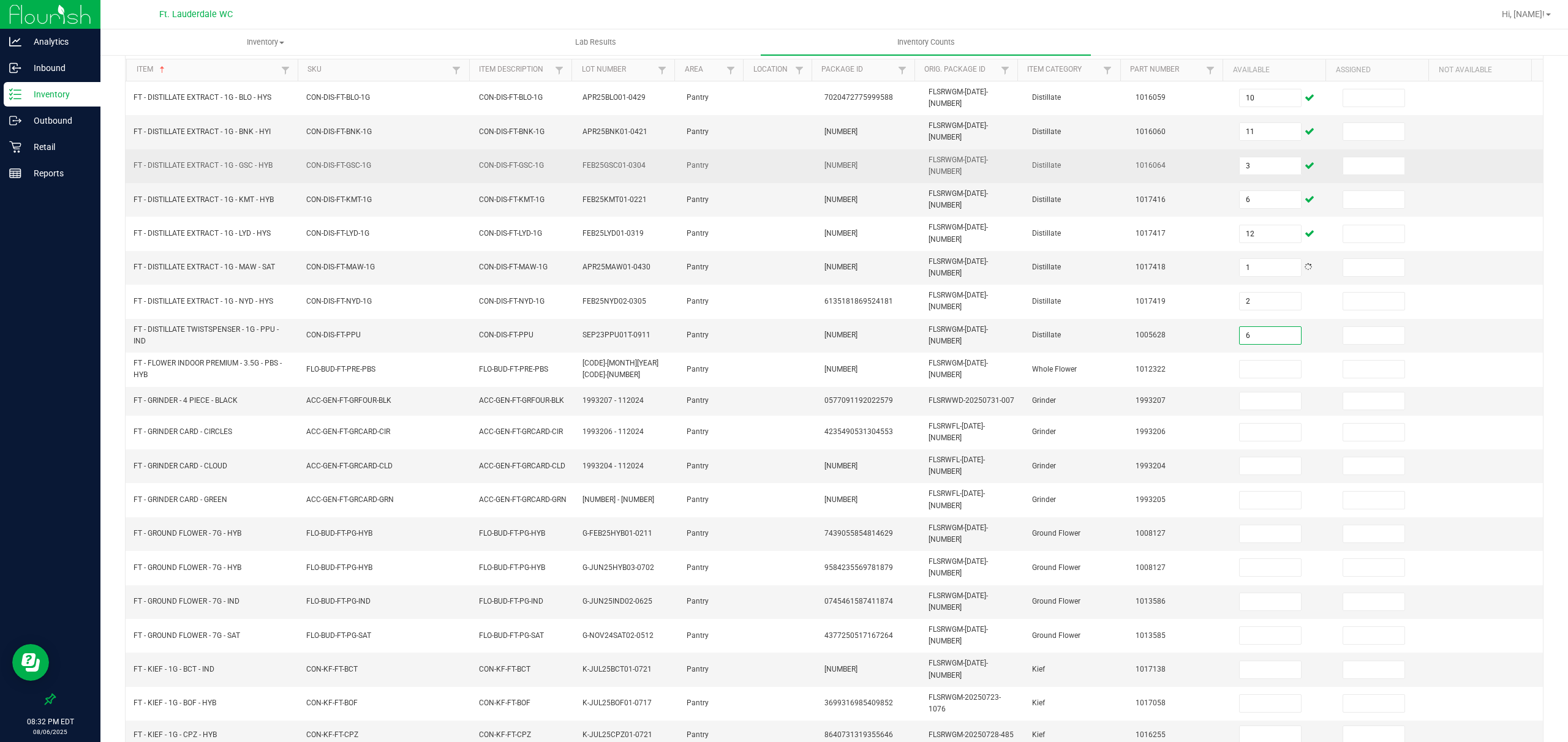 type on "6" 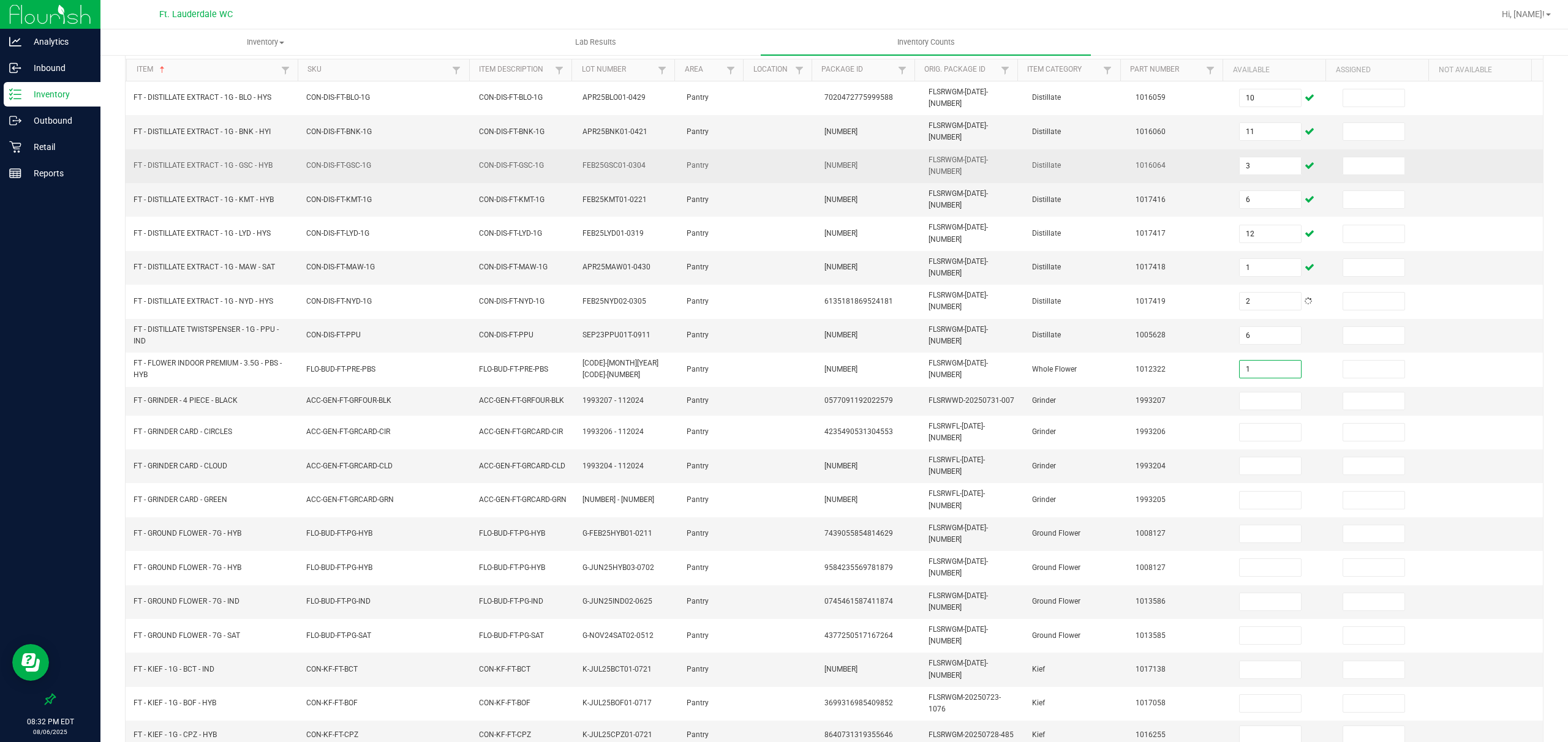 type on "1" 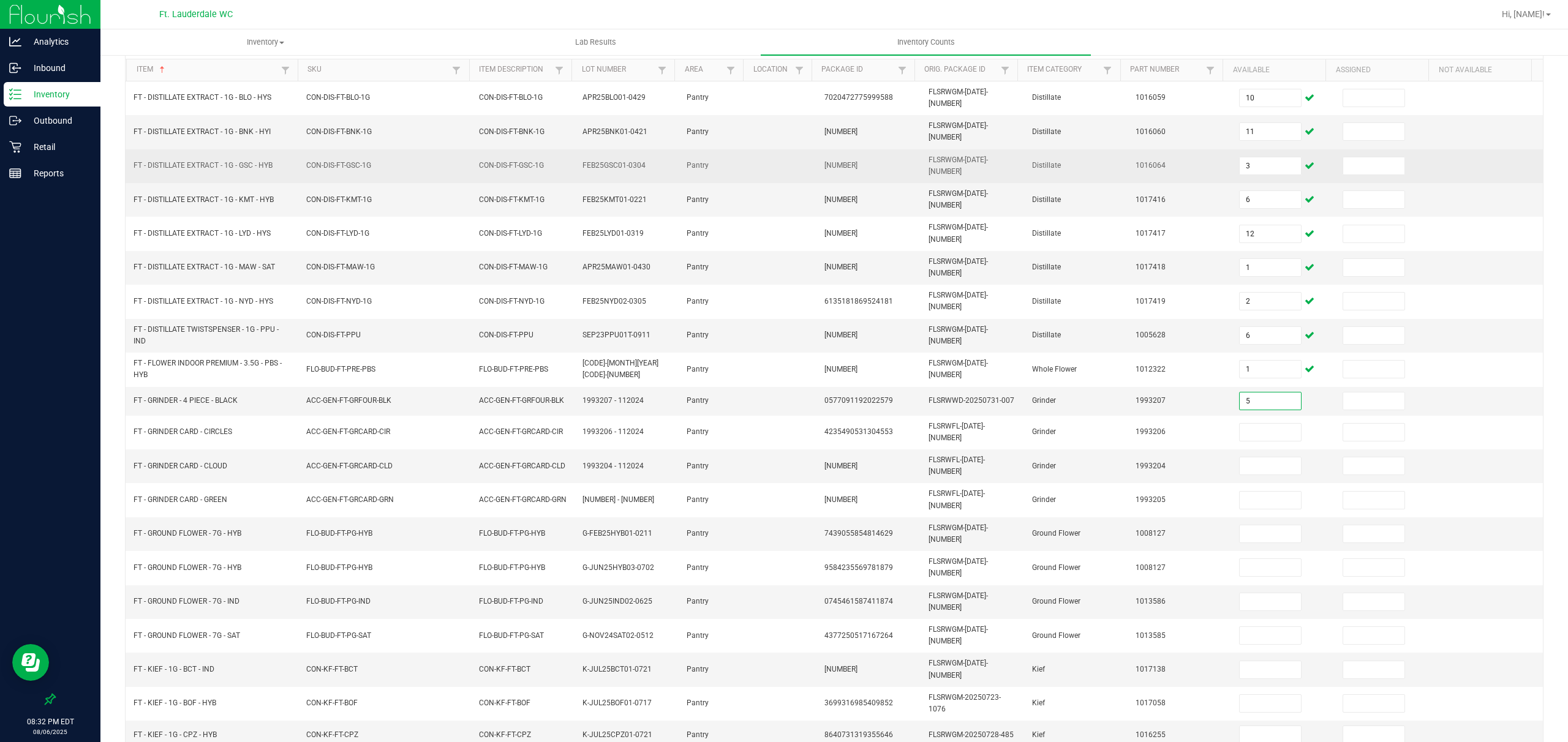 type on "5" 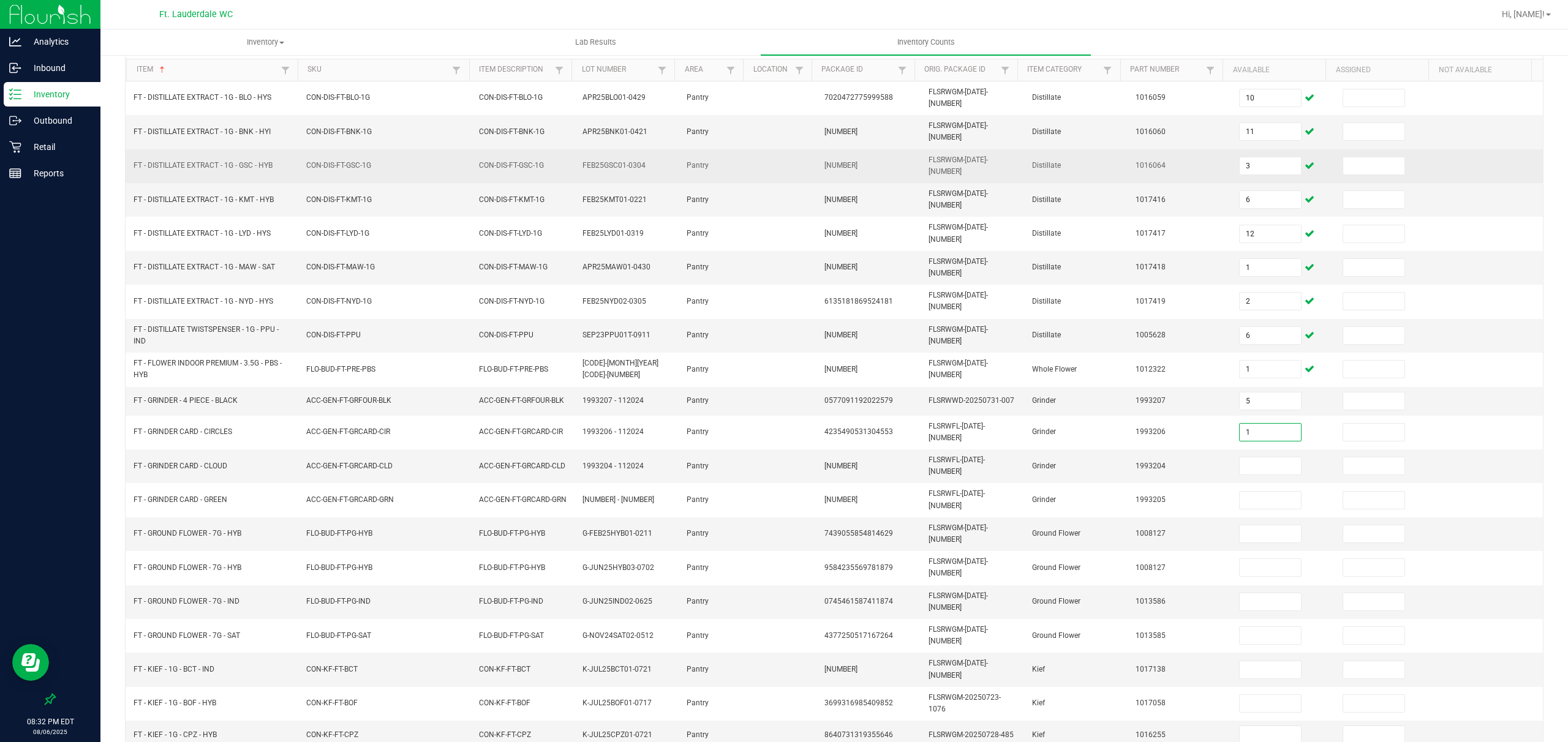 type on "1" 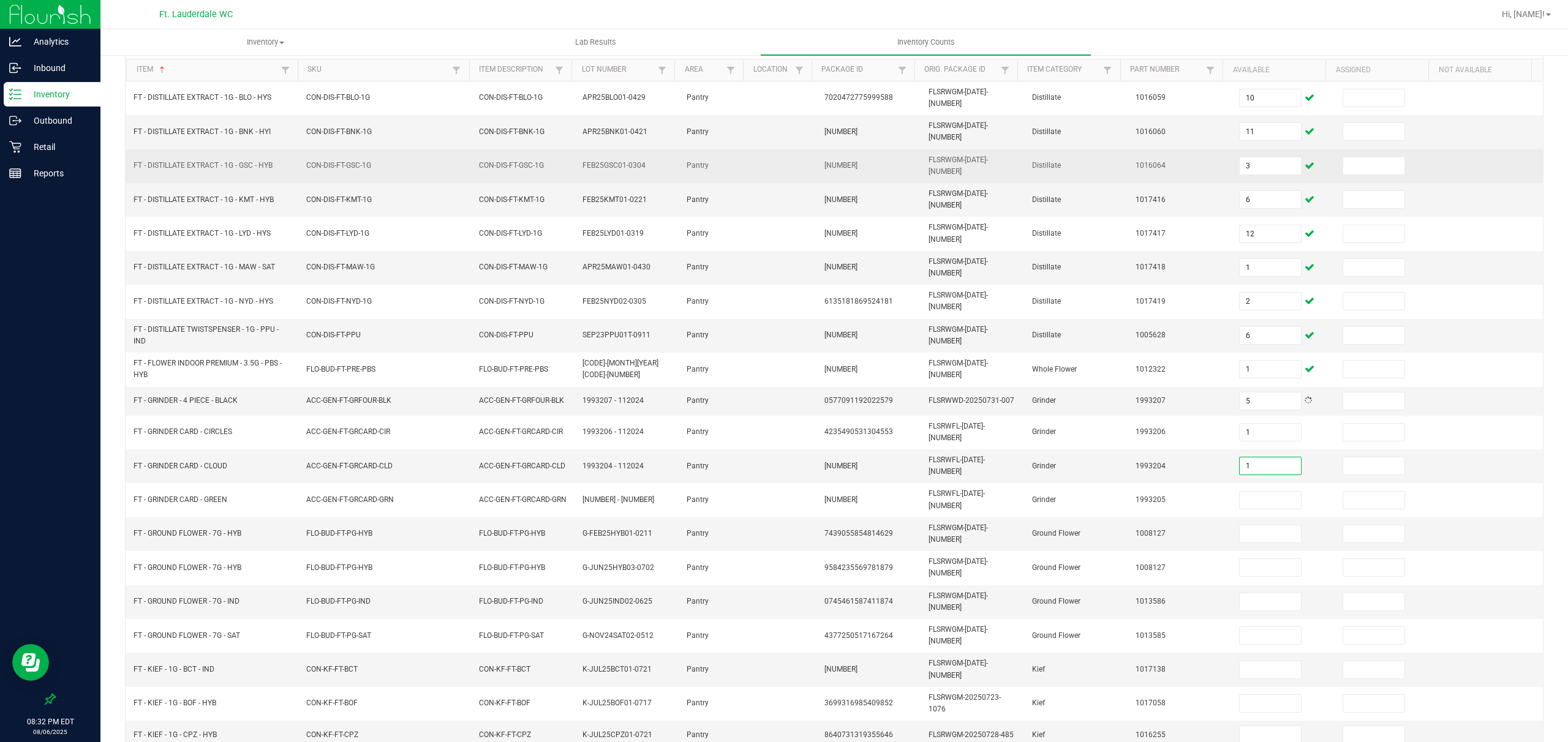 type on "1" 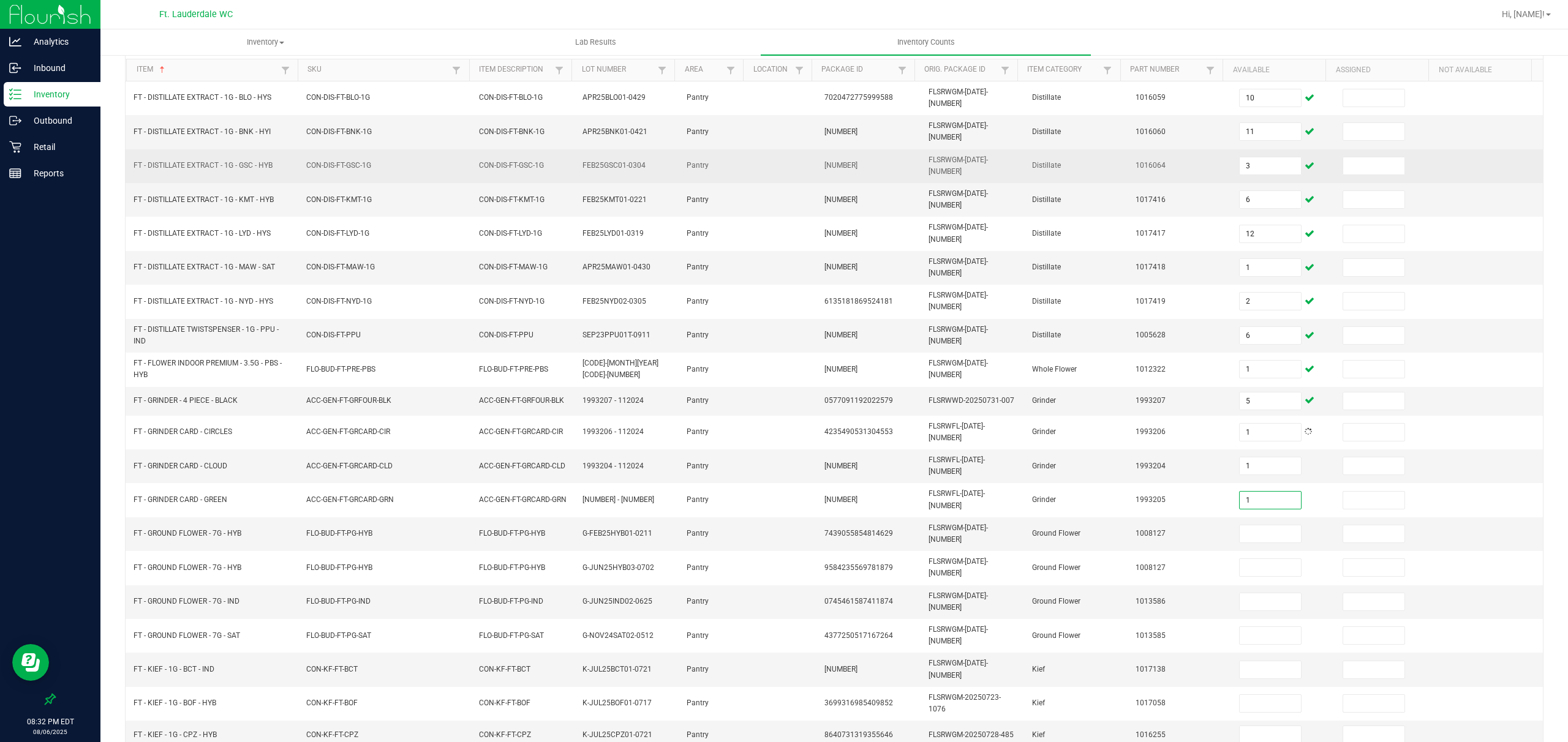 type on "1" 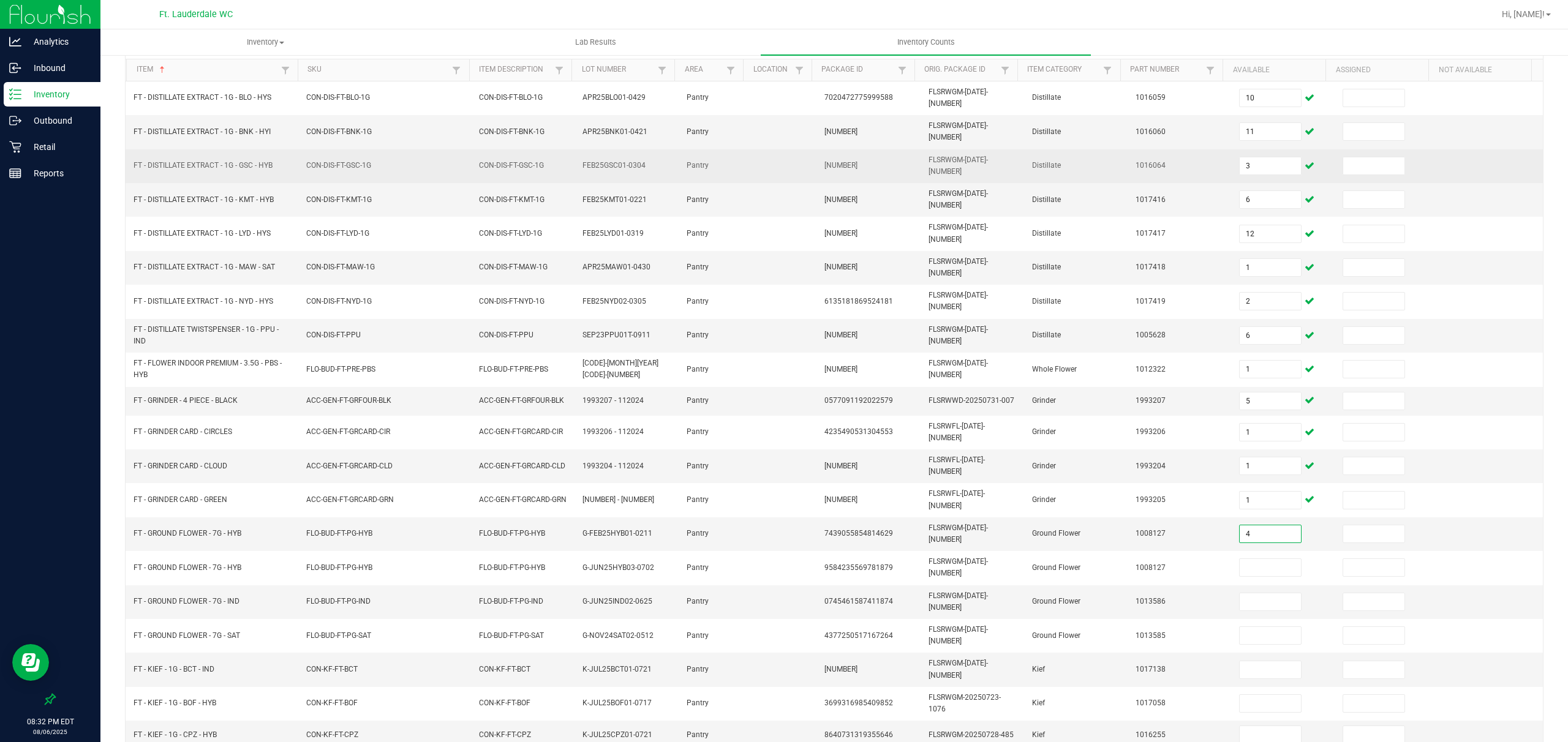 type on "4" 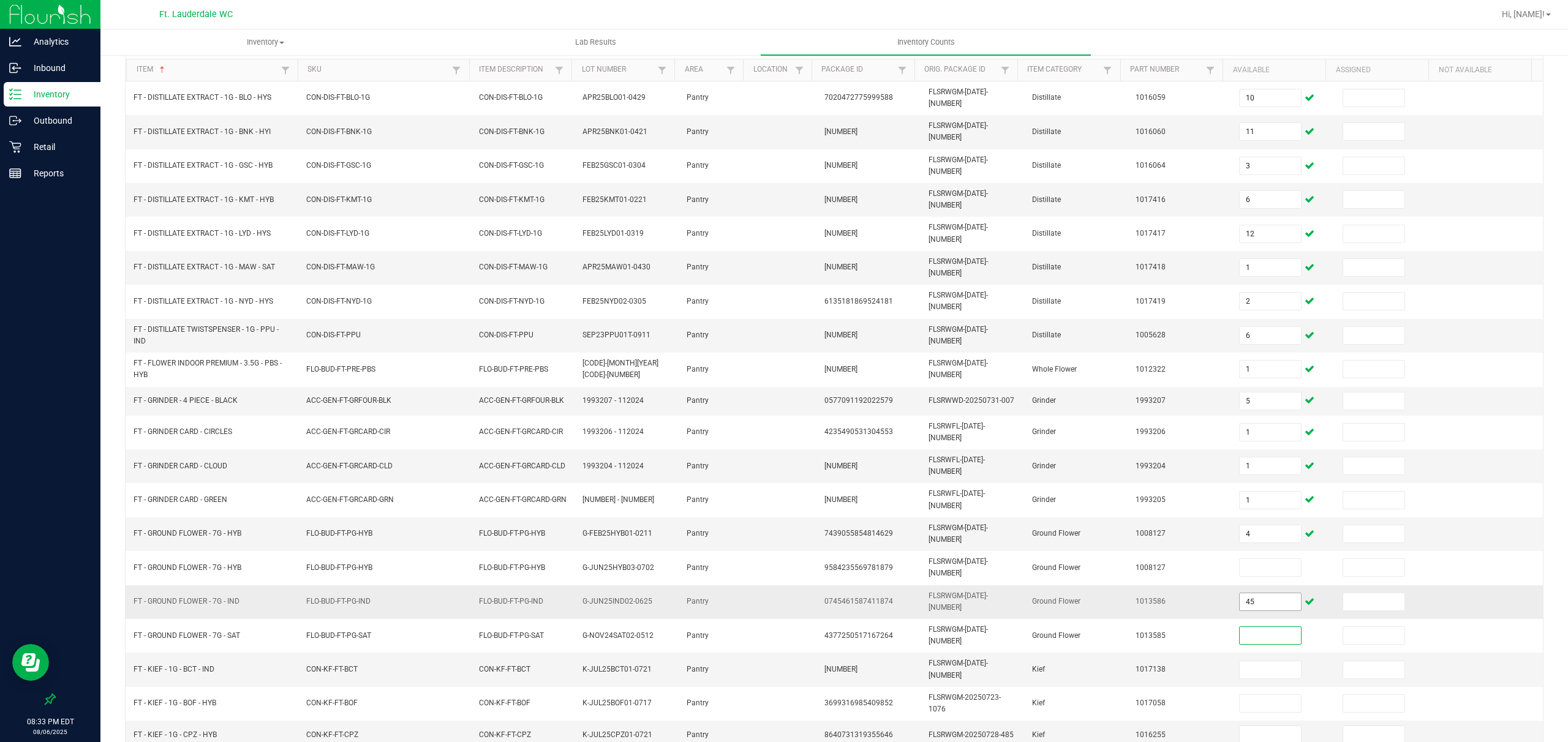 click on "45" at bounding box center [1270, 602] 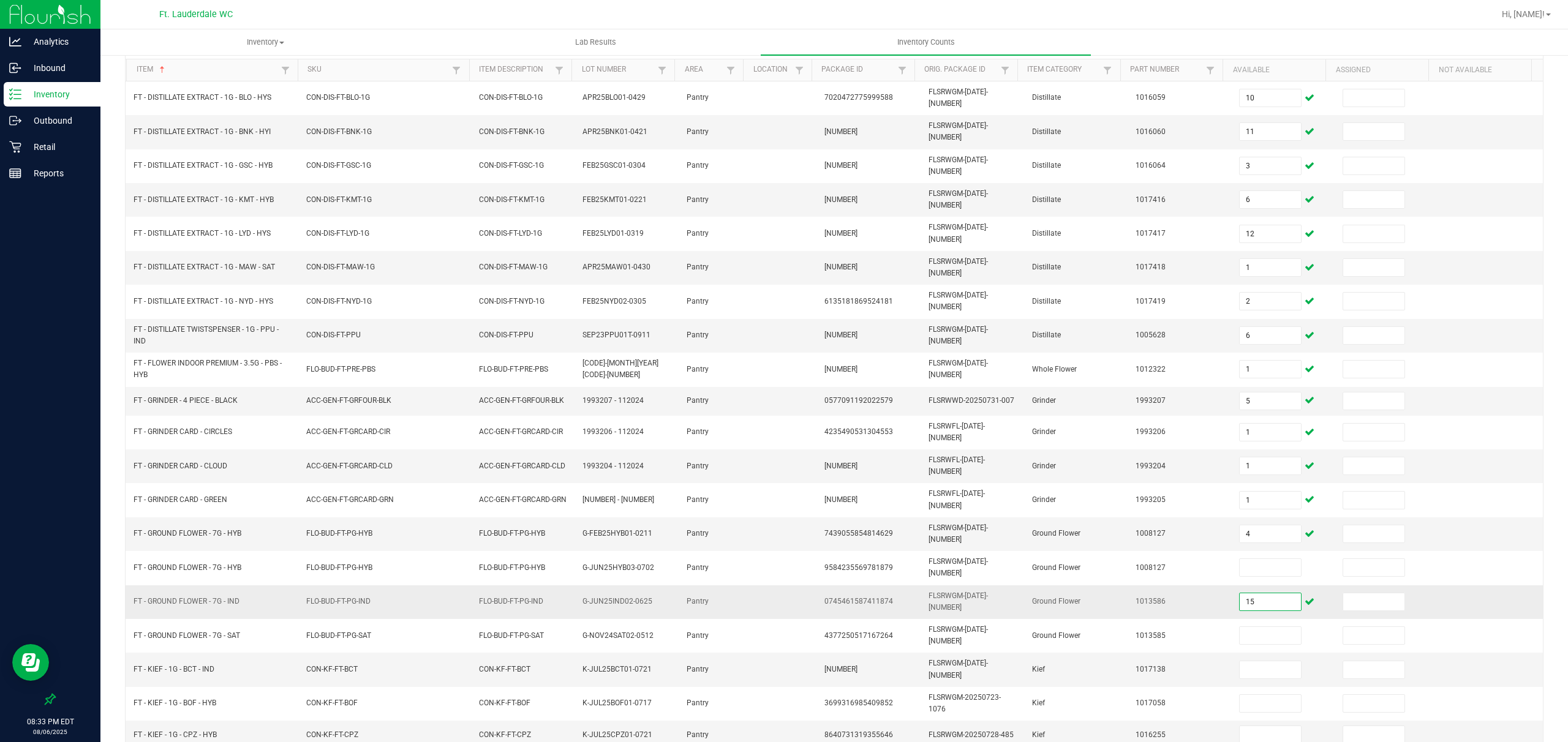 type on "15" 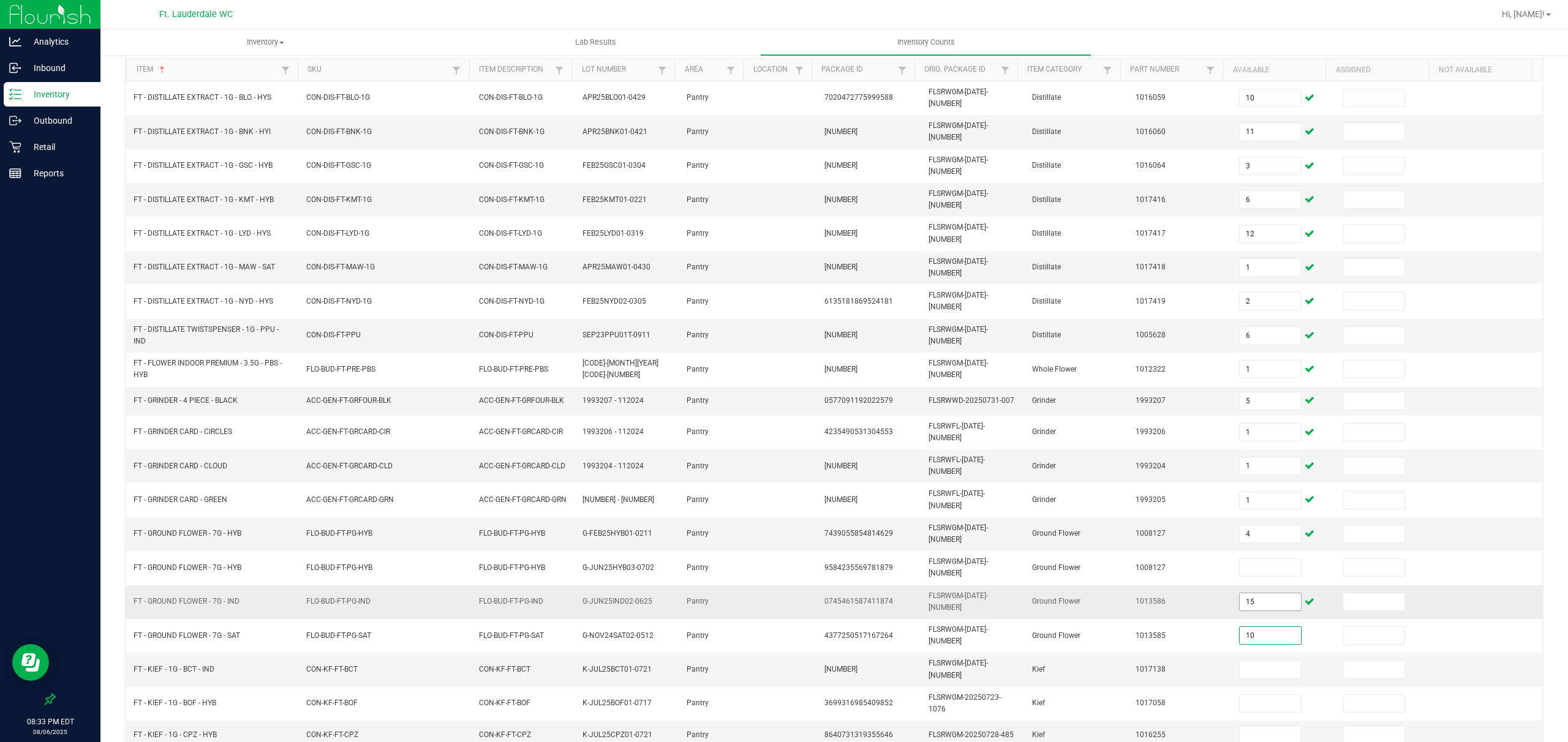 type on "10" 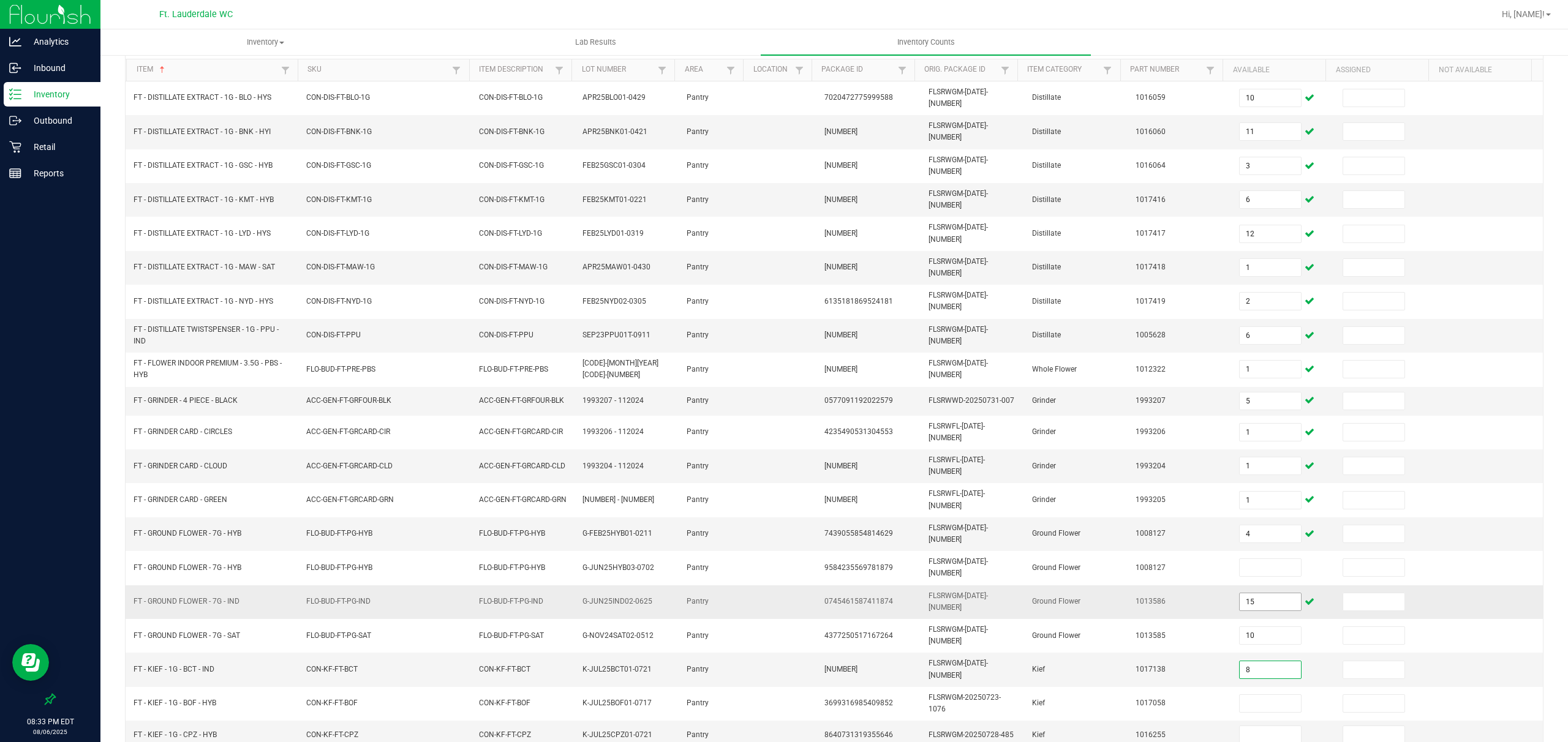 type on "8" 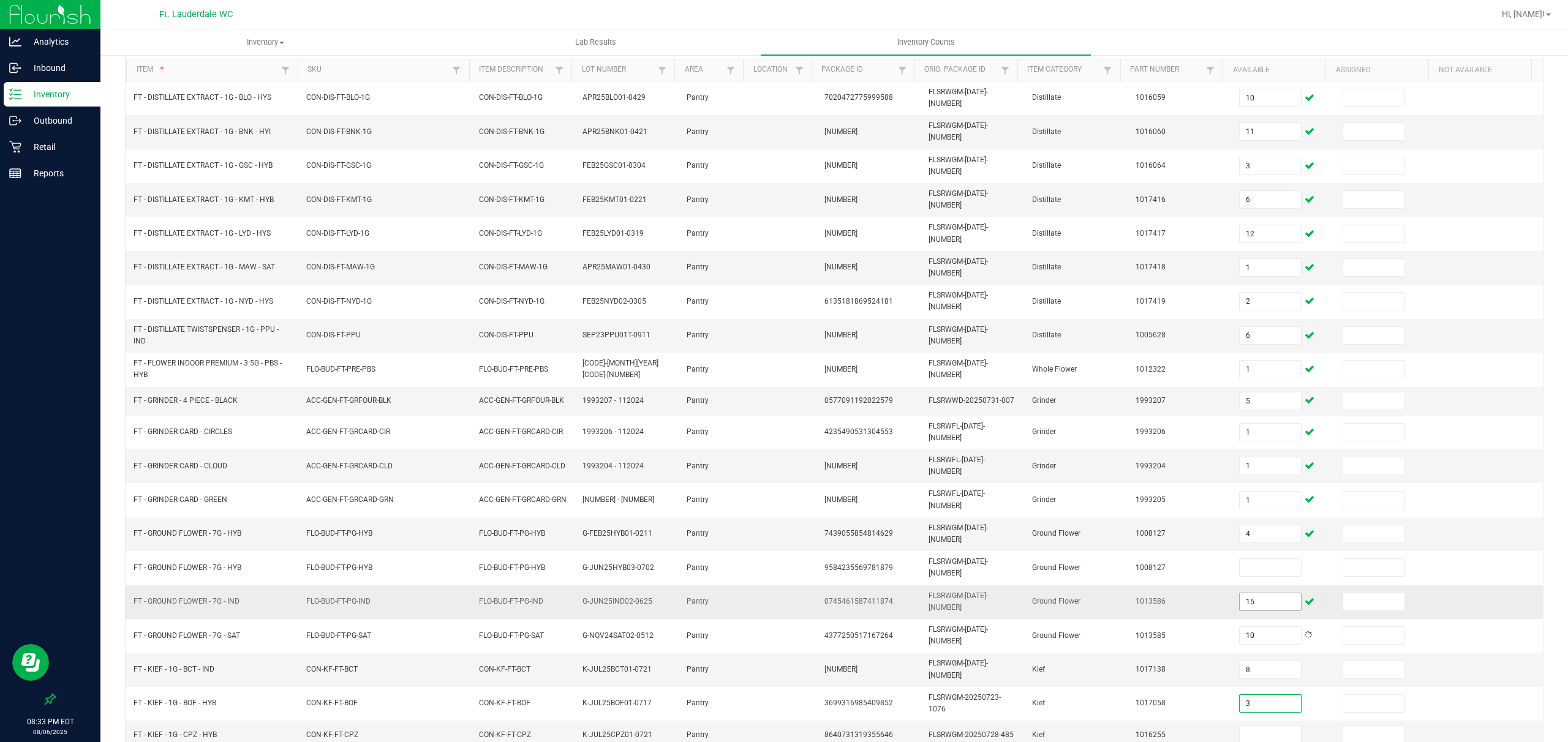 type on "3" 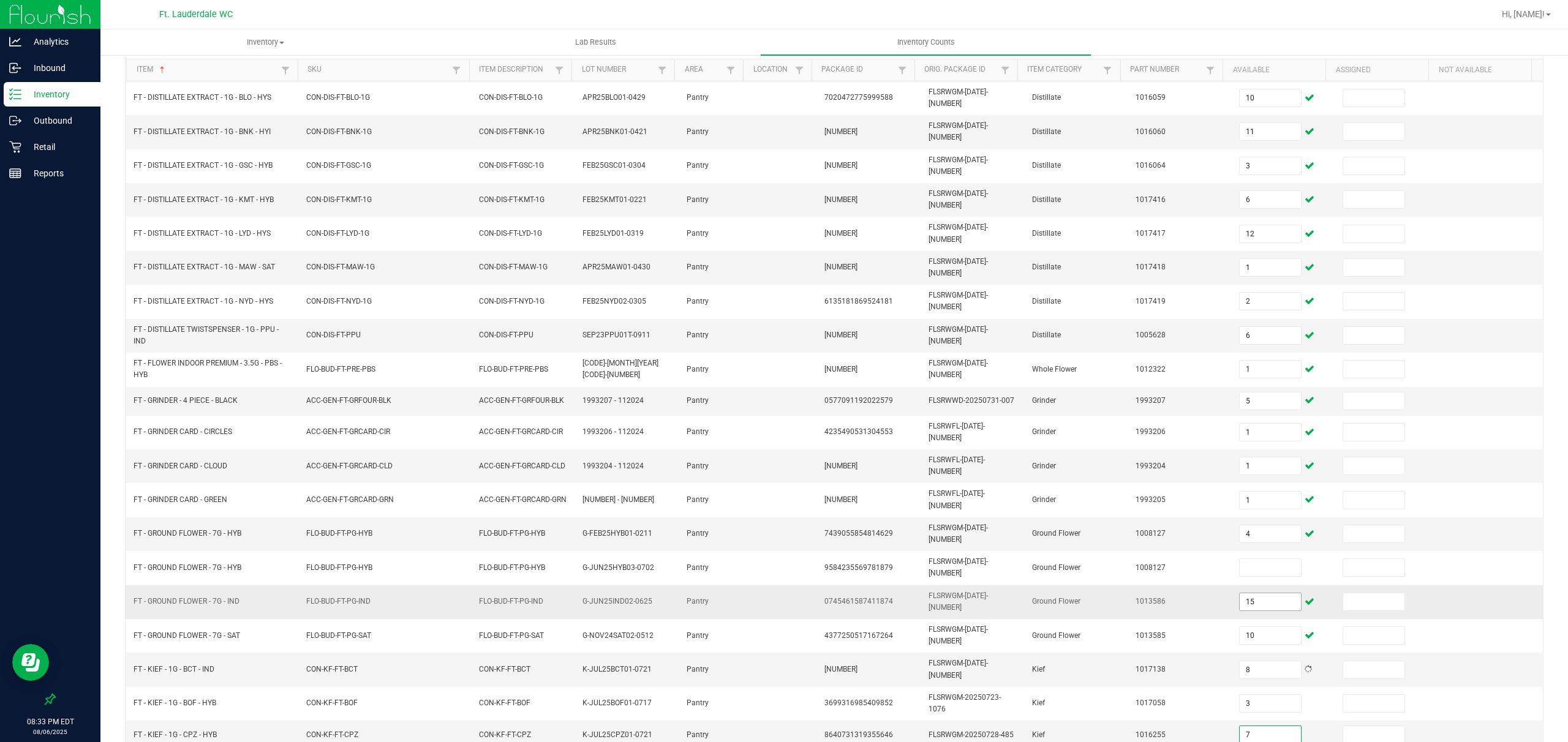 type on "7" 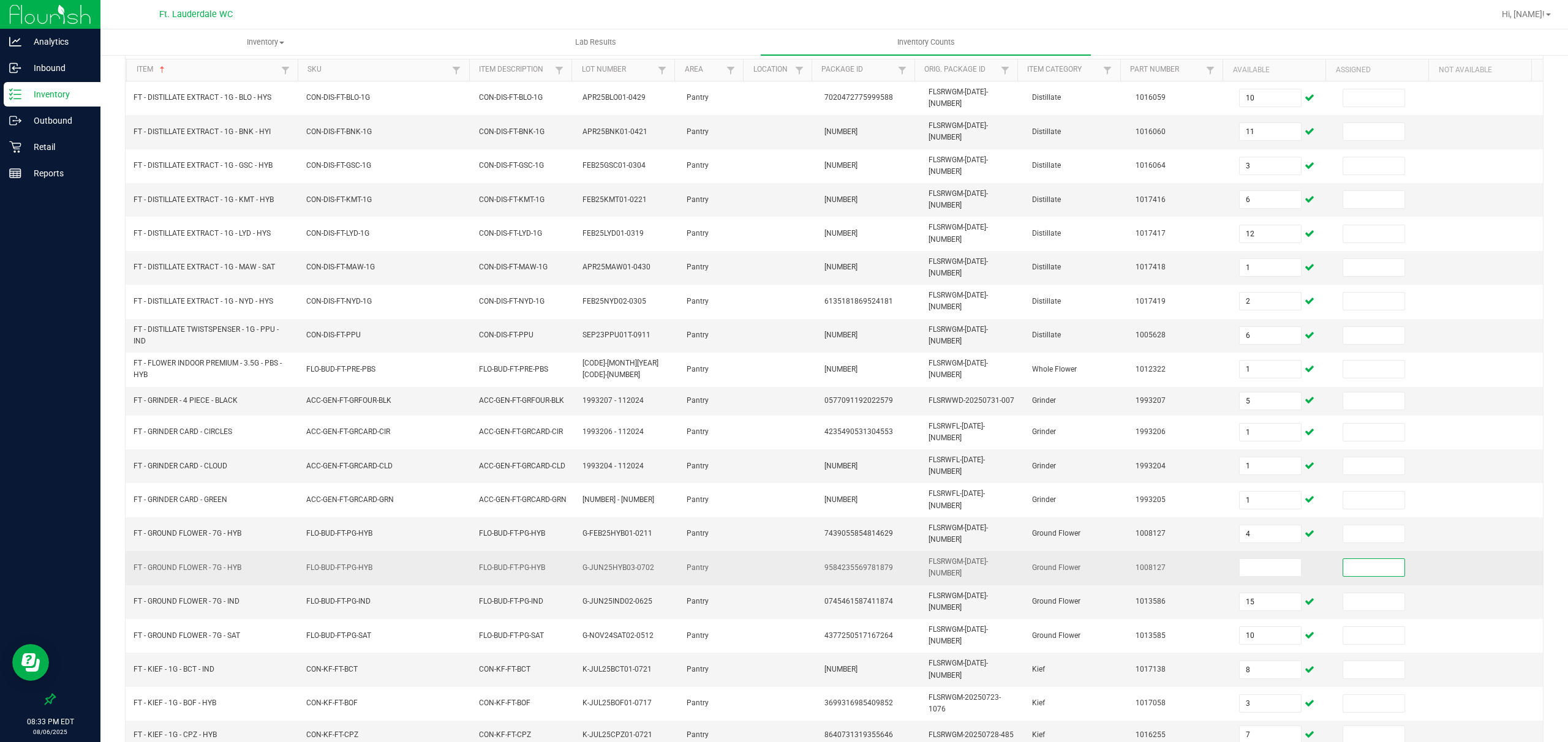 click at bounding box center [1374, 568] 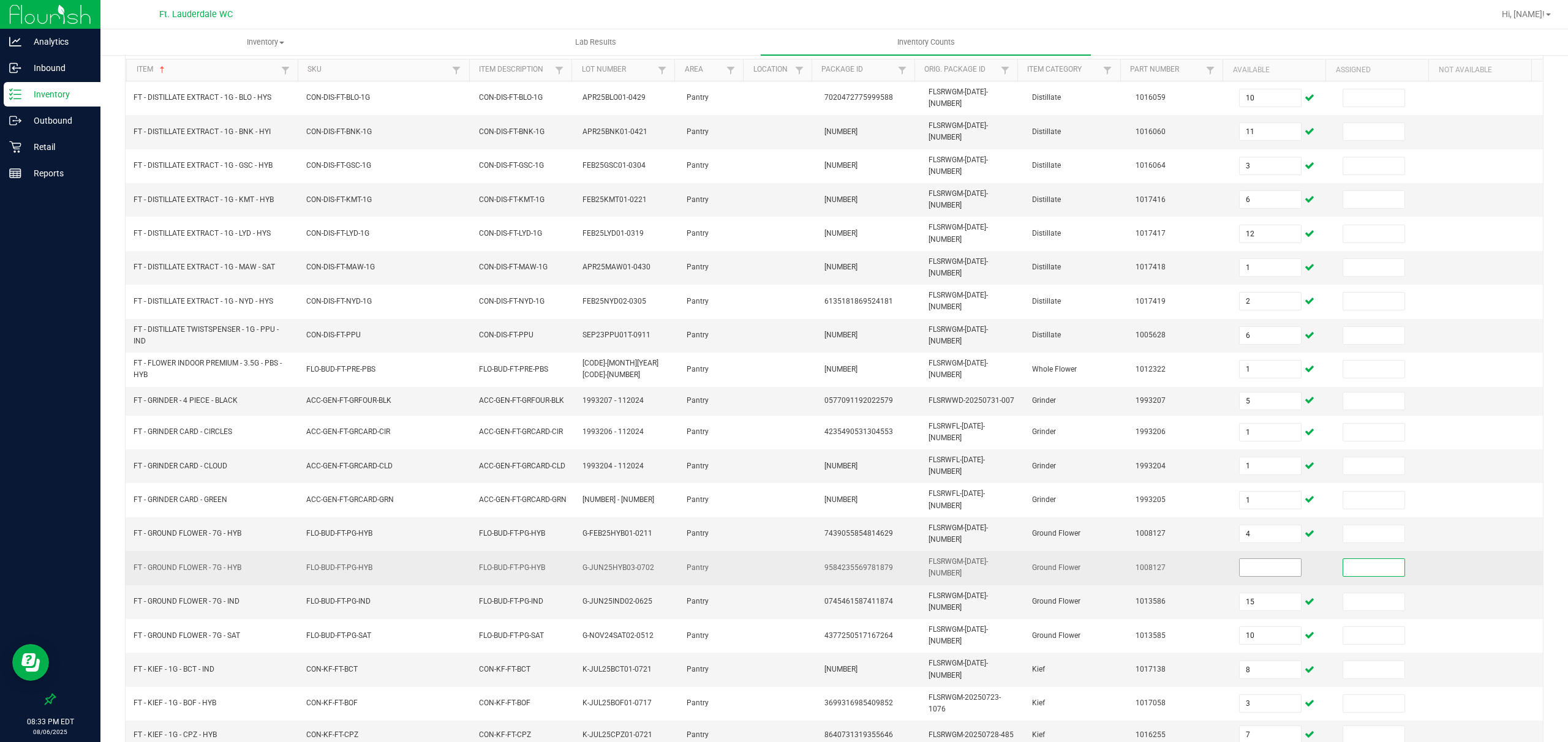 click at bounding box center (1270, 568) 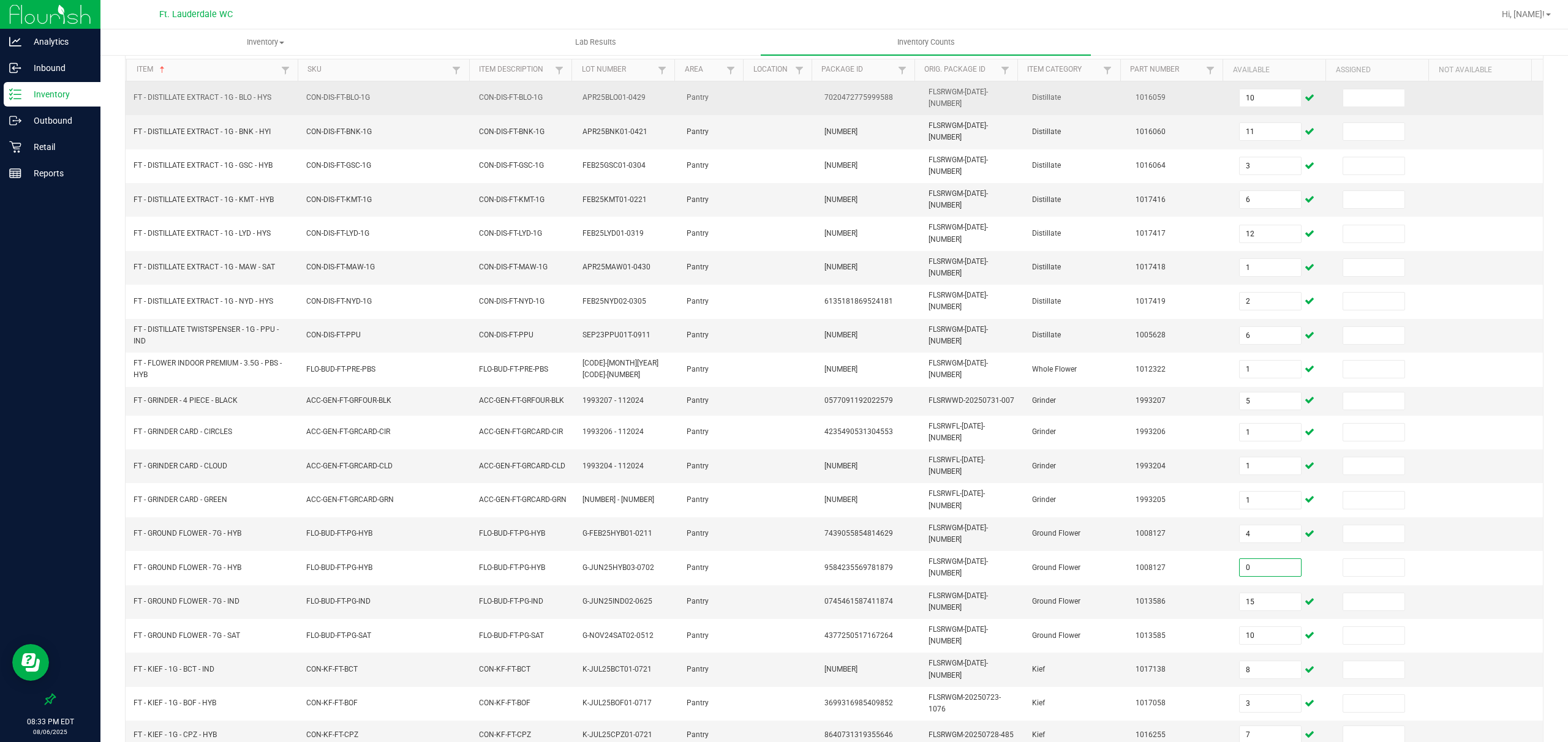 type on "0" 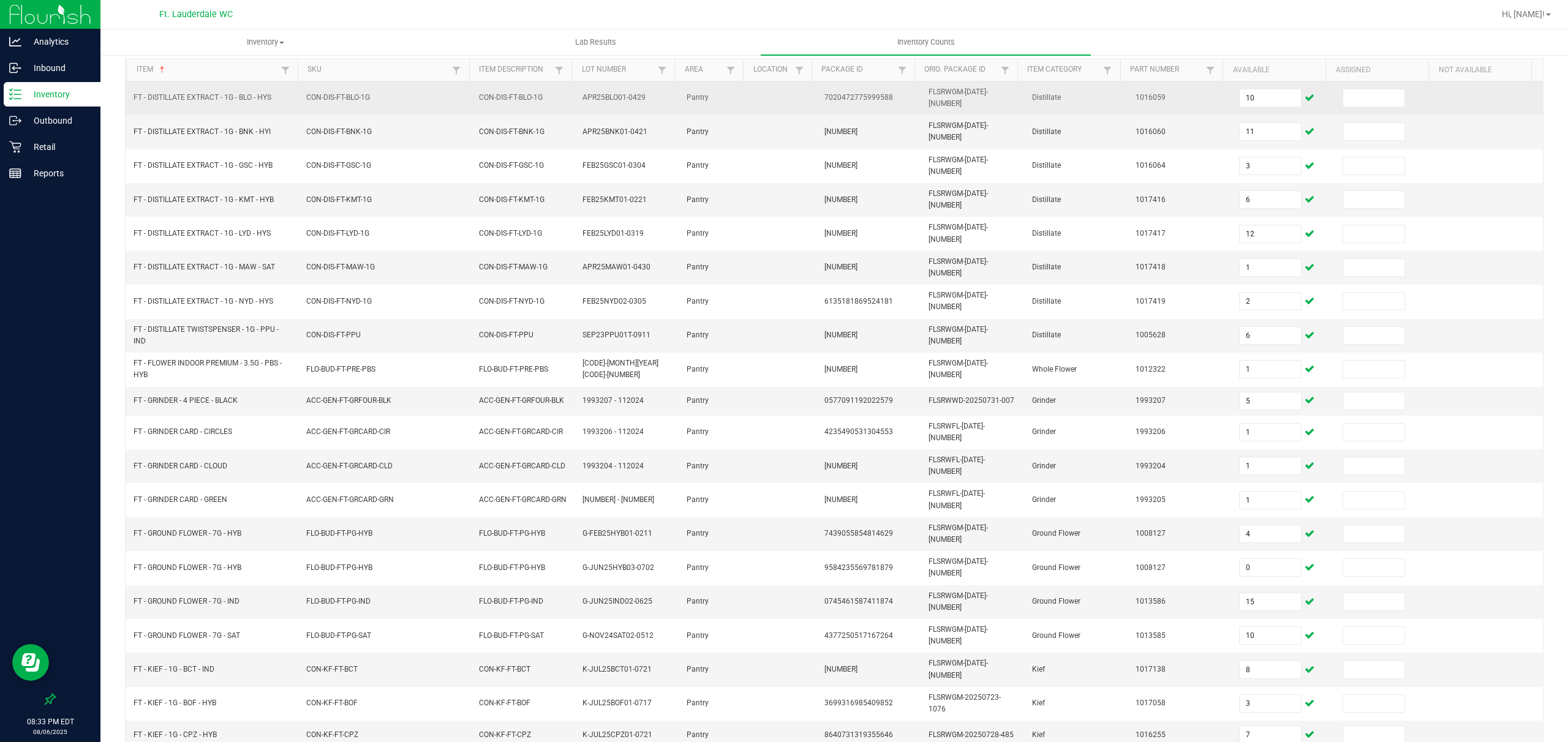 click at bounding box center [1387, 98] 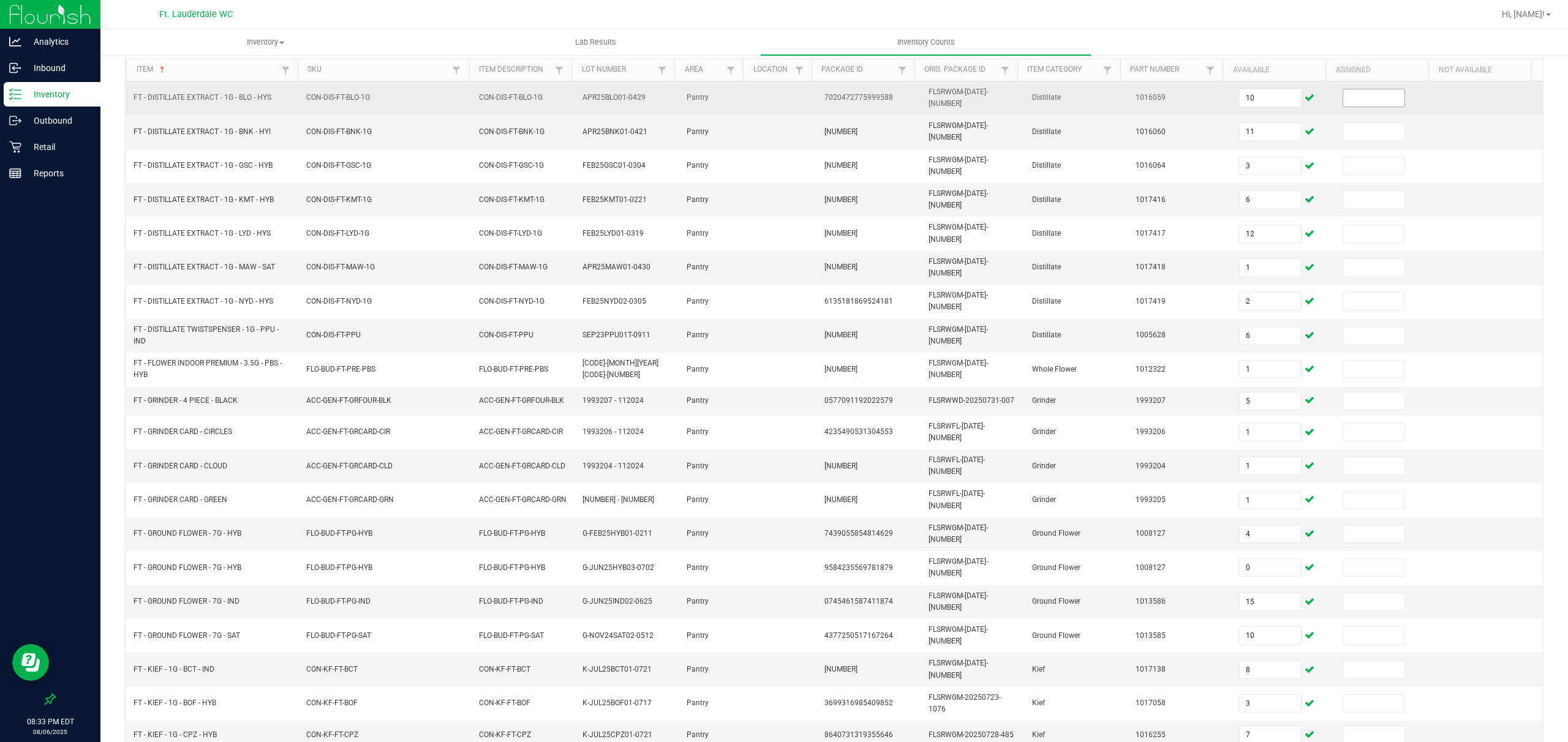 click at bounding box center (1374, 98) 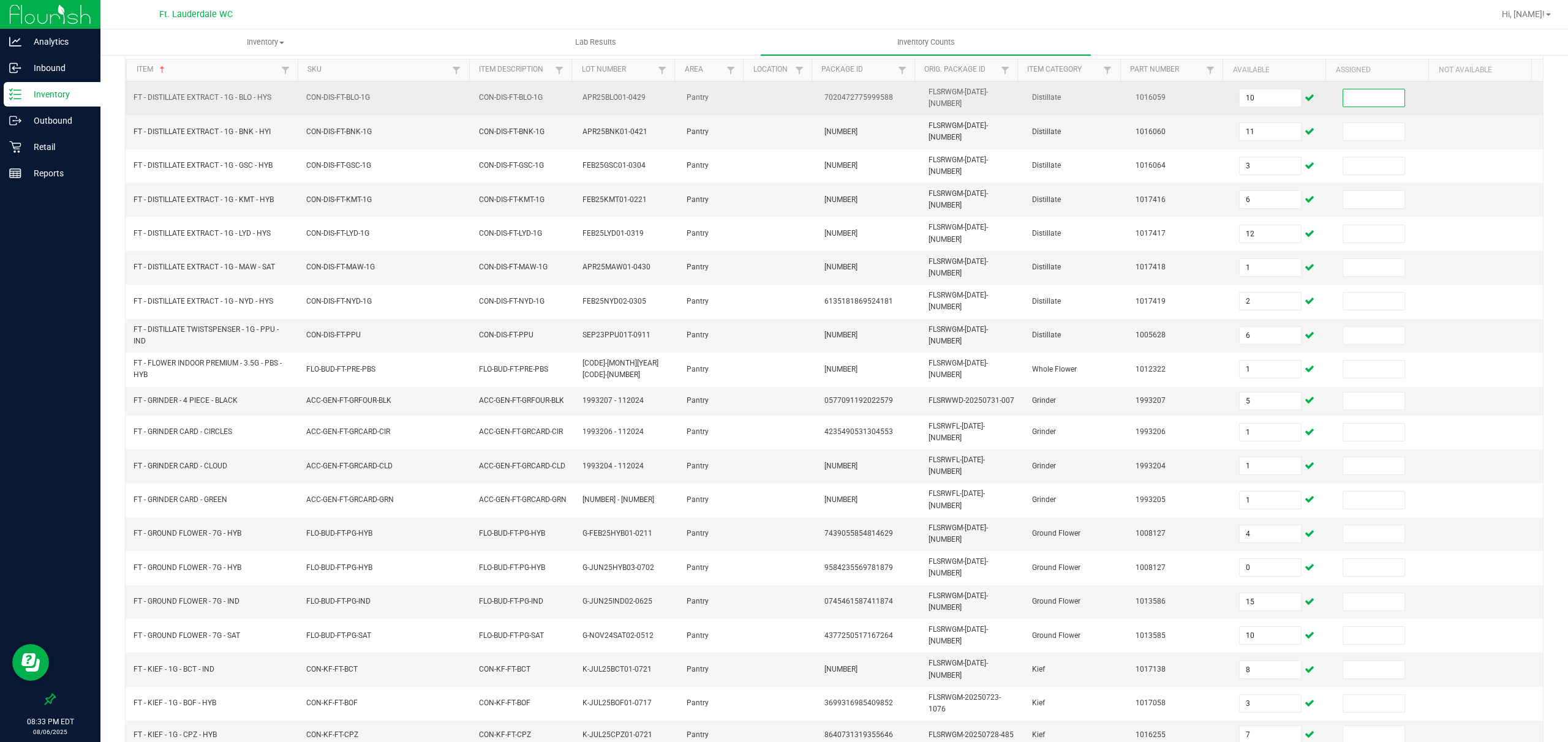 click at bounding box center (1374, 98) 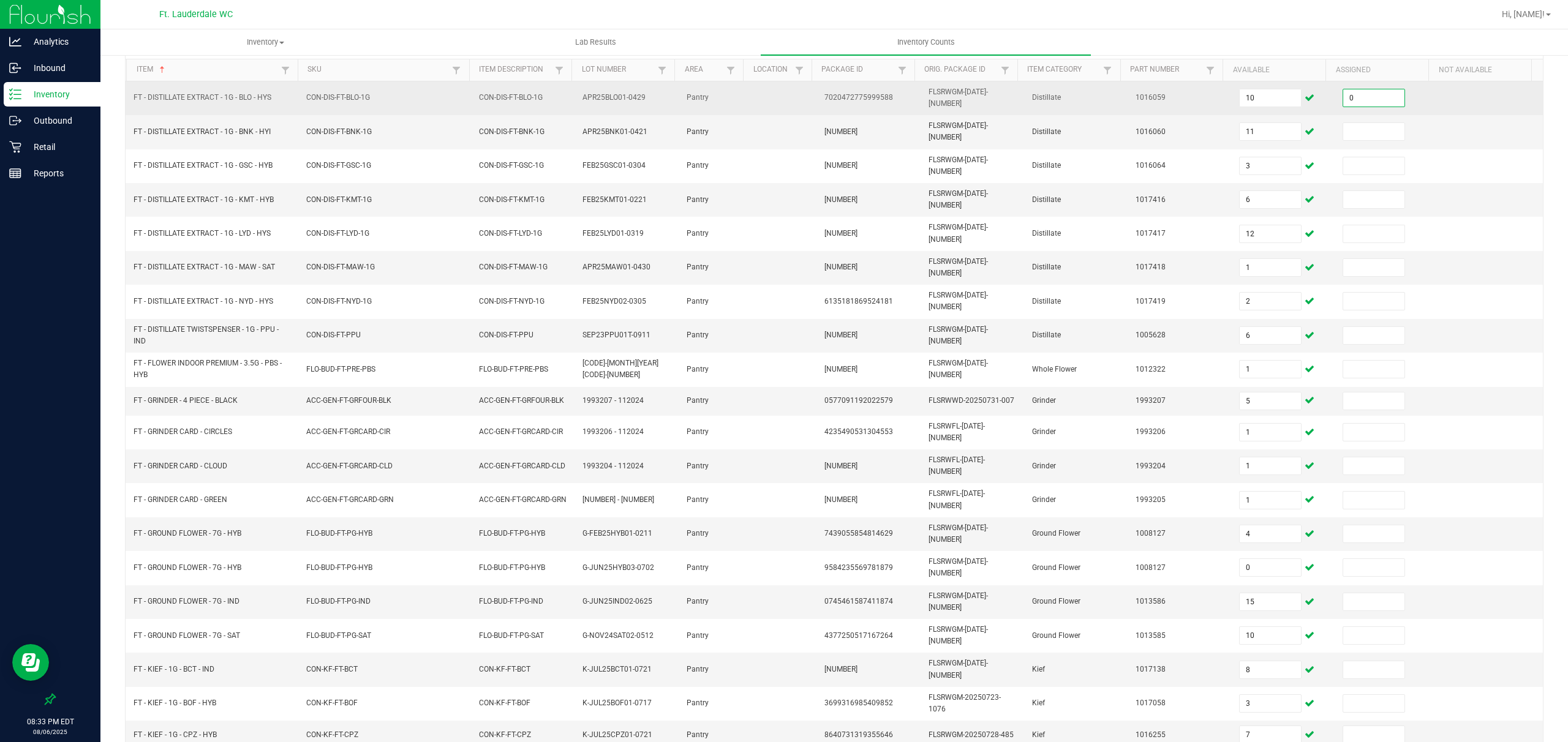 type on "0" 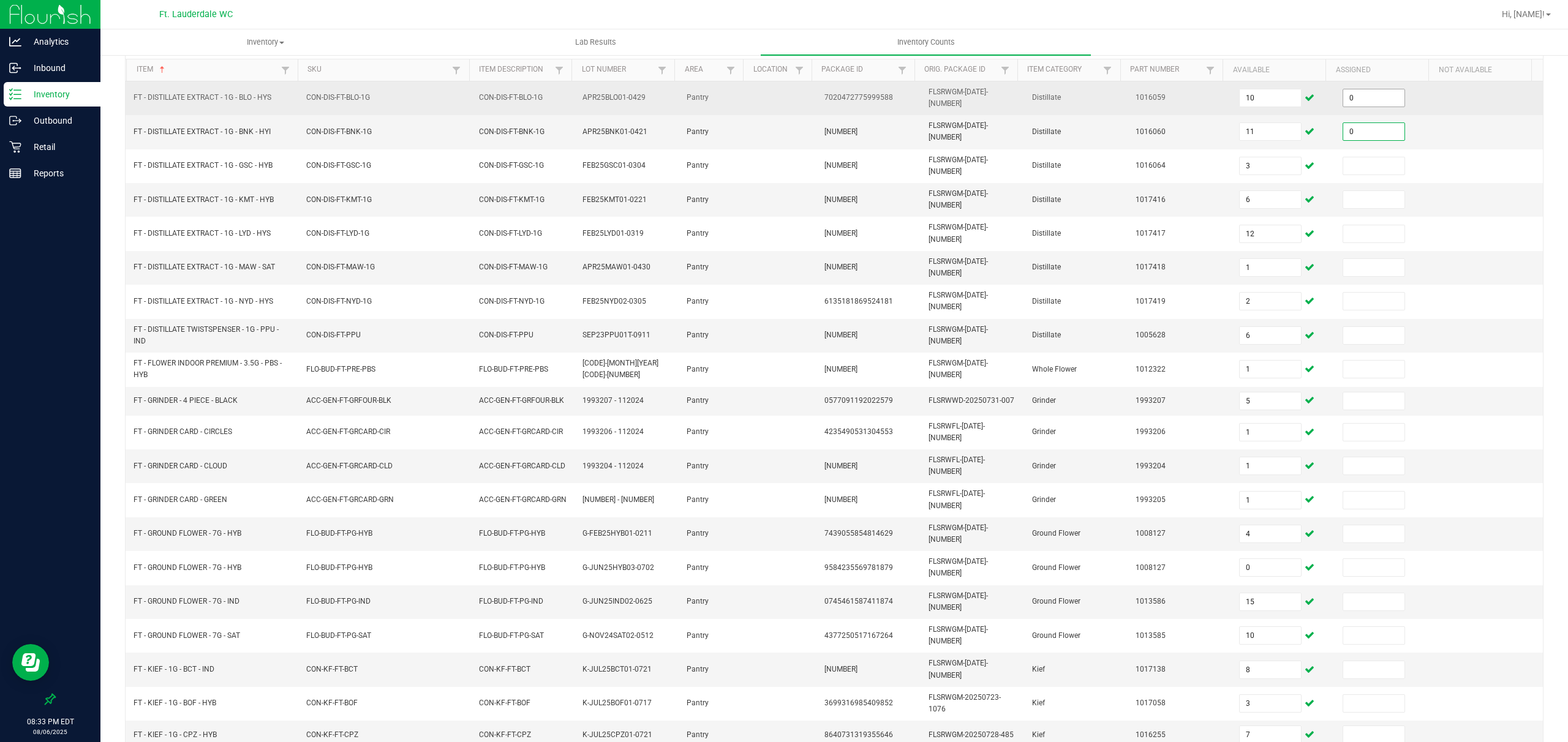 type on "0" 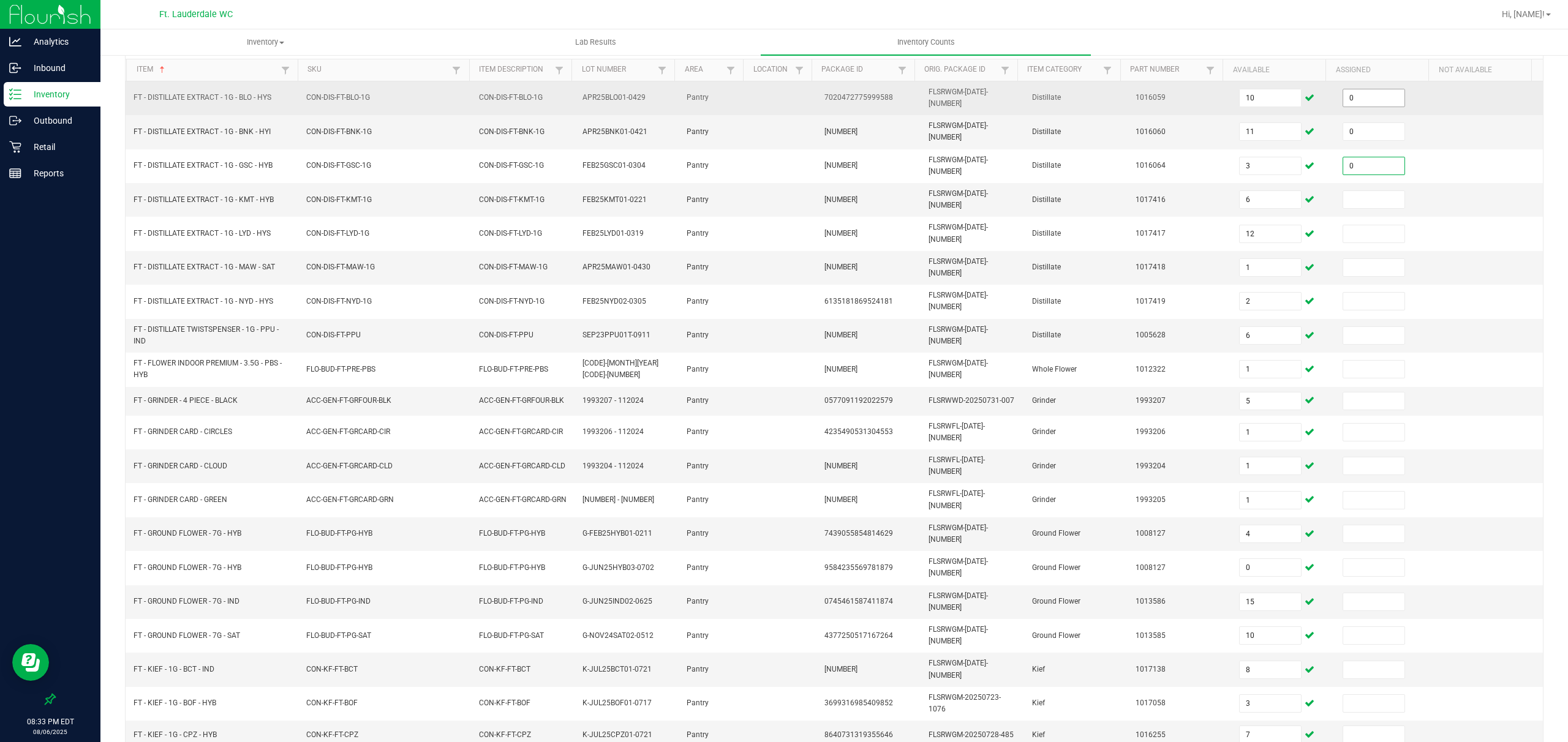 type on "0" 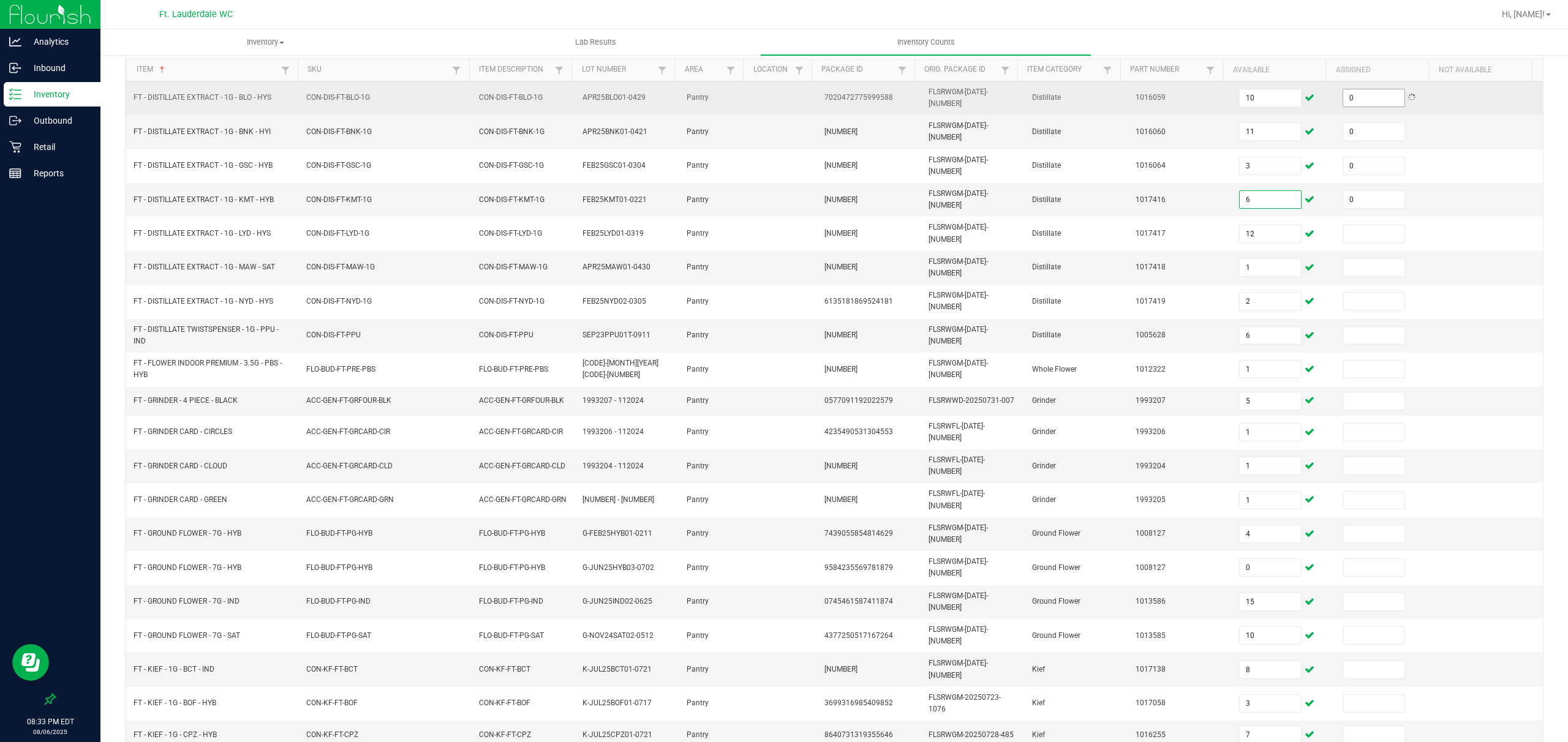 type on "0" 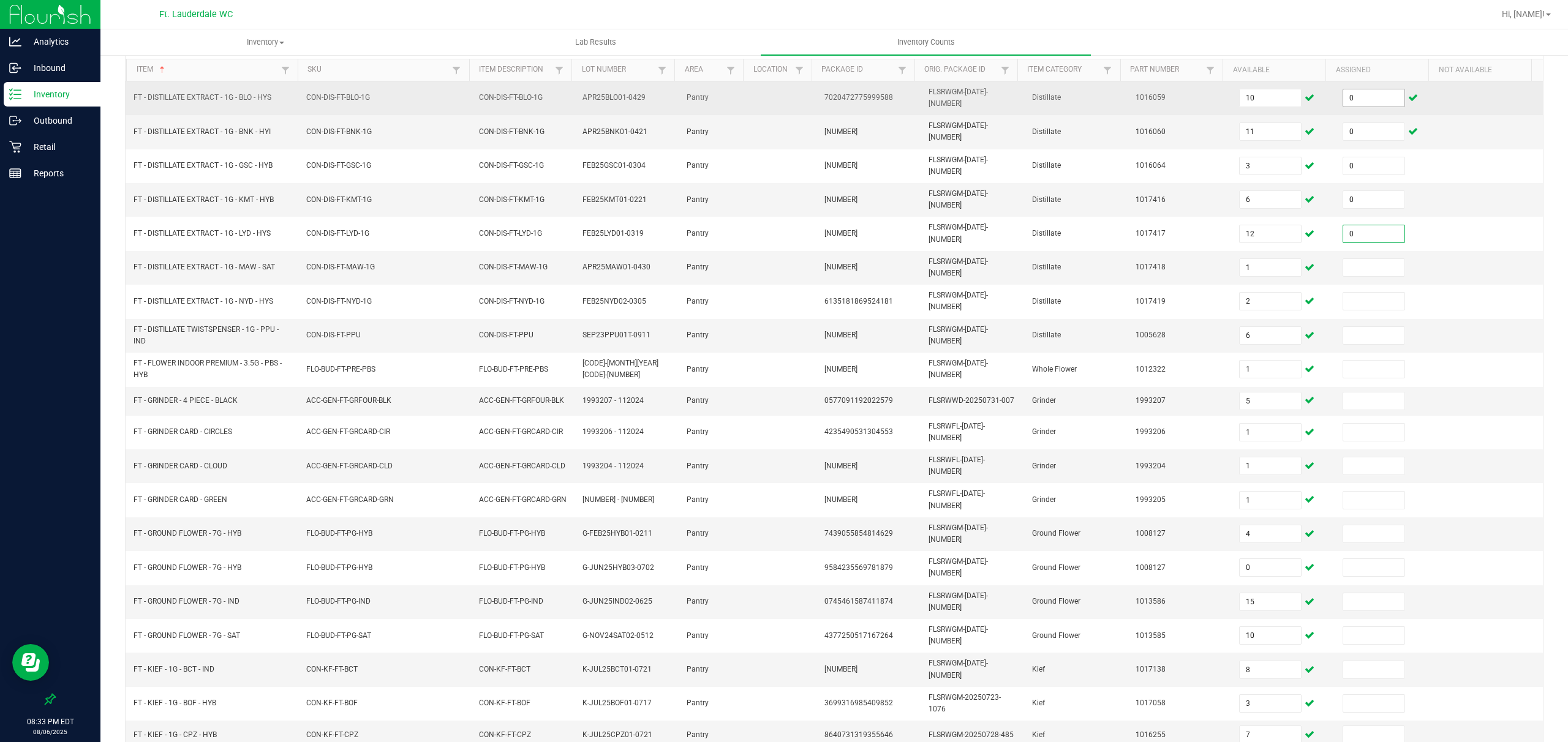 type on "0" 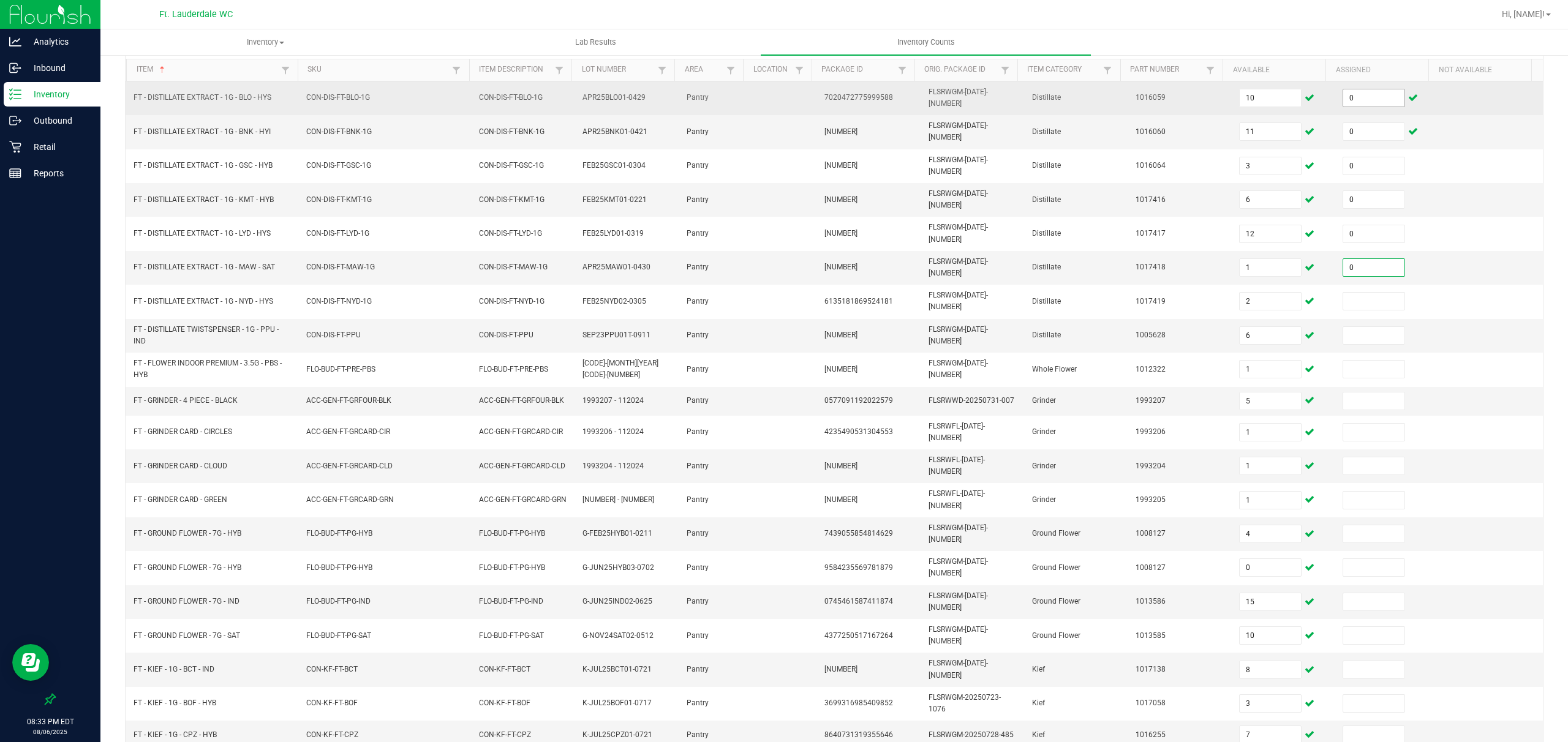 type on "0" 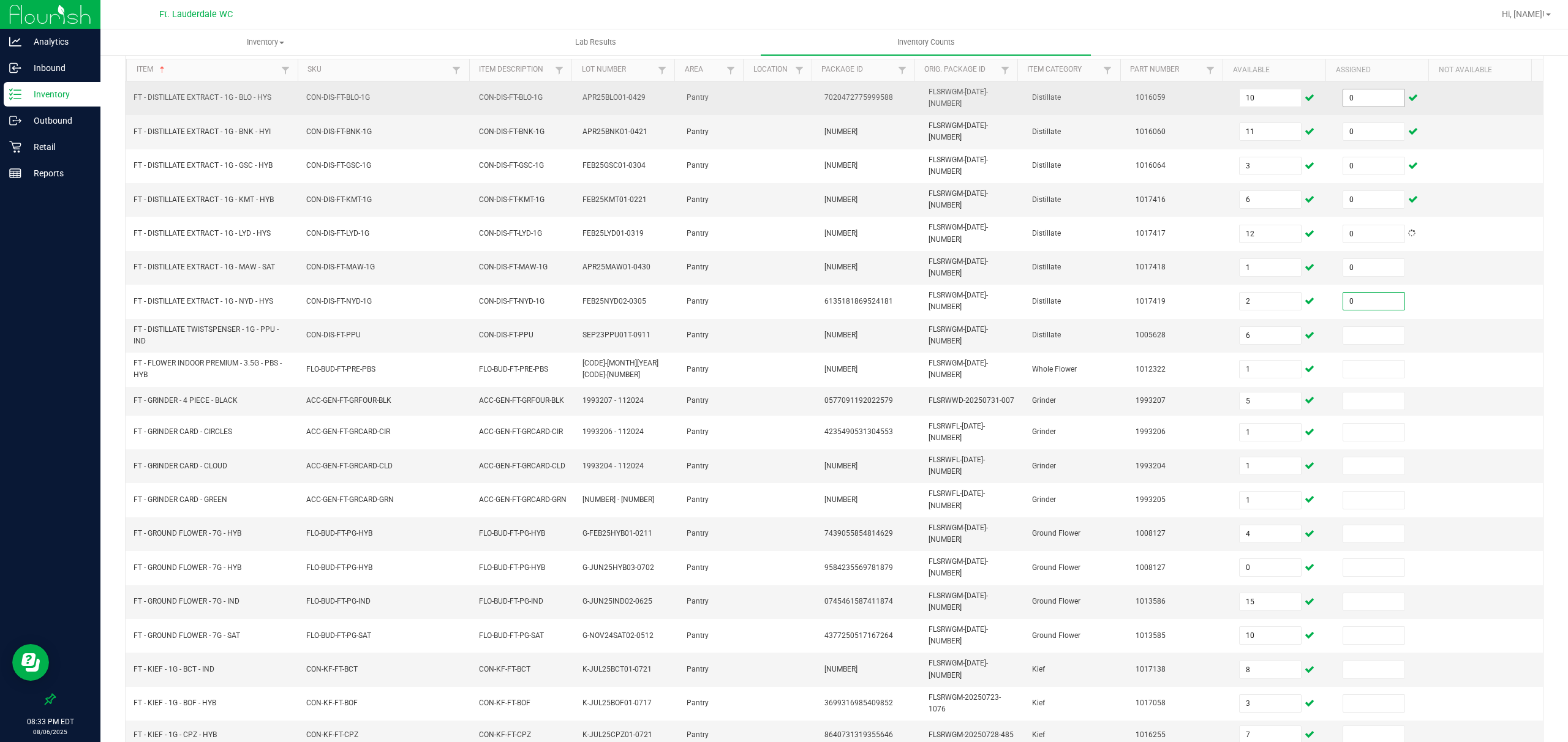 type on "0" 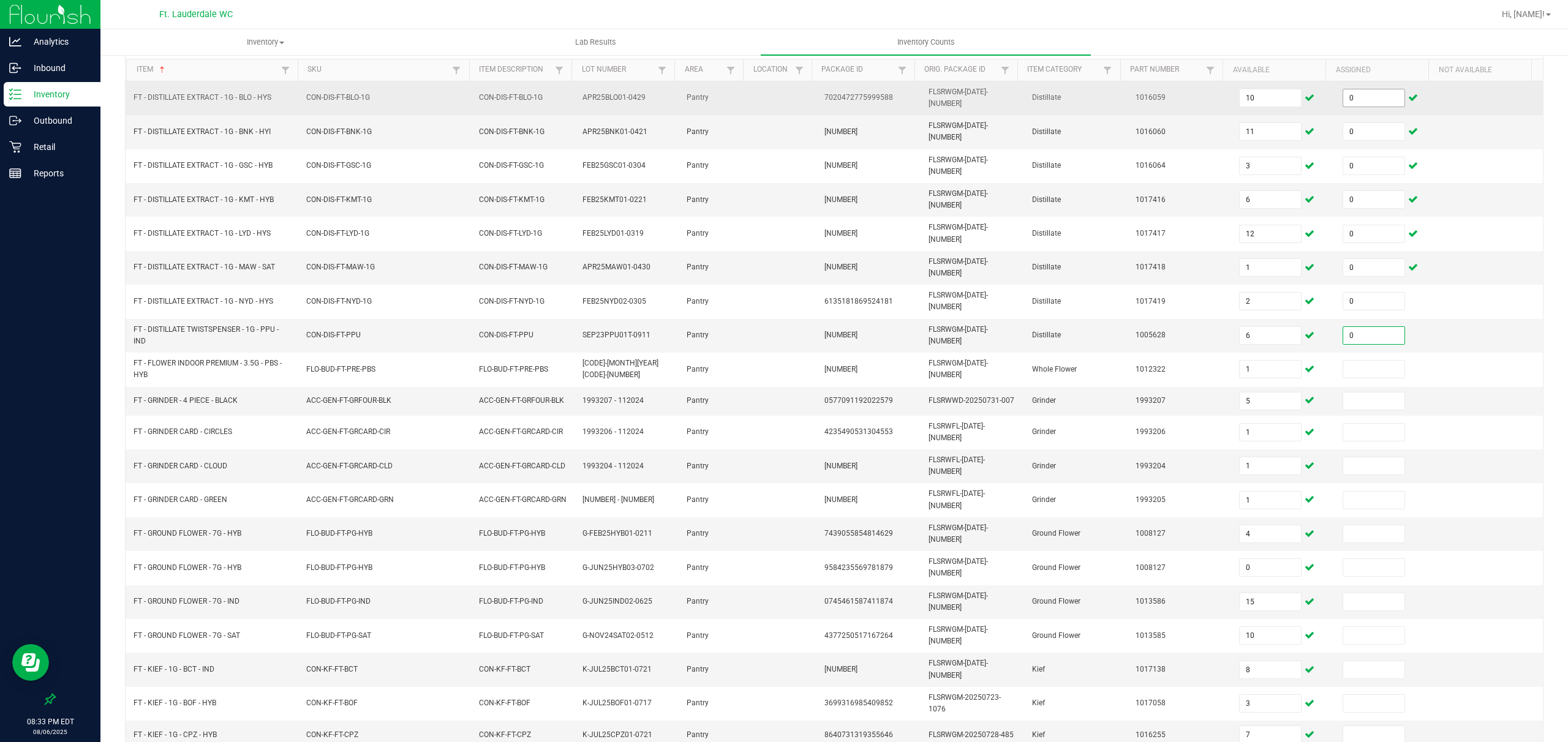 type on "0" 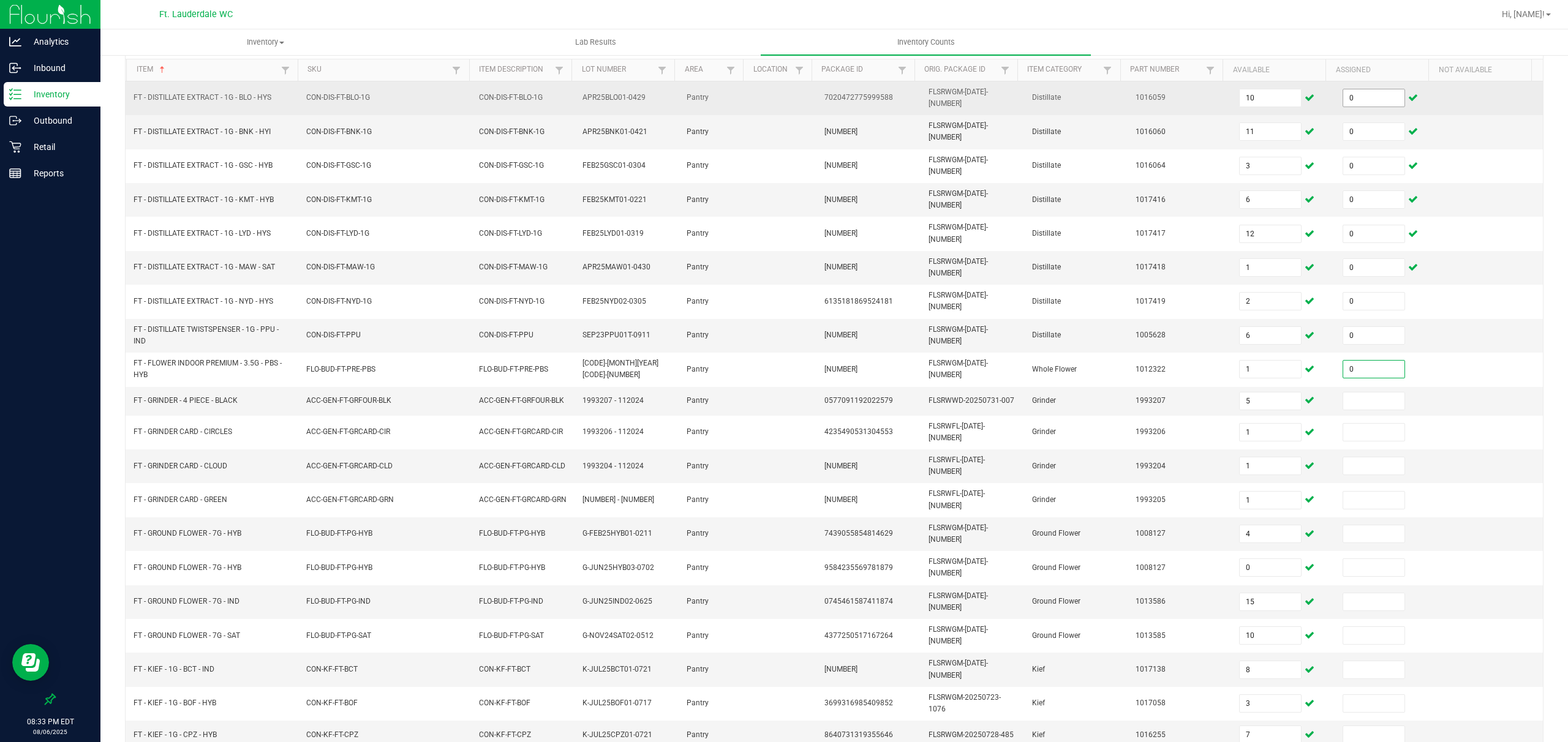 type on "0" 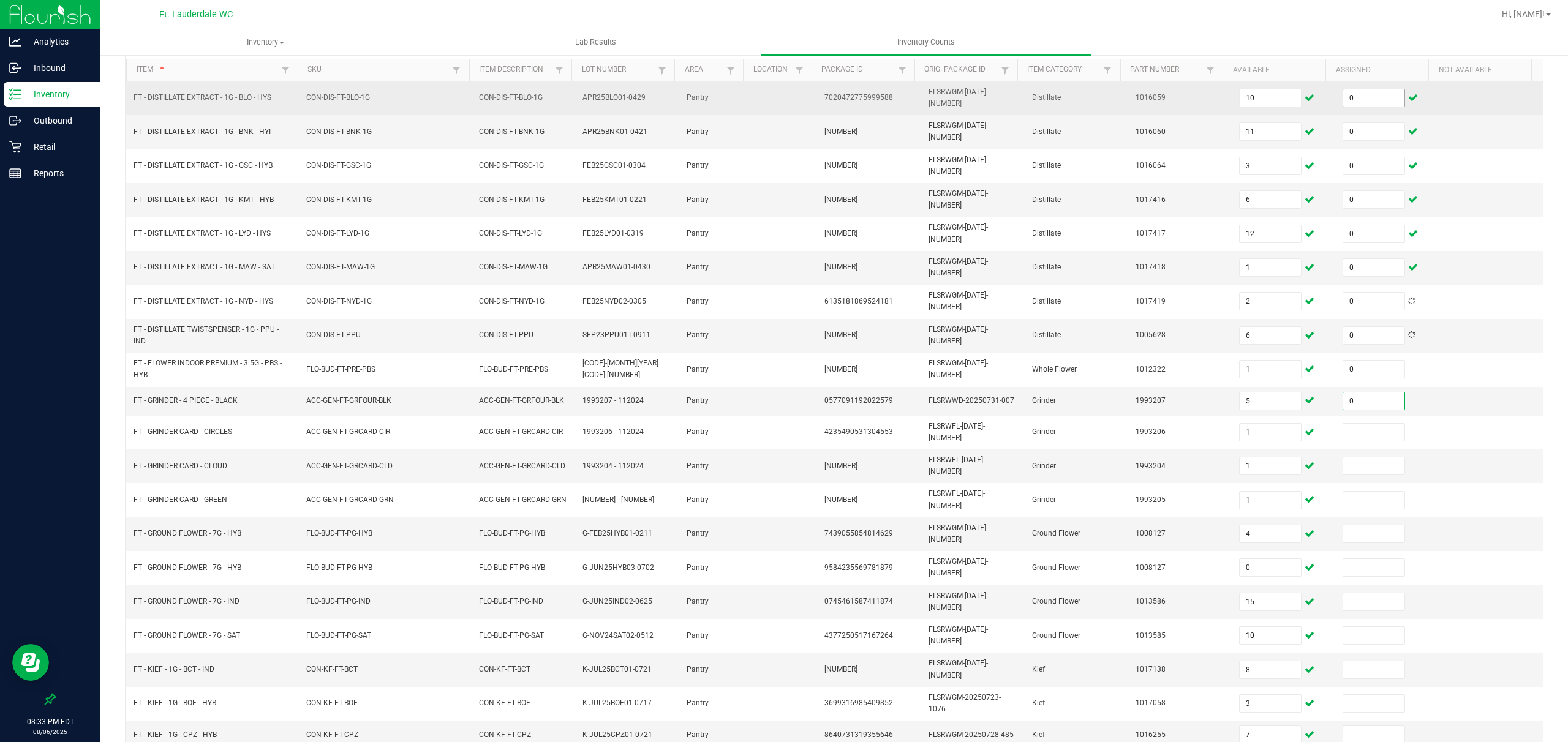 type on "0" 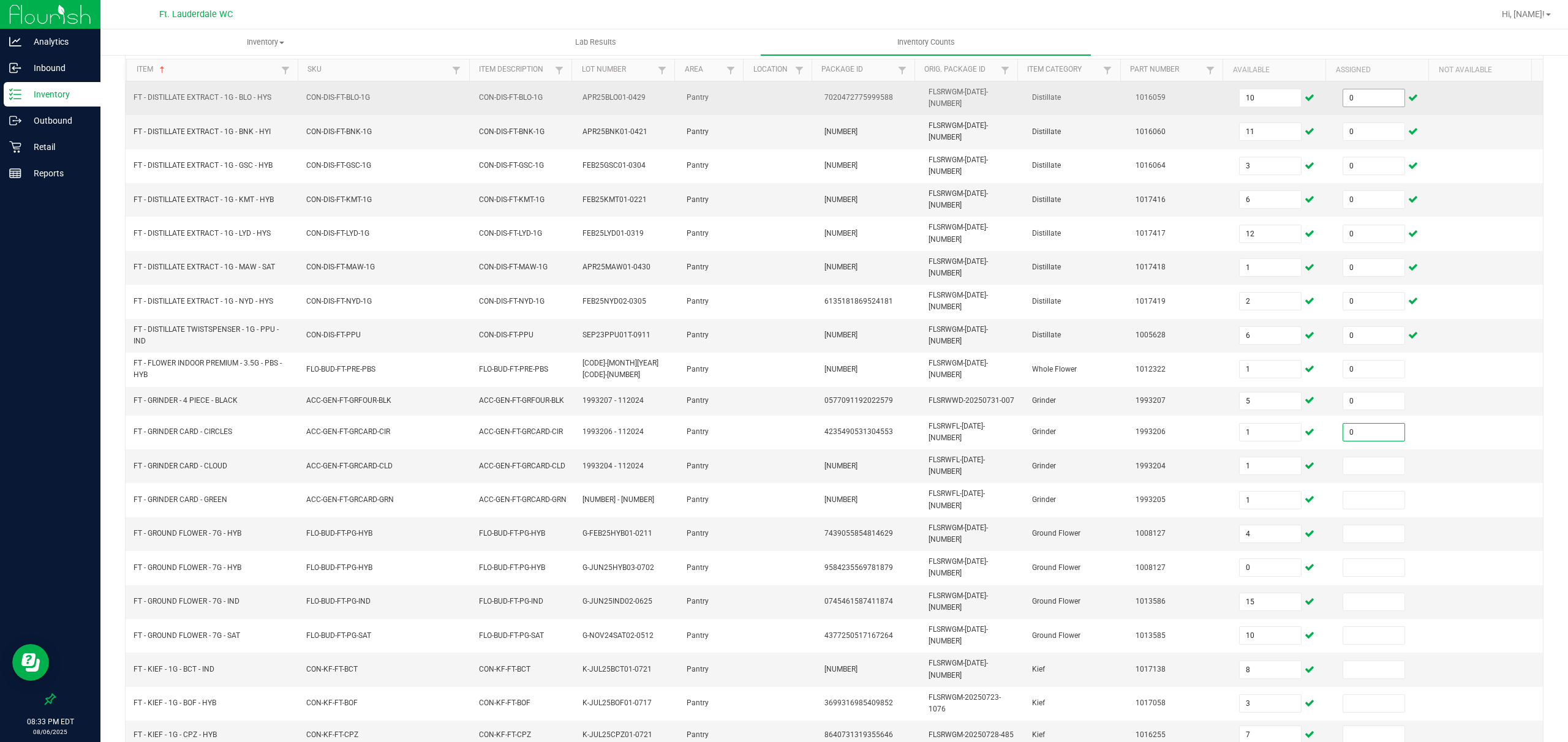 type on "0" 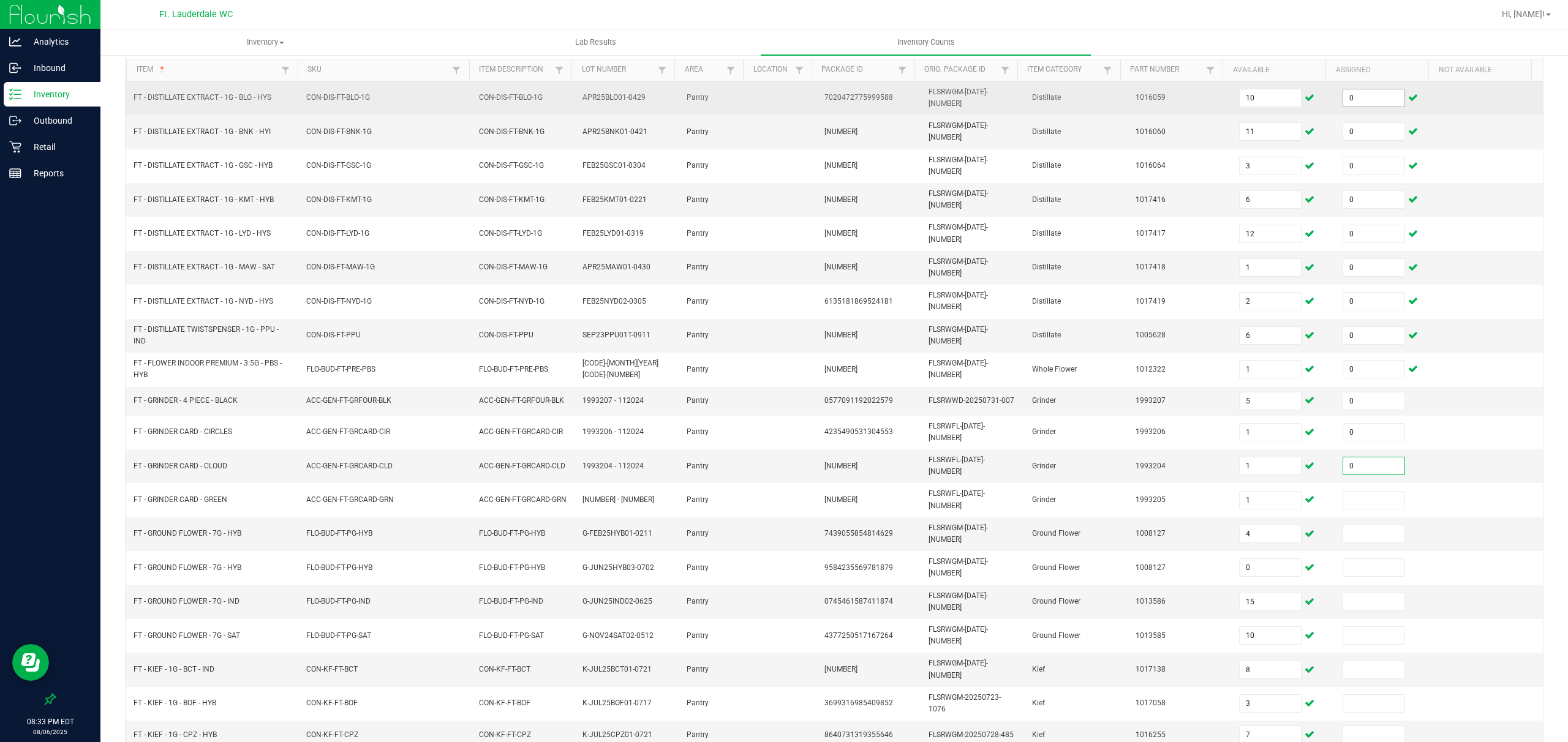 type on "0" 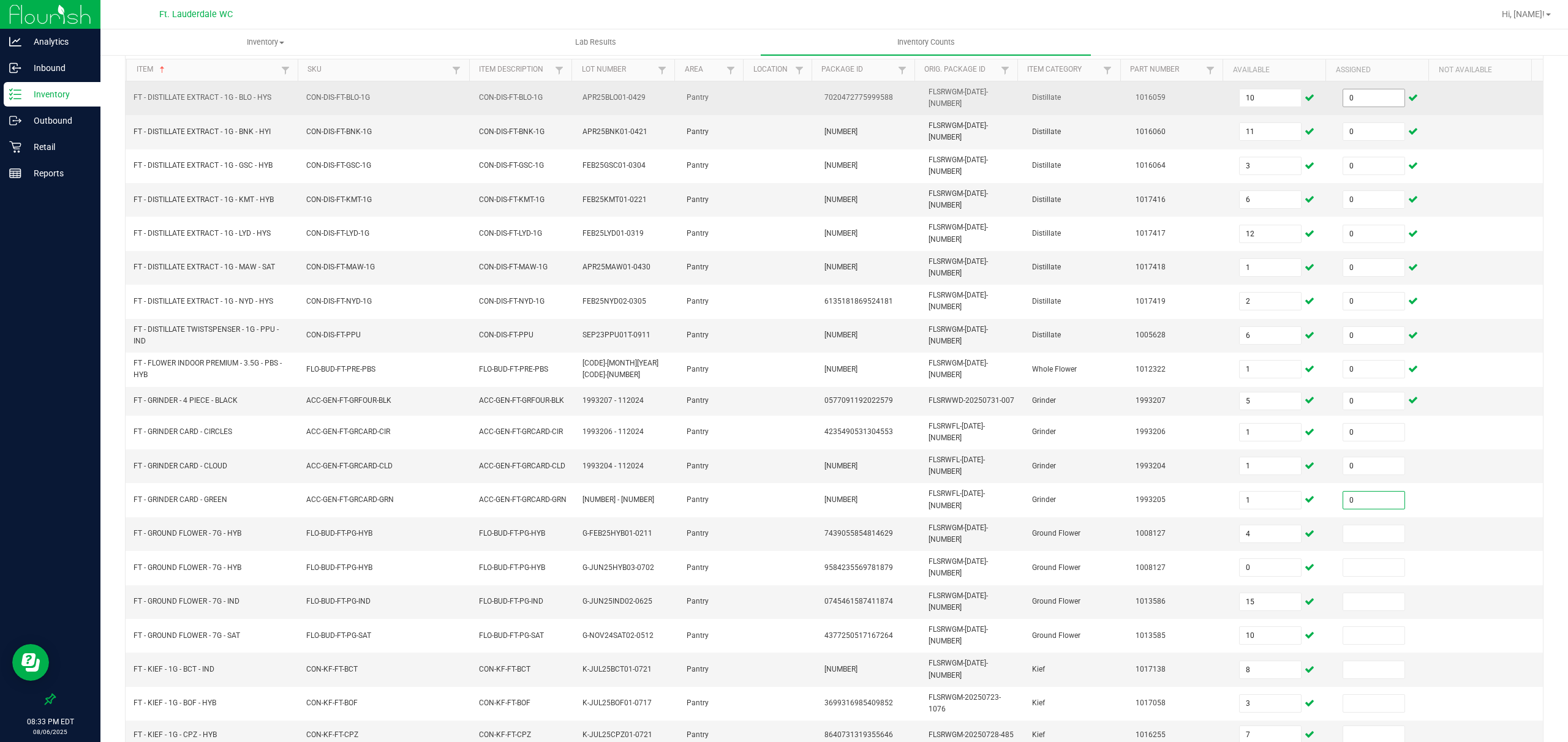 type on "0" 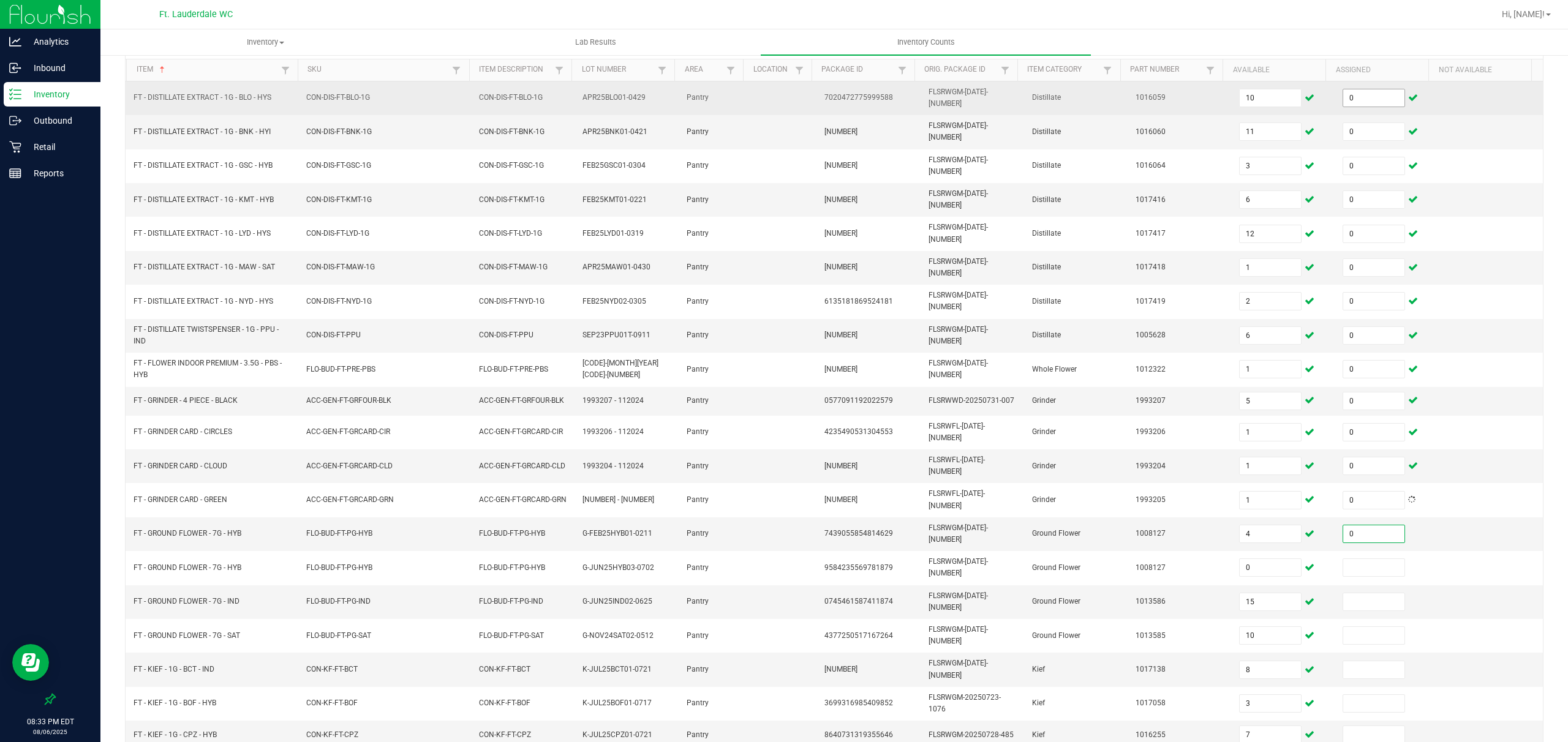 type on "0" 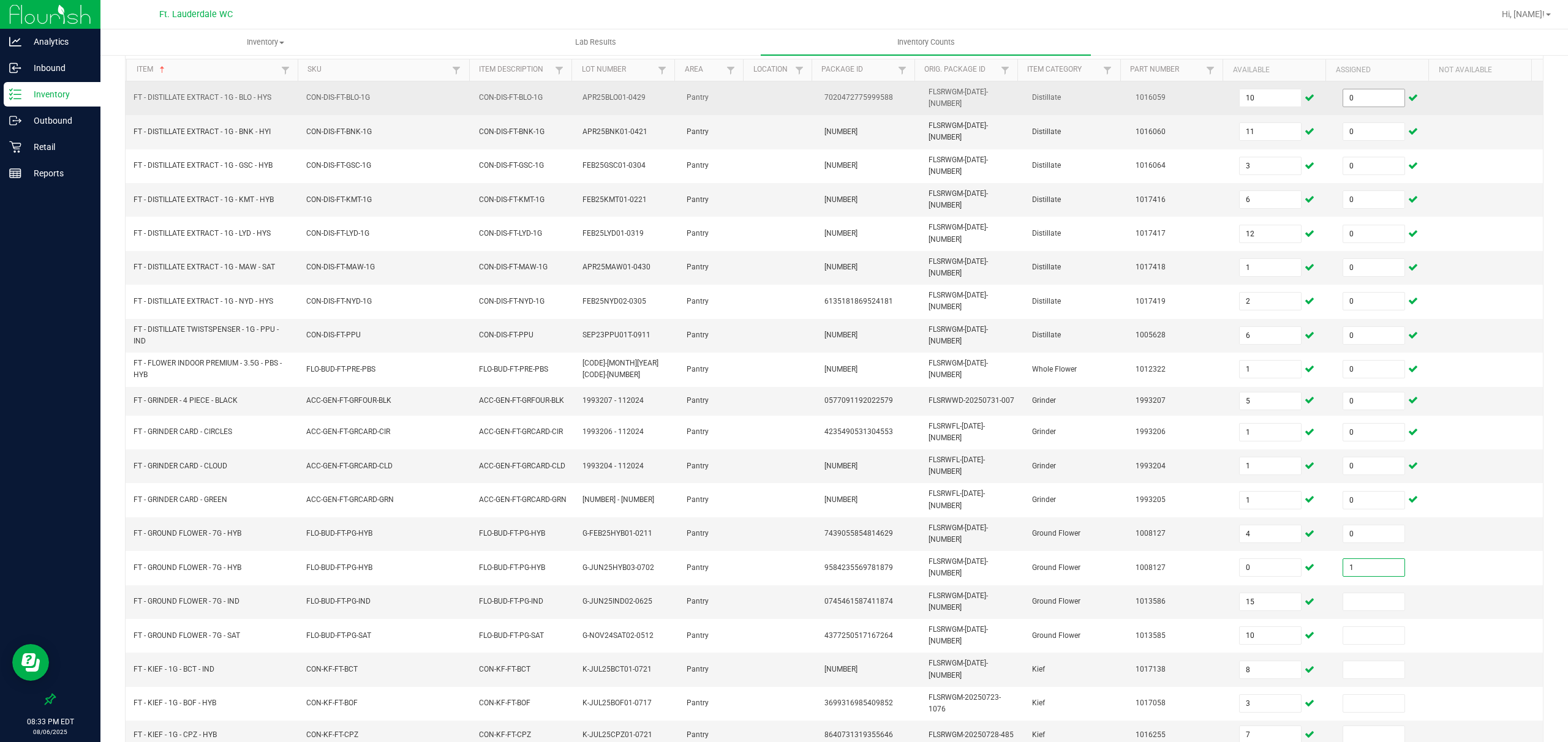 type on "1" 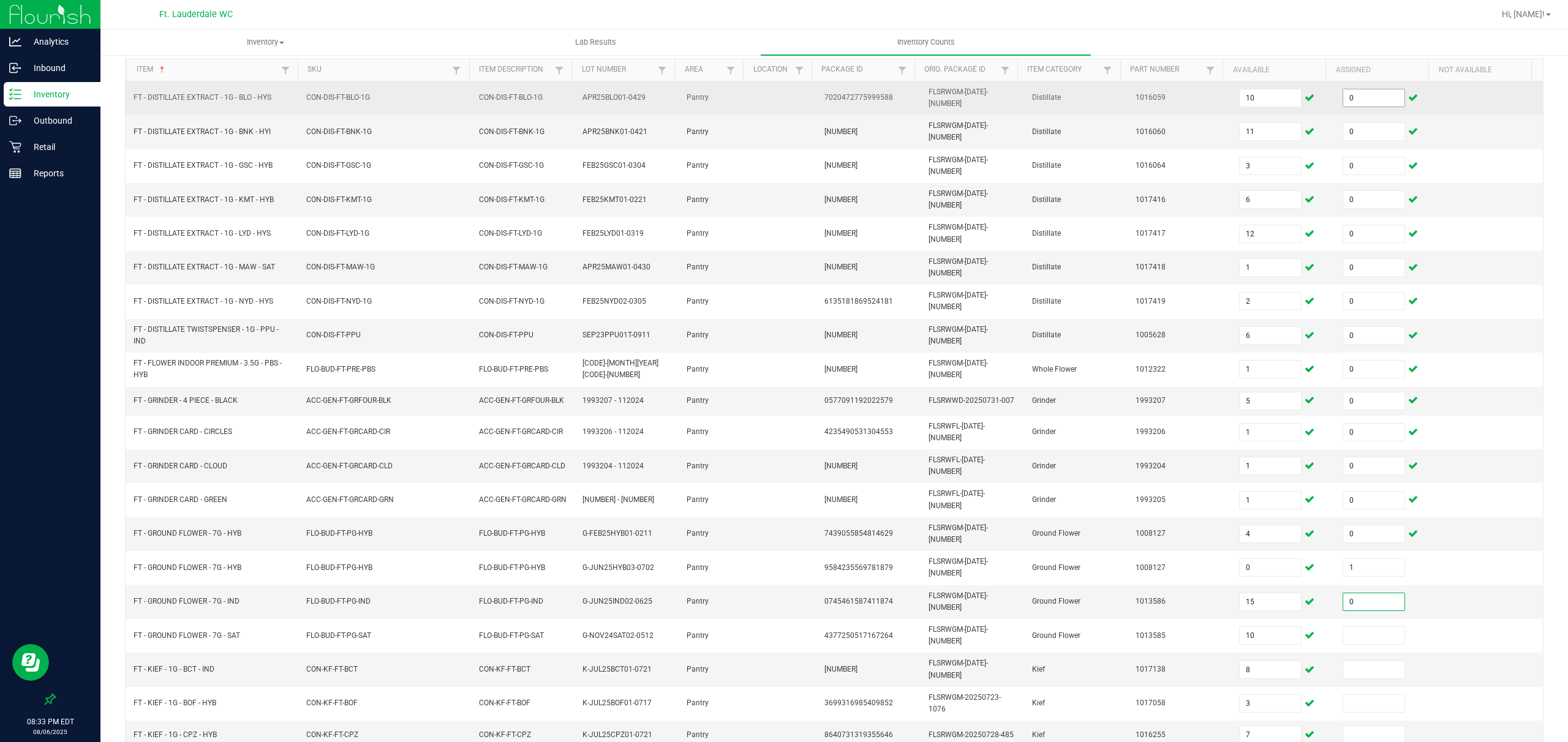 type on "0" 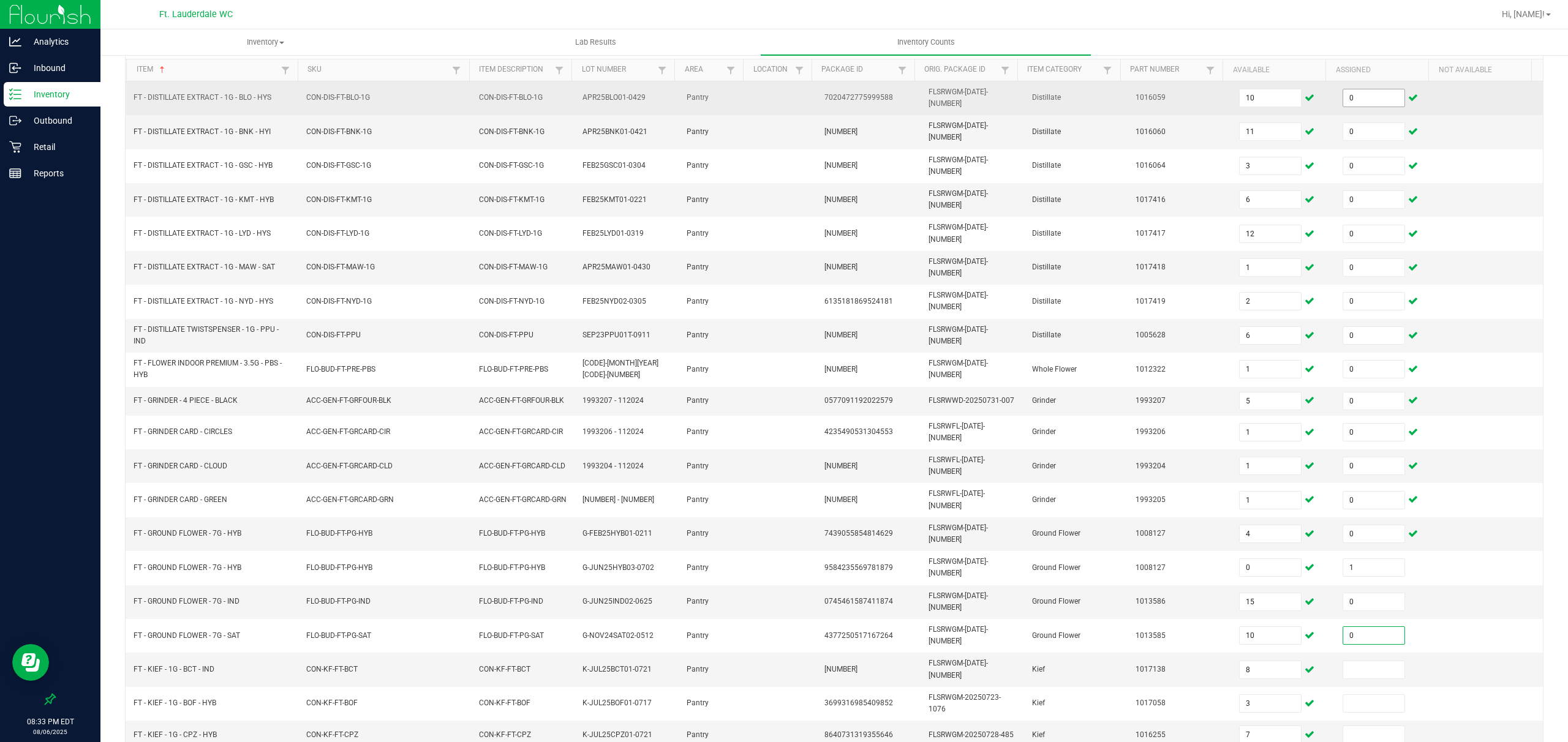 type on "0" 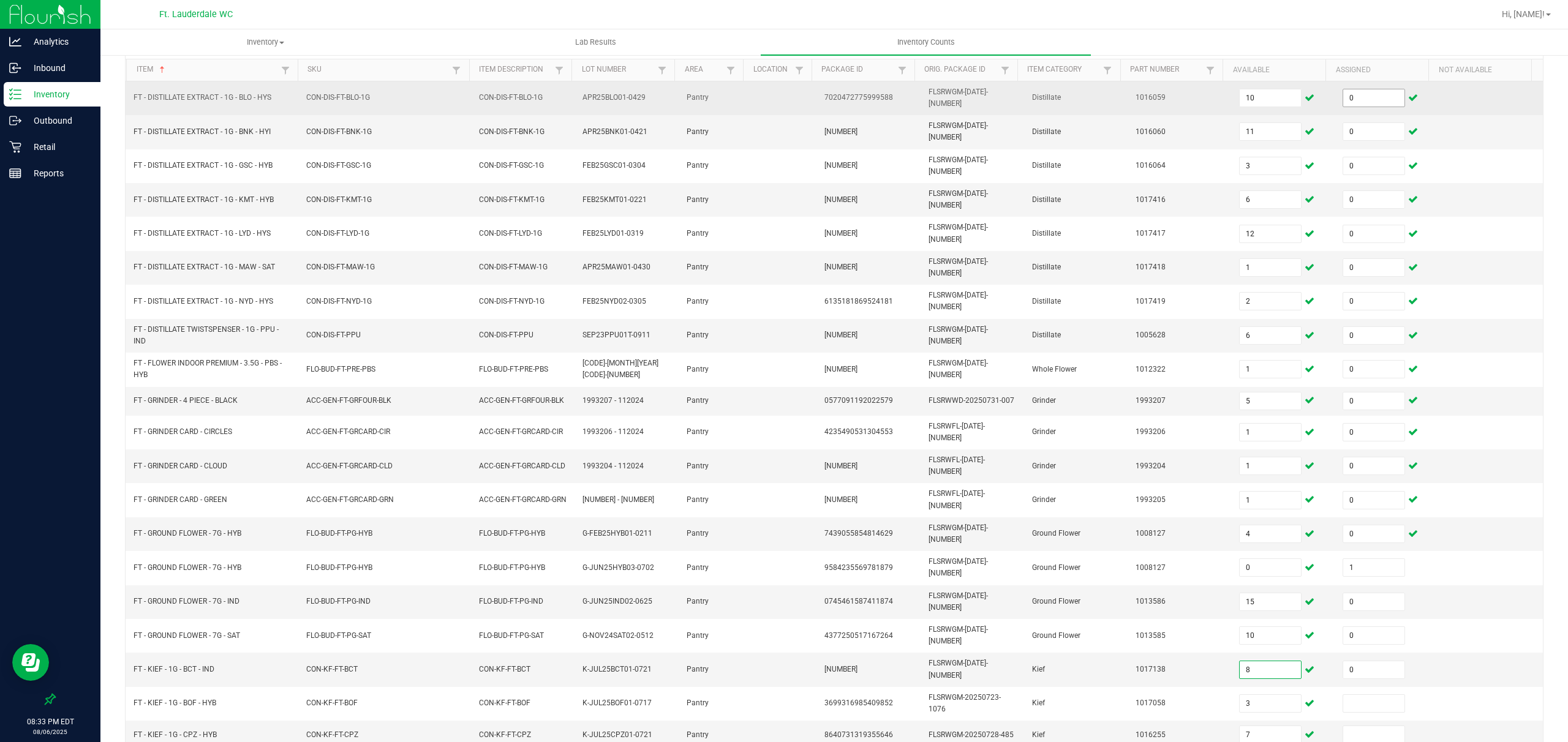 type on "0" 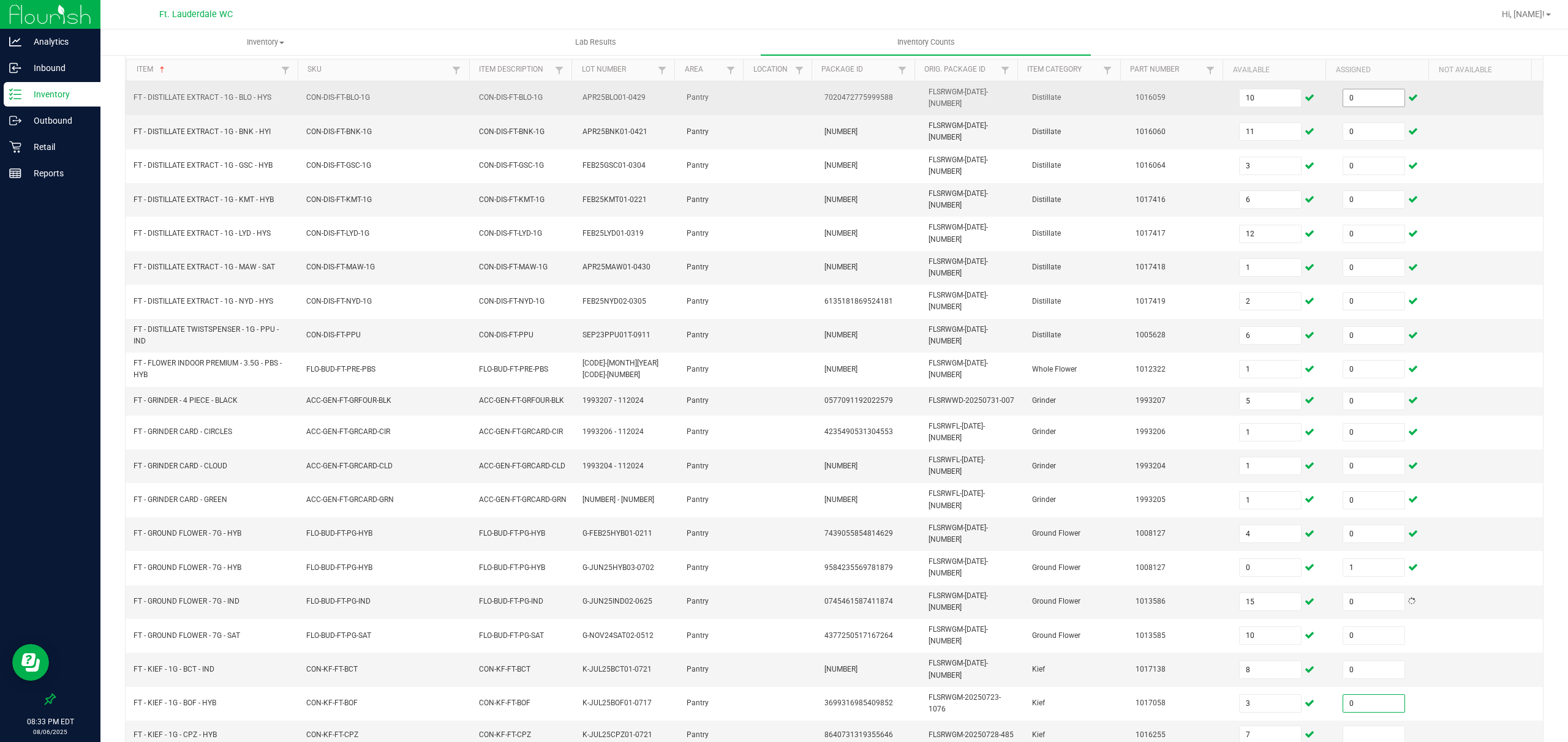 type 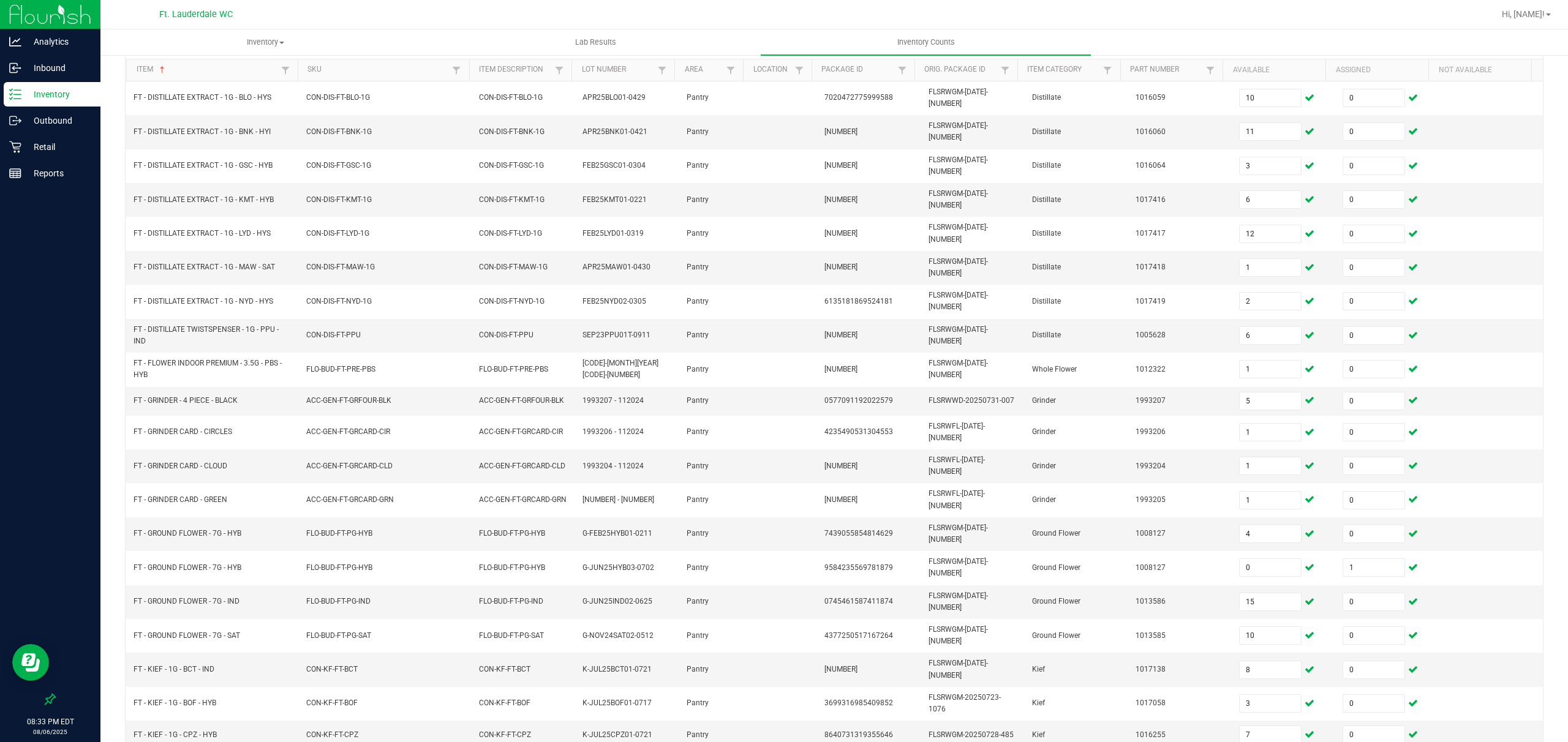 click 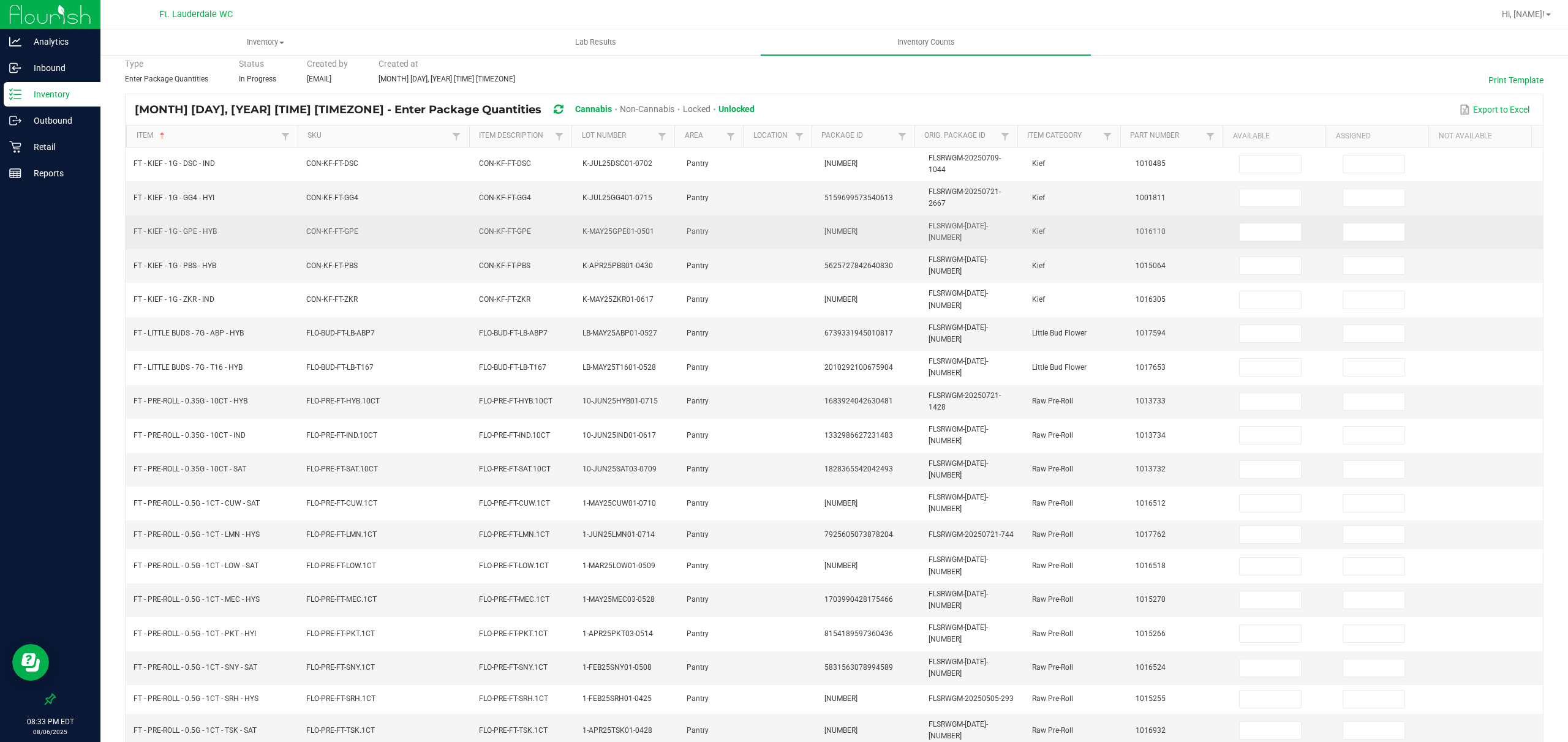 scroll, scrollTop: 0, scrollLeft: 0, axis: both 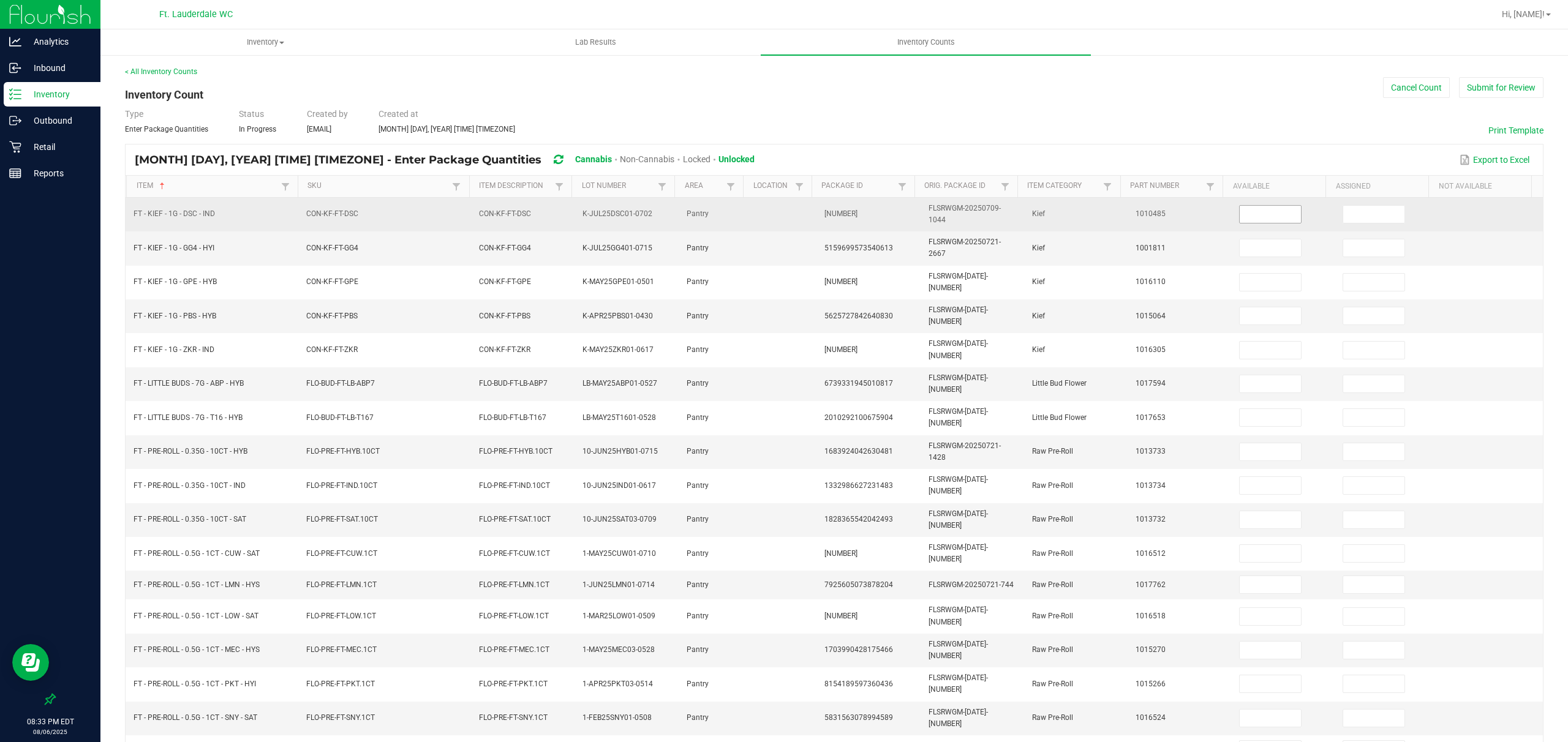 click at bounding box center (1270, 214) 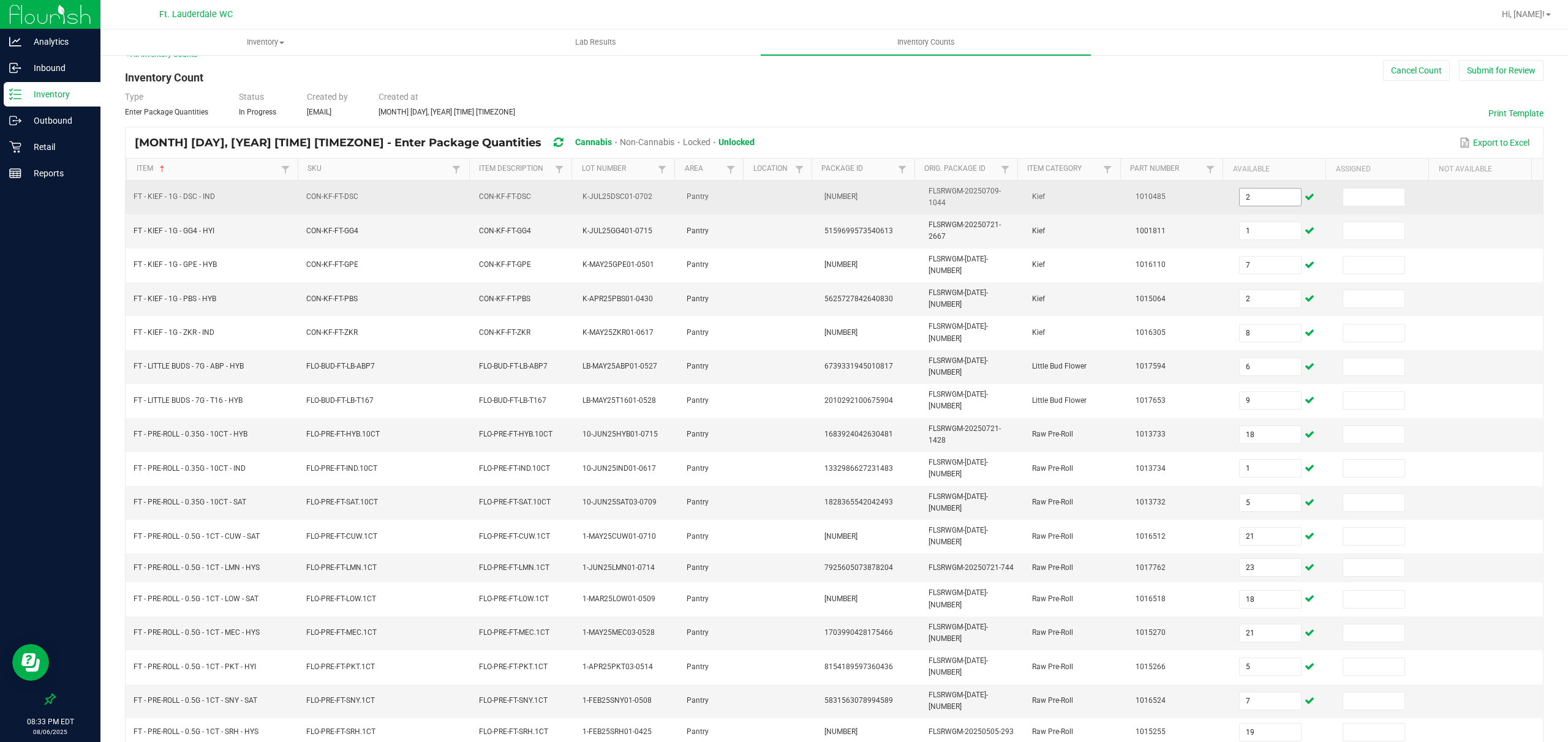 scroll, scrollTop: 126, scrollLeft: 0, axis: vertical 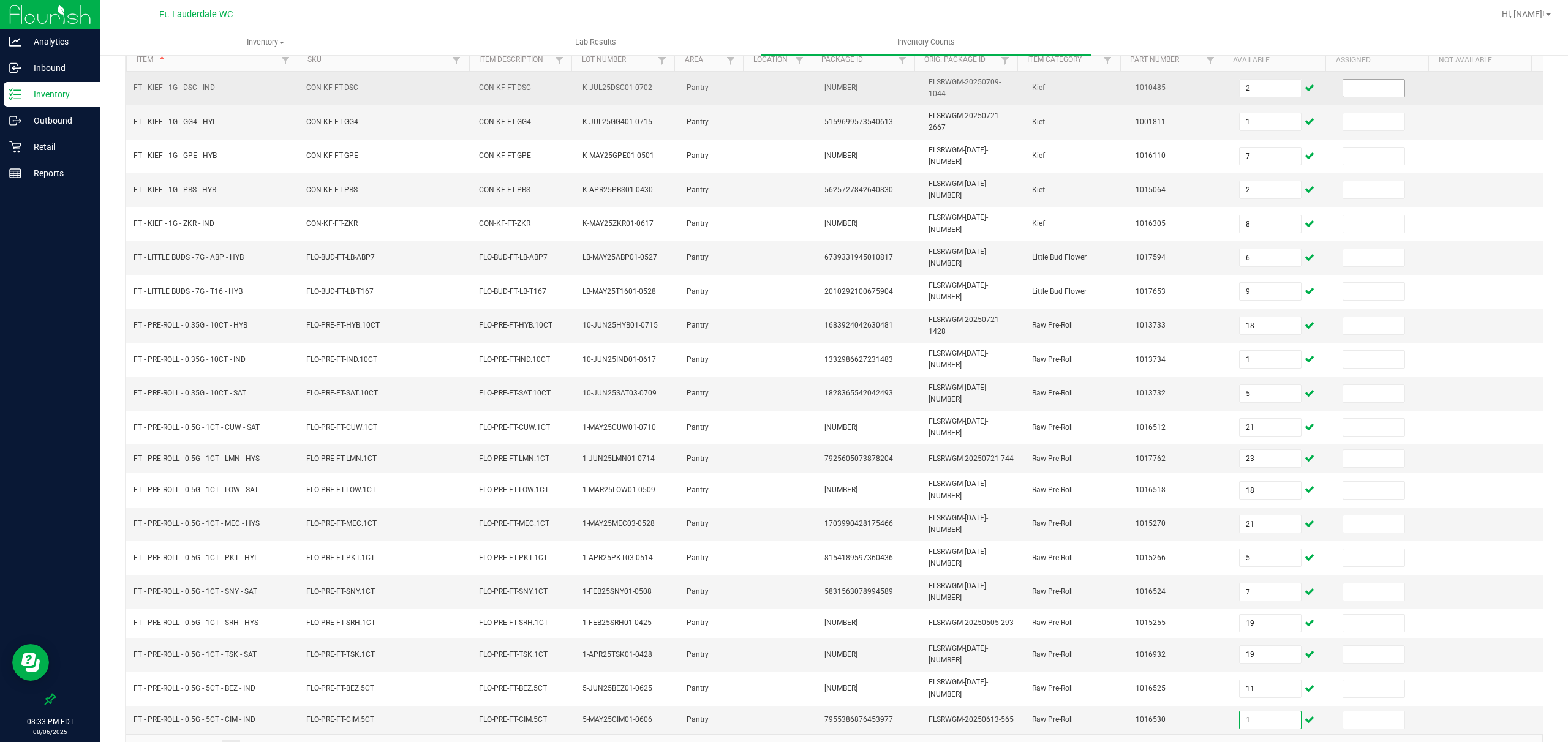 click at bounding box center [1374, 88] 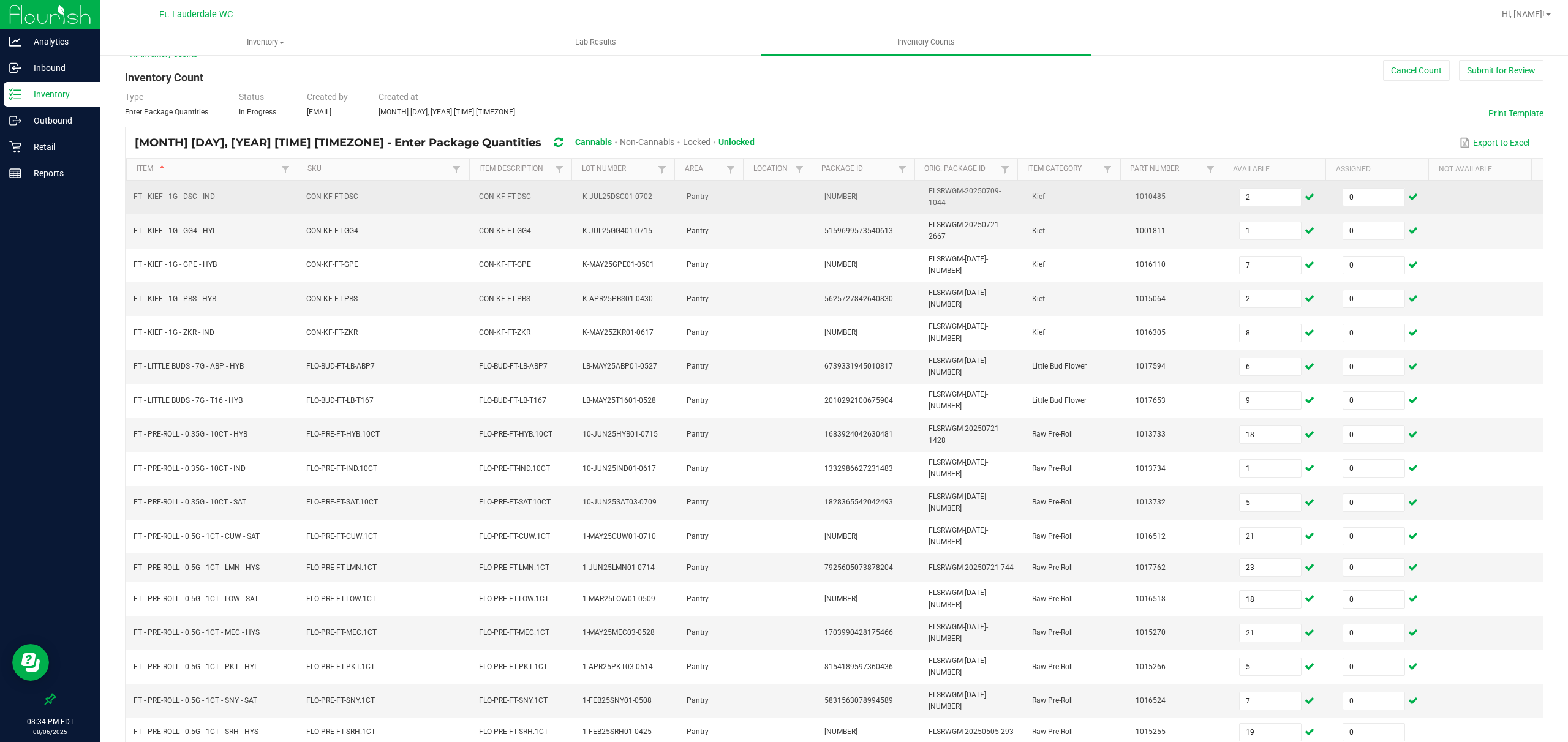 scroll, scrollTop: 126, scrollLeft: 0, axis: vertical 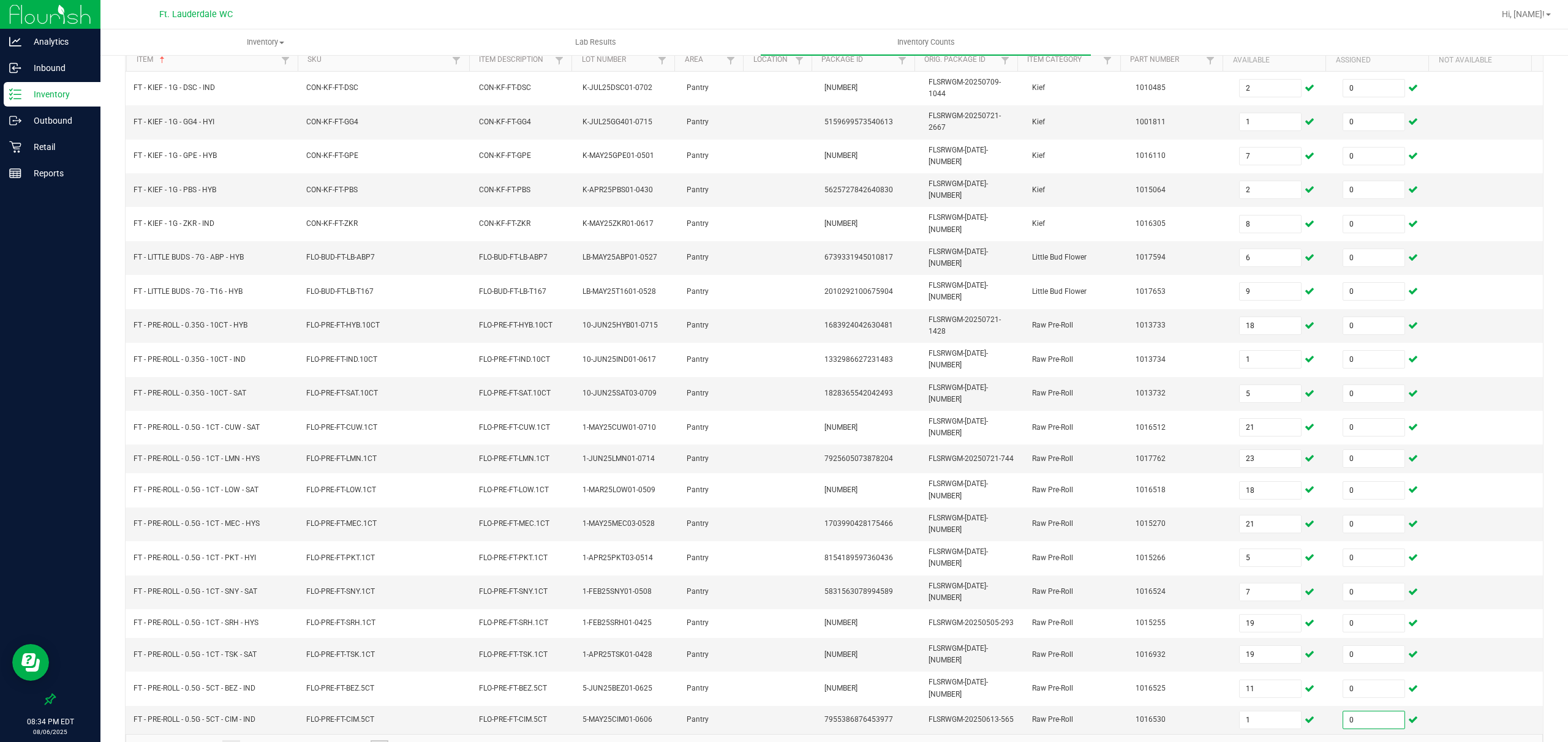 click 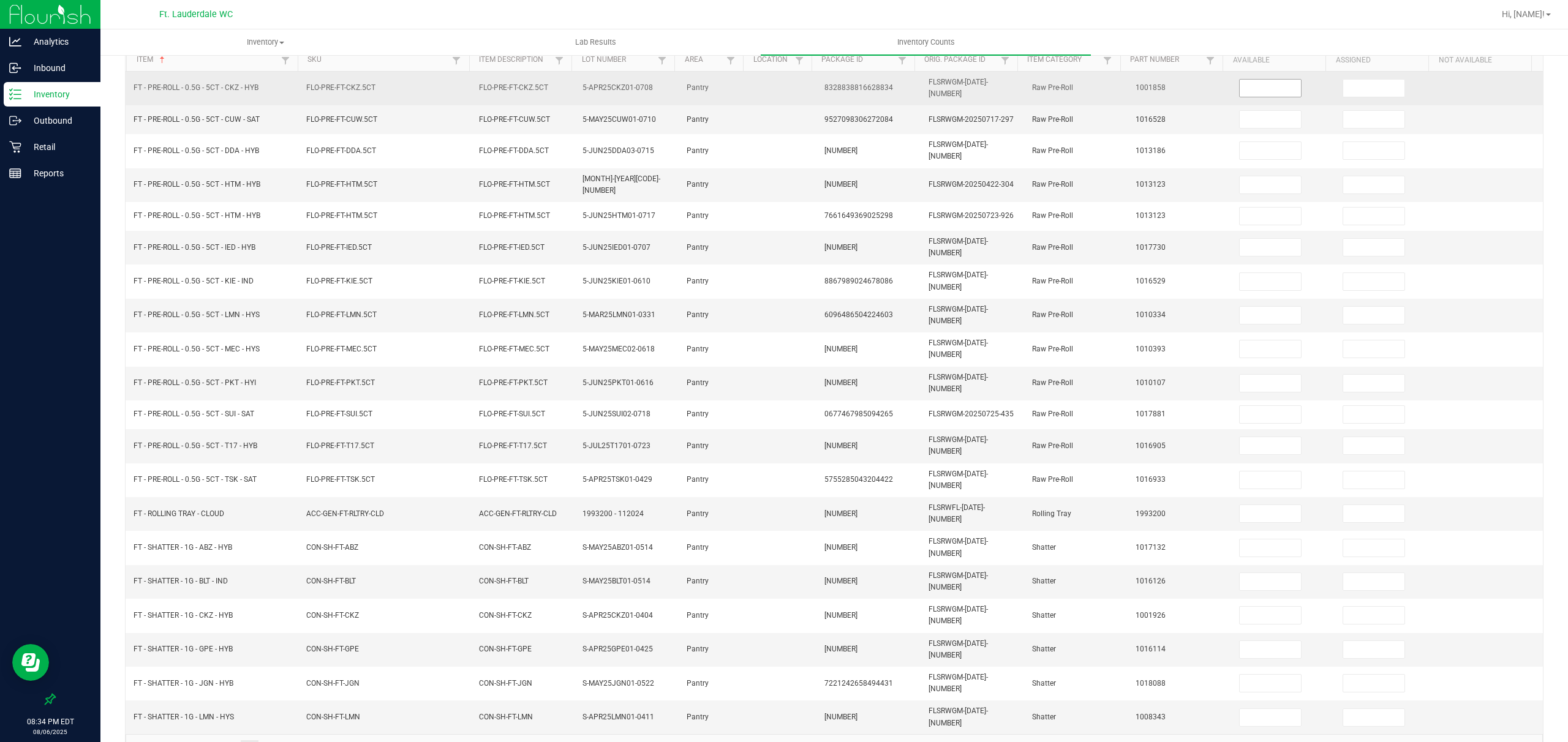 click at bounding box center [1270, 88] 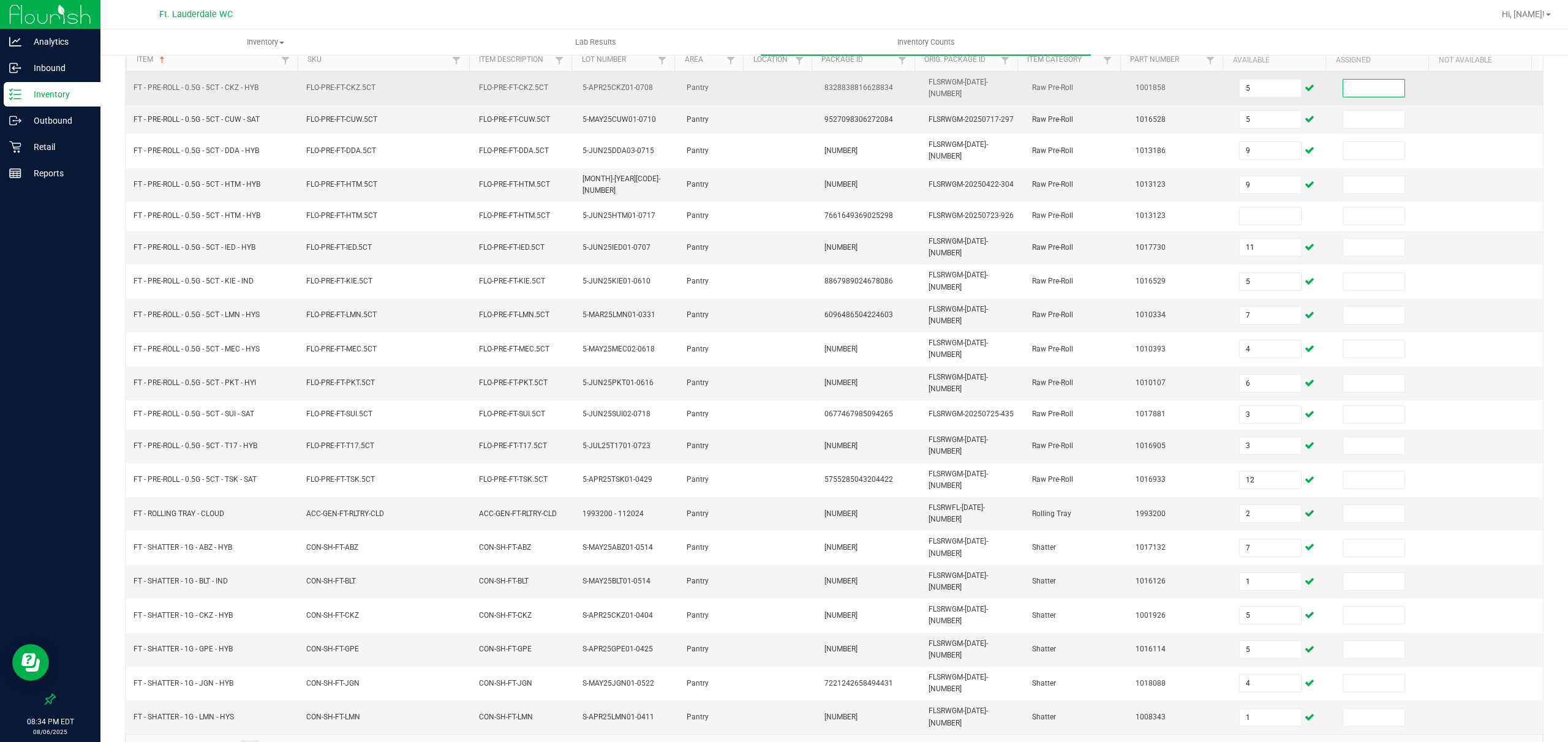 click at bounding box center (1374, 88) 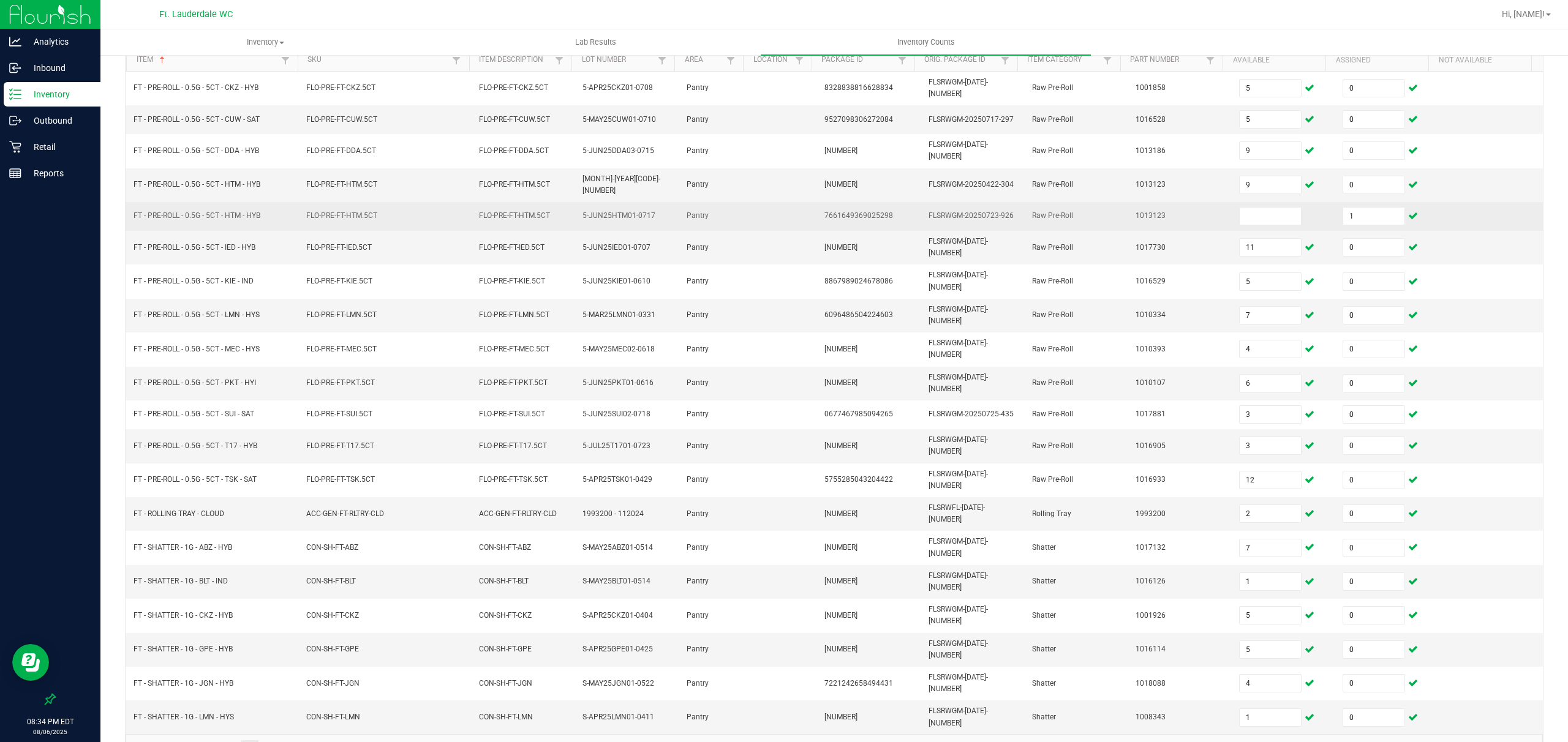 click at bounding box center [1283, 216] 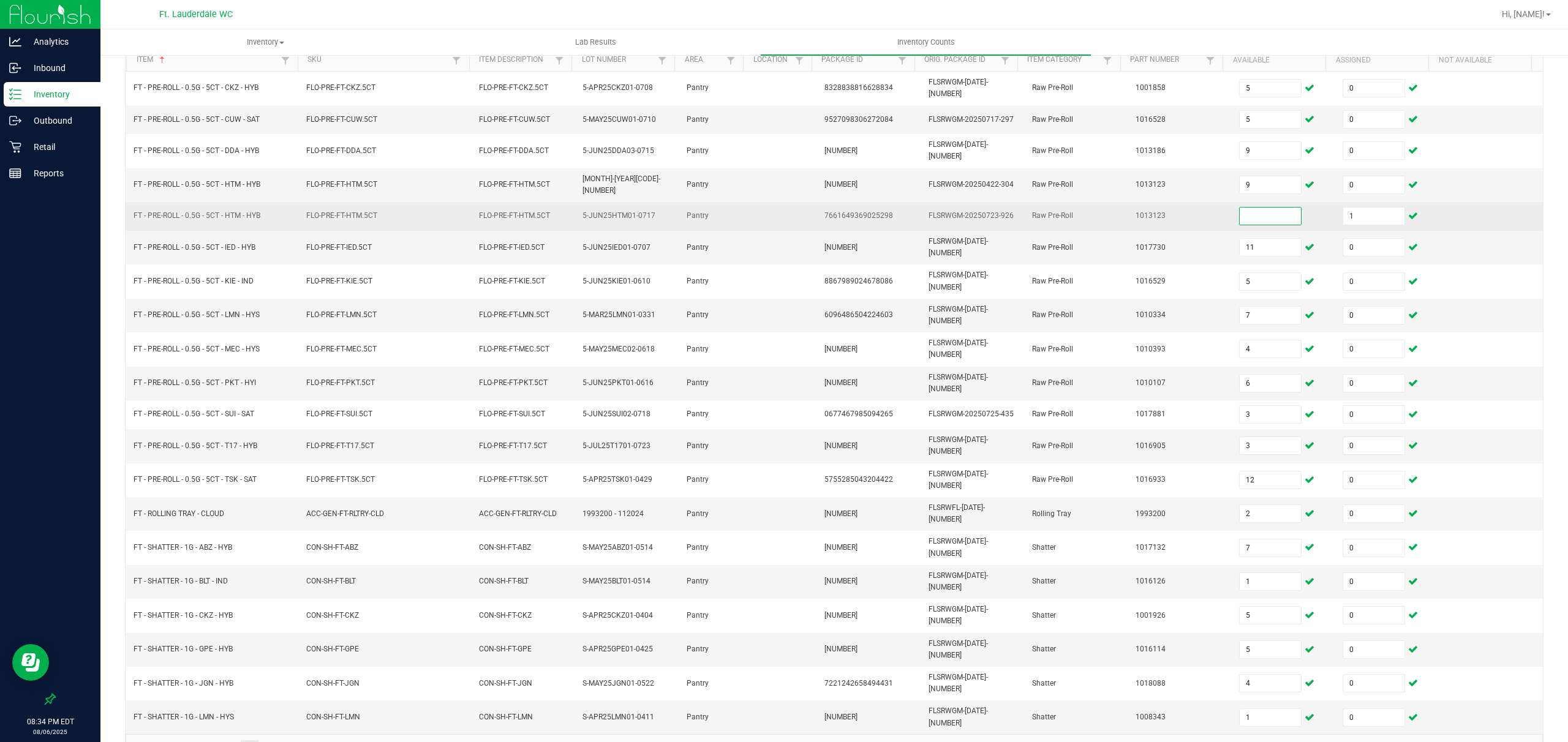 click at bounding box center [1270, 216] 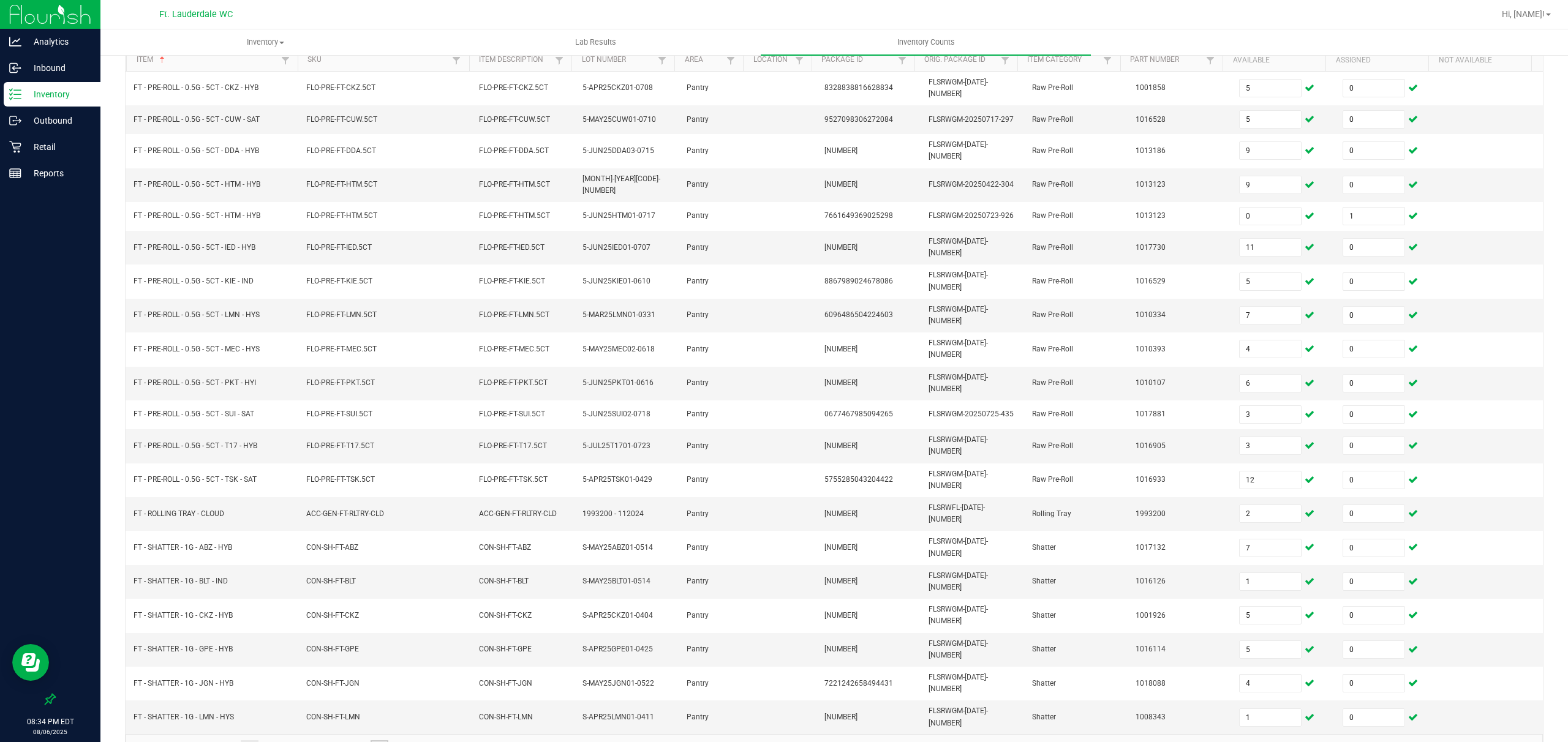 click 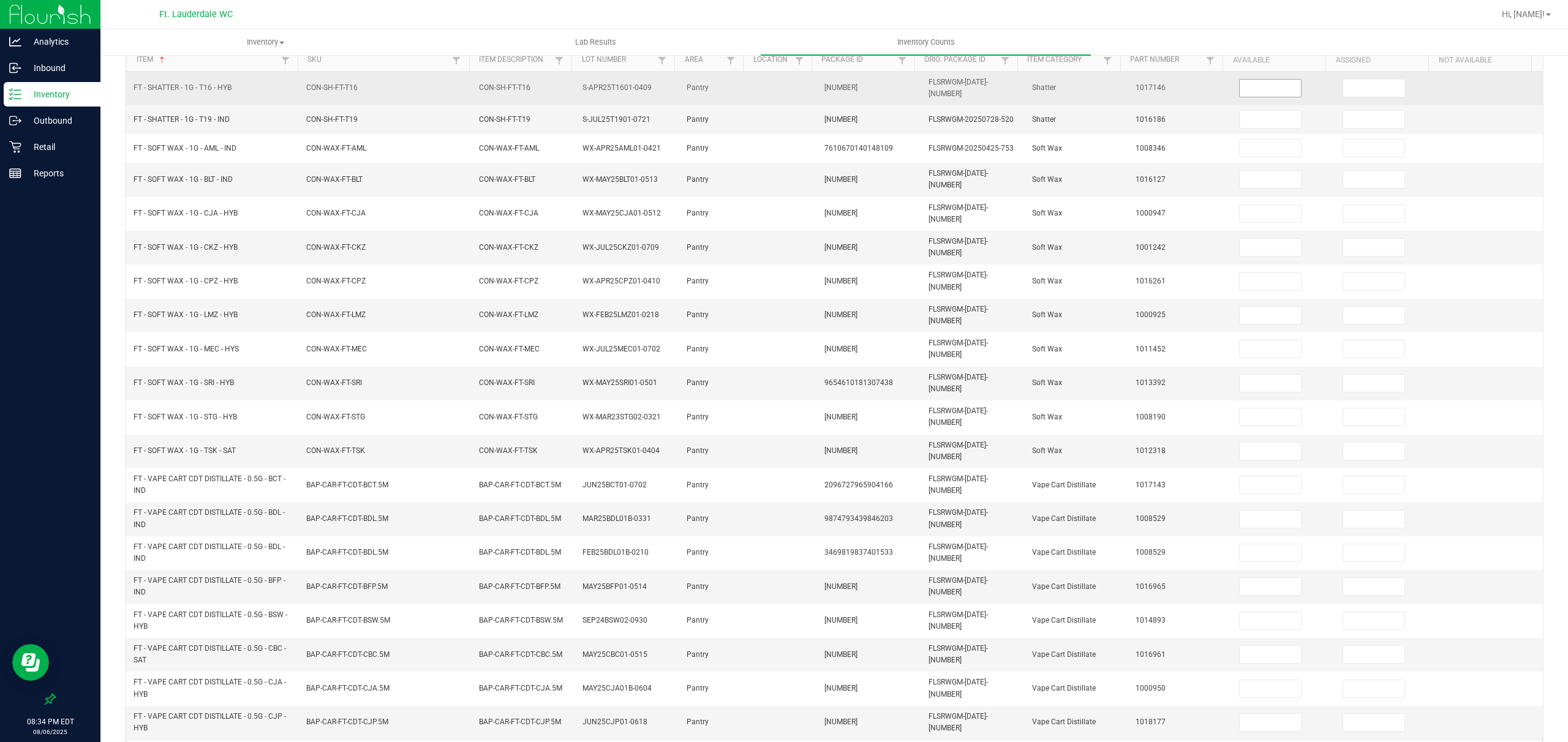 click at bounding box center [1270, 88] 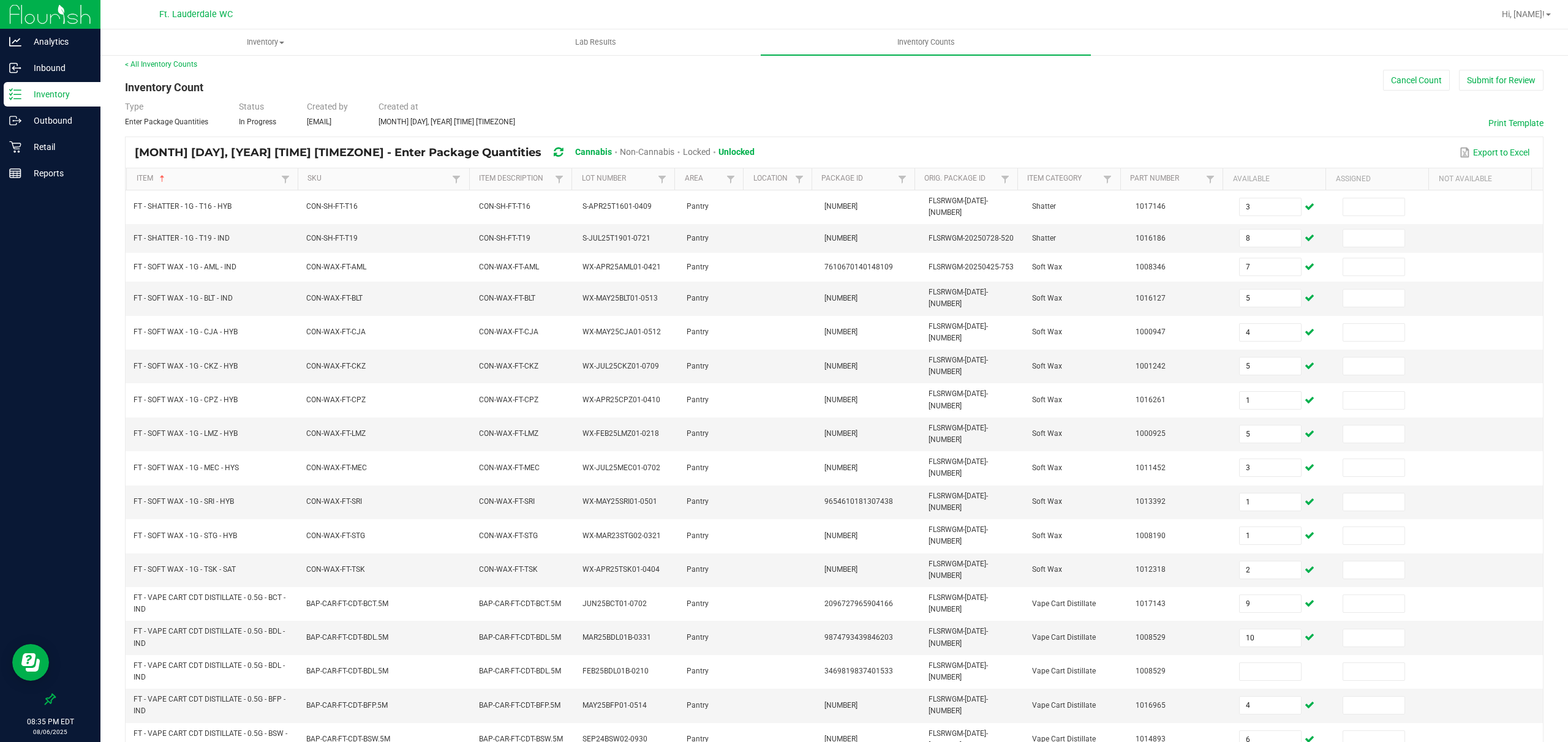 scroll, scrollTop: 0, scrollLeft: 0, axis: both 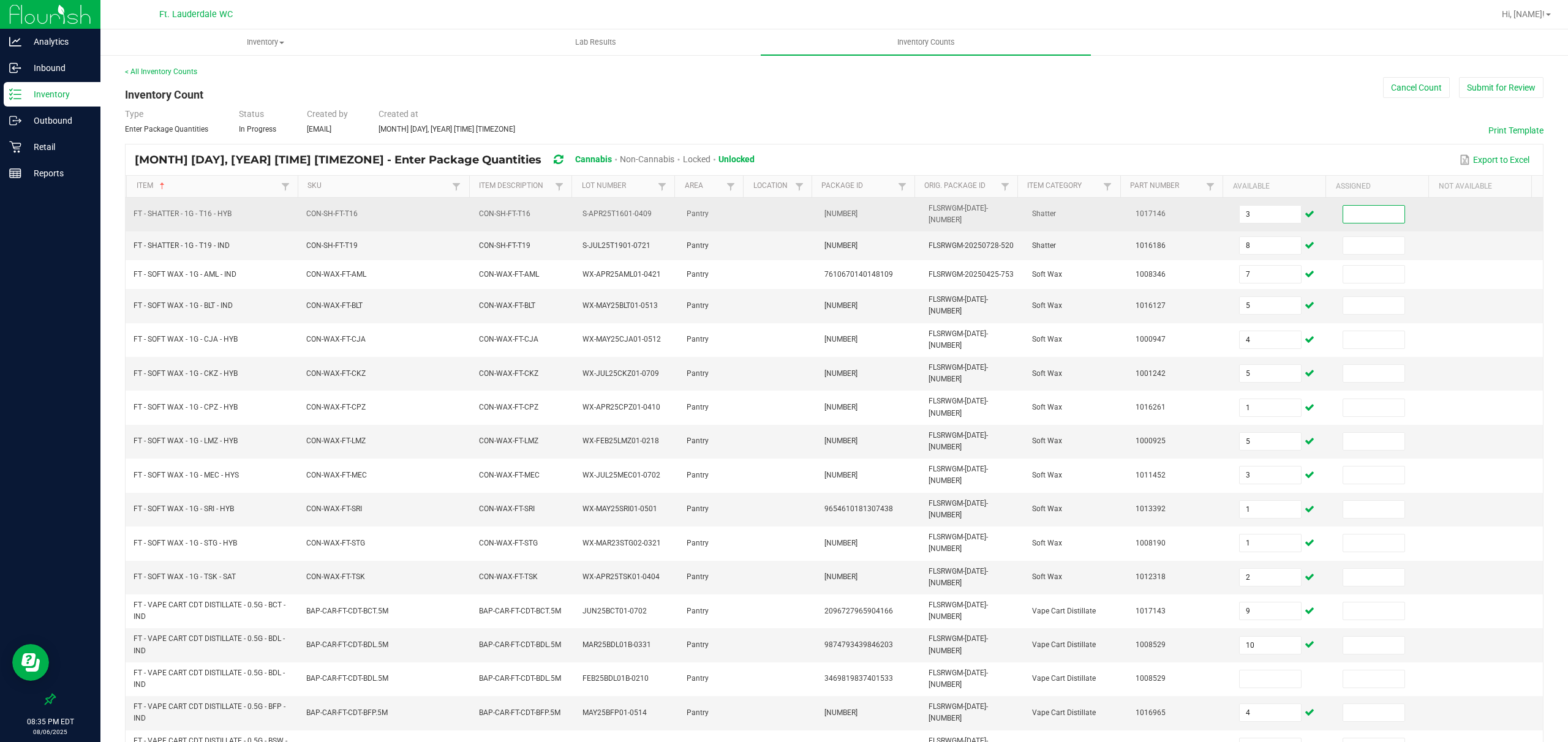 click at bounding box center (1374, 214) 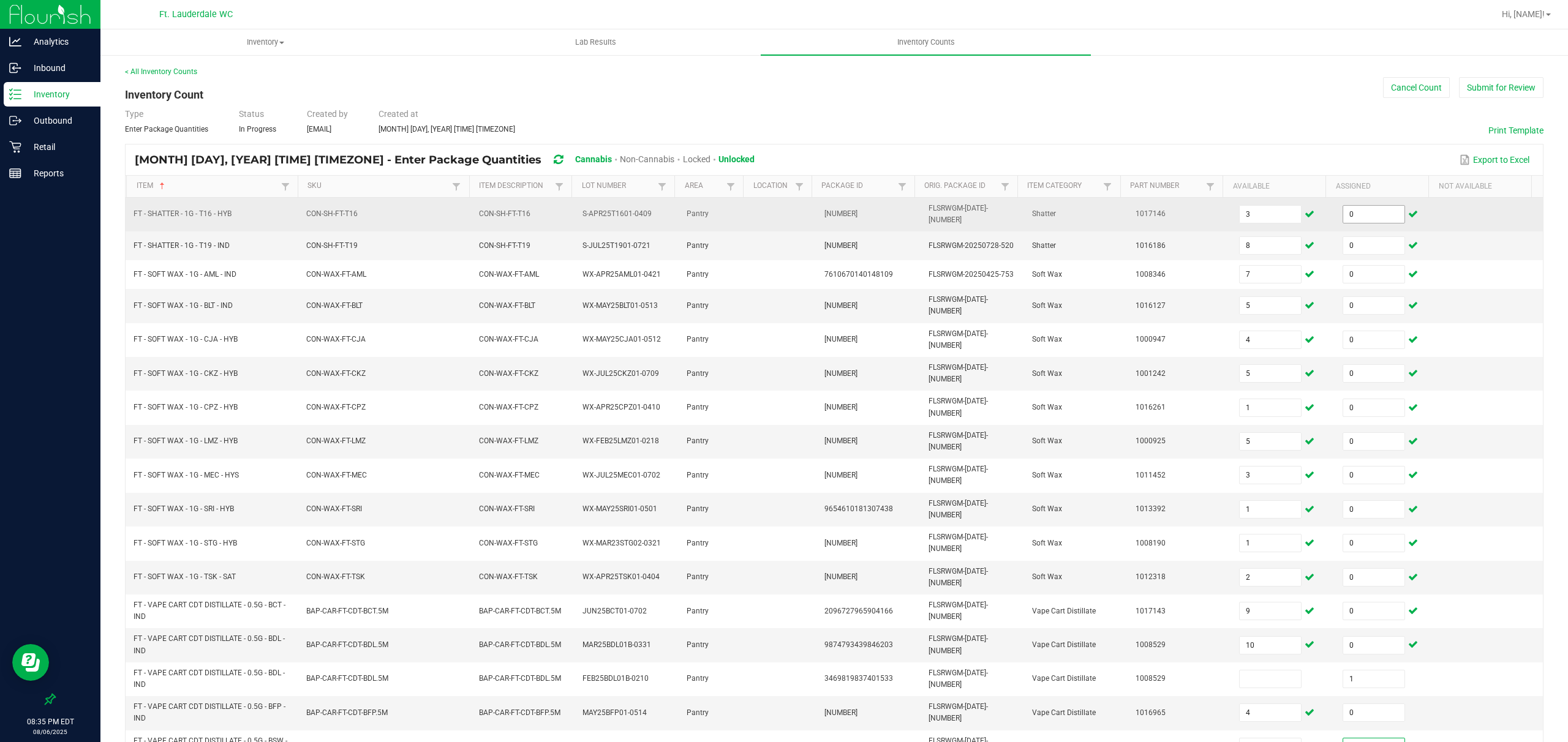 scroll, scrollTop: 155, scrollLeft: 0, axis: vertical 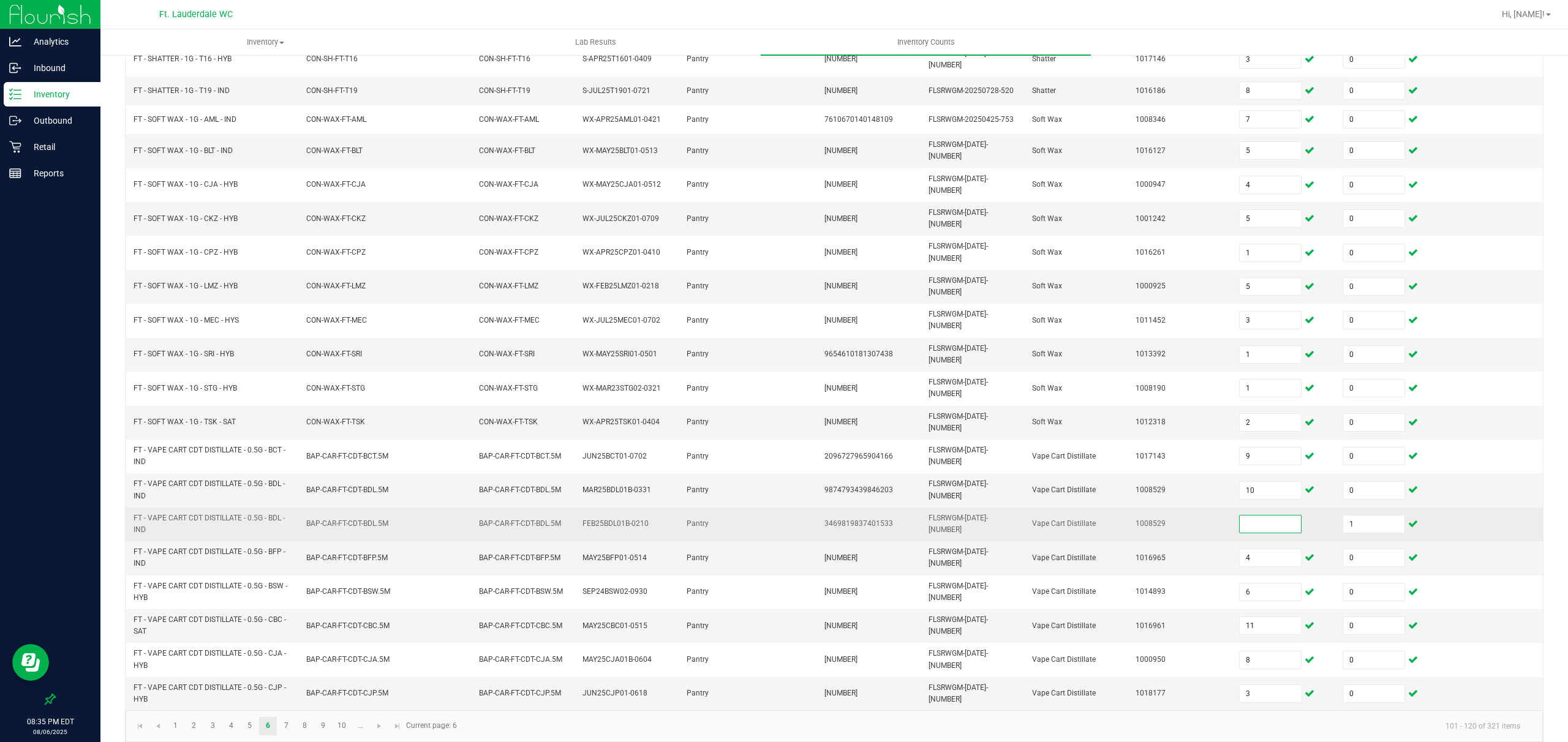 click at bounding box center [1270, 524] 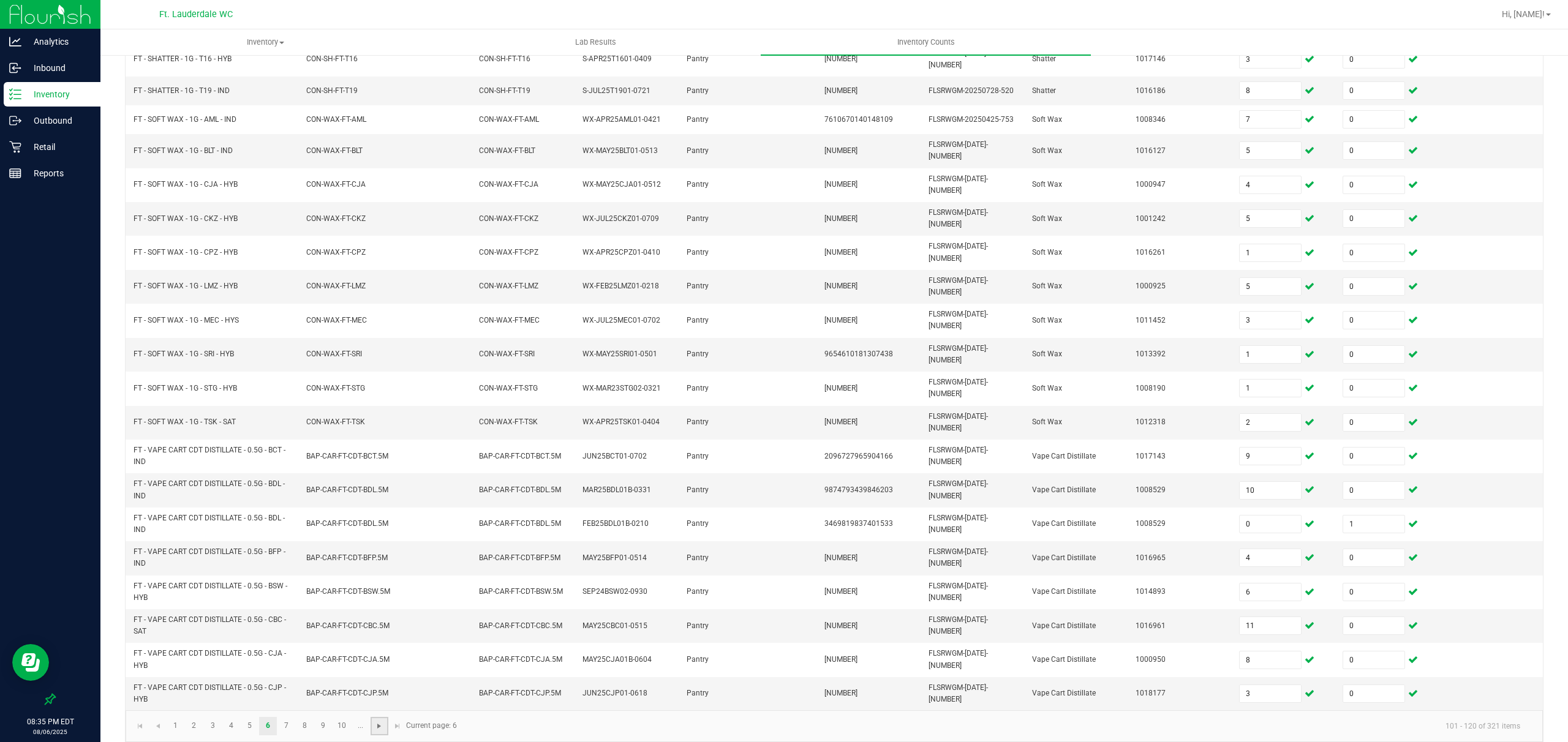 click 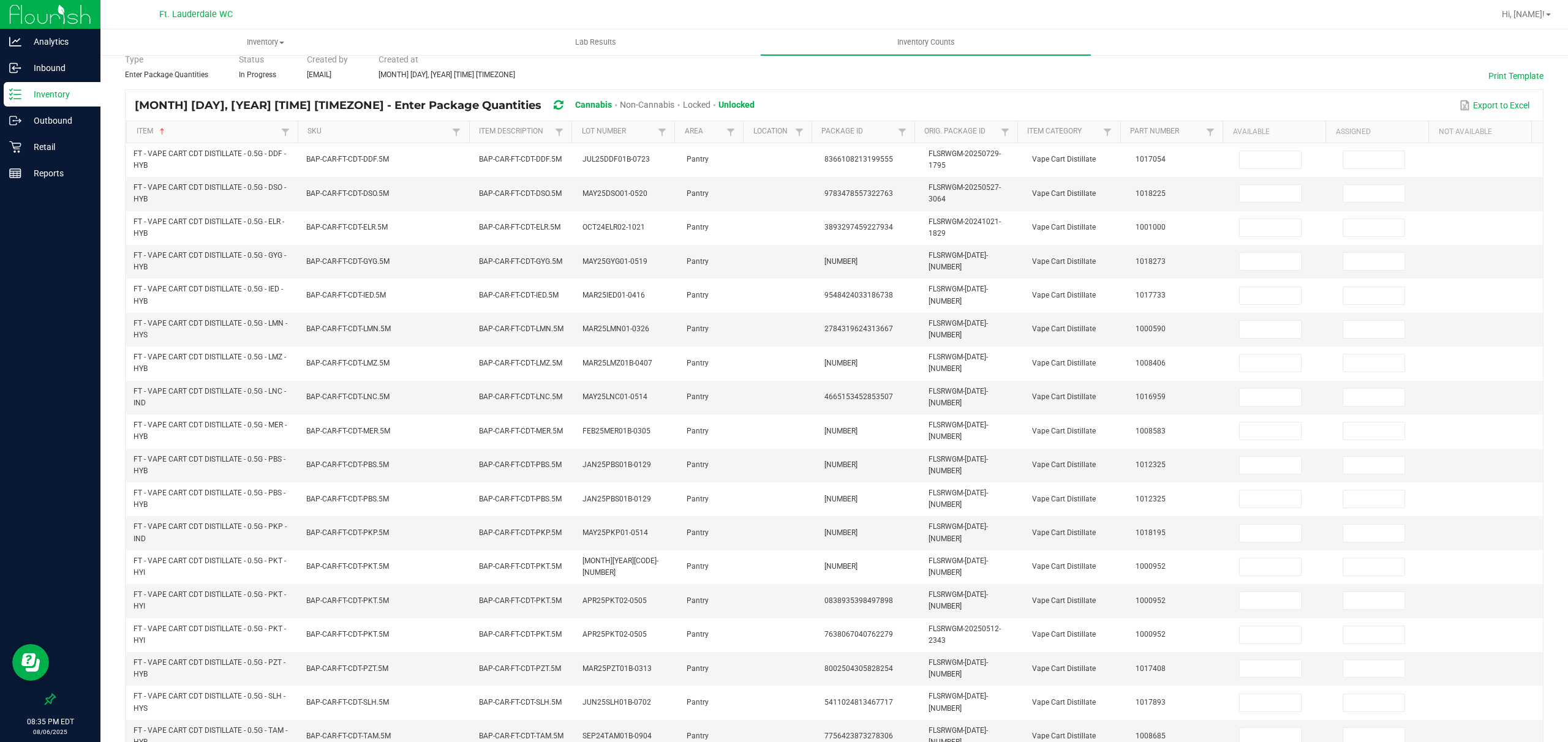 scroll, scrollTop: 0, scrollLeft: 0, axis: both 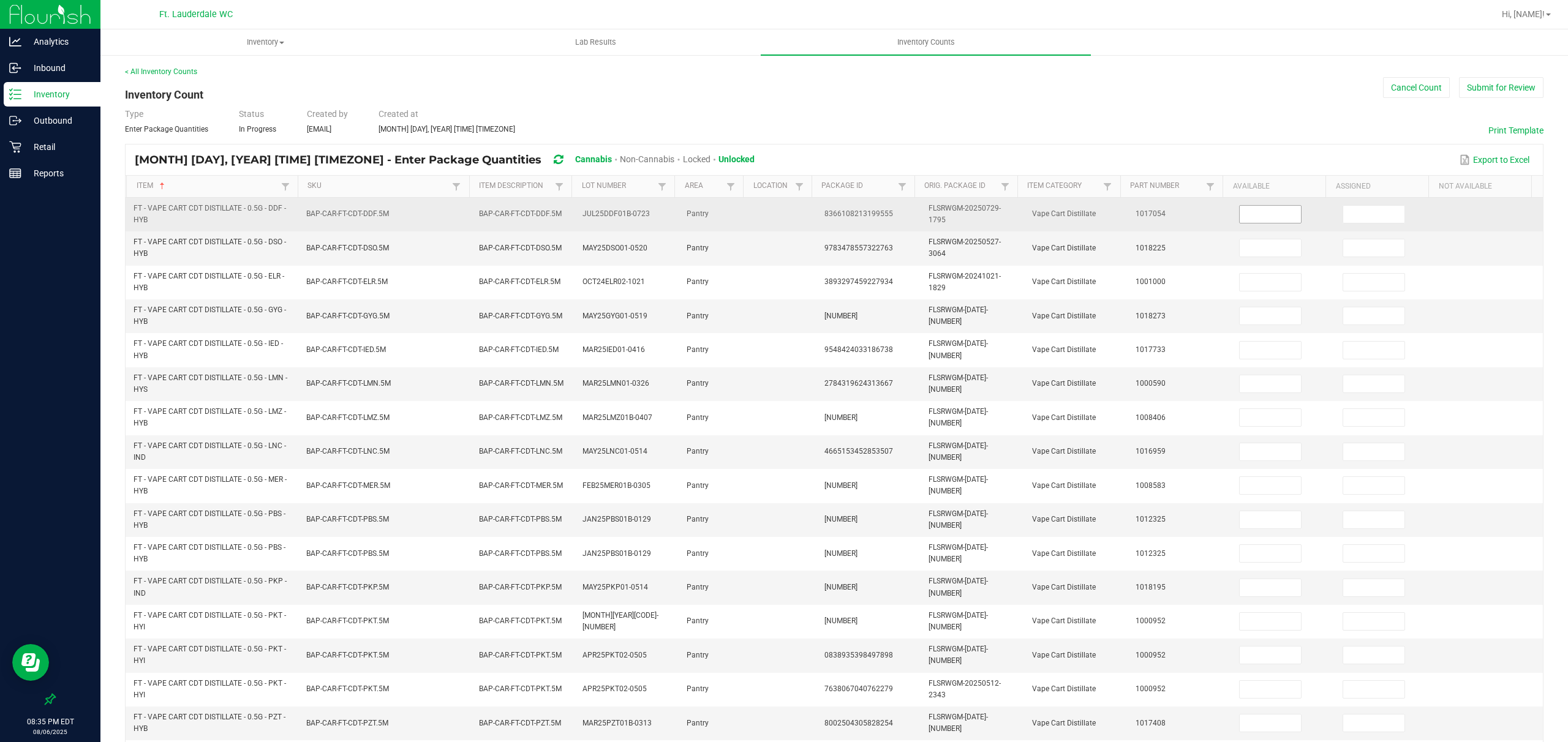 click at bounding box center (1270, 214) 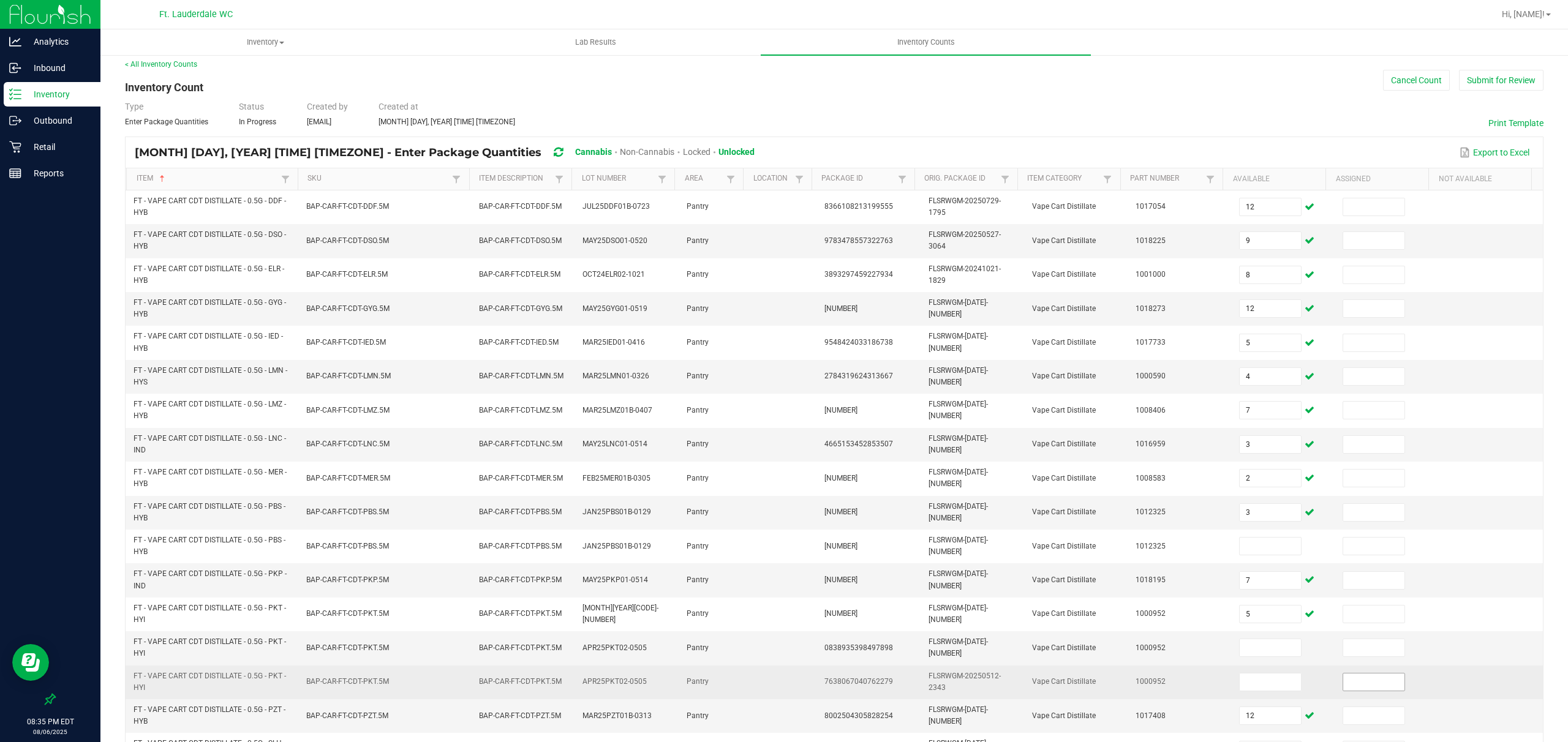 scroll, scrollTop: 0, scrollLeft: 0, axis: both 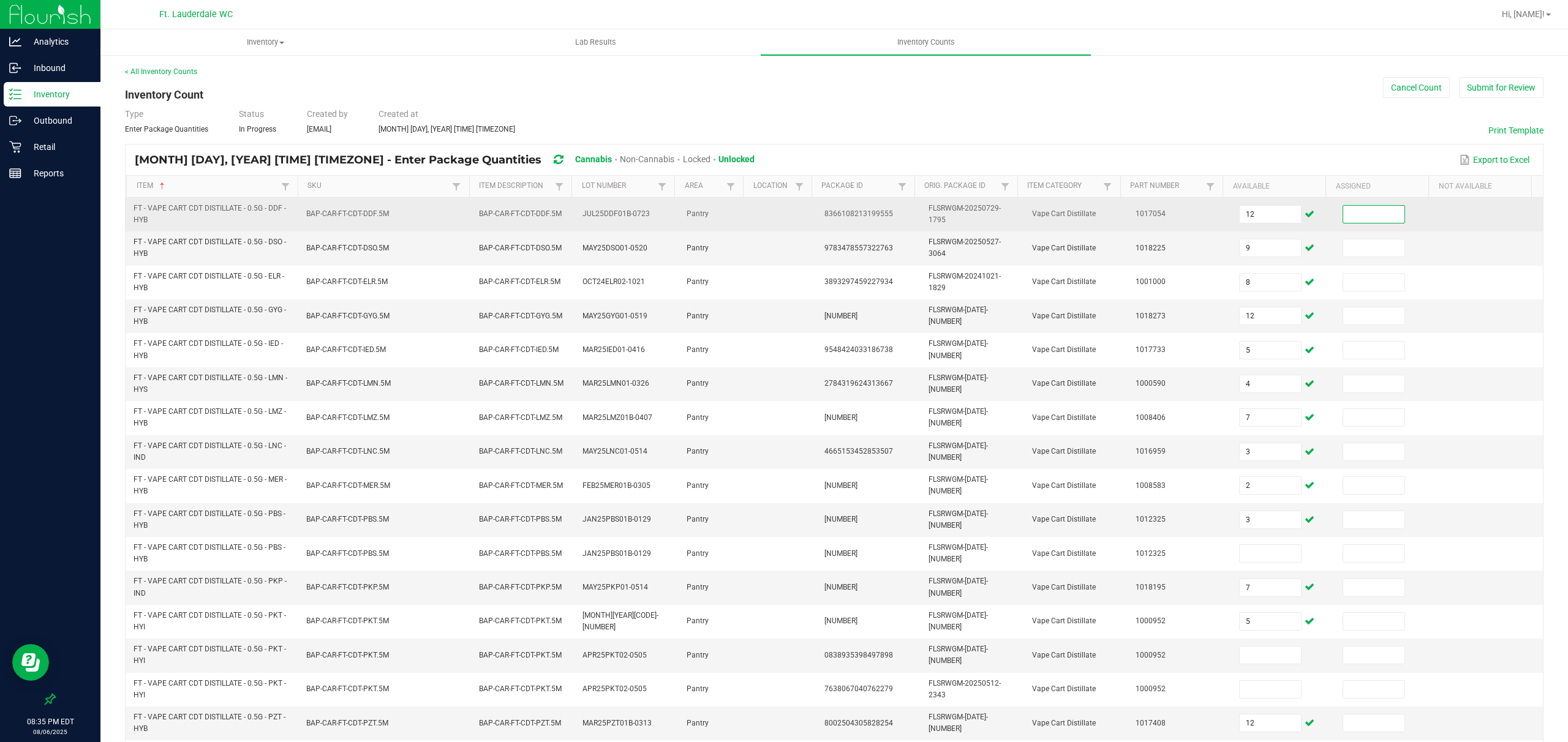 click at bounding box center (1374, 214) 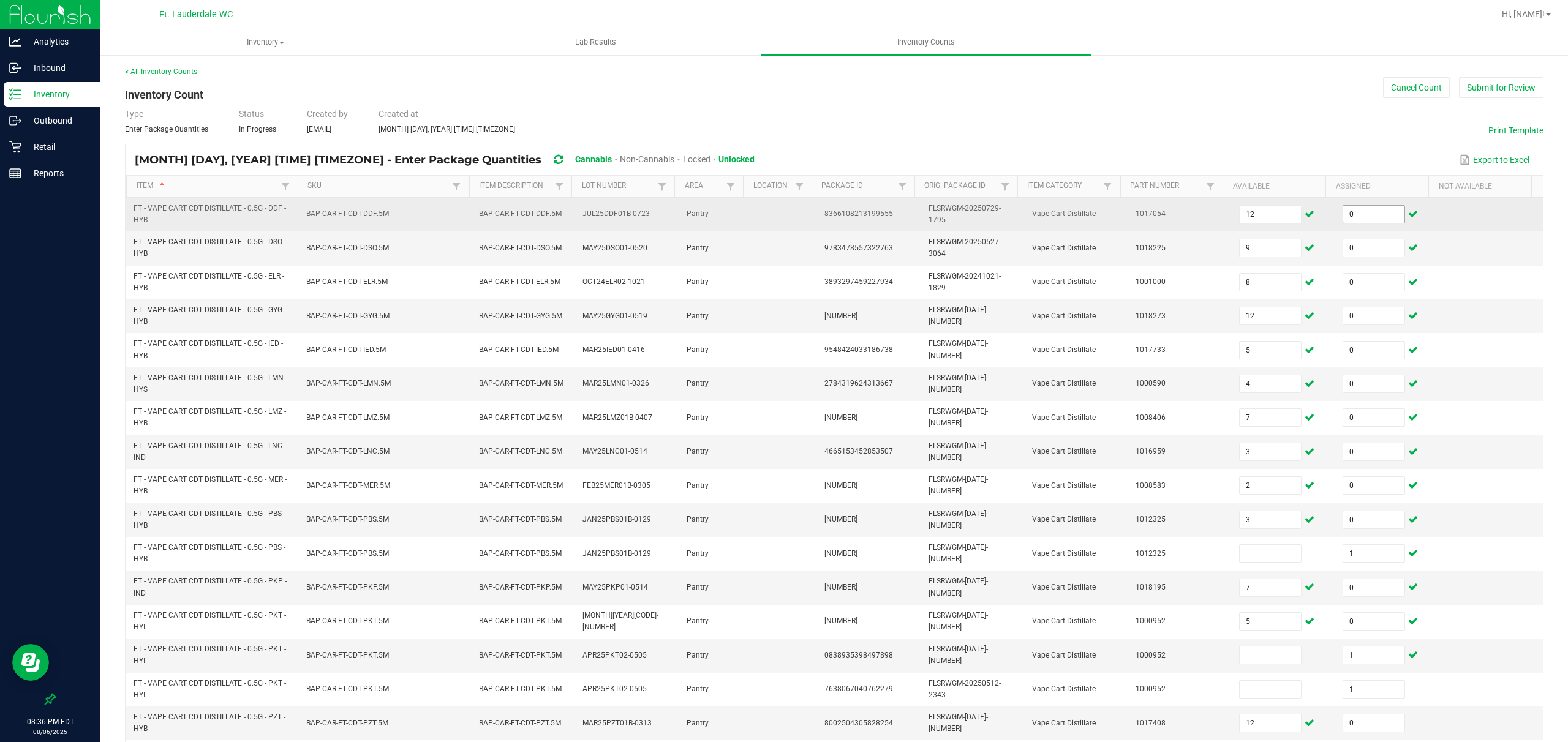 scroll, scrollTop: 182, scrollLeft: 0, axis: vertical 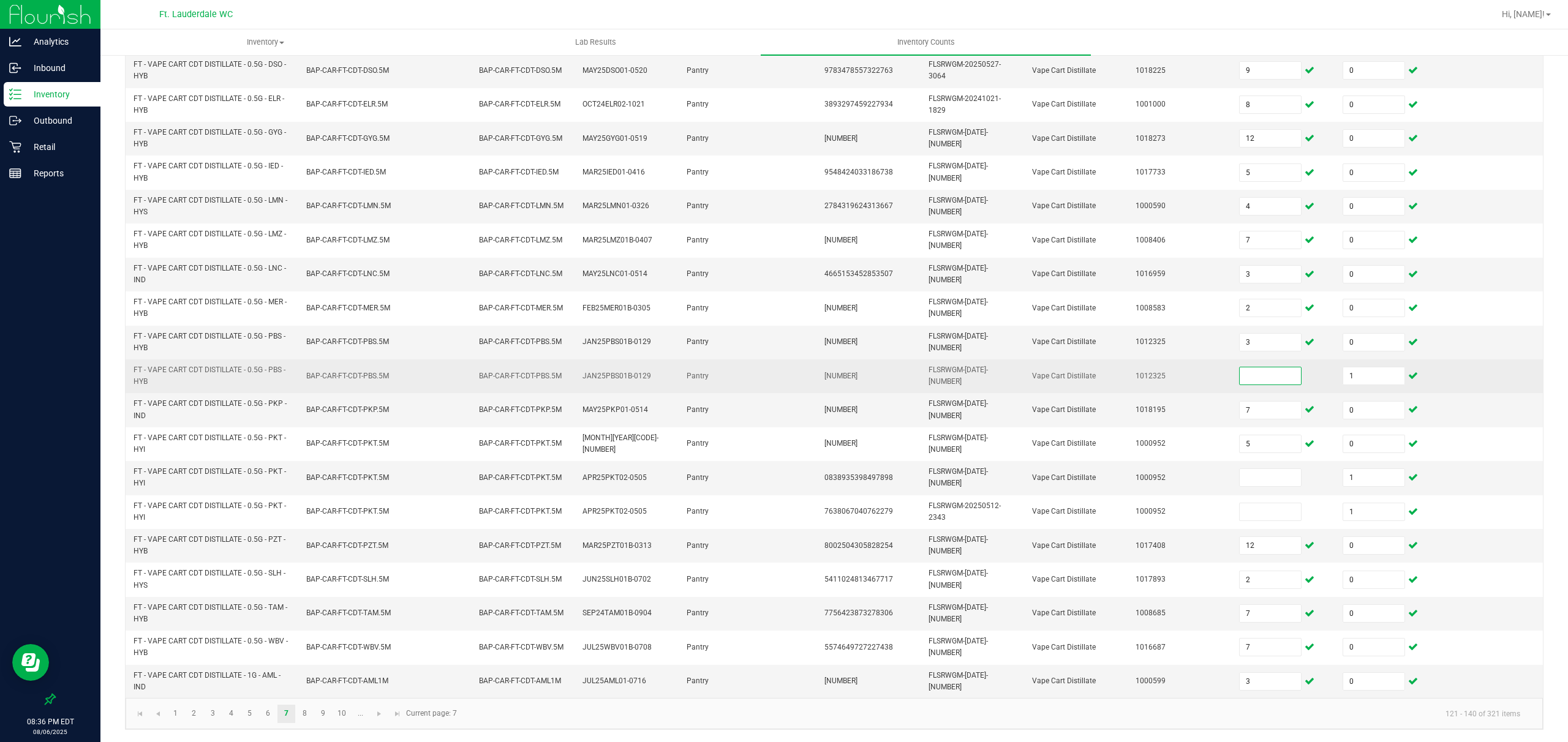 click at bounding box center [1270, 376] 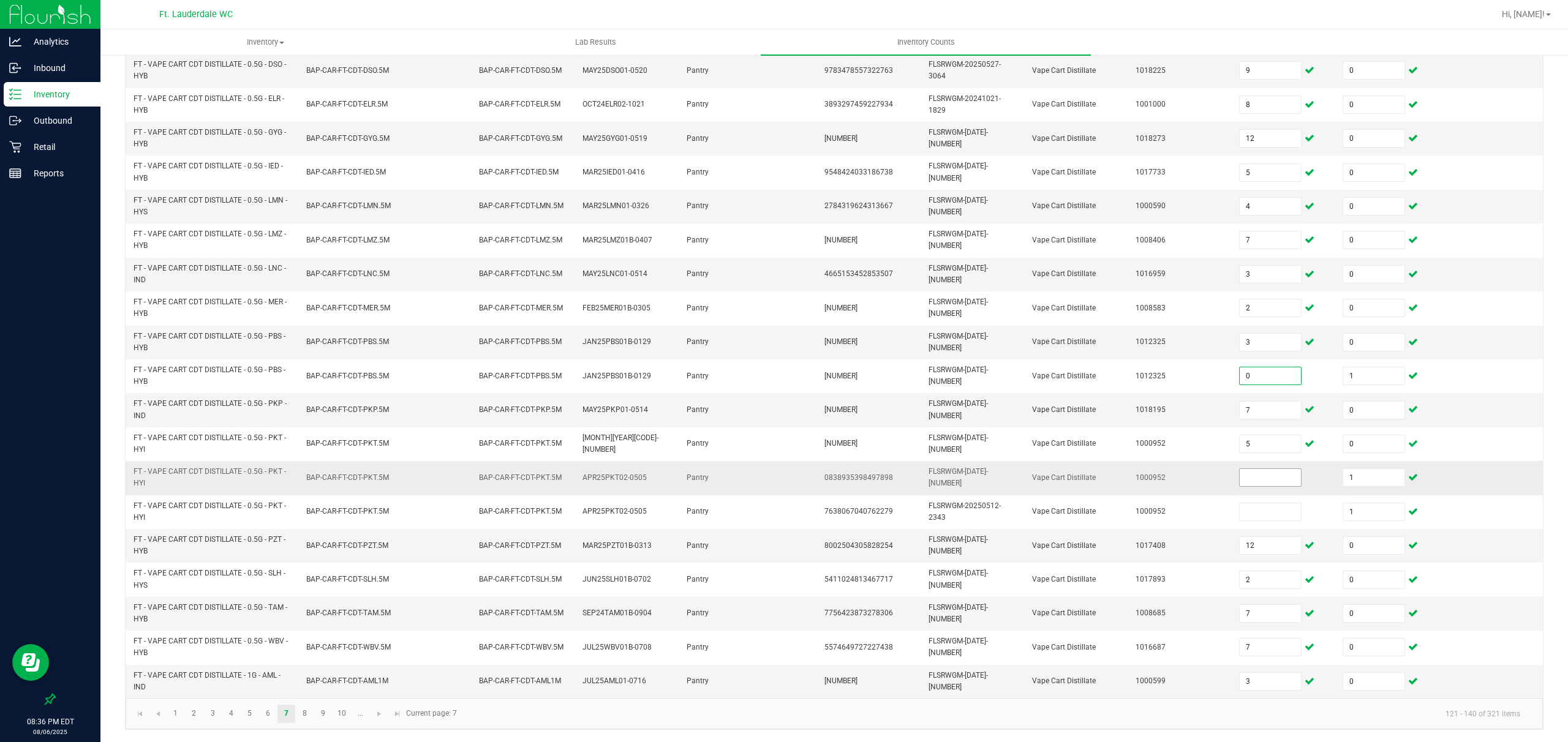 click at bounding box center (1270, 478) 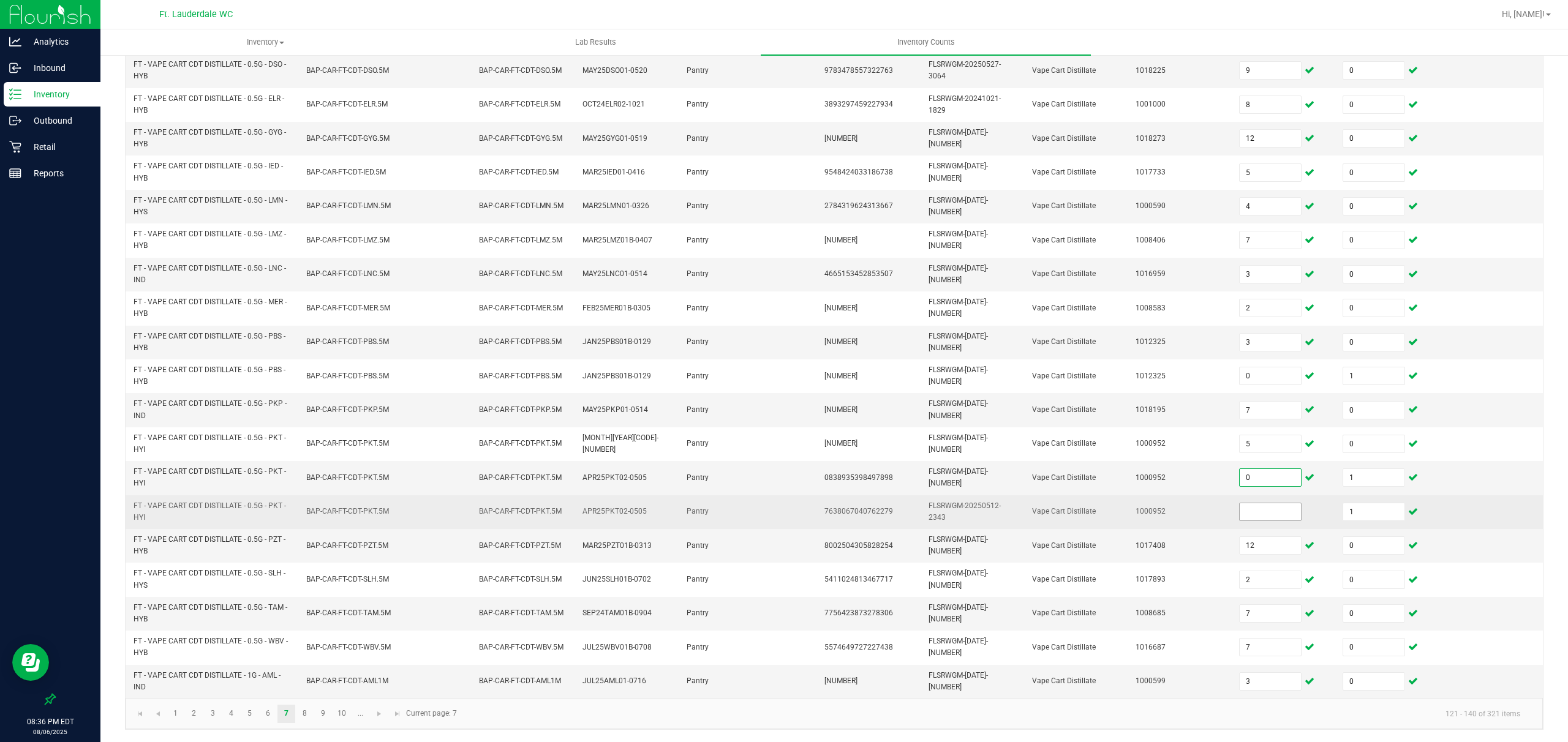 click at bounding box center [1270, 512] 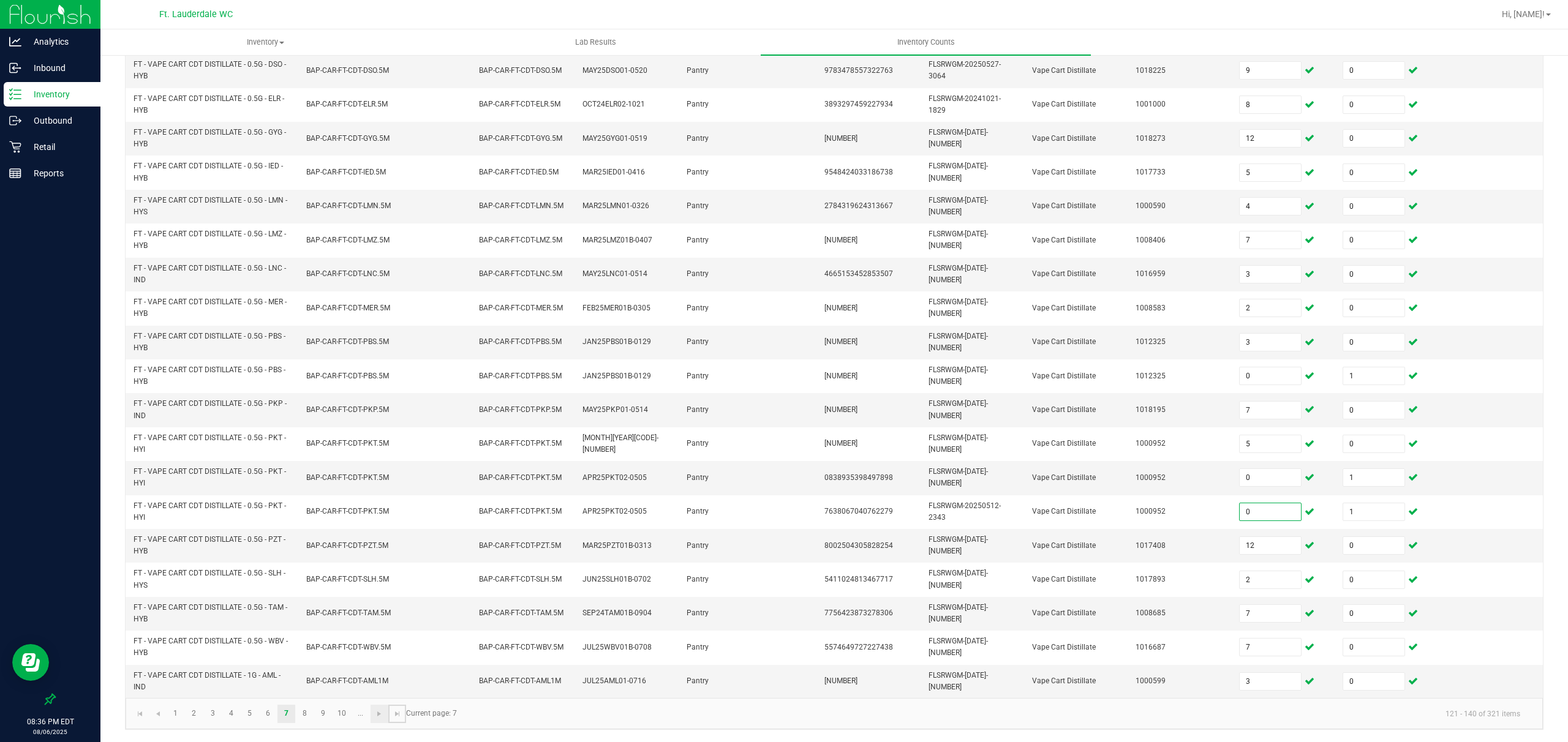 click 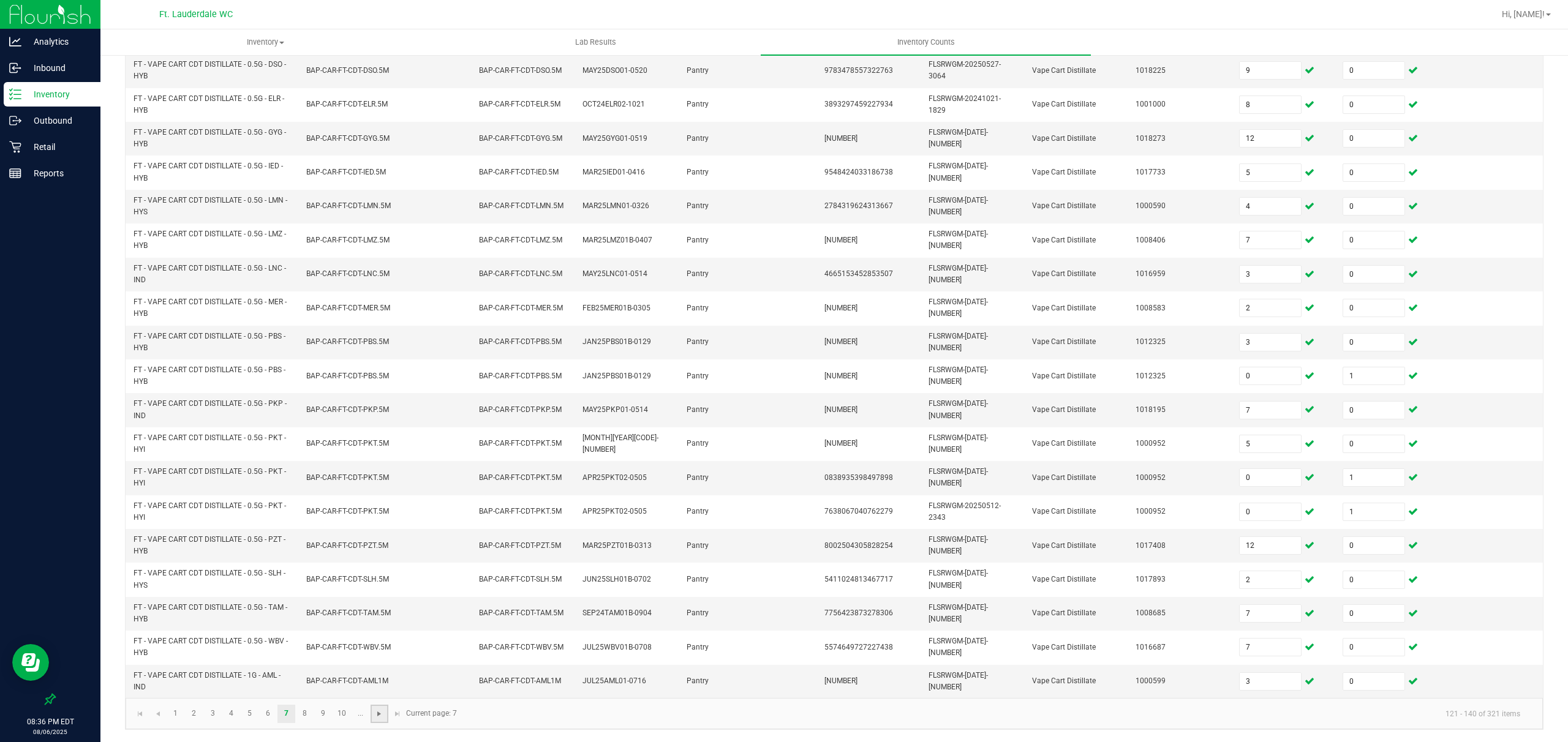 click 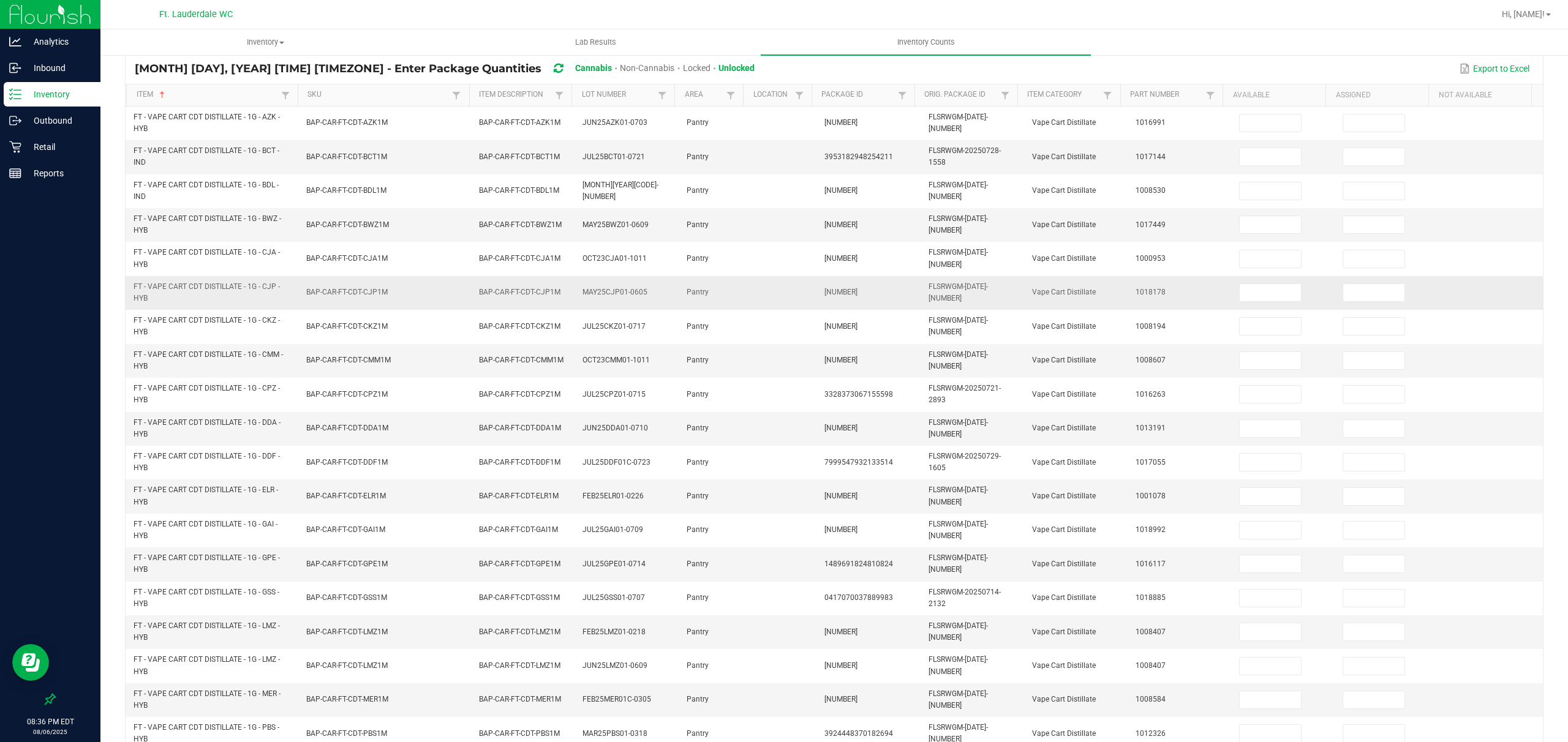 scroll, scrollTop: 0, scrollLeft: 0, axis: both 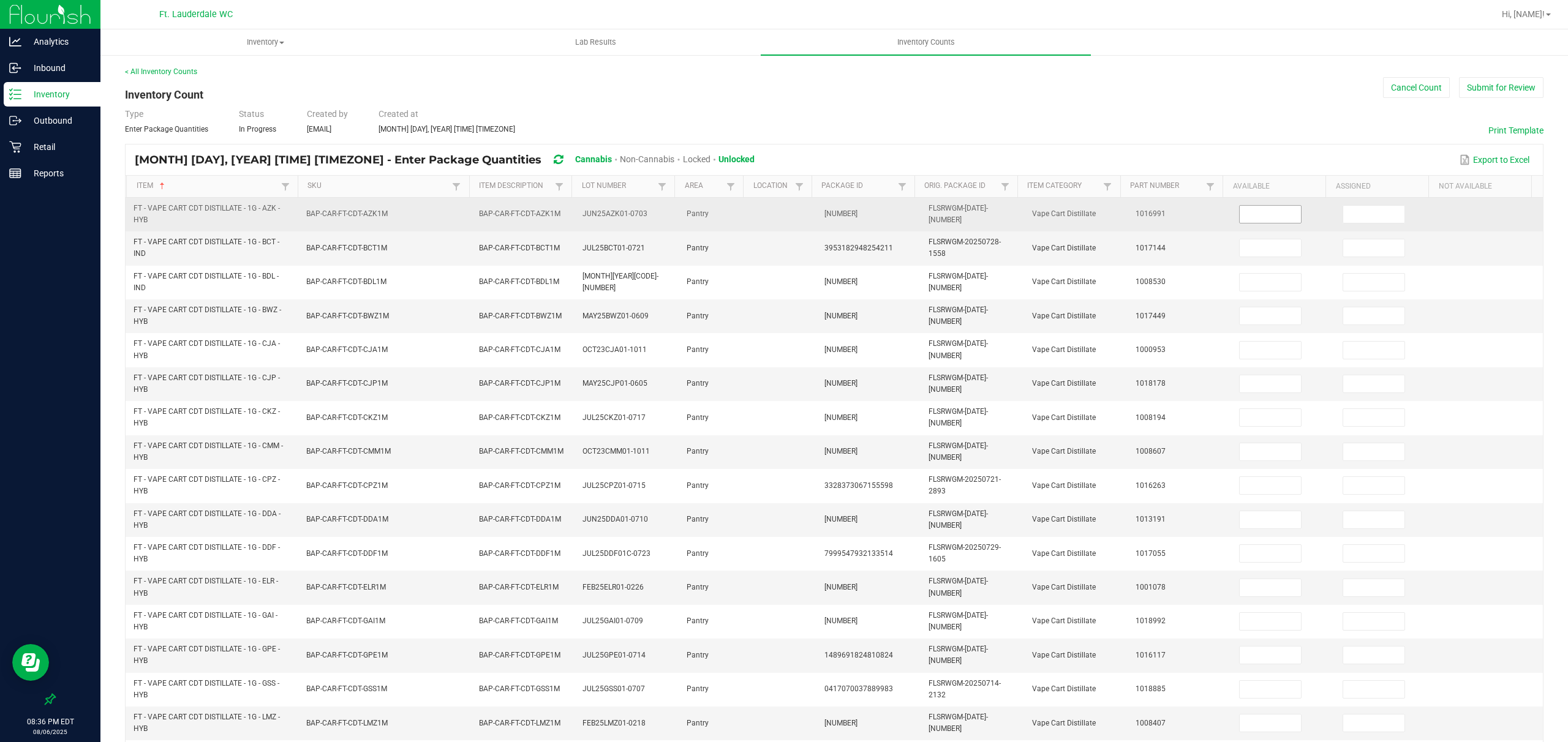 click at bounding box center [1270, 214] 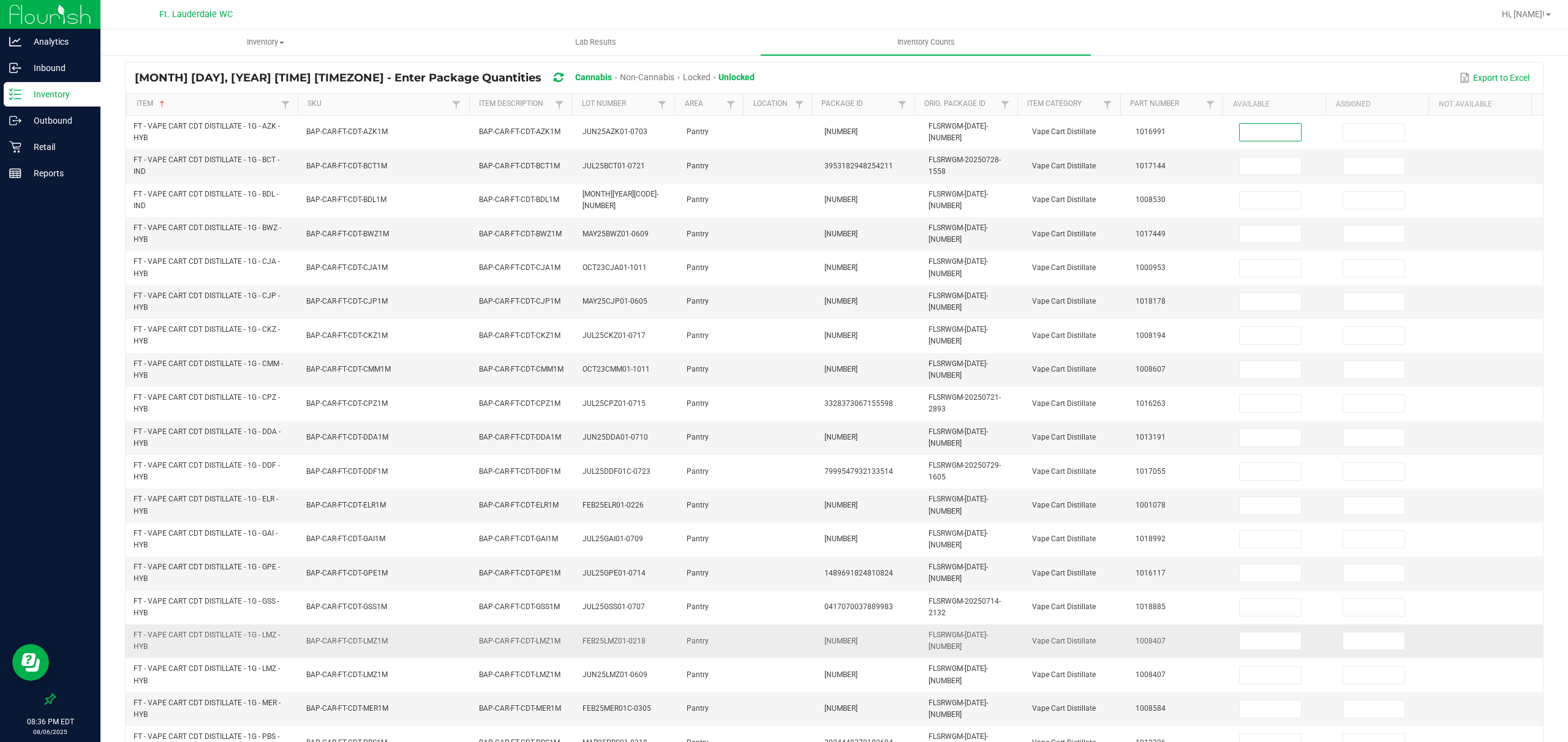 scroll, scrollTop: 182, scrollLeft: 0, axis: vertical 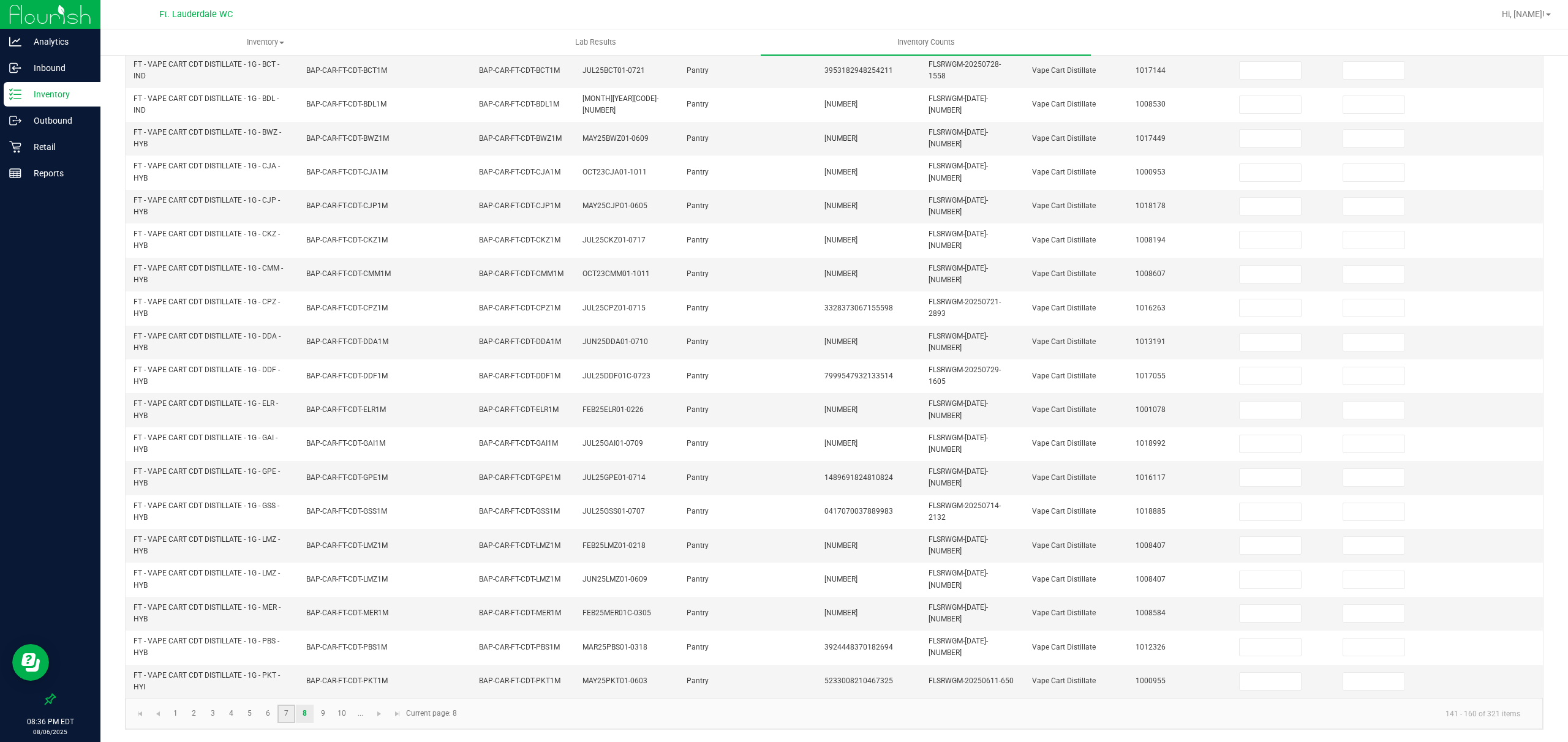 click on "7" 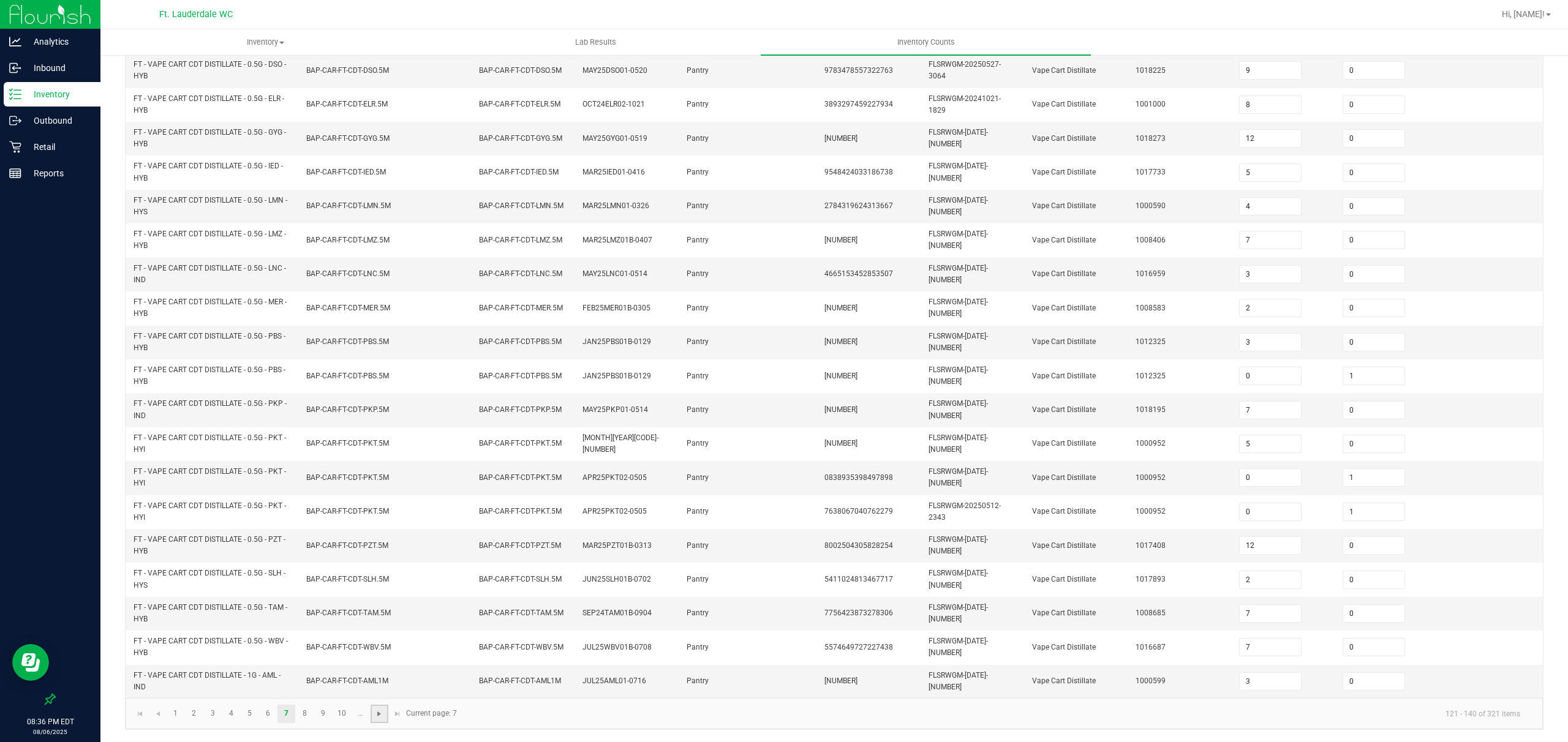 click 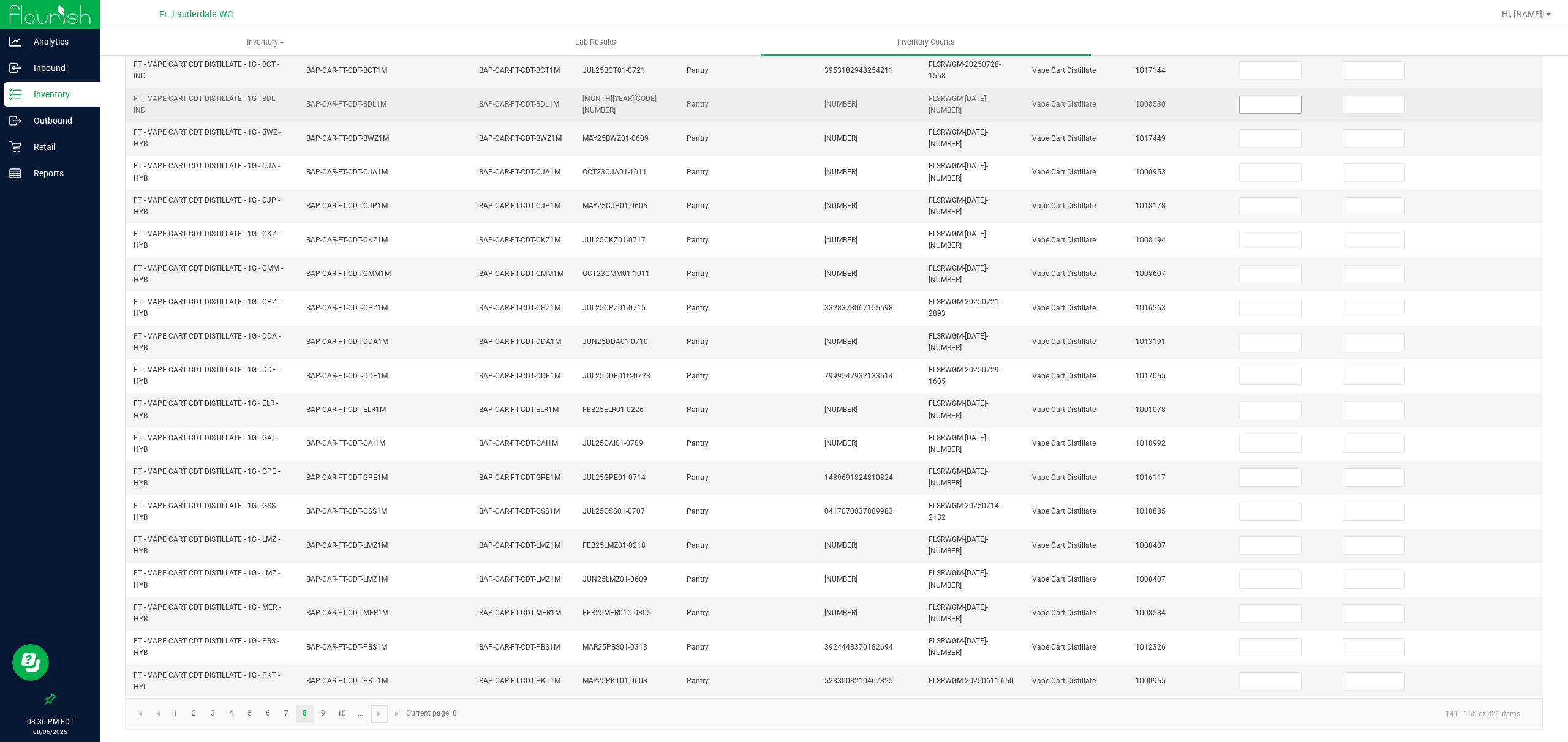 scroll, scrollTop: 0, scrollLeft: 0, axis: both 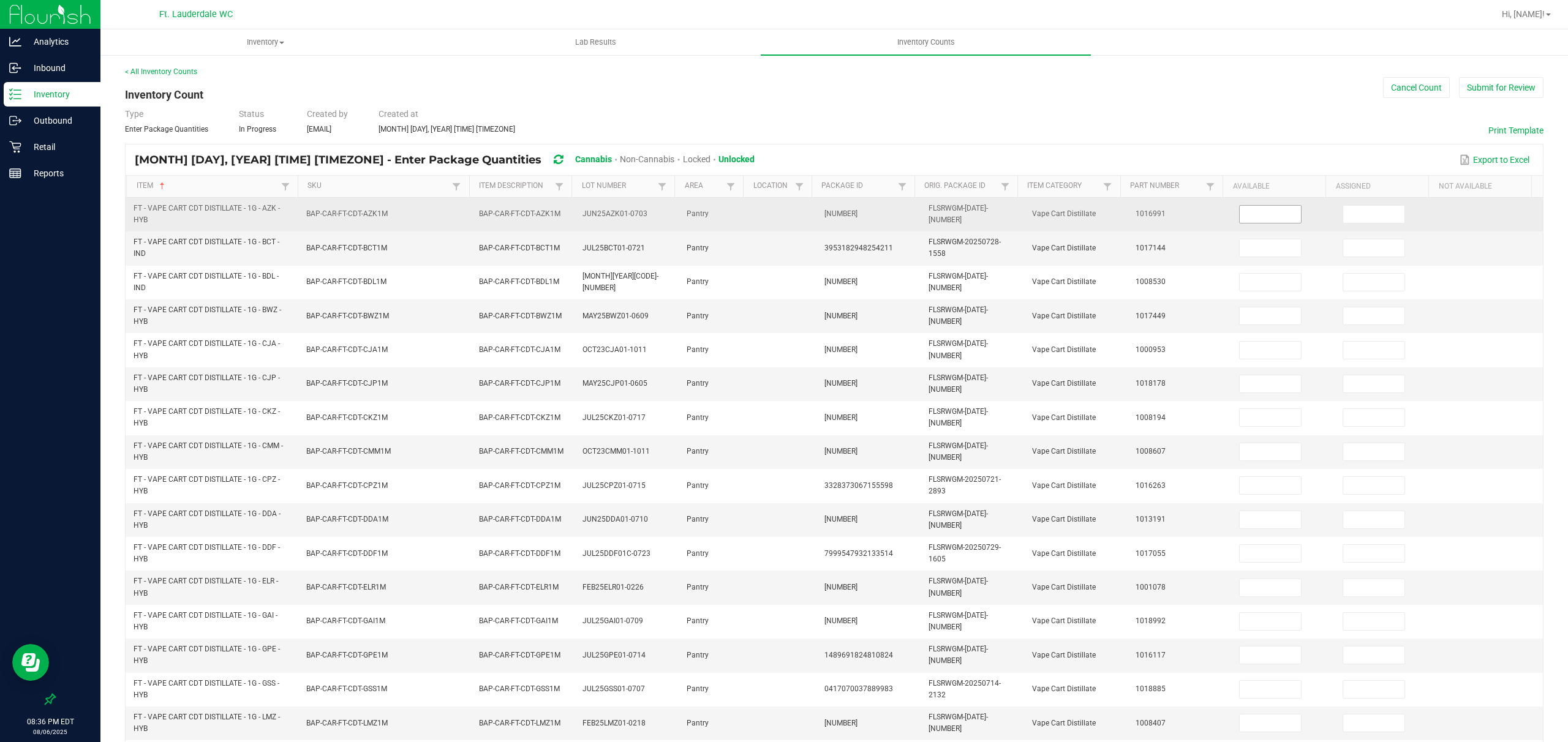 click at bounding box center [1270, 214] 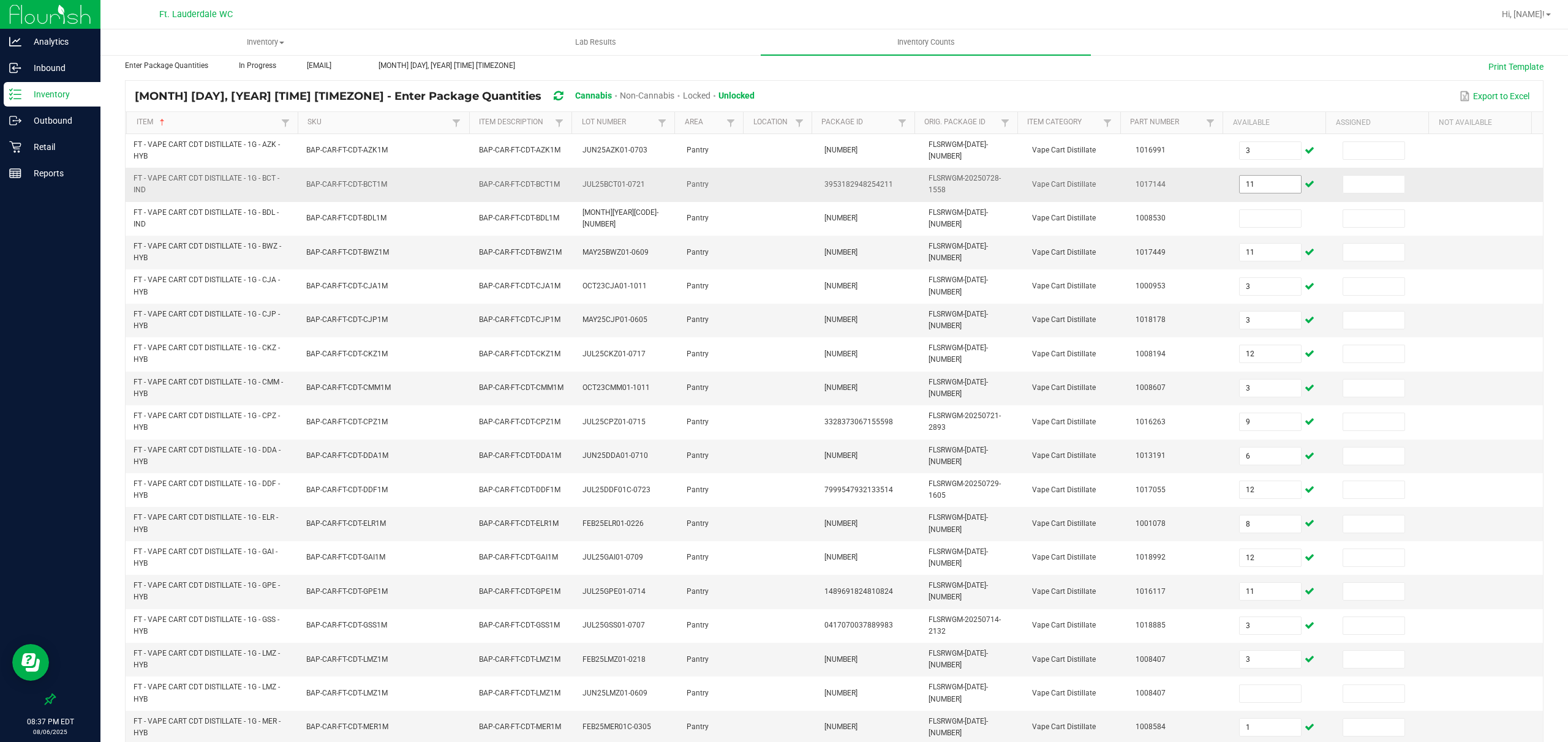 scroll, scrollTop: 0, scrollLeft: 0, axis: both 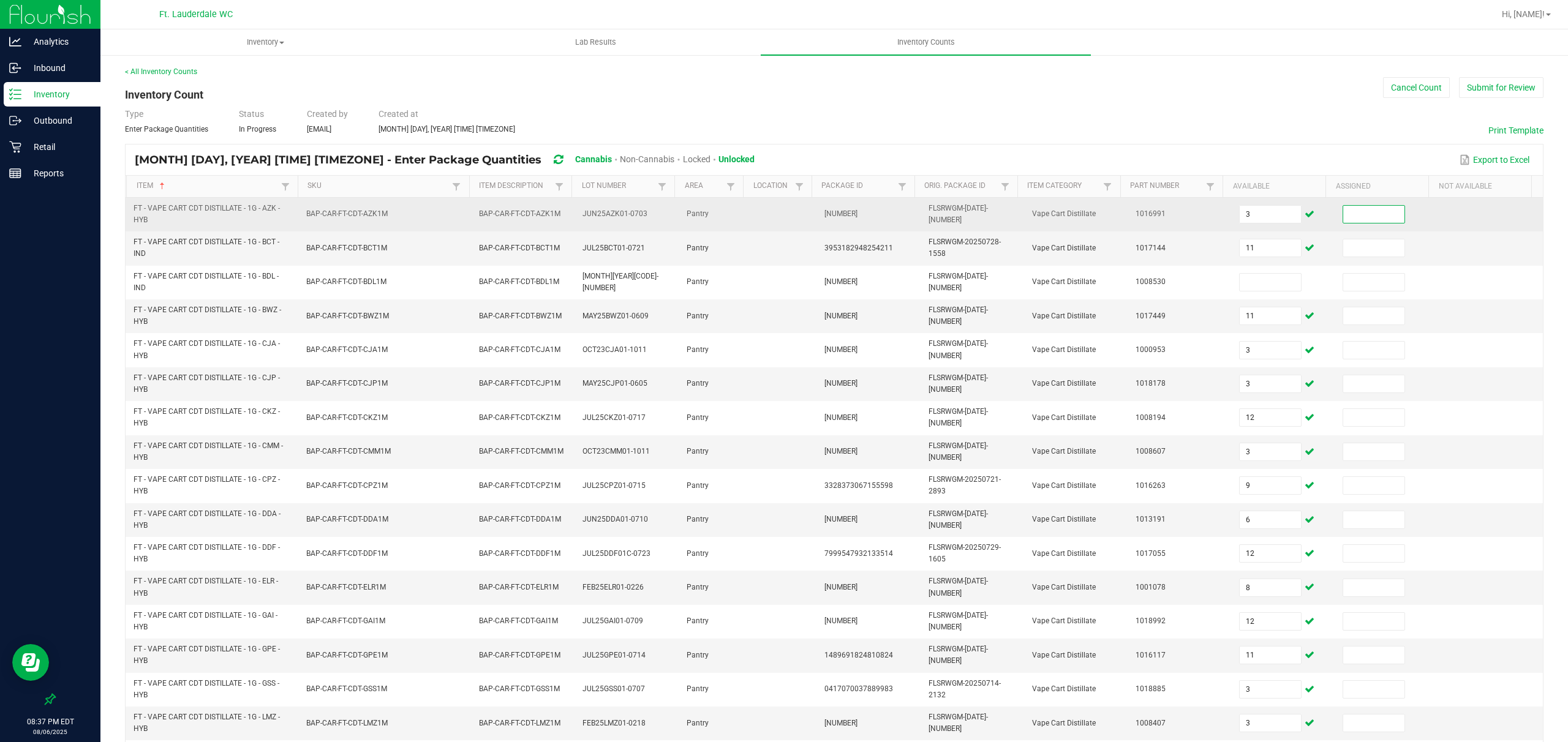 click at bounding box center [1374, 214] 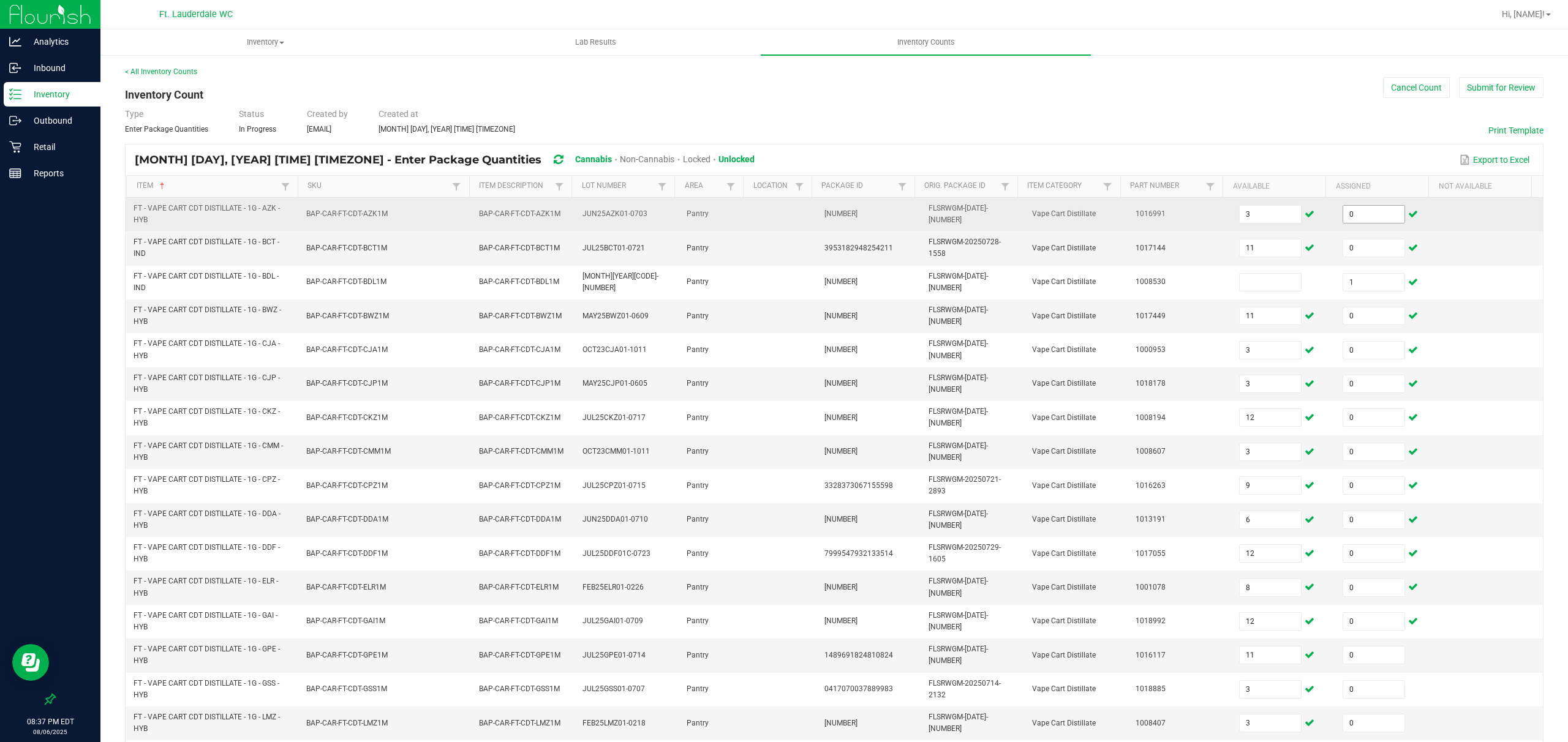 scroll, scrollTop: 182, scrollLeft: 0, axis: vertical 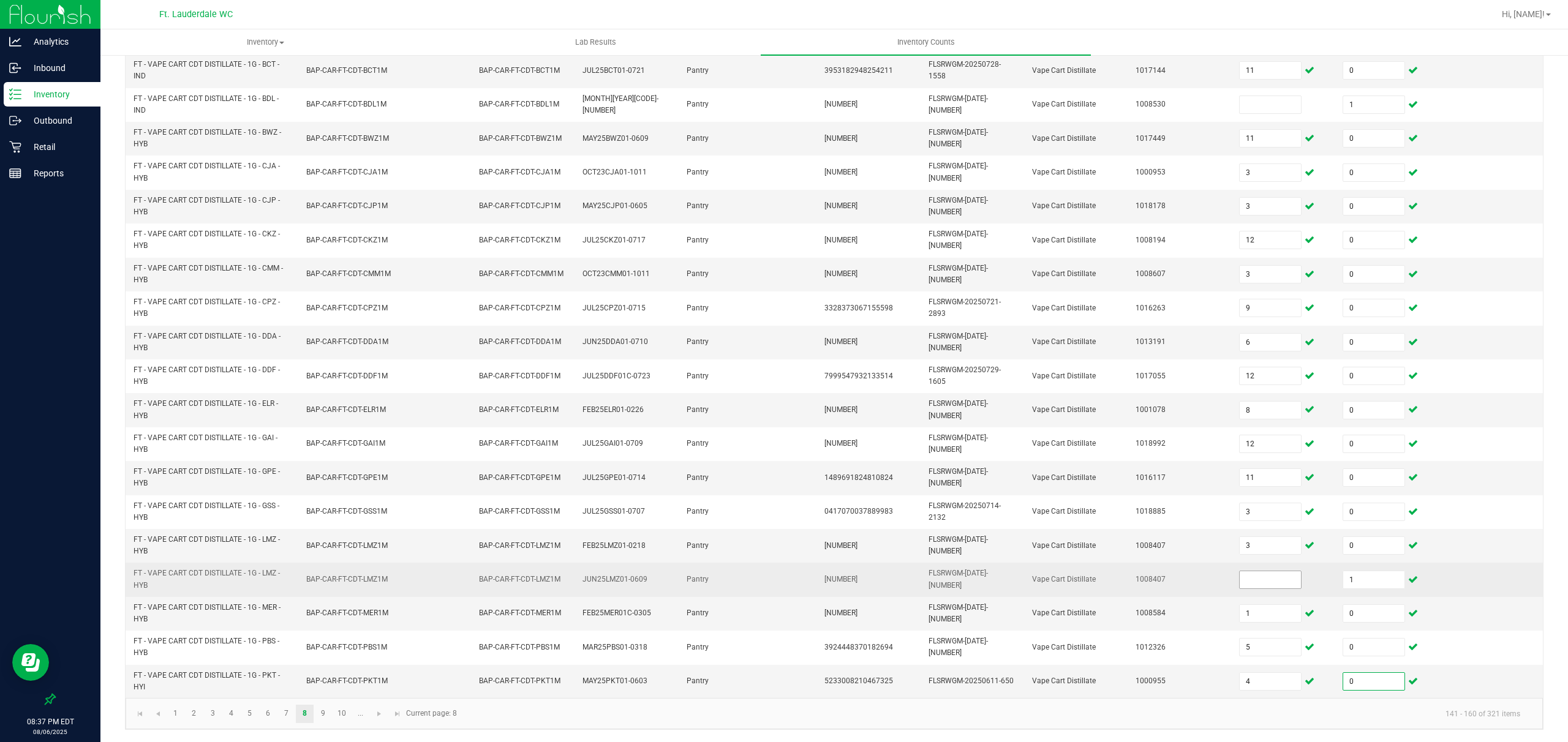 click at bounding box center (1270, 580) 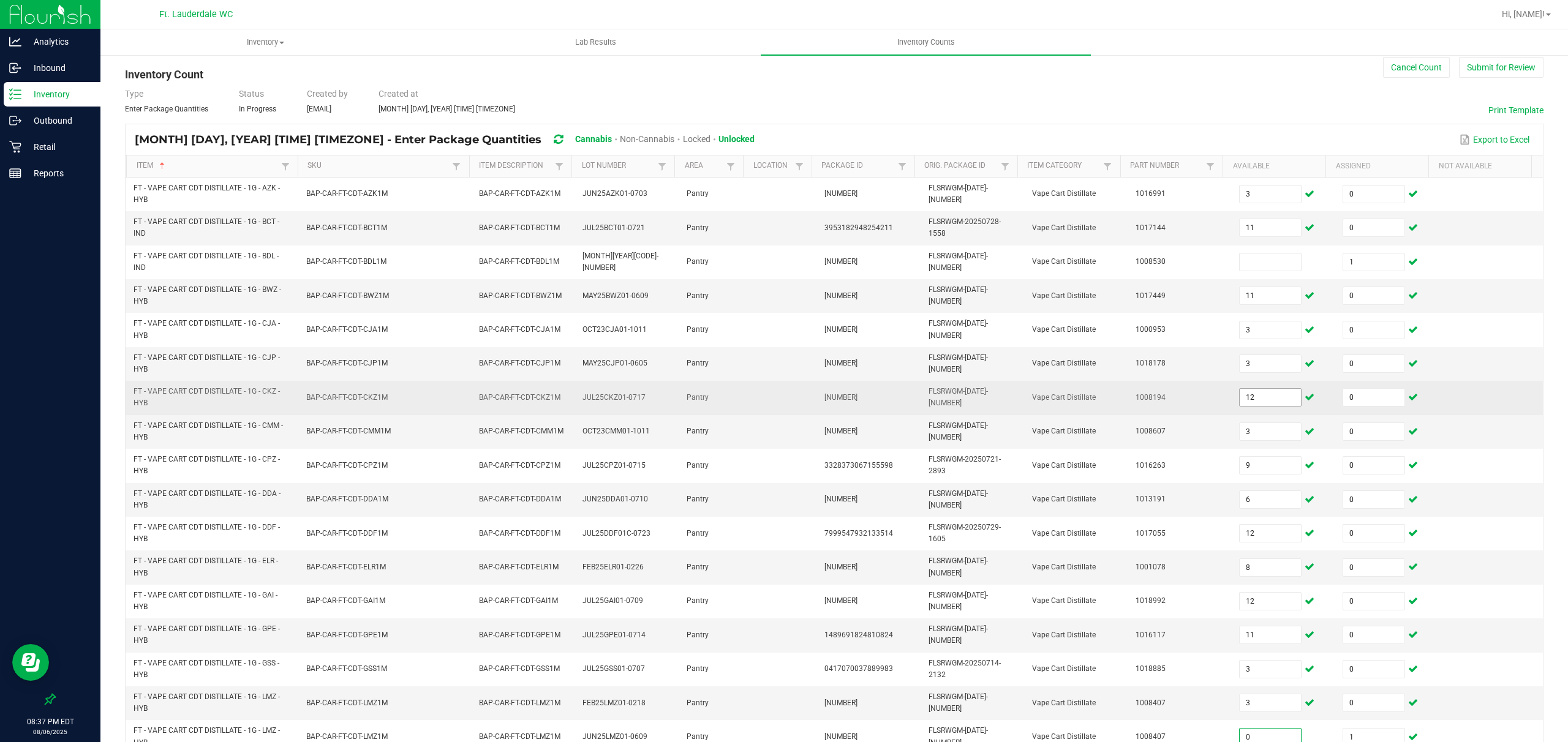 scroll, scrollTop: 20, scrollLeft: 0, axis: vertical 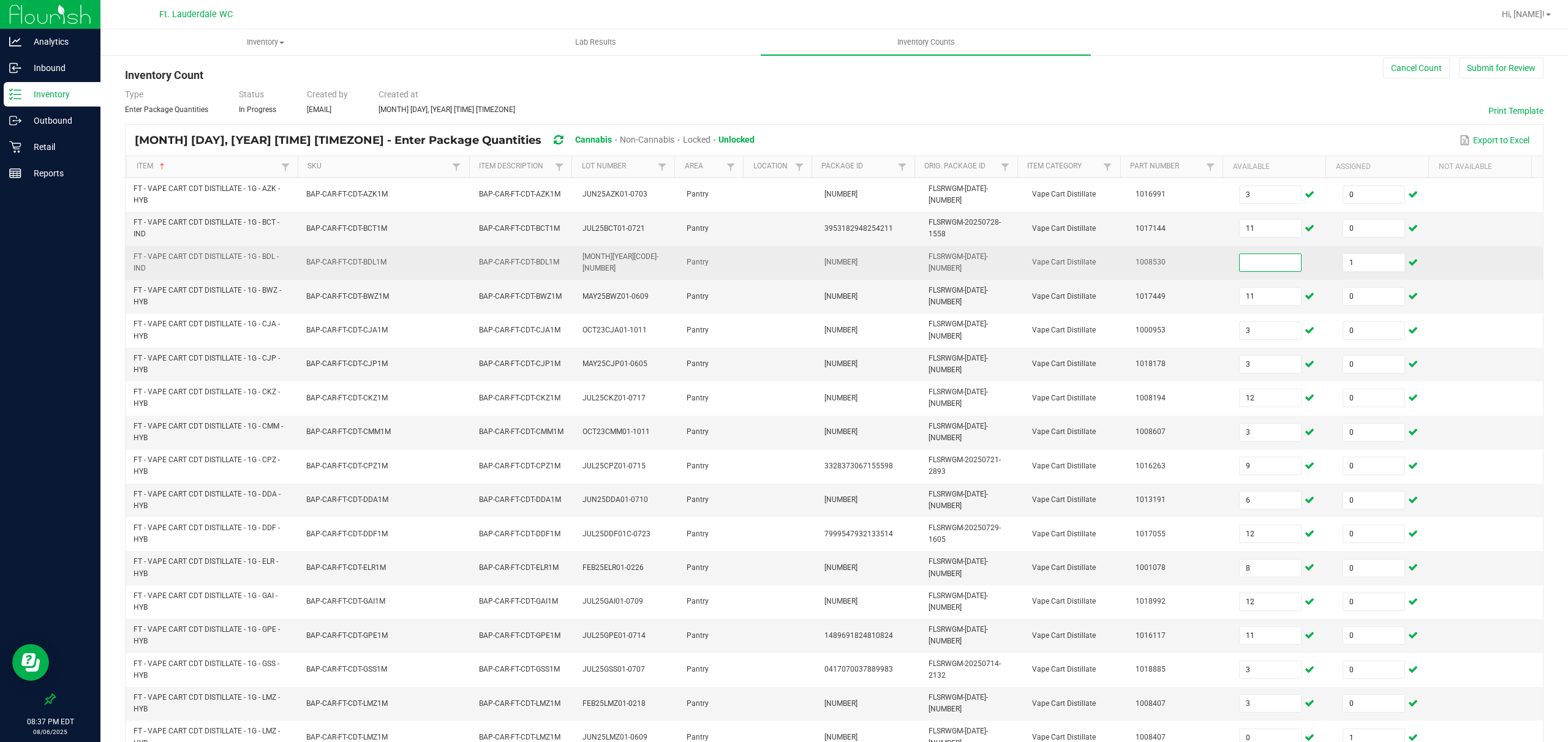 click at bounding box center [1270, 263] 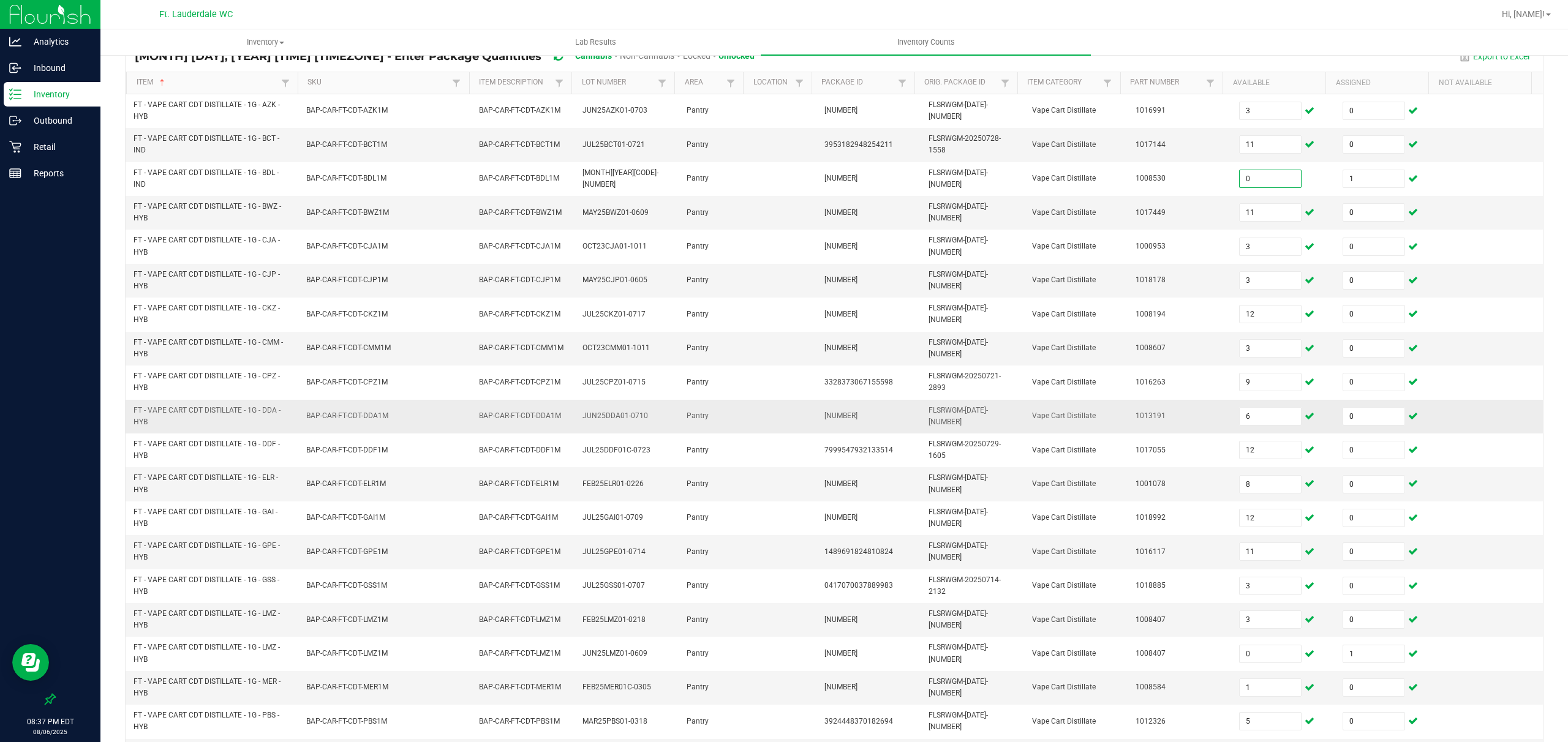 scroll, scrollTop: 182, scrollLeft: 0, axis: vertical 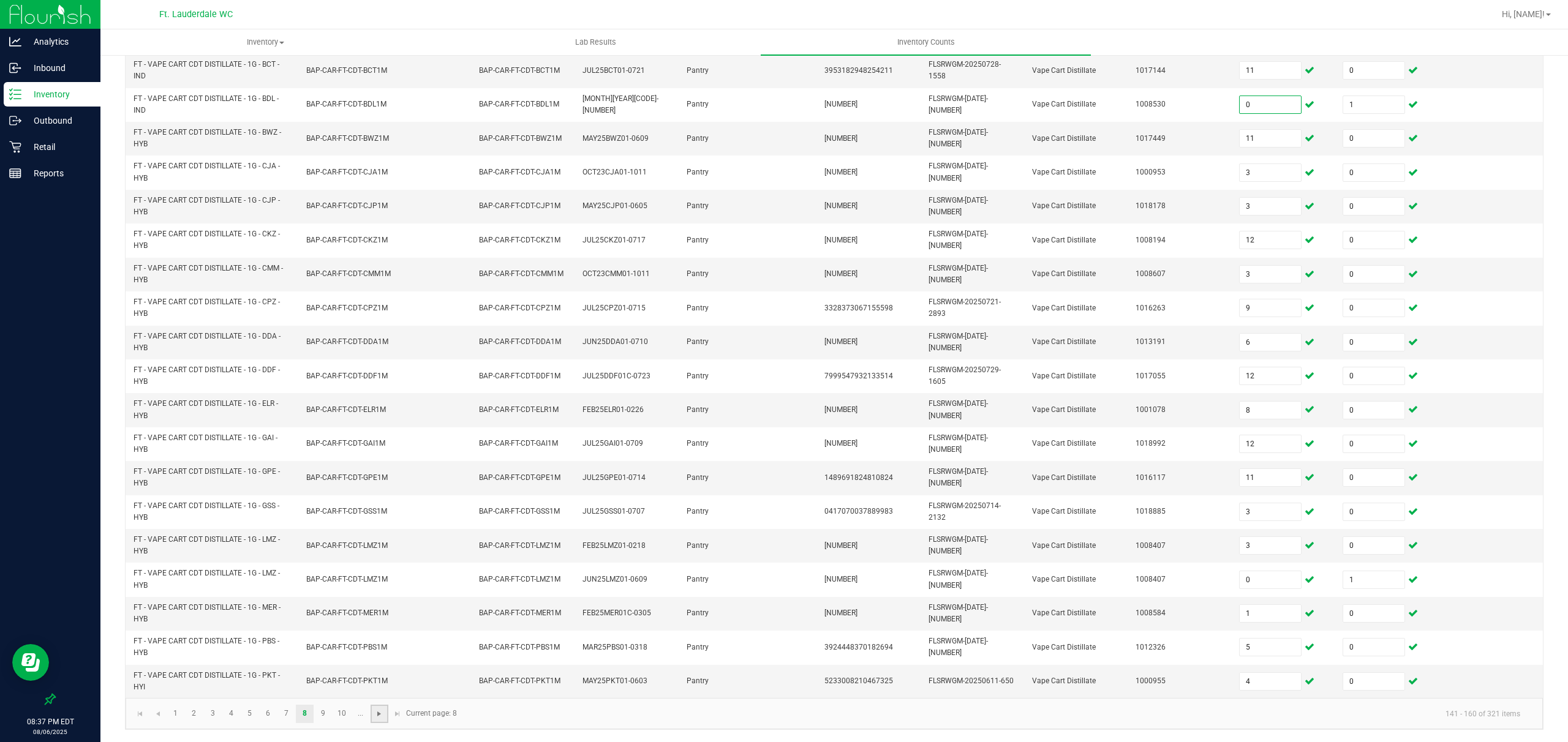 click 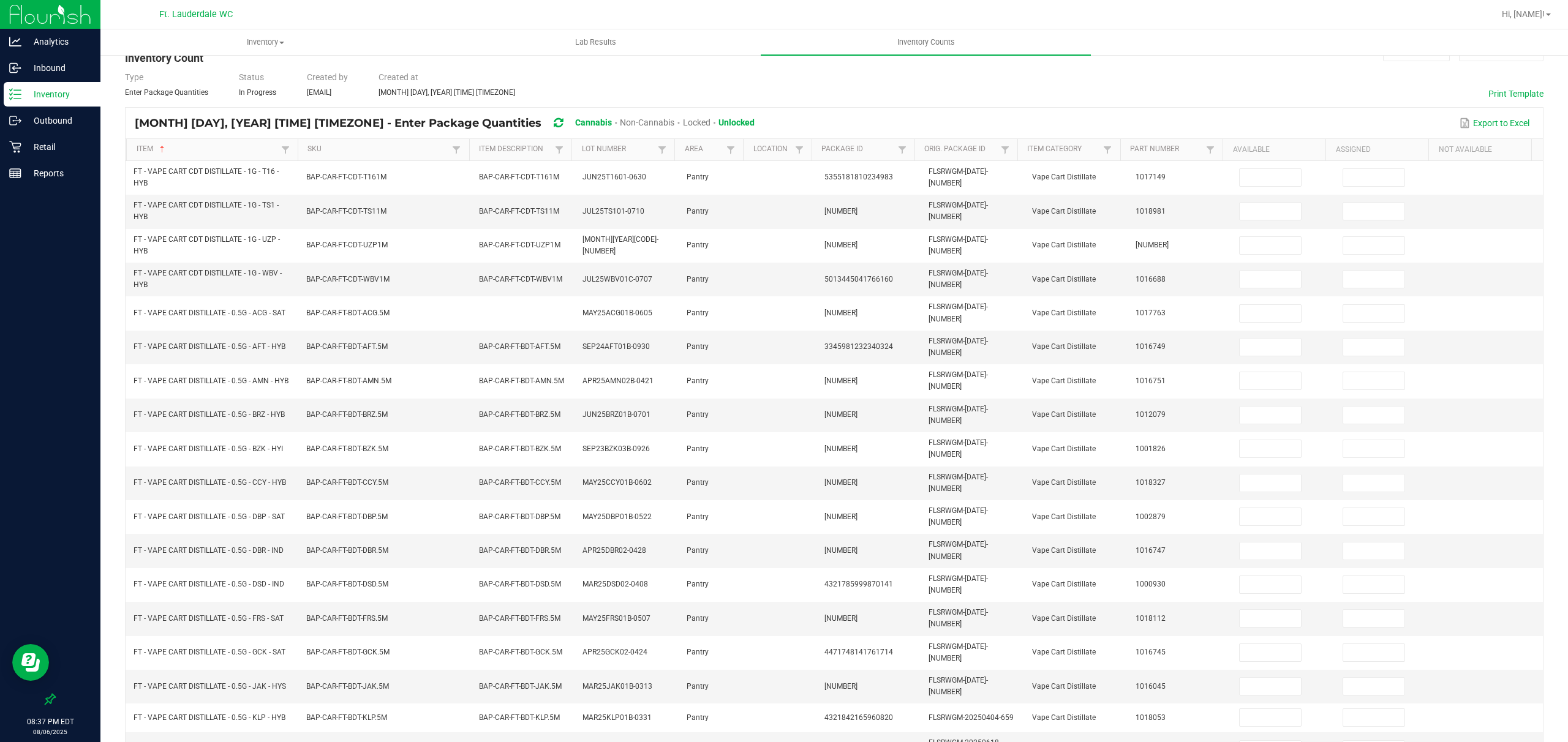 scroll, scrollTop: 0, scrollLeft: 0, axis: both 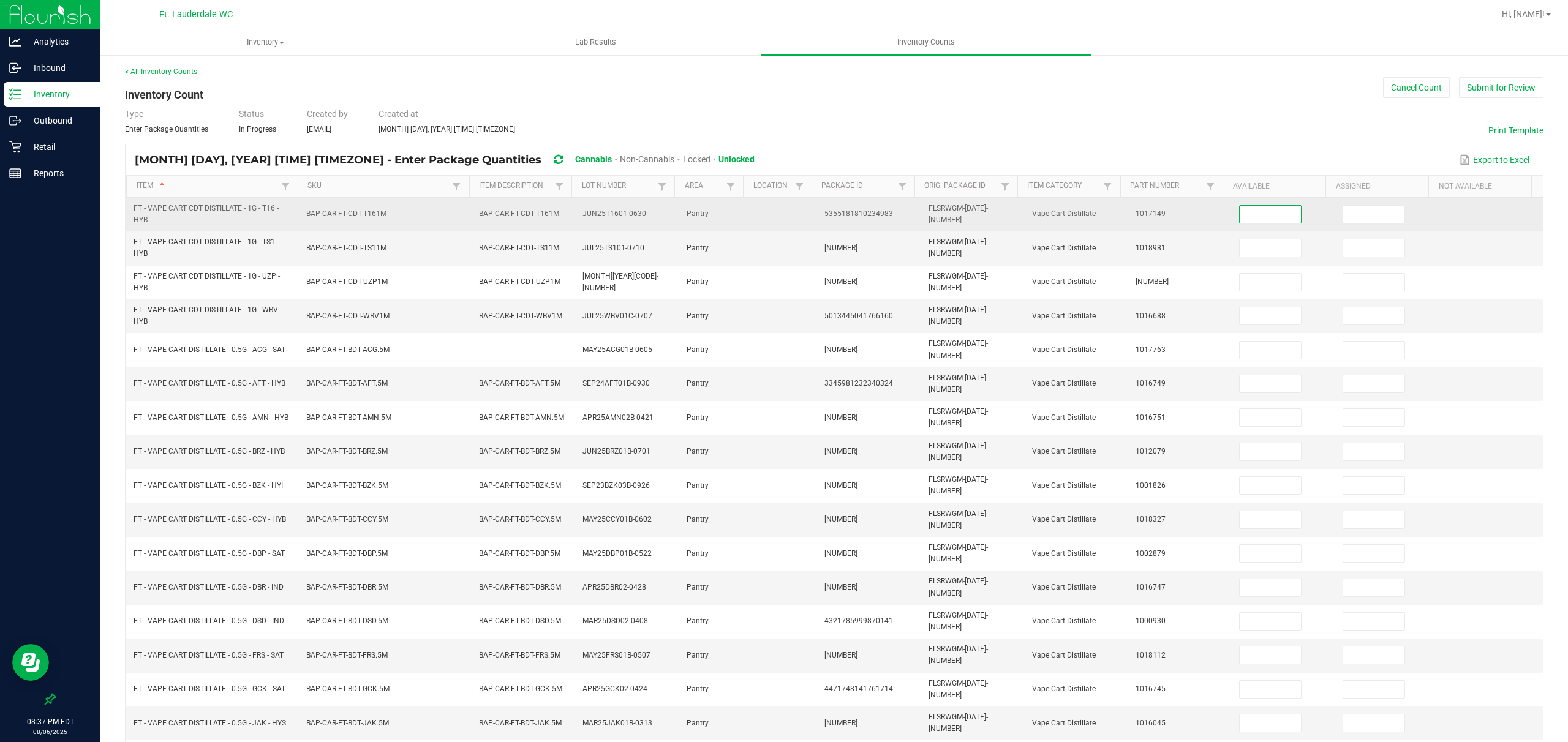 click at bounding box center [1270, 214] 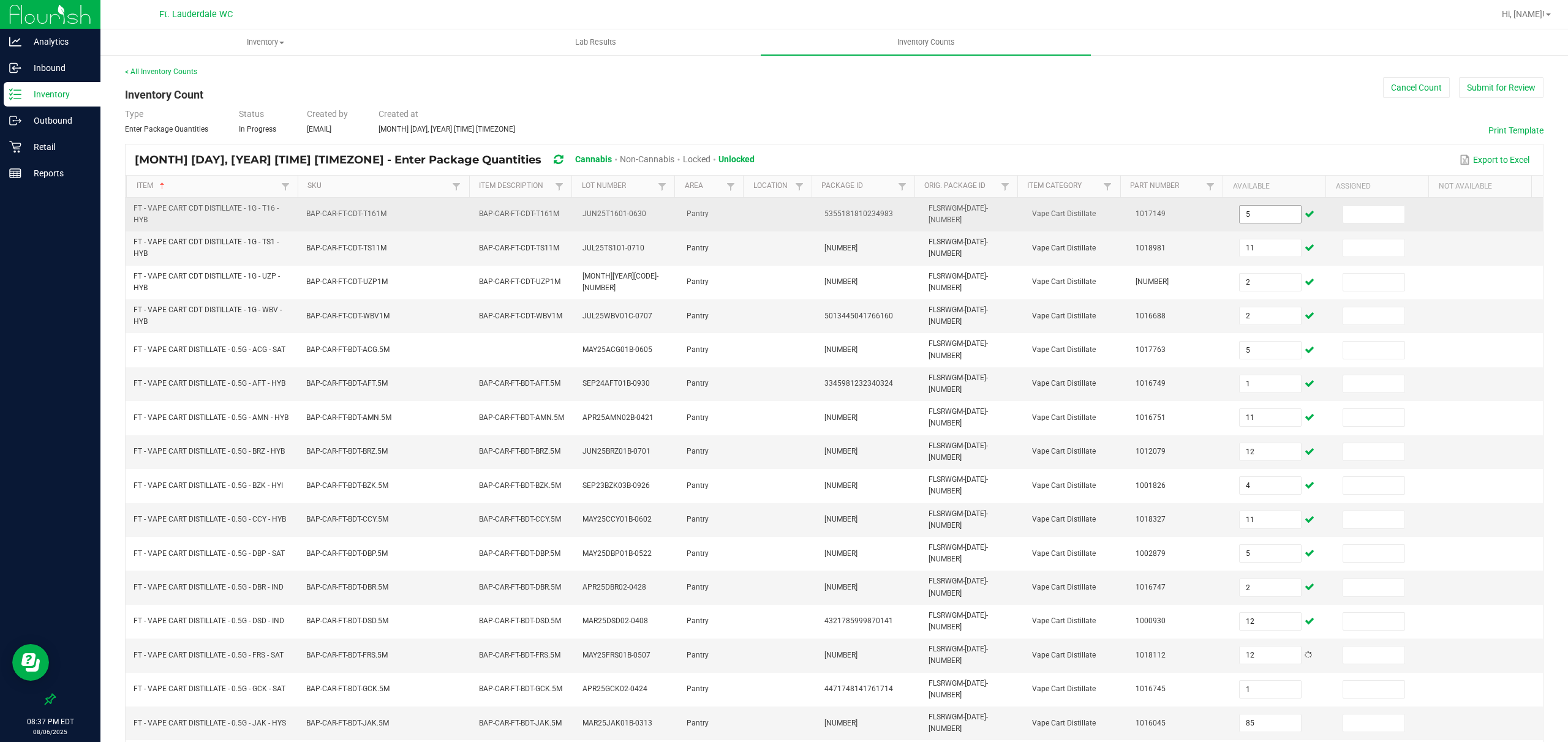 scroll, scrollTop: 1, scrollLeft: 0, axis: vertical 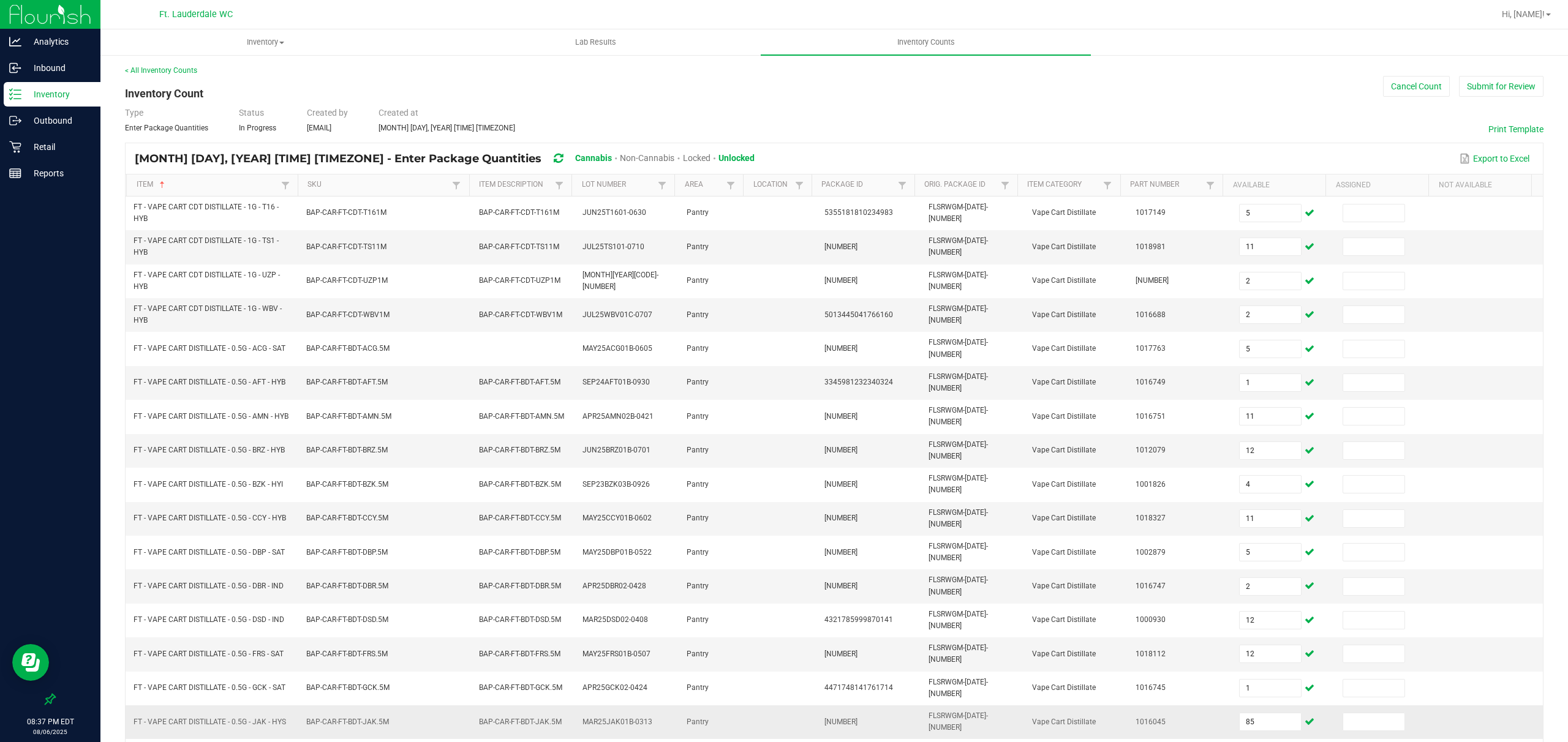 click on "85" at bounding box center [1283, 722] 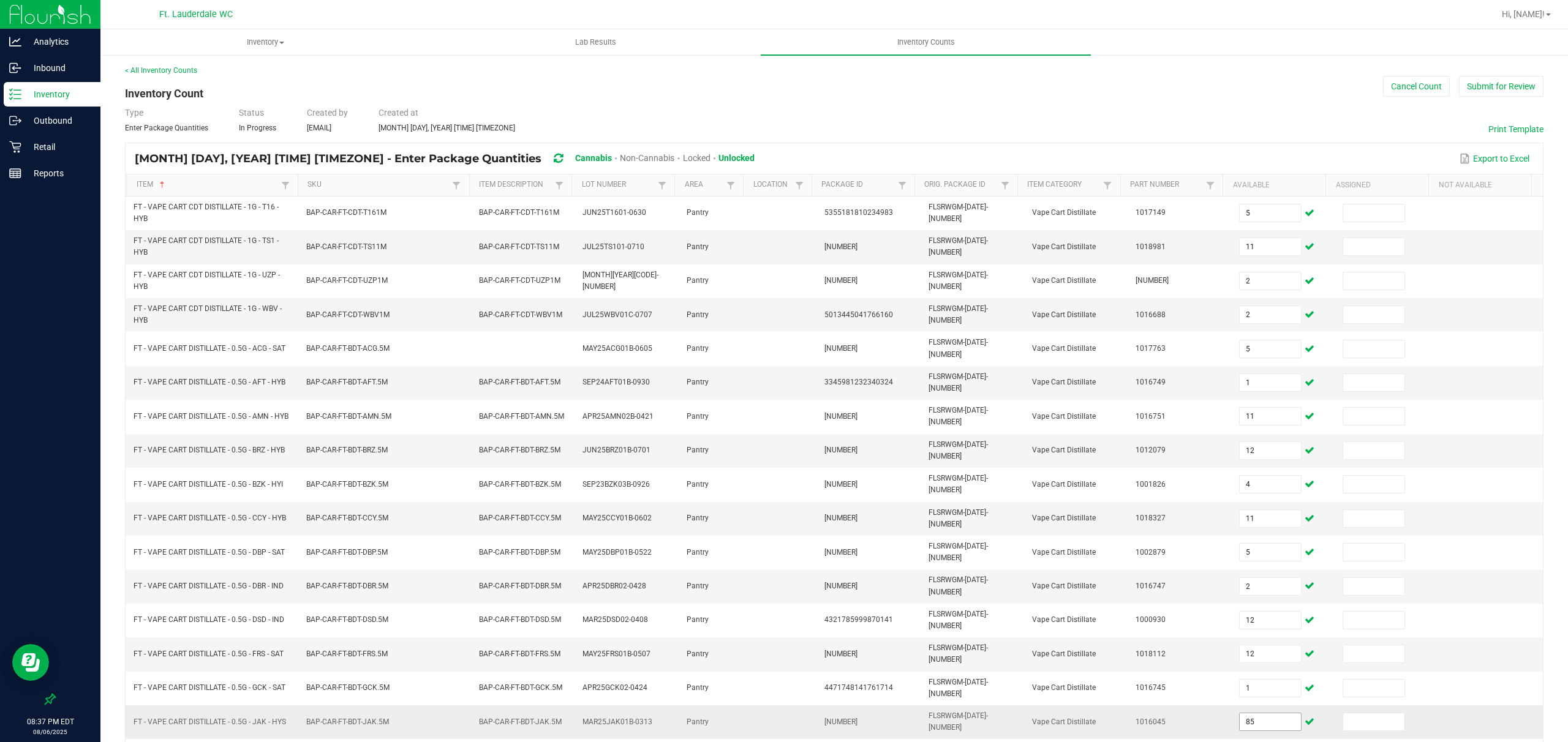 click on "85" at bounding box center (1270, 722) 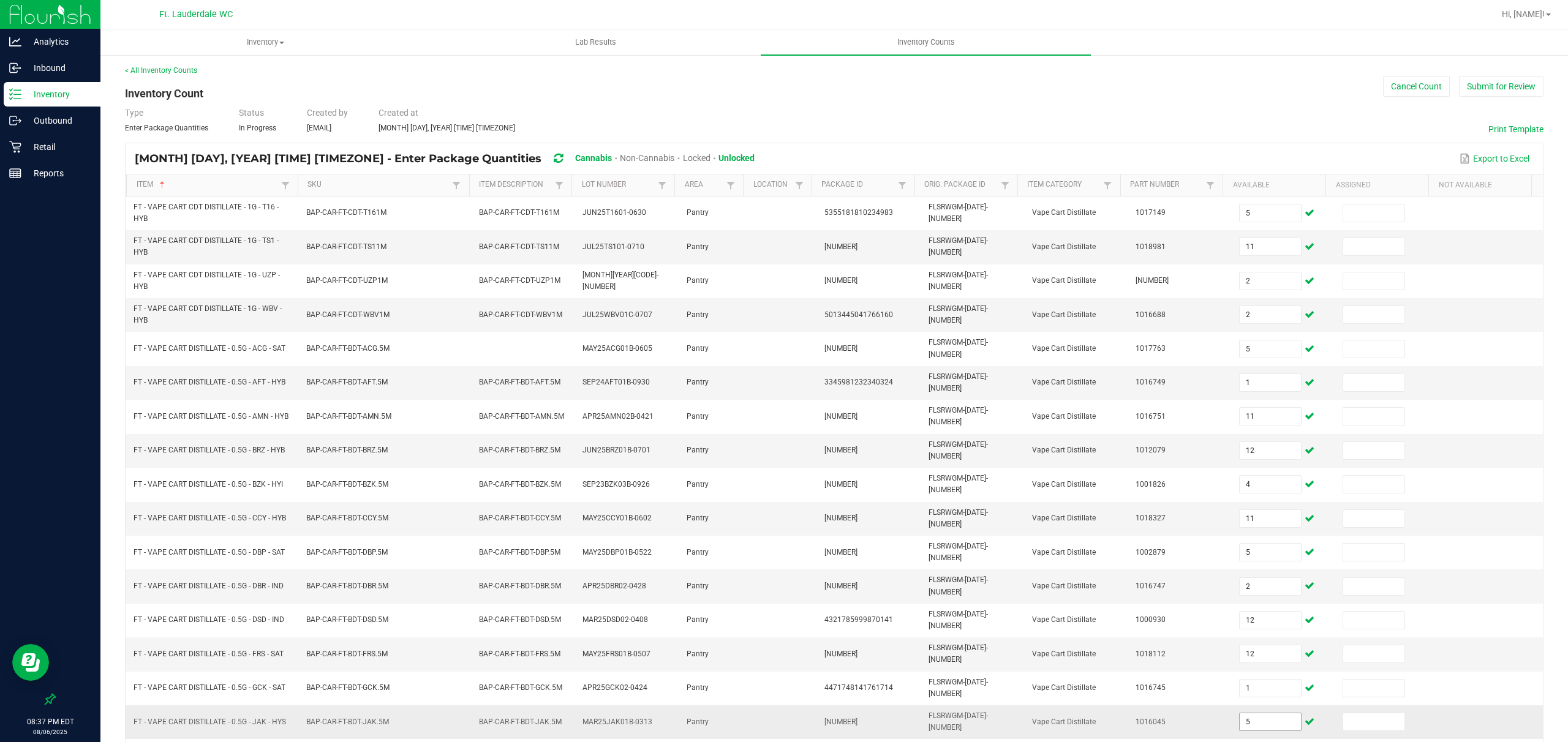 scroll, scrollTop: 155, scrollLeft: 0, axis: vertical 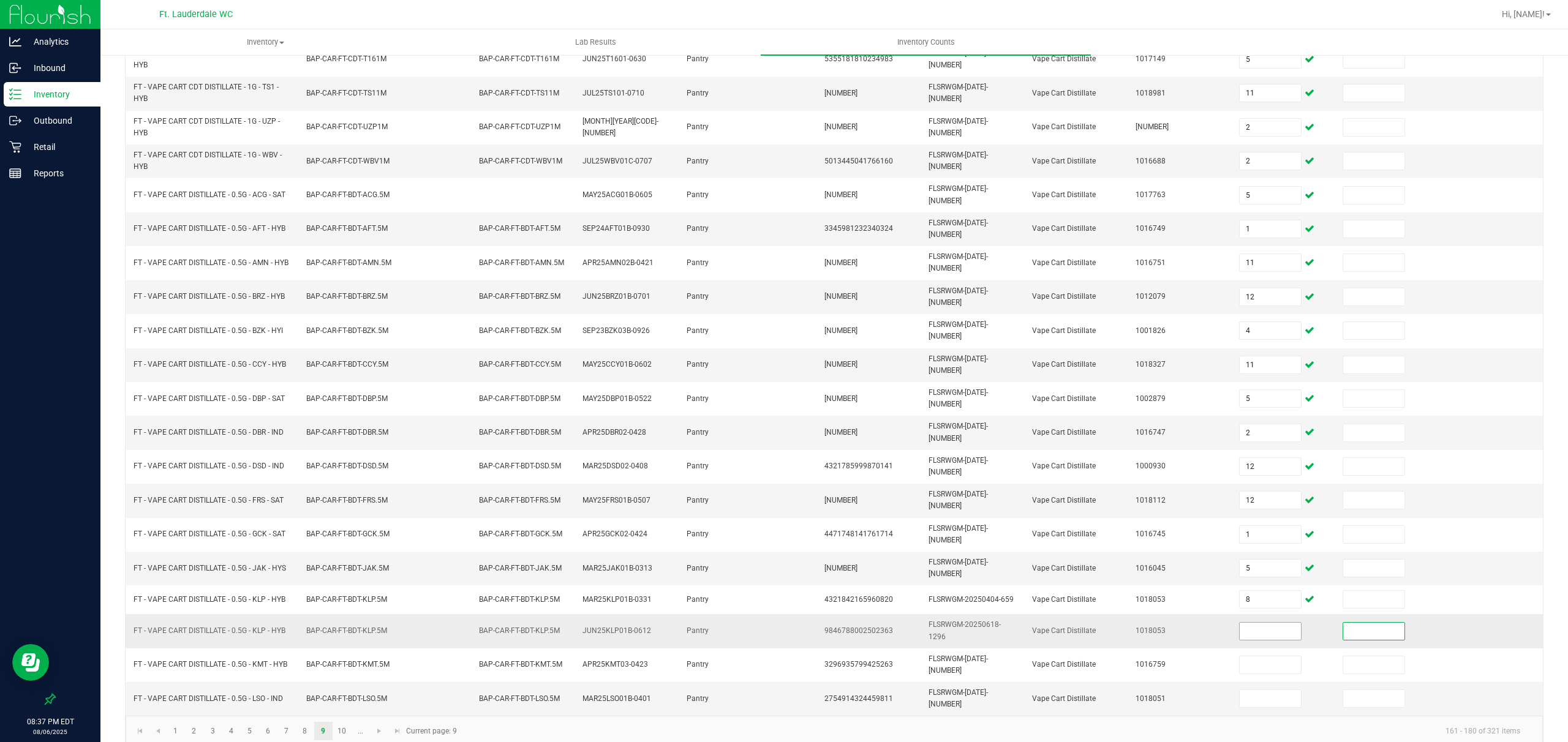 click at bounding box center (1270, 631) 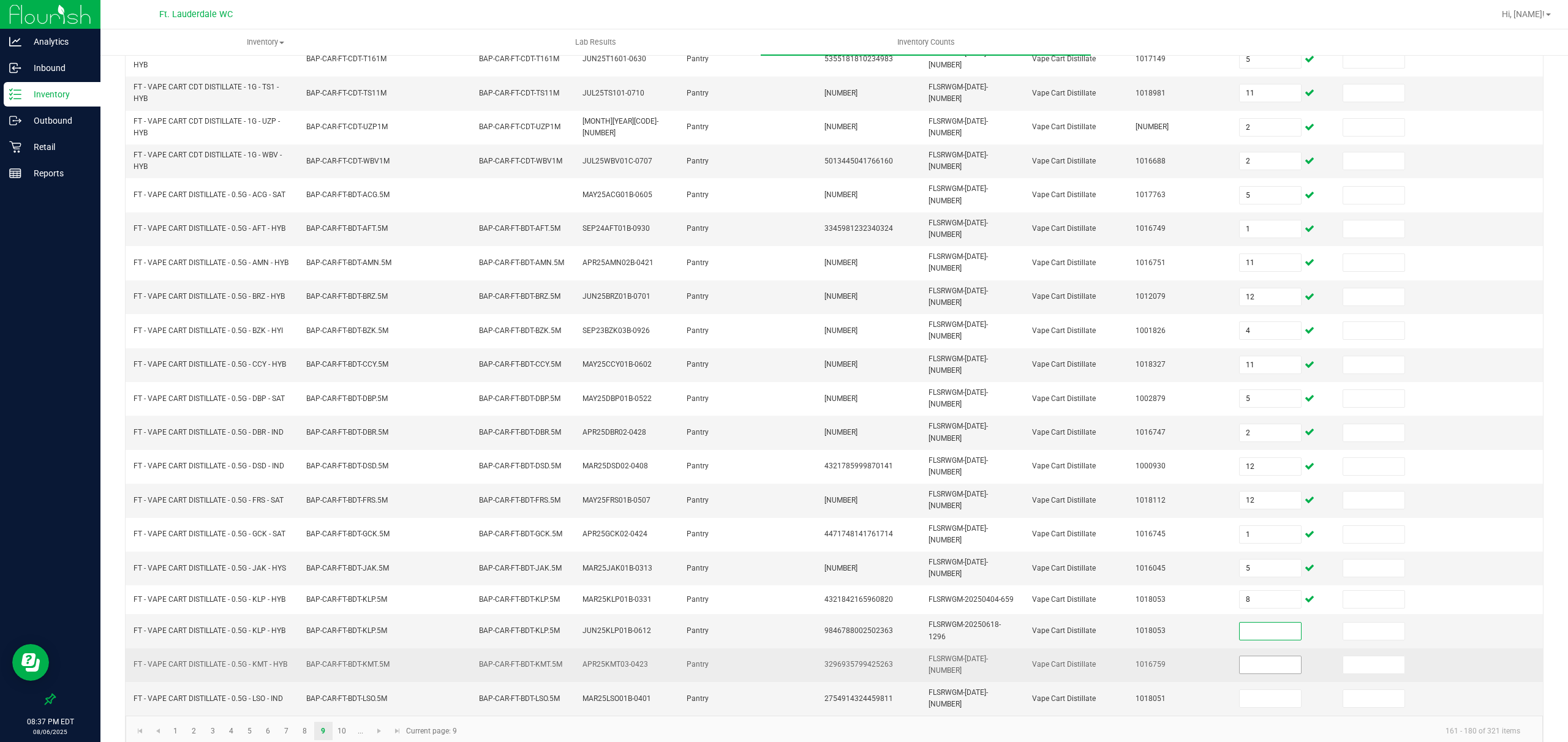 click at bounding box center [1270, 665] 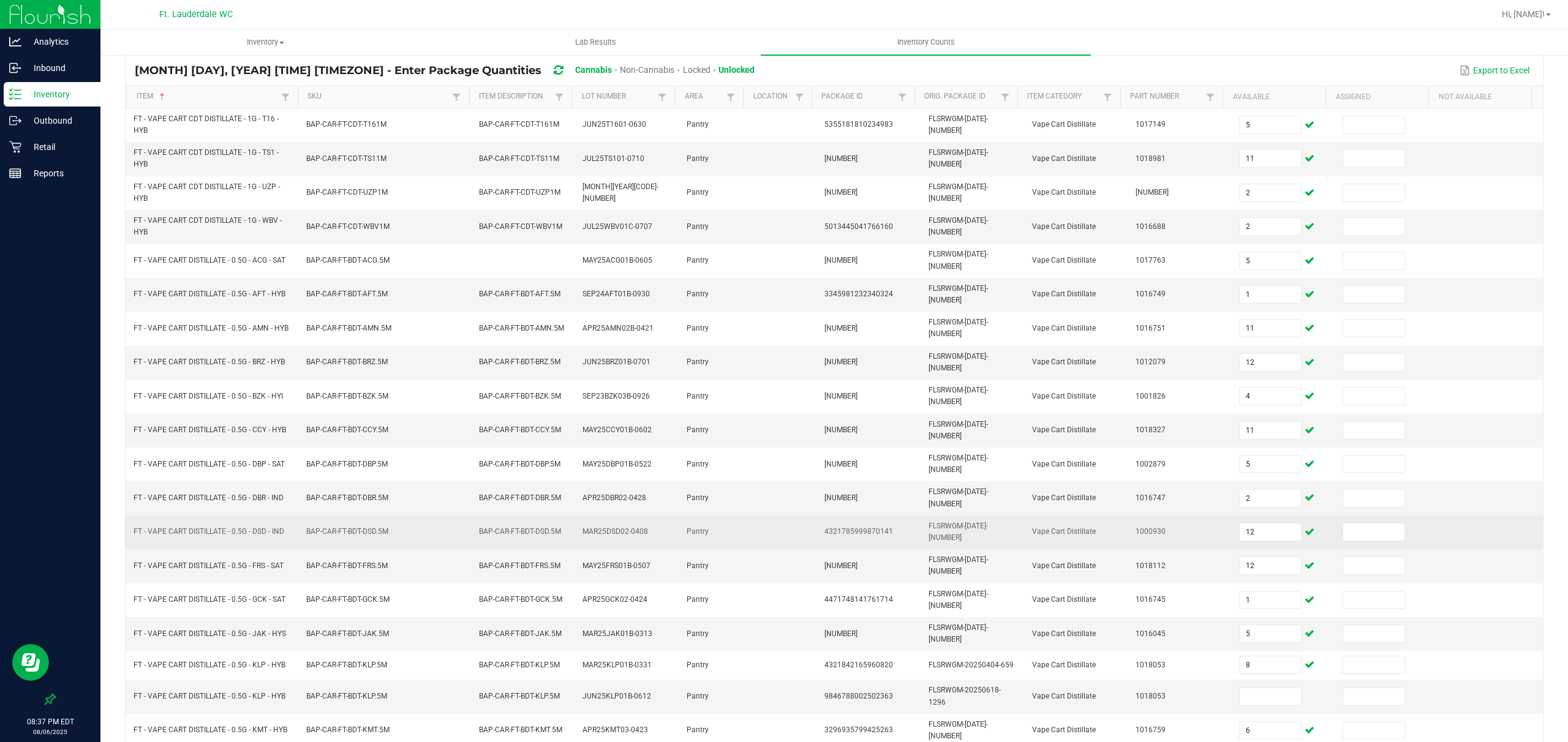 scroll, scrollTop: 0, scrollLeft: 0, axis: both 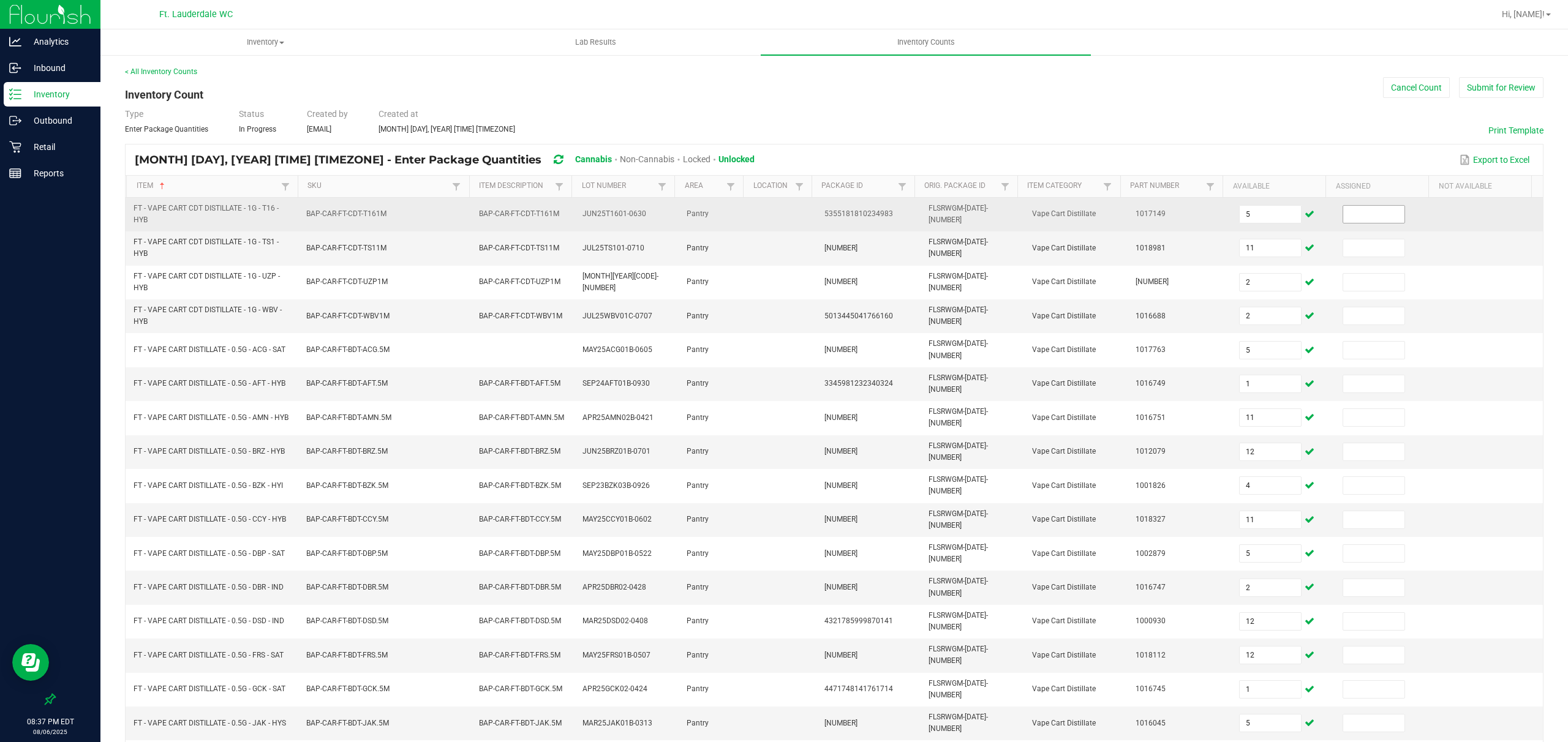 click at bounding box center (1374, 214) 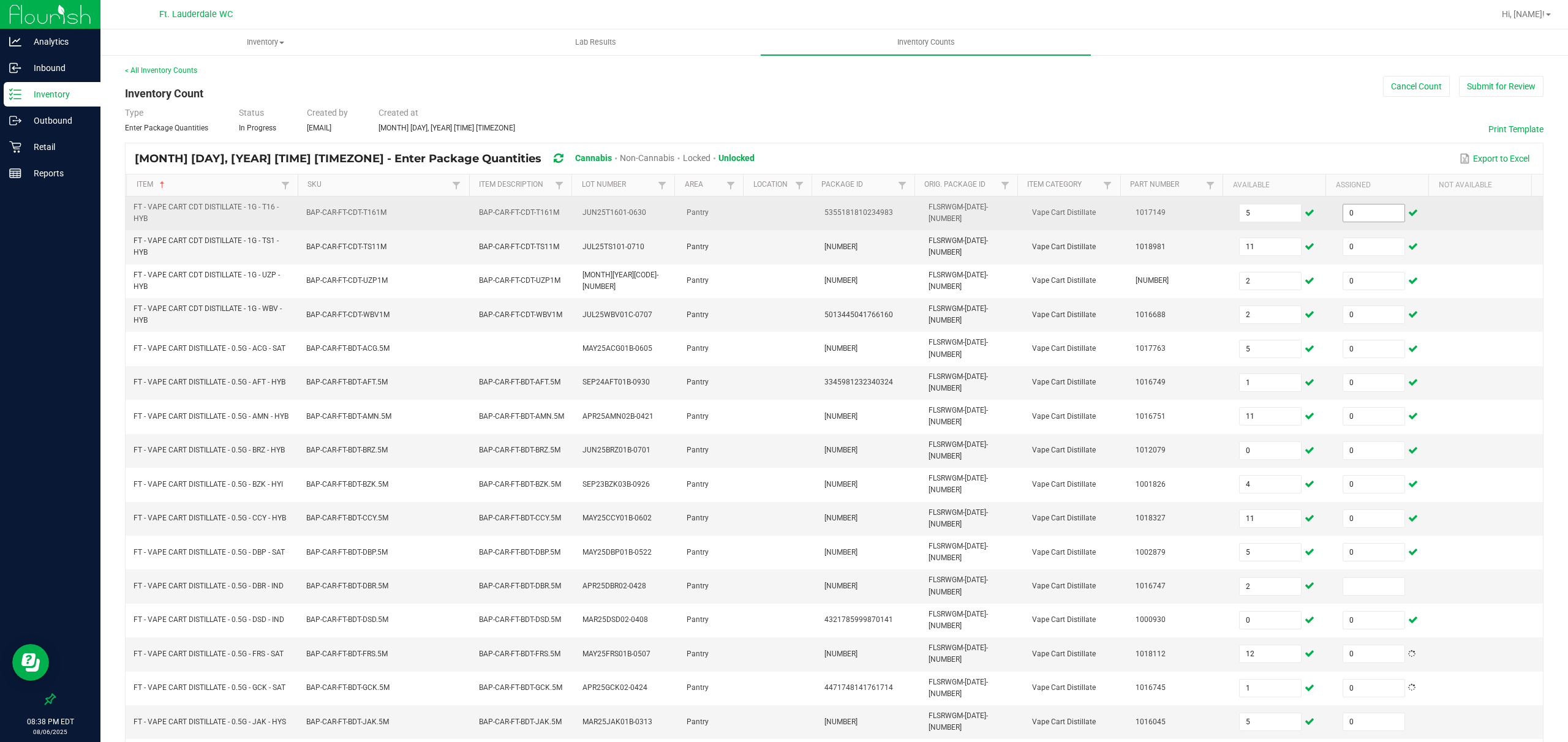 scroll, scrollTop: 155, scrollLeft: 0, axis: vertical 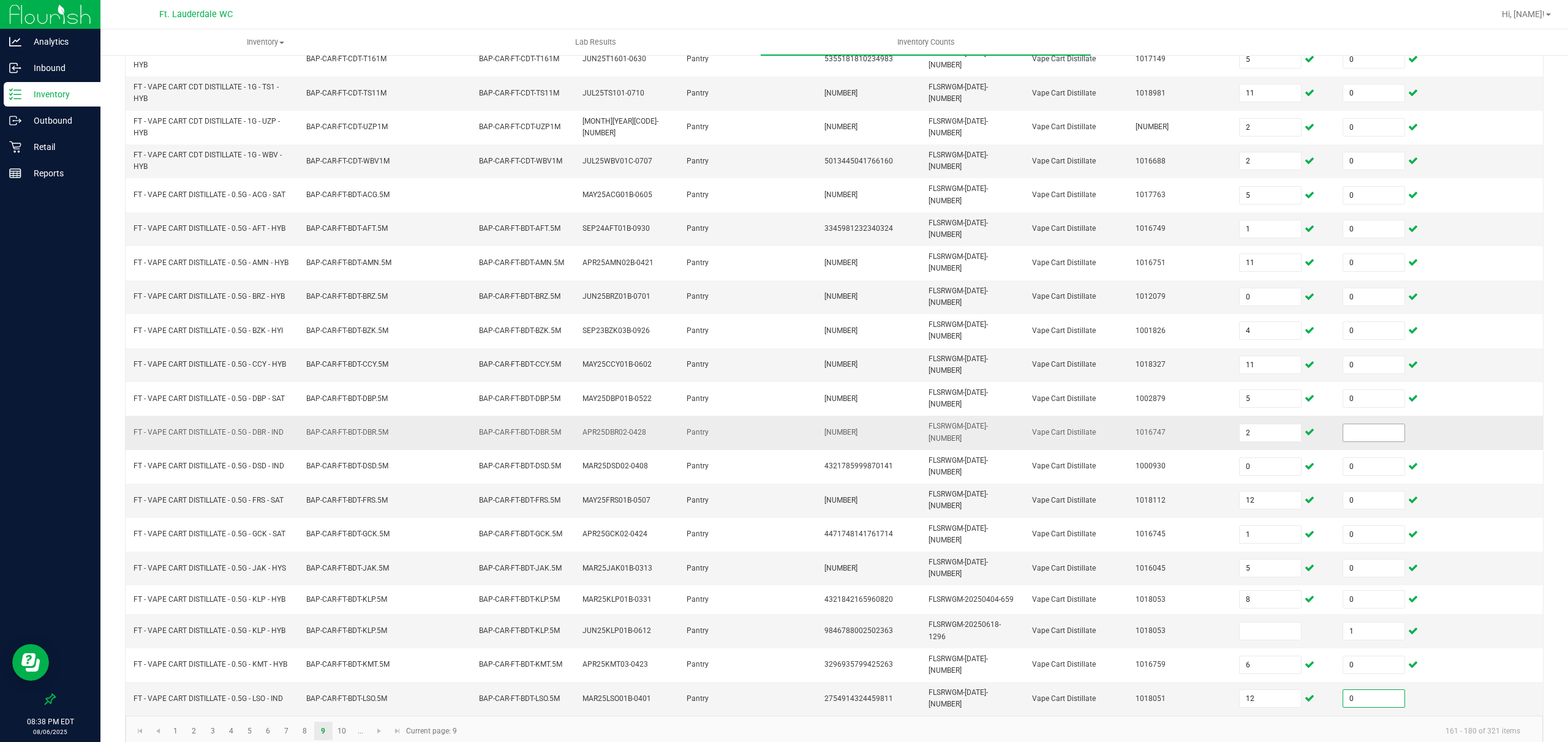 click at bounding box center [1374, 433] 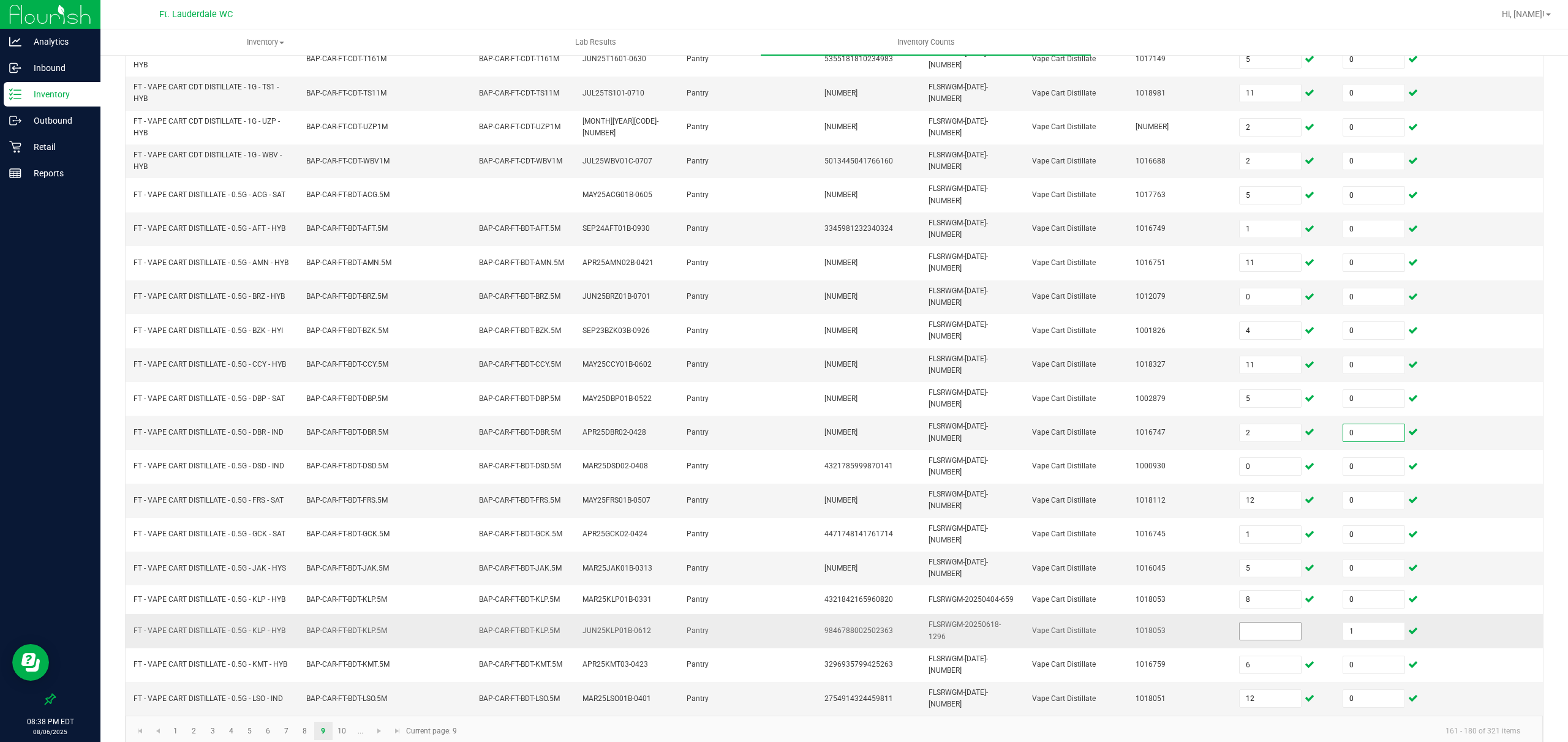 click at bounding box center (1270, 631) 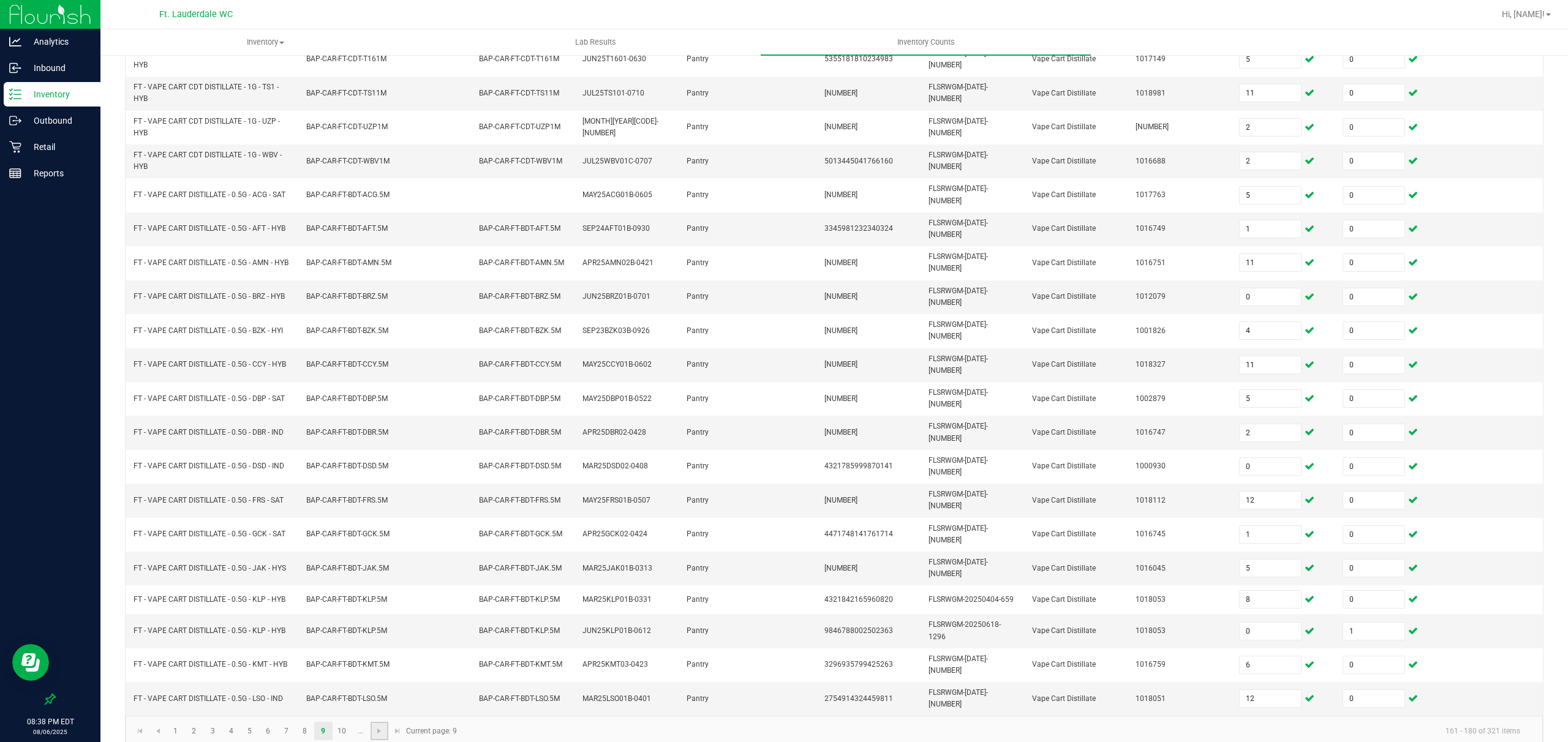 click 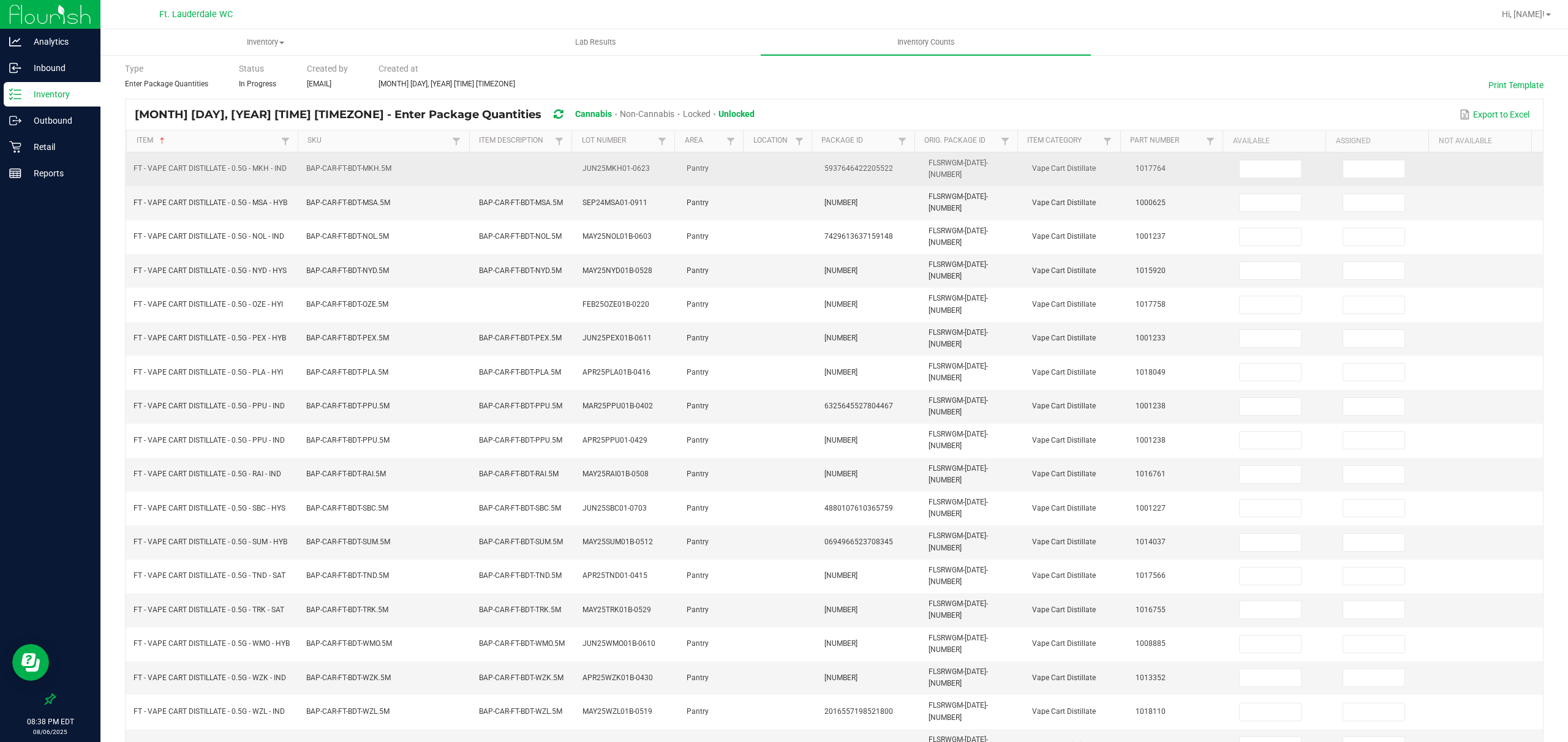 scroll, scrollTop: 0, scrollLeft: 0, axis: both 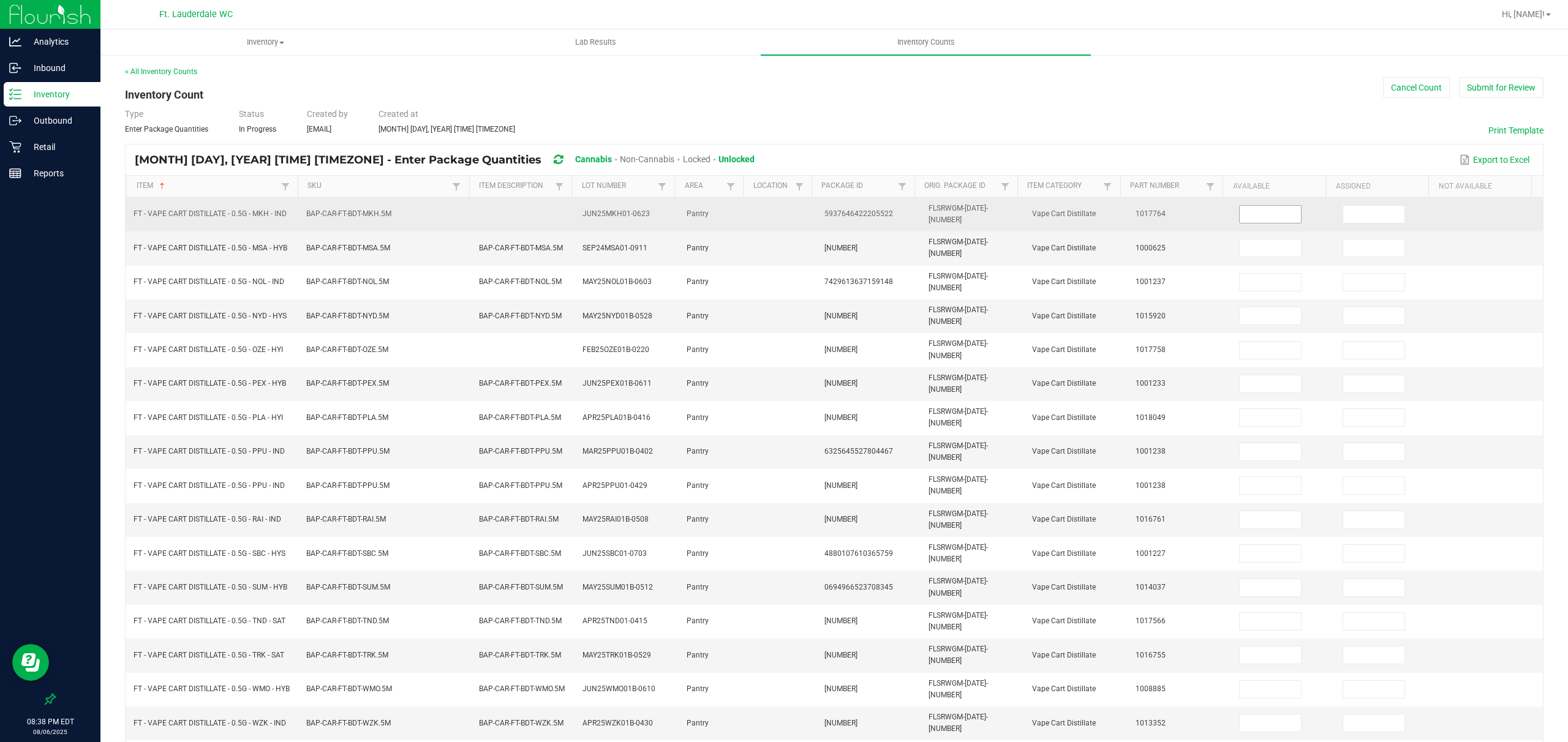 click at bounding box center (1270, 214) 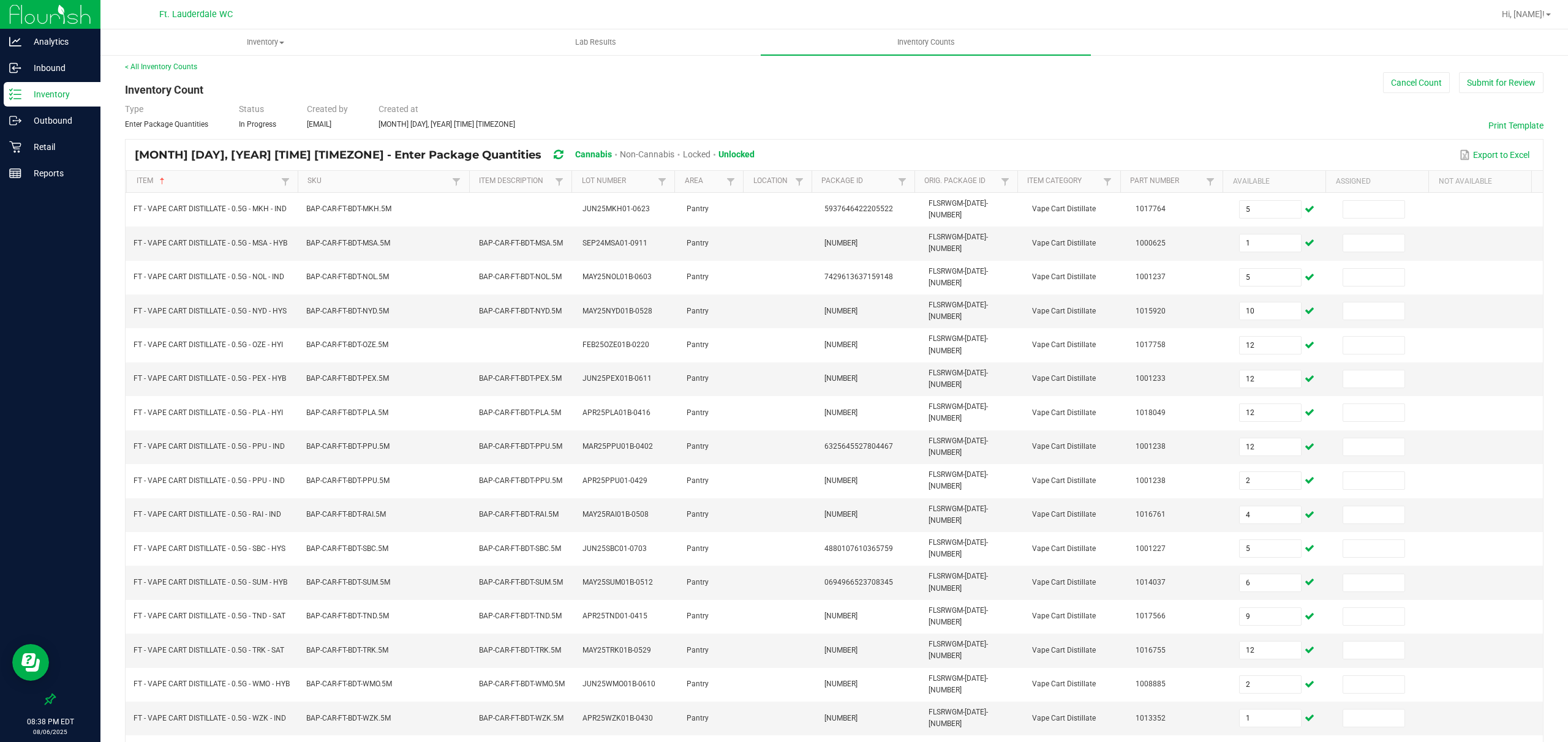 scroll, scrollTop: 0, scrollLeft: 0, axis: both 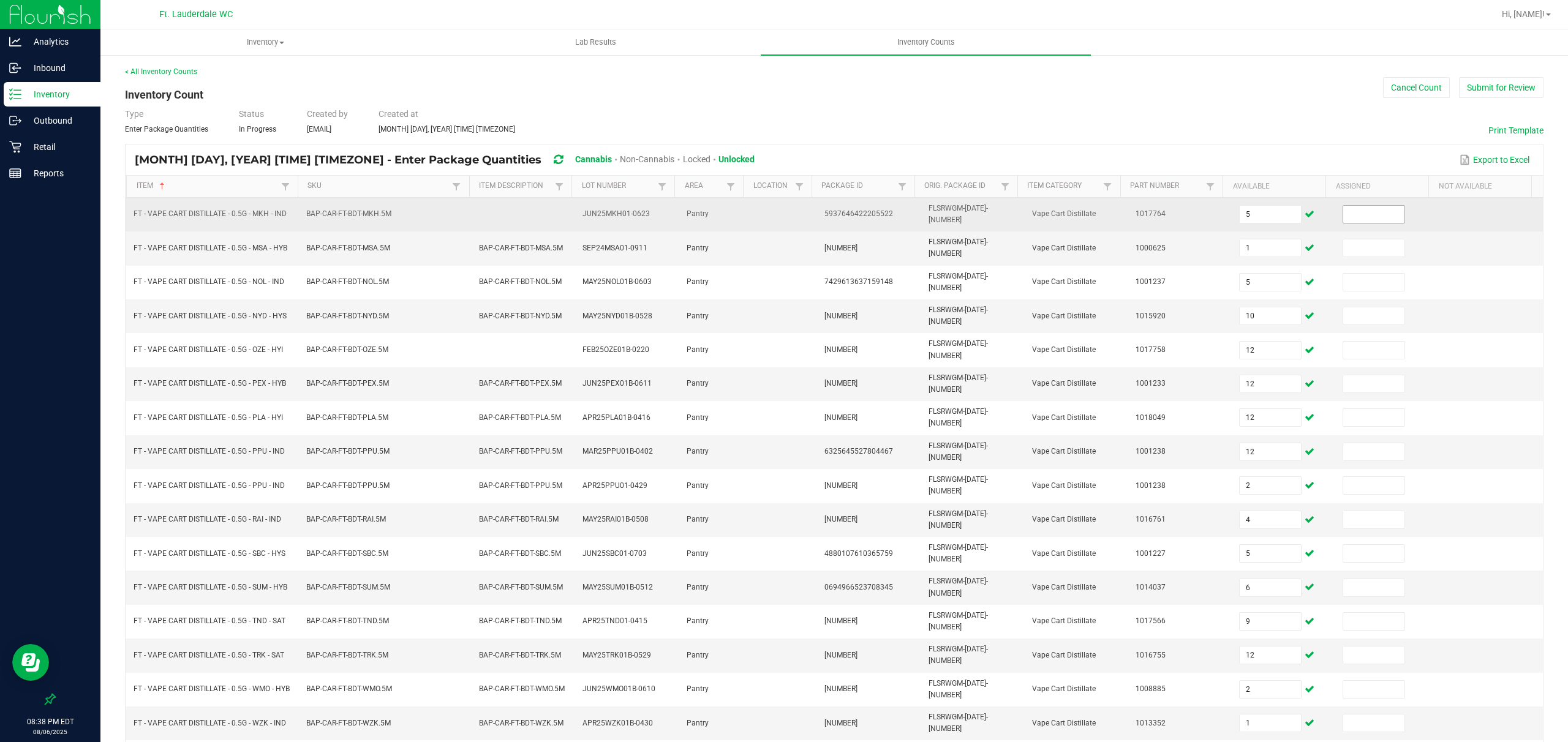 click at bounding box center (1374, 214) 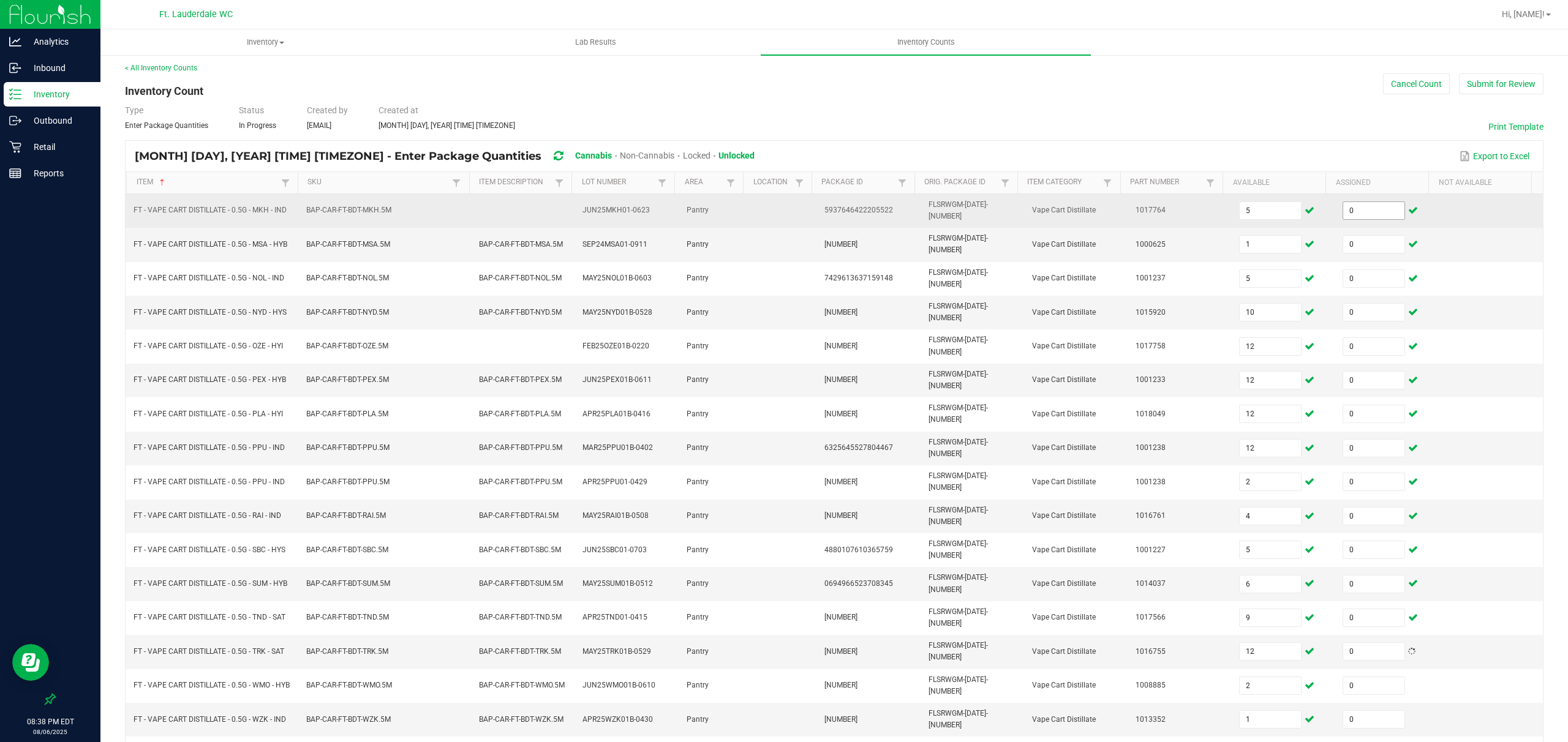 scroll, scrollTop: 159, scrollLeft: 0, axis: vertical 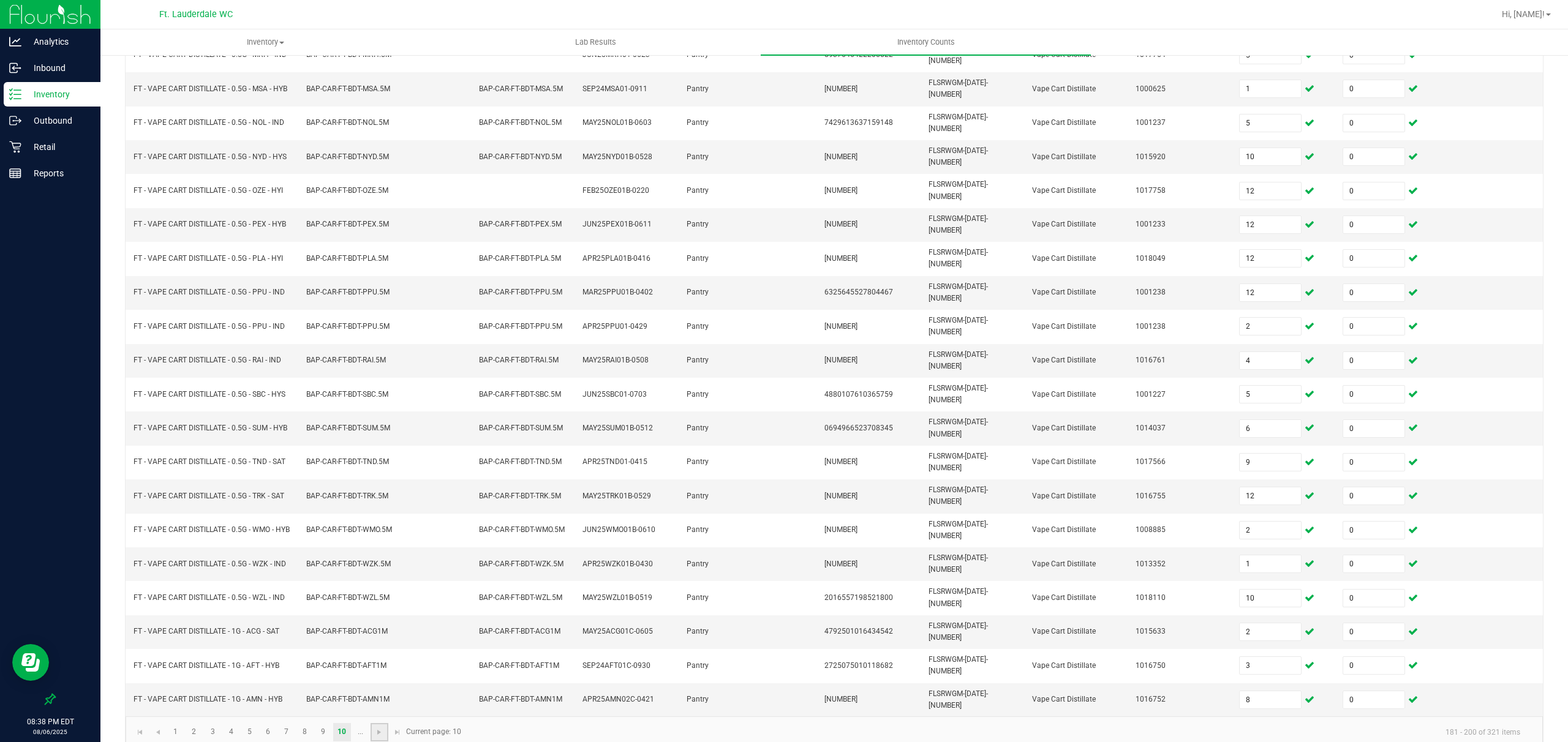 click 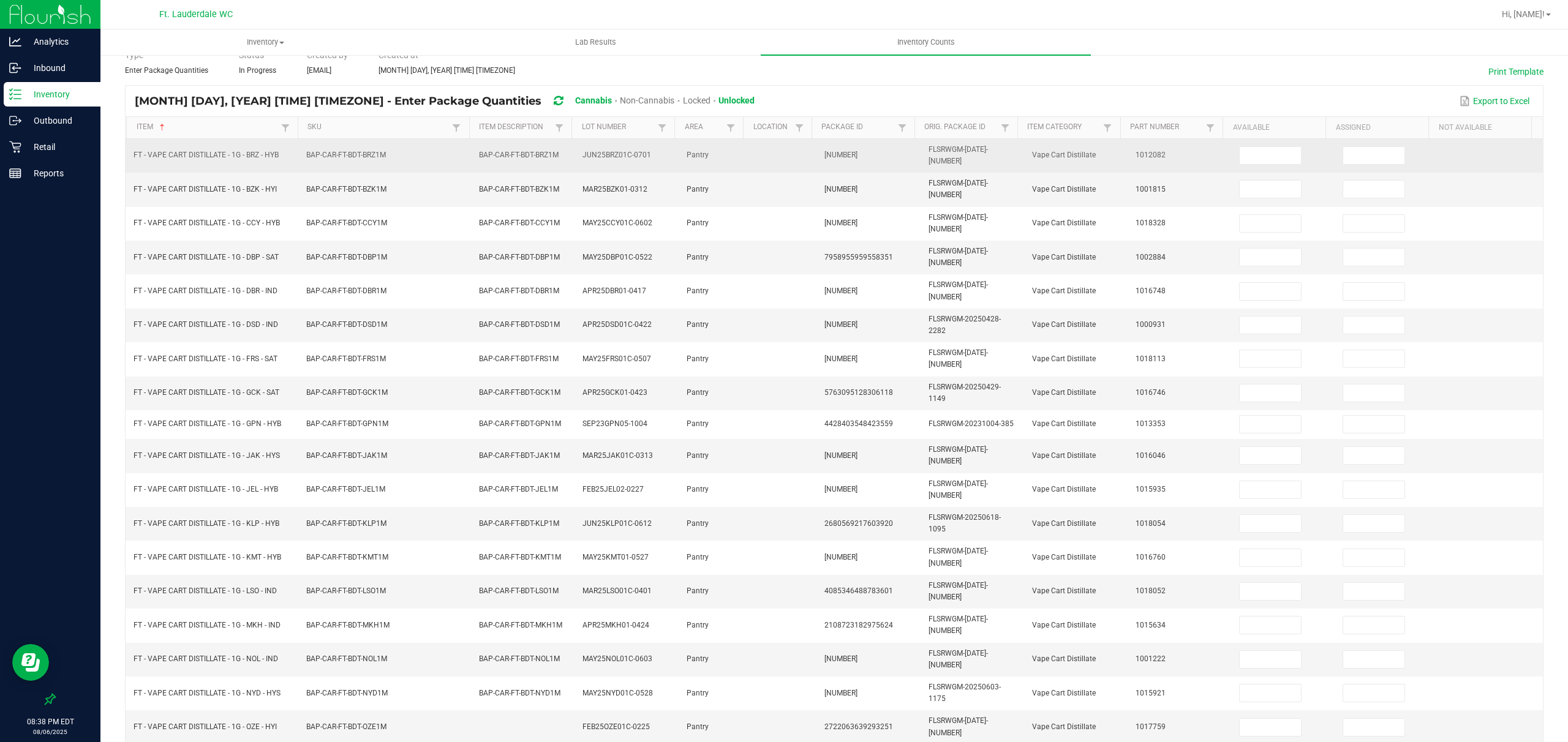scroll, scrollTop: 0, scrollLeft: 0, axis: both 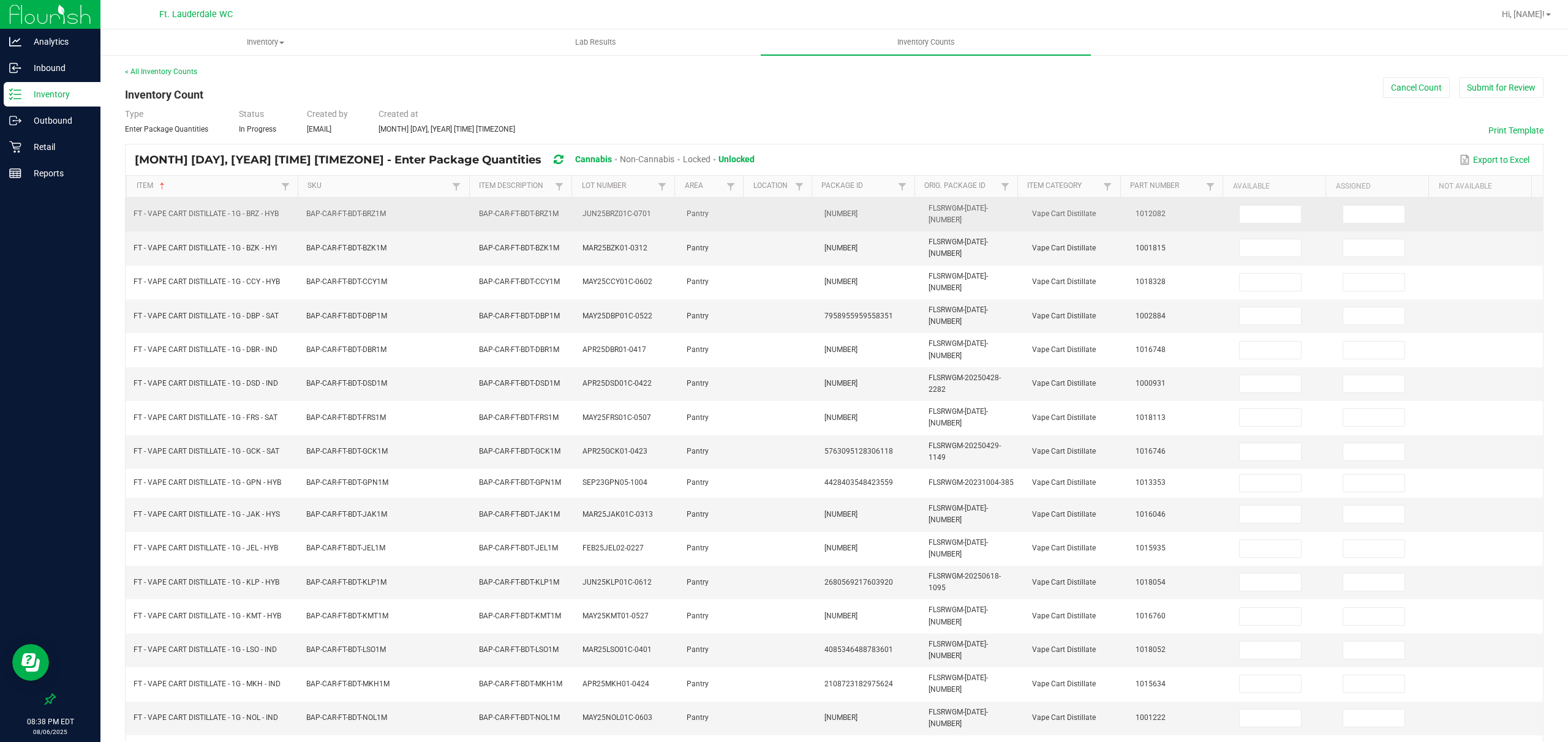click at bounding box center [1283, 214] 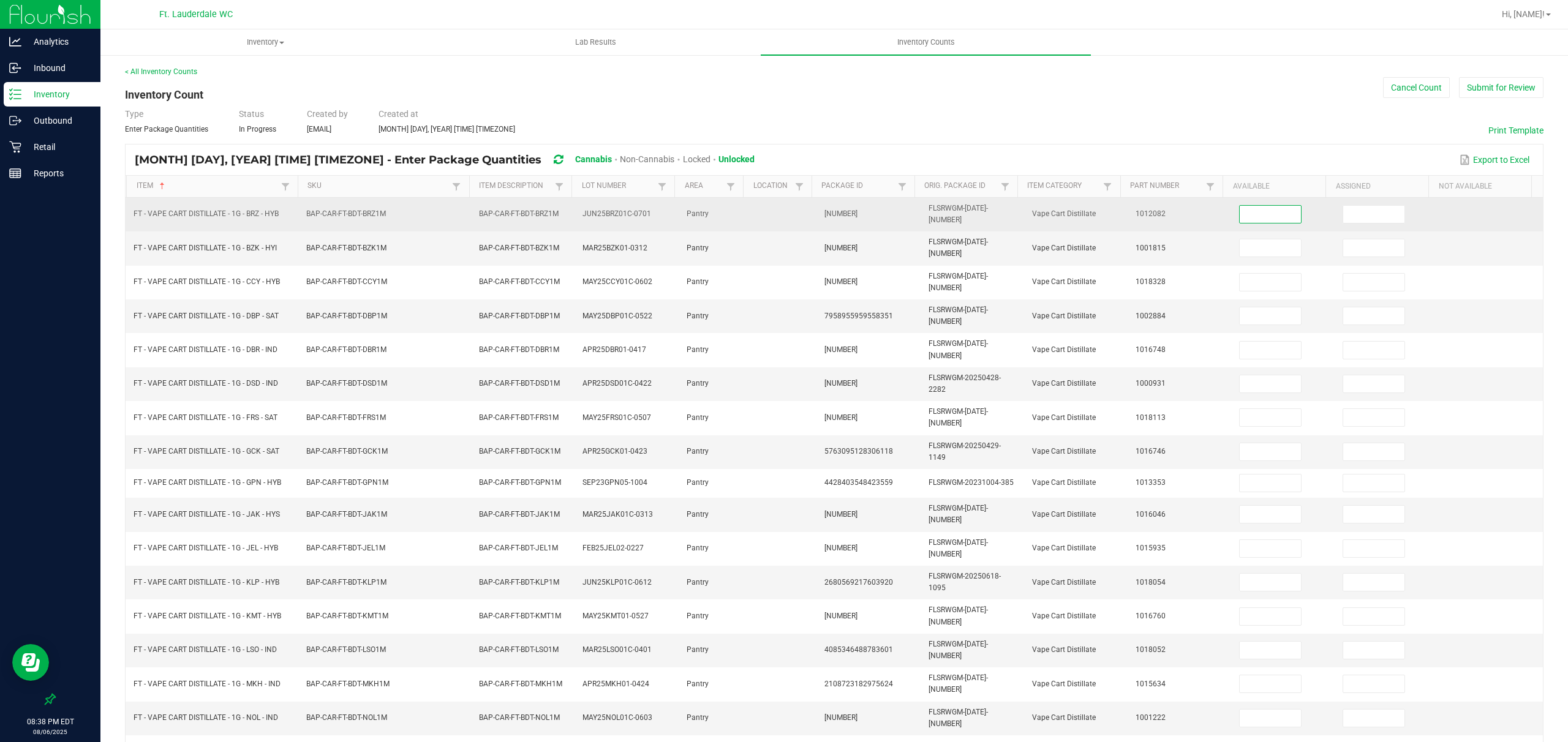 click at bounding box center [1270, 214] 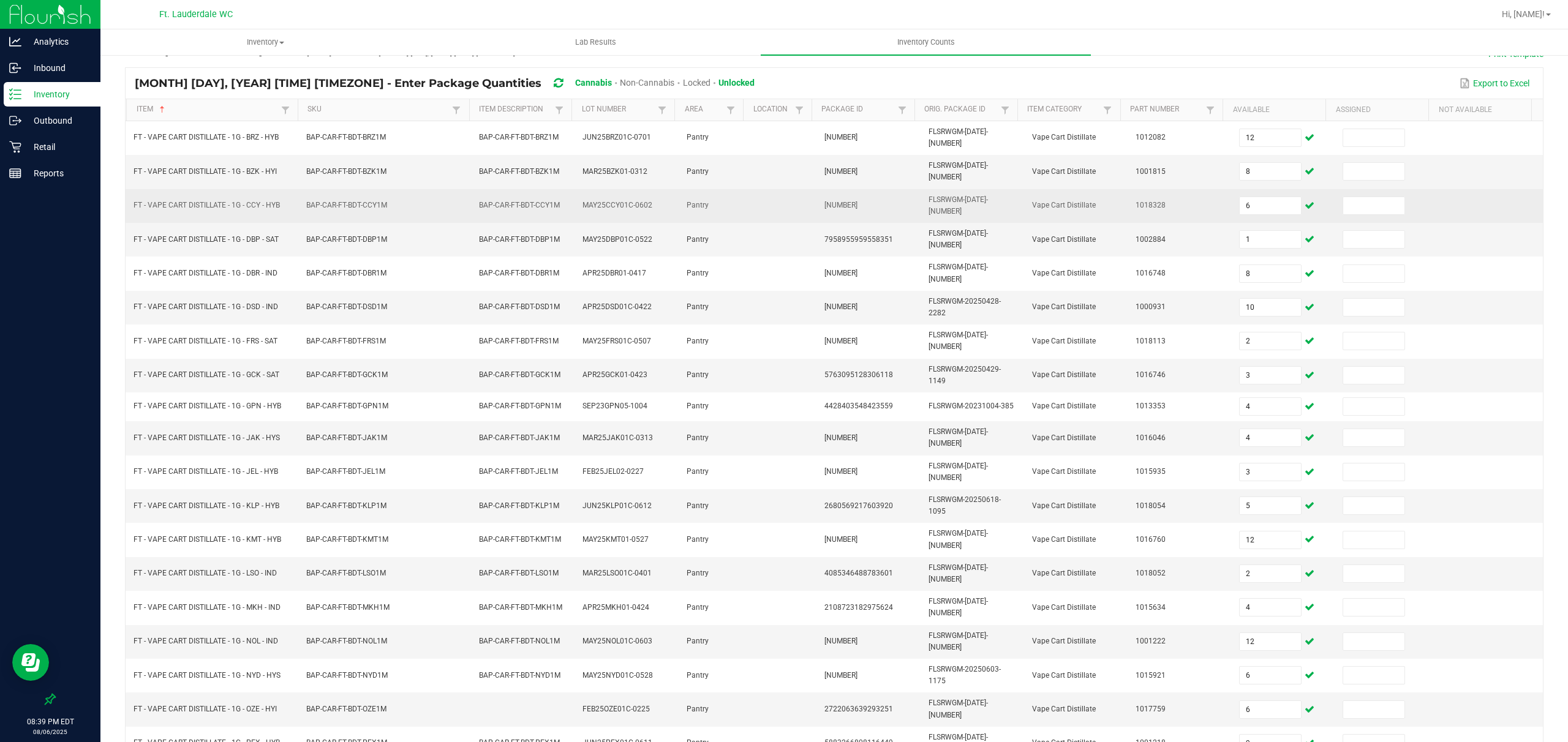 scroll, scrollTop: 0, scrollLeft: 0, axis: both 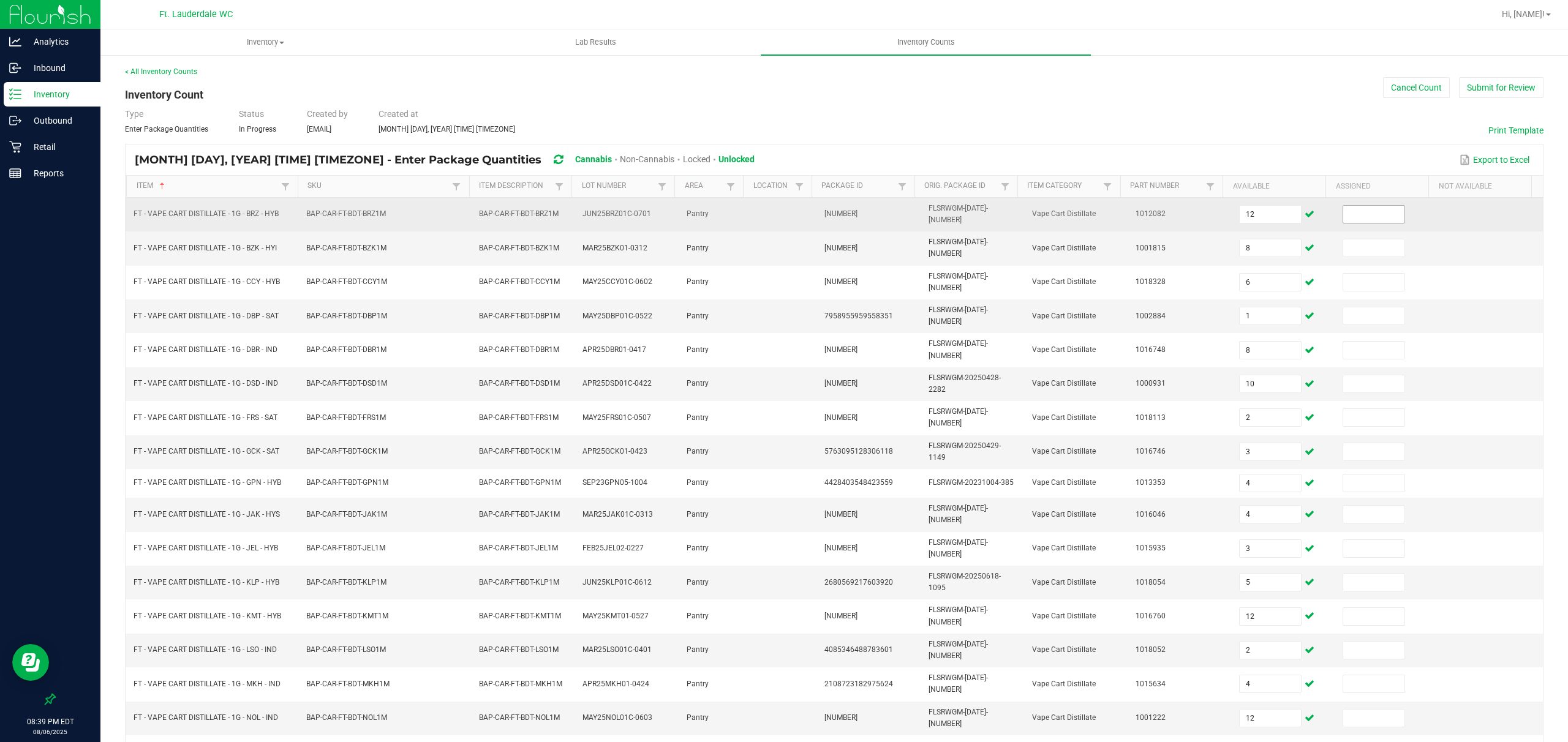 click at bounding box center (1374, 214) 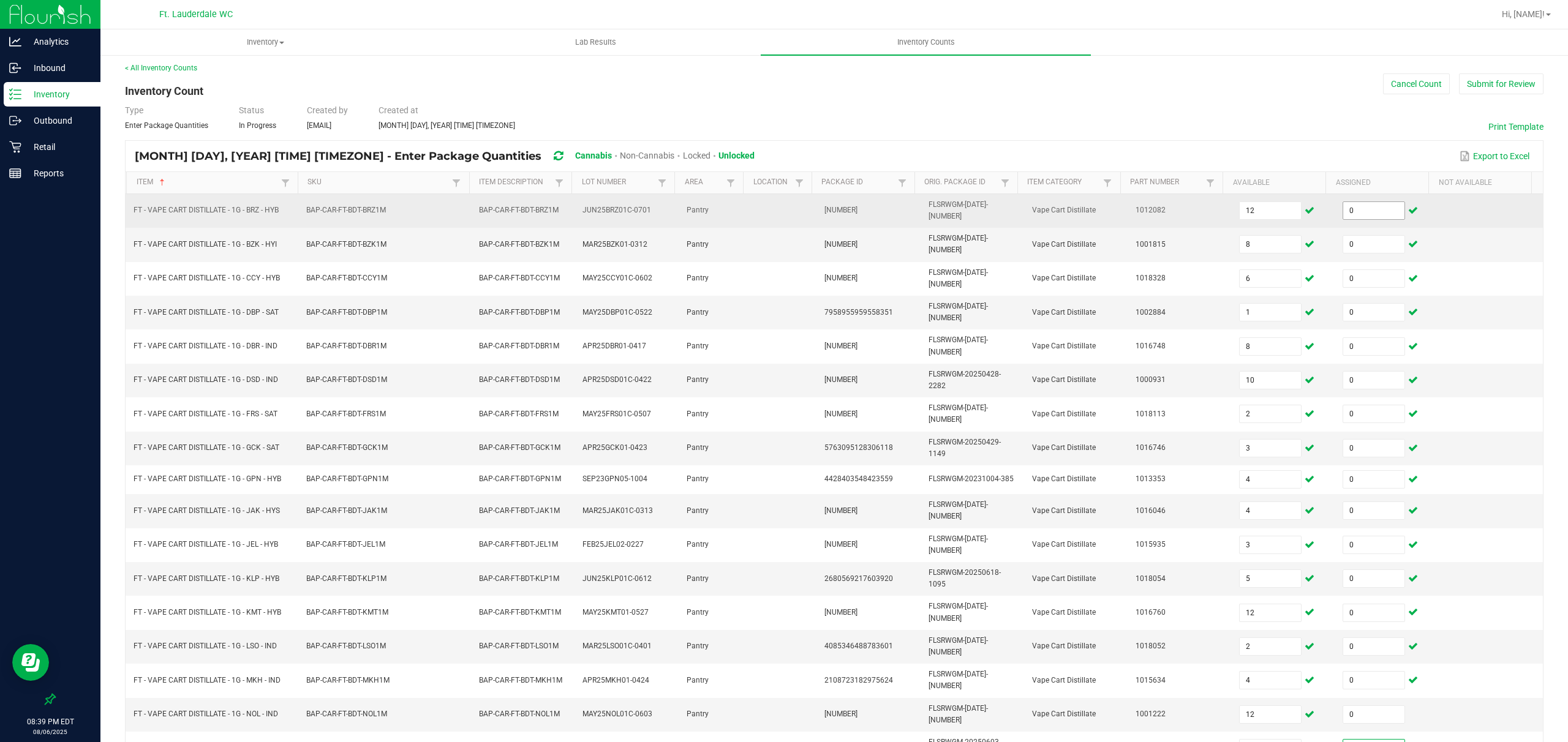 scroll, scrollTop: 155, scrollLeft: 0, axis: vertical 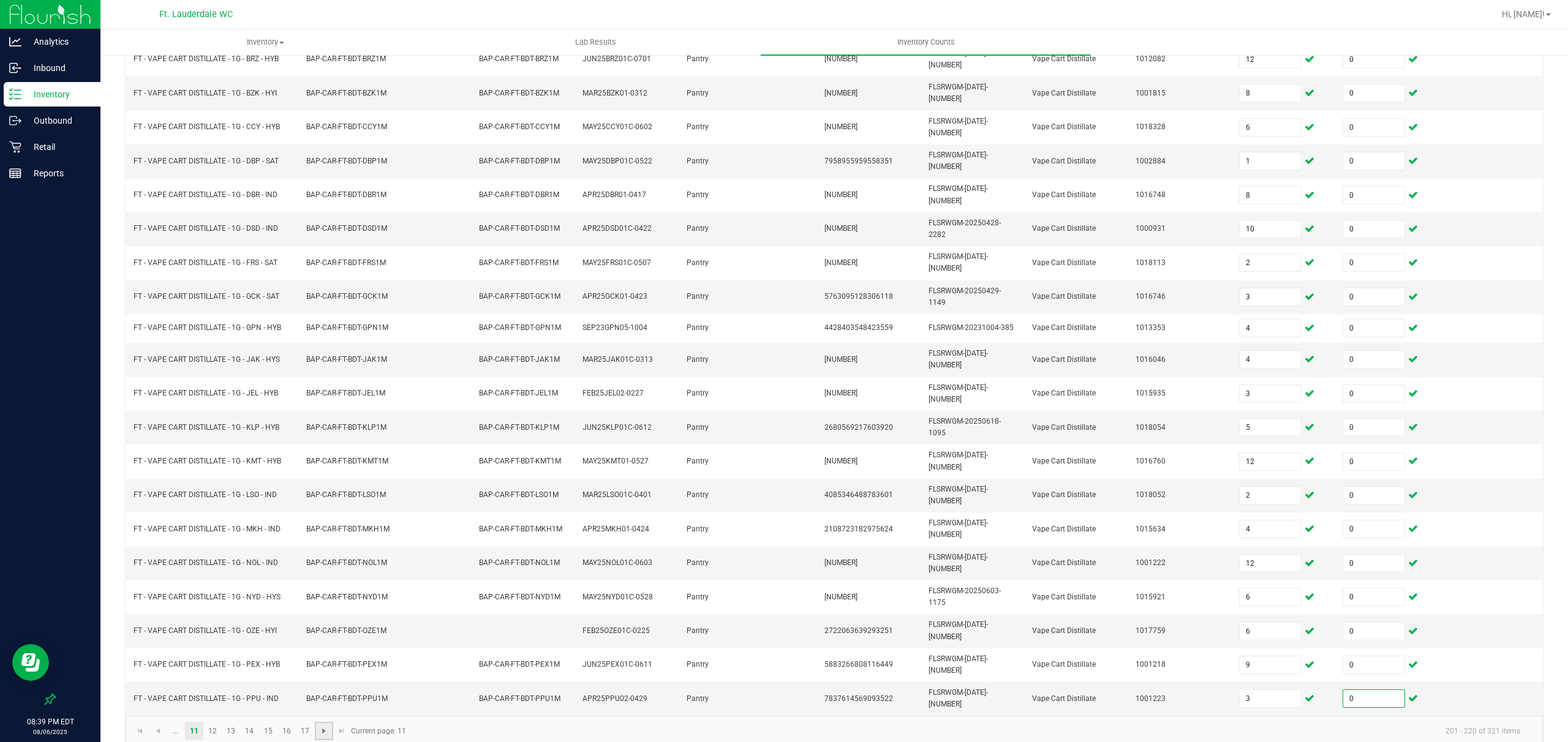 click 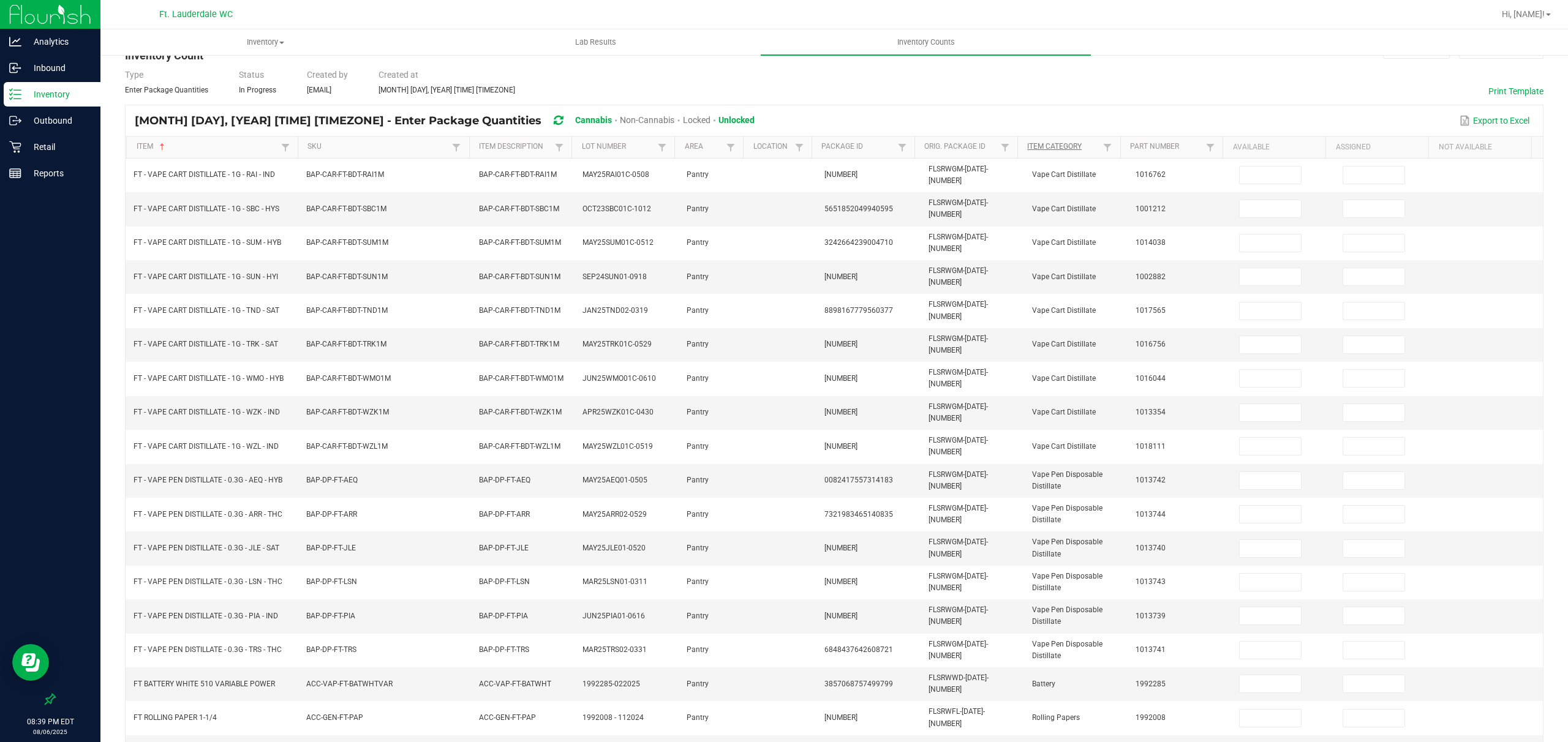 scroll, scrollTop: 0, scrollLeft: 0, axis: both 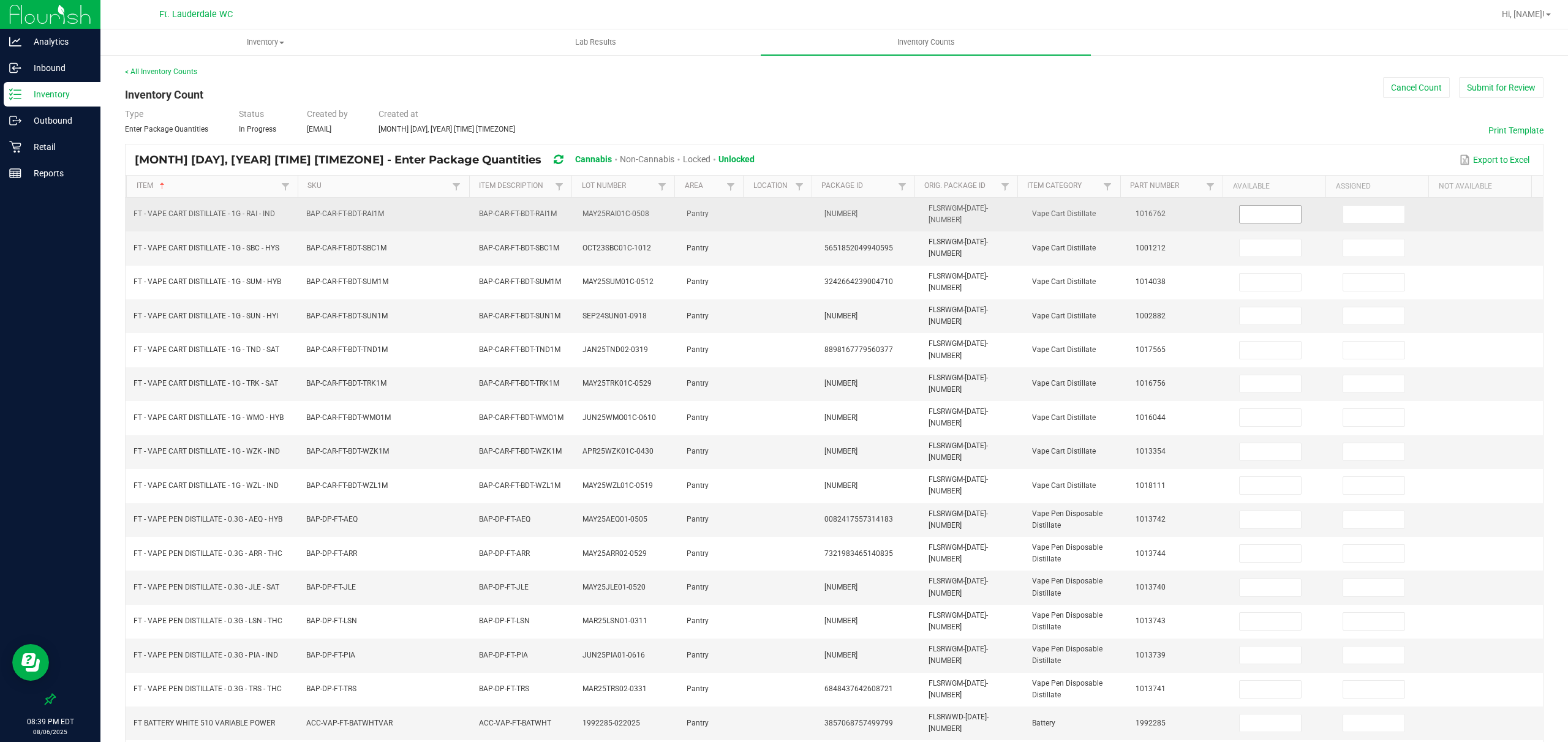 click at bounding box center (1270, 214) 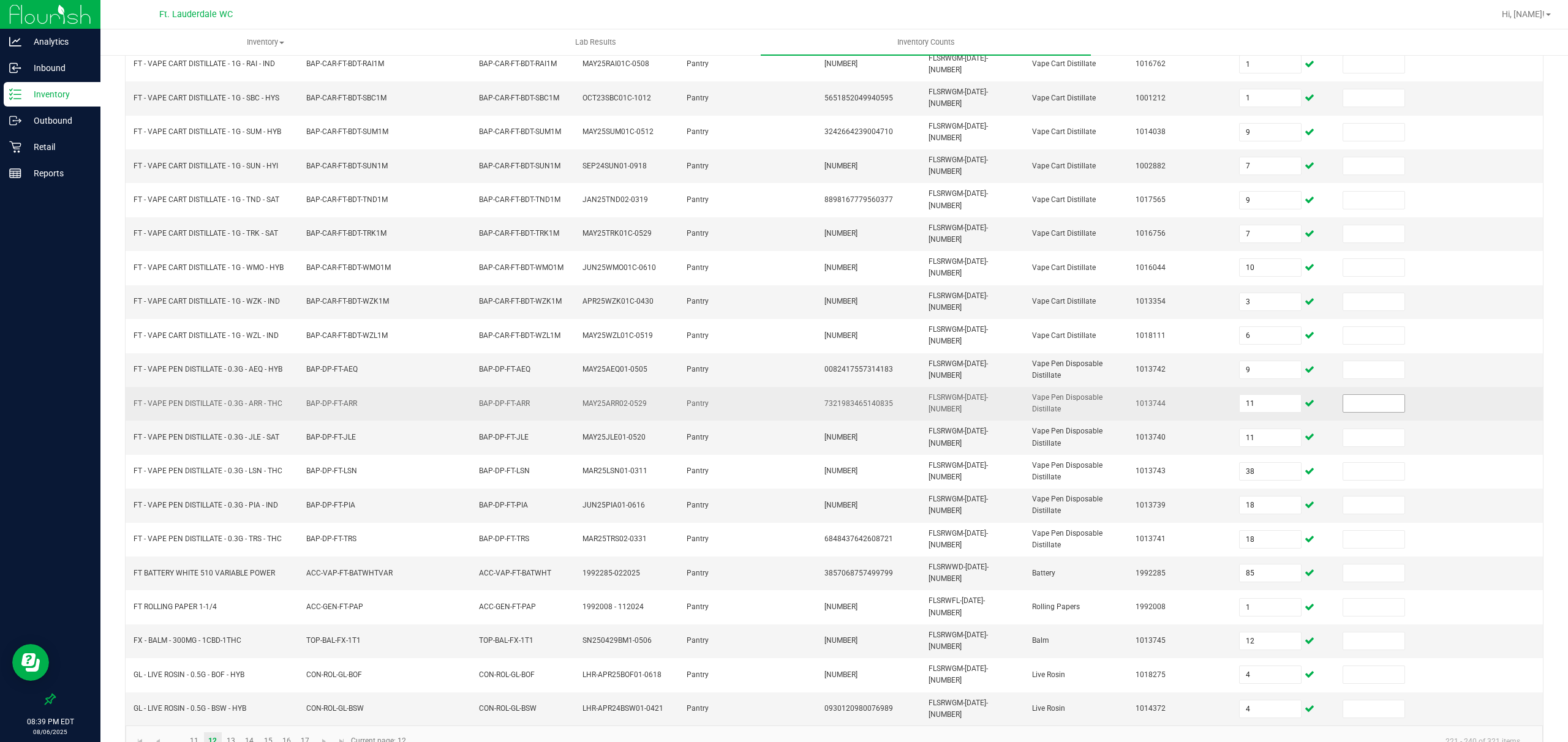 scroll, scrollTop: 0, scrollLeft: 0, axis: both 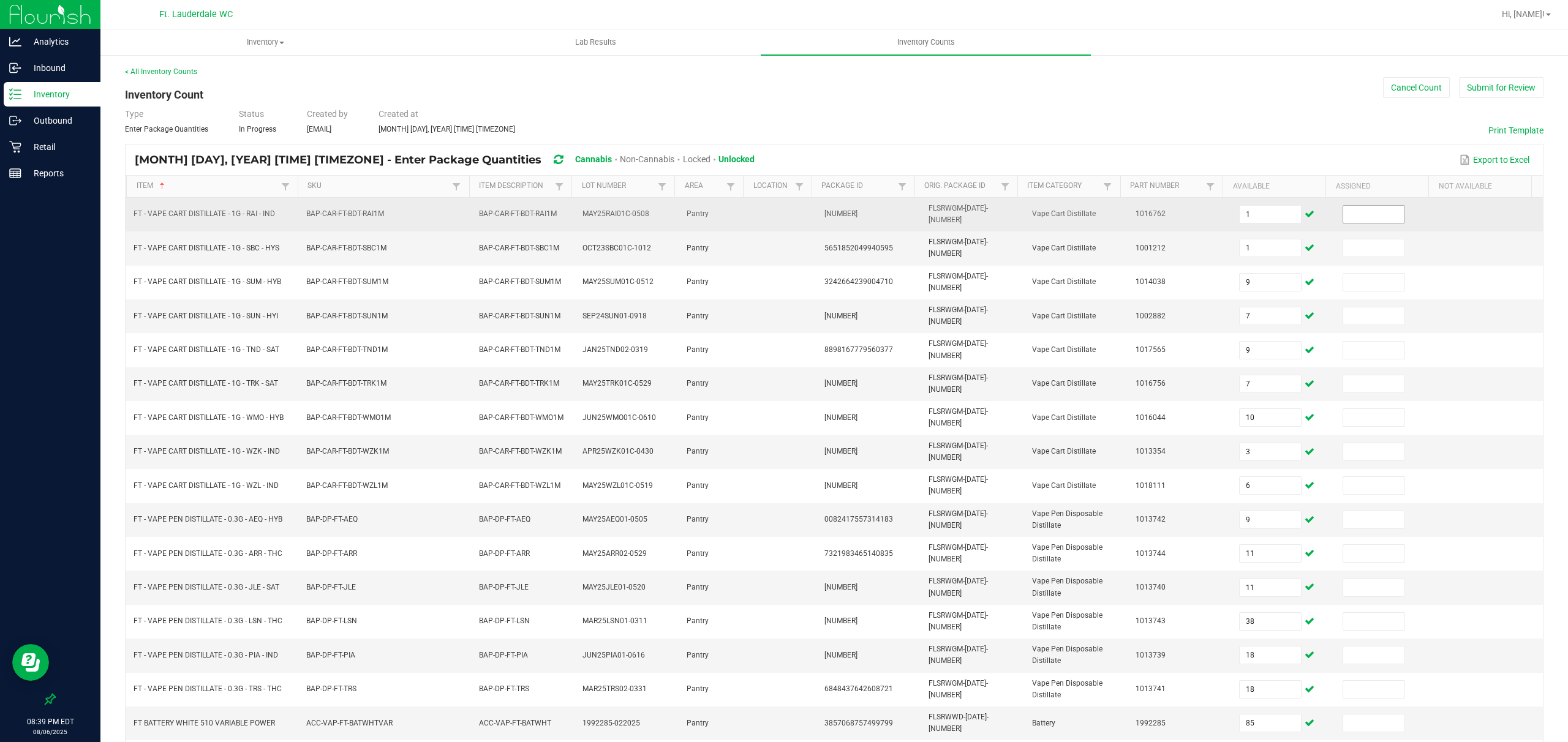 click at bounding box center (1374, 214) 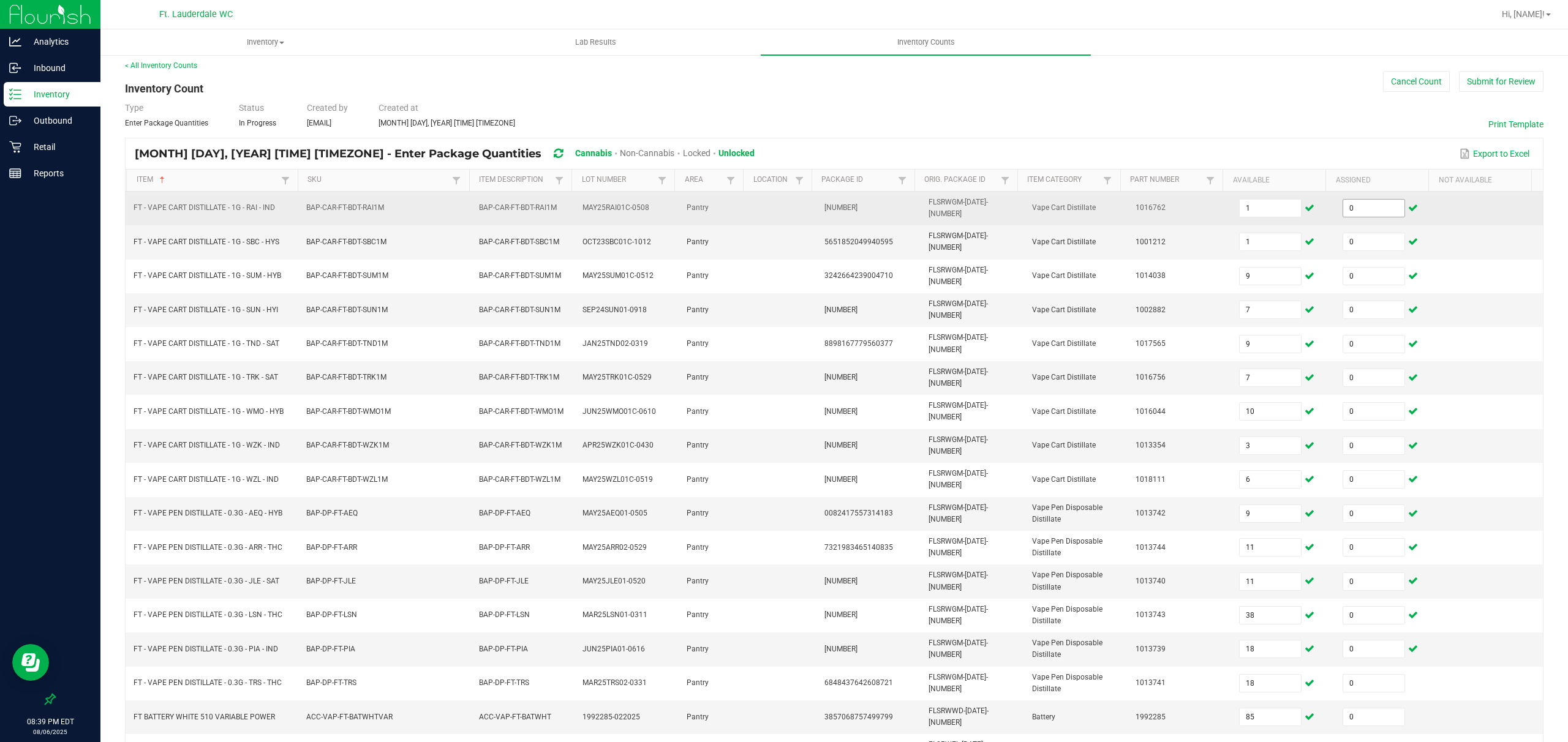 scroll, scrollTop: 150, scrollLeft: 0, axis: vertical 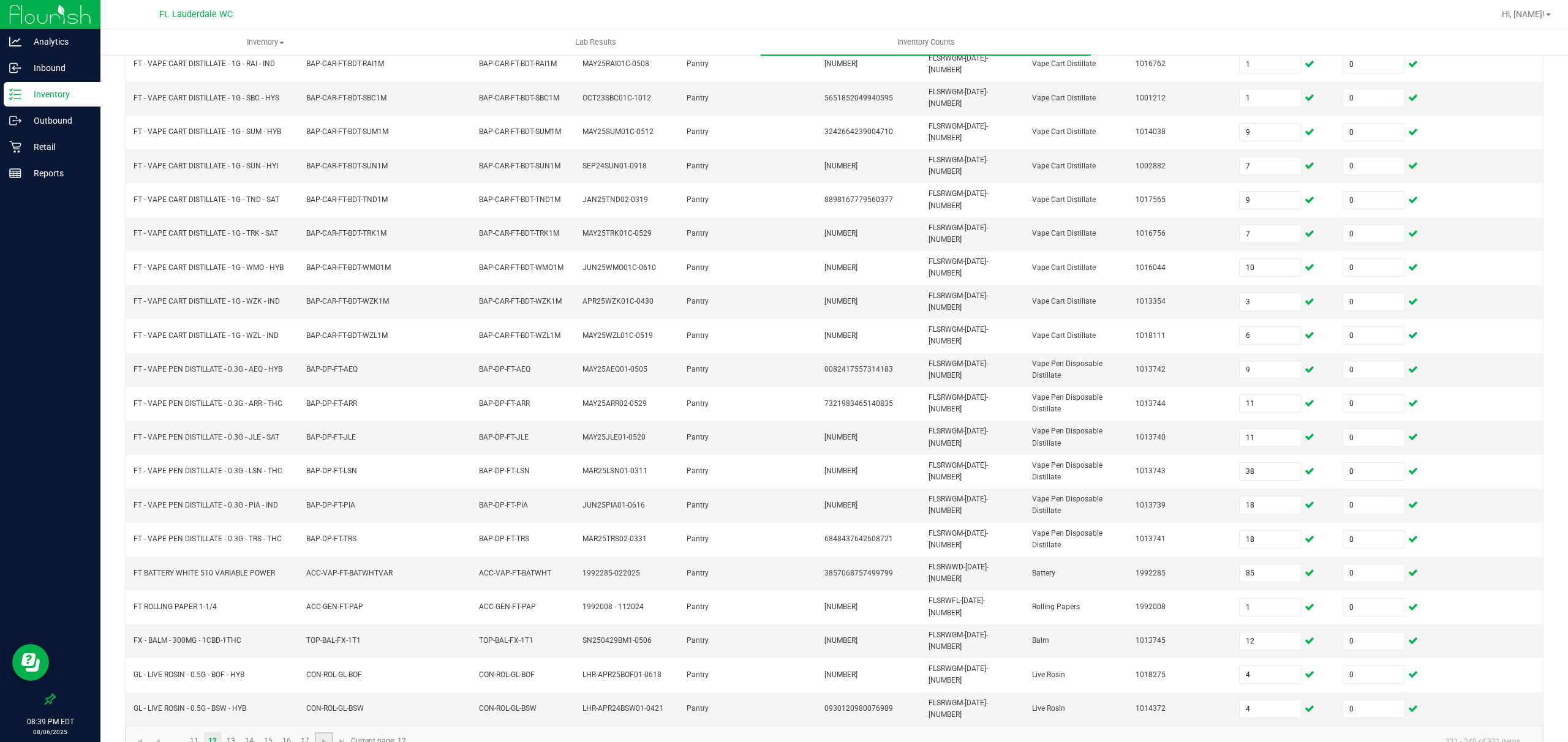 click 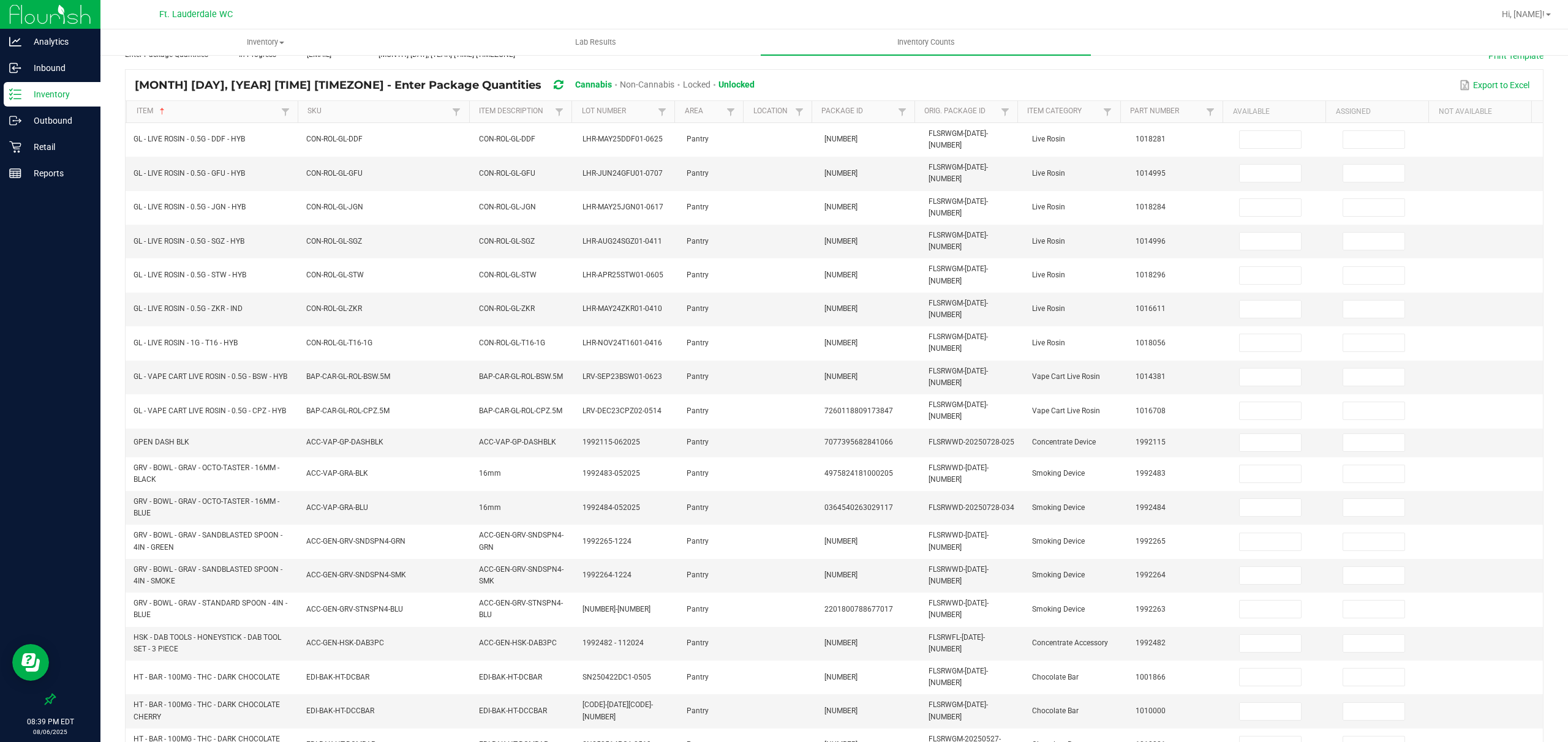 scroll, scrollTop: 0, scrollLeft: 0, axis: both 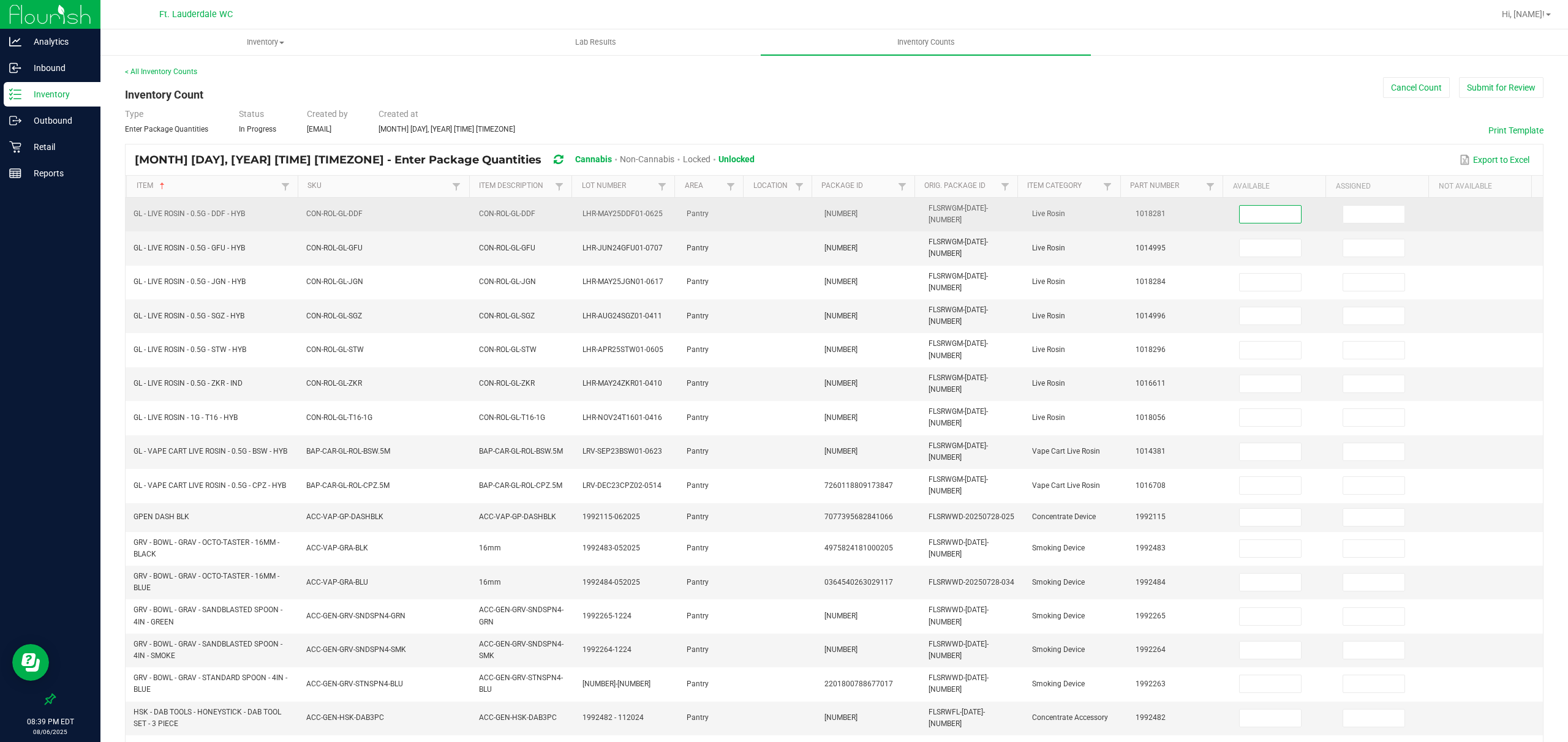 click at bounding box center (1270, 214) 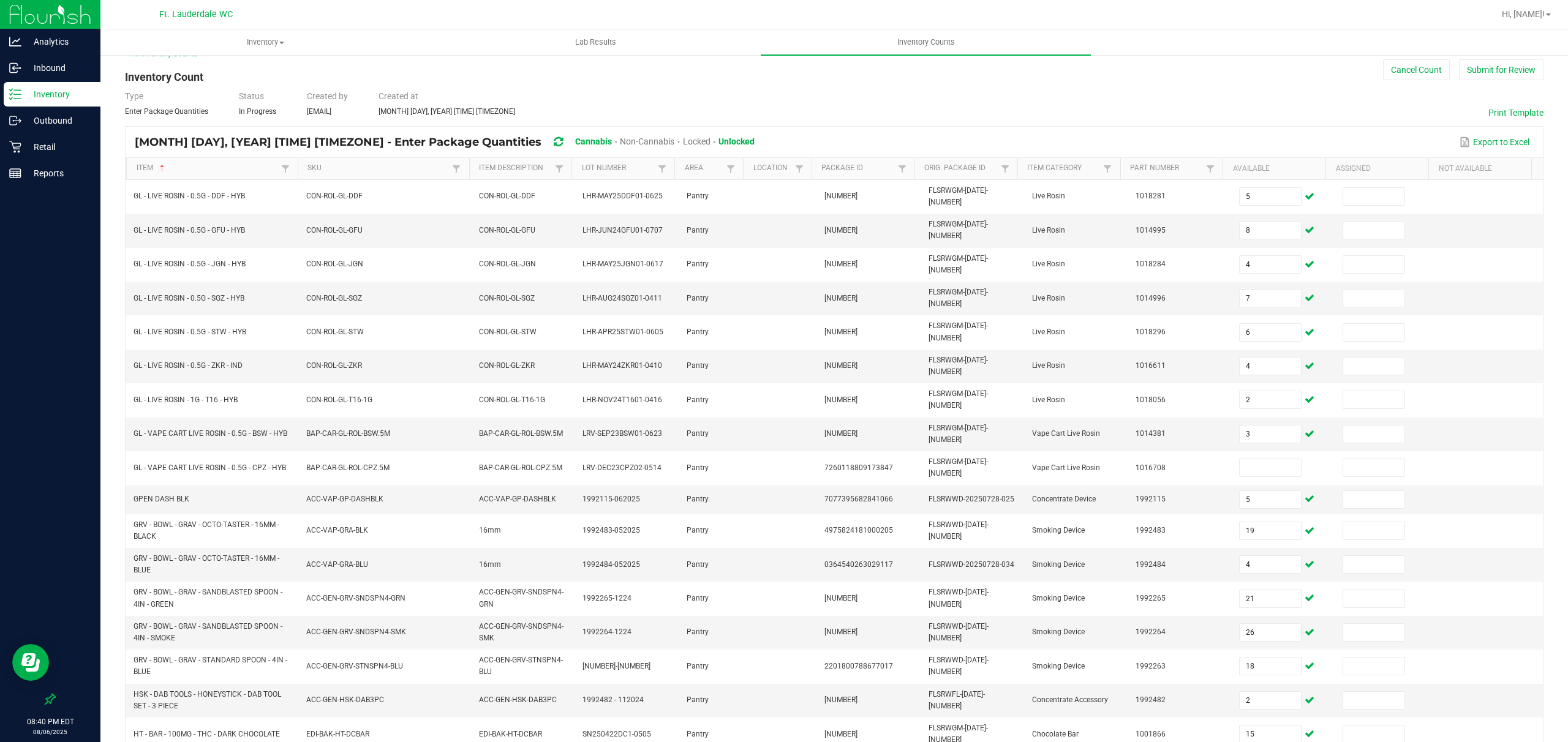 scroll, scrollTop: 0, scrollLeft: 0, axis: both 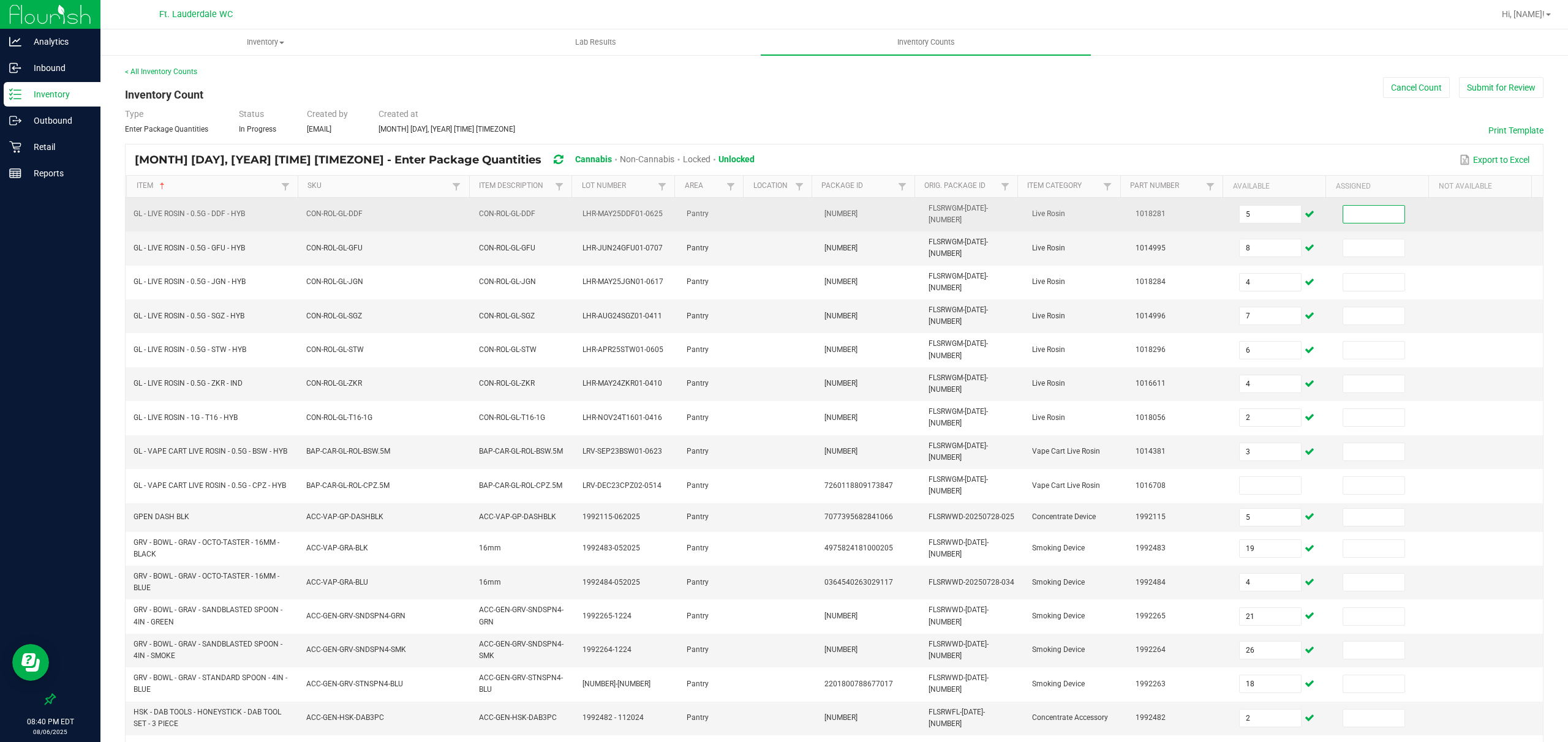 click at bounding box center (1374, 214) 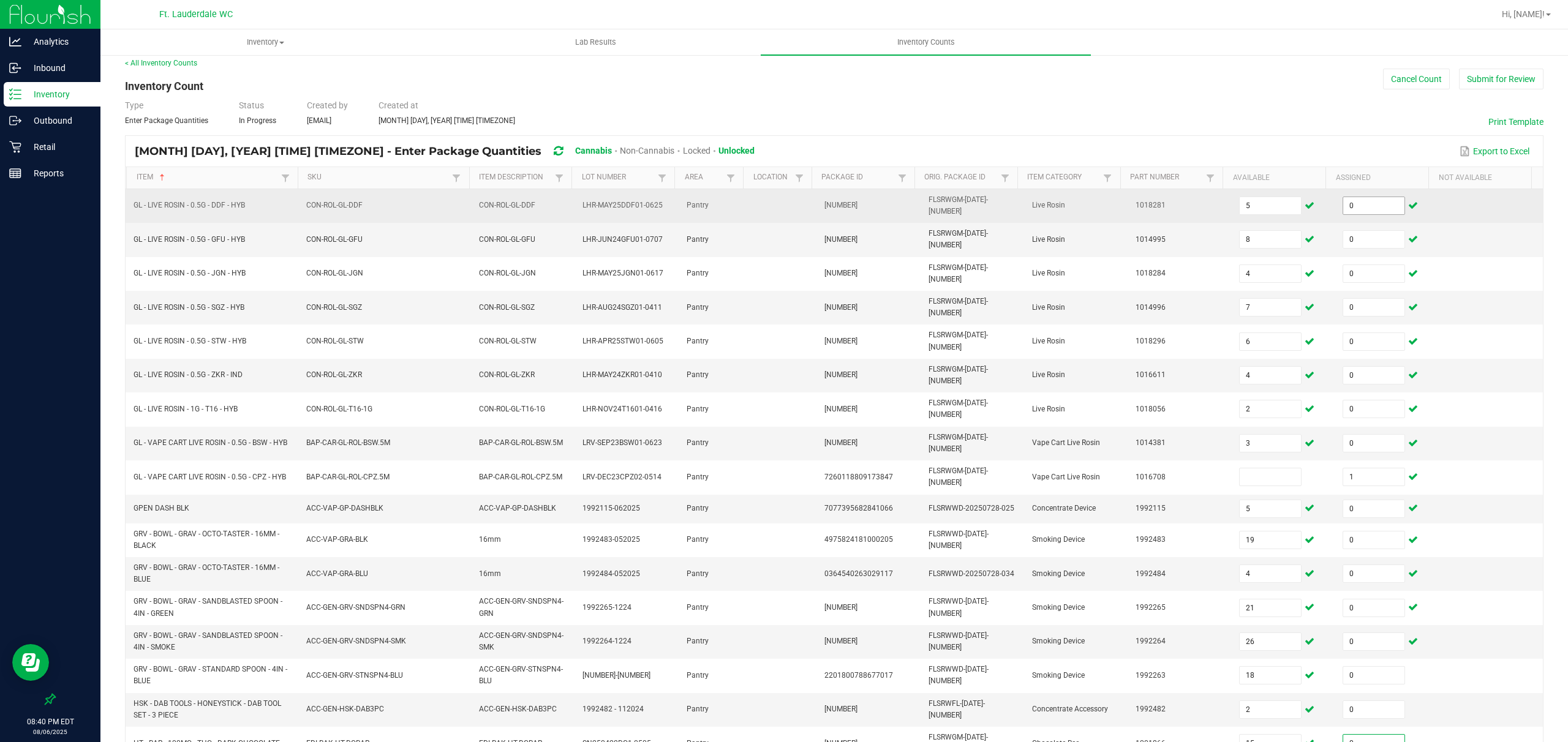 scroll, scrollTop: 159, scrollLeft: 0, axis: vertical 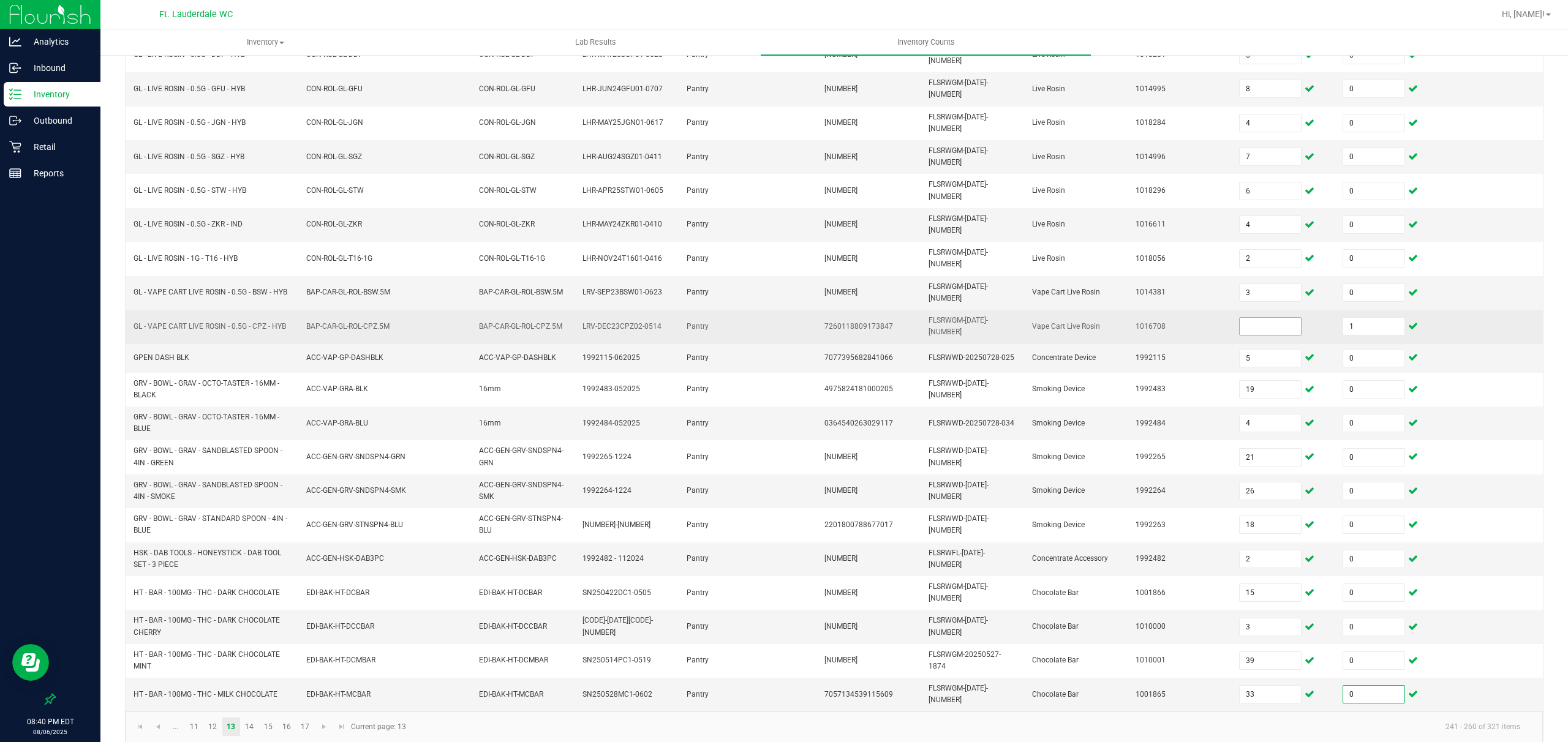 click at bounding box center (1270, 326) 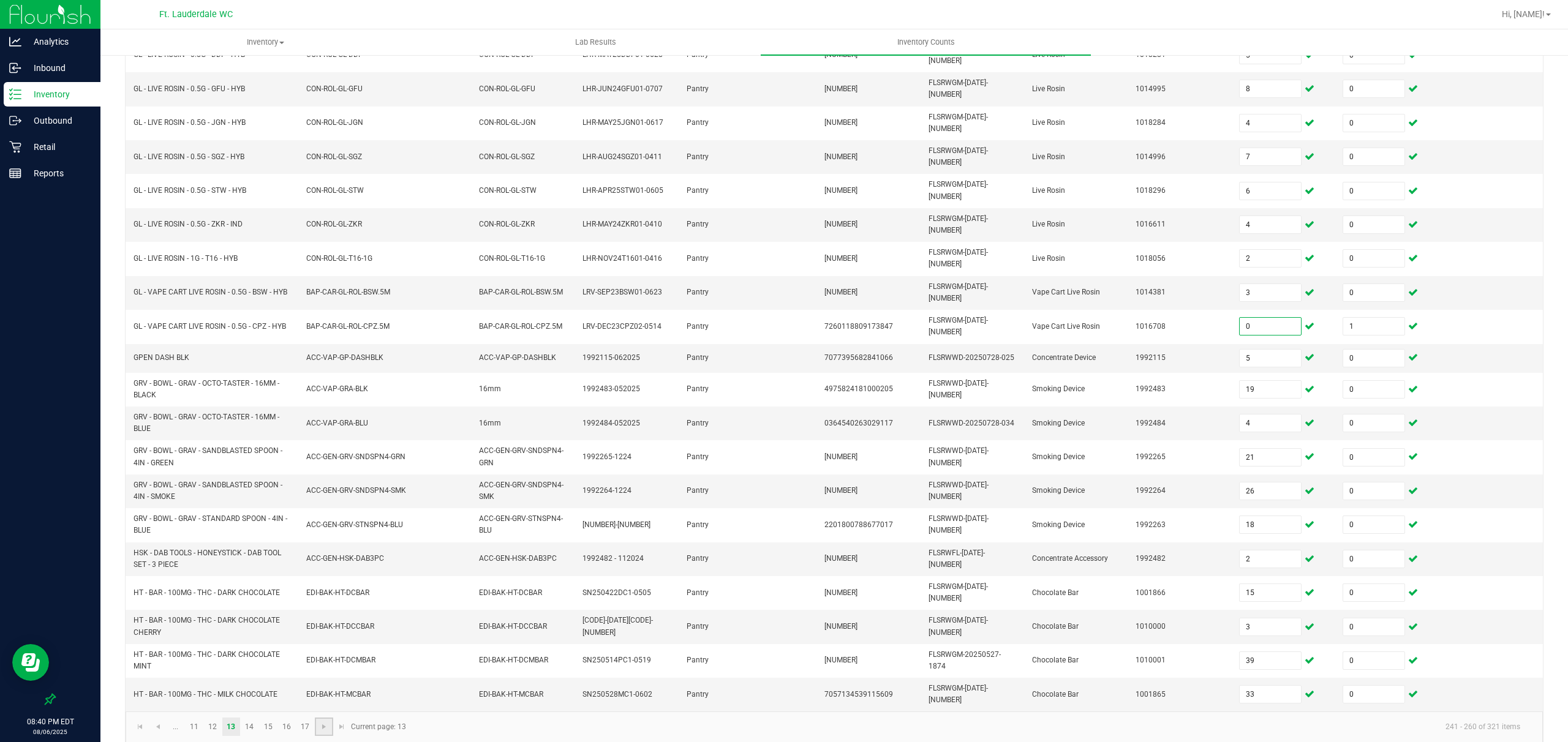 click 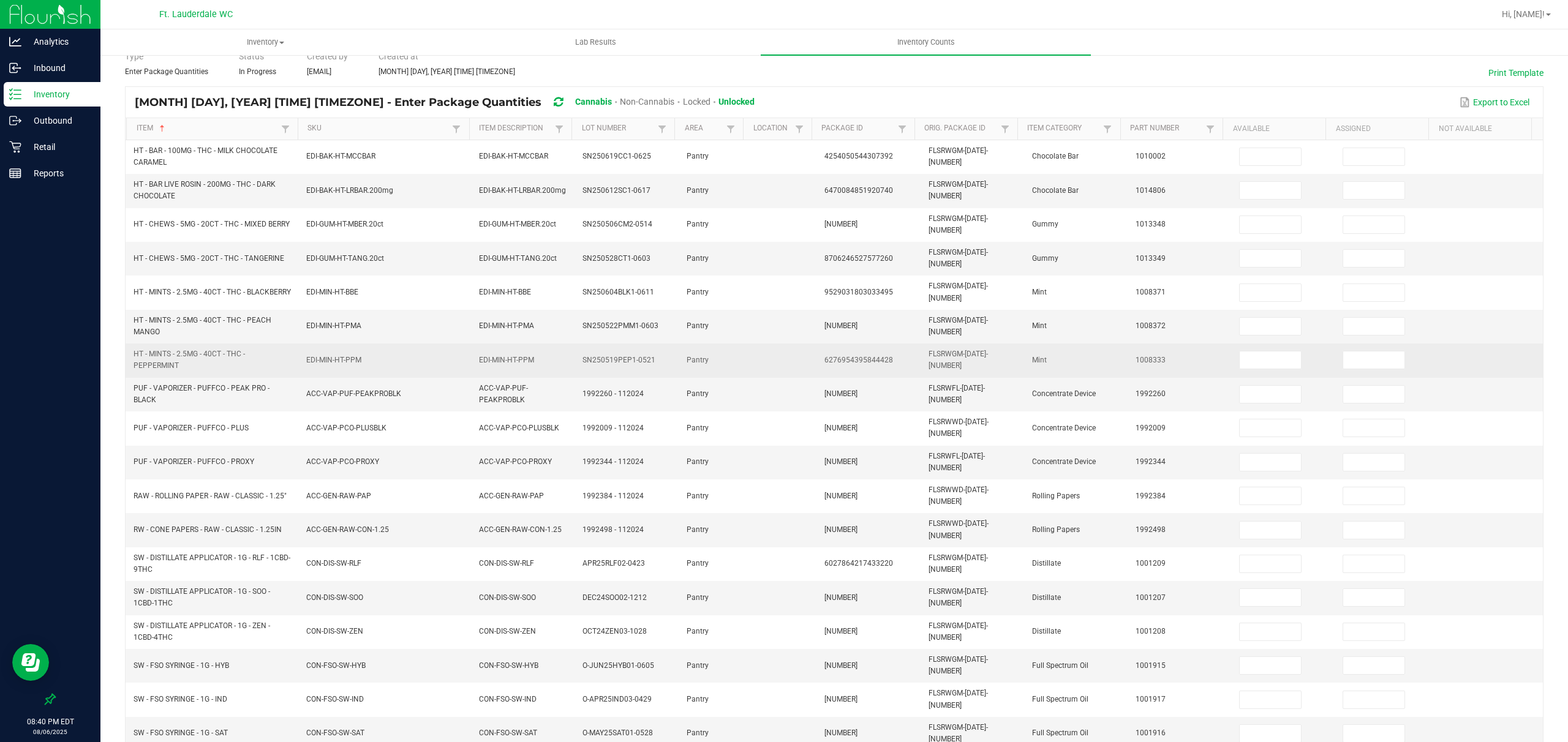scroll, scrollTop: 0, scrollLeft: 0, axis: both 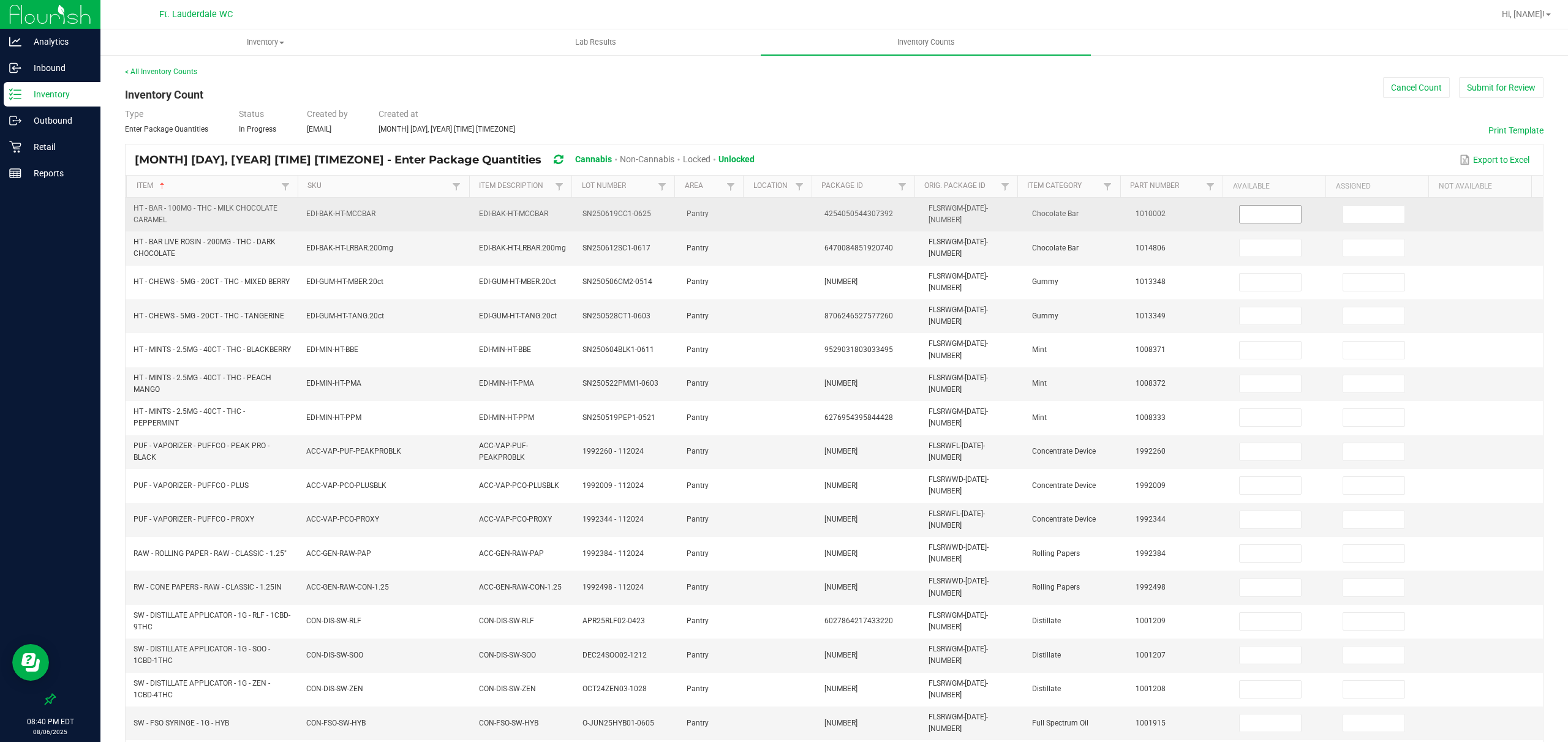 click at bounding box center (1270, 214) 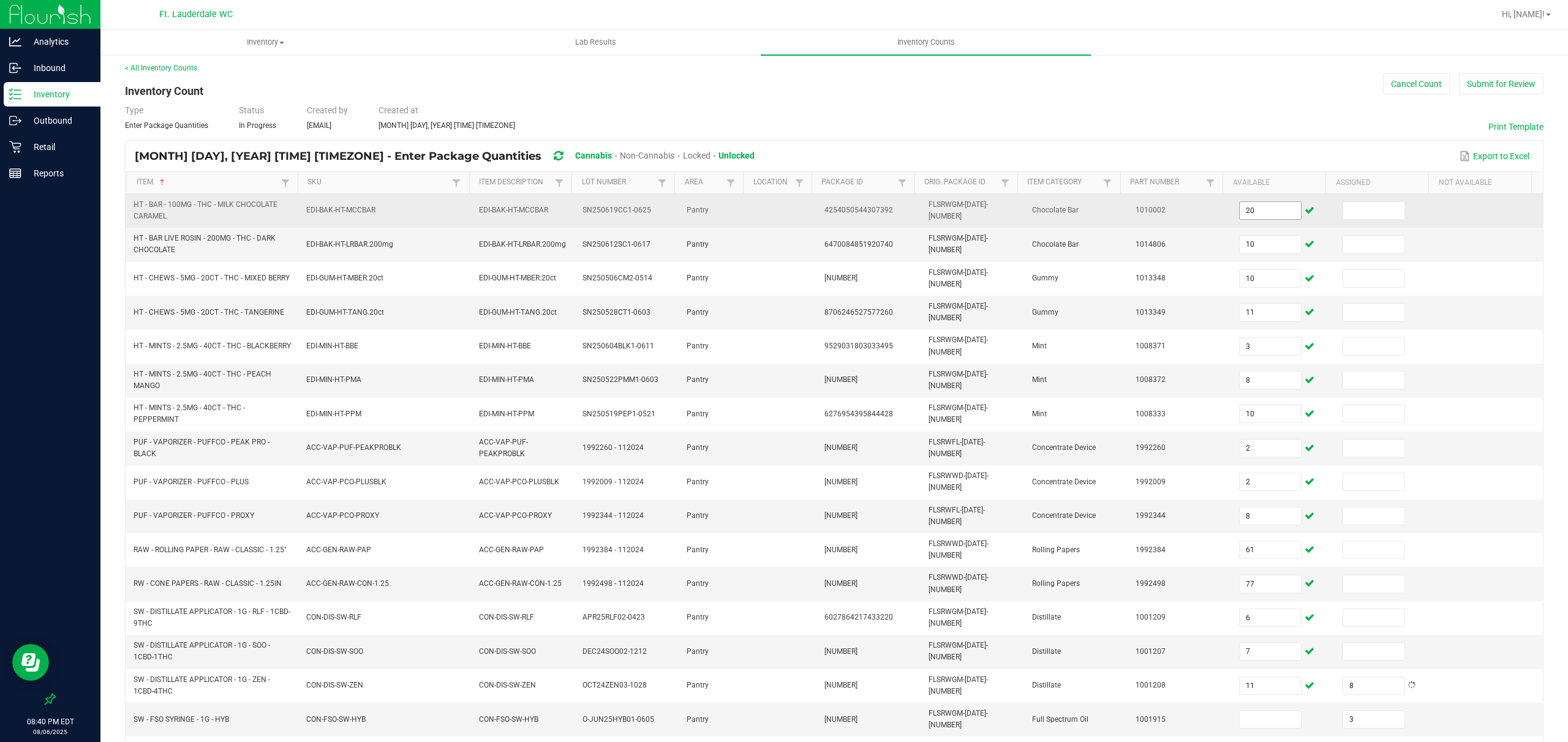 scroll, scrollTop: 155, scrollLeft: 0, axis: vertical 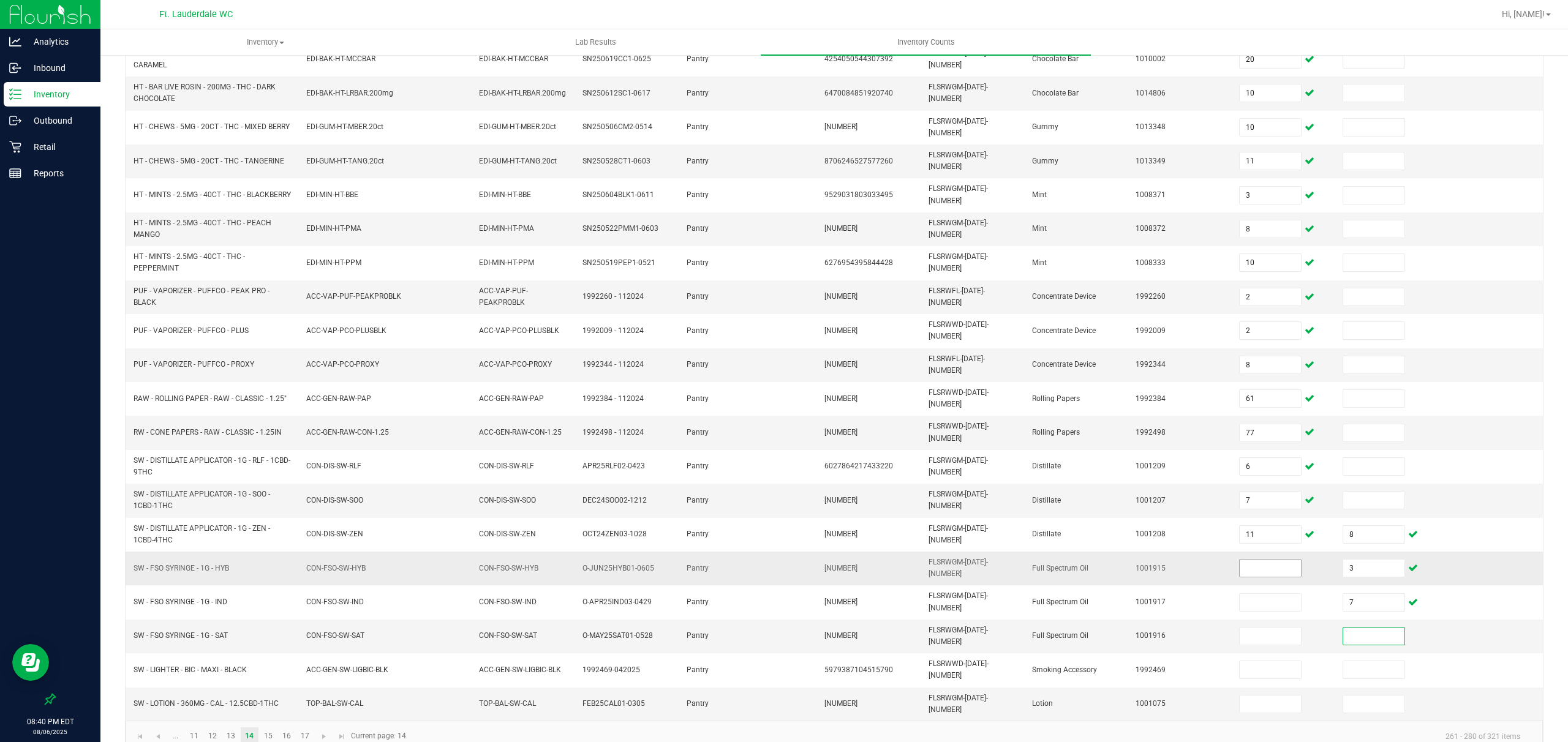 click at bounding box center (1270, 568) 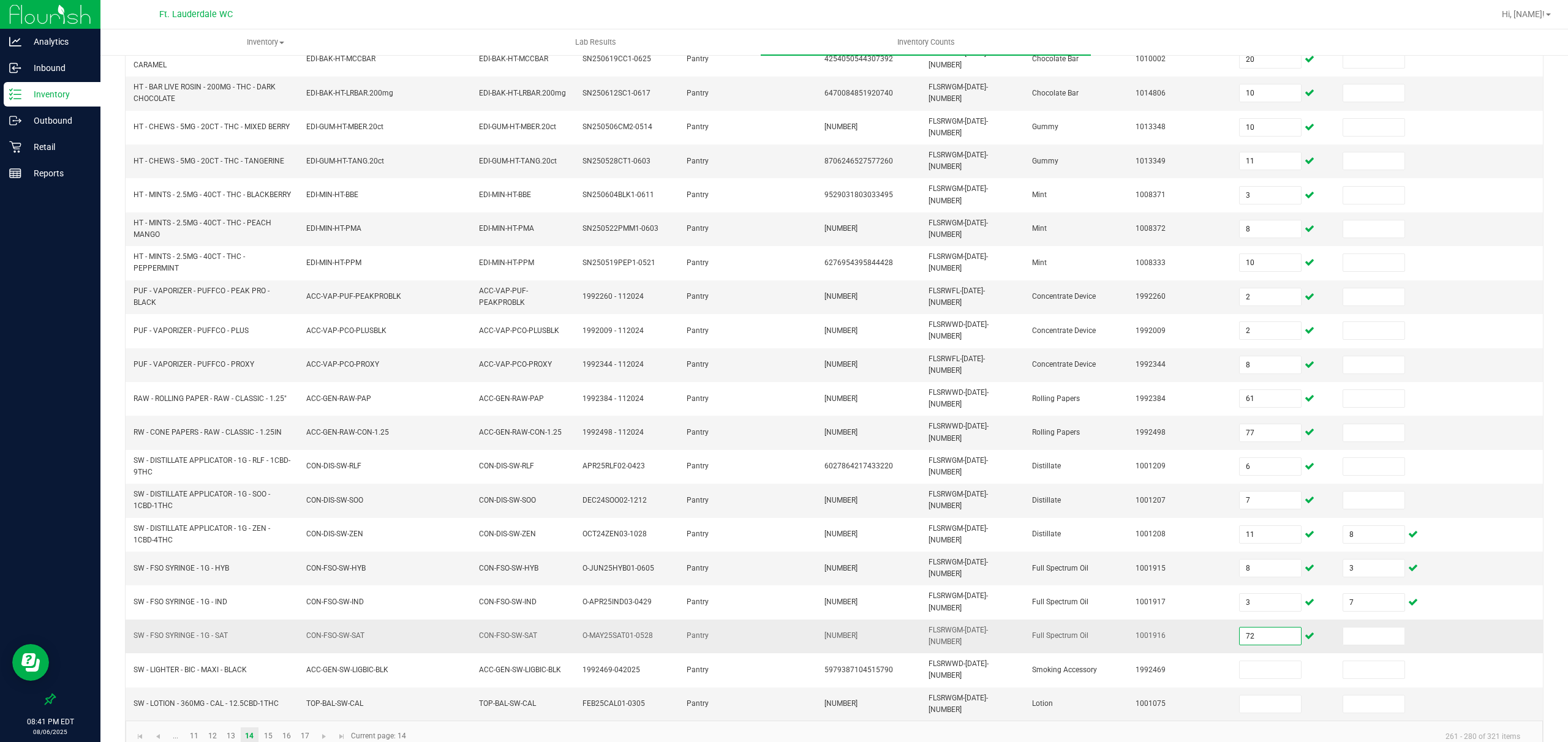 click on "72" at bounding box center (1270, 636) 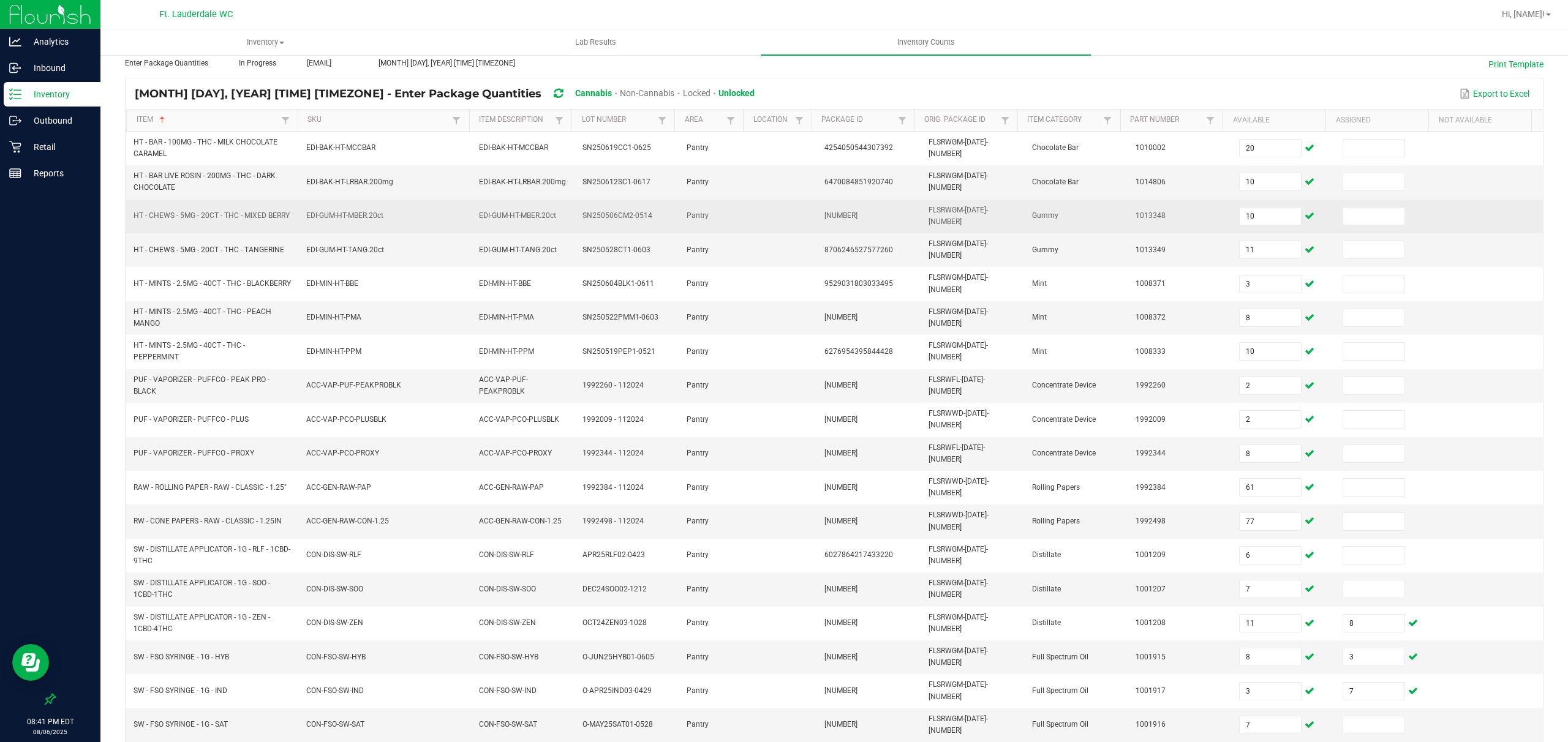 scroll, scrollTop: 0, scrollLeft: 0, axis: both 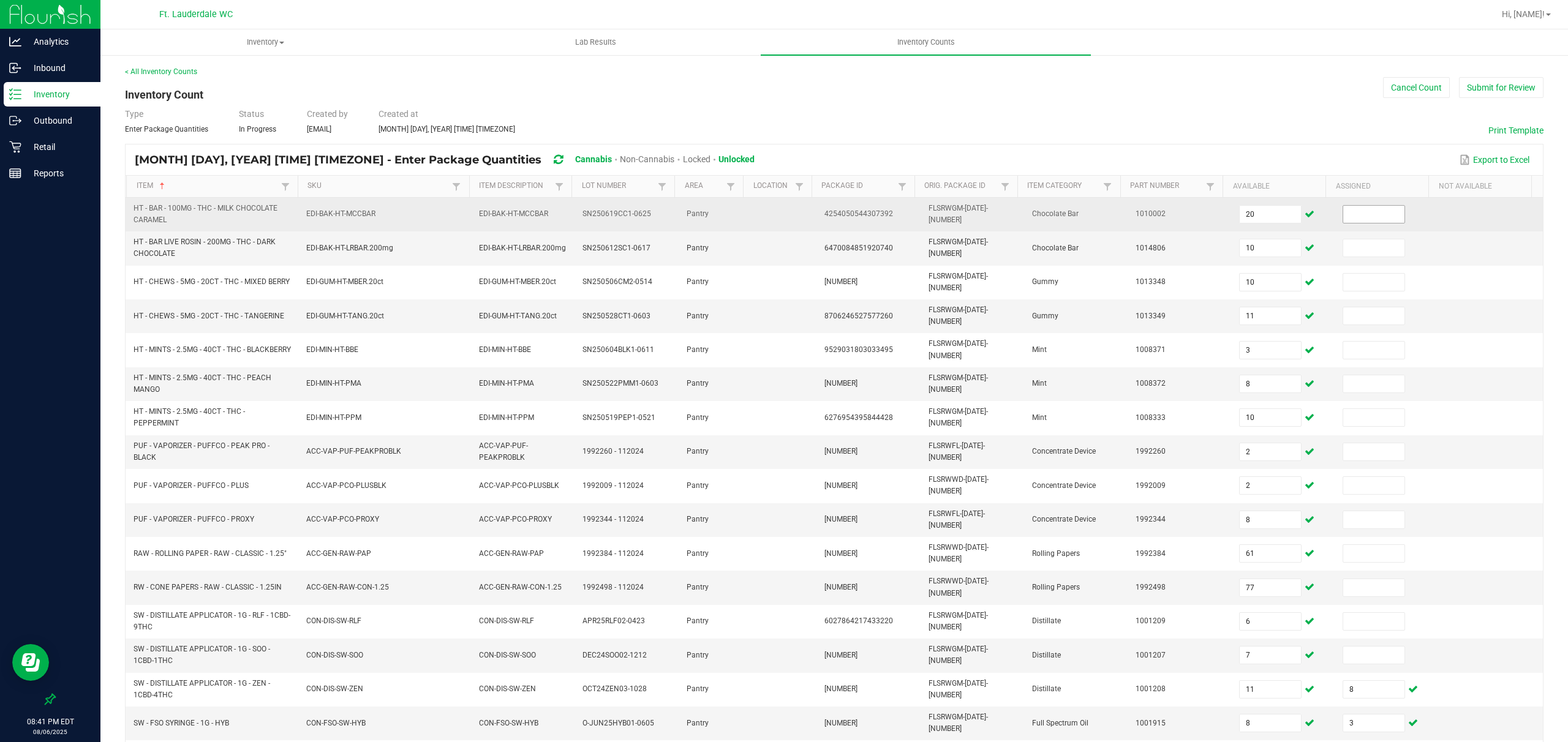 click at bounding box center [1374, 214] 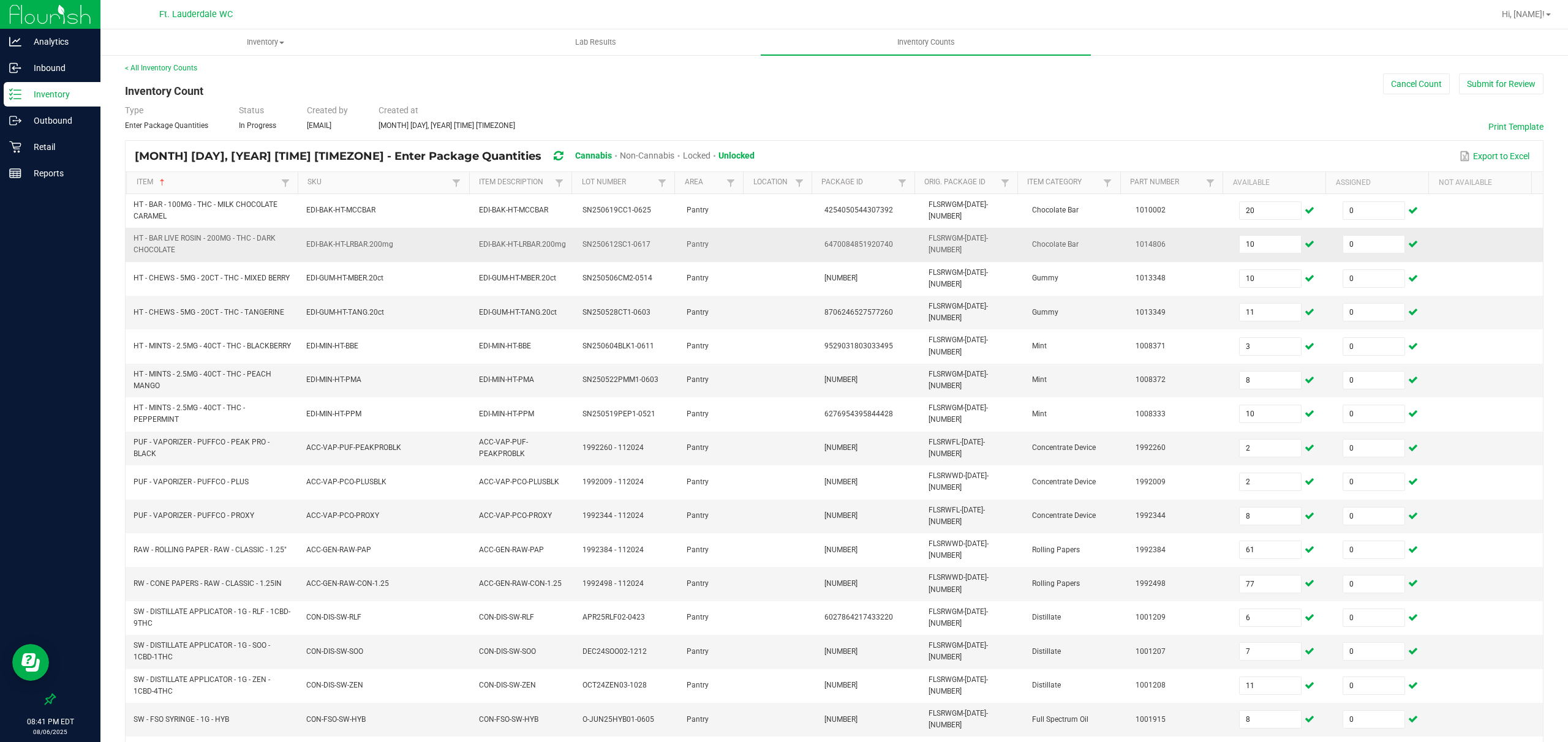 scroll, scrollTop: 155, scrollLeft: 0, axis: vertical 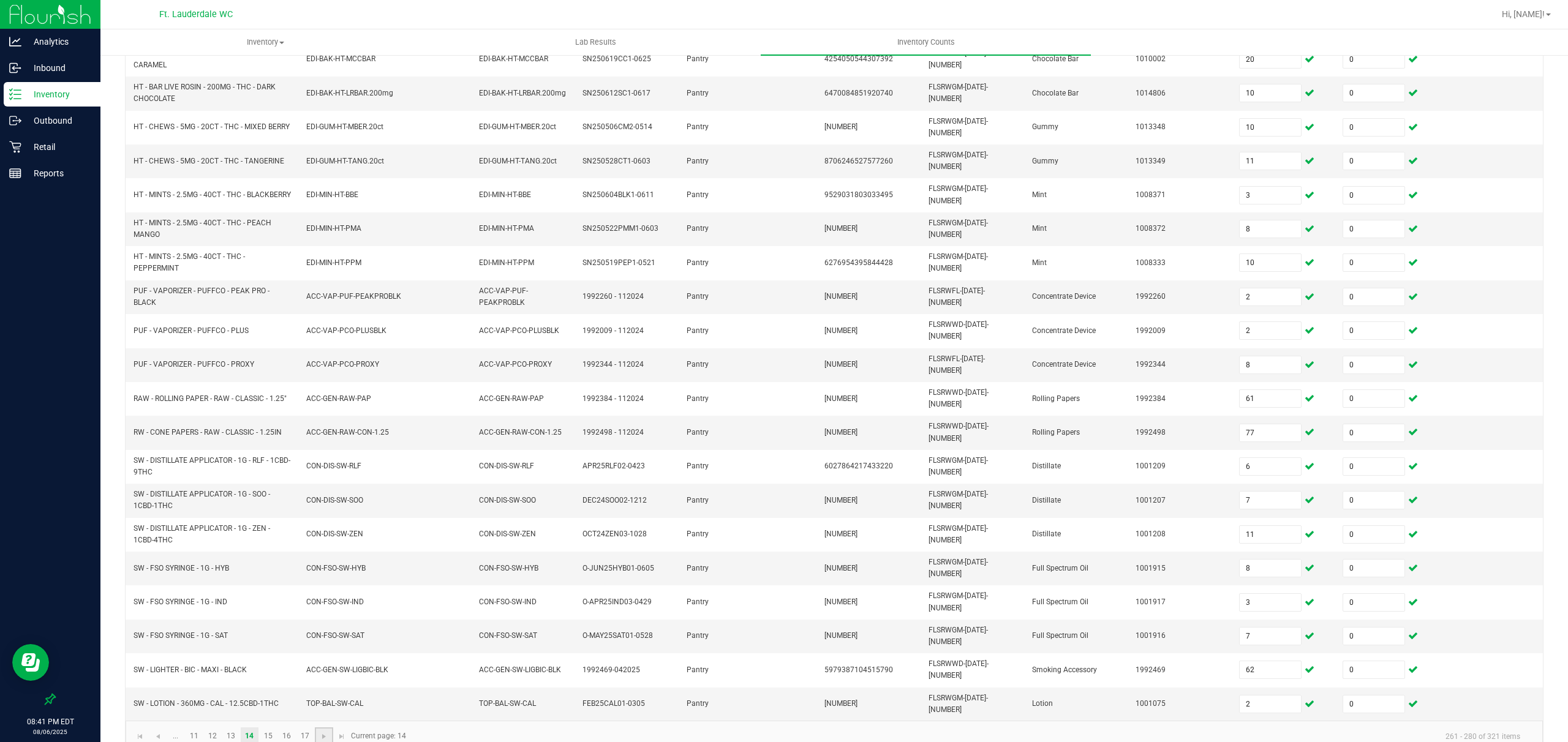click 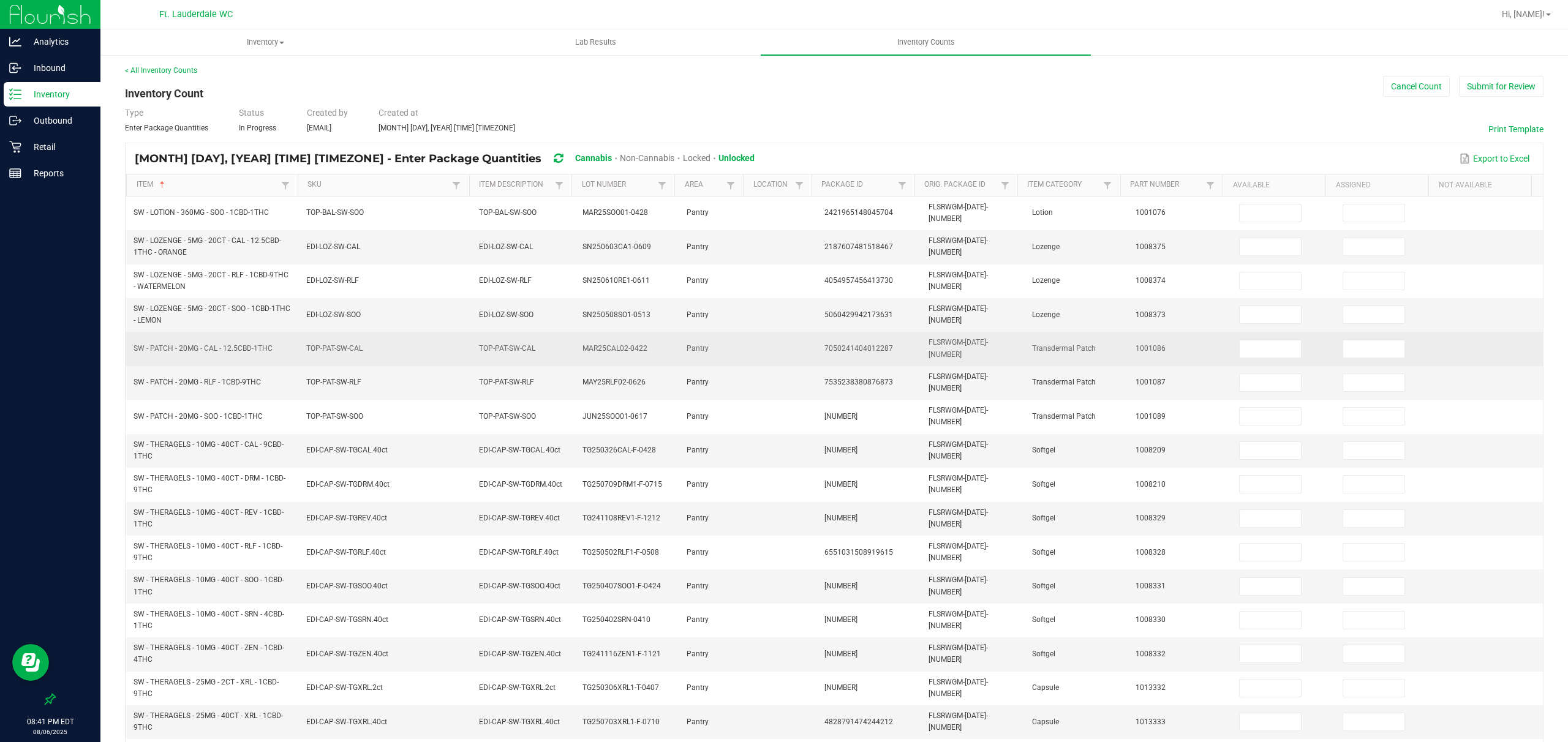 scroll, scrollTop: 0, scrollLeft: 0, axis: both 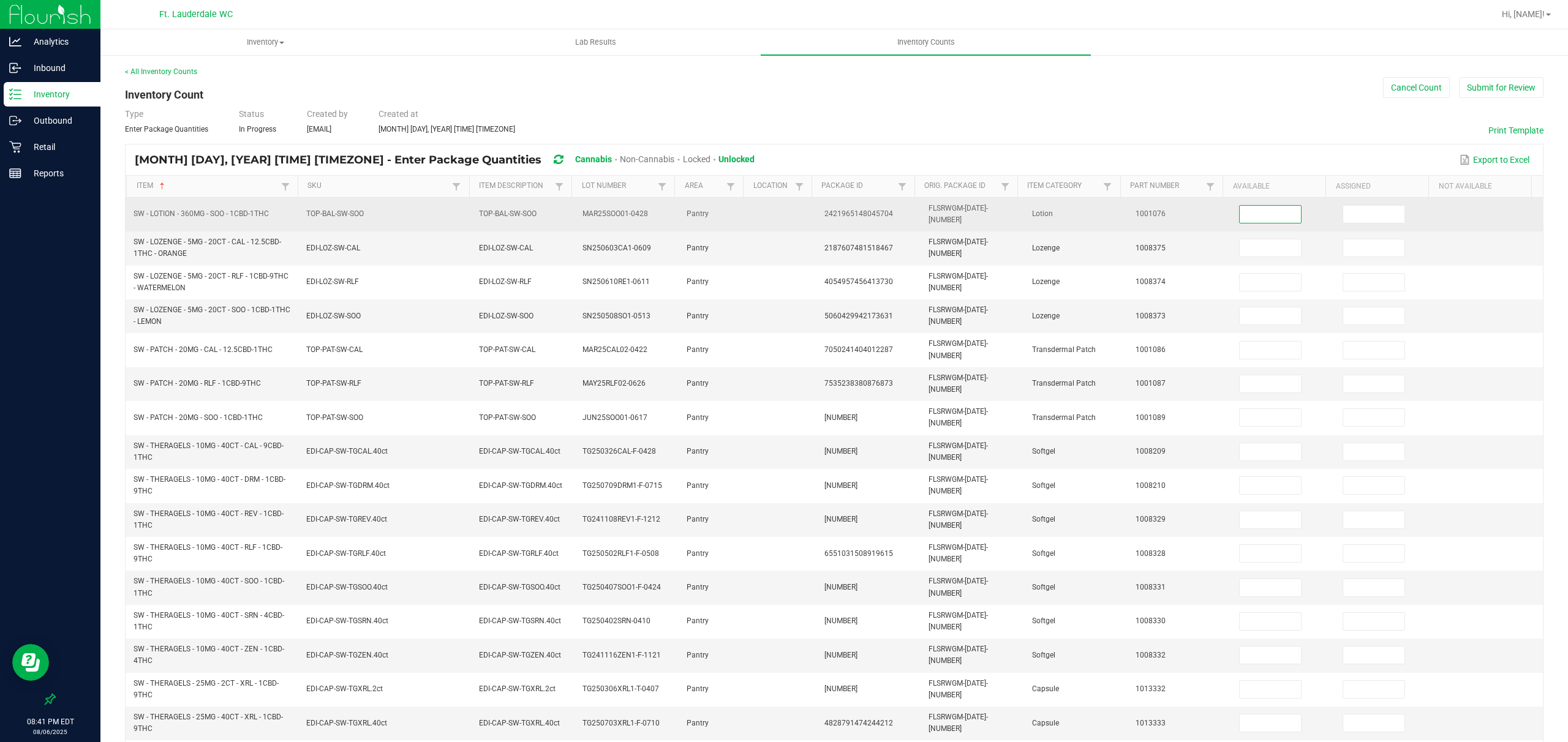 click at bounding box center [1270, 214] 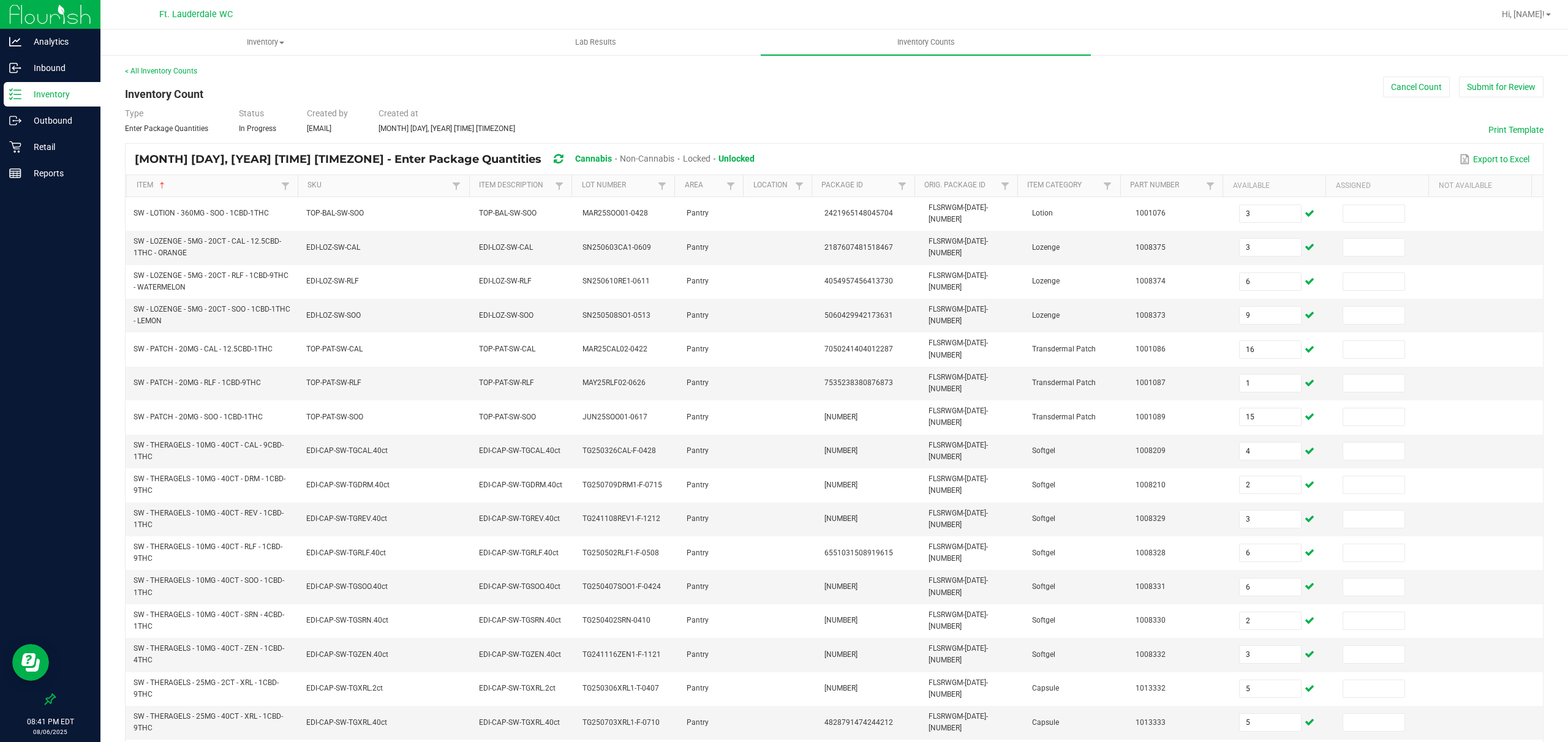 scroll, scrollTop: 0, scrollLeft: 0, axis: both 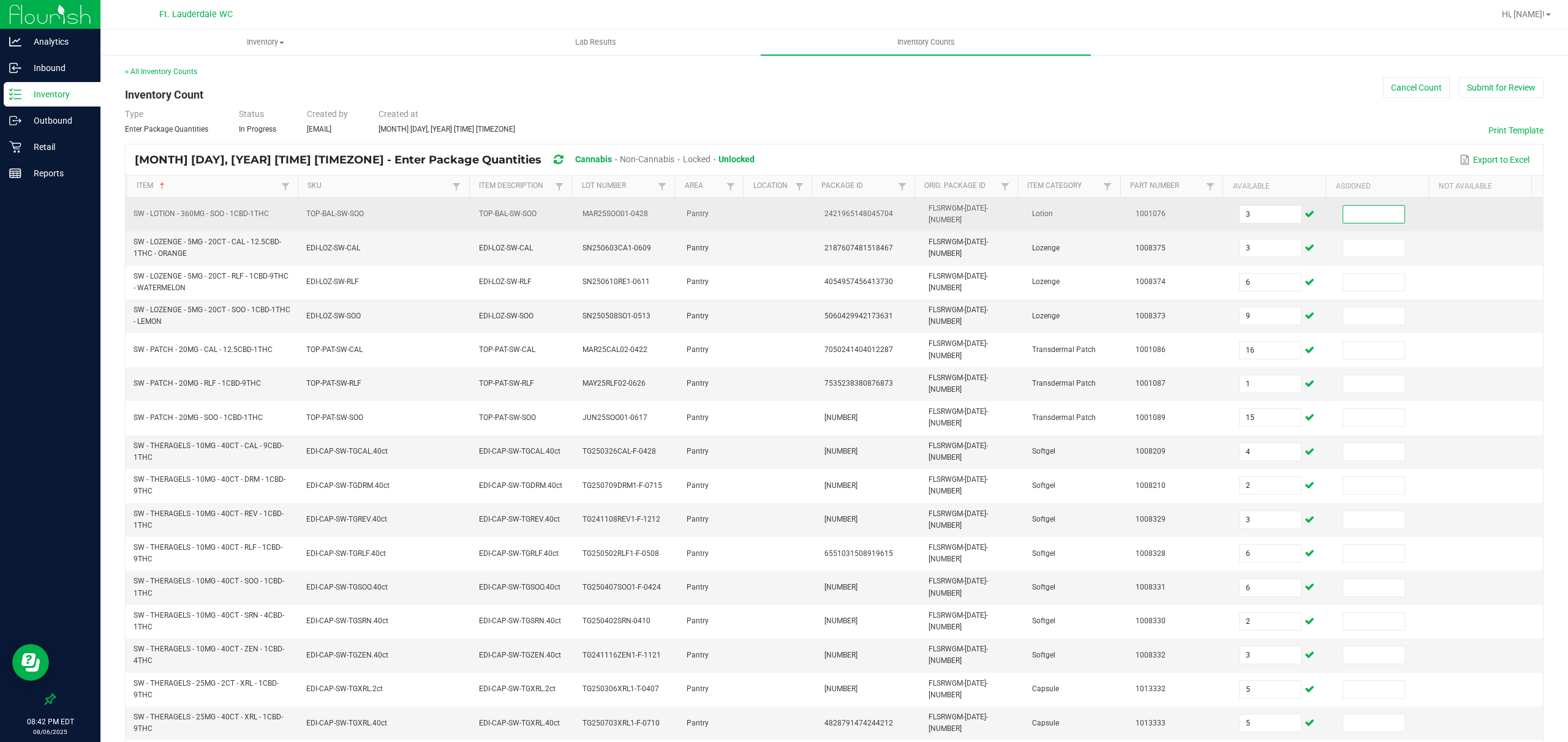 click at bounding box center [1374, 214] 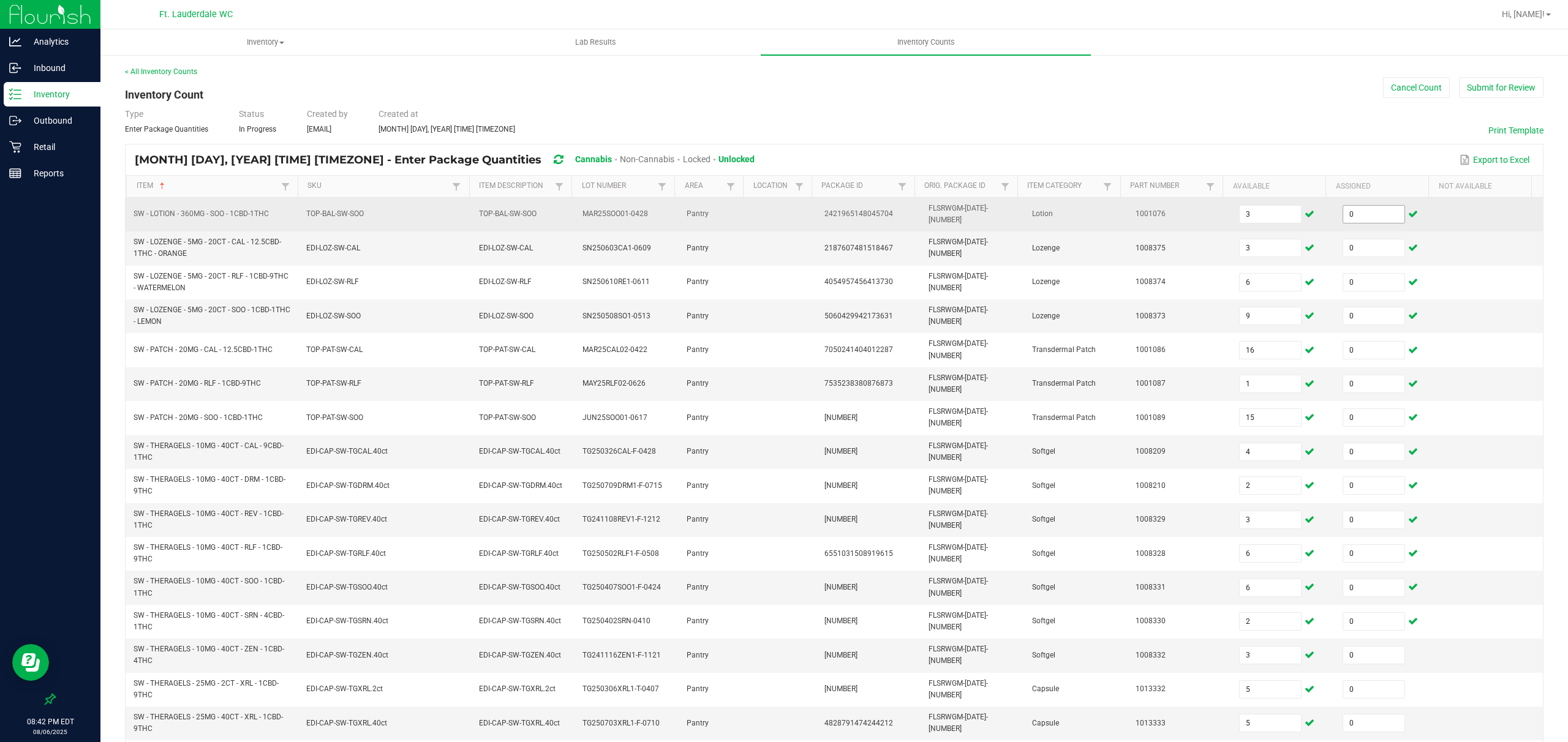 scroll, scrollTop: 179, scrollLeft: 0, axis: vertical 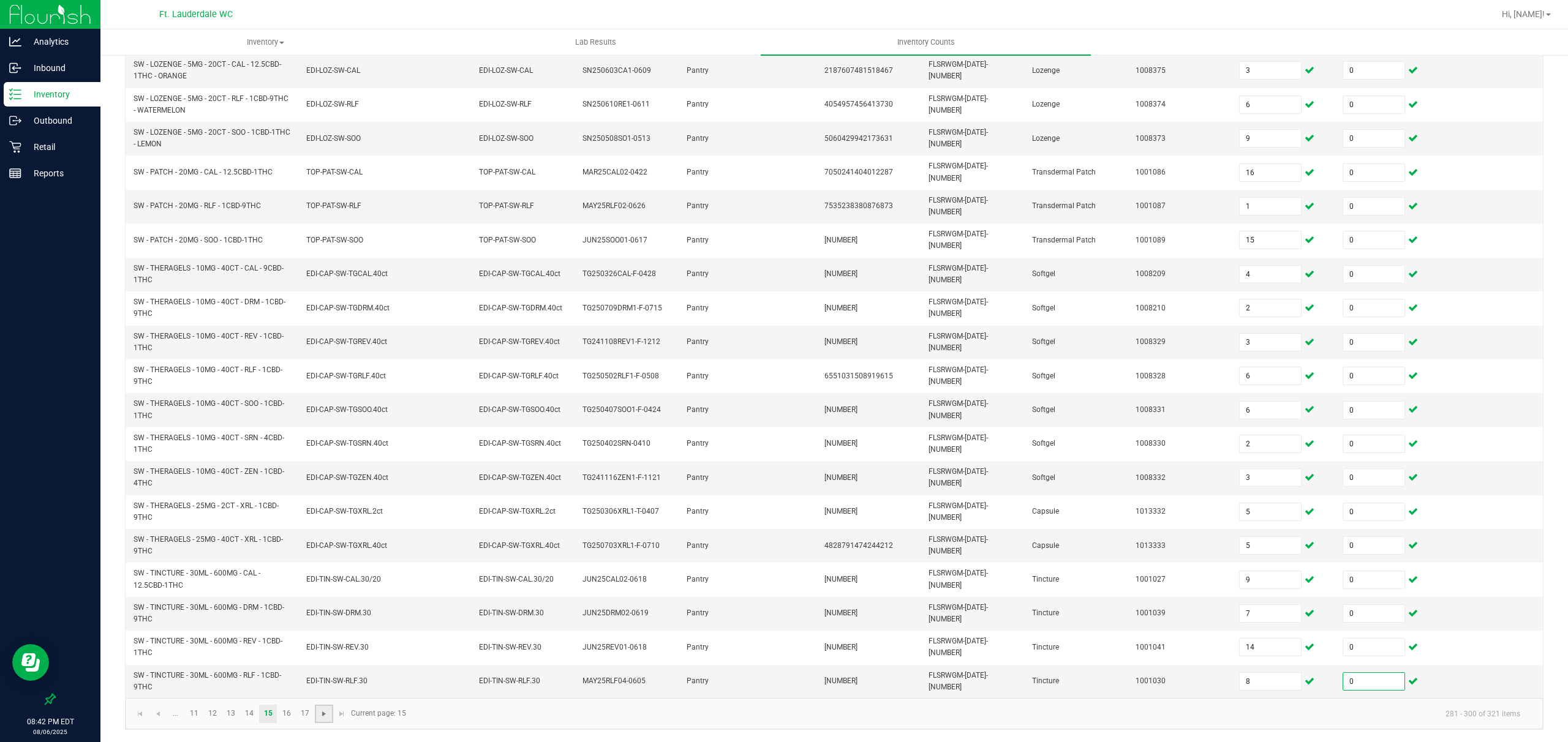 click 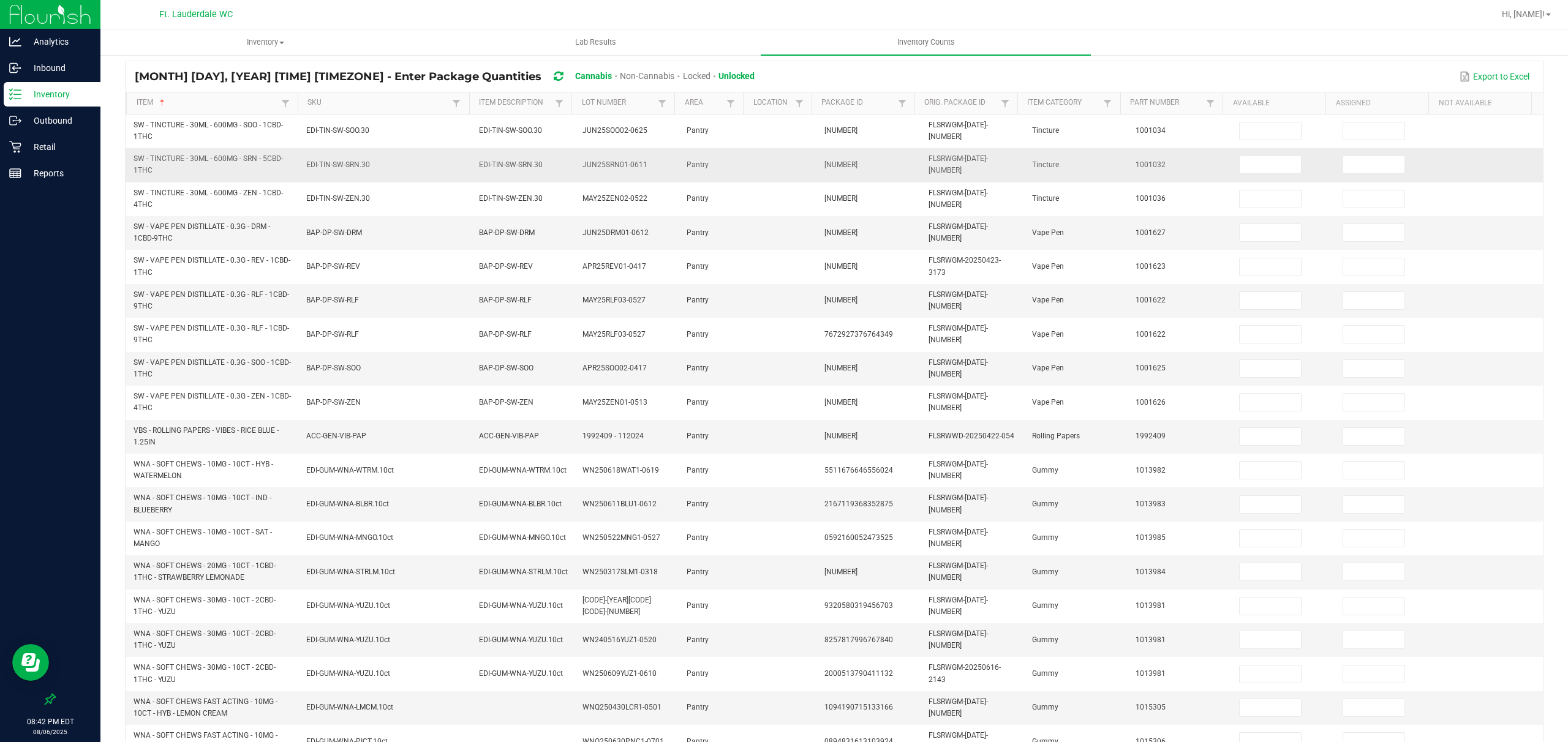 scroll, scrollTop: 0, scrollLeft: 0, axis: both 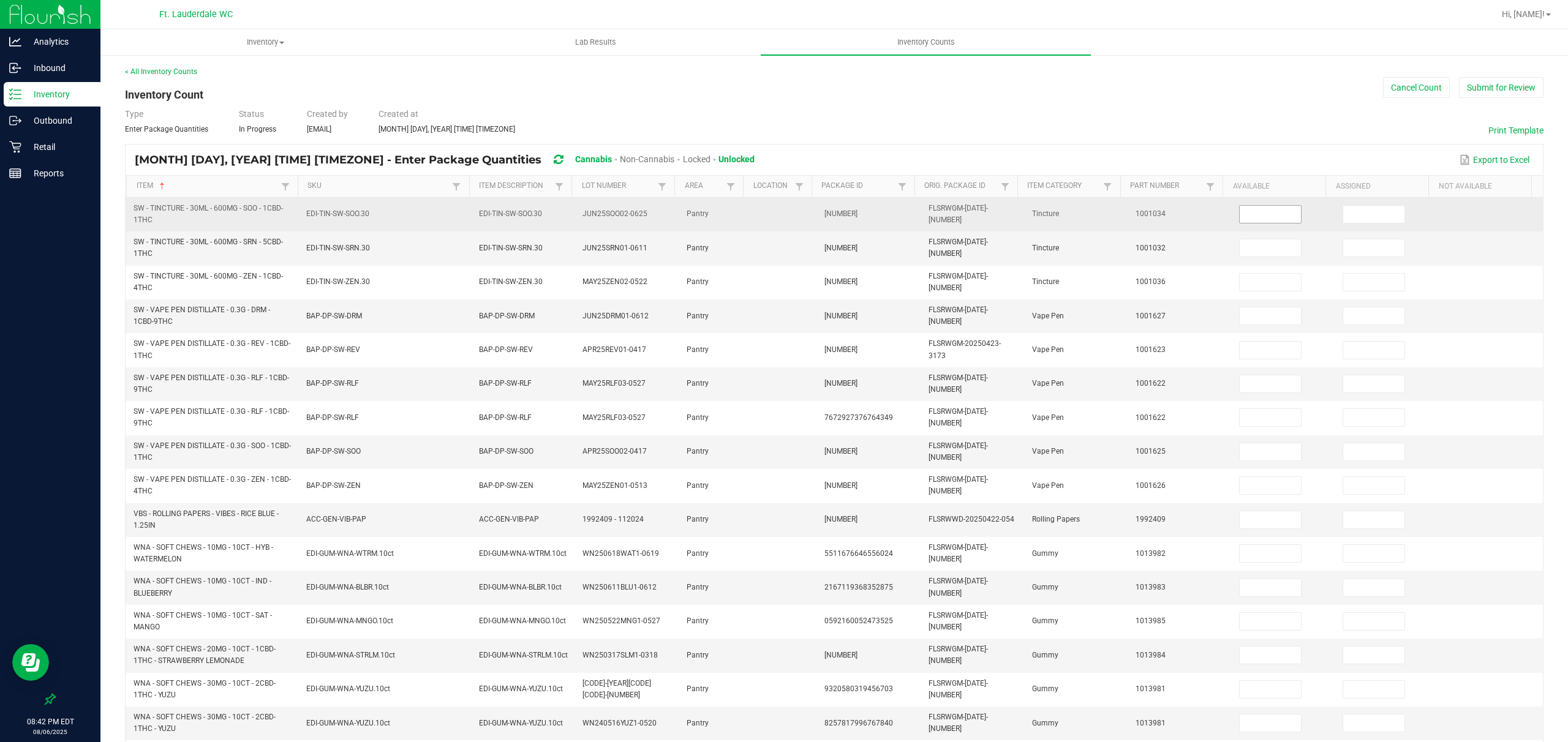 click at bounding box center [1270, 214] 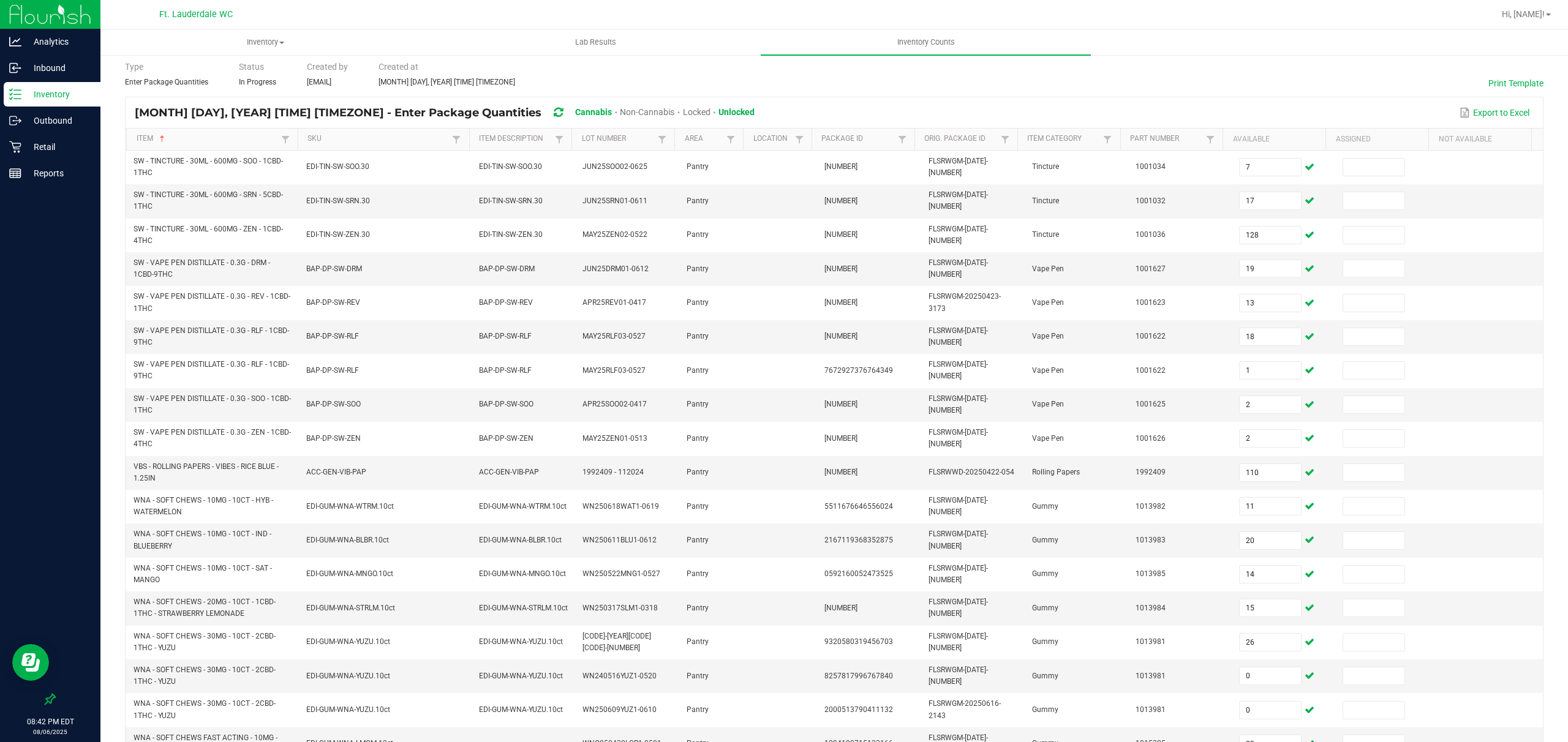 scroll, scrollTop: 0, scrollLeft: 0, axis: both 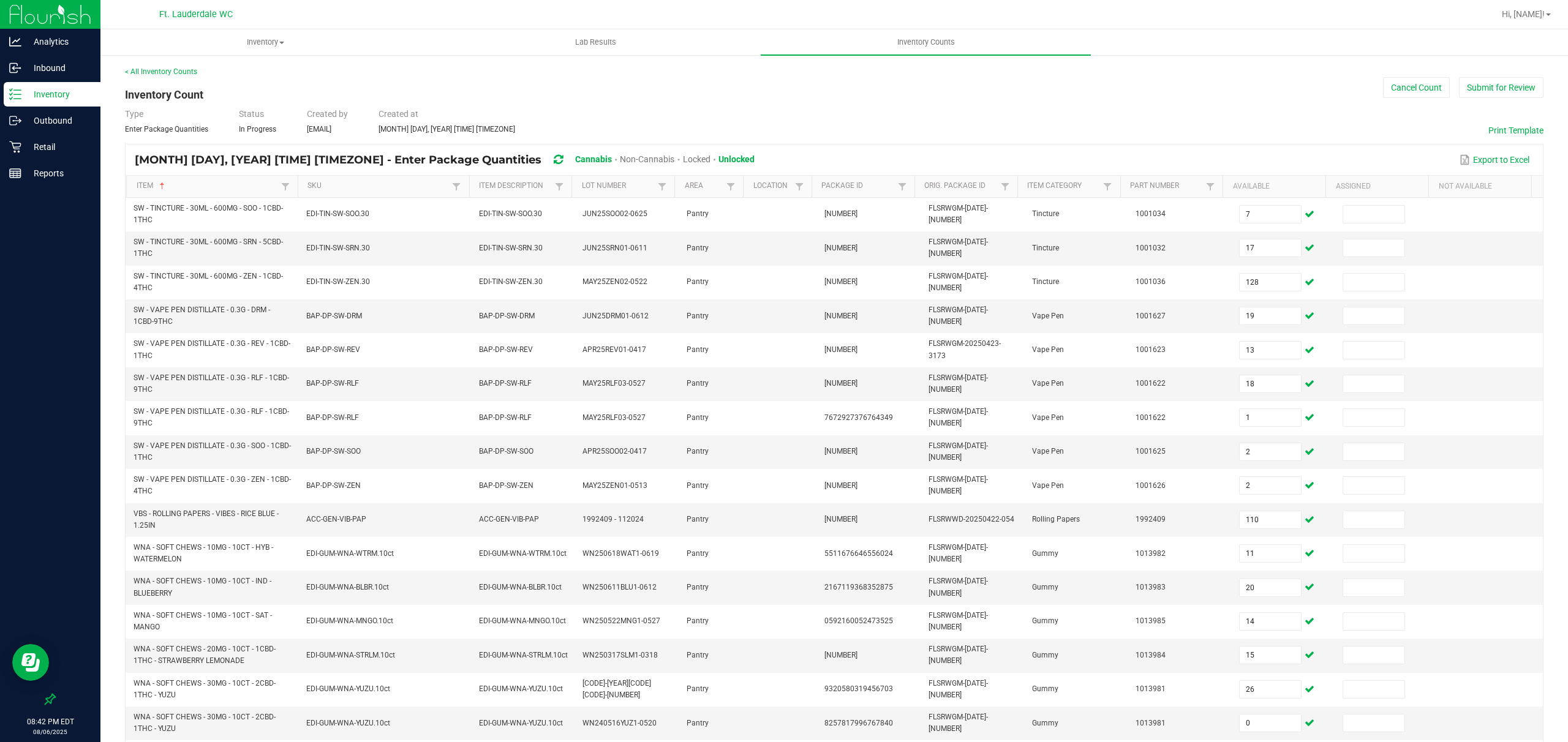 click on "Assigned" at bounding box center (1377, 187) 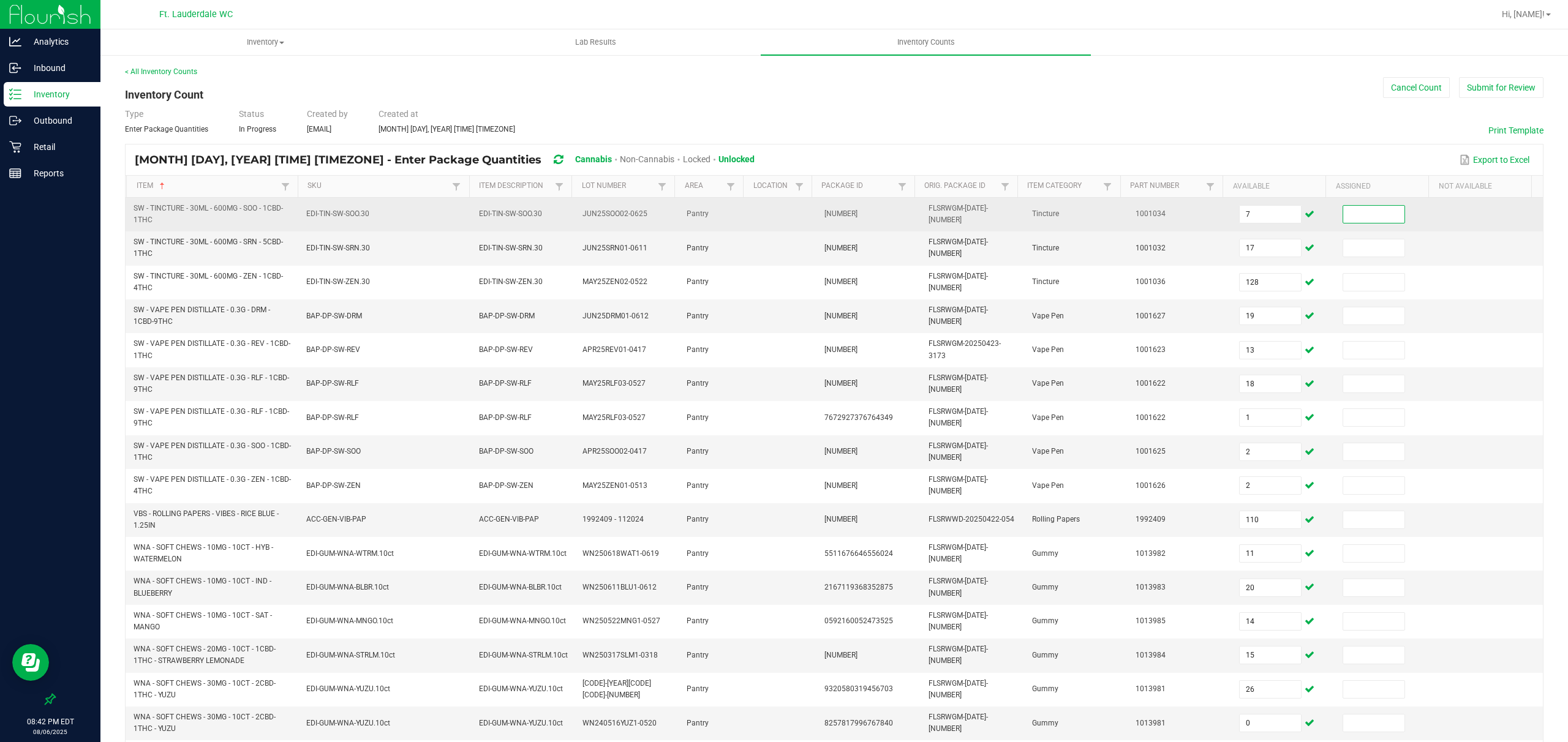 click at bounding box center [1374, 214] 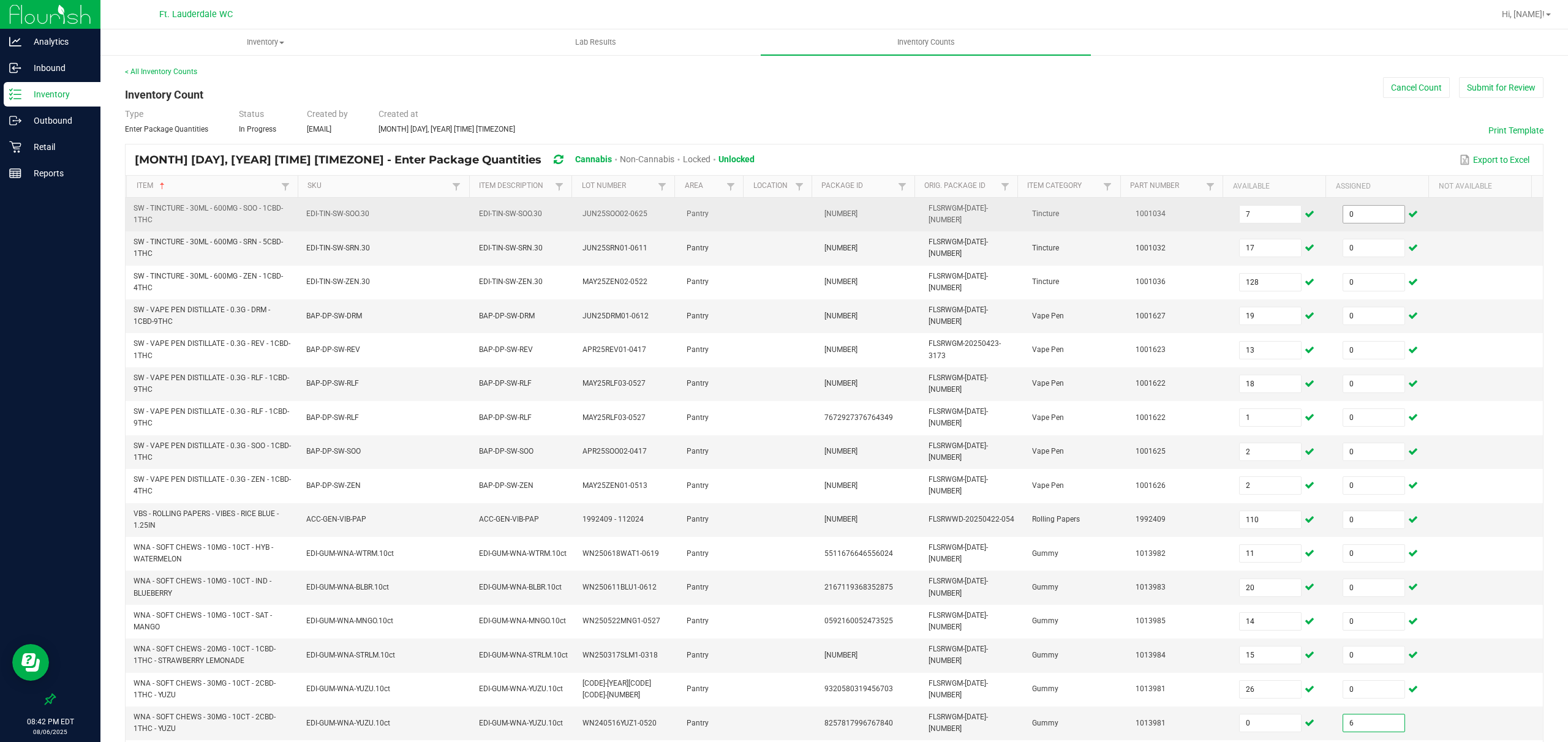 scroll, scrollTop: 182, scrollLeft: 0, axis: vertical 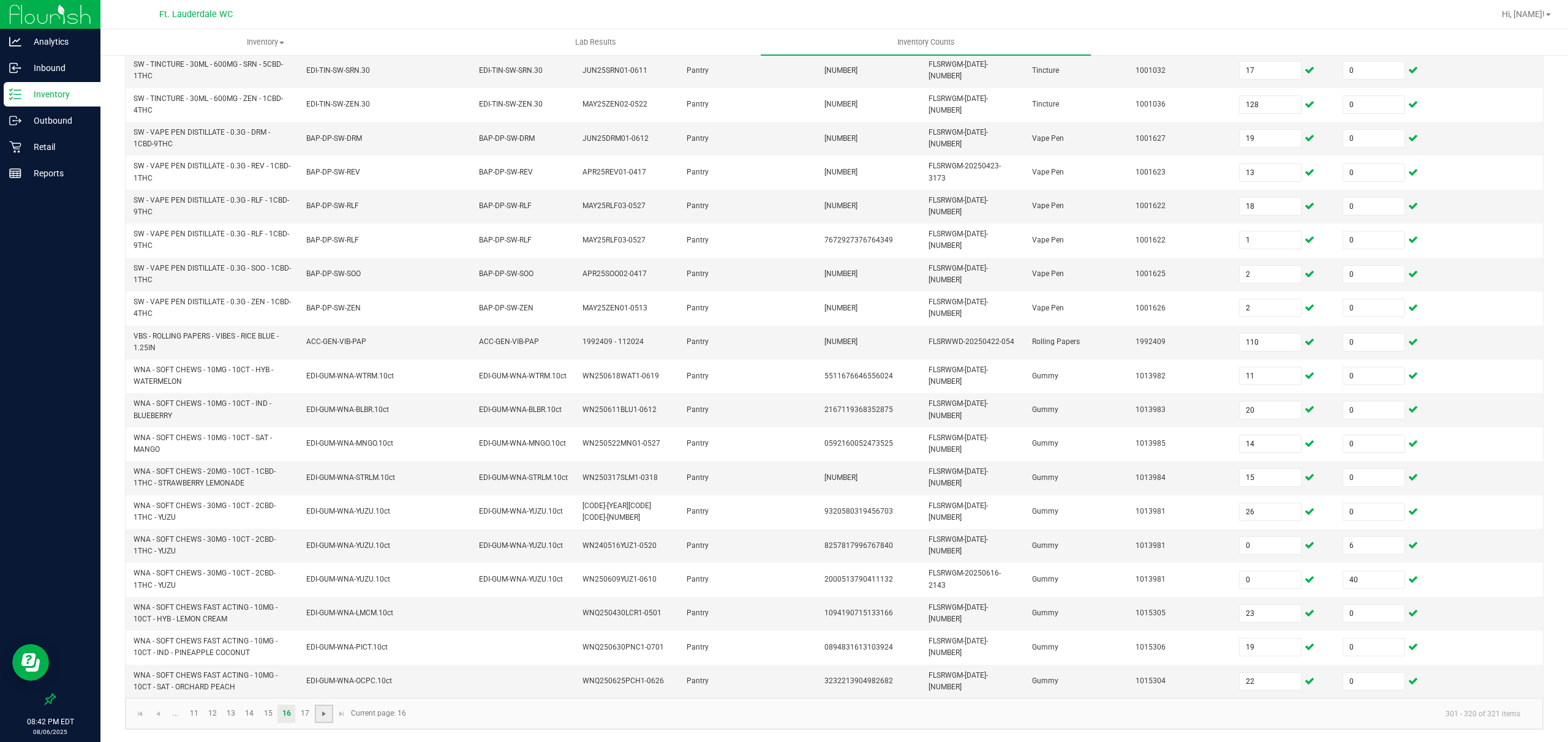 click 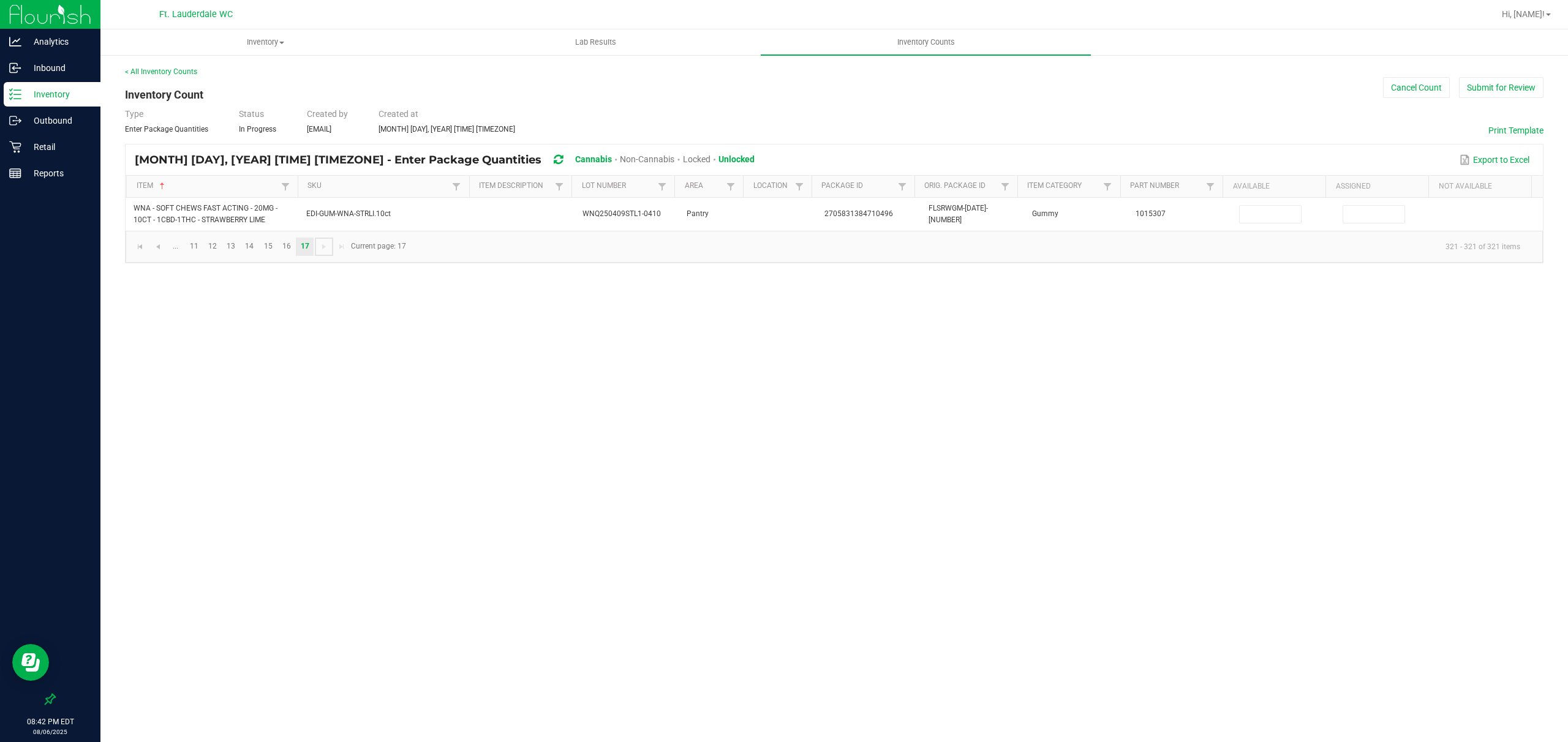 scroll, scrollTop: 0, scrollLeft: 0, axis: both 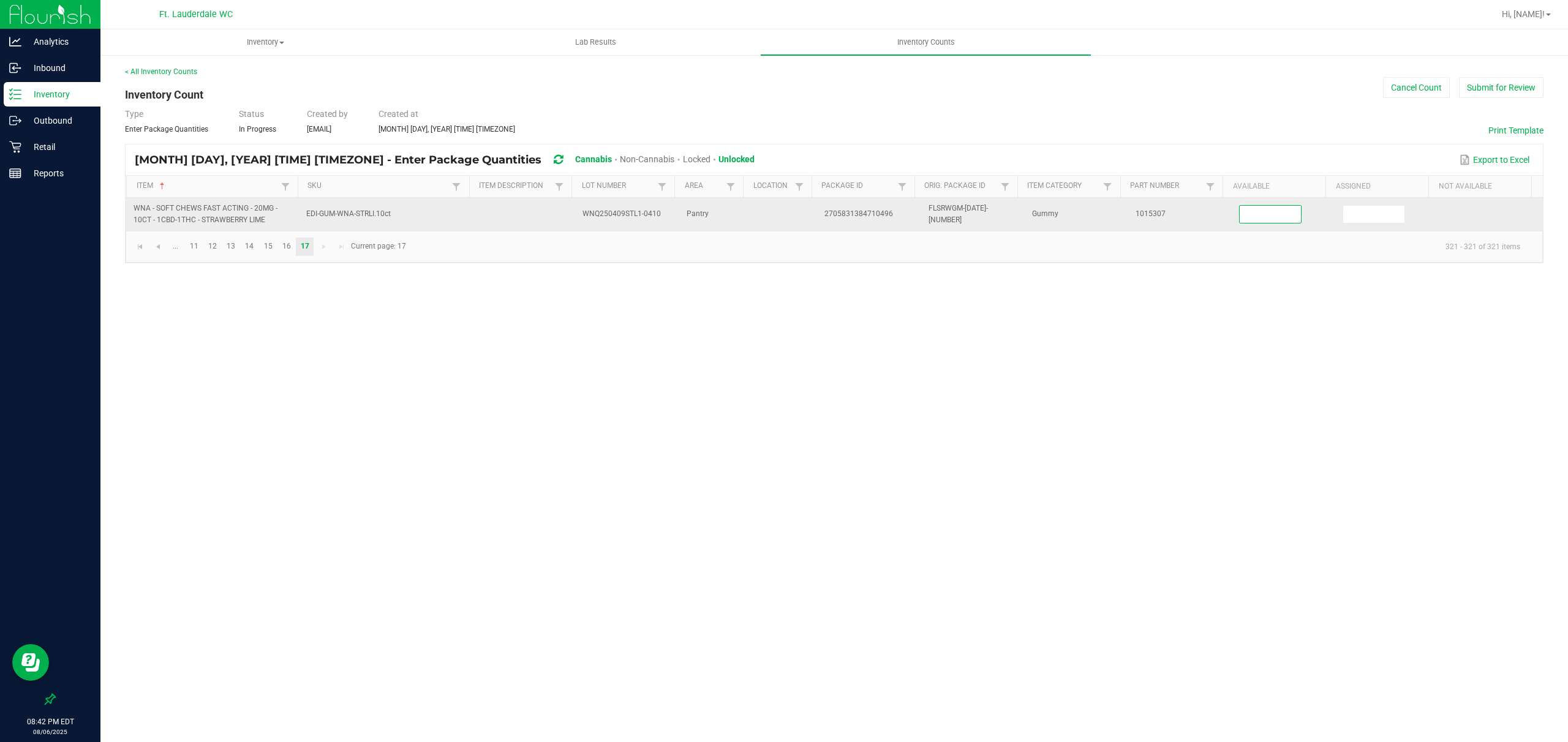 click at bounding box center [1270, 214] 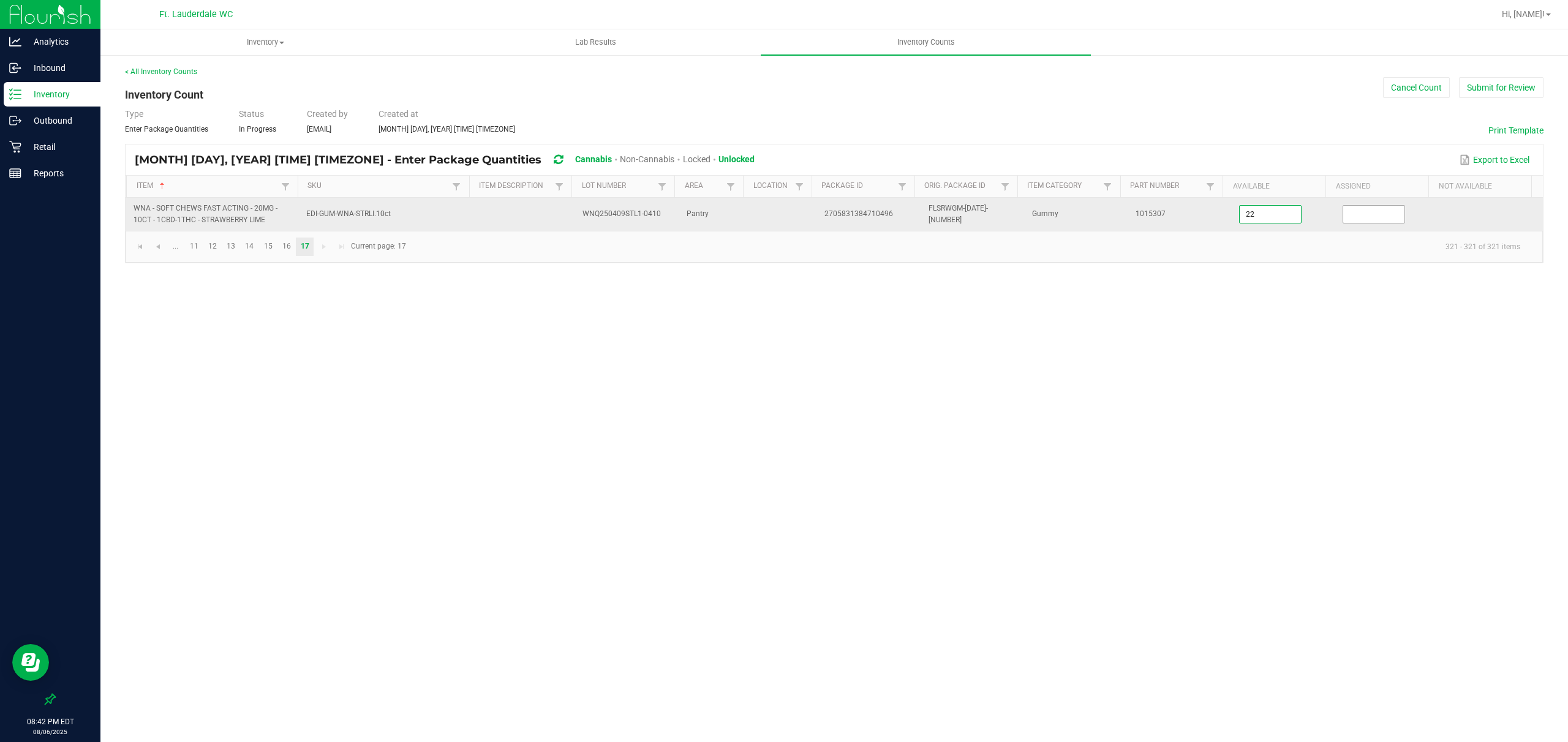 click at bounding box center [1374, 214] 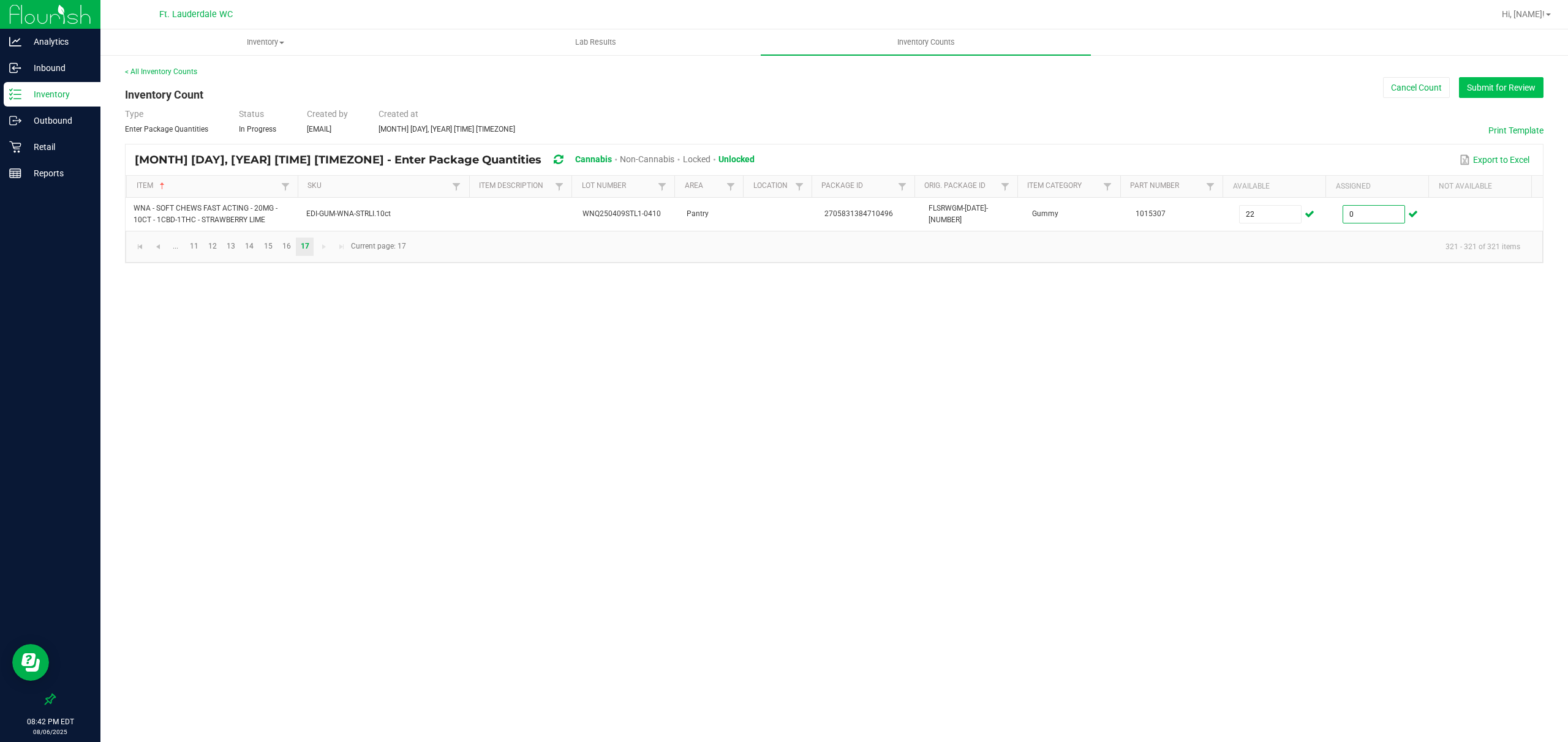 click on "Submit for Review" at bounding box center (1501, 88) 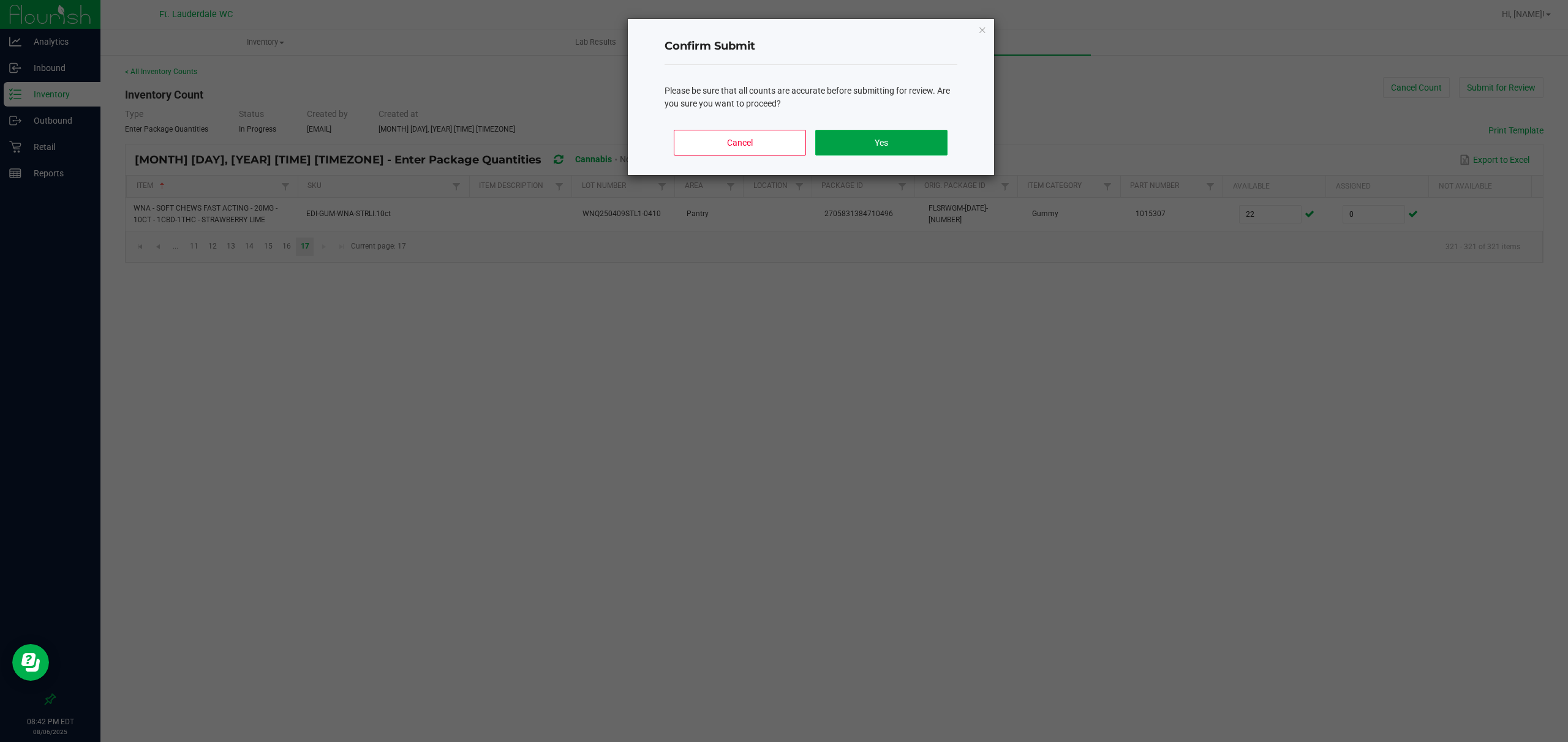 click on "Yes" 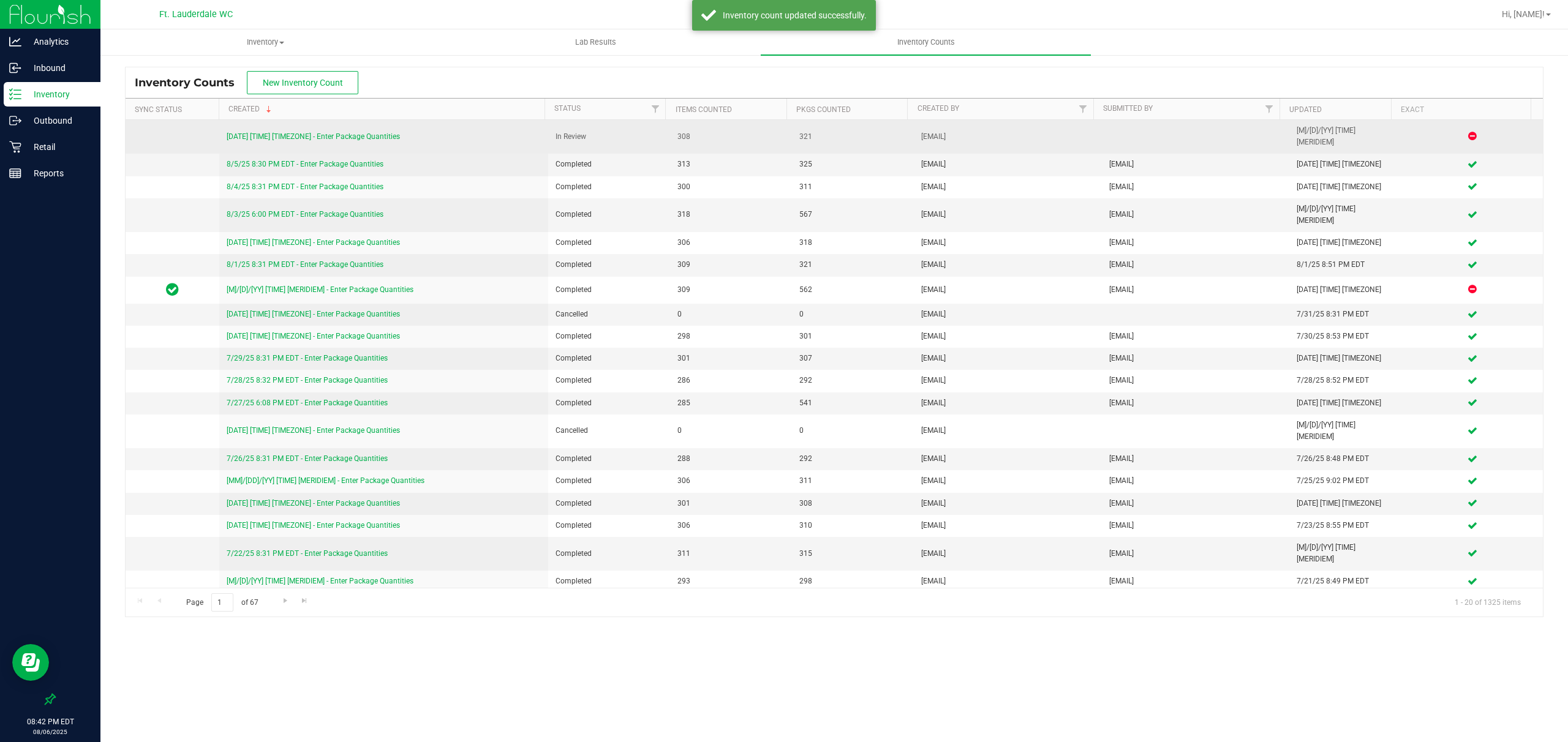 click on "[DATE] [TIME] [TIMEZONE] - Enter Package Quantities" at bounding box center (313, 137) 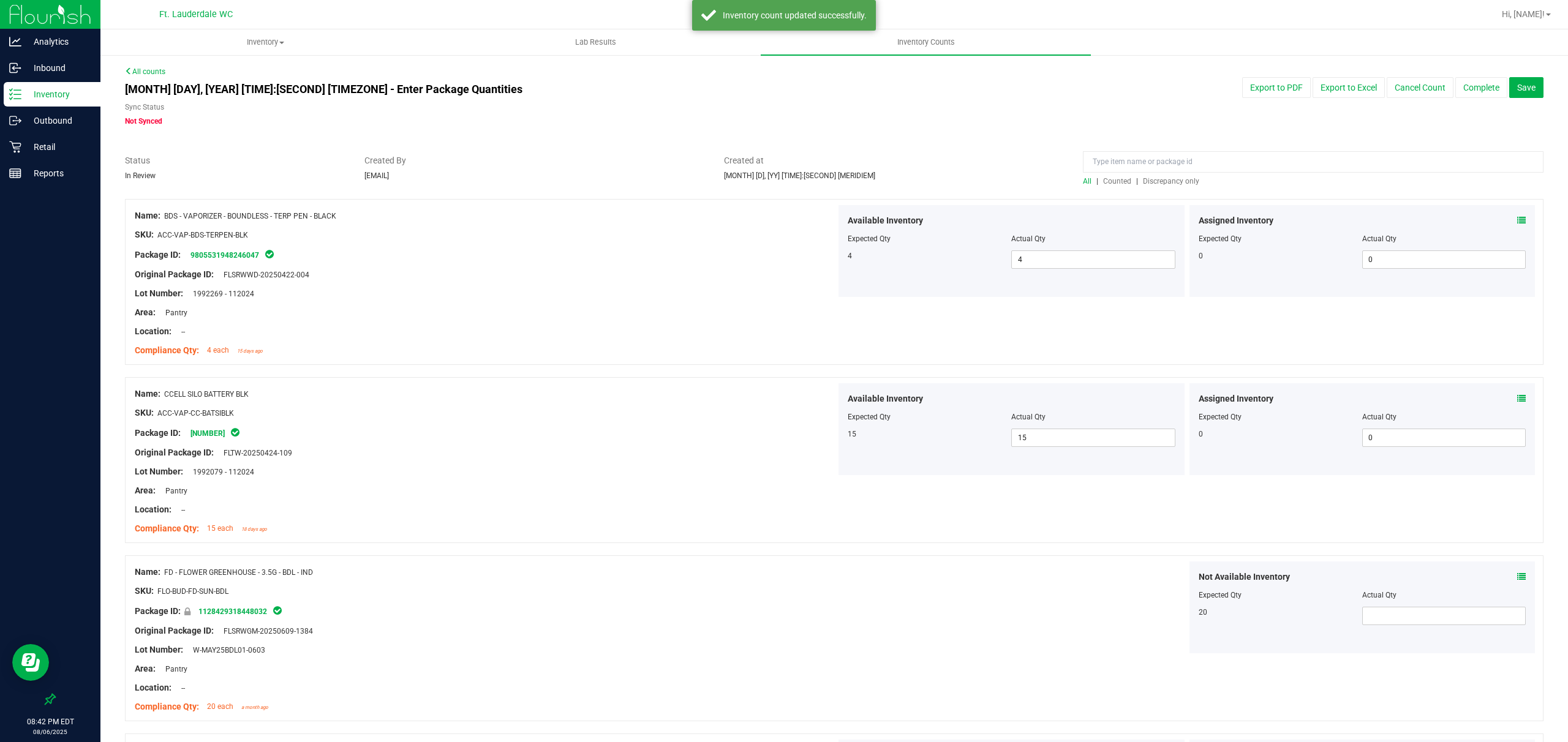 click on "Discrepancy only" at bounding box center (1171, 181) 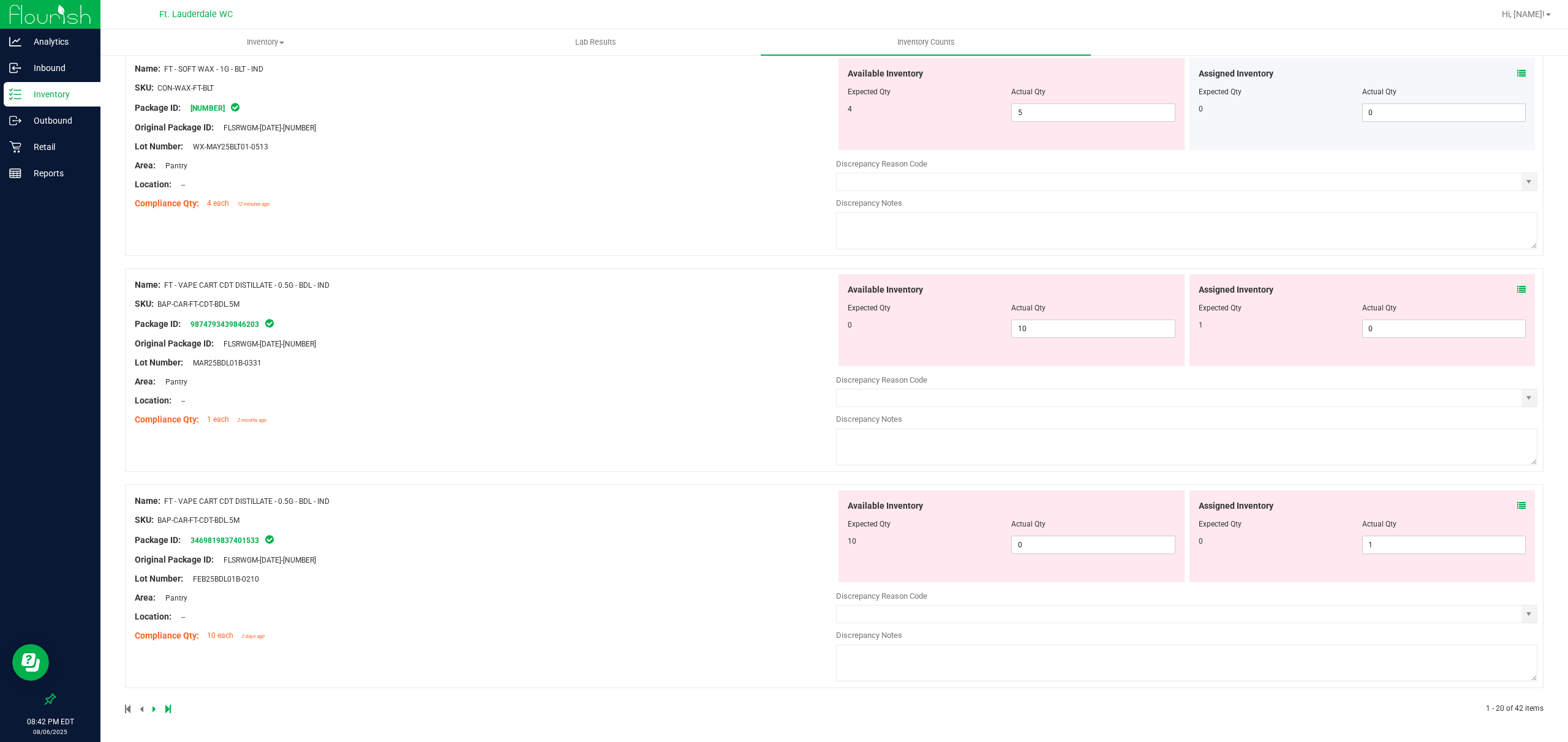 scroll, scrollTop: 3833, scrollLeft: 0, axis: vertical 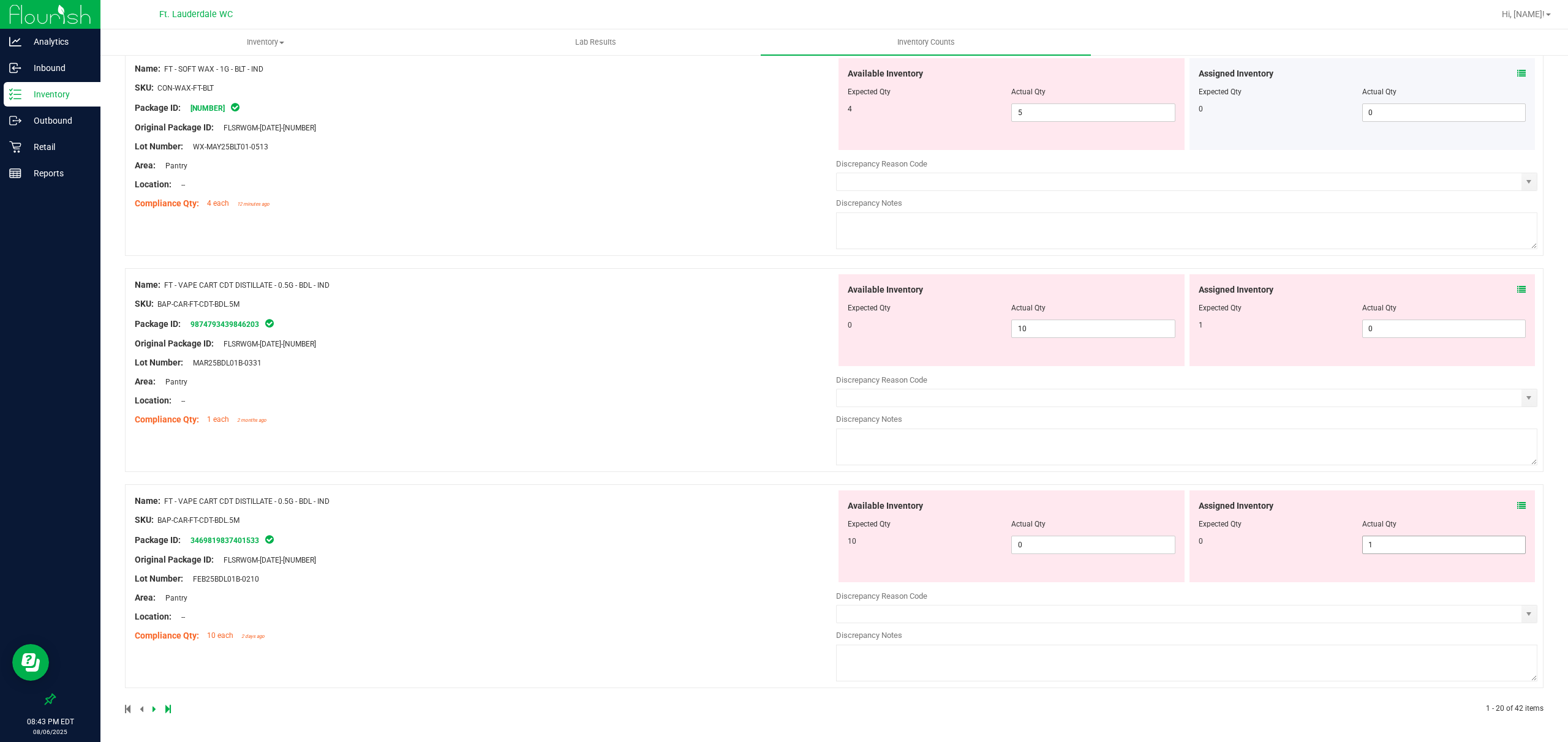 click on "1 1" at bounding box center (1444, 545) 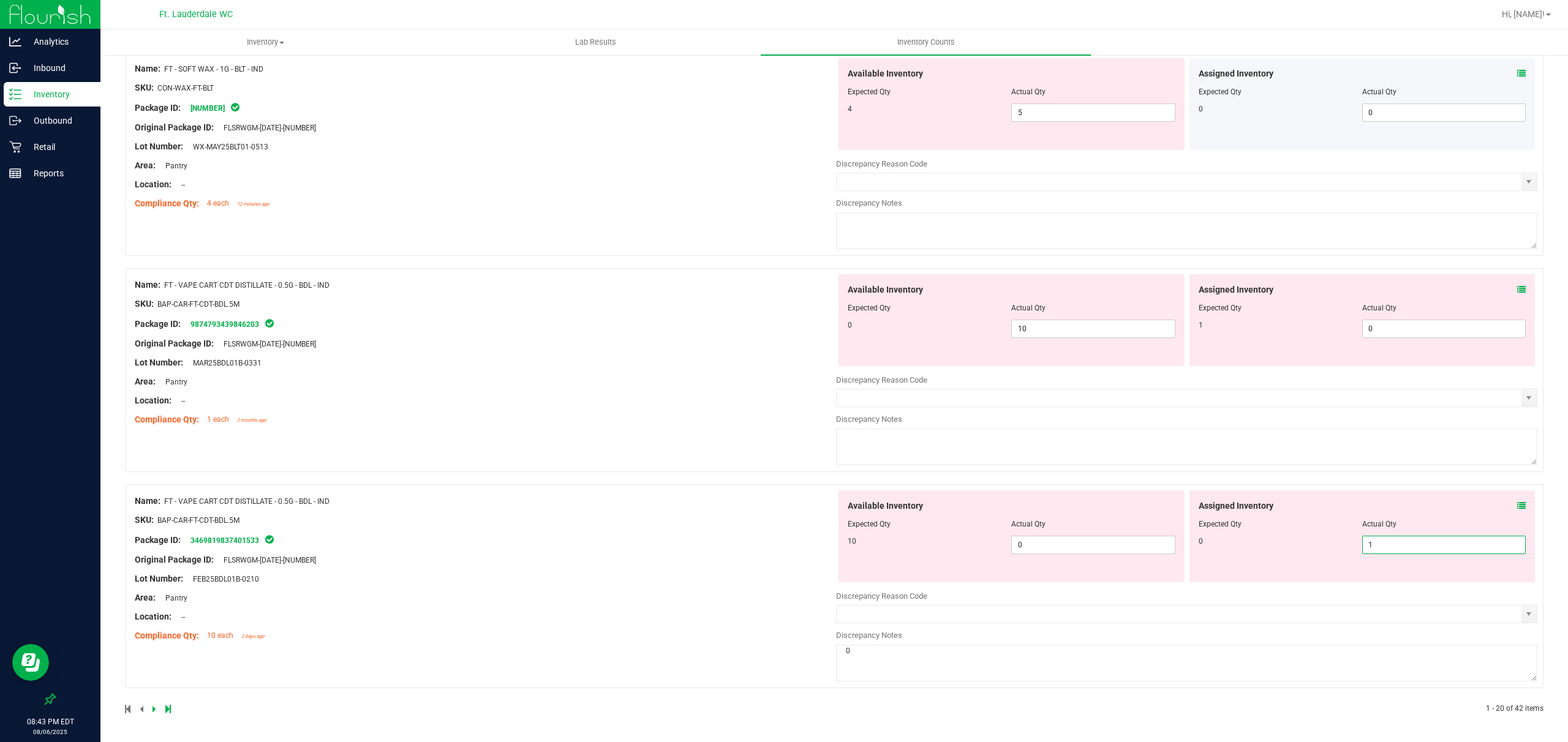 click on "1 1" at bounding box center [1444, 545] 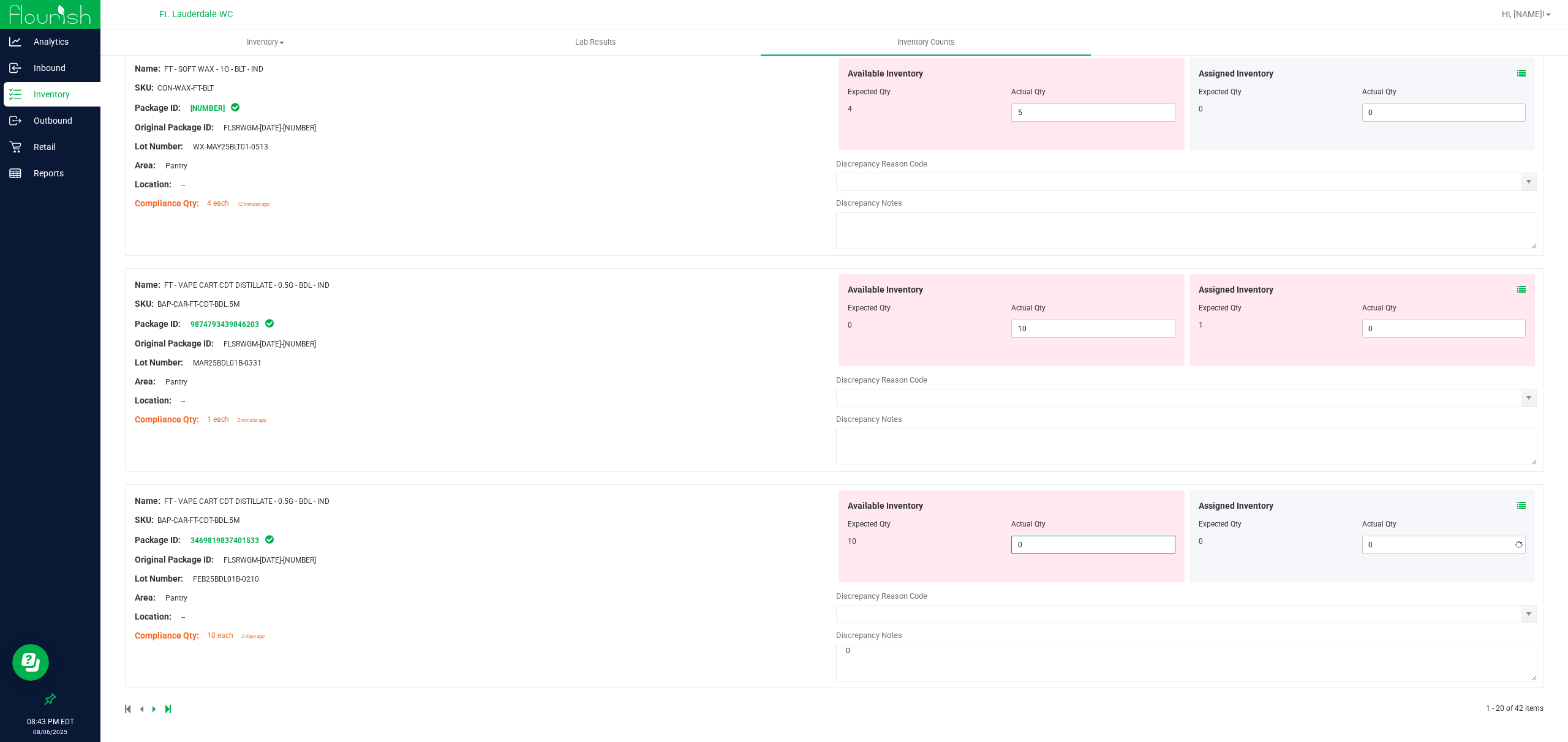 click on "0 0" at bounding box center [1093, 545] 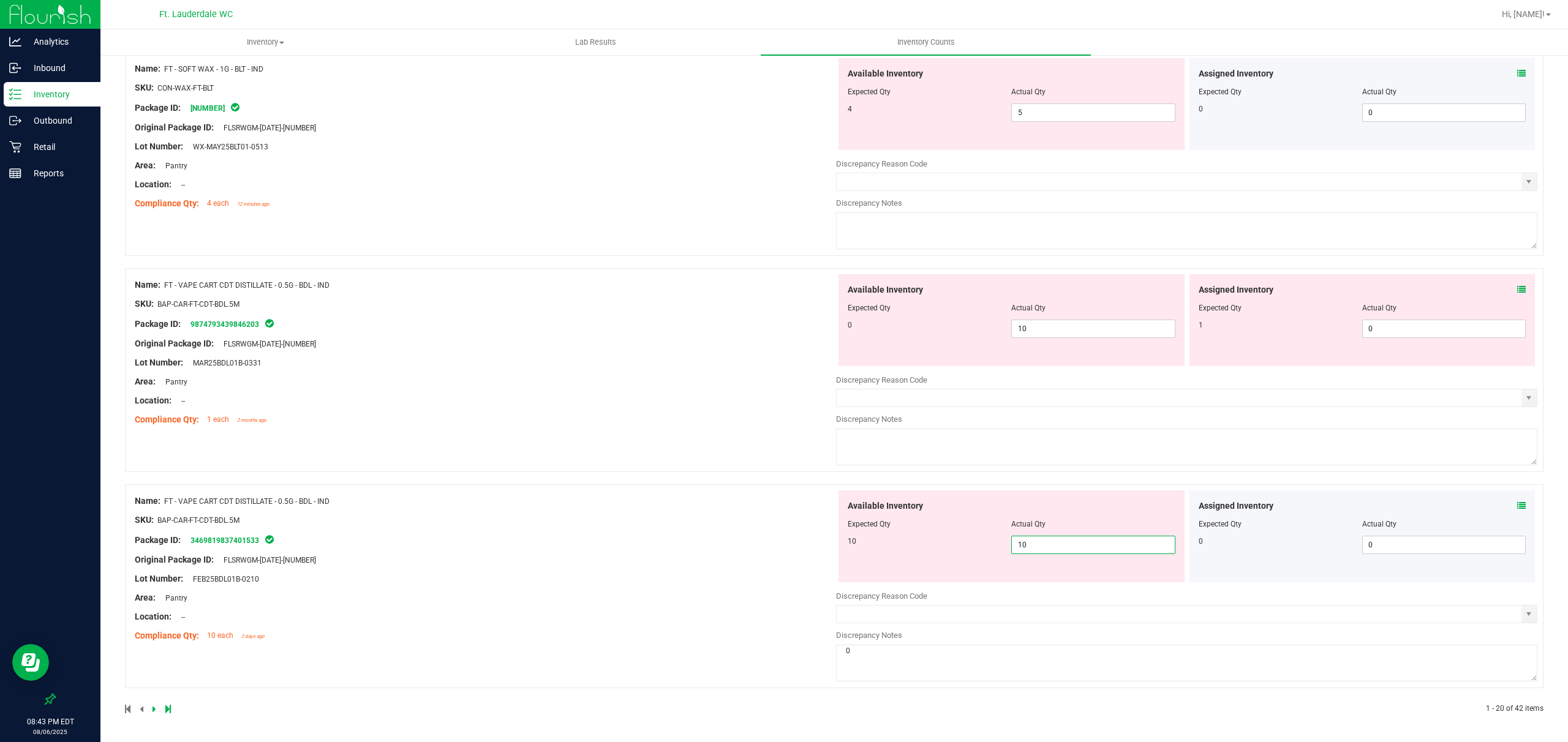 scroll, scrollTop: 3794, scrollLeft: 0, axis: vertical 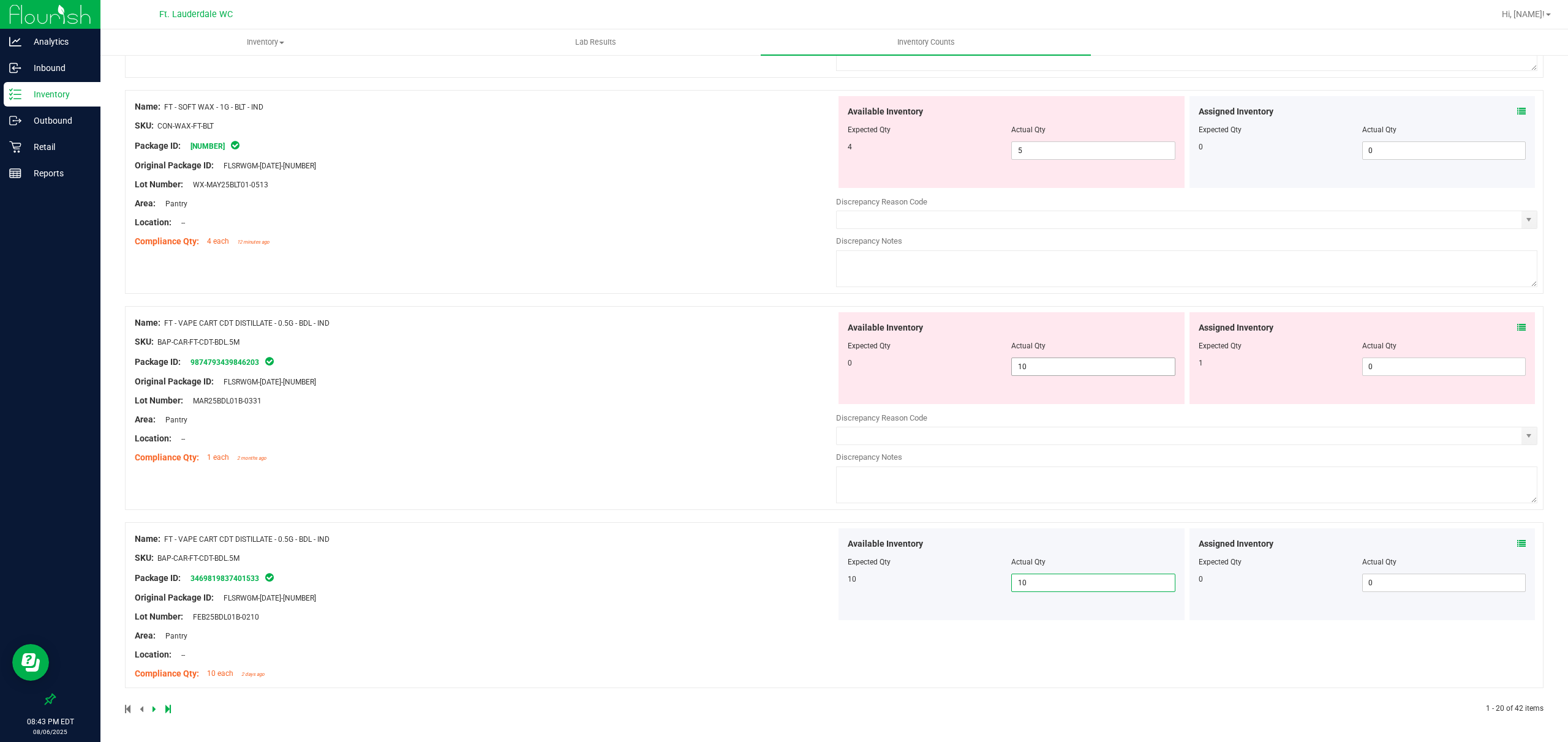 click on "10 10" at bounding box center [1093, 367] 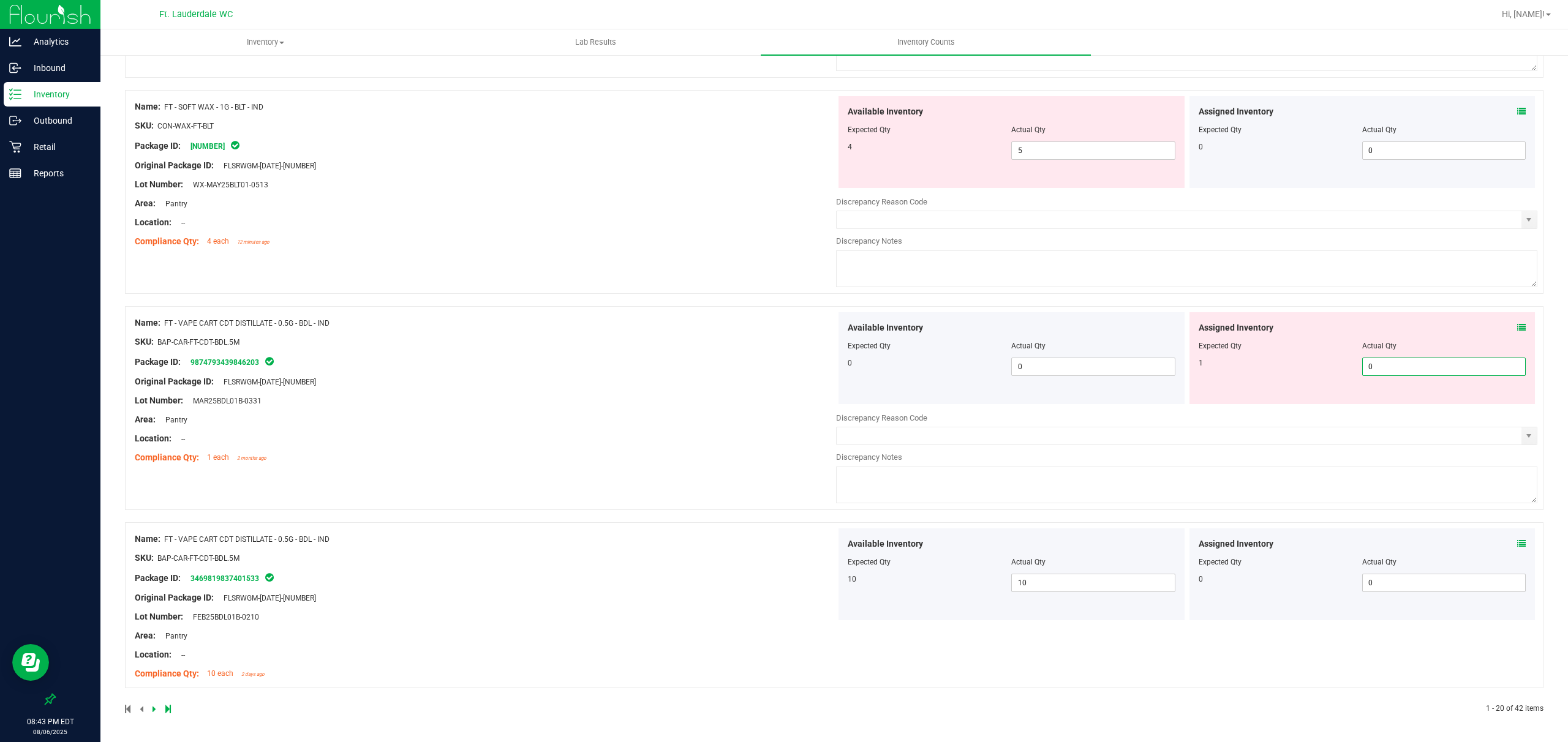 click on "0 0" at bounding box center [1444, 367] 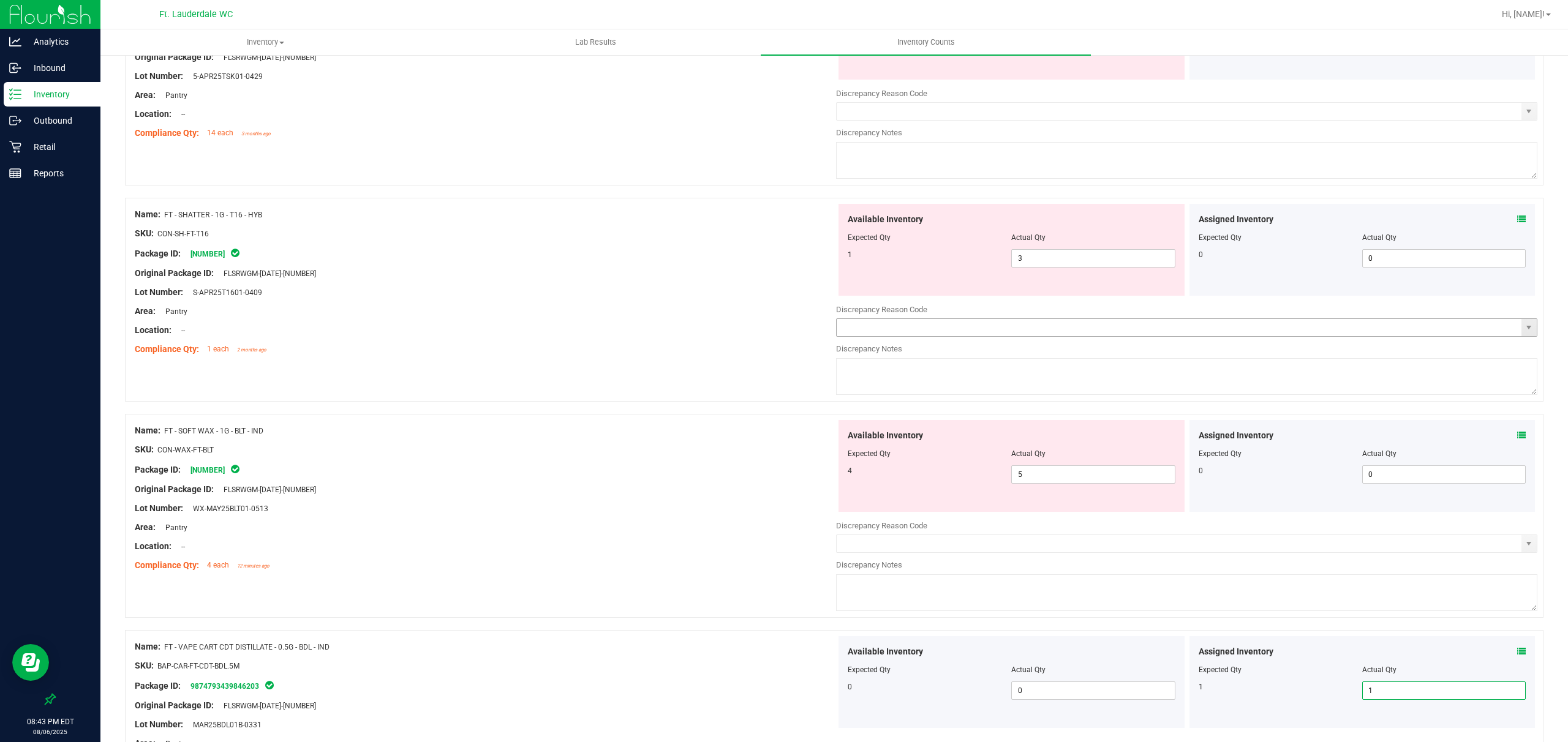 scroll, scrollTop: 3430, scrollLeft: 0, axis: vertical 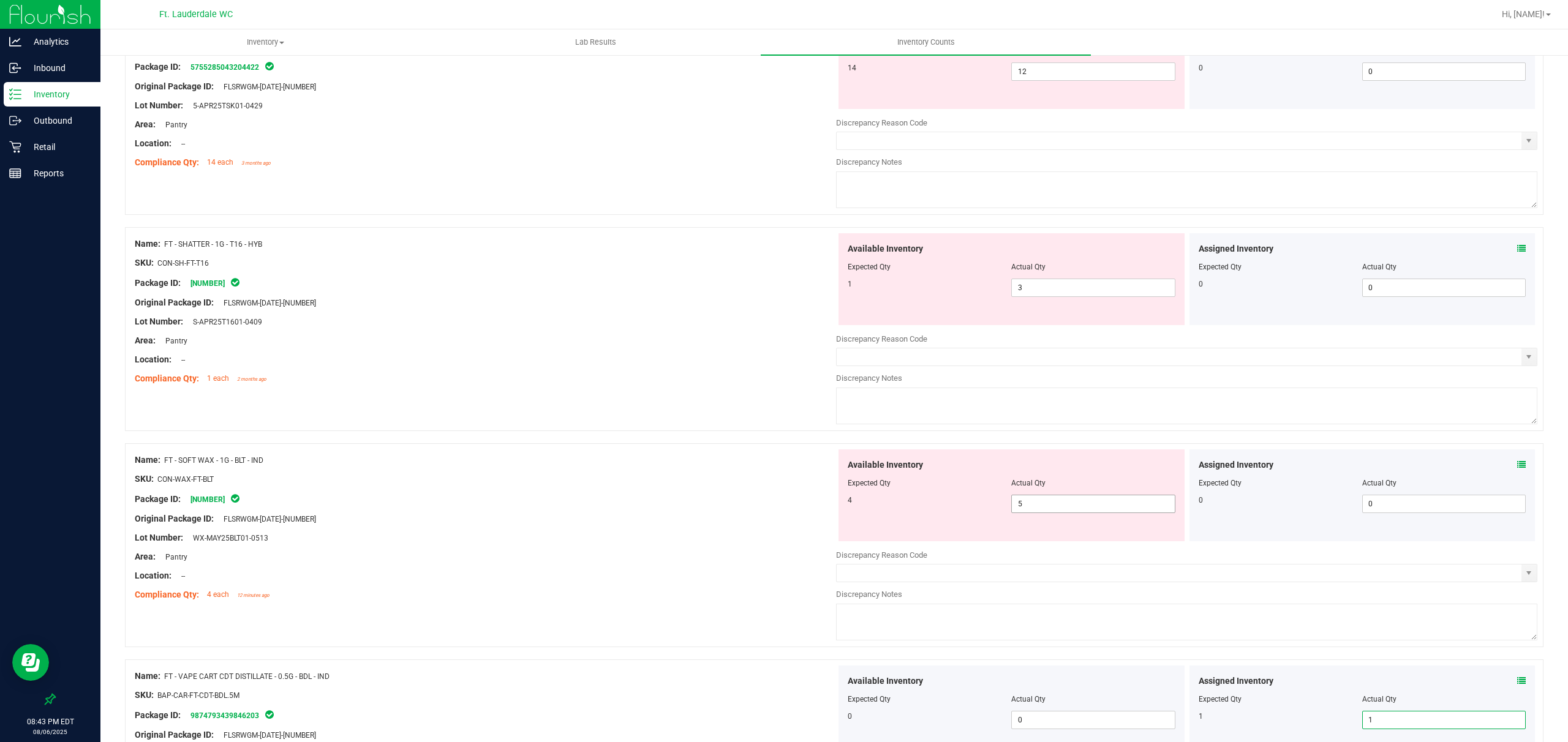 click on "5 5" at bounding box center [1093, 504] 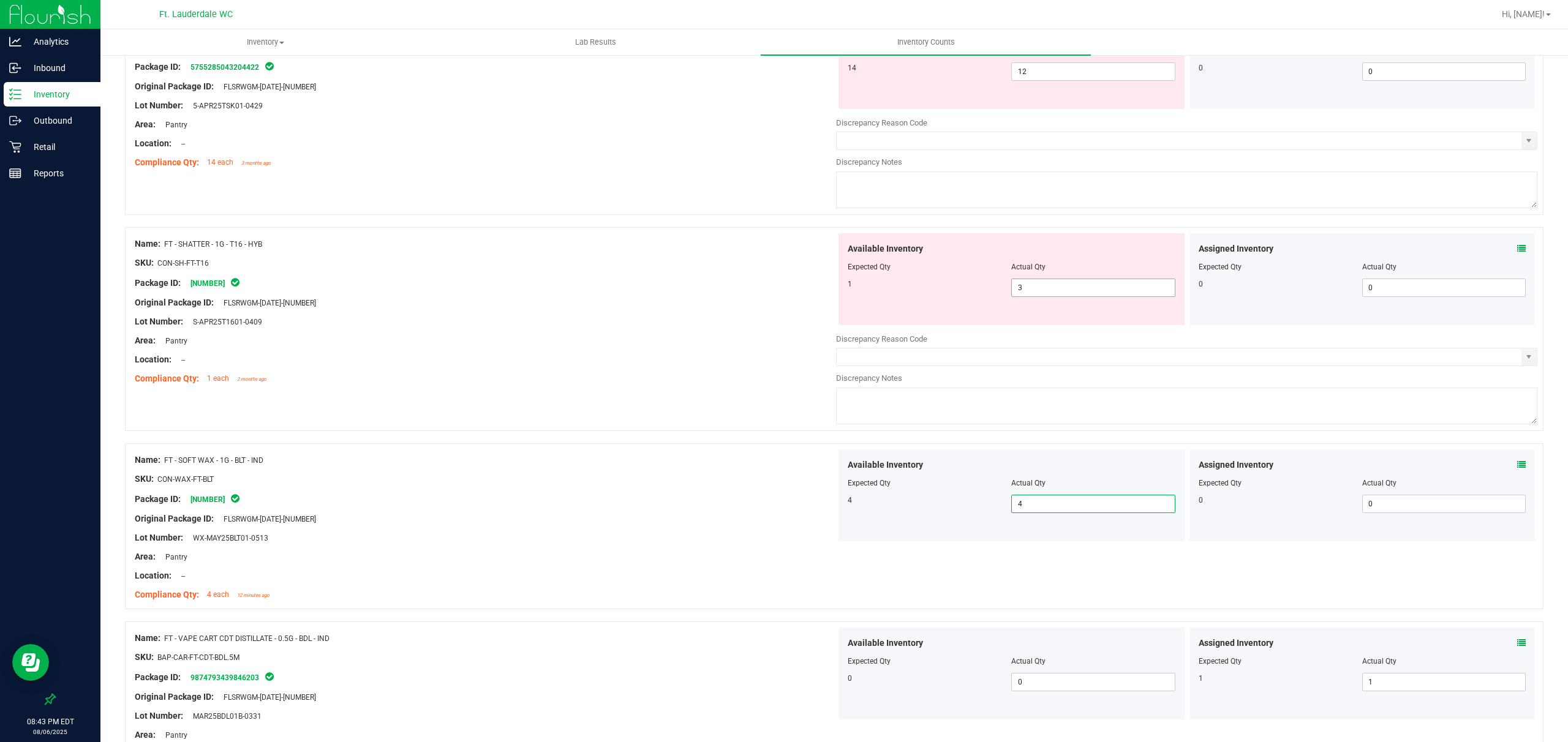 click on "3 3" at bounding box center [1093, 288] 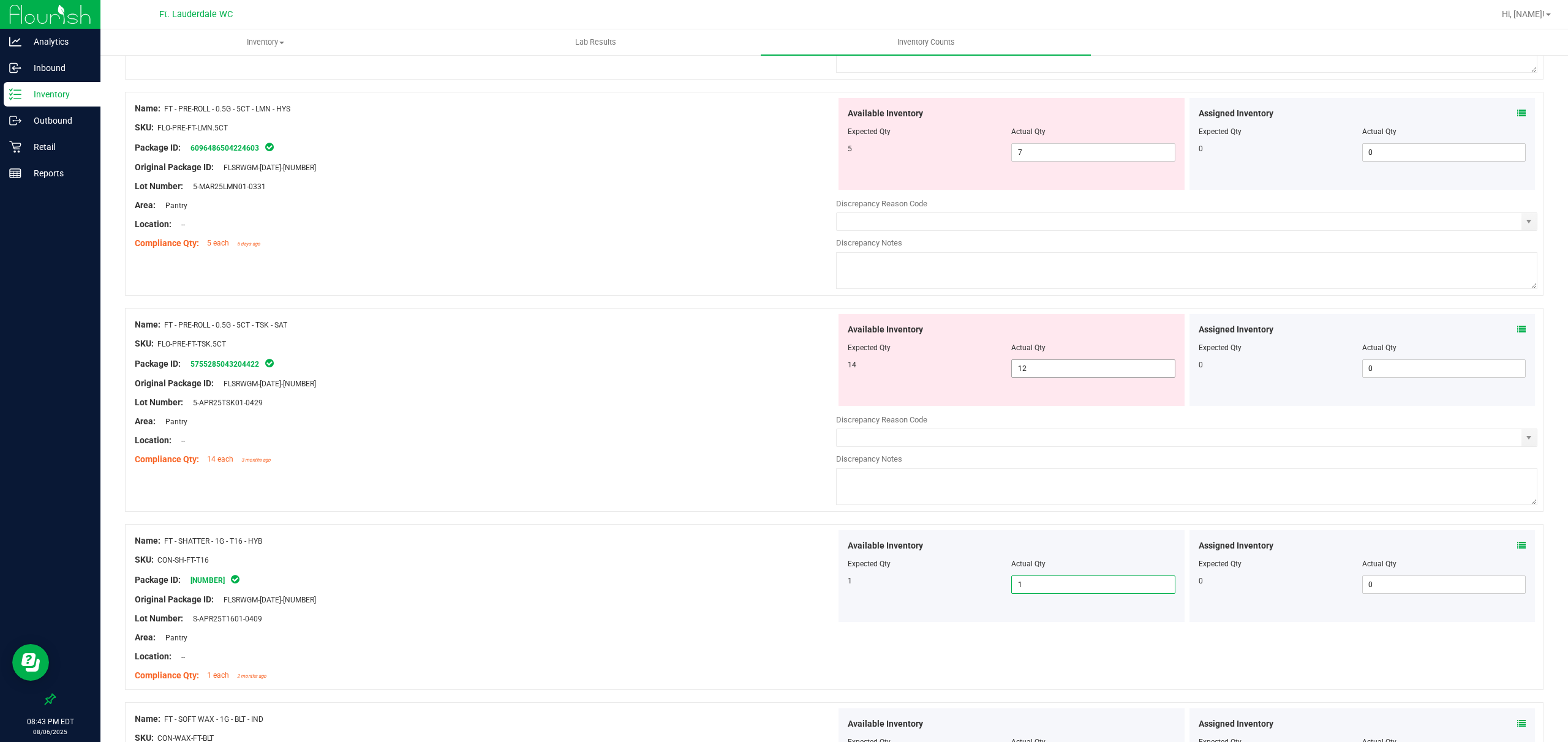 scroll, scrollTop: 3103, scrollLeft: 0, axis: vertical 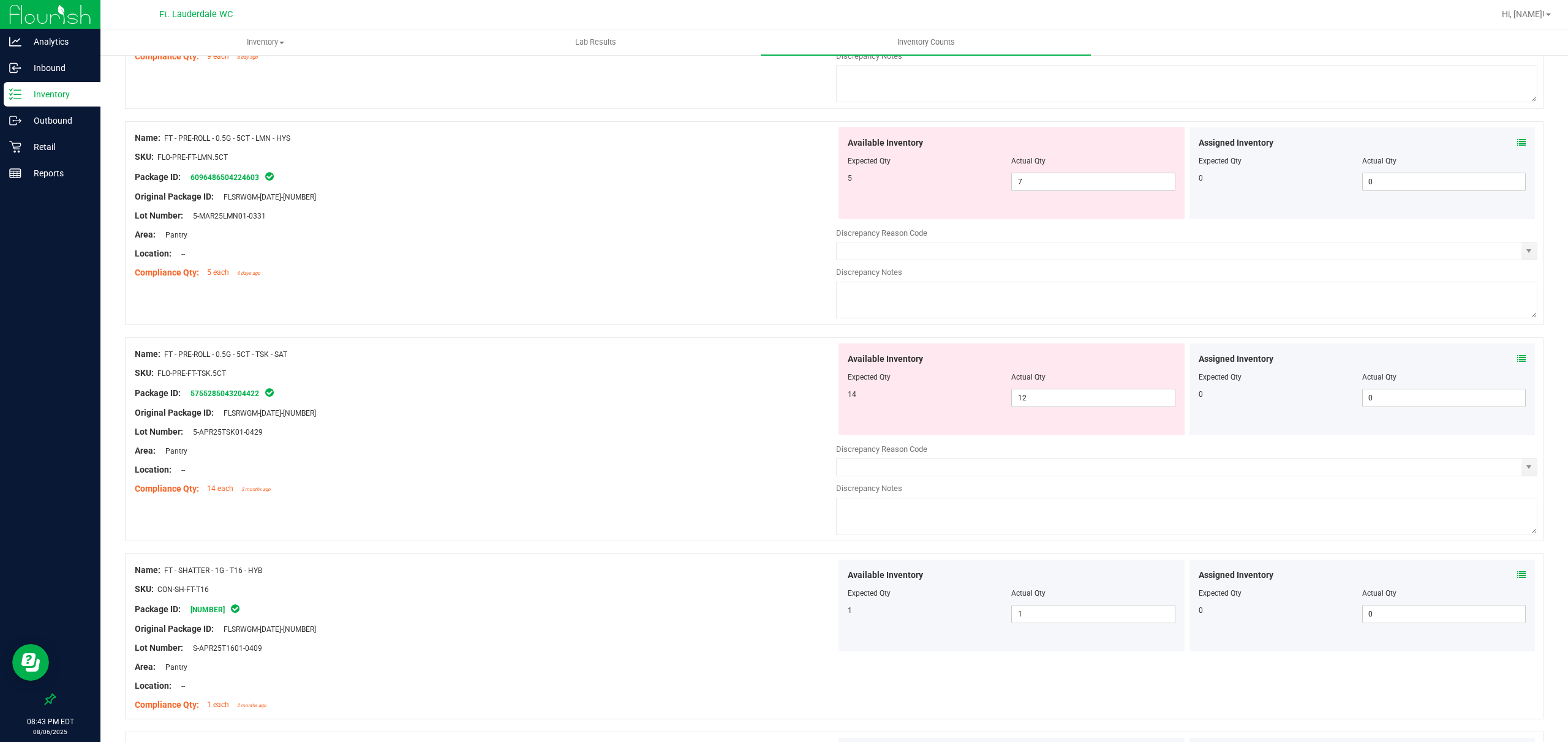 click at bounding box center [1011, 386] 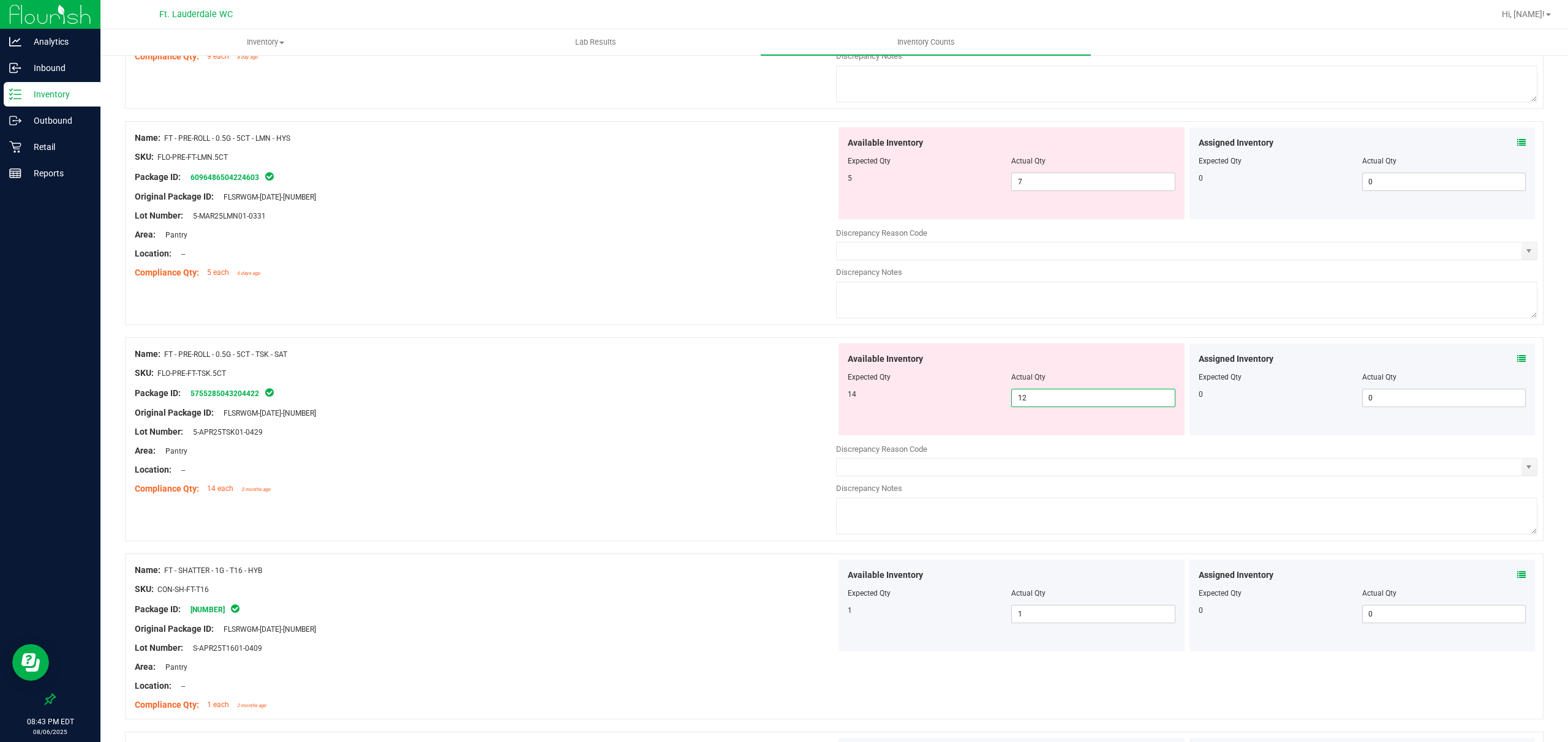 click on "12 12" at bounding box center [1093, 398] 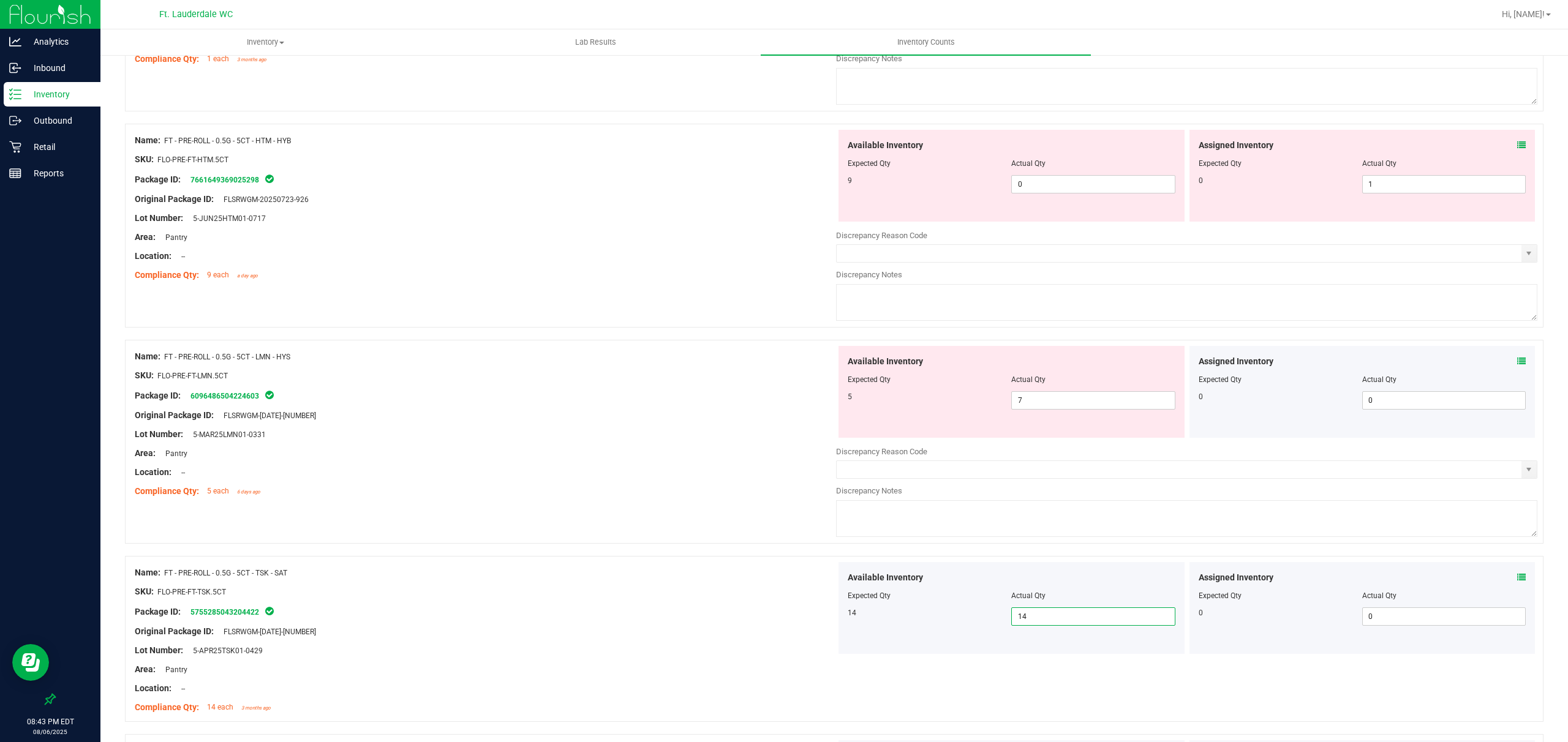 scroll, scrollTop: 2858, scrollLeft: 0, axis: vertical 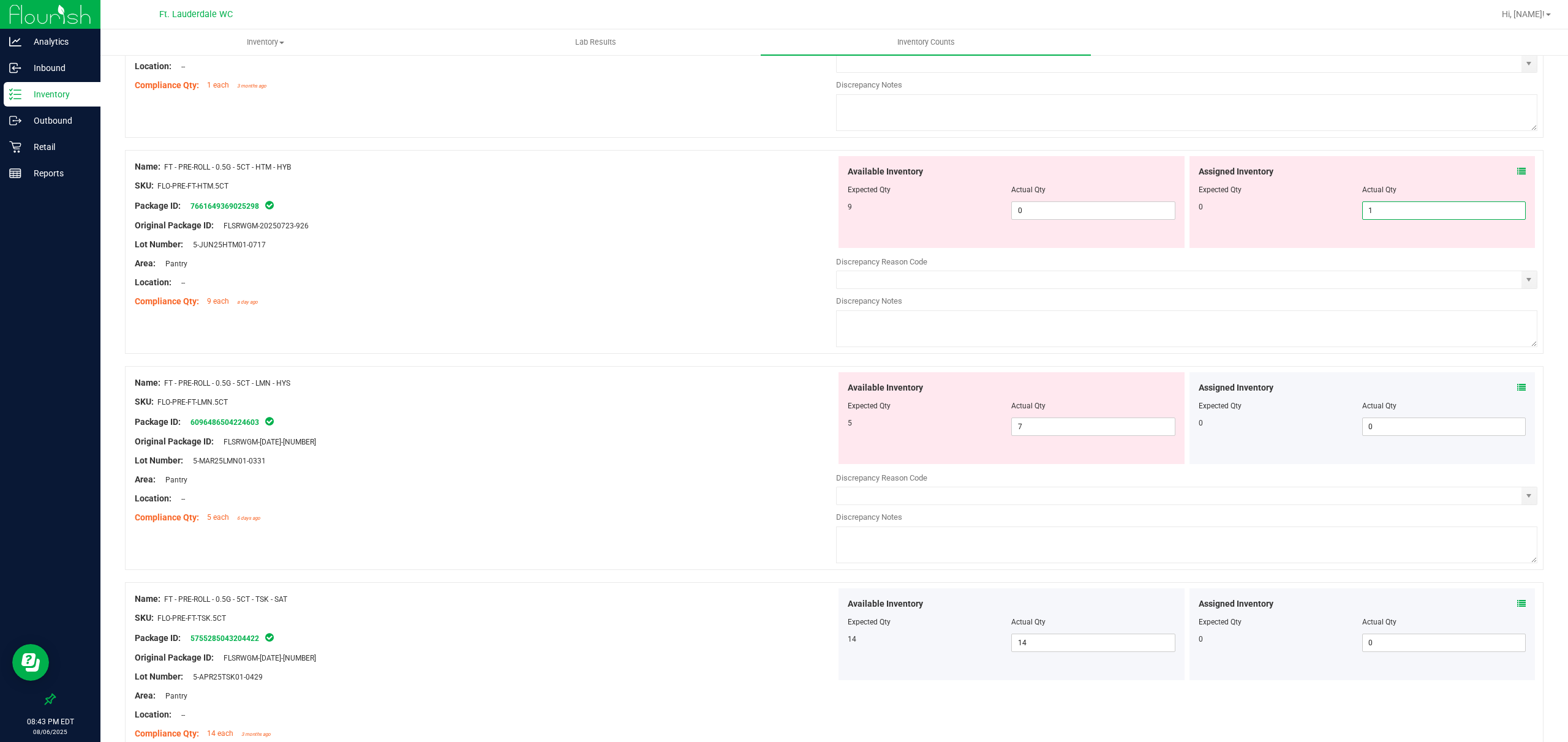 click on "1 1" at bounding box center (1444, 211) 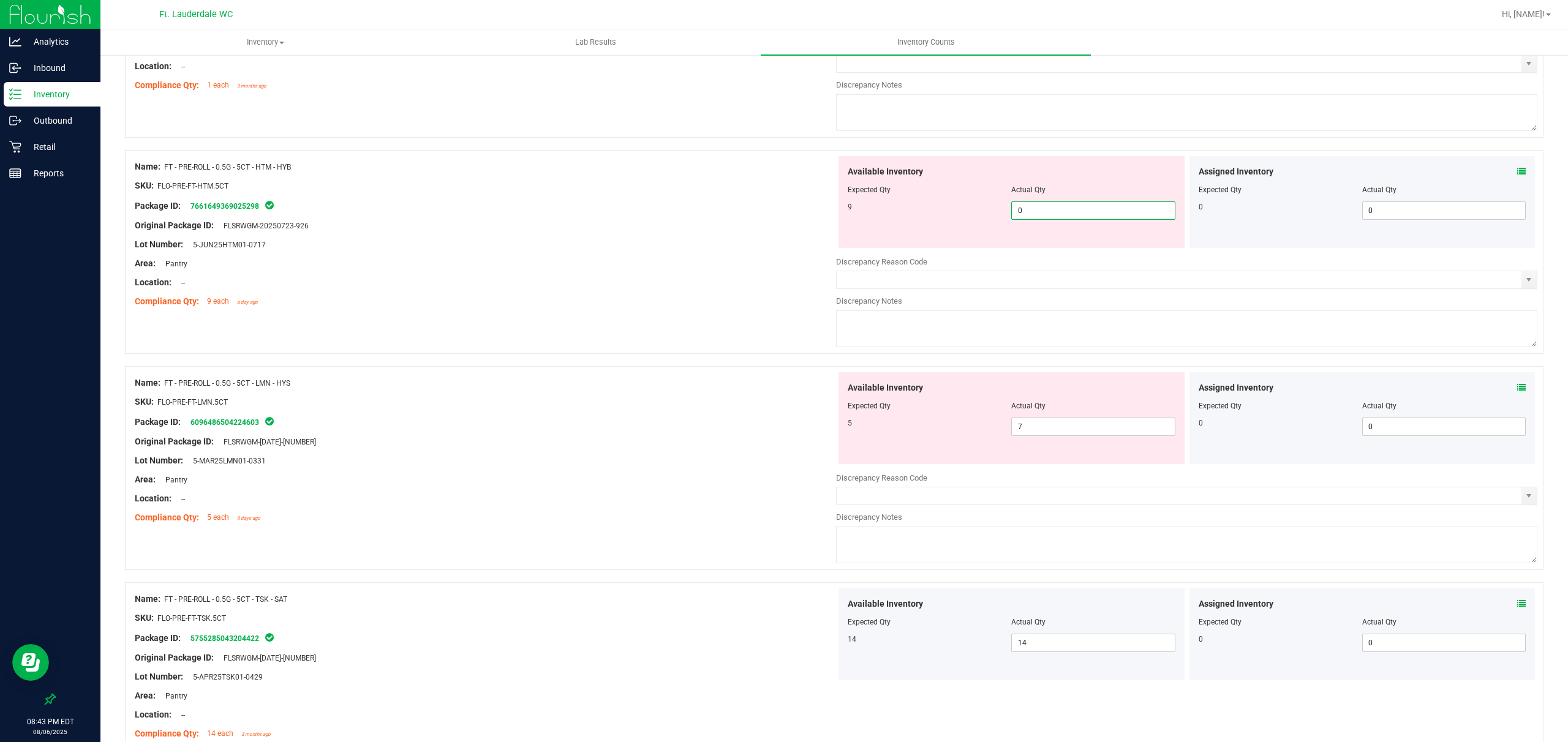 click on "0 0" at bounding box center [1093, 211] 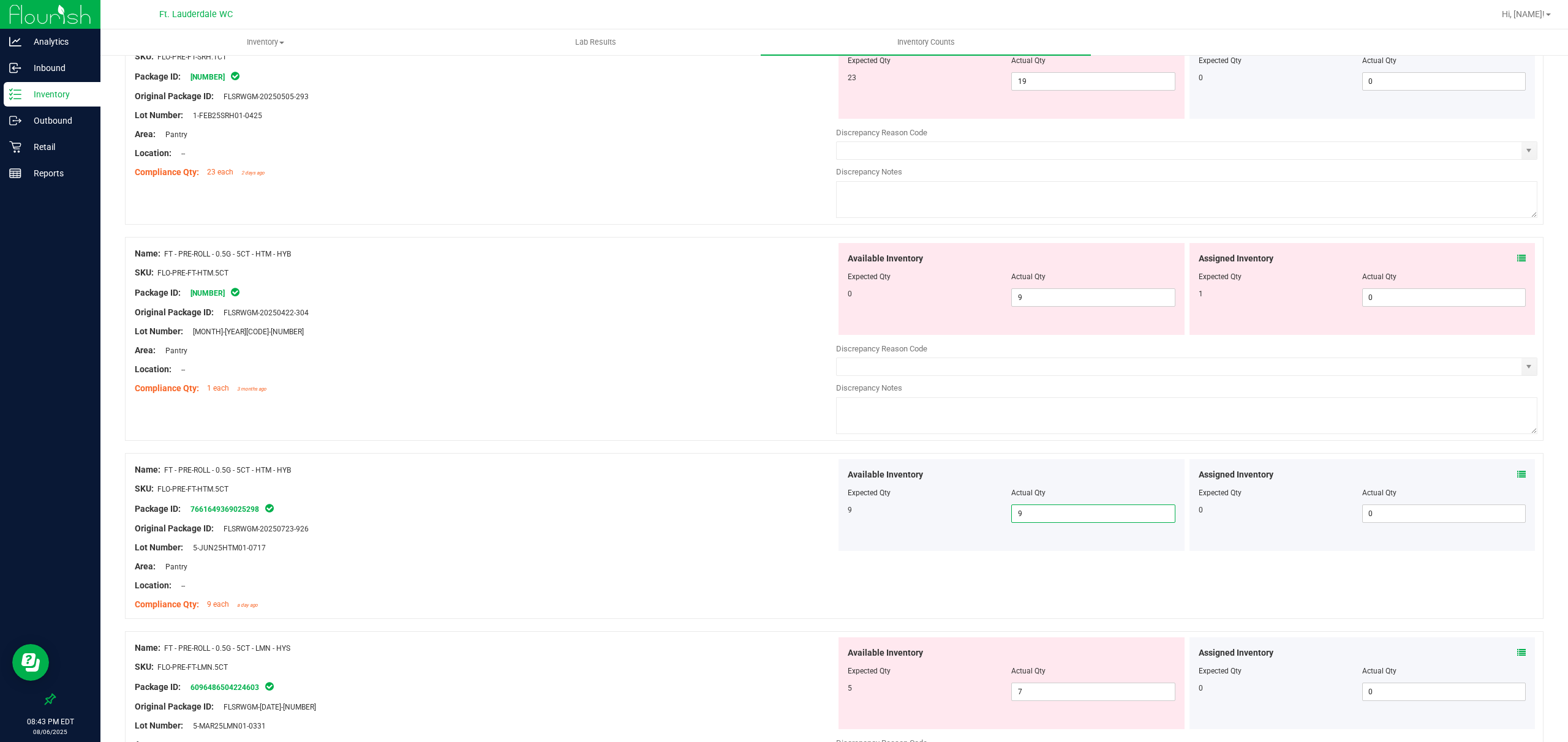 scroll, scrollTop: 2532, scrollLeft: 0, axis: vertical 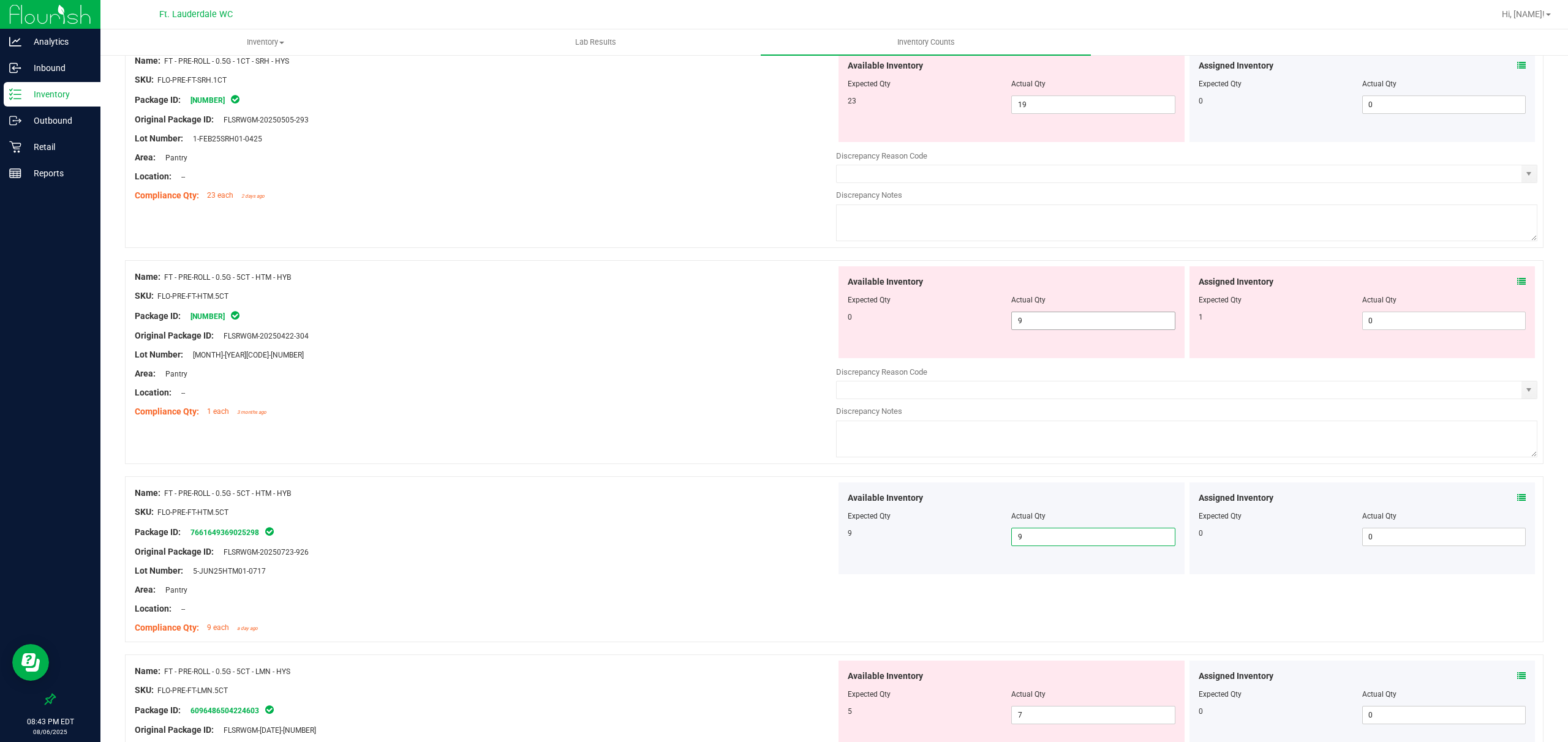 click on "9 9" at bounding box center [1093, 321] 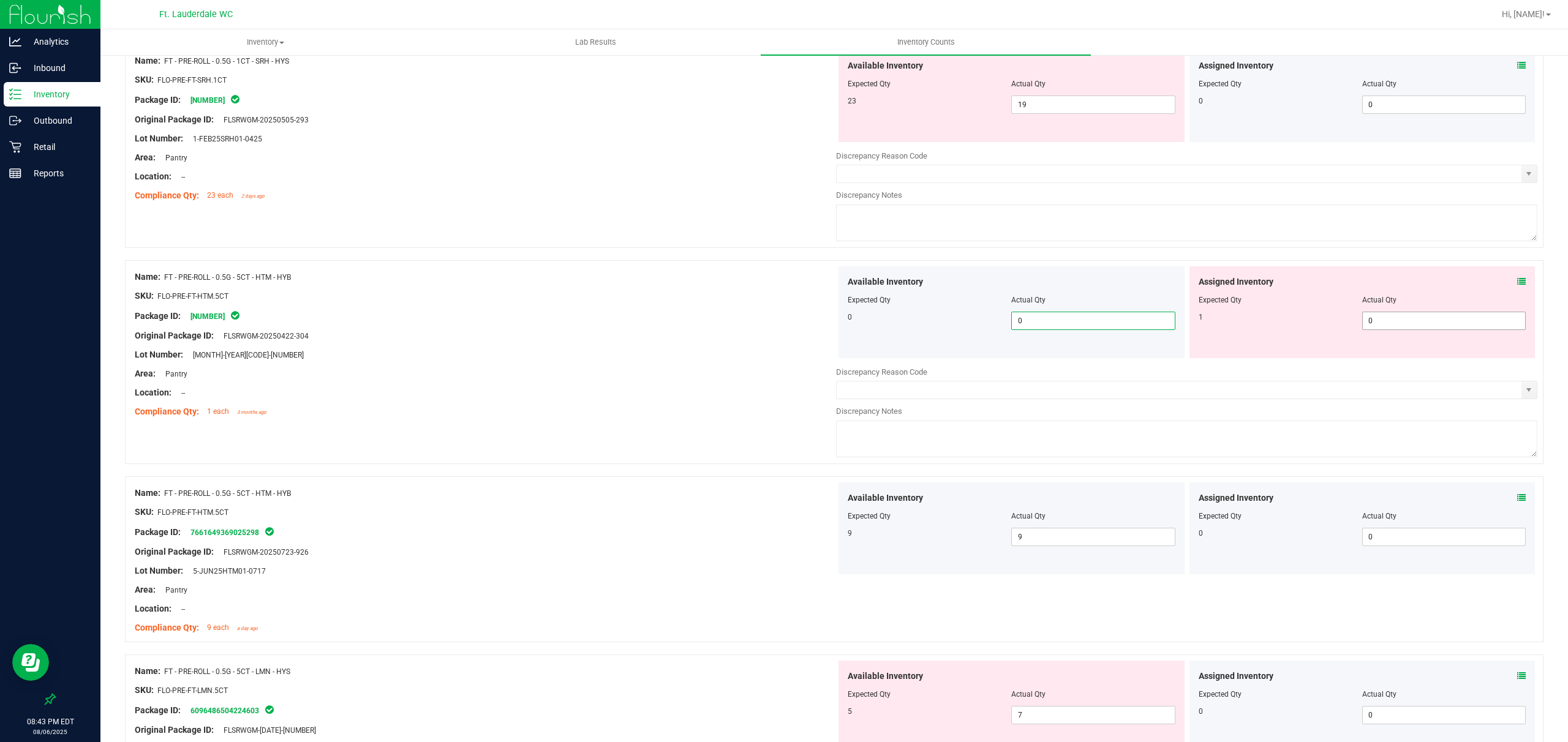 click on "0 0" at bounding box center (1444, 321) 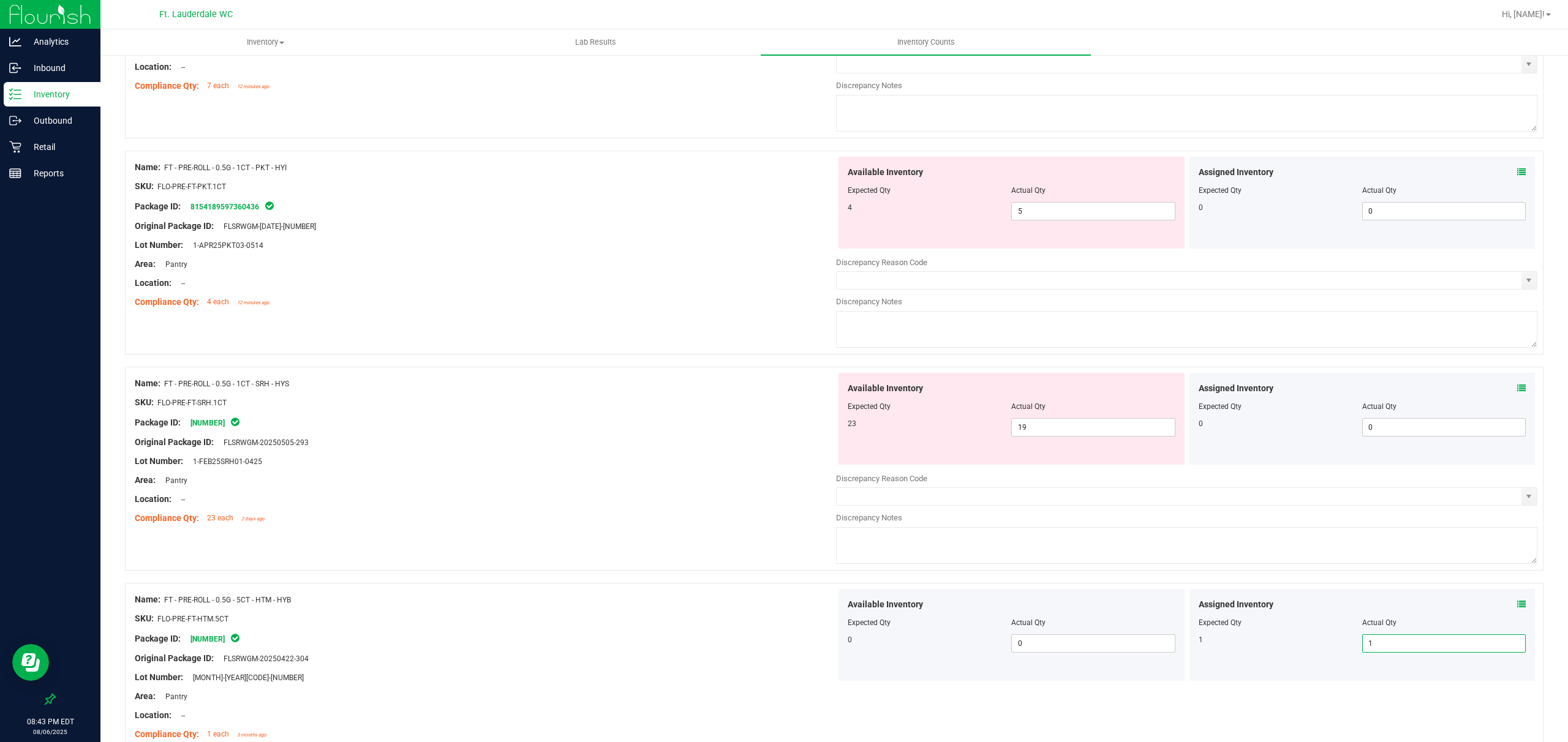 scroll, scrollTop: 2205, scrollLeft: 0, axis: vertical 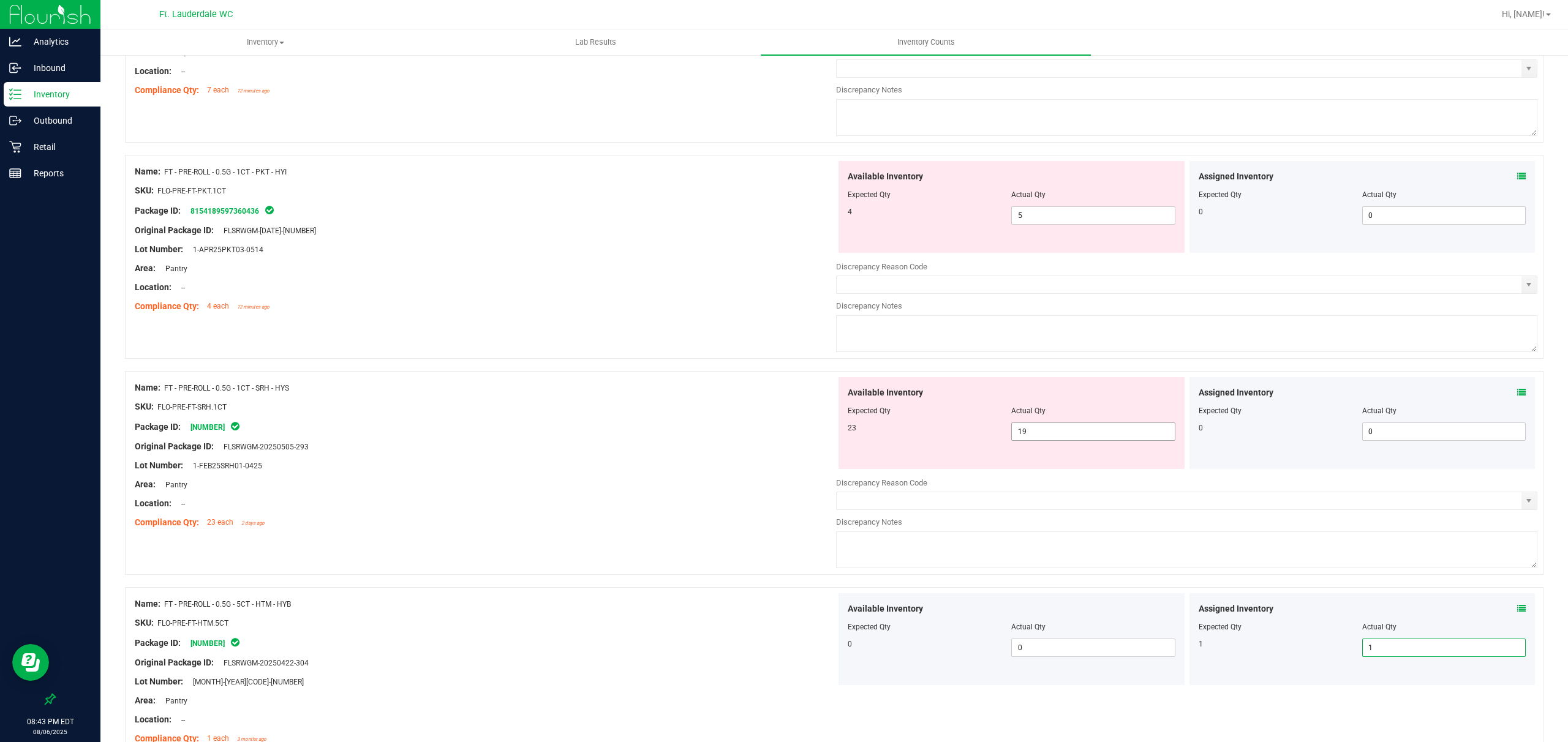 click on "19 19" at bounding box center [1093, 432] 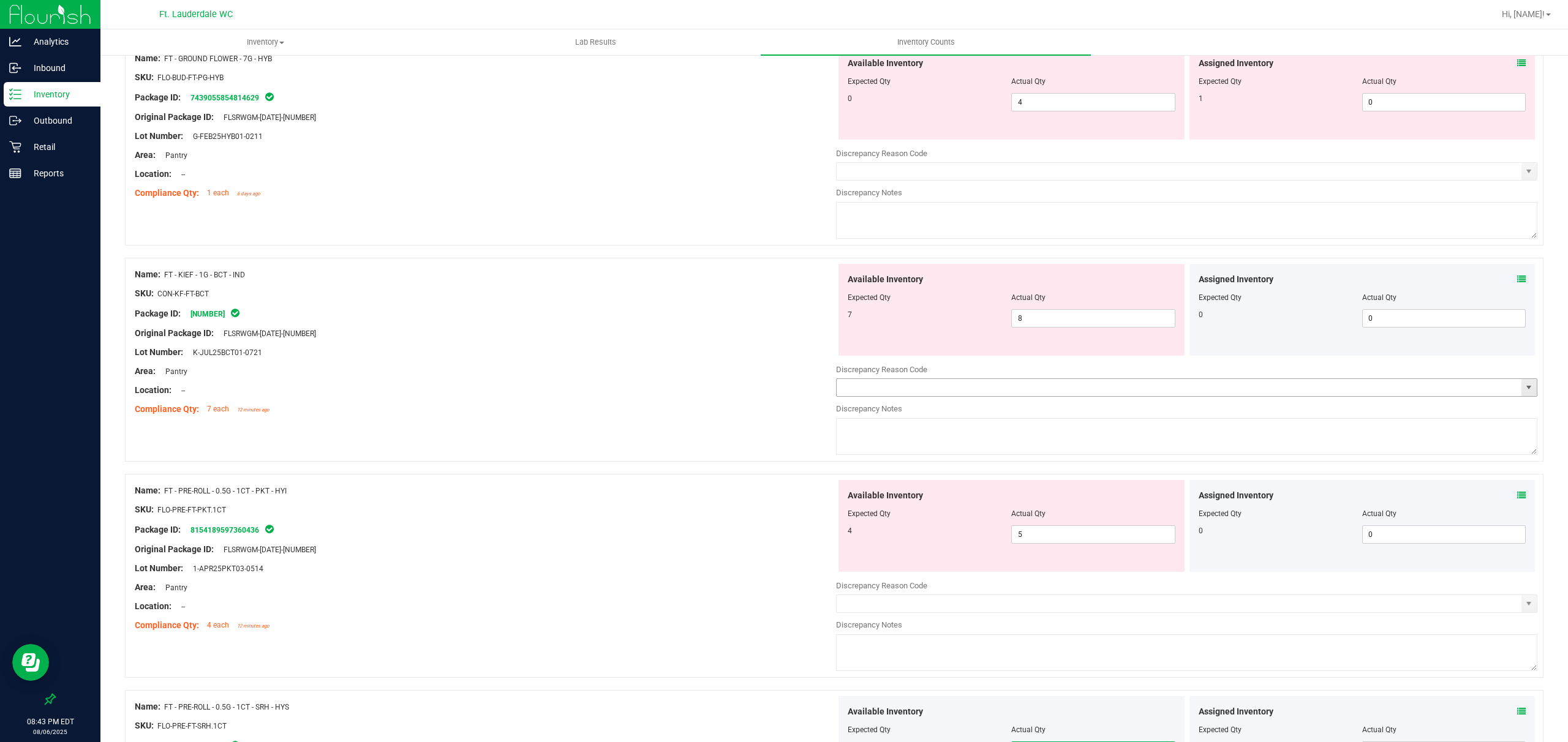 scroll, scrollTop: 1879, scrollLeft: 0, axis: vertical 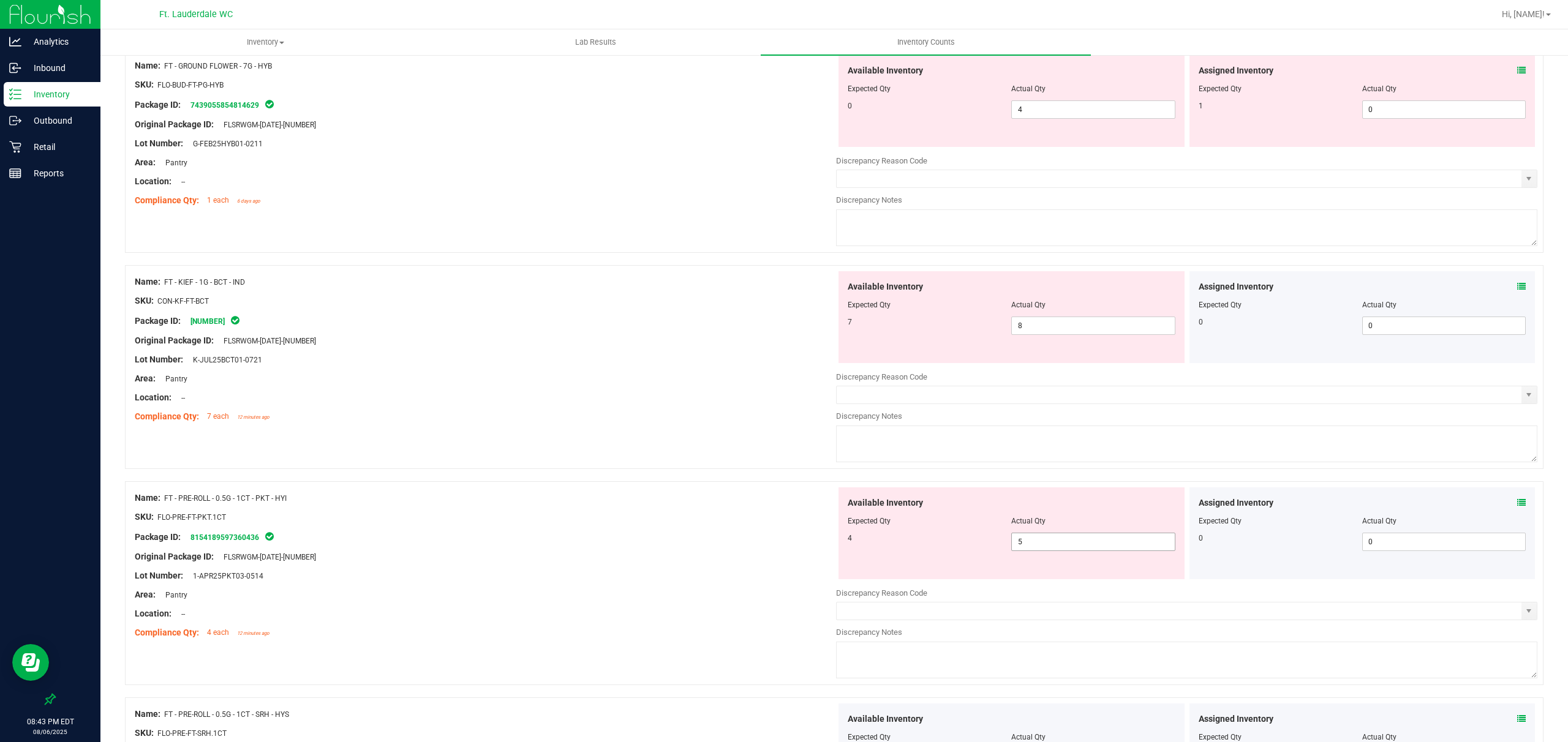 click on "5 5" at bounding box center [1093, 542] 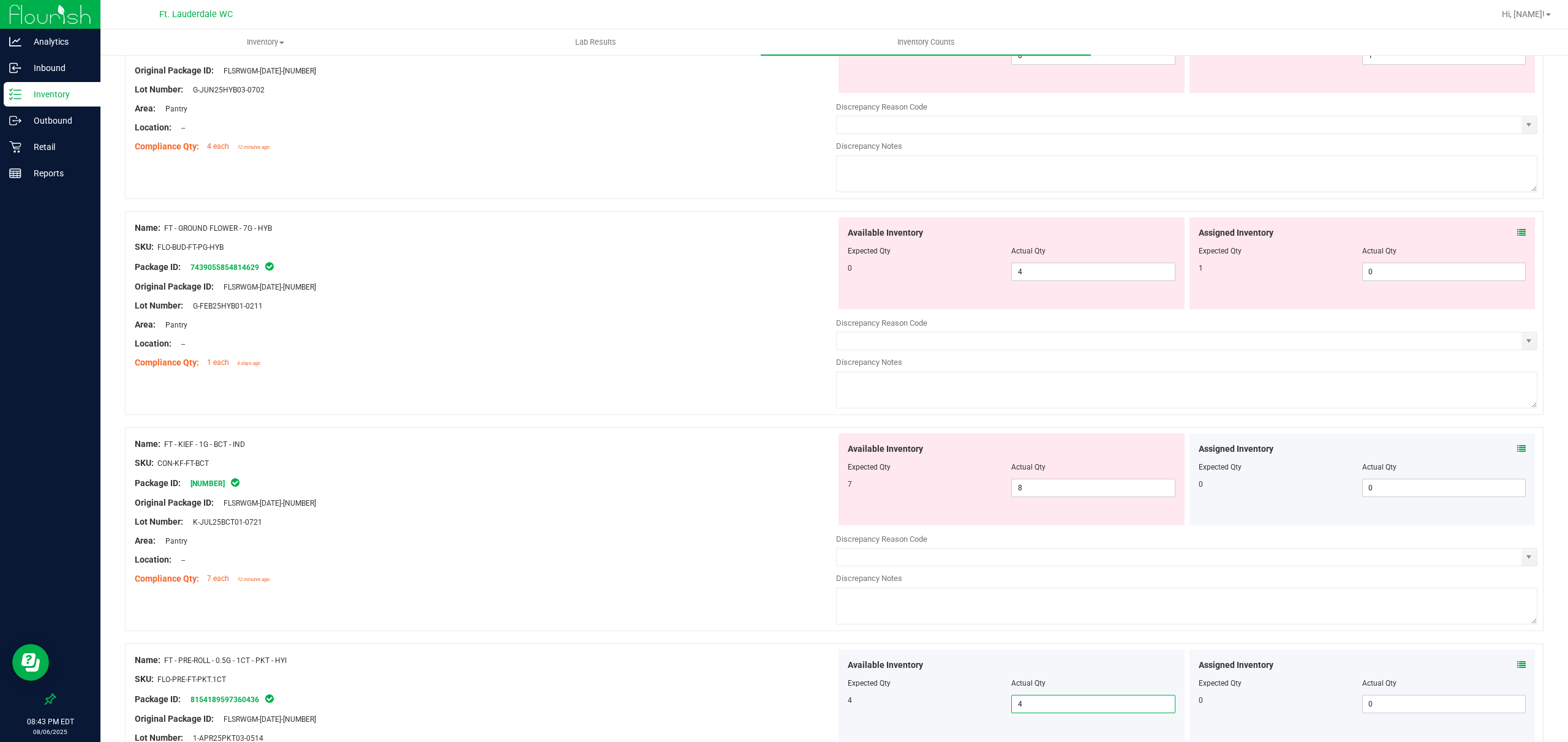 scroll, scrollTop: 1715, scrollLeft: 0, axis: vertical 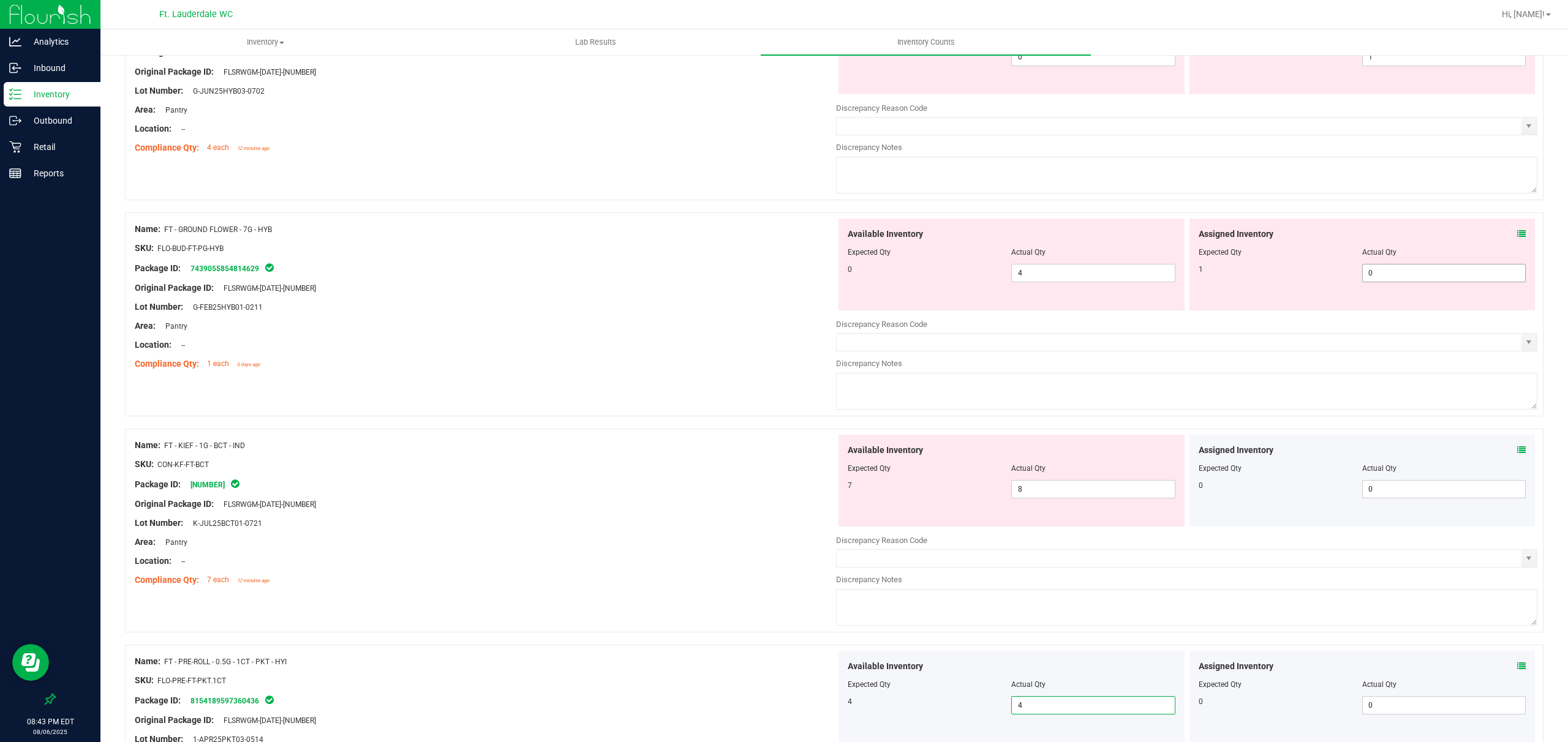 click on "0 0" at bounding box center [1444, 273] 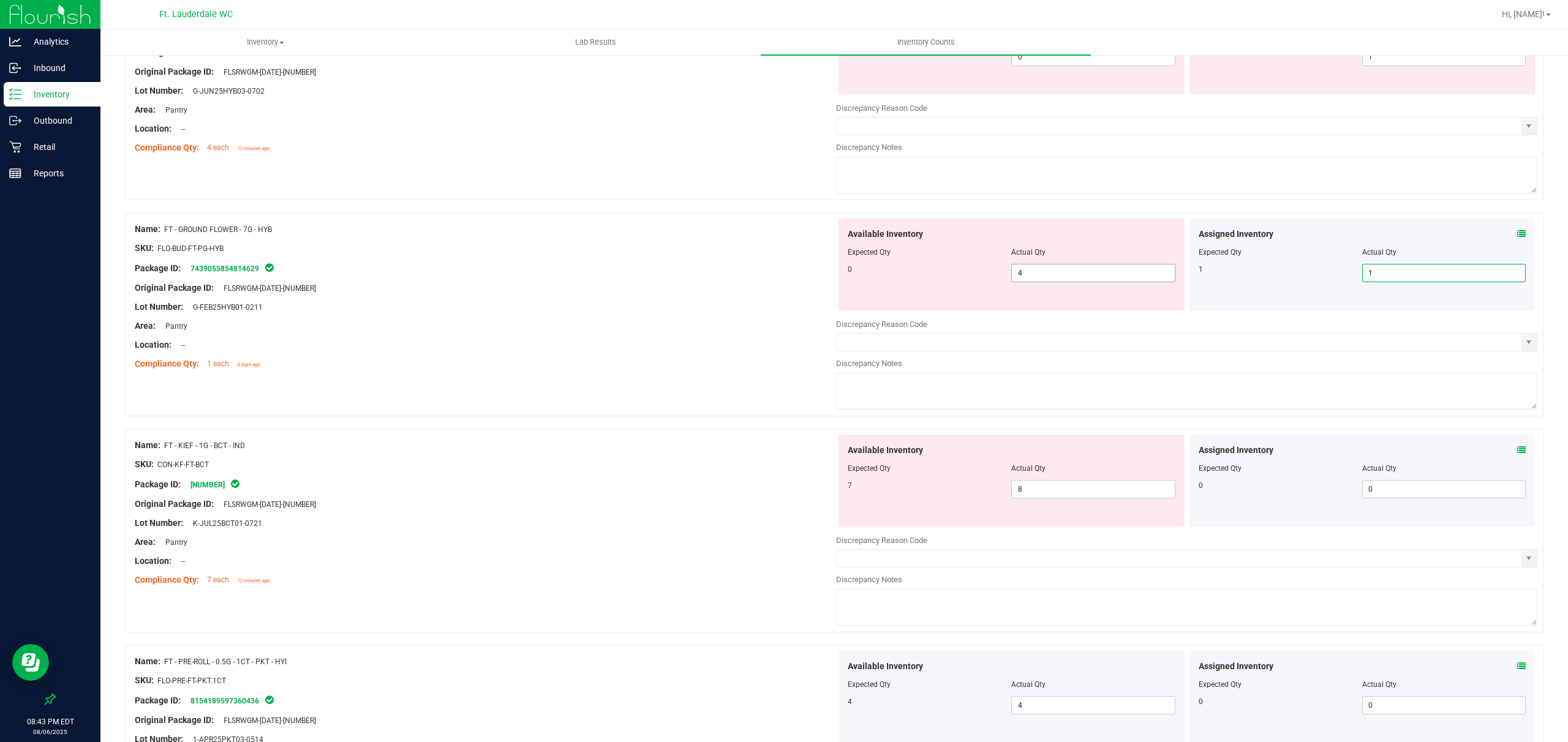 click on "4 4" at bounding box center [1093, 273] 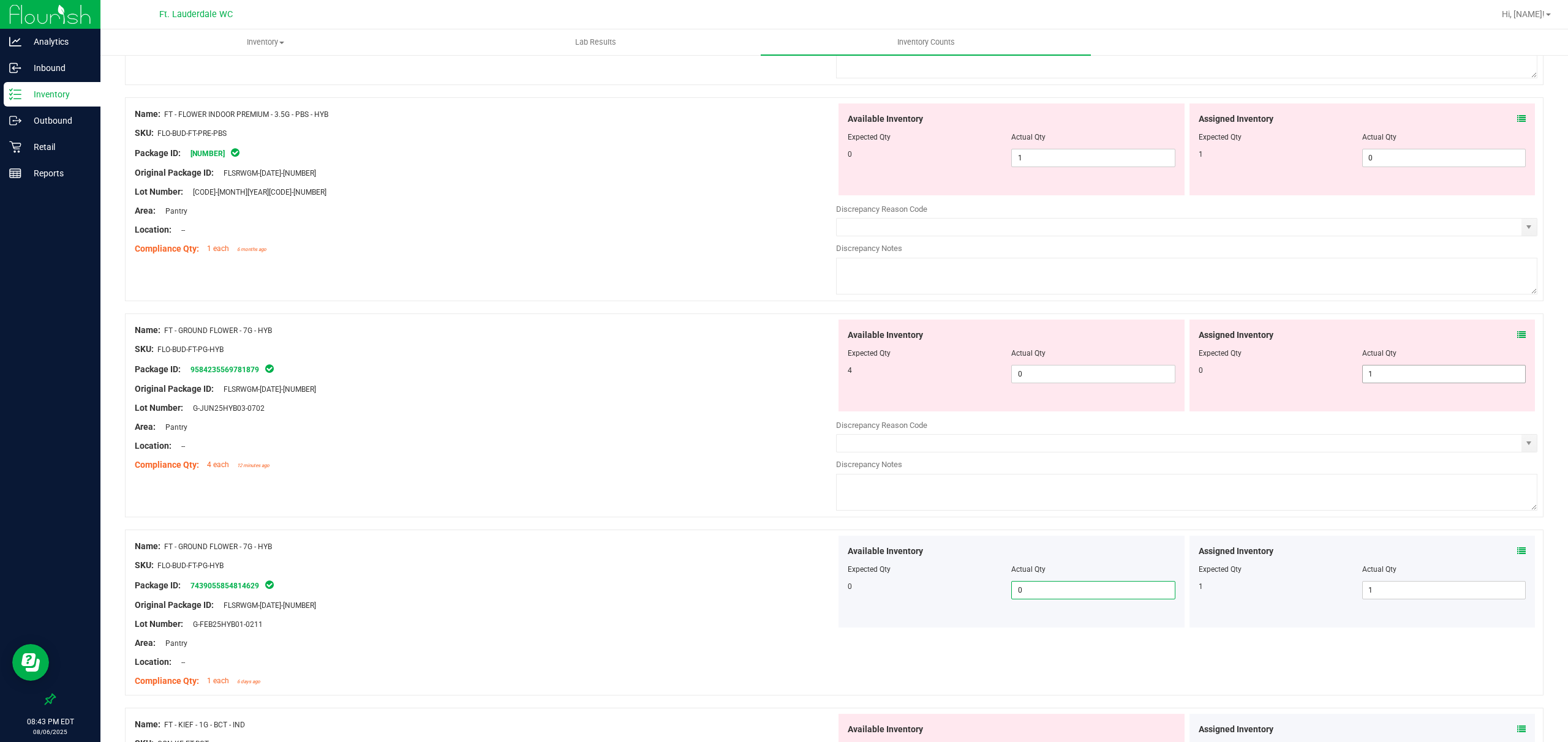 scroll, scrollTop: 1389, scrollLeft: 0, axis: vertical 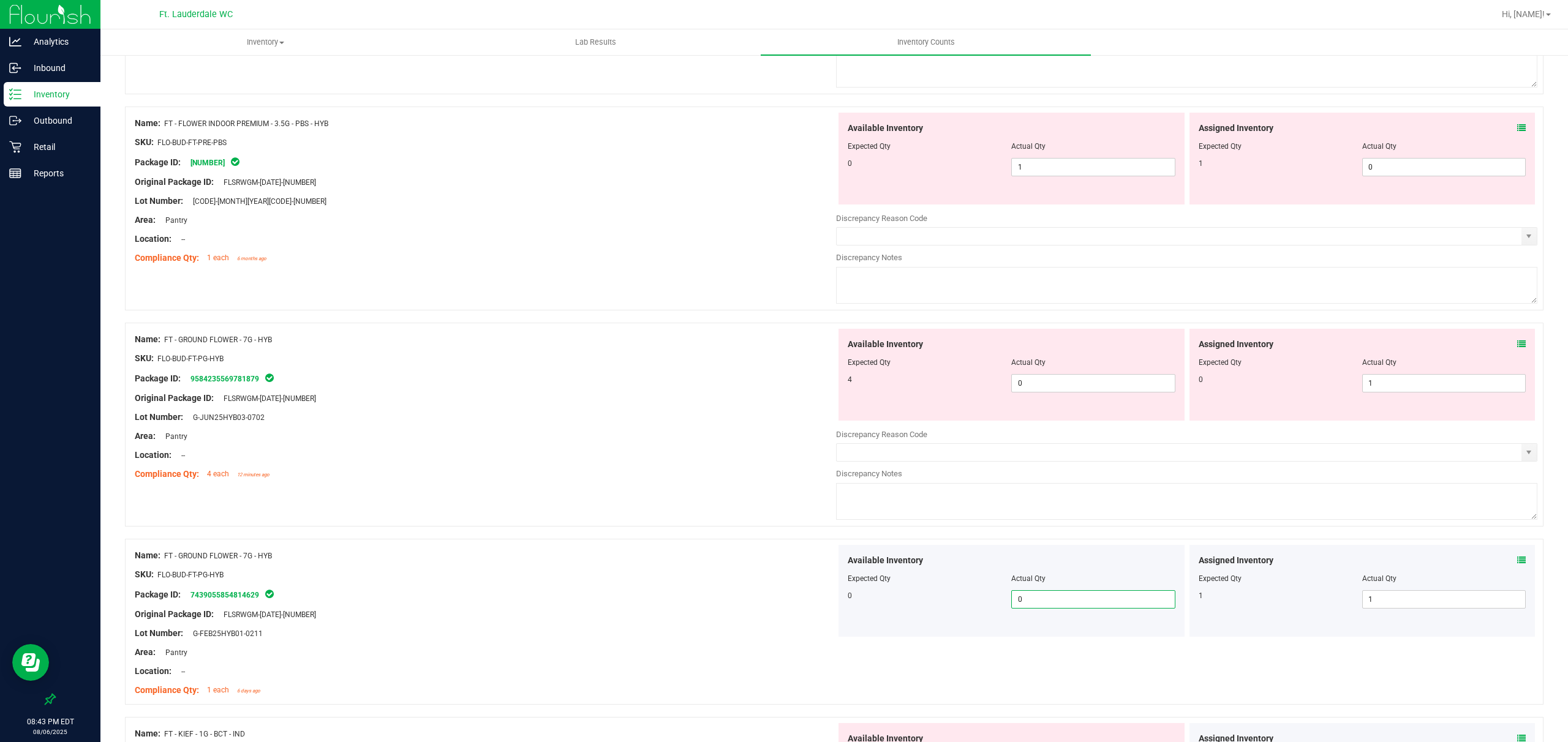 click at bounding box center [1362, 371] 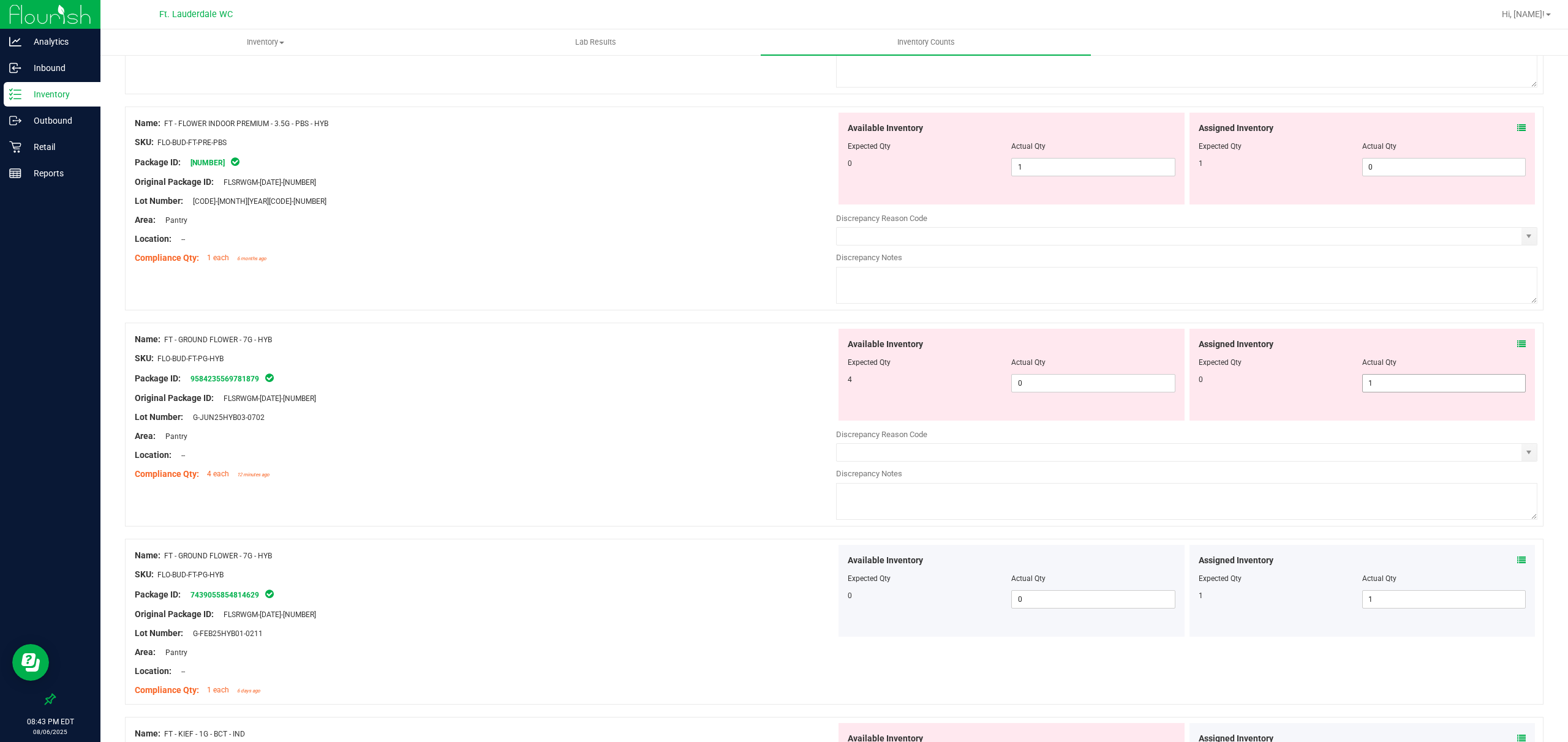 click on "1 1" at bounding box center [1444, 383] 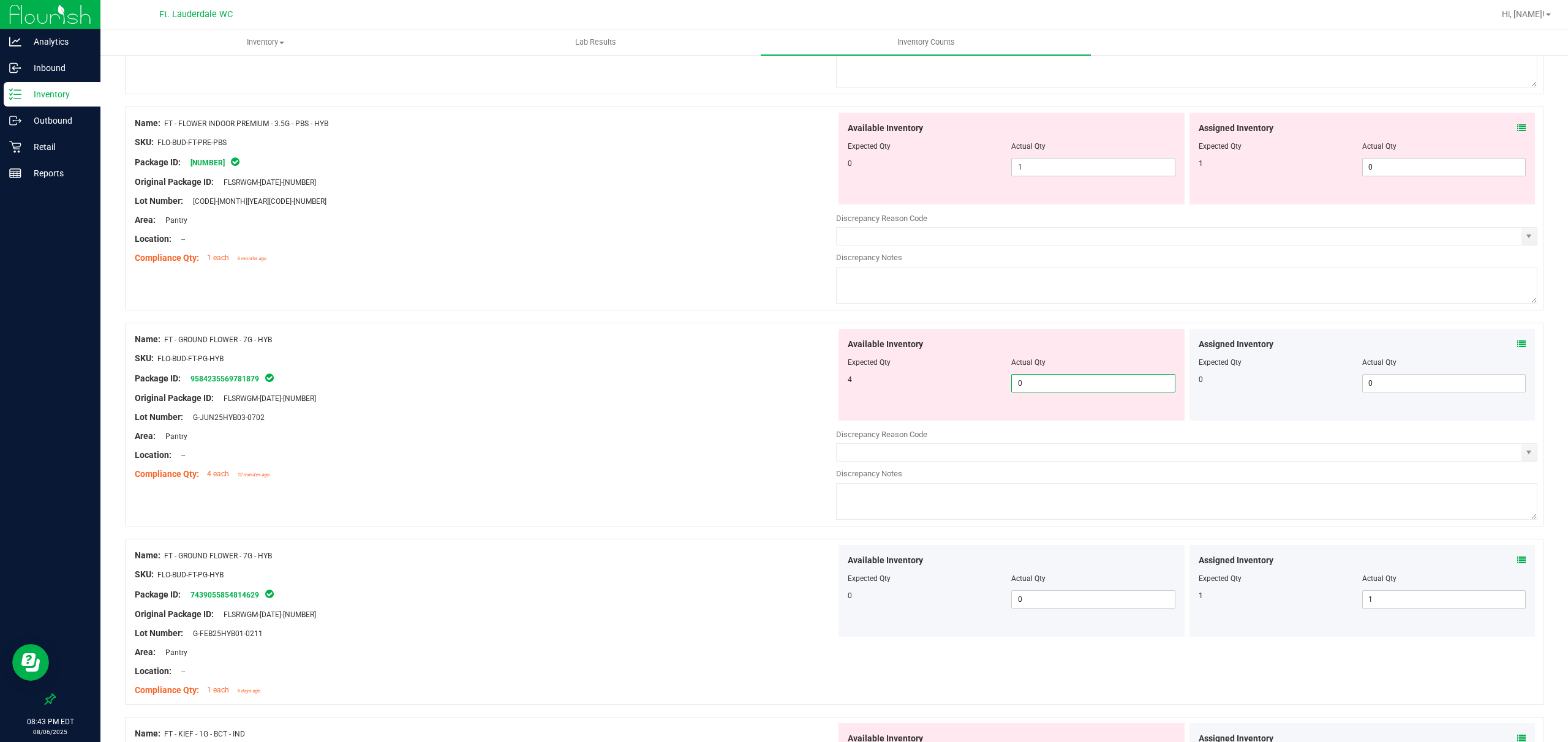 click on "0 0" at bounding box center [1093, 383] 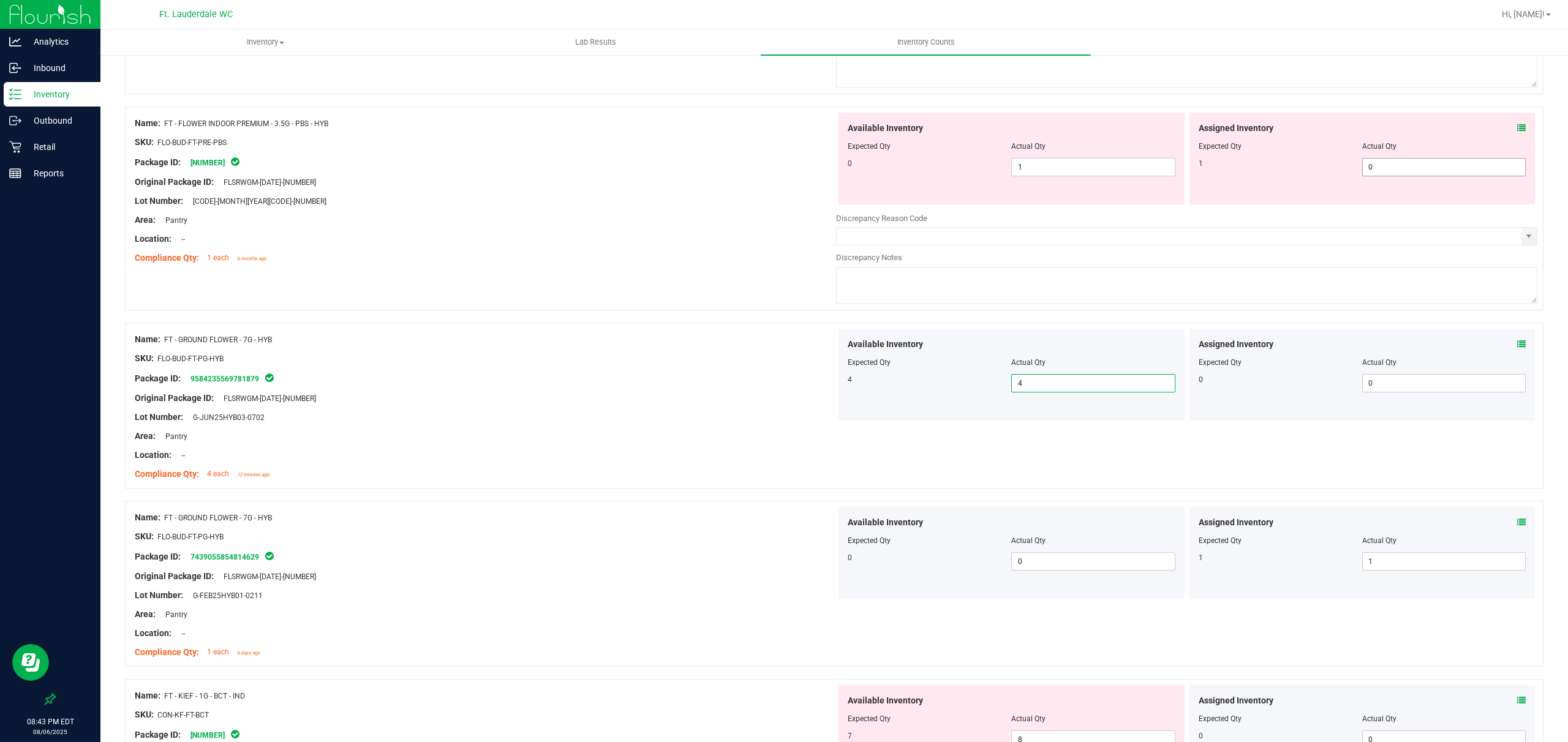 drag, startPoint x: 1442, startPoint y: 155, endPoint x: 1436, endPoint y: 162, distance: 9 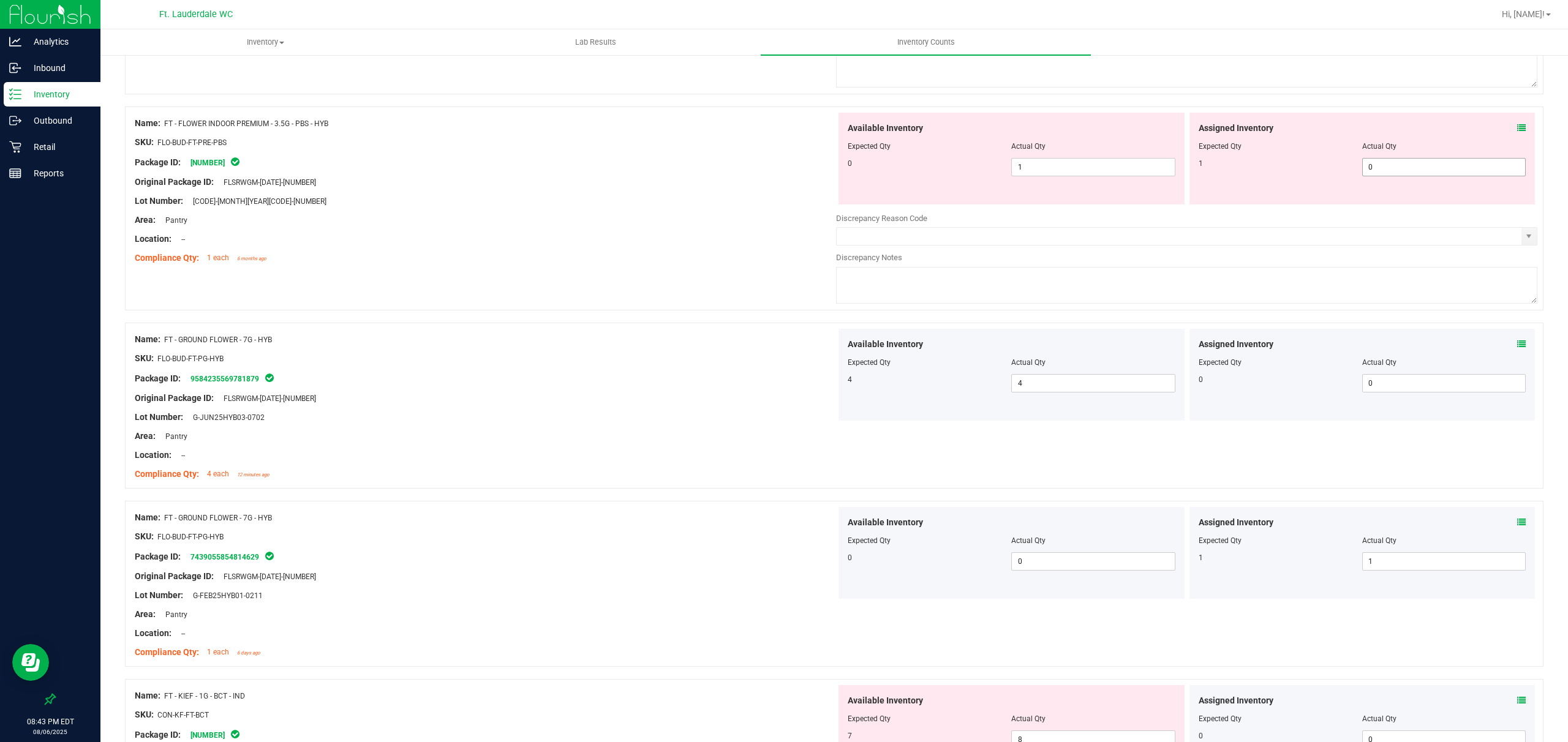 click on "0 0" at bounding box center [1444, 167] 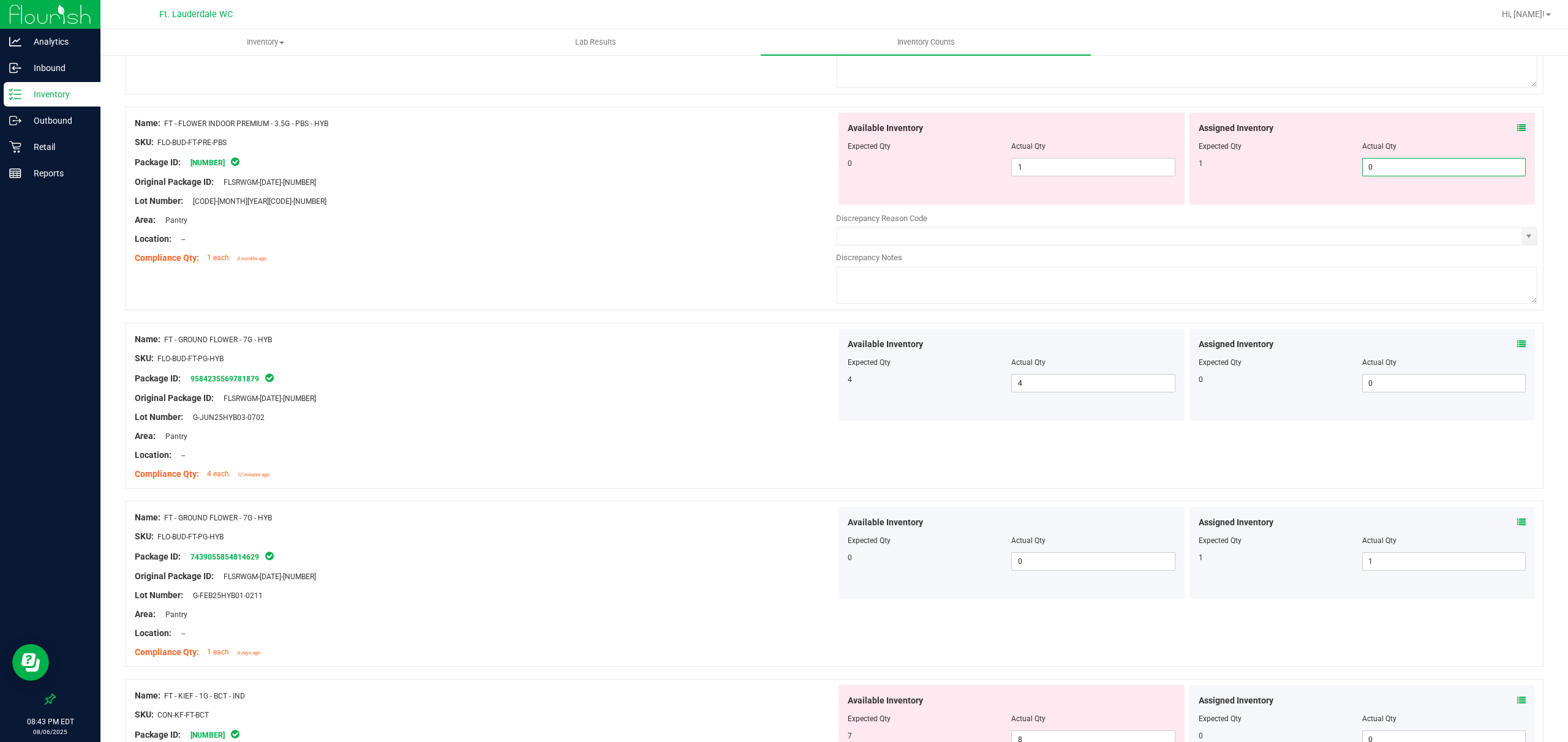 click on "0" at bounding box center (1444, 167) 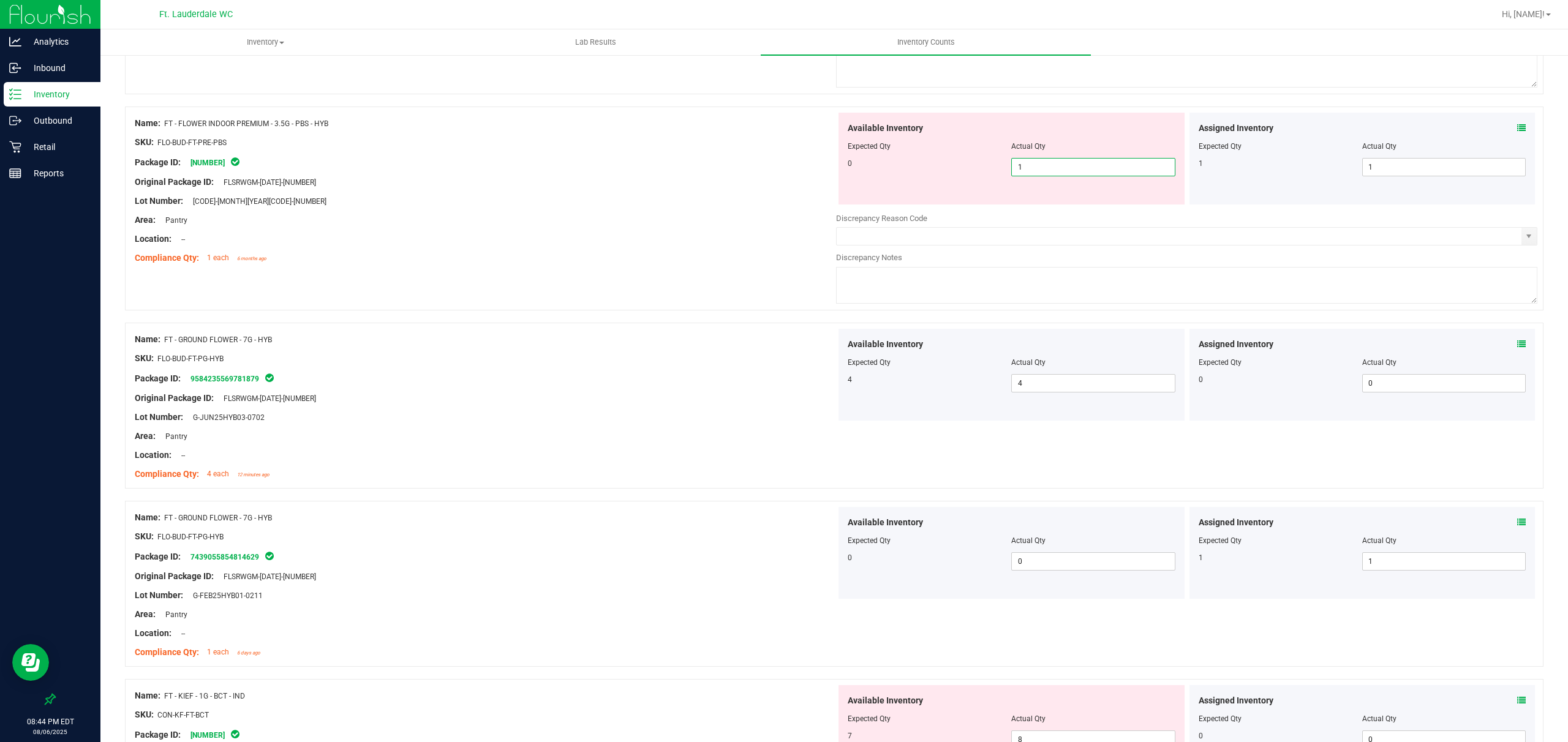 click on "1 1" at bounding box center (1093, 167) 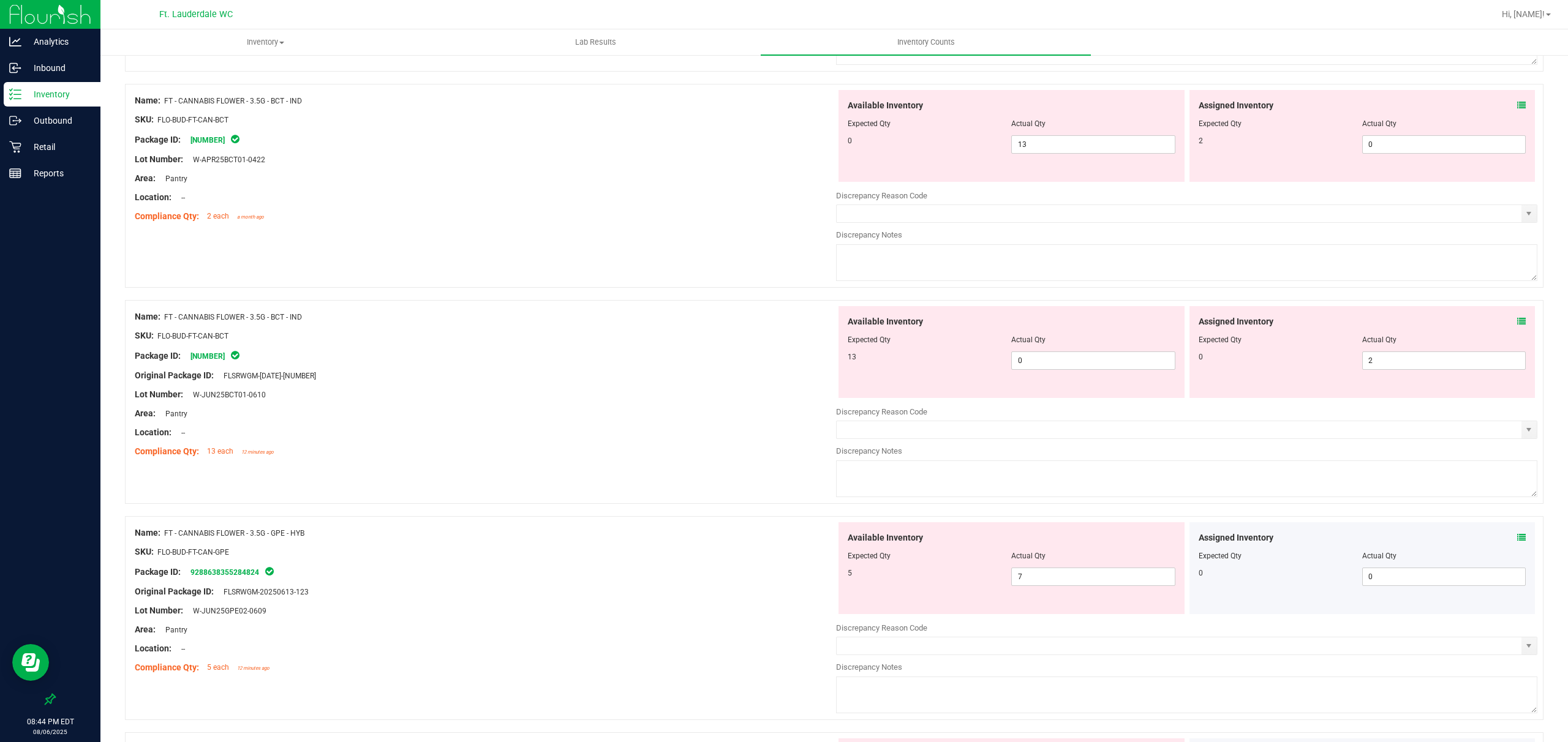 scroll, scrollTop: 328, scrollLeft: 0, axis: vertical 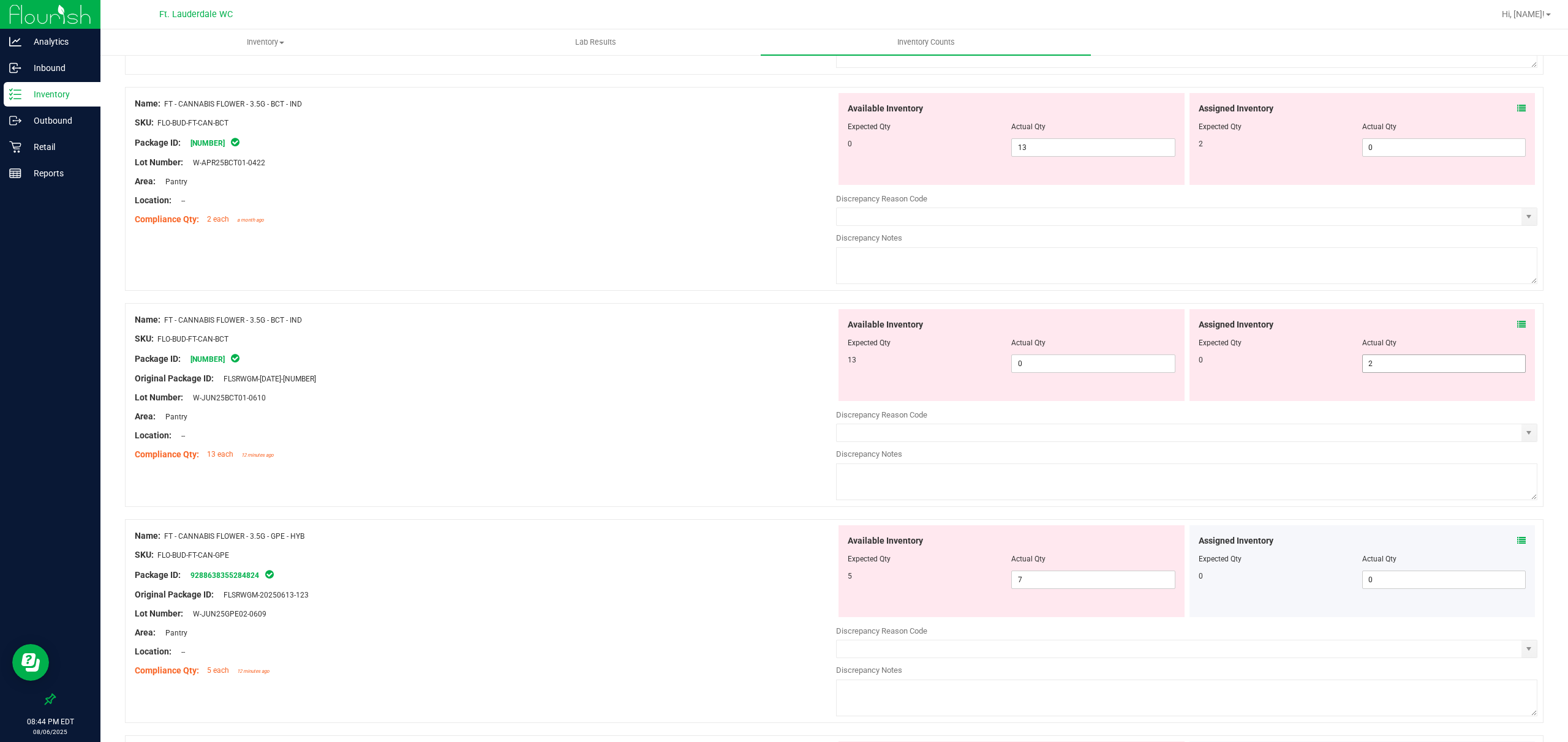 click on "2 2" at bounding box center (1444, 364) 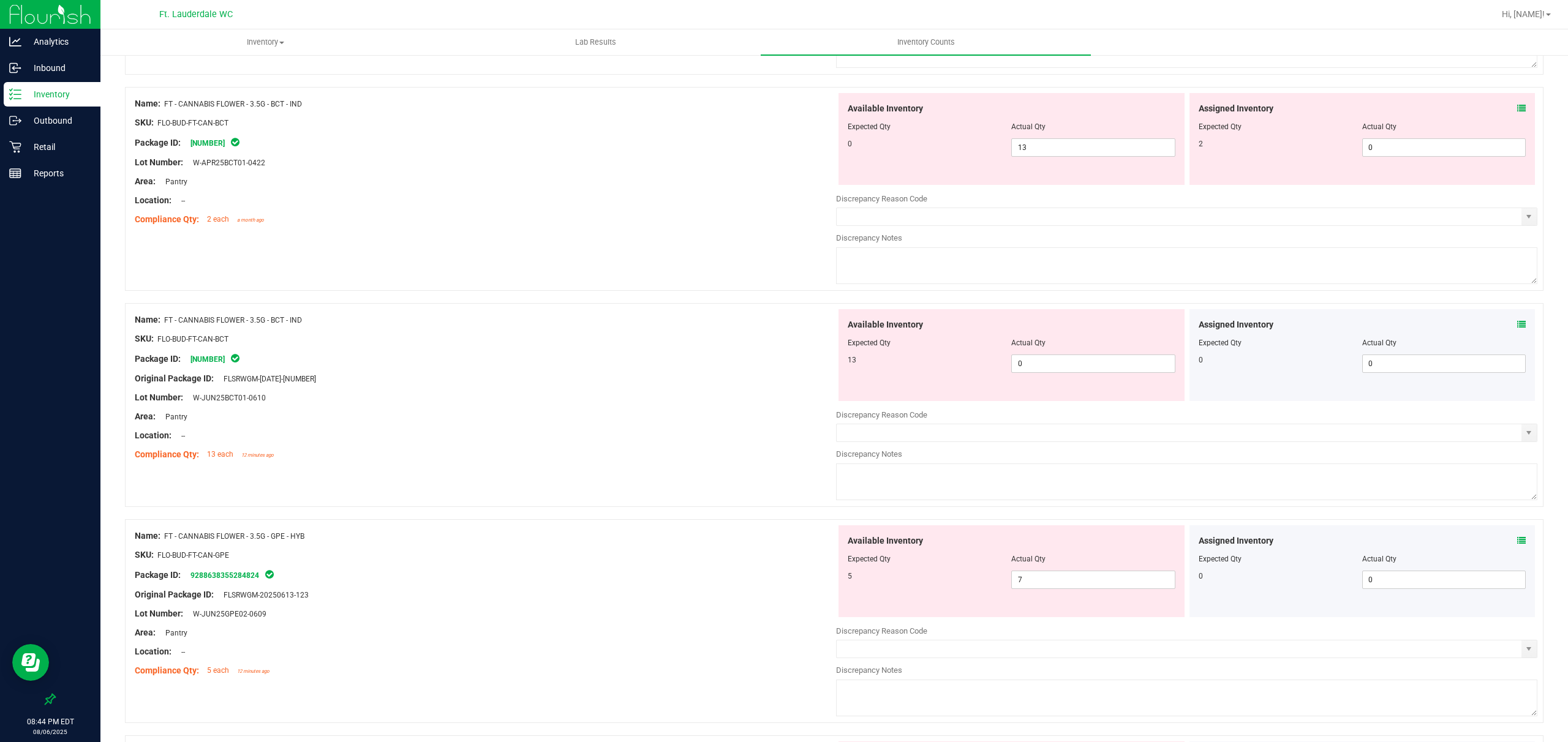 click on "Available Inventory
Expected Qty
Actual Qty
13
0 0" at bounding box center (1011, 355) 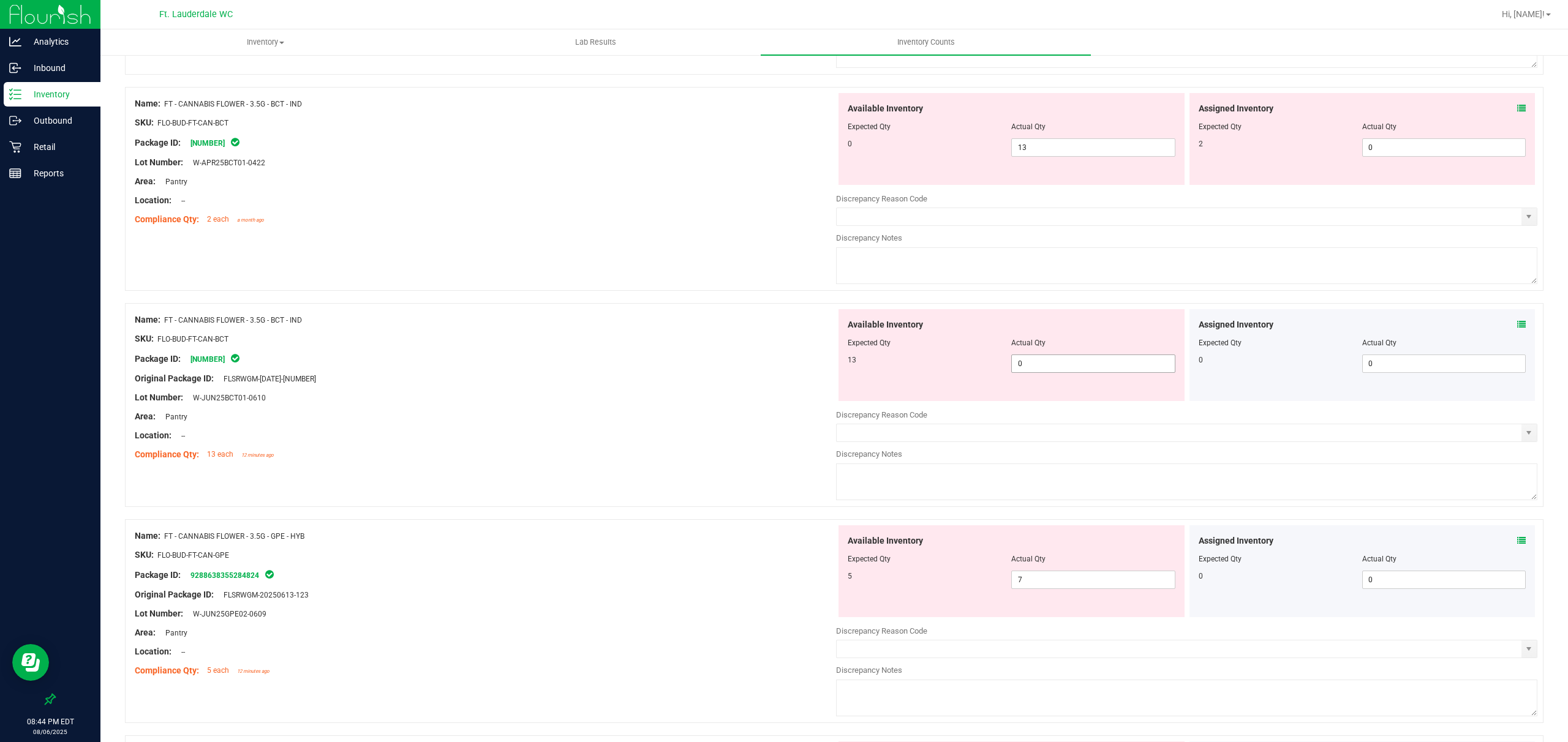 click on "0 0" at bounding box center (1093, 364) 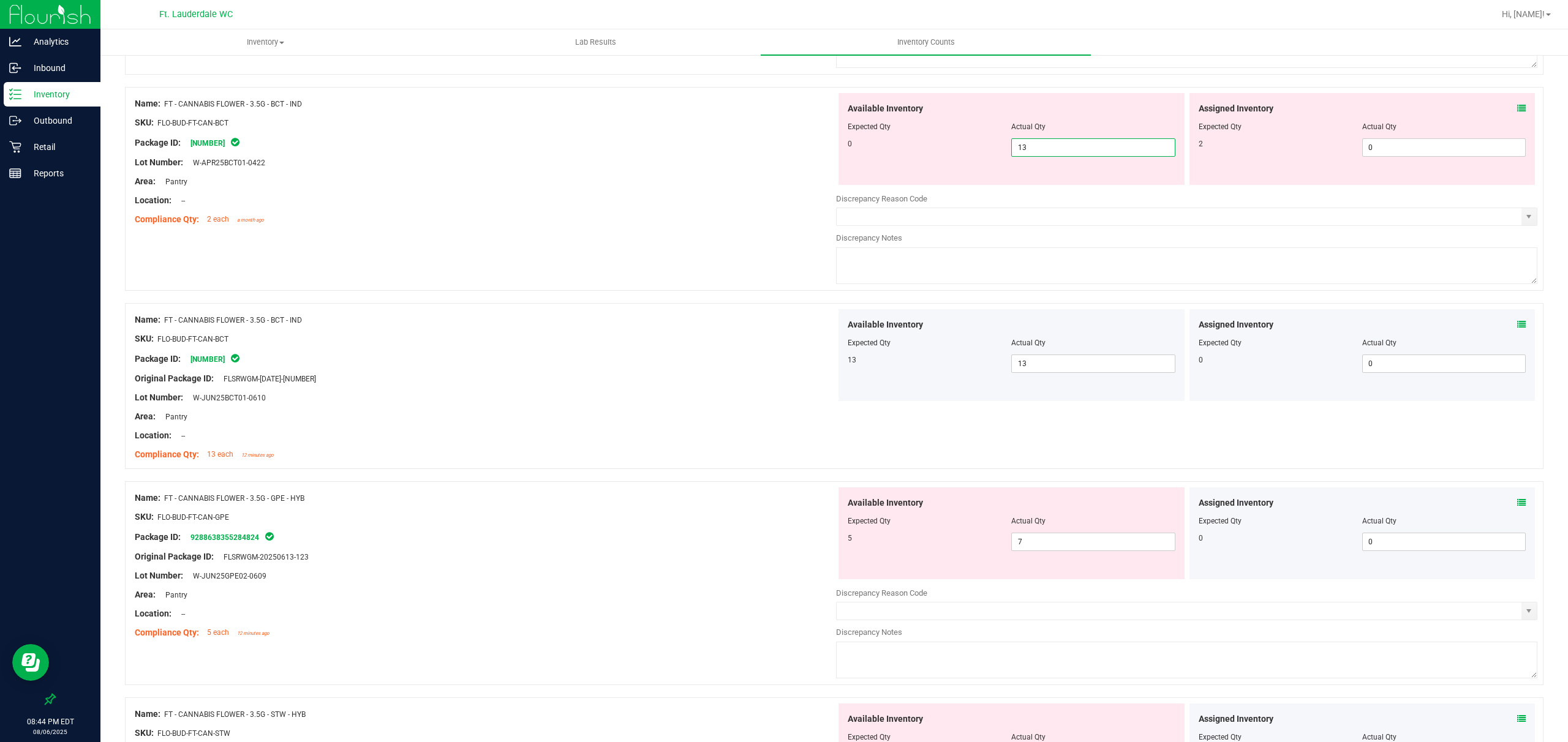 click on "13 13" at bounding box center (1093, 148) 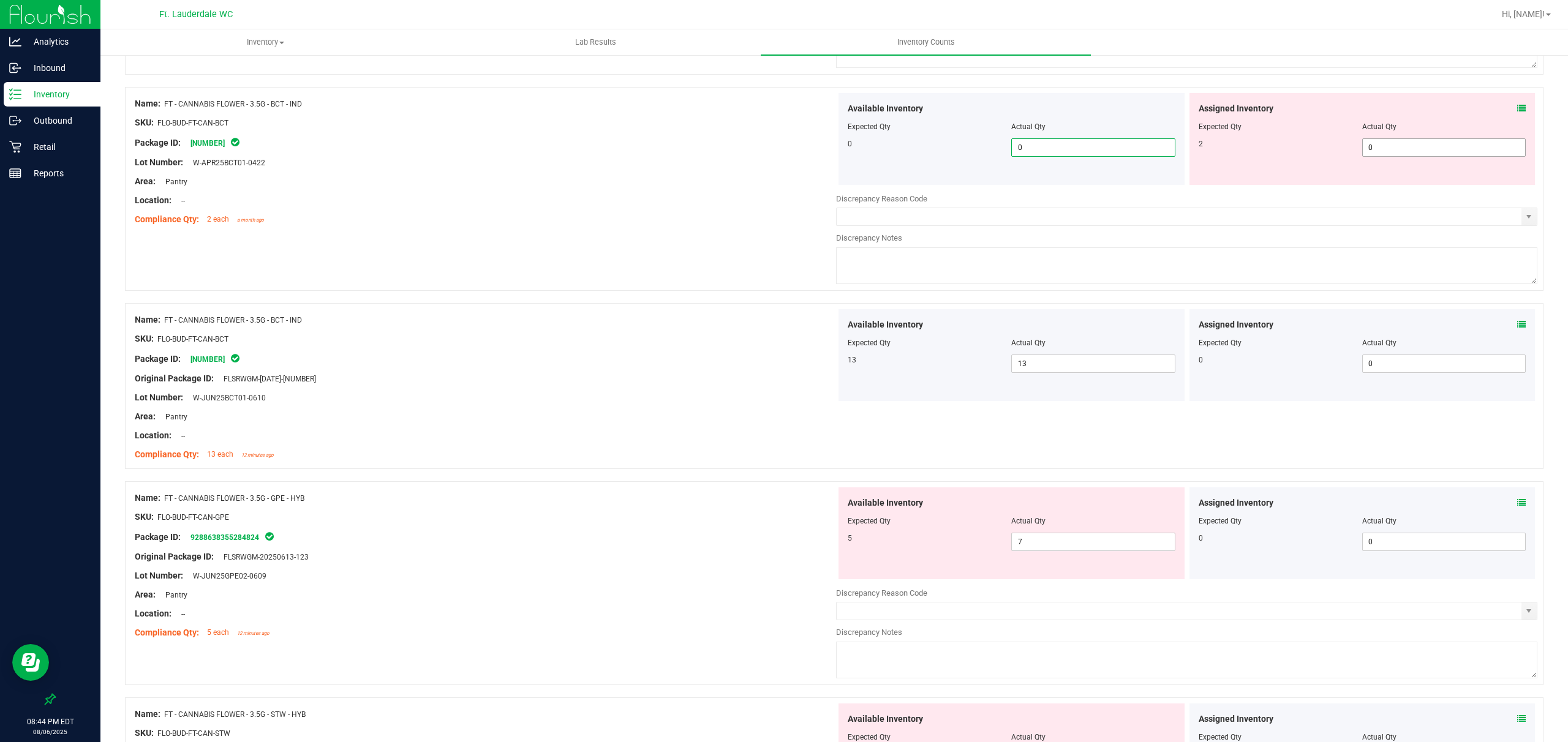 click on "0 0" at bounding box center [1444, 148] 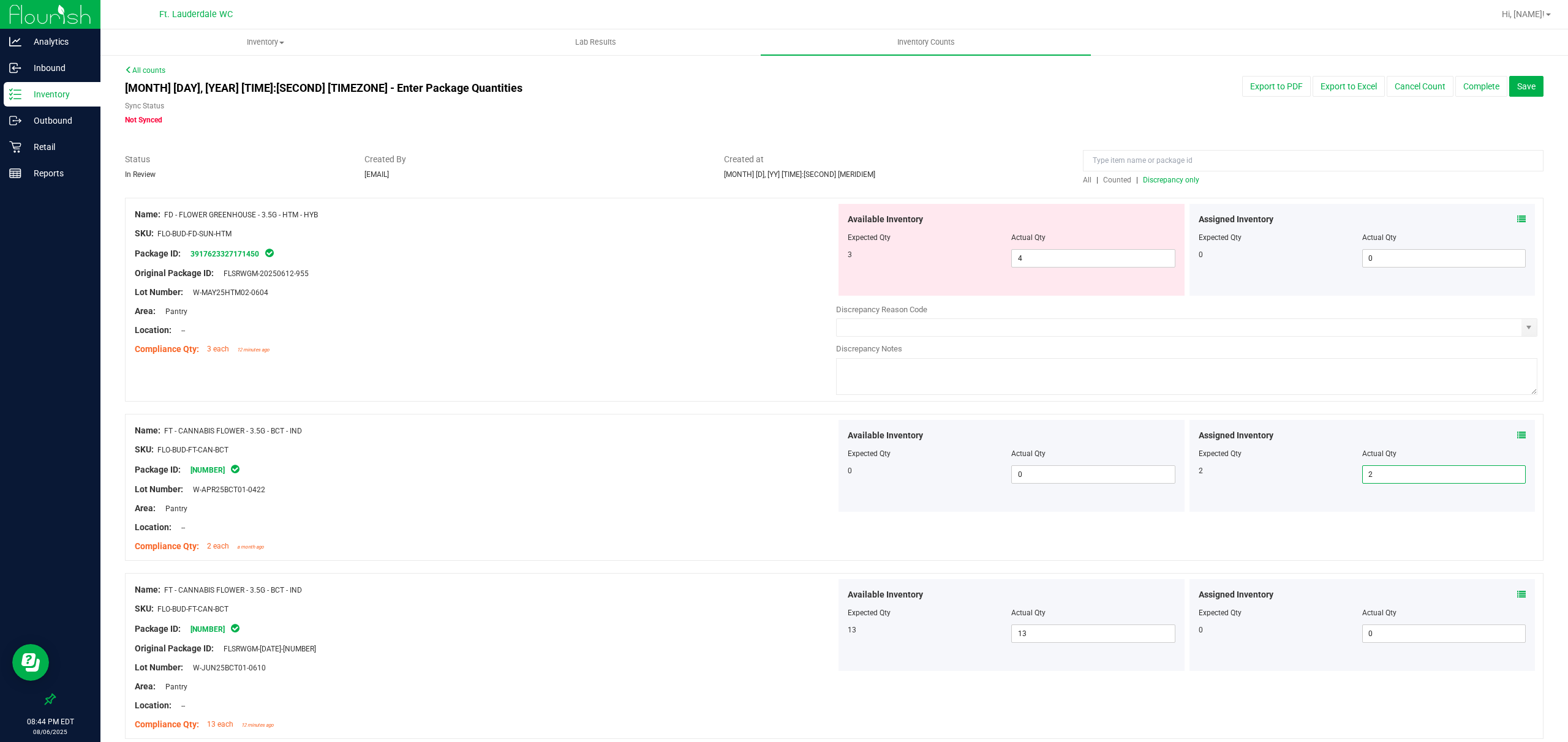 scroll, scrollTop: 0, scrollLeft: 0, axis: both 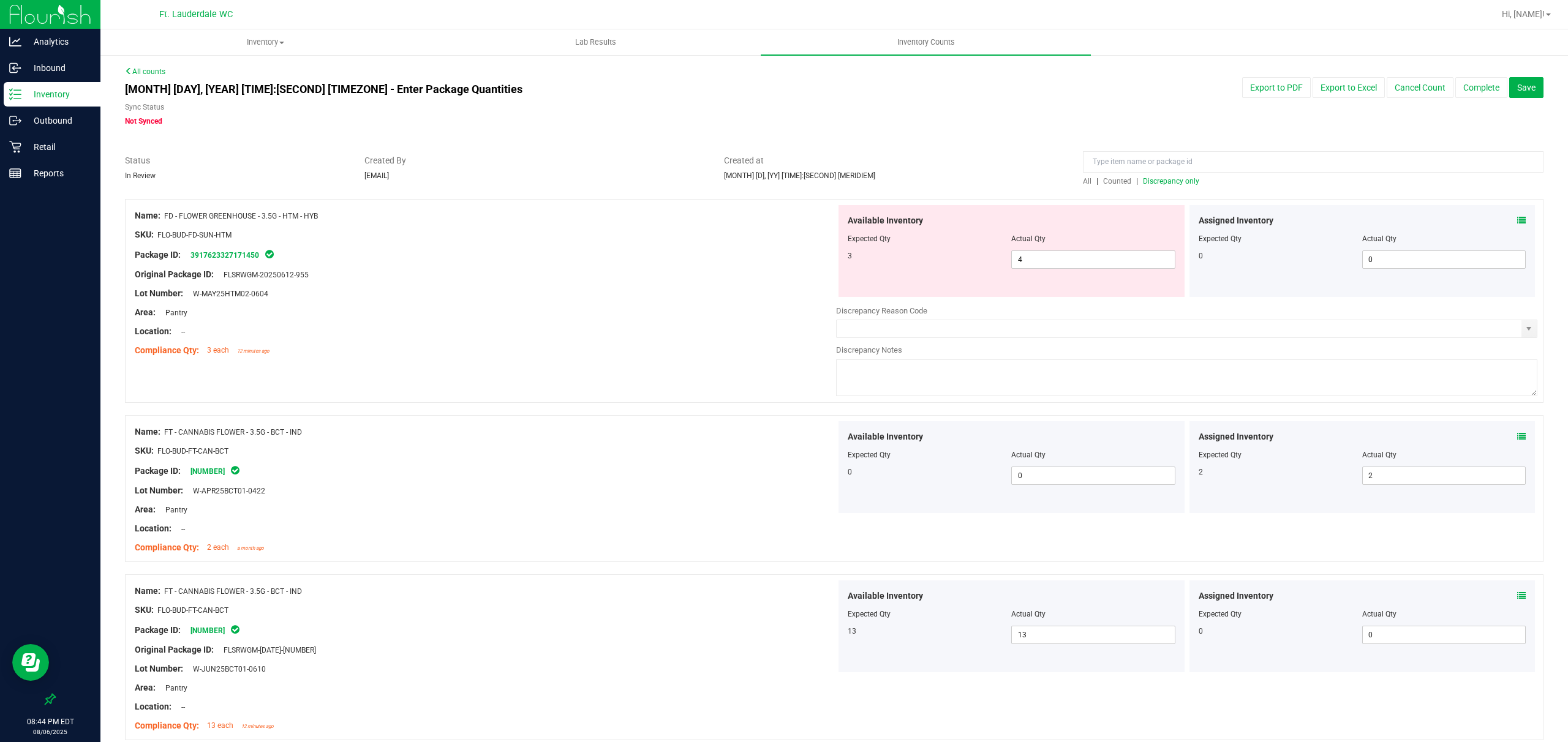 click on "Discrepancy only" at bounding box center [1171, 181] 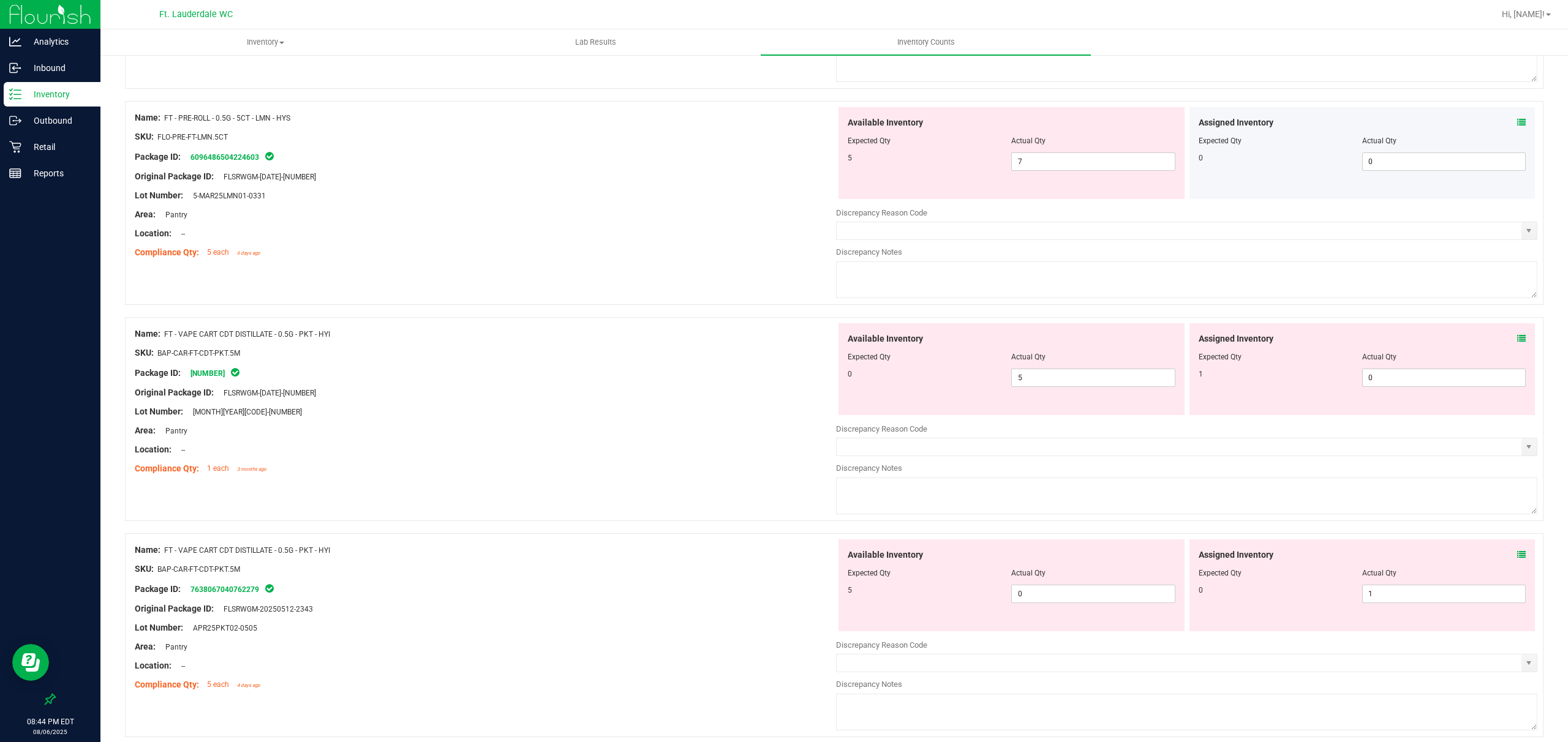scroll, scrollTop: 1224, scrollLeft: 0, axis: vertical 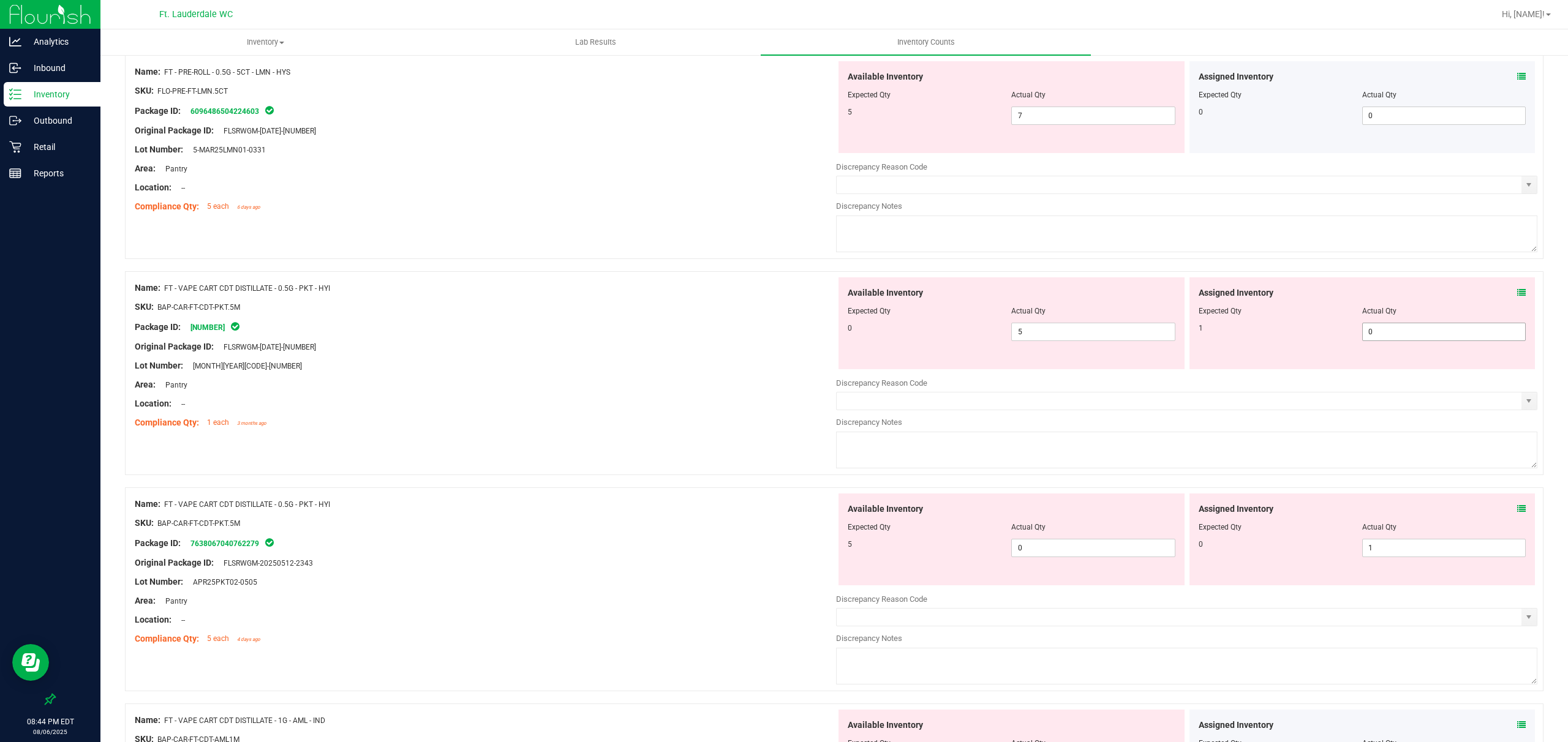 click on "0 0" at bounding box center [1444, 332] 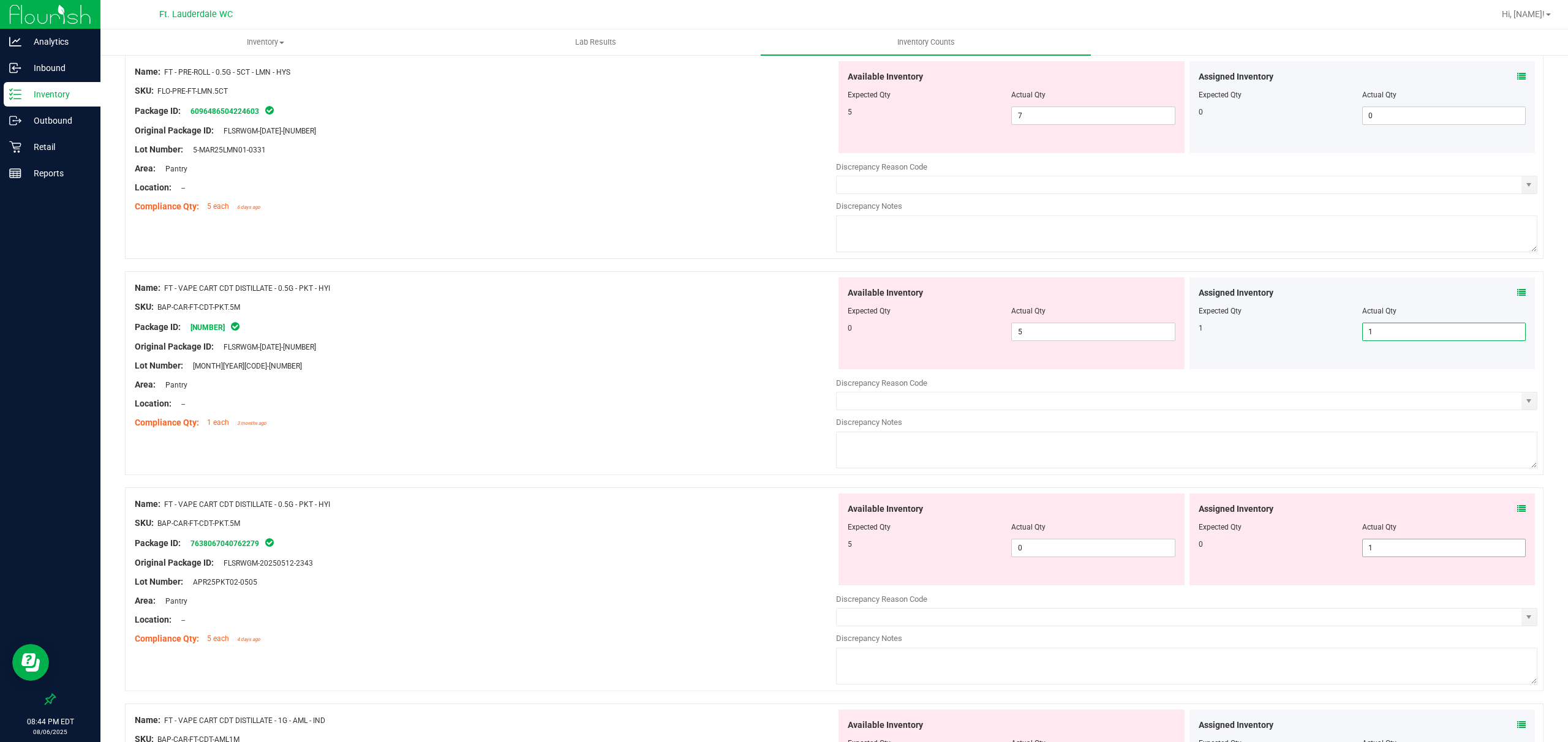 click on "1 1" at bounding box center [1444, 548] 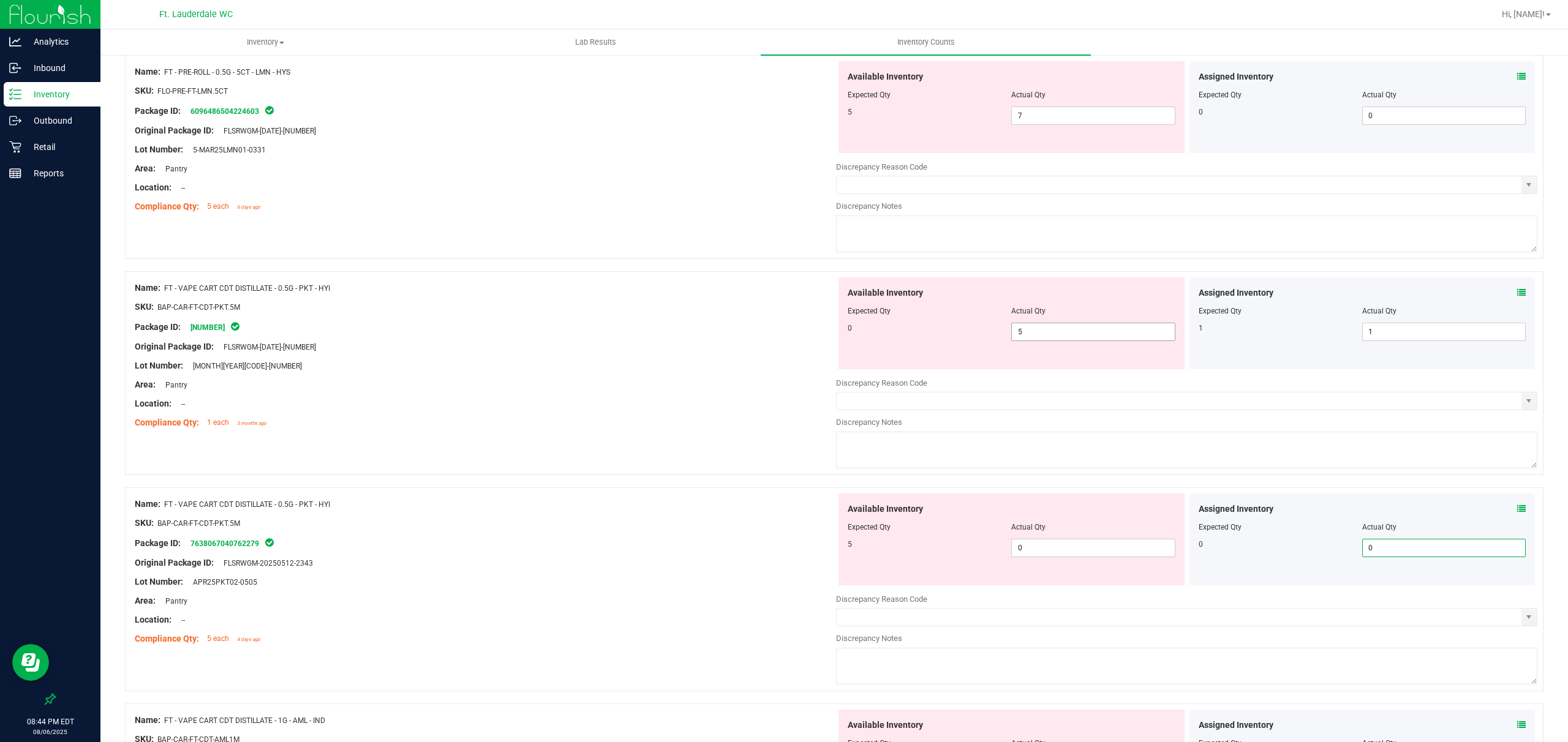 click on "5 5" at bounding box center [1093, 332] 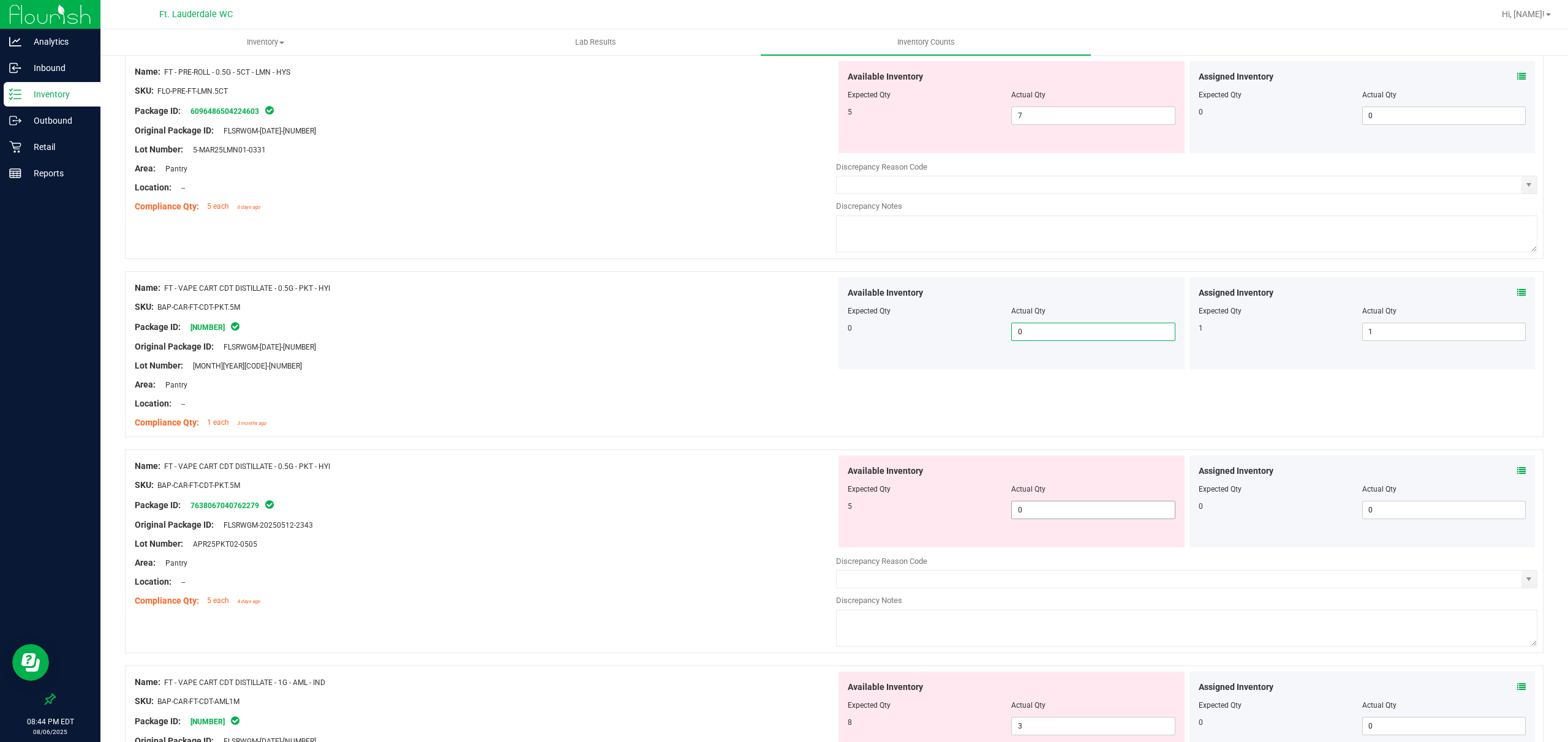 click on "0 0" at bounding box center [1093, 510] 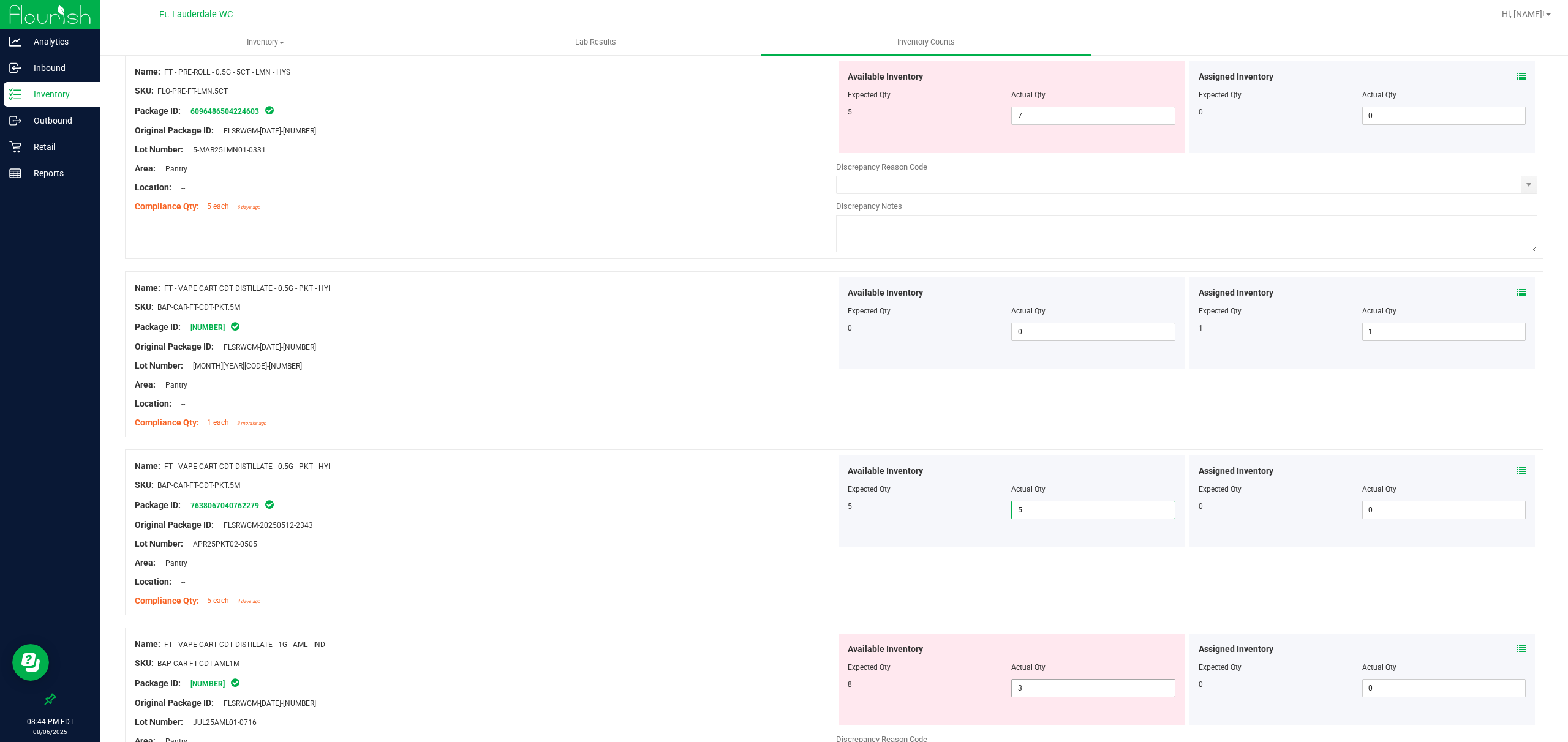 click on "3 3" at bounding box center (1093, 688) 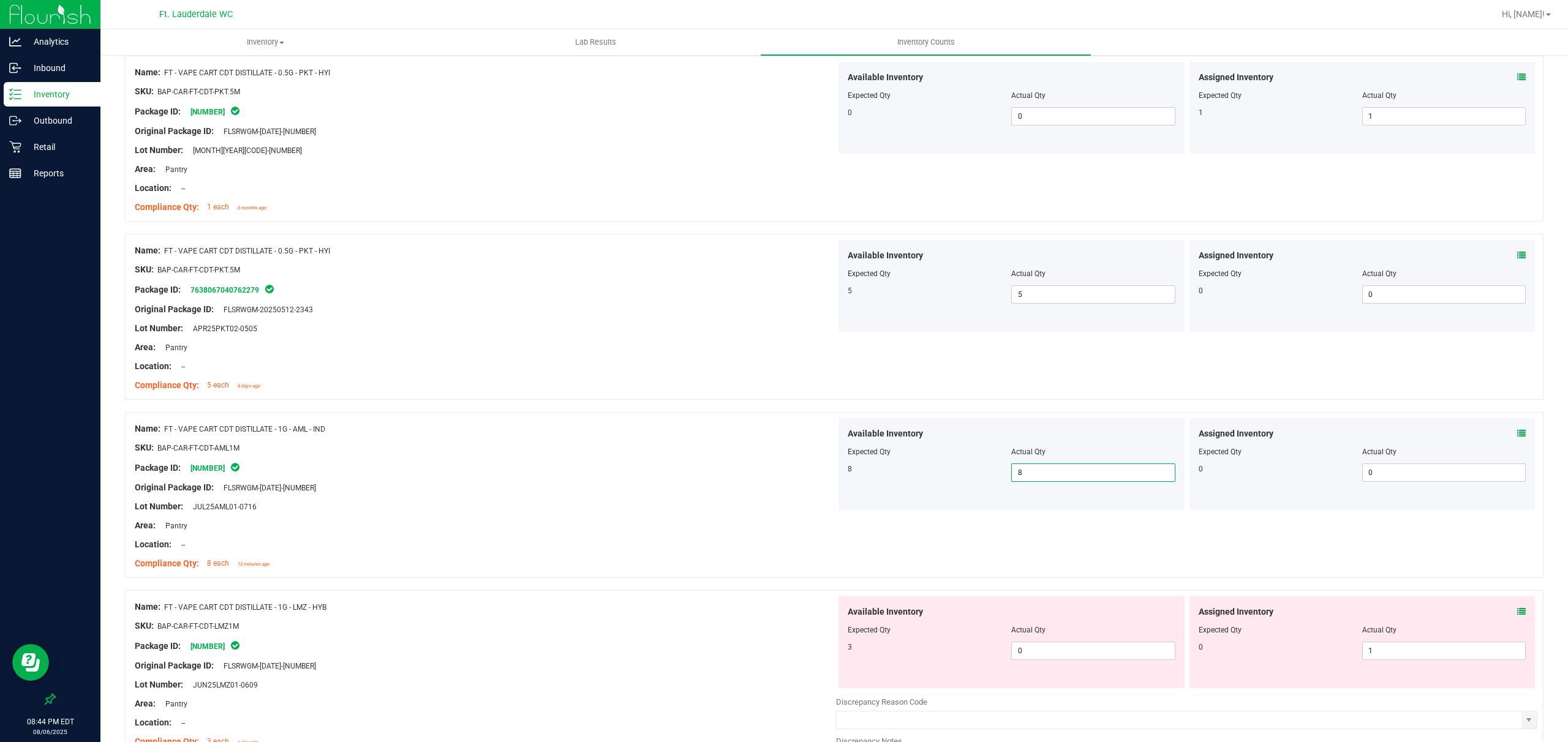 scroll, scrollTop: 1469, scrollLeft: 0, axis: vertical 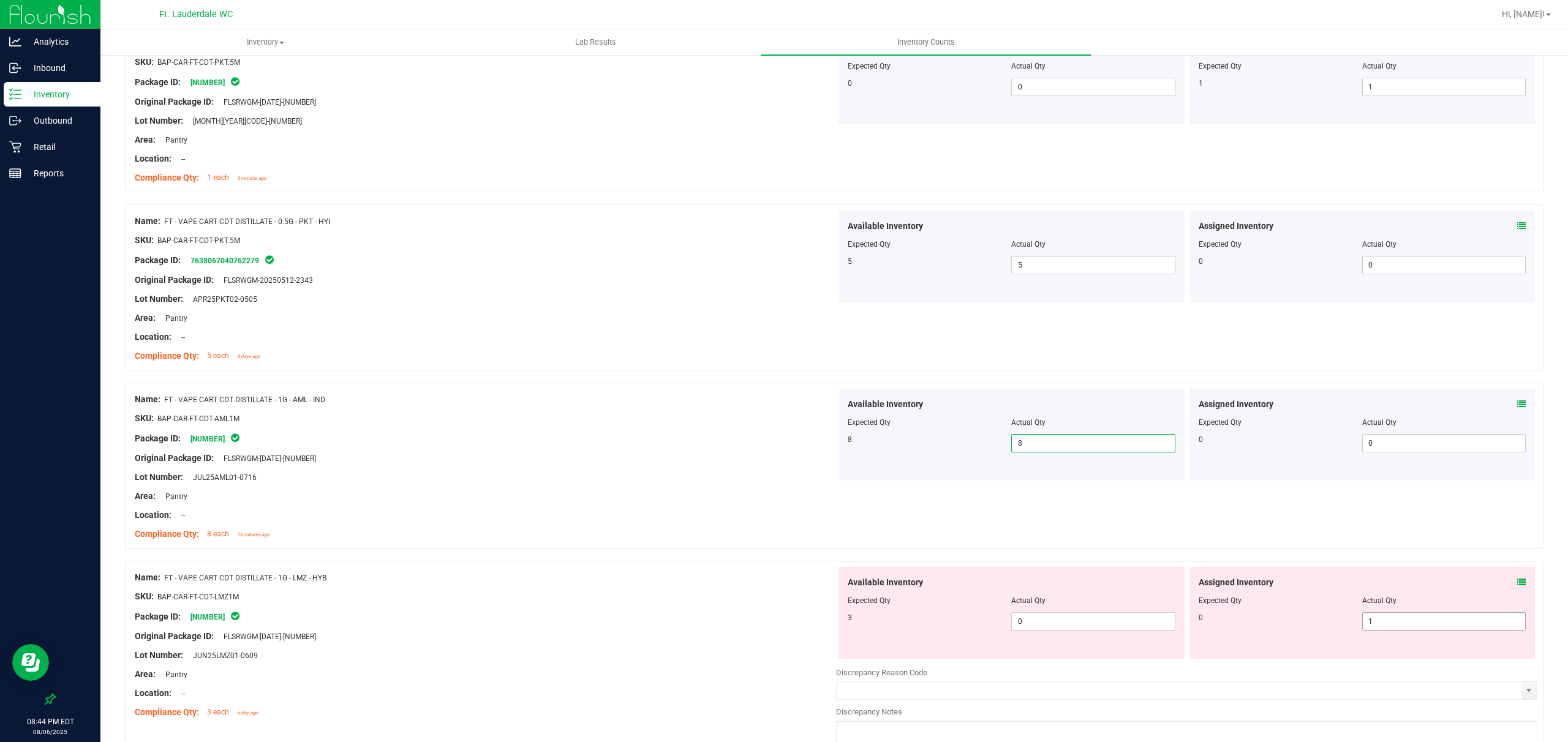 click on "1 1" at bounding box center (1444, 621) 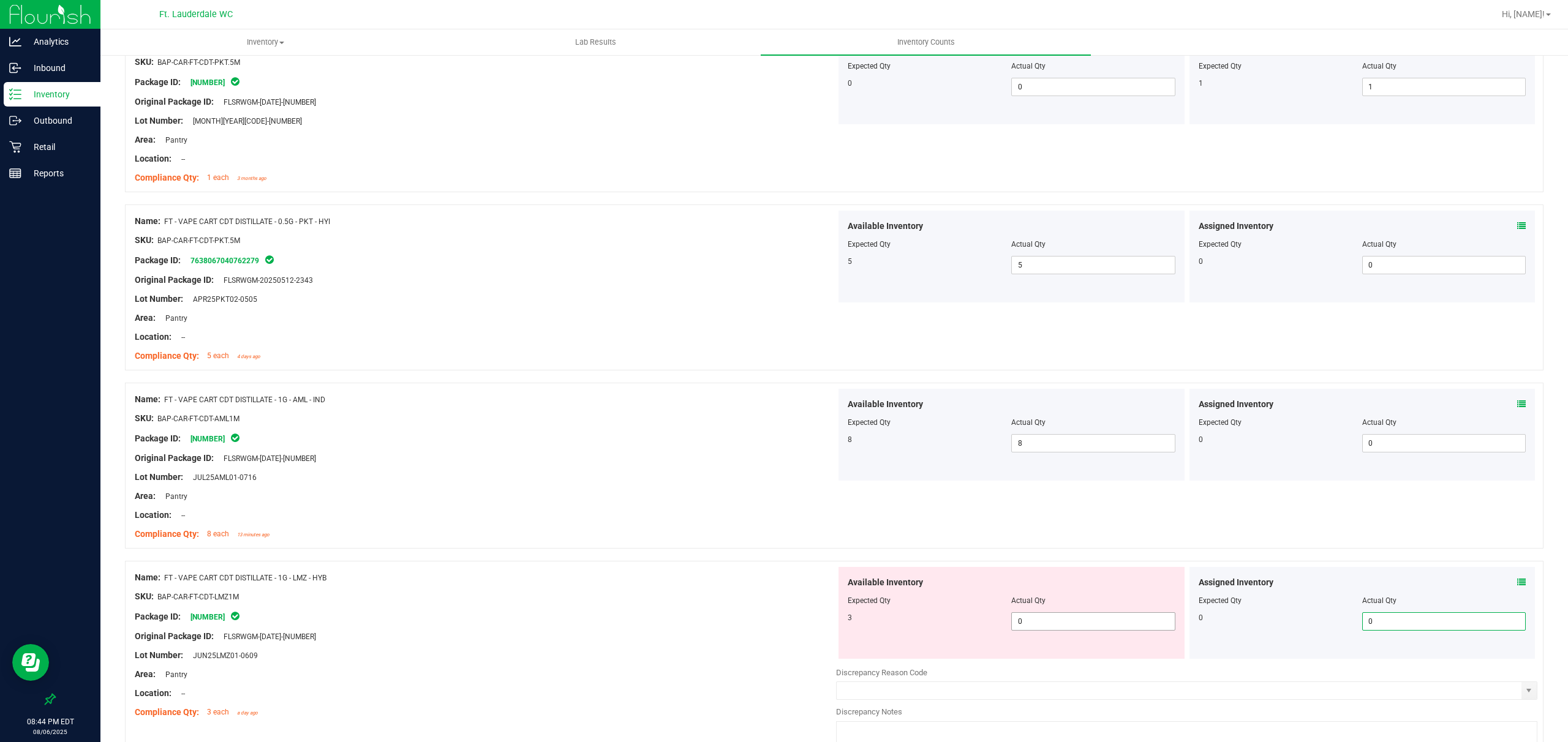 click on "0 0" at bounding box center [1093, 621] 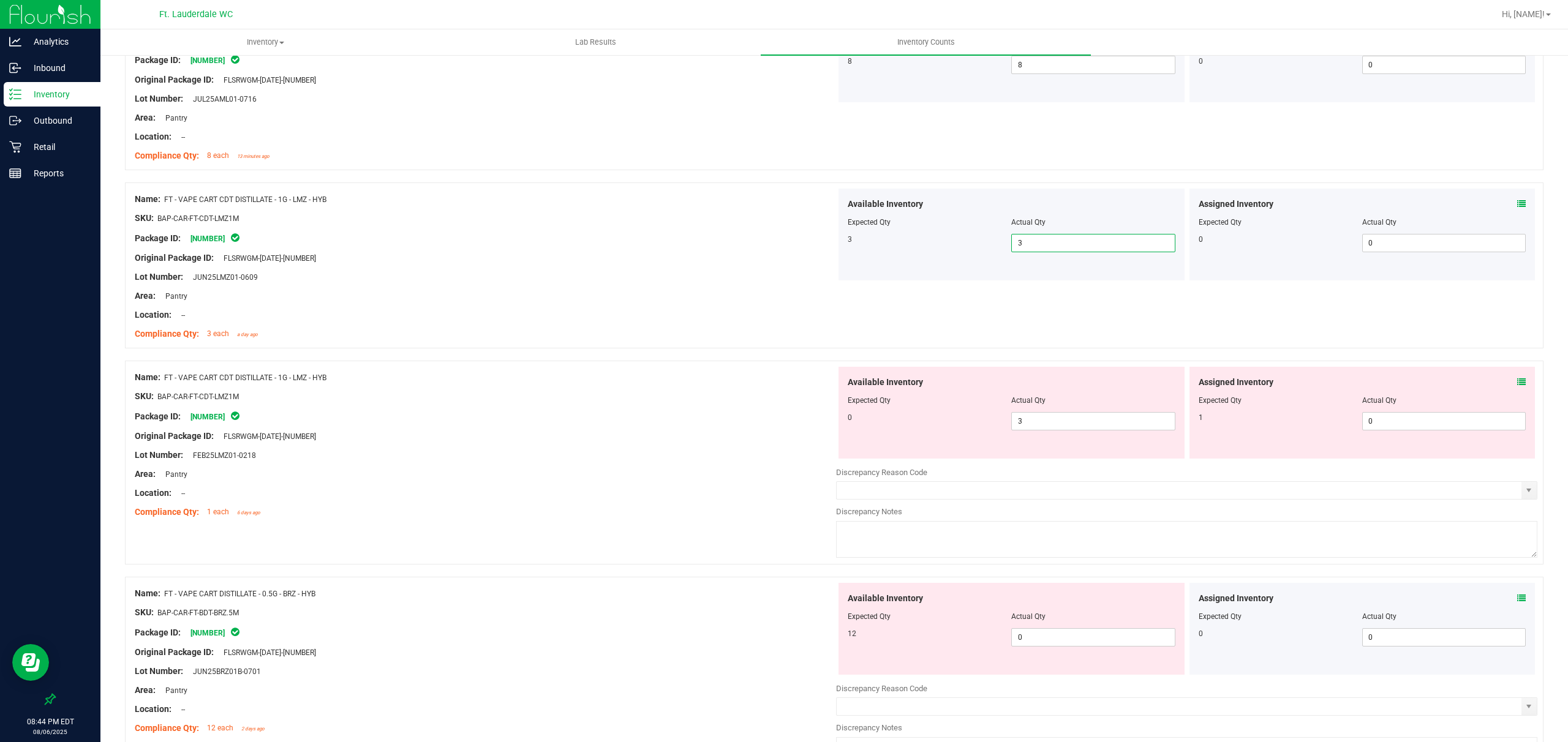 scroll, scrollTop: 1877, scrollLeft: 0, axis: vertical 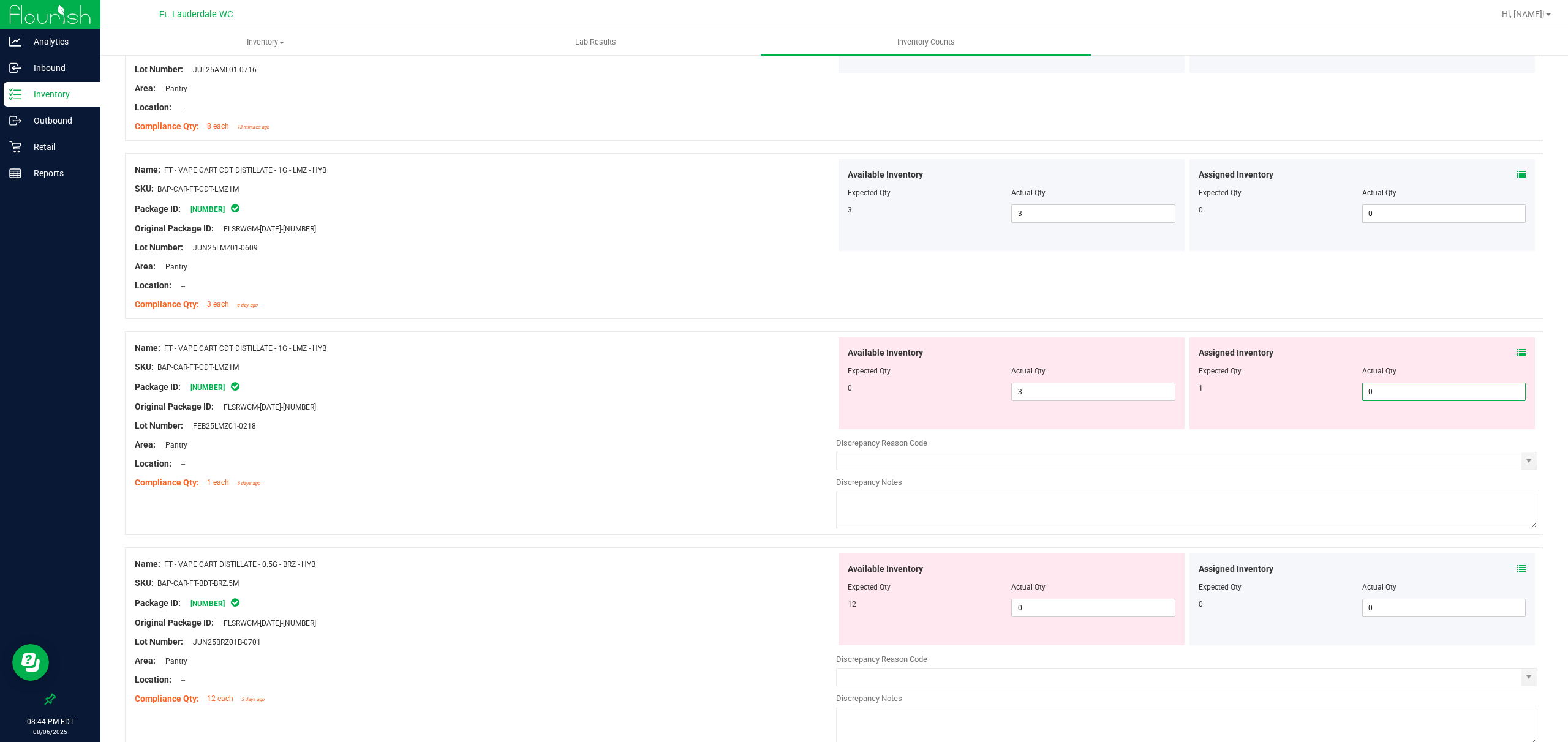 click on "0 0" at bounding box center (1444, 392) 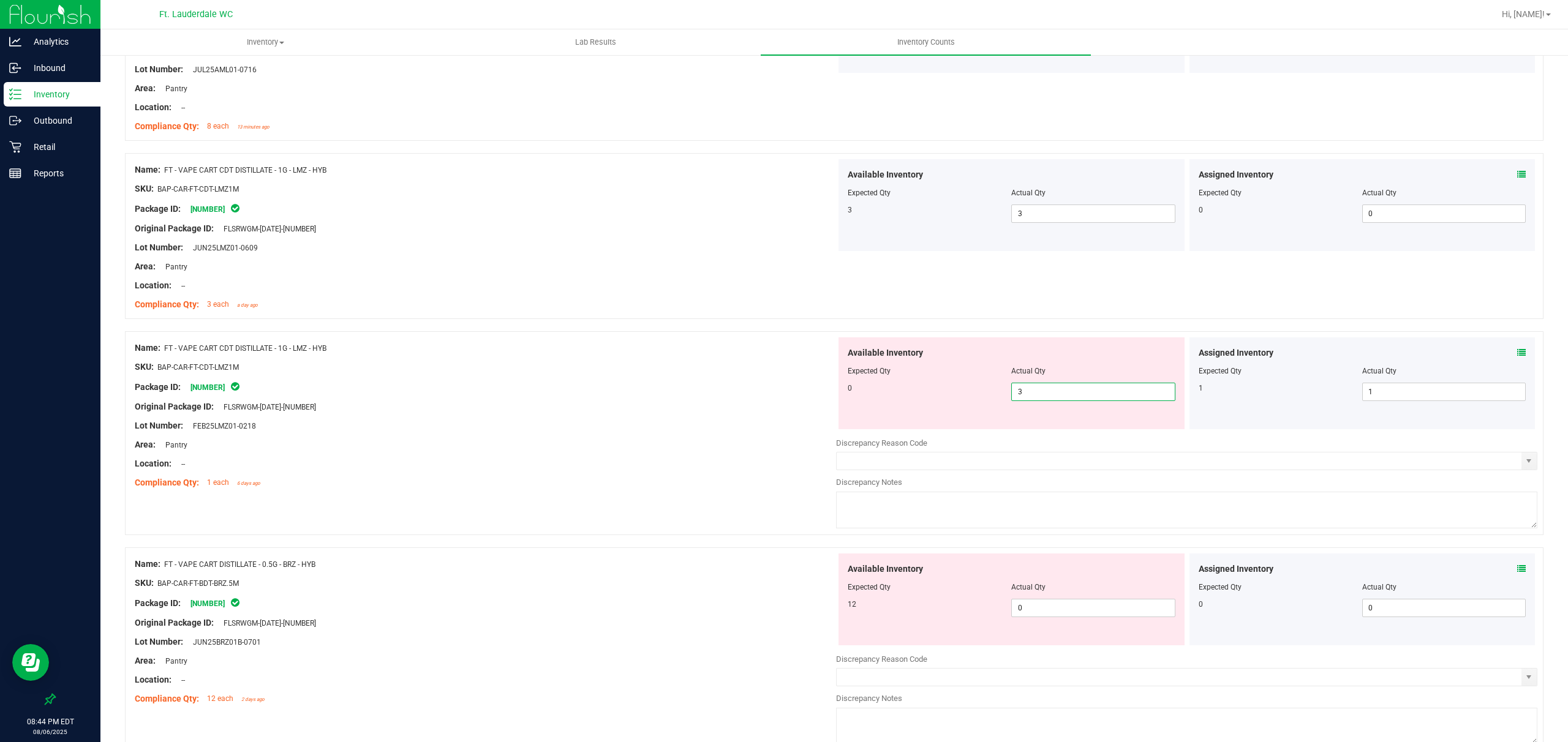 click on "3 3" at bounding box center (1093, 392) 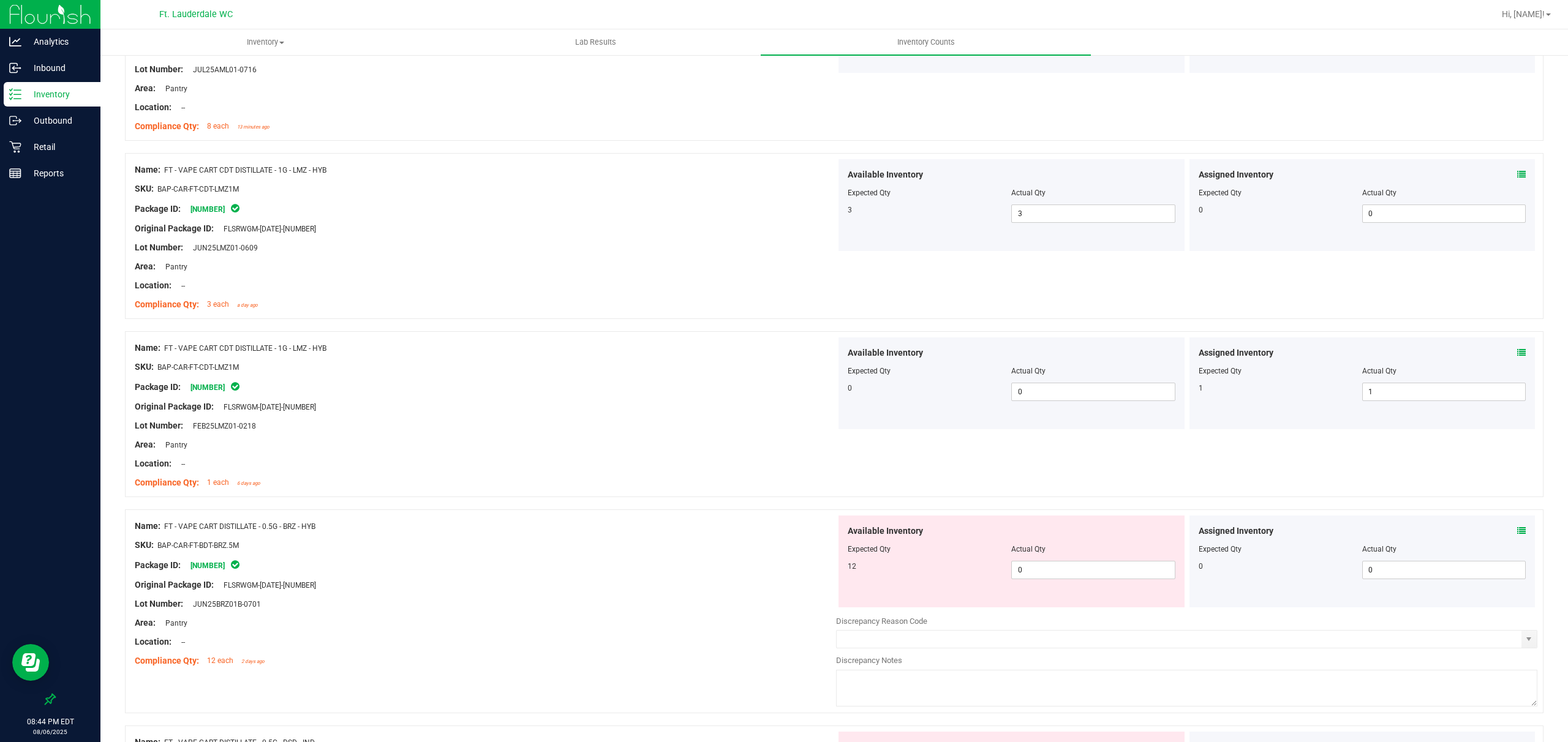 click on "Available Inventory
Expected Qty
Actual Qty
12
0 0" at bounding box center [1011, 561] 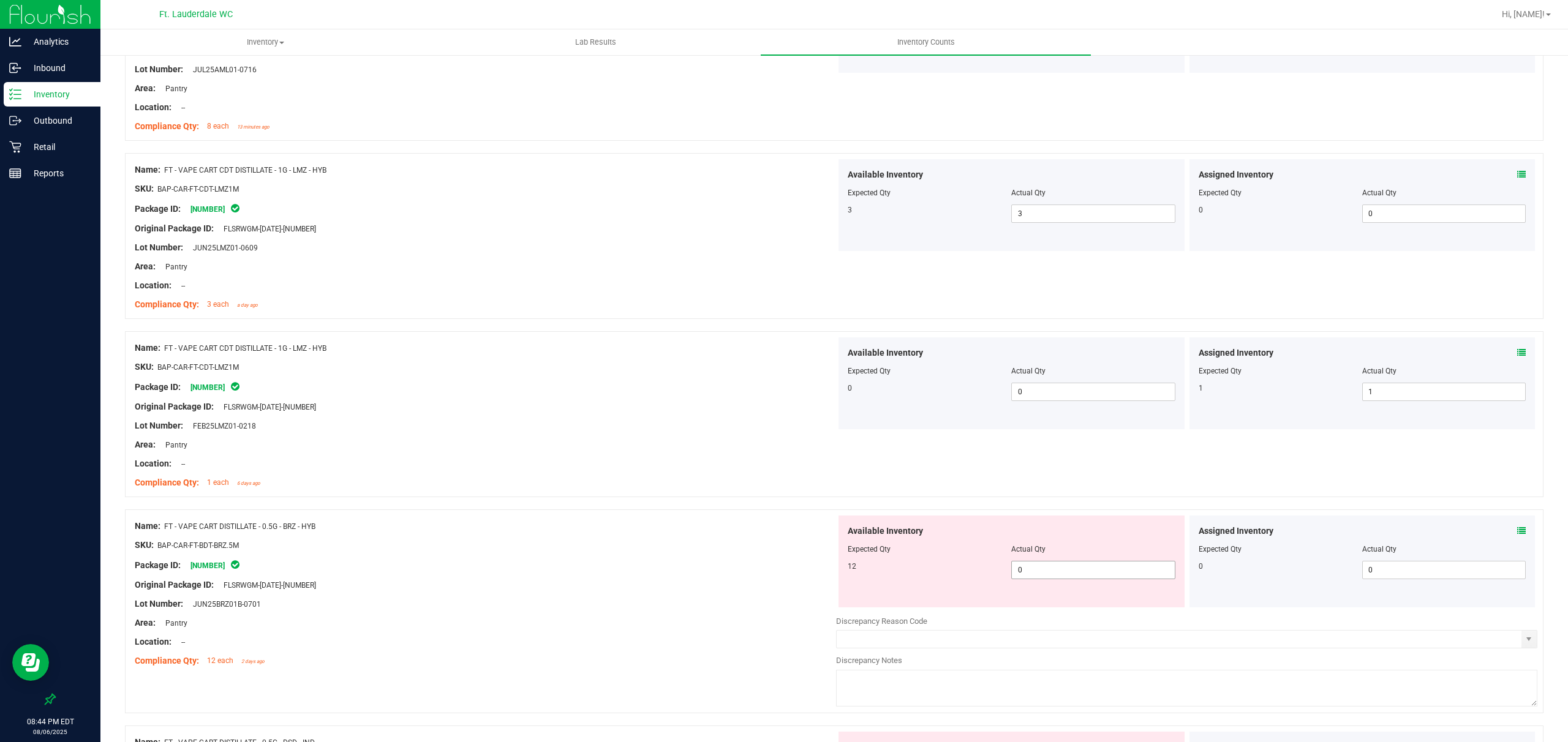 click on "0 0" at bounding box center [1093, 570] 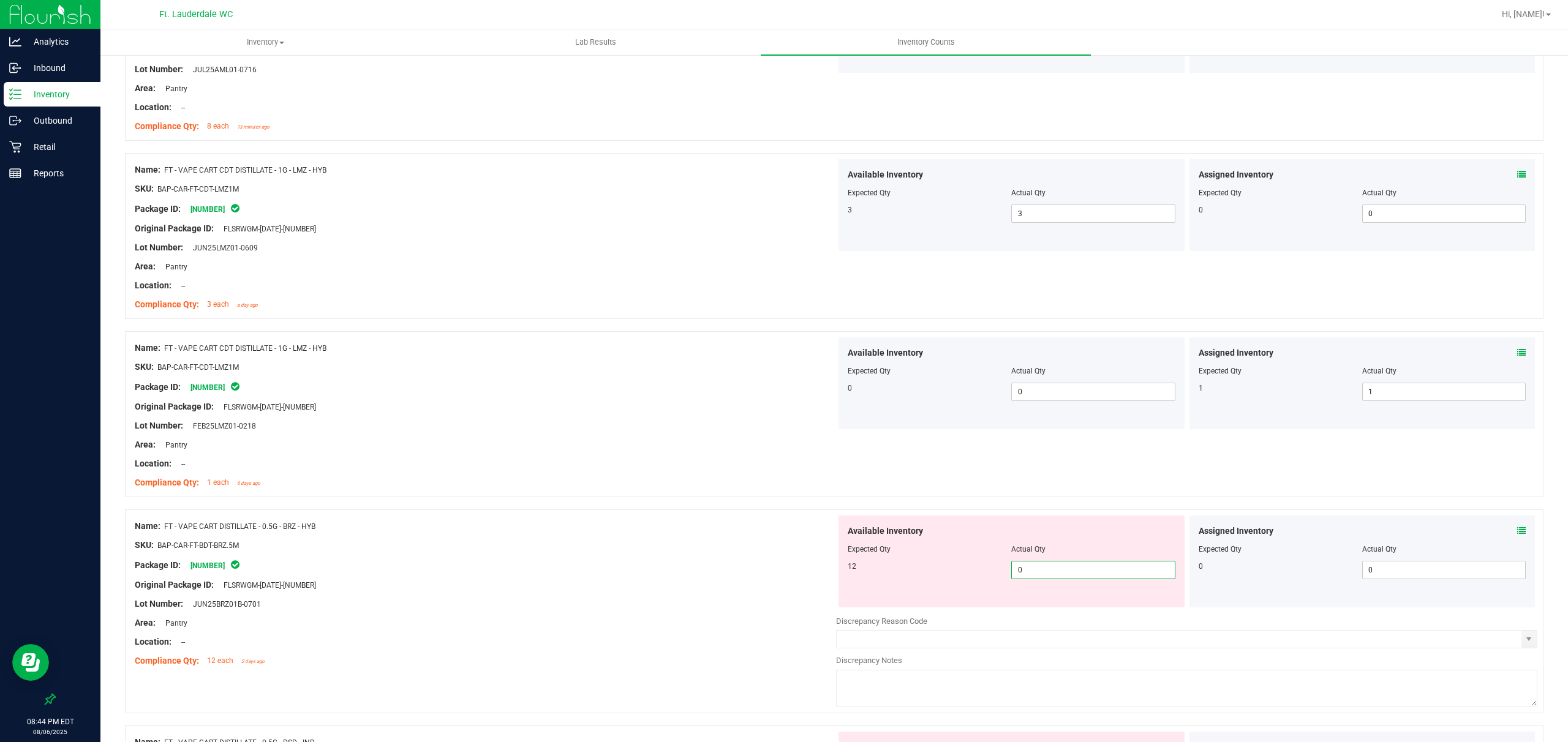 click on "0" at bounding box center (1093, 570) 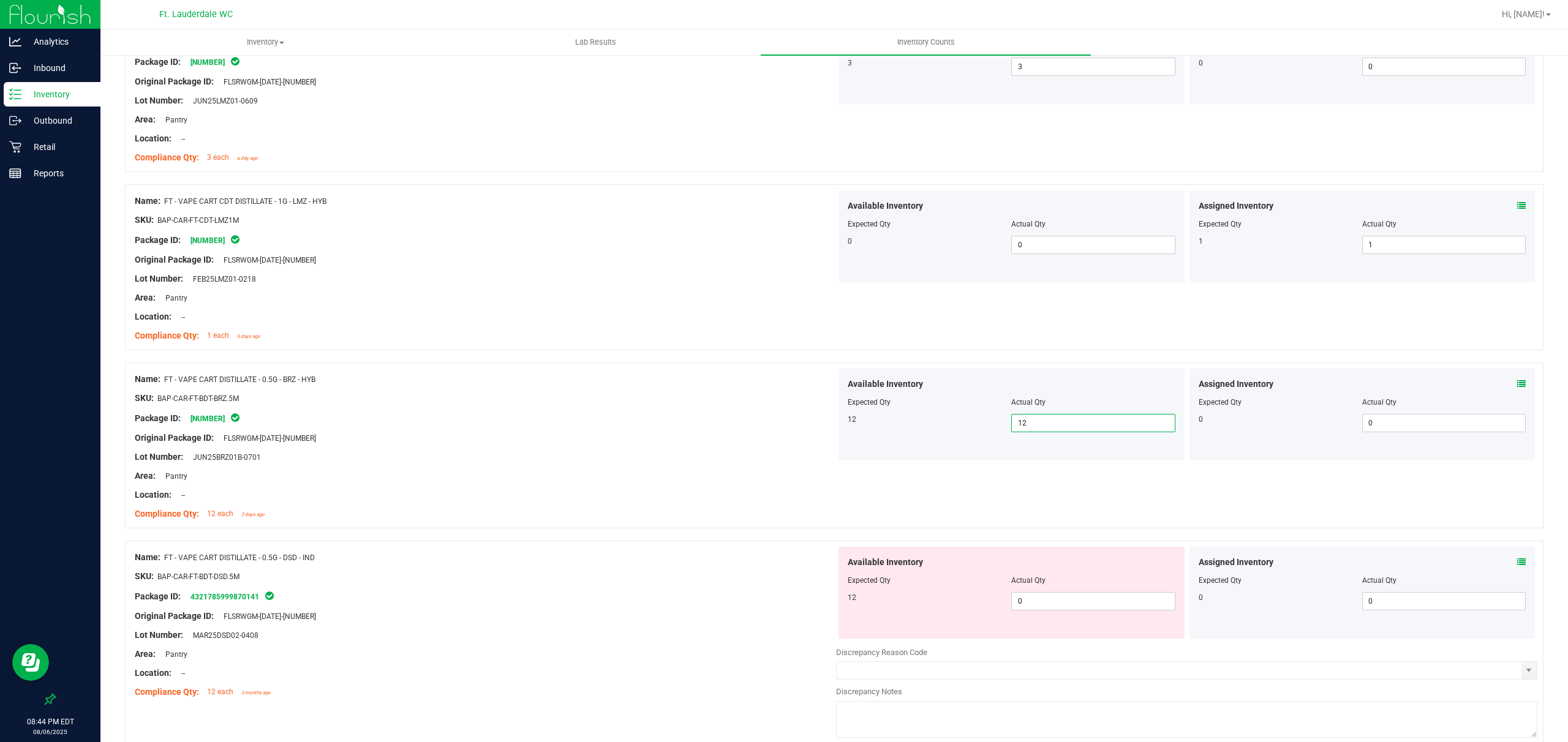 scroll, scrollTop: 2040, scrollLeft: 0, axis: vertical 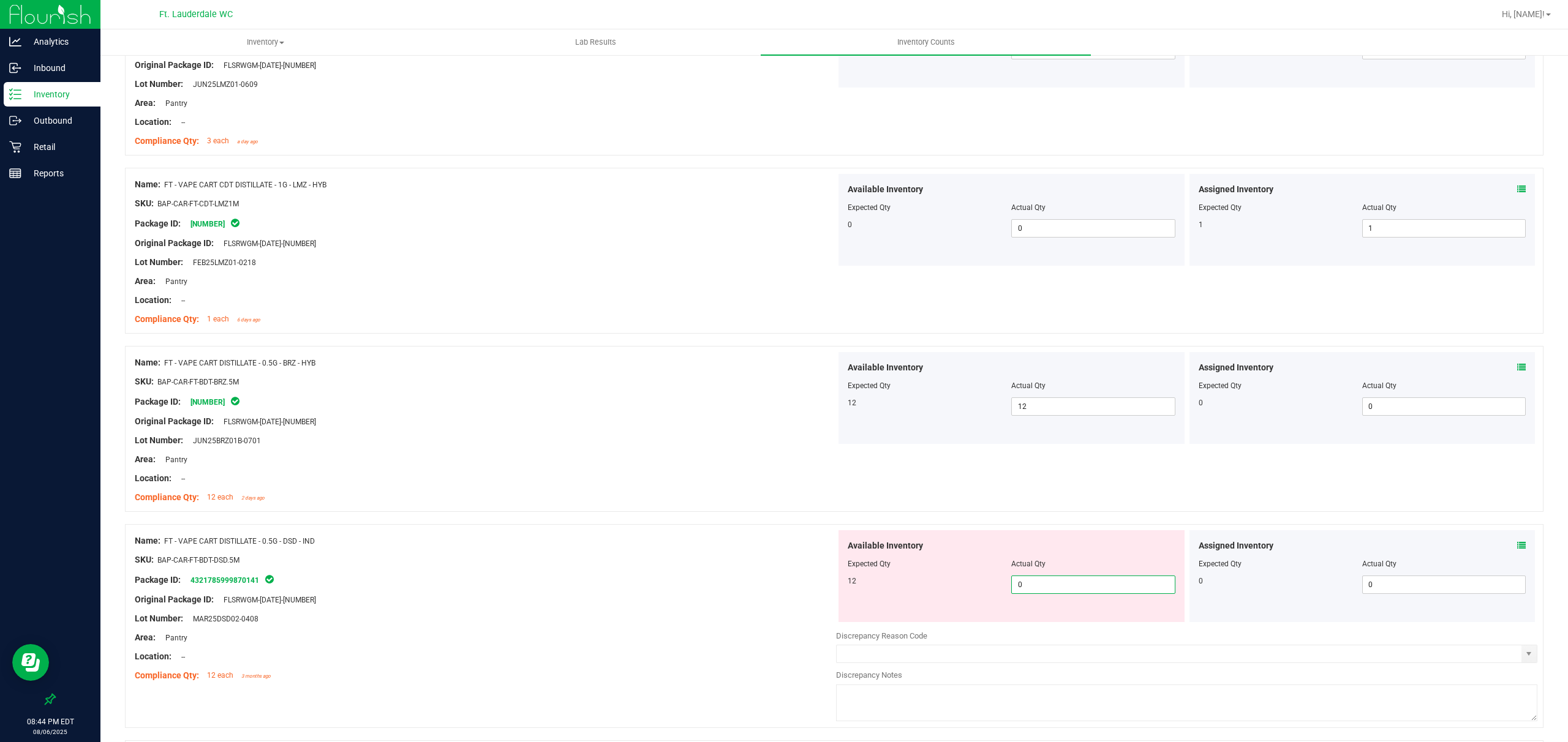 click on "0 0" at bounding box center [1093, 585] 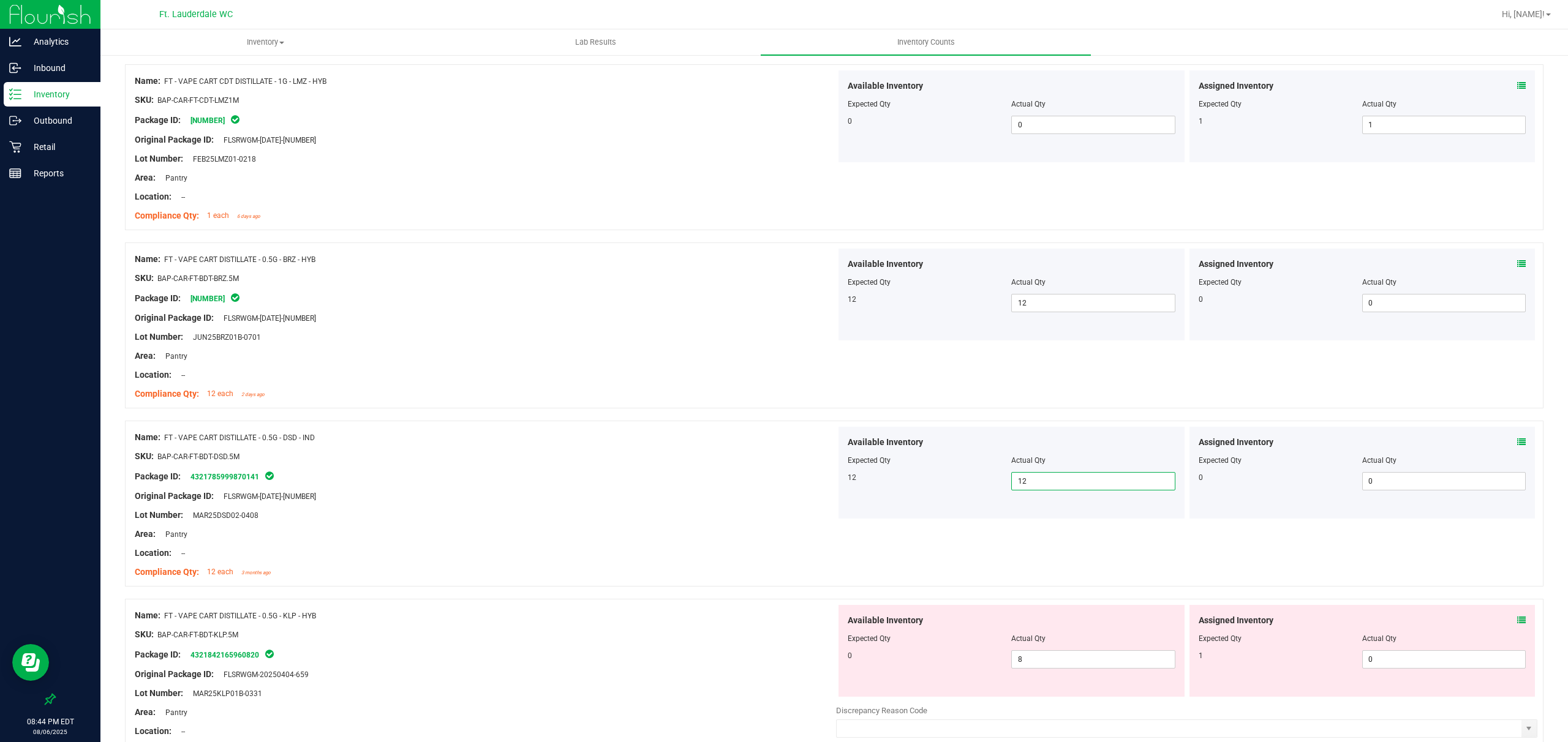 scroll, scrollTop: 2285, scrollLeft: 0, axis: vertical 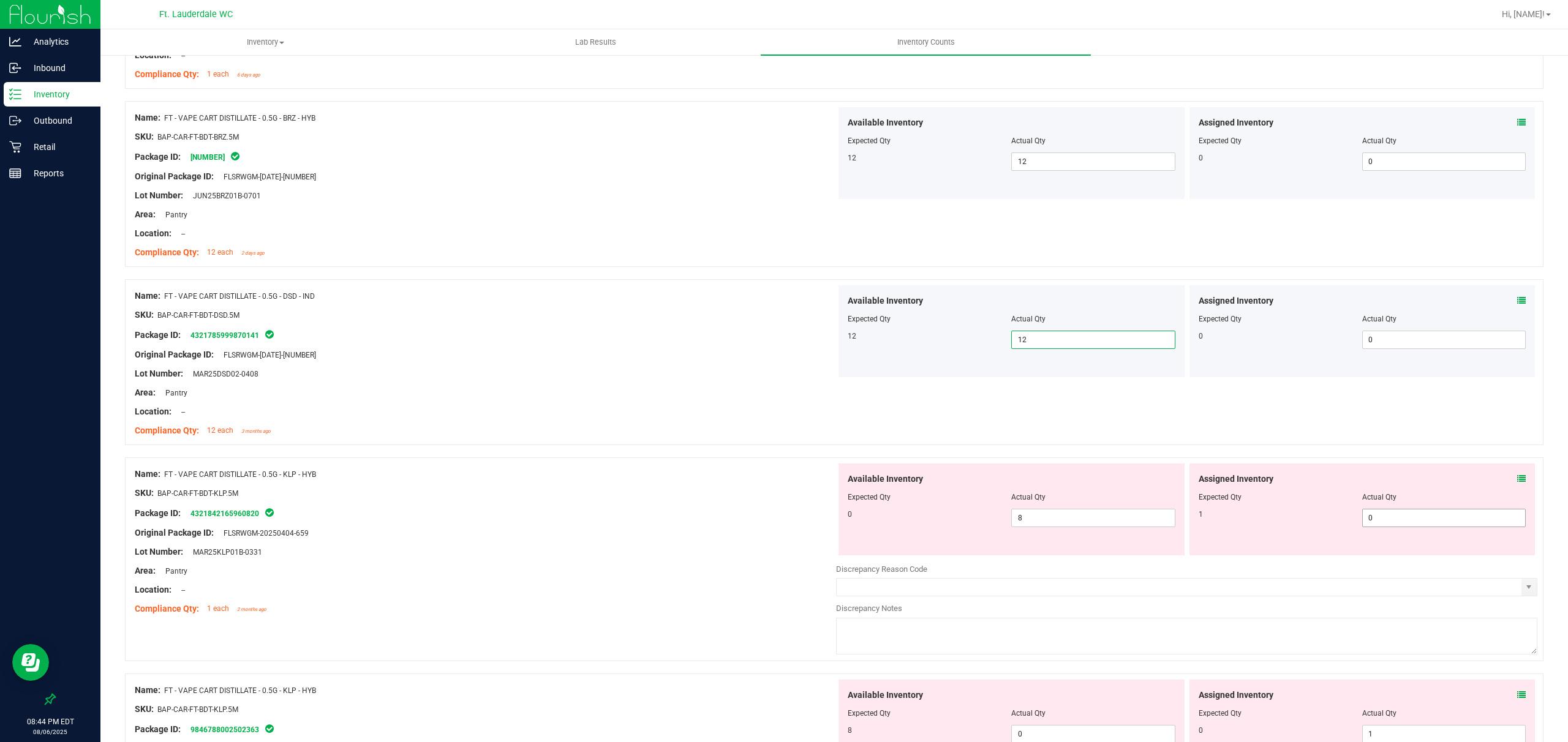 click on "0 0" at bounding box center (1444, 518) 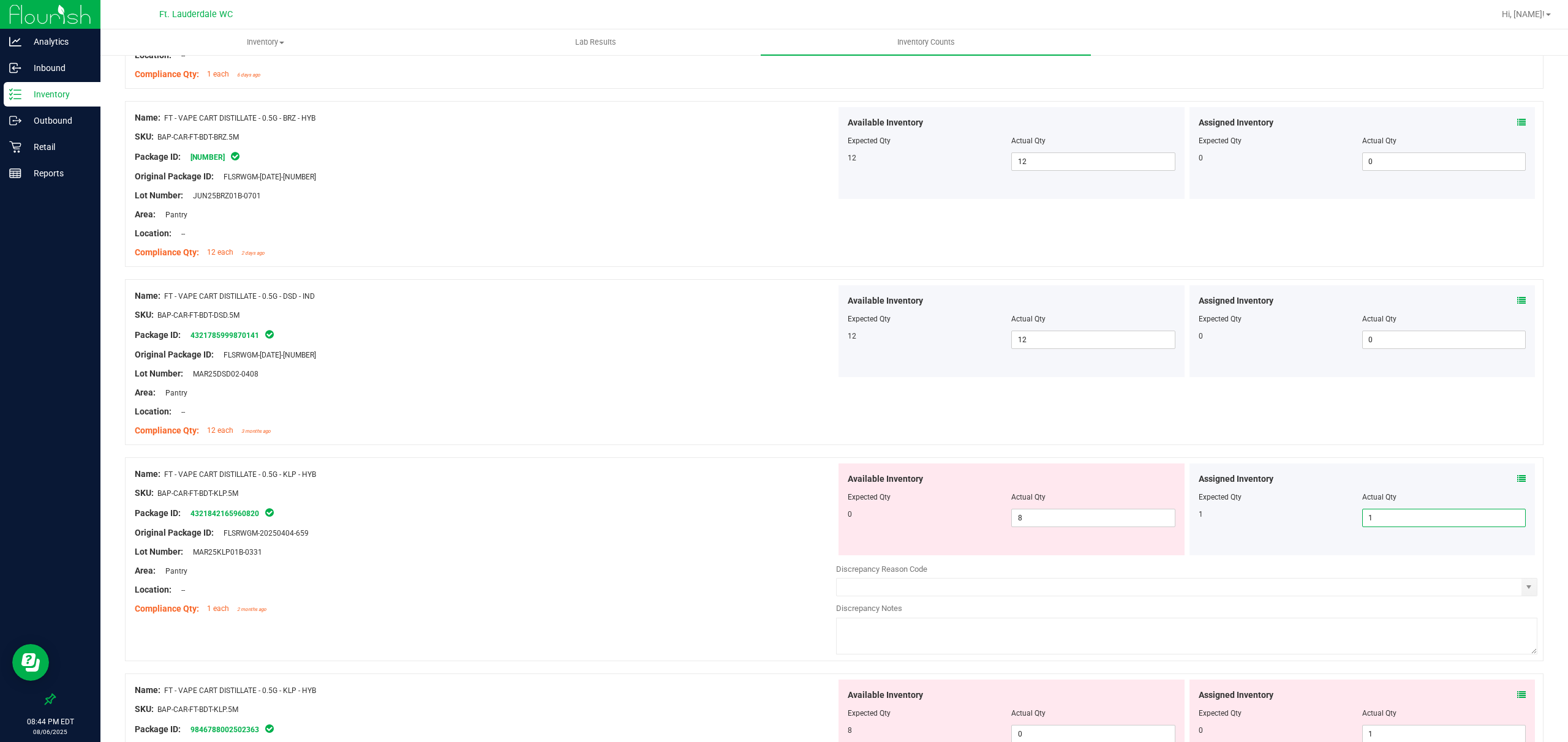click at bounding box center (1011, 506) 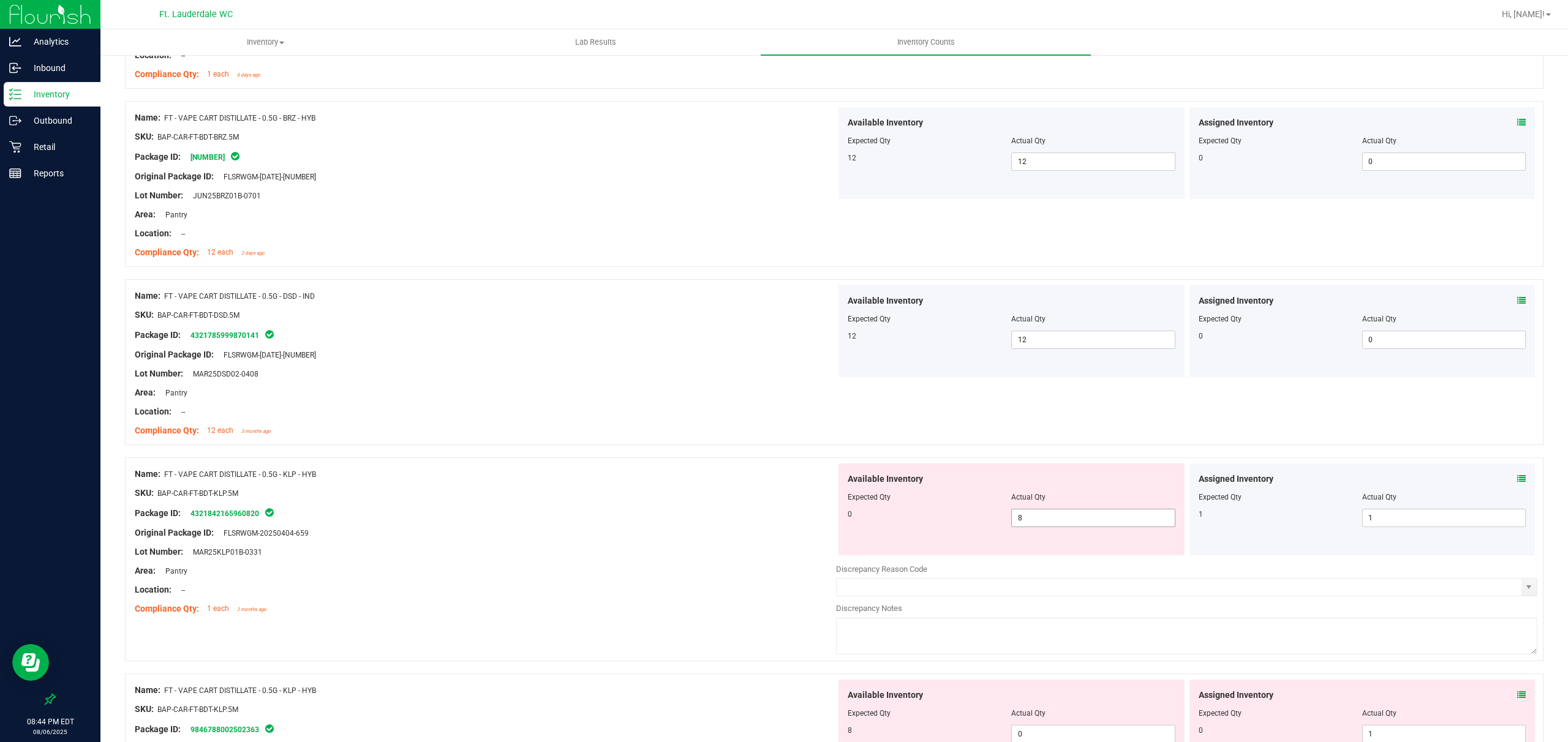 click on "8 8" at bounding box center [1093, 518] 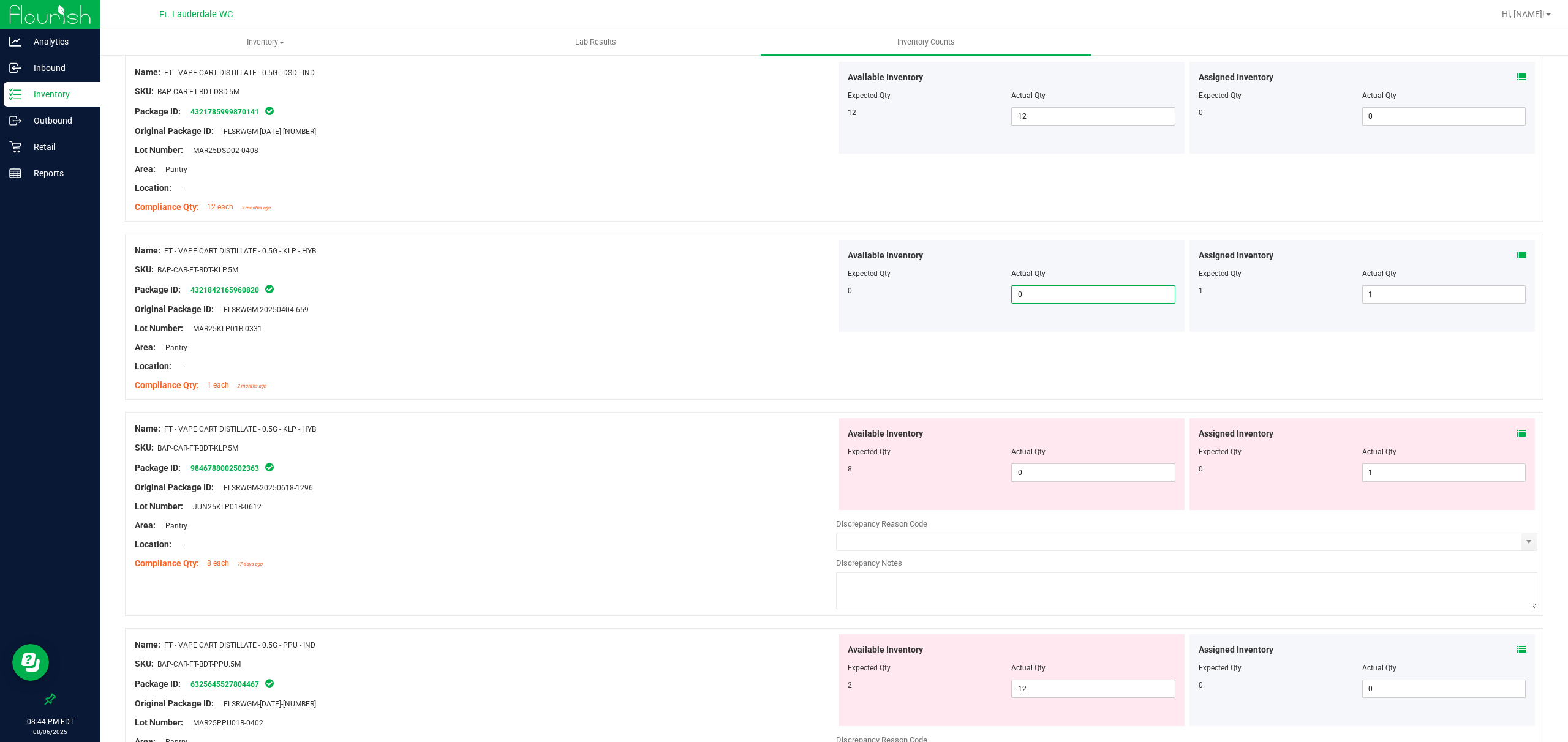 scroll, scrollTop: 2530, scrollLeft: 0, axis: vertical 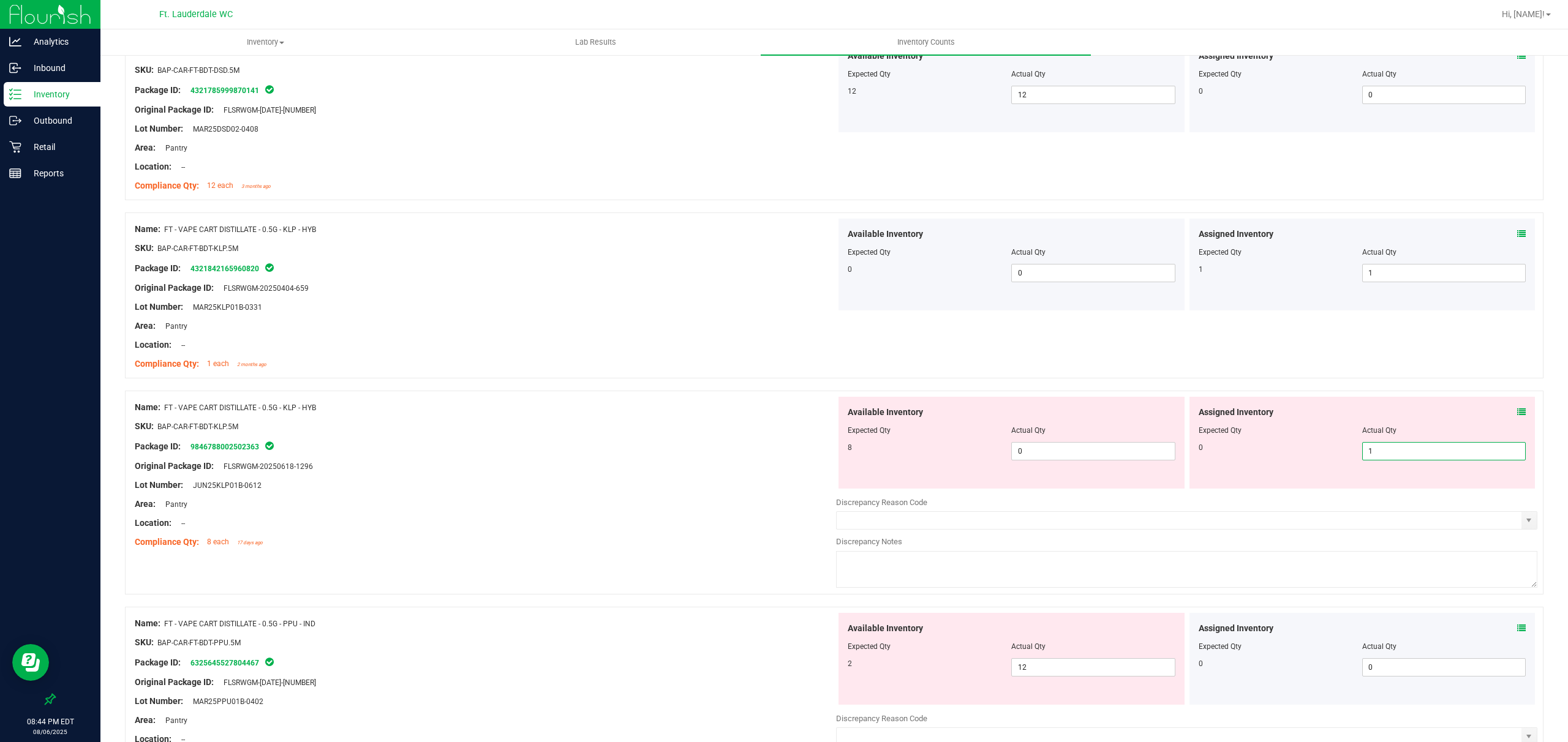 click on "1 1" at bounding box center (1444, 451) 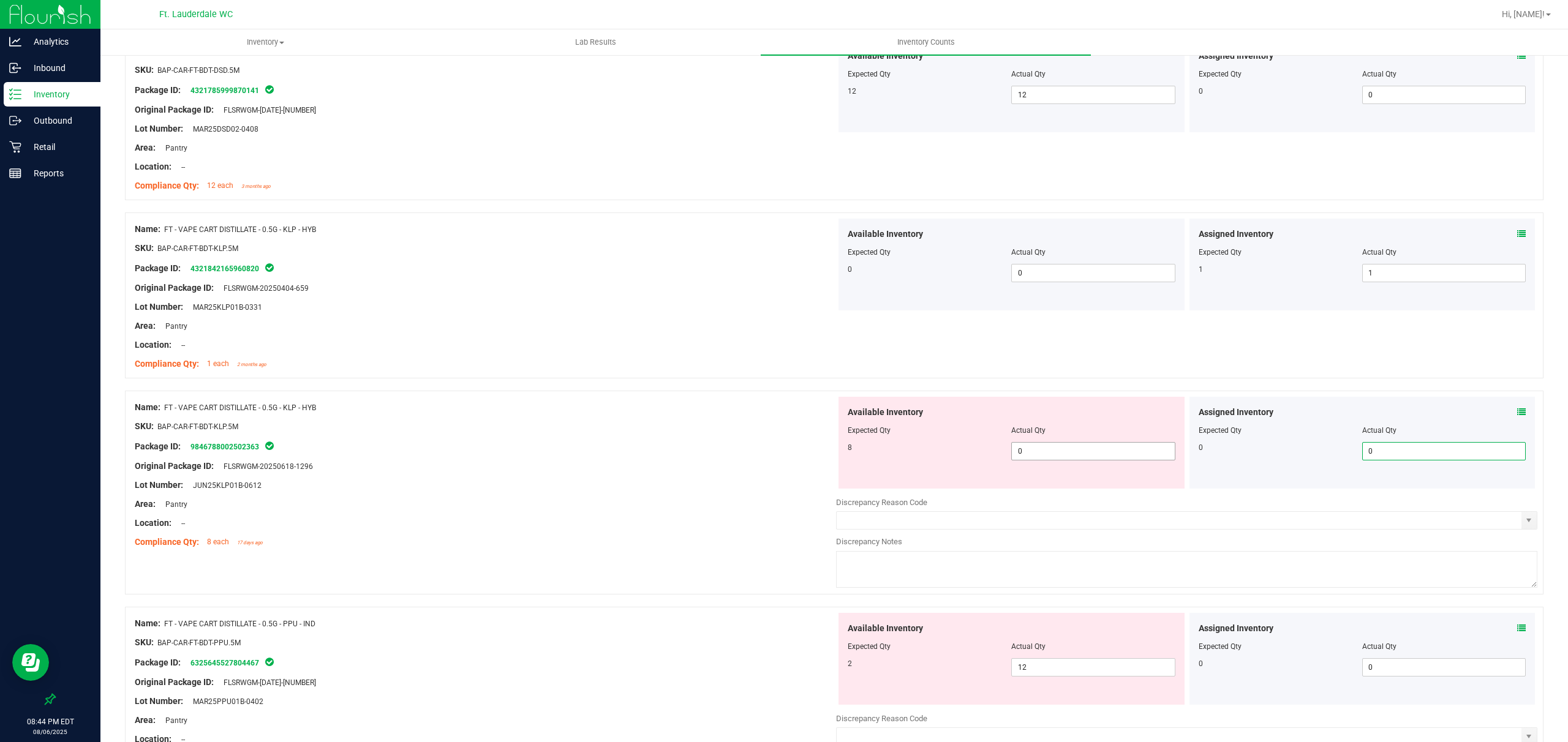 click on "0 0" at bounding box center [1093, 451] 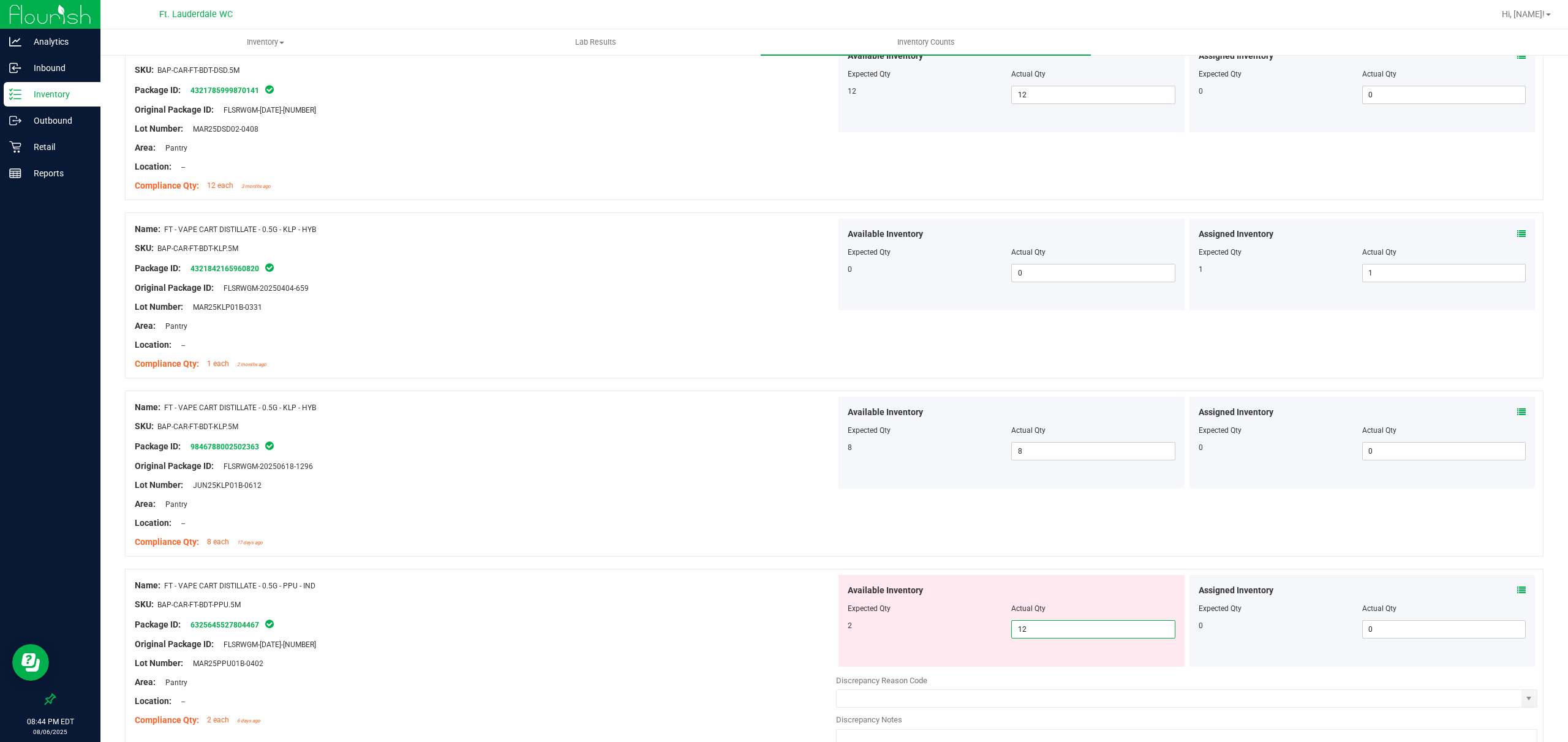 click on "12 12" at bounding box center (1093, 629) 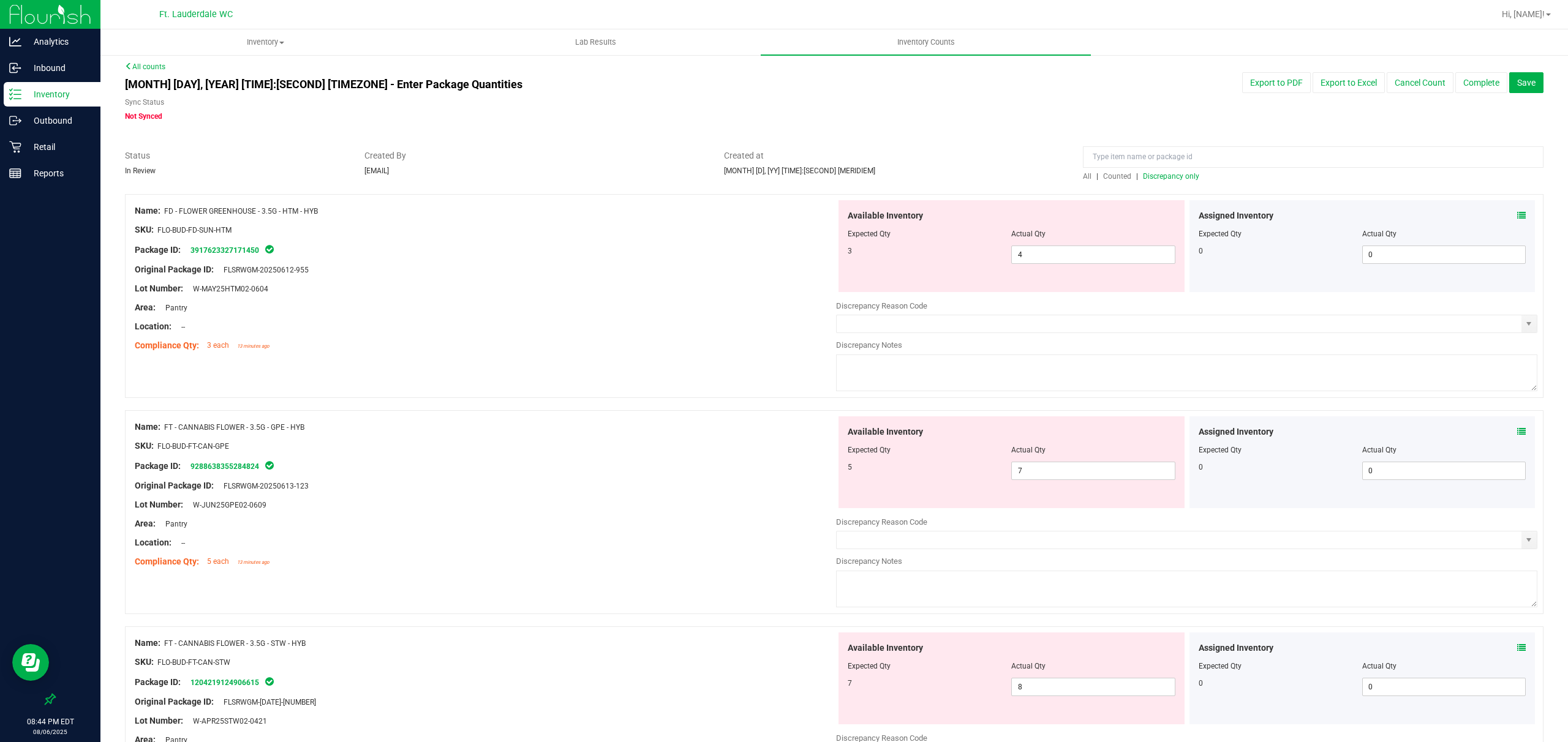 scroll, scrollTop: 0, scrollLeft: 0, axis: both 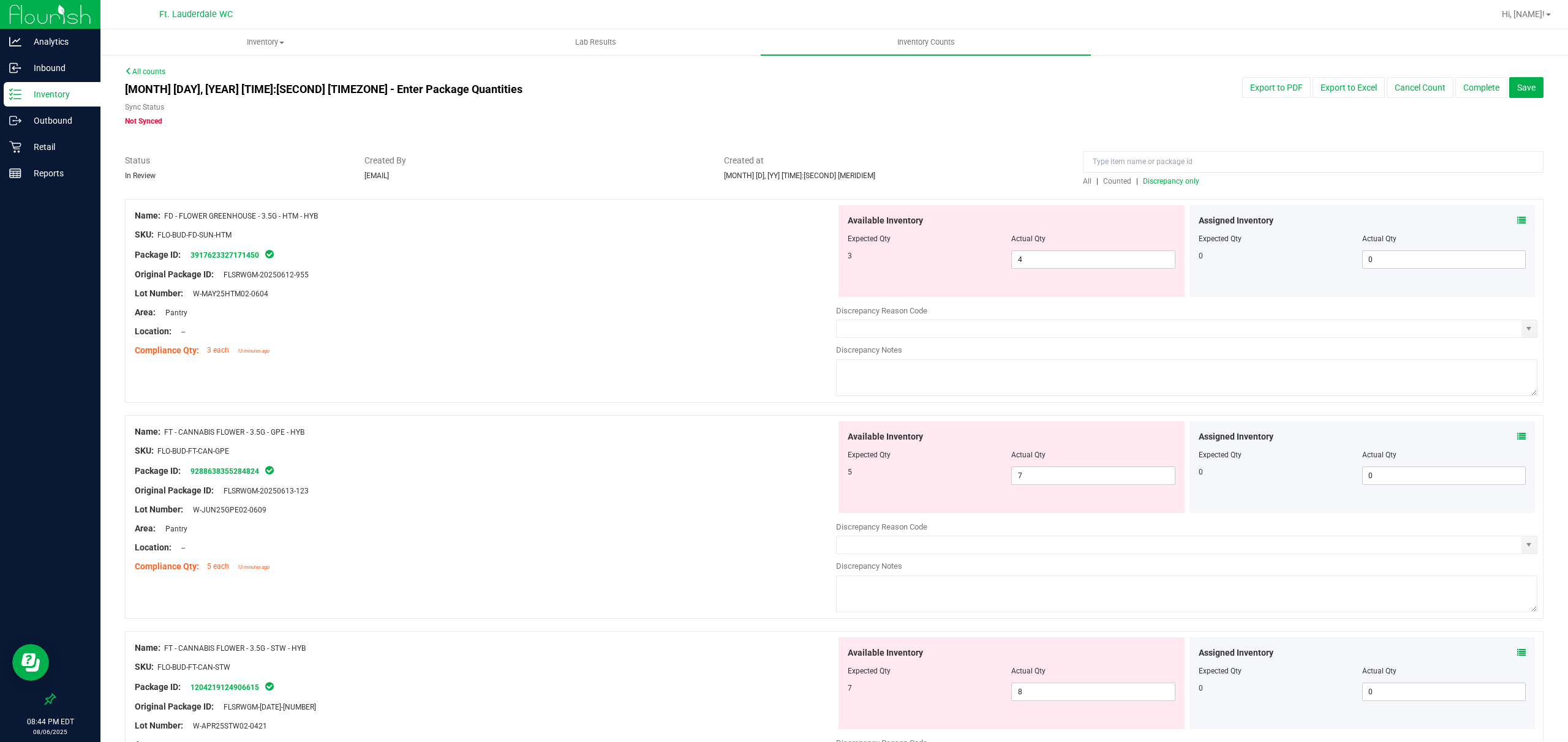 click on "Discrepancy only" at bounding box center [1171, 181] 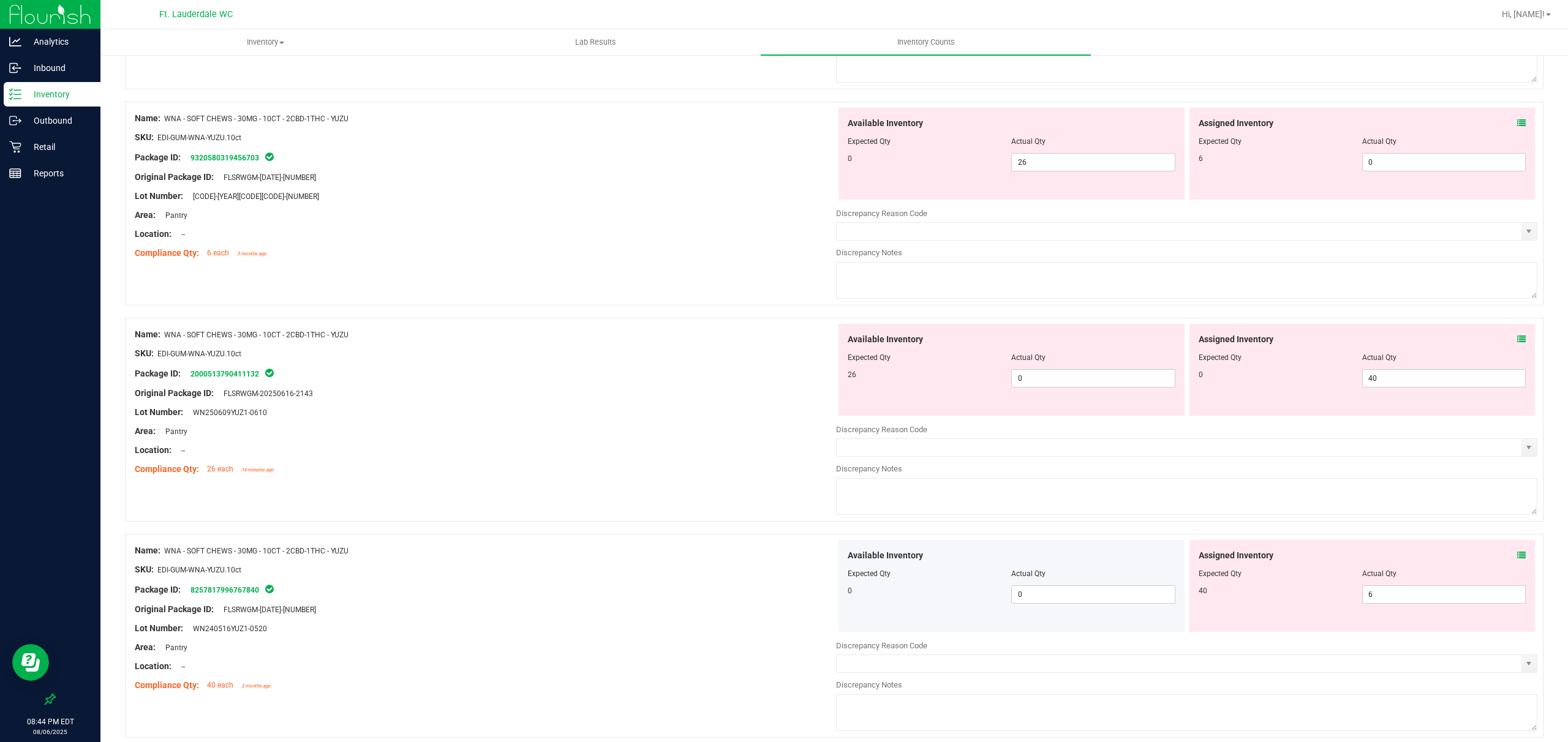 scroll, scrollTop: 3400, scrollLeft: 0, axis: vertical 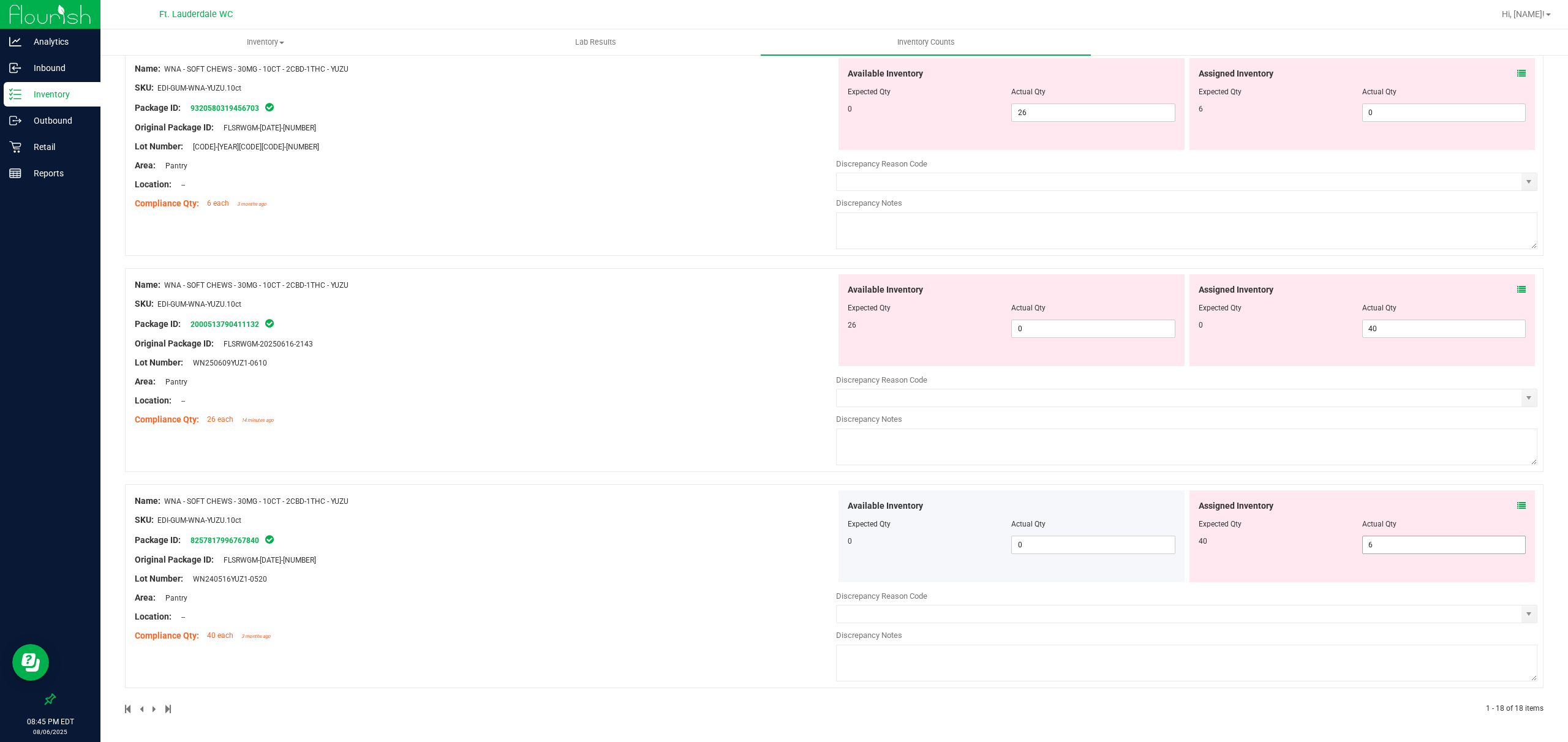 click on "6 6" at bounding box center [1444, 545] 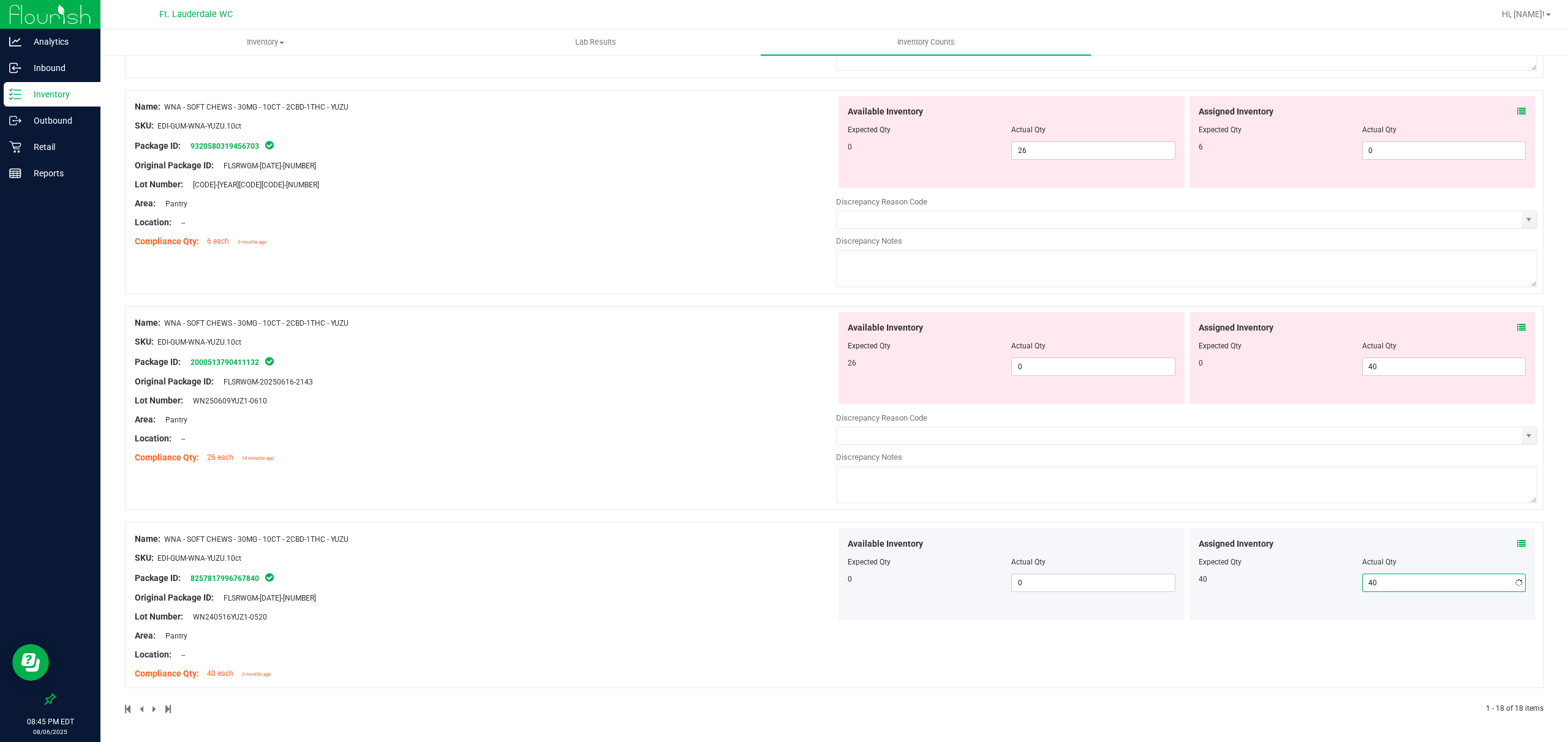scroll, scrollTop: 3361, scrollLeft: 0, axis: vertical 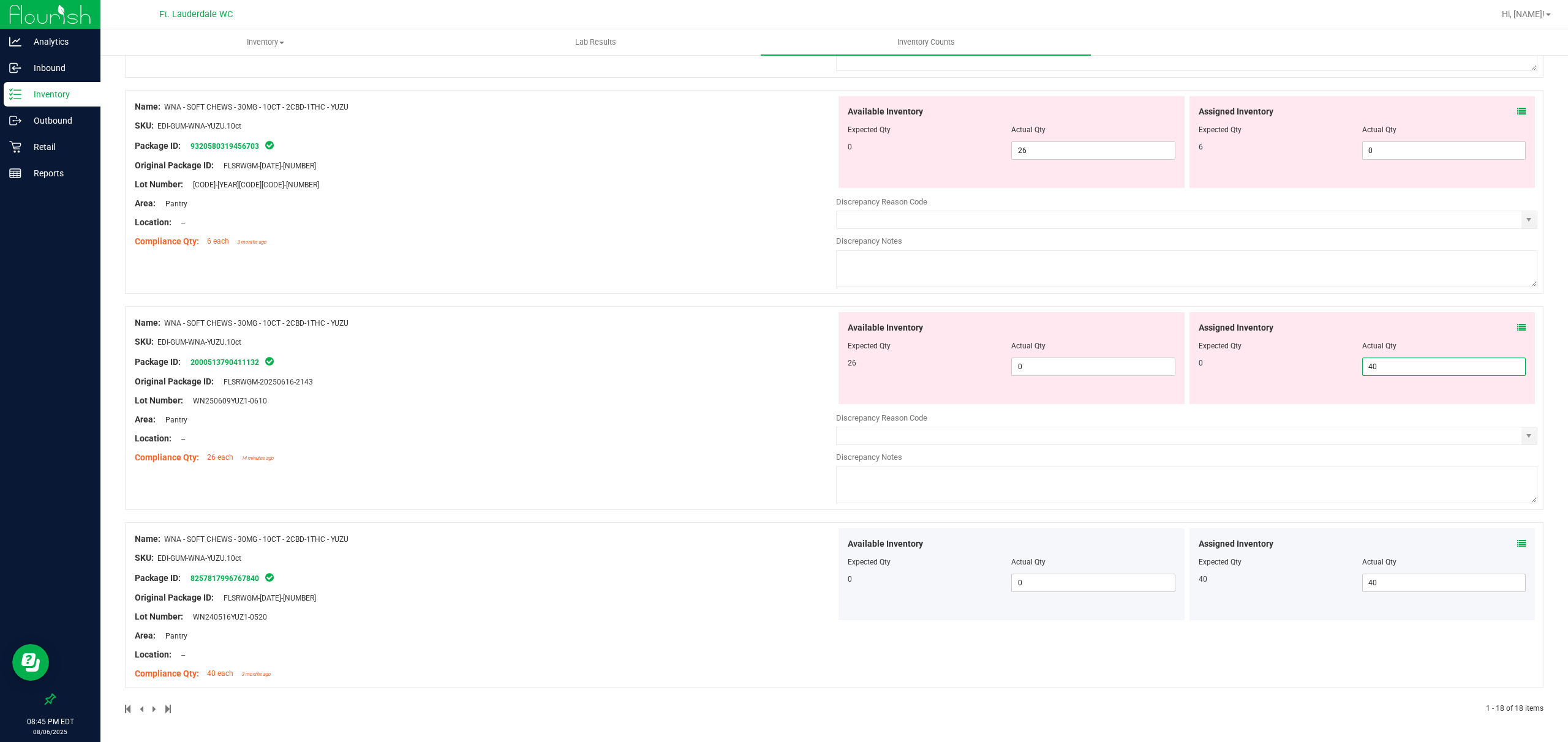 click on "40 40" at bounding box center [1444, 367] 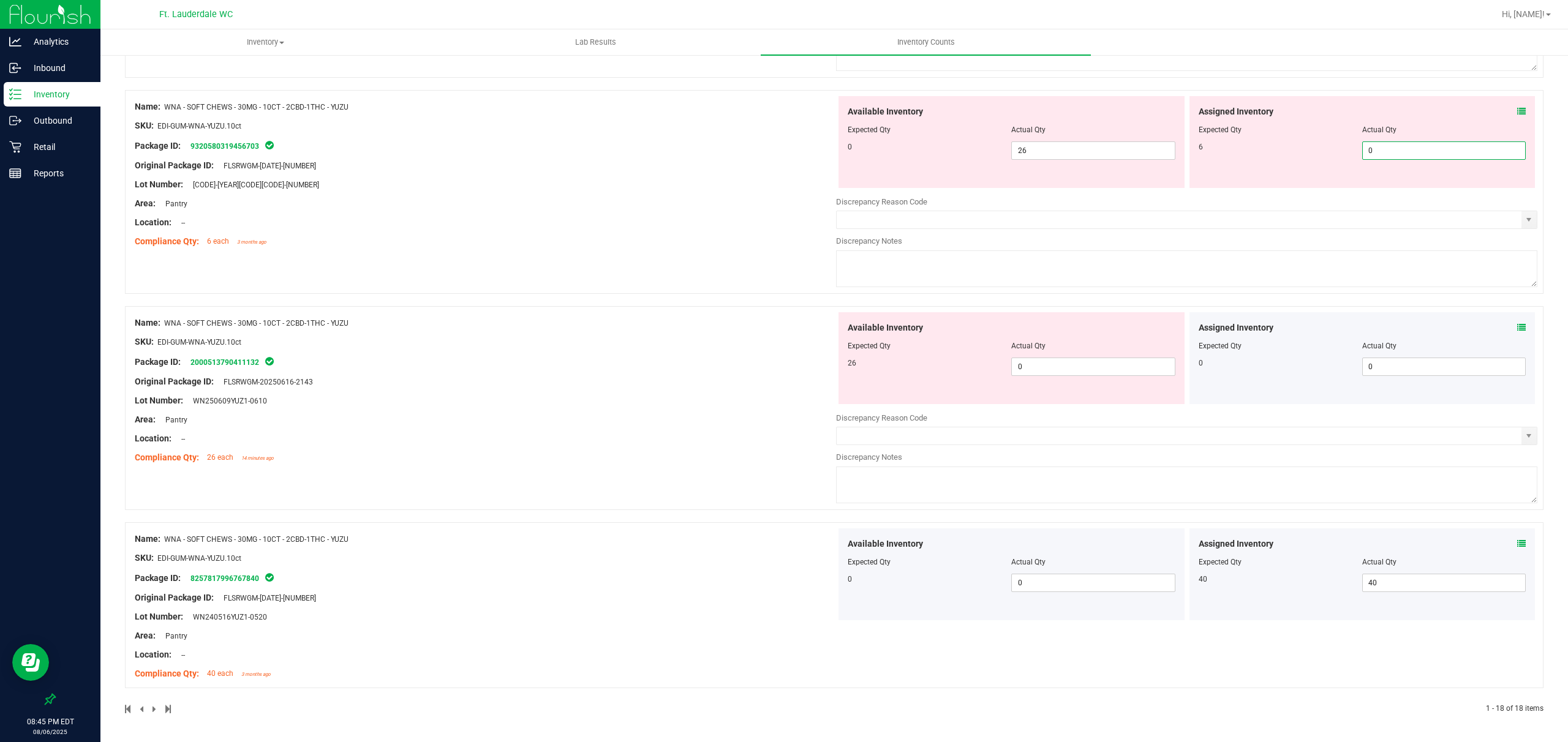 click on "0 0" at bounding box center [1444, 151] 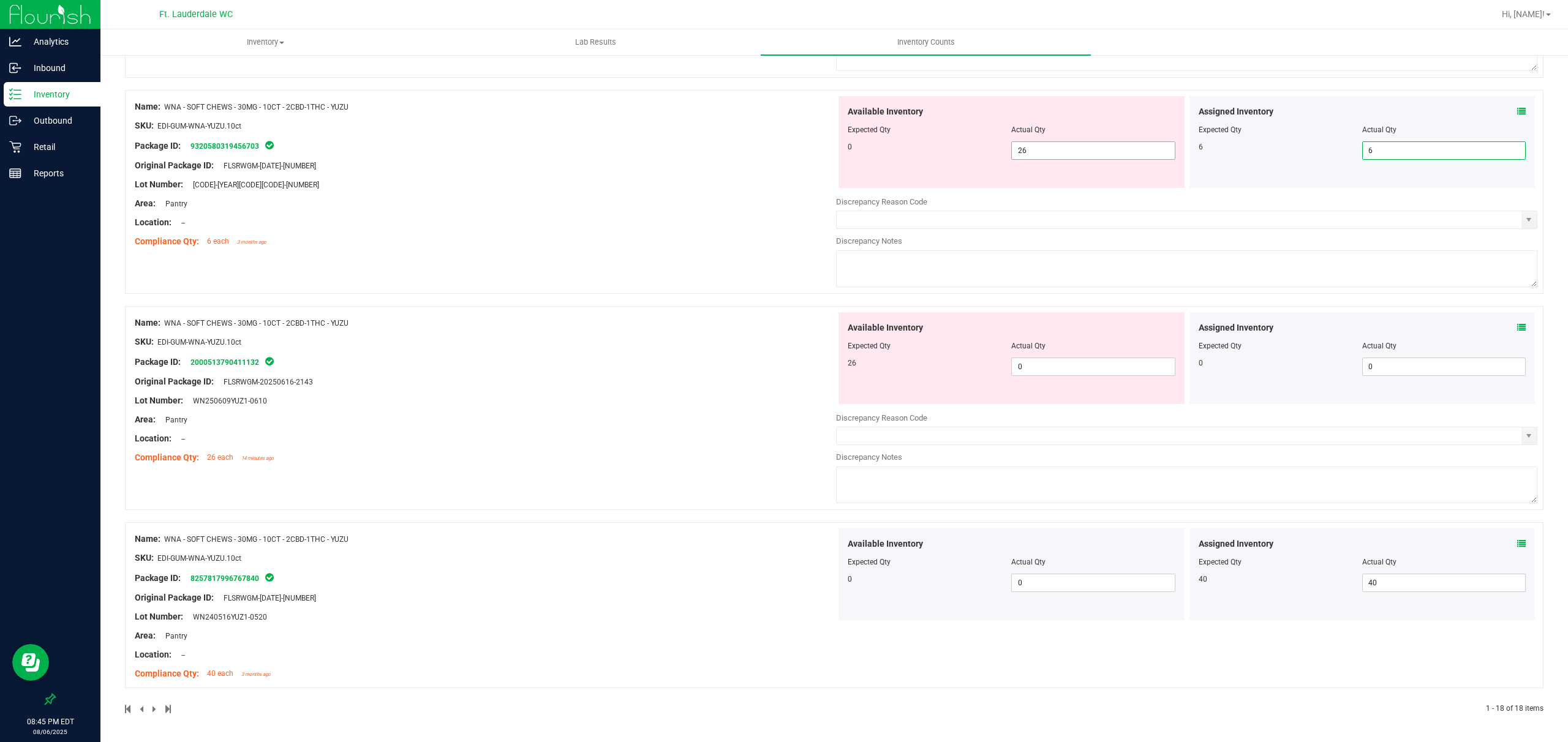 click on "26 26" at bounding box center (1093, 151) 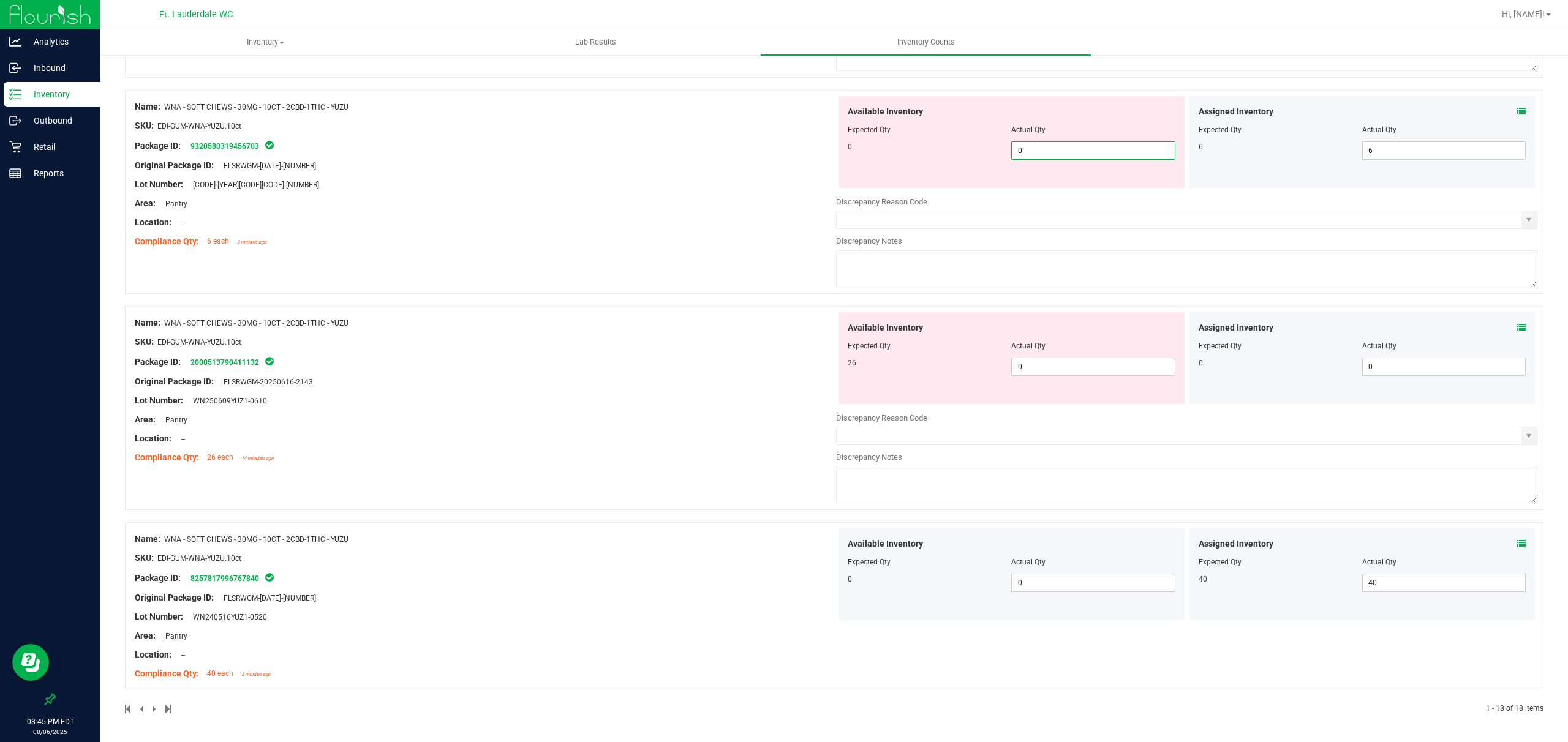 scroll, scrollTop: 3323, scrollLeft: 0, axis: vertical 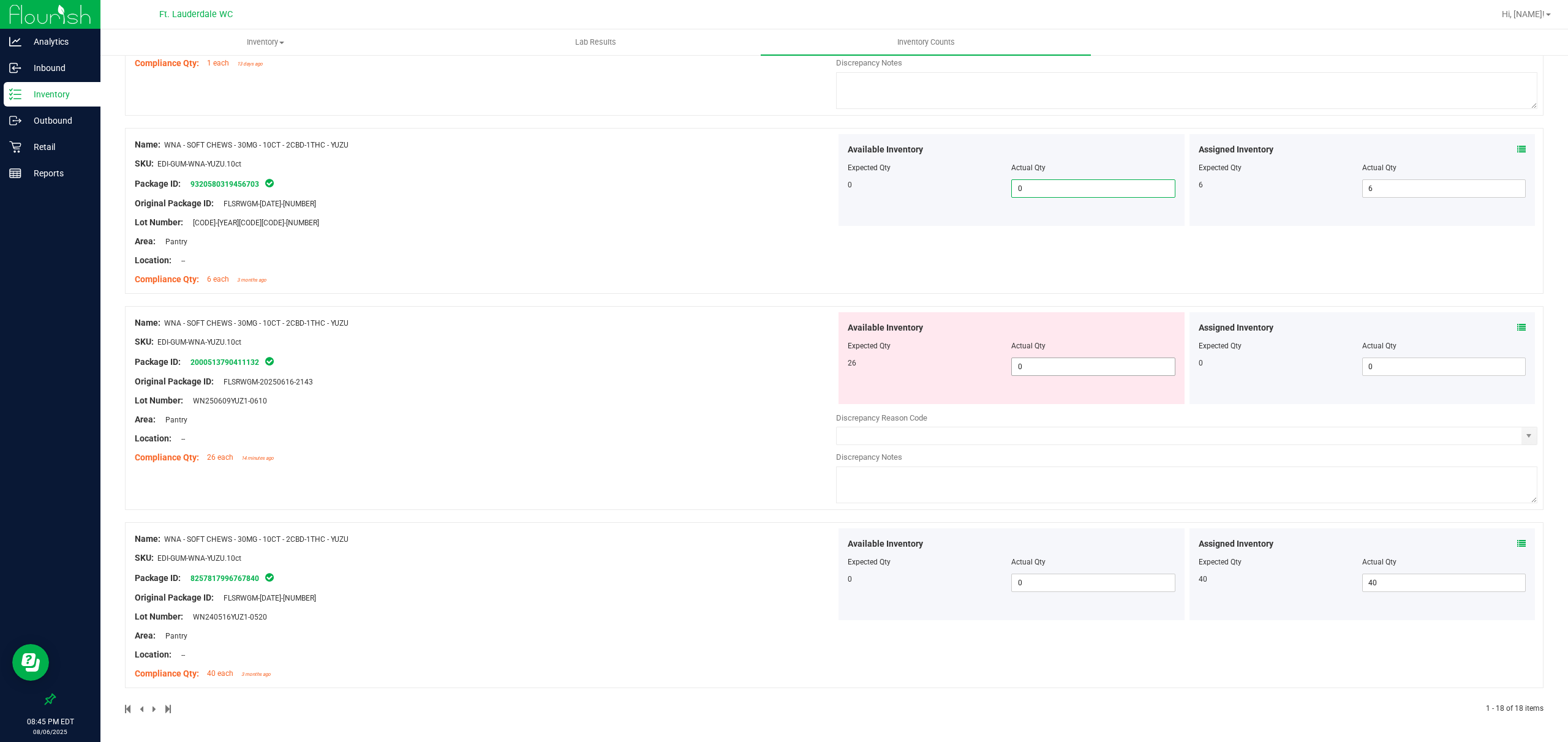 click on "0 0" at bounding box center (1093, 367) 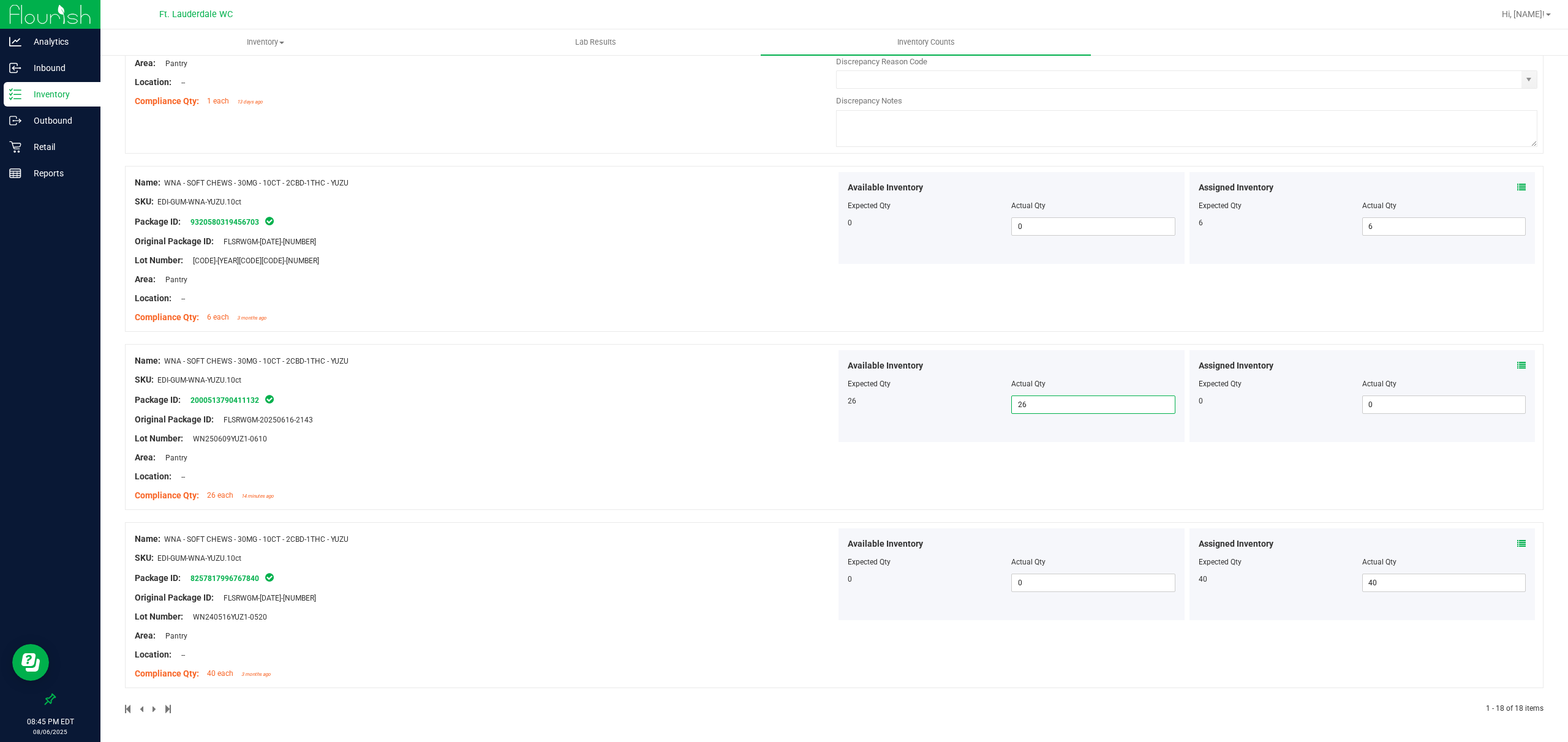 scroll, scrollTop: 2958, scrollLeft: 0, axis: vertical 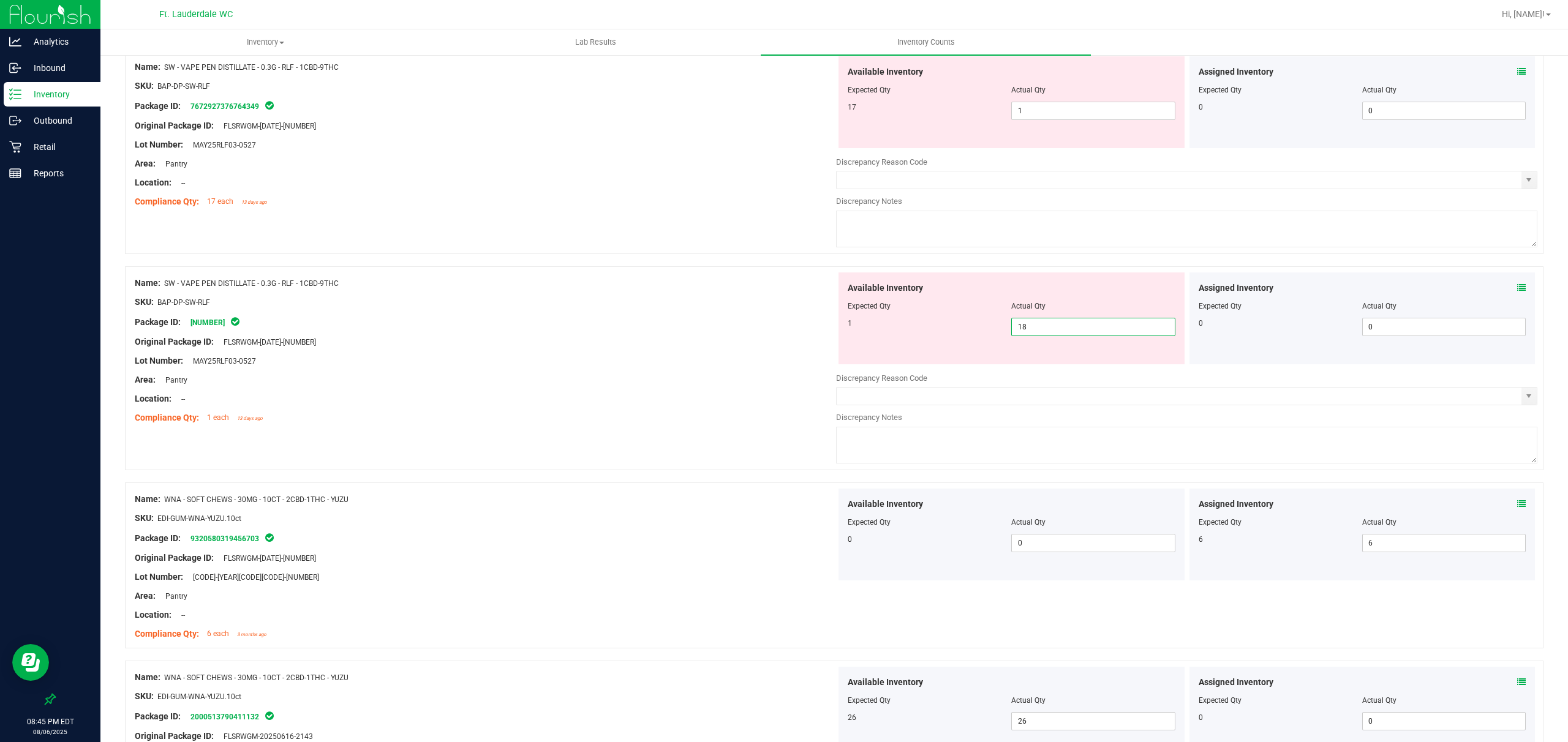 click on "18 18" at bounding box center (1093, 327) 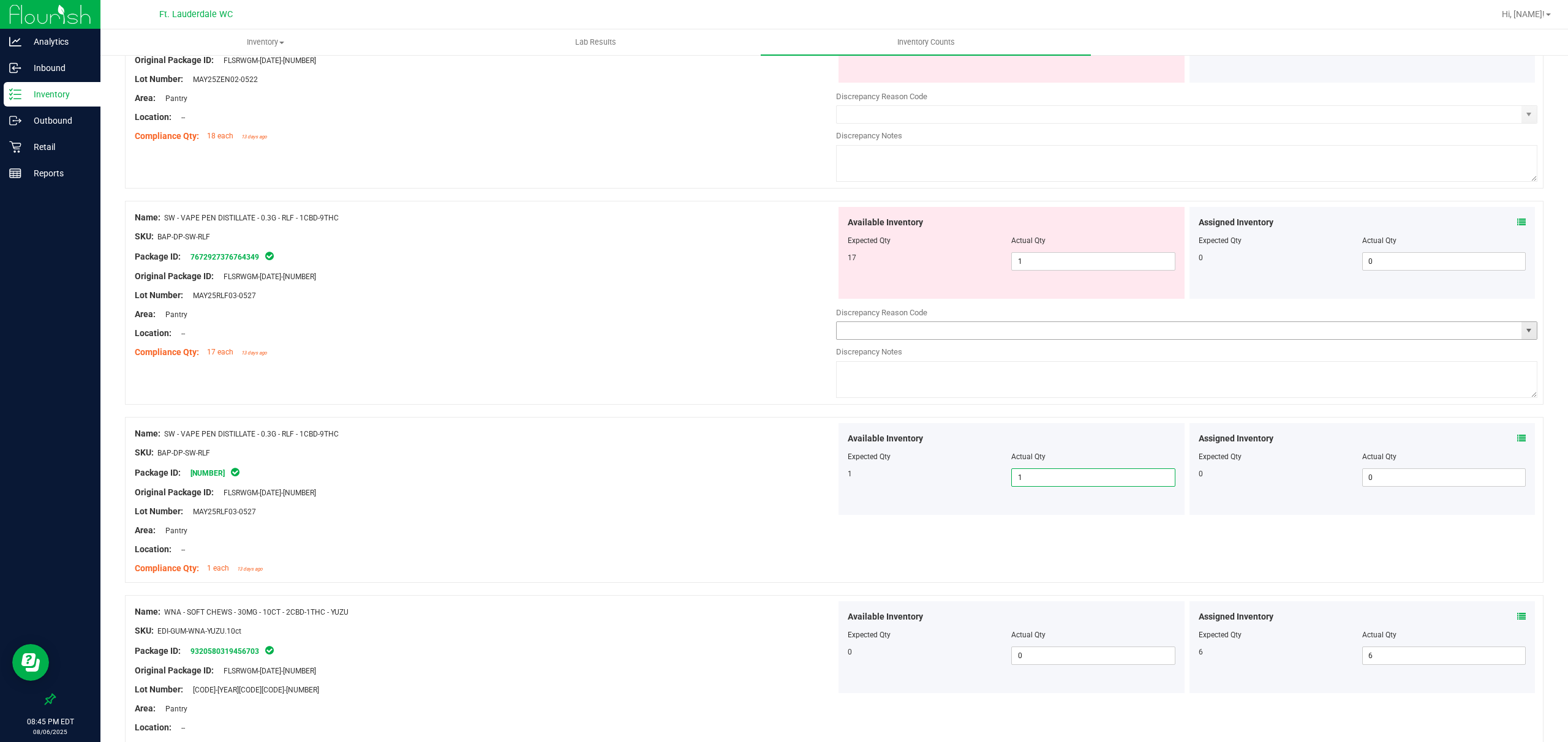 scroll, scrollTop: 2795, scrollLeft: 0, axis: vertical 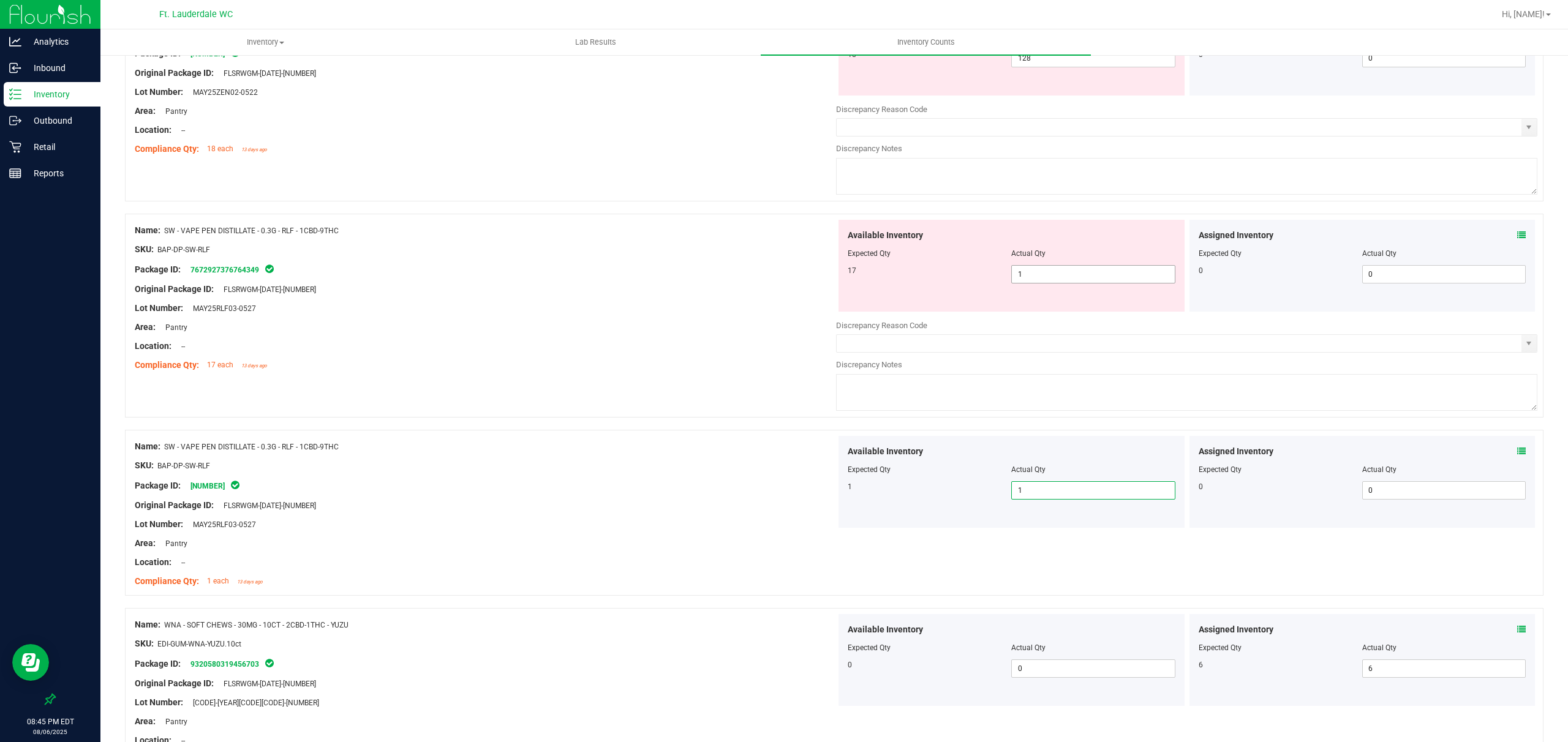 click on "1 1" at bounding box center [1093, 274] 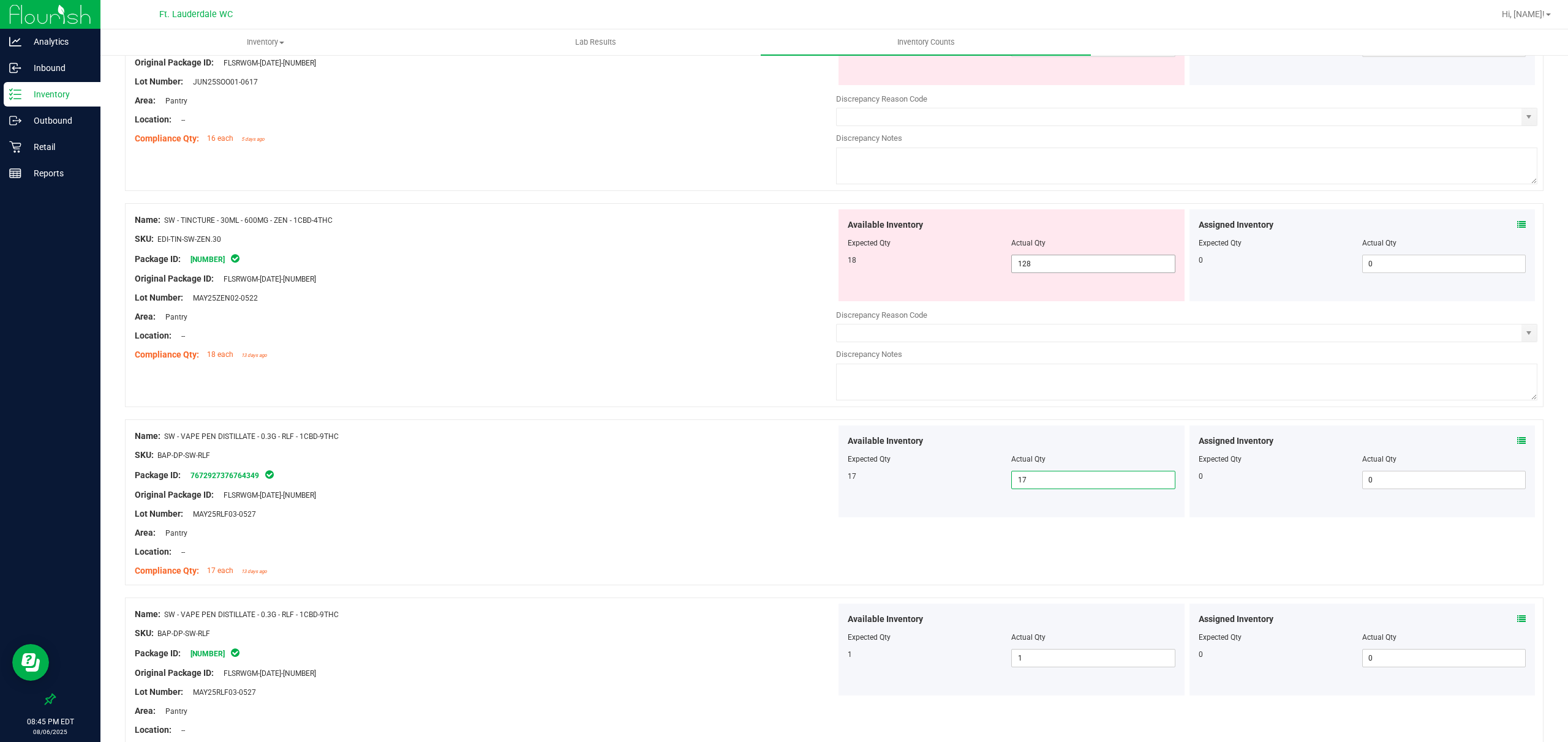 scroll, scrollTop: 2550, scrollLeft: 0, axis: vertical 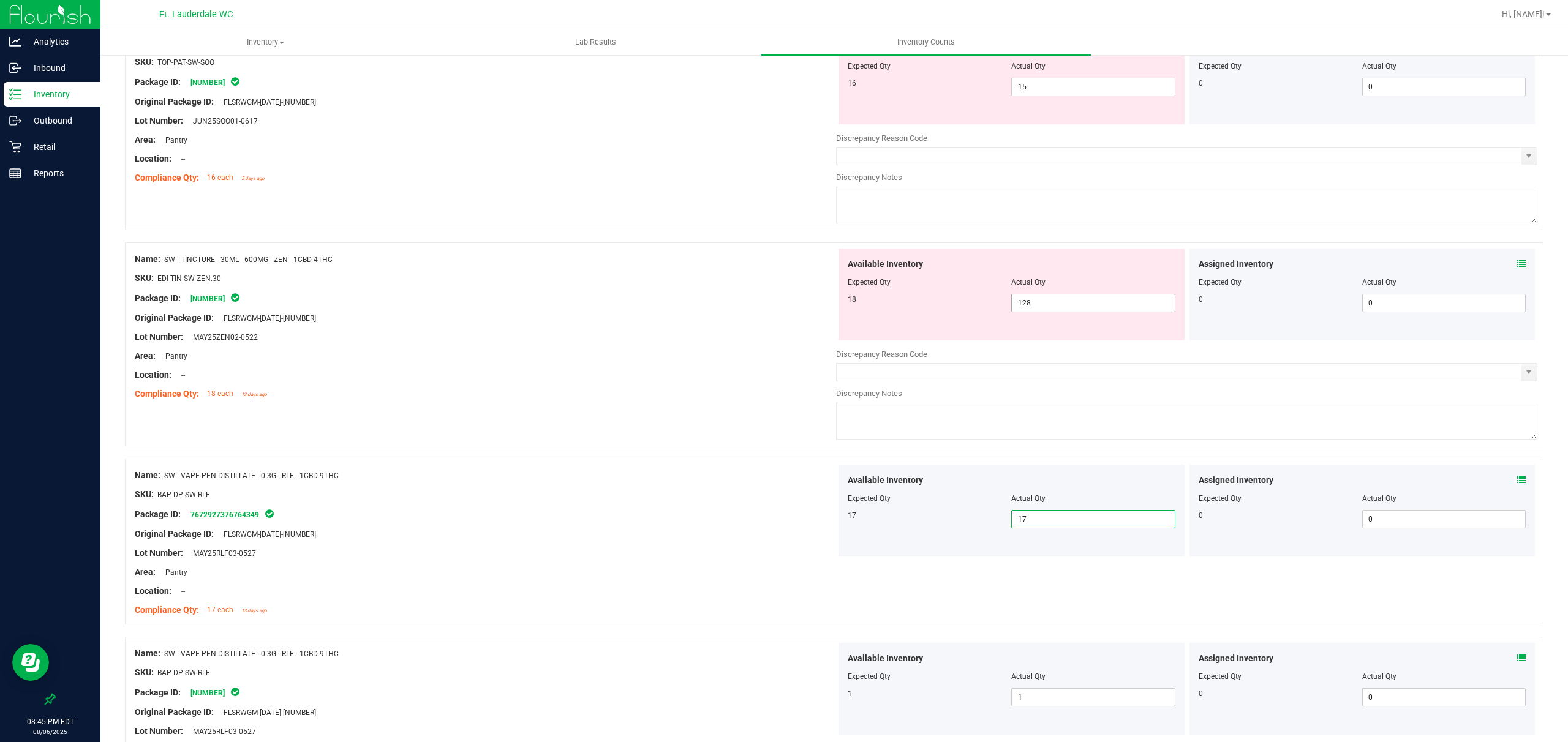 click on "128 128" at bounding box center (1093, 303) 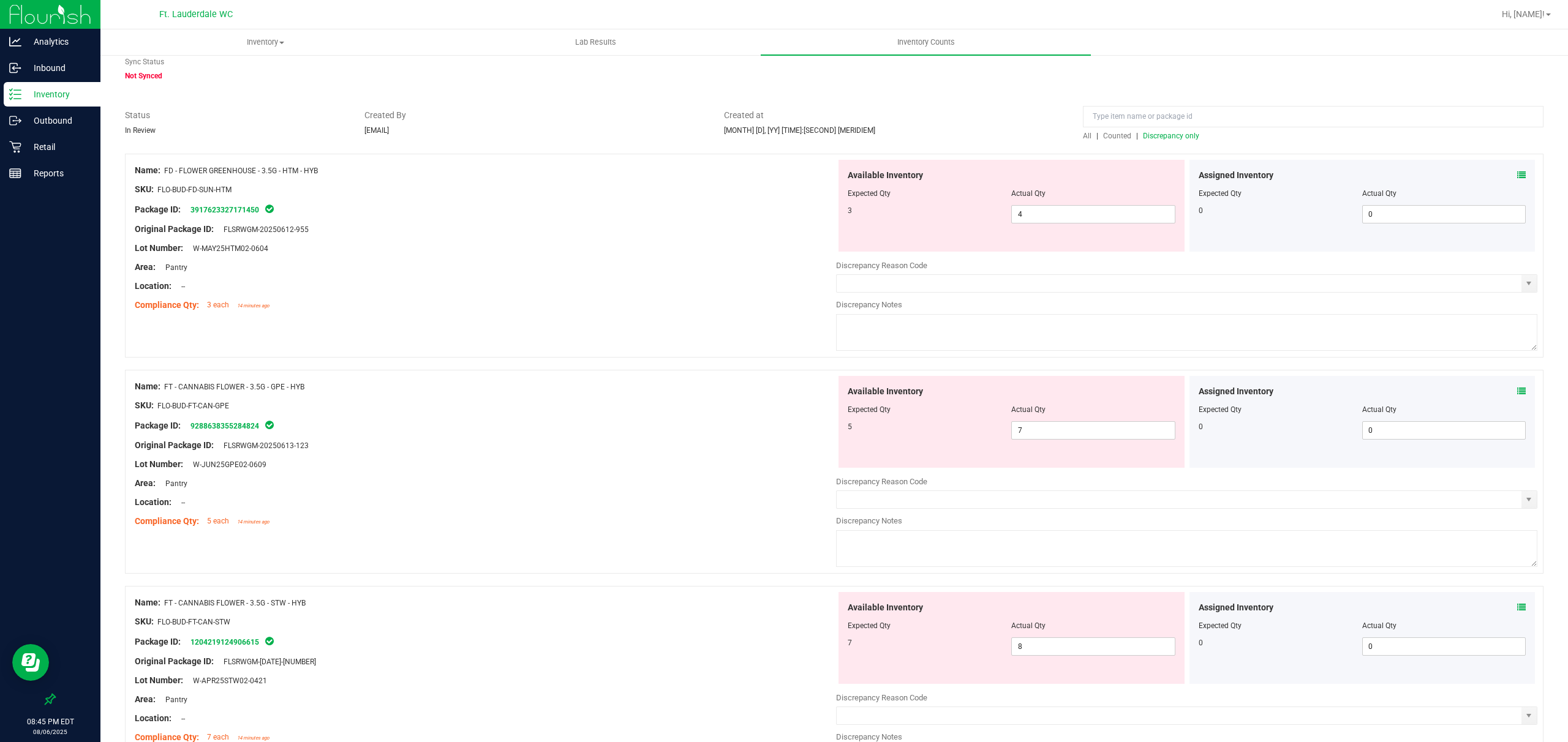 scroll, scrollTop: 0, scrollLeft: 0, axis: both 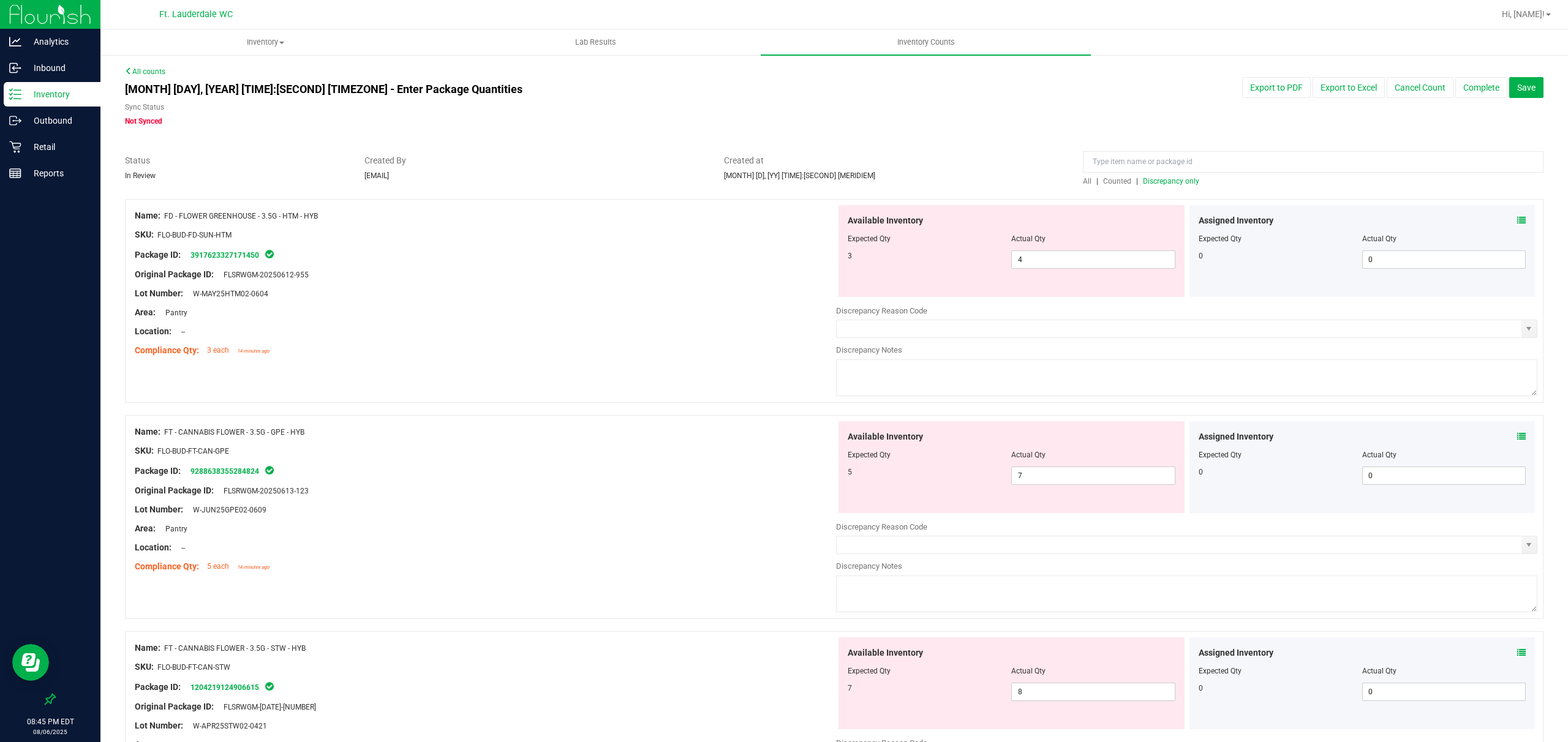click on "Discrepancy only" at bounding box center (1171, 181) 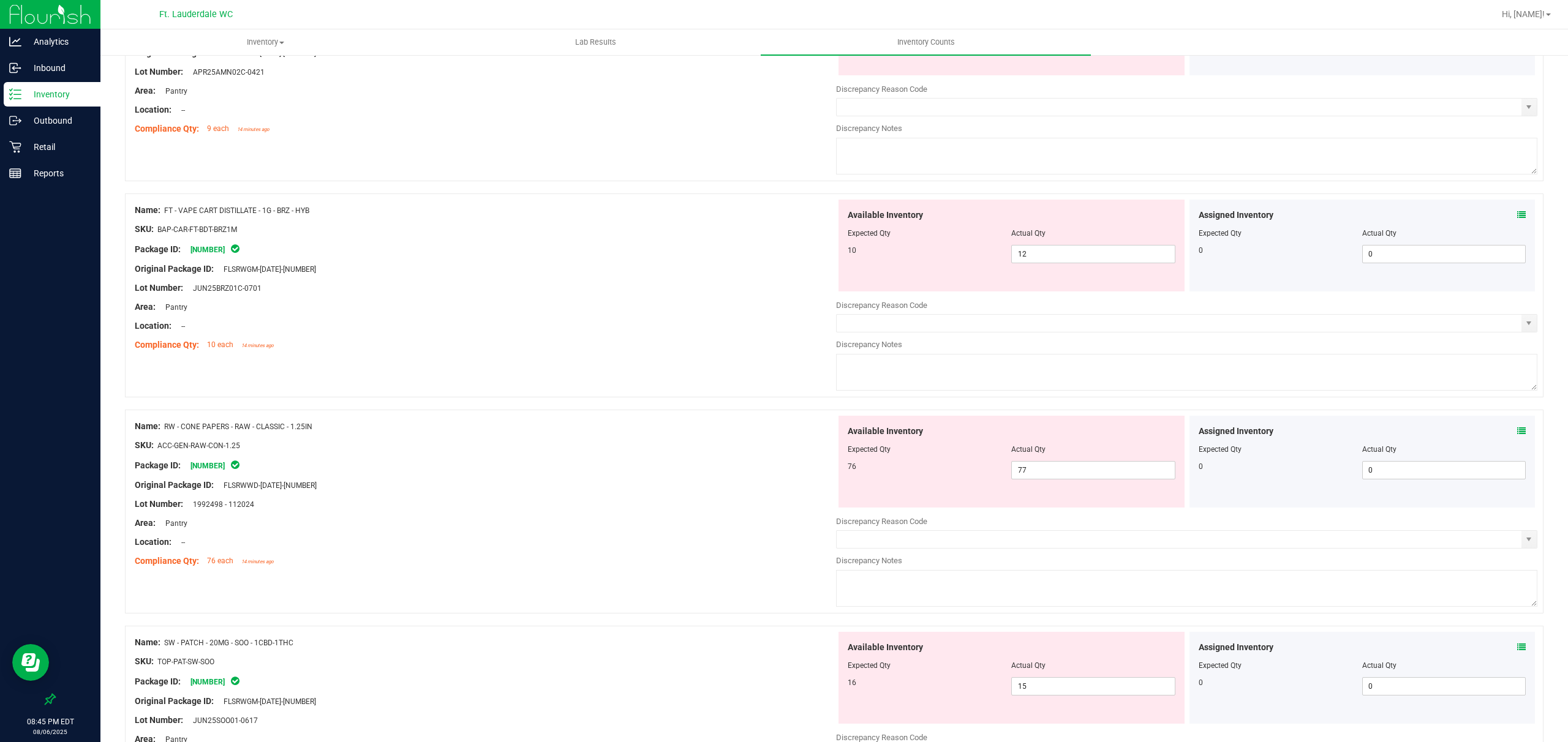 scroll, scrollTop: 1959, scrollLeft: 0, axis: vertical 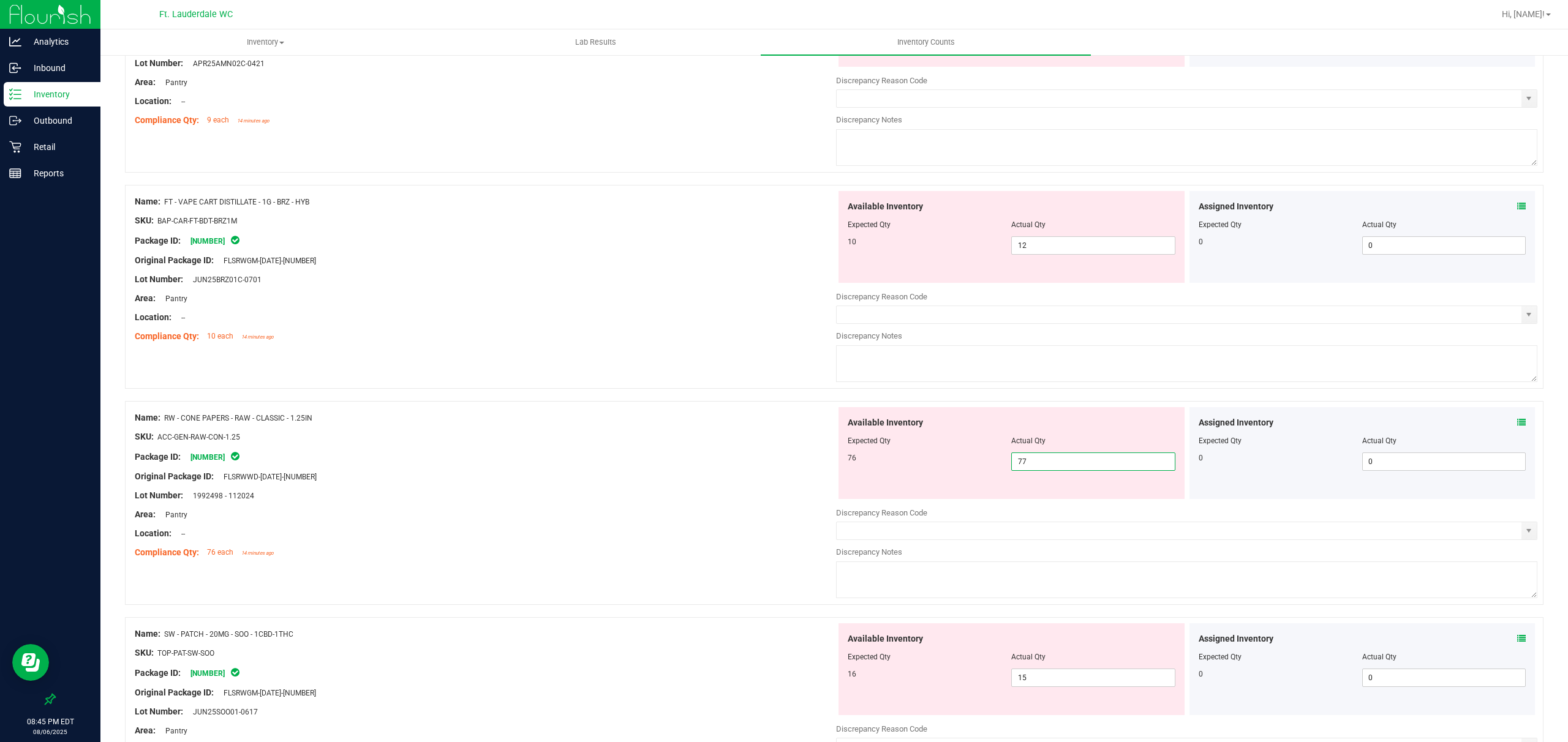 click on "77 77" at bounding box center [1093, 462] 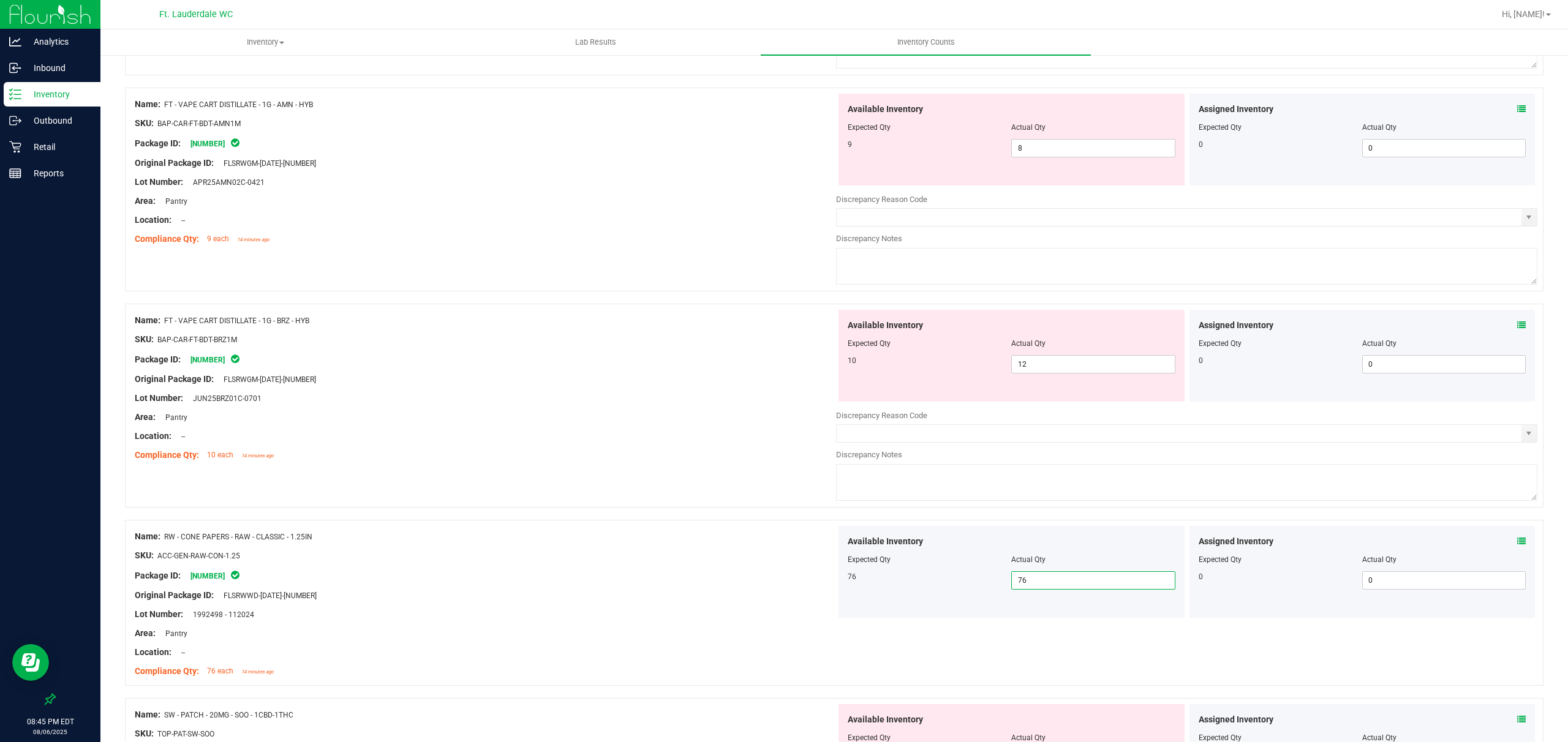 scroll, scrollTop: 1816, scrollLeft: 0, axis: vertical 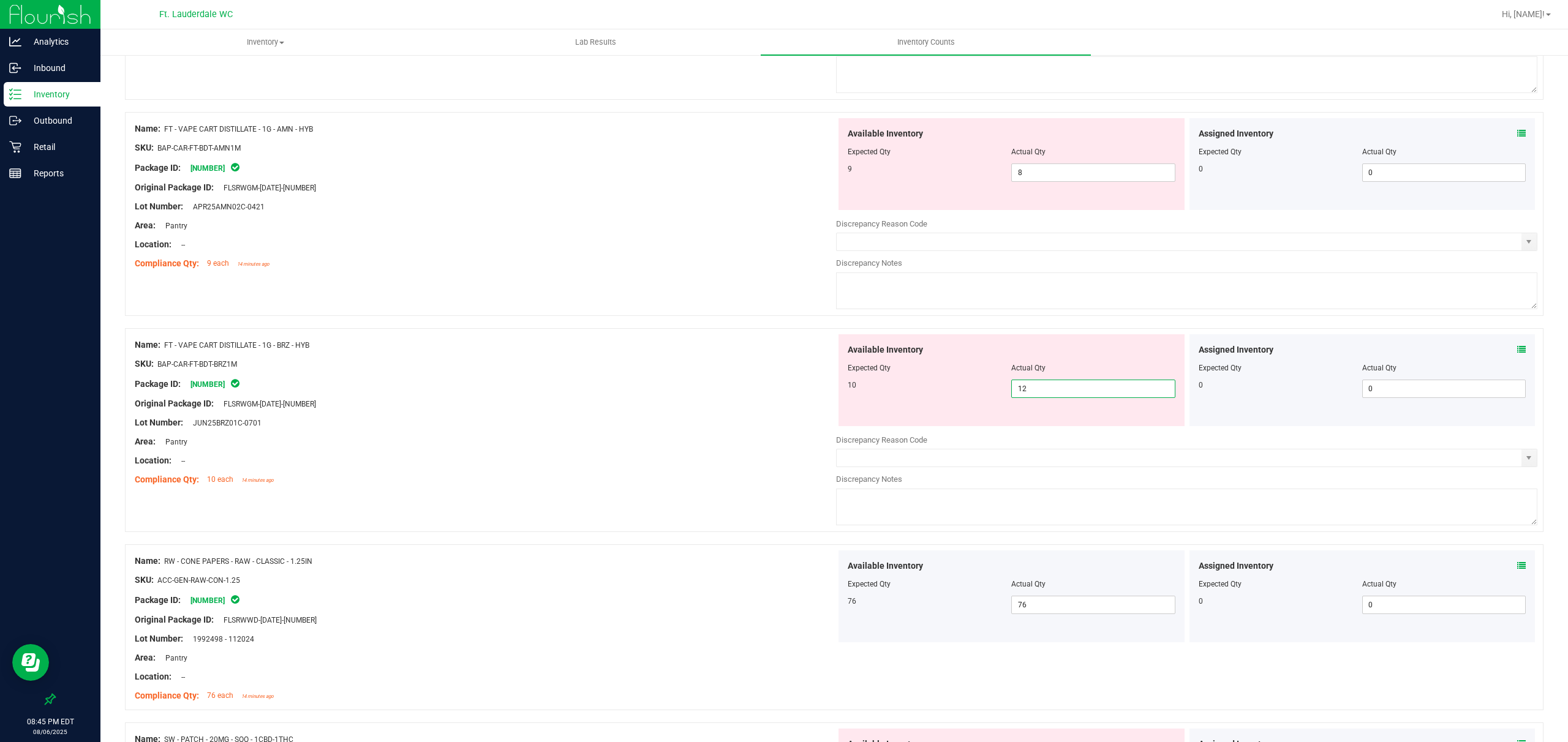click on "12 12" at bounding box center [1093, 389] 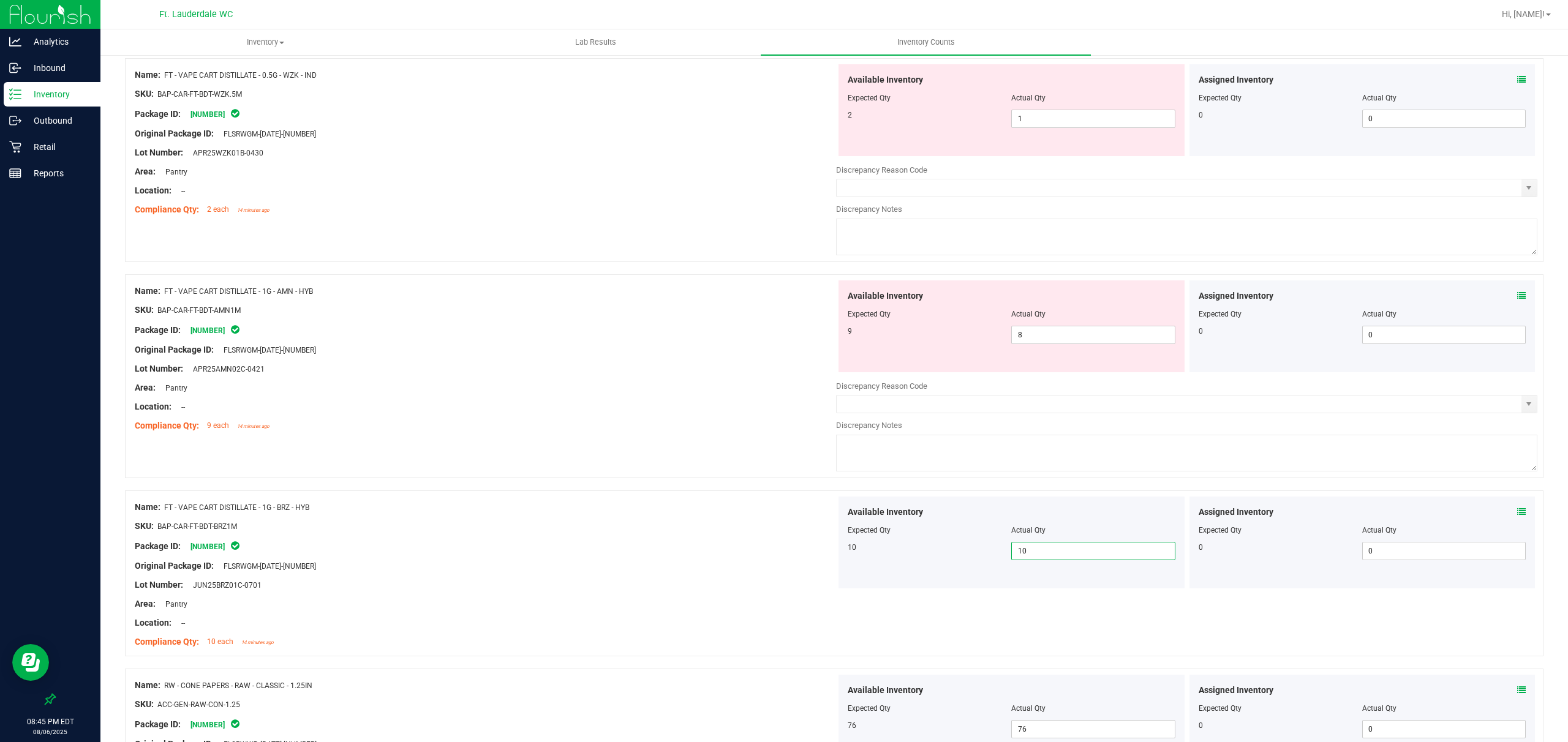 scroll, scrollTop: 1653, scrollLeft: 0, axis: vertical 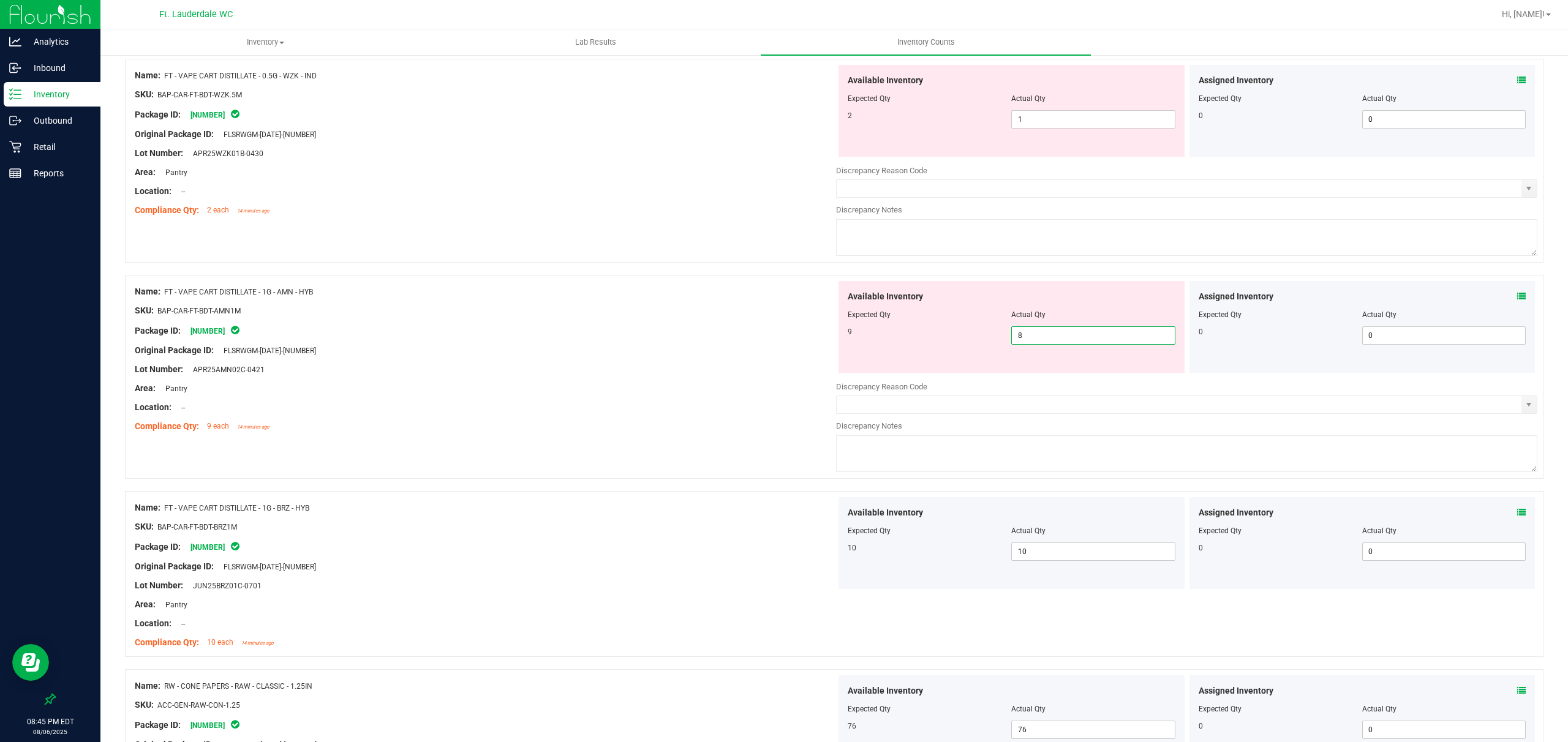 click on "8 8" at bounding box center [1093, 335] 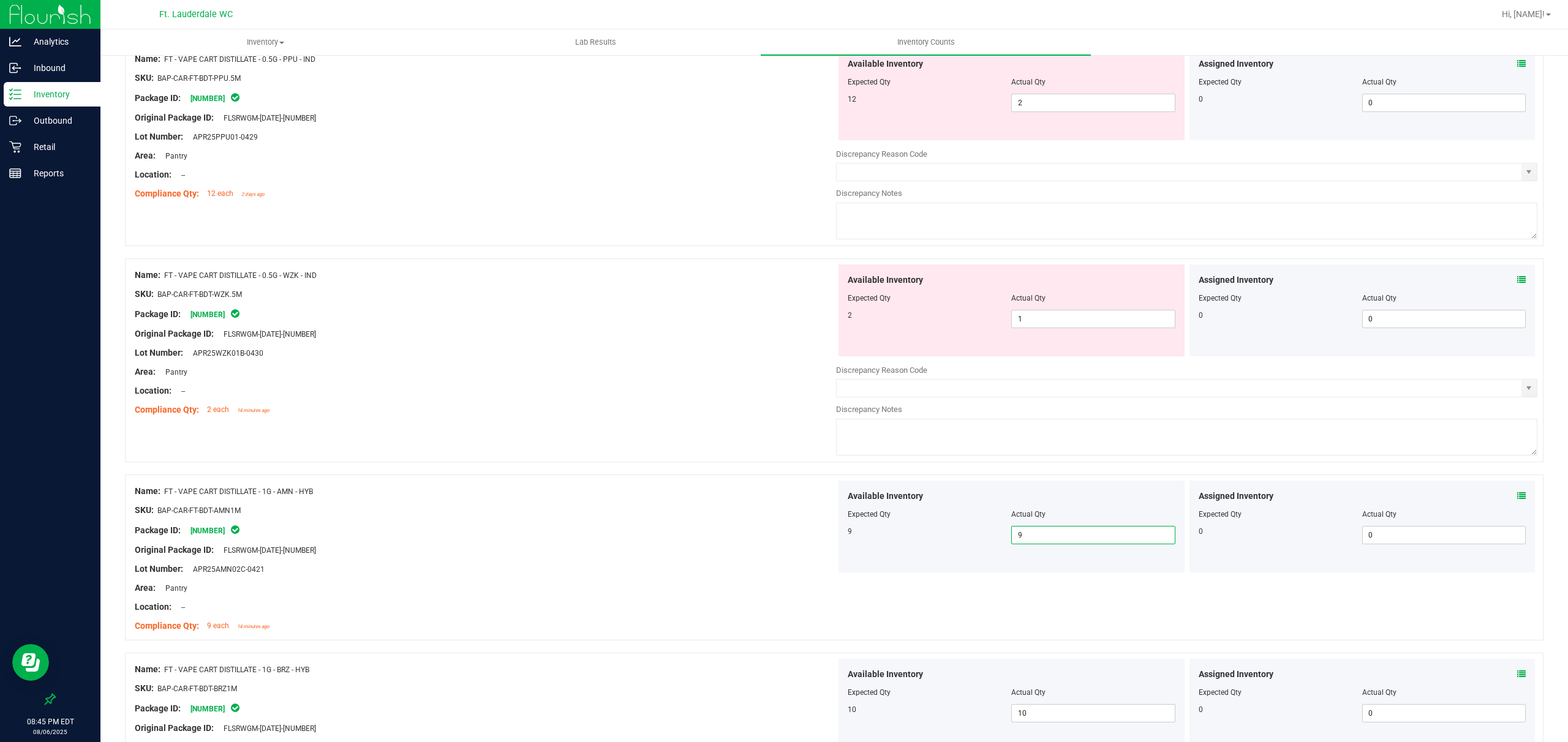 scroll, scrollTop: 1408, scrollLeft: 0, axis: vertical 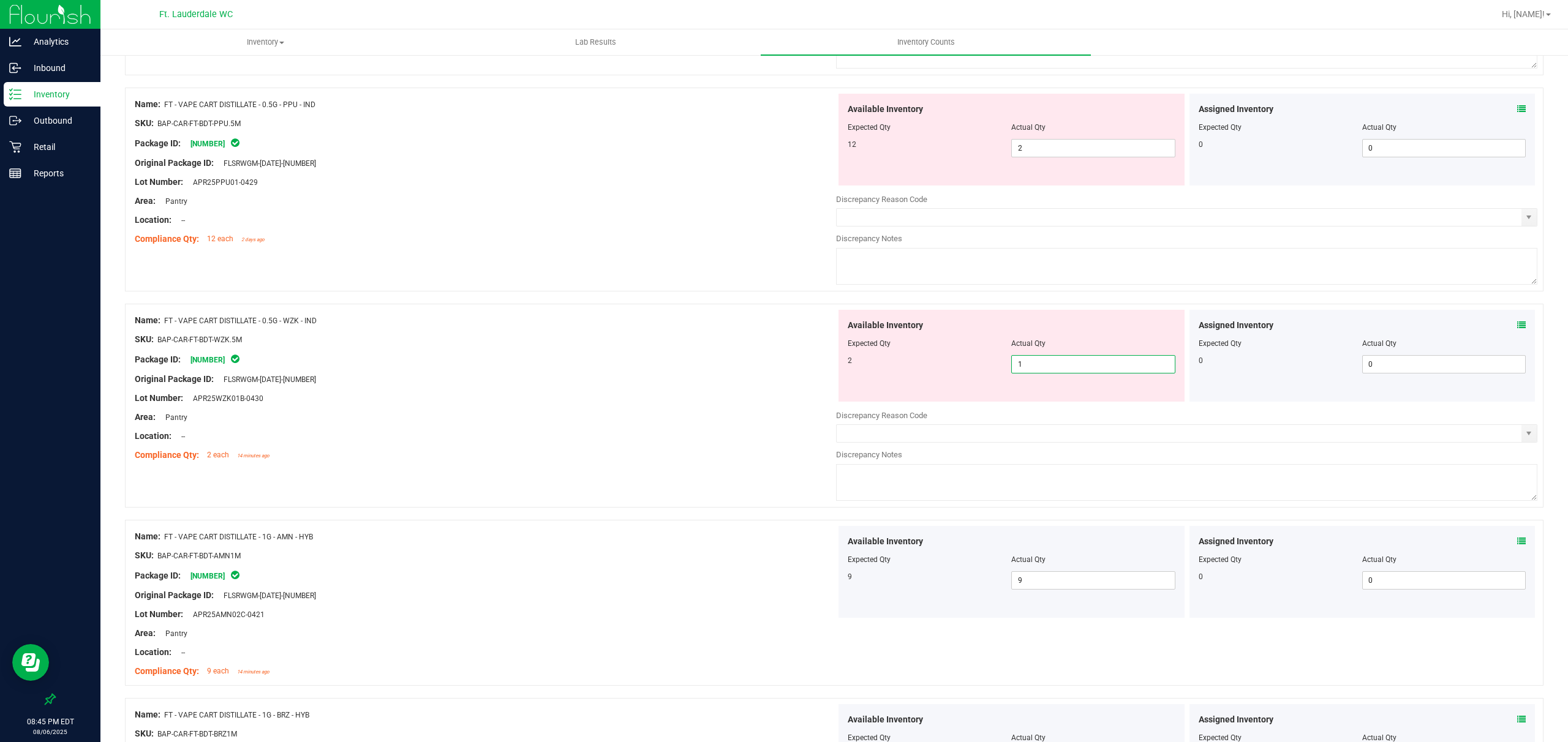 click on "1 1" at bounding box center [1093, 364] 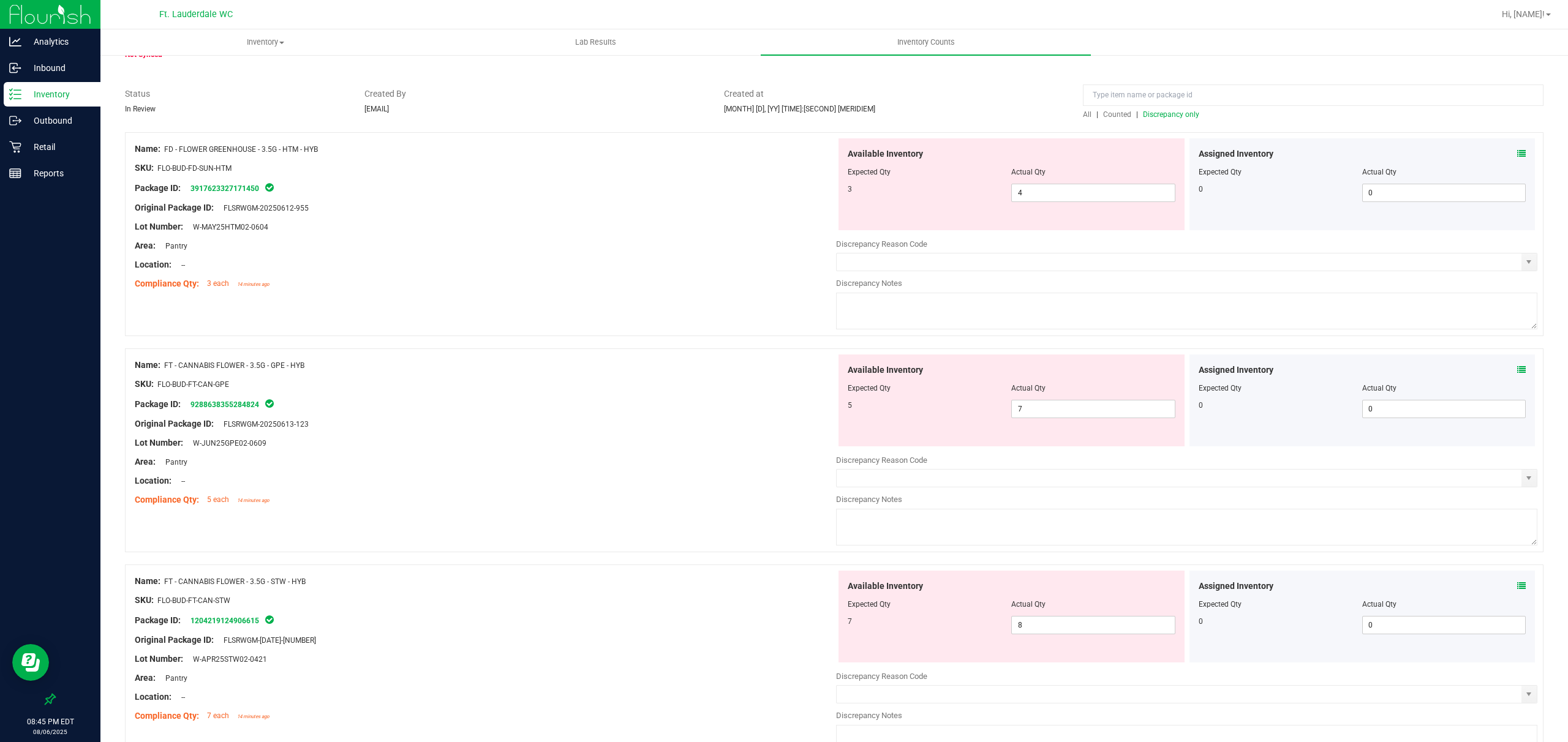 scroll, scrollTop: 0, scrollLeft: 0, axis: both 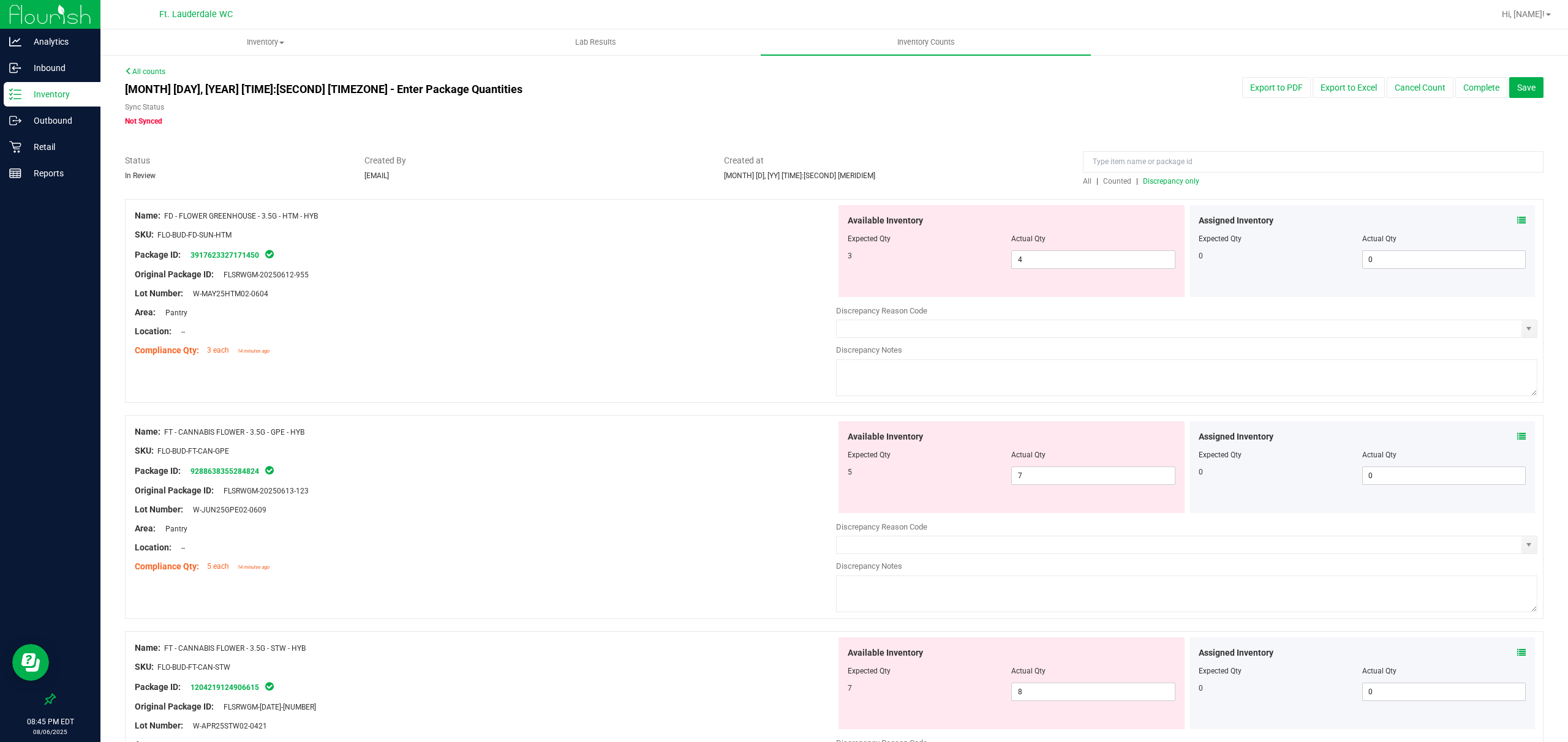 click on "Discrepancy only" at bounding box center [1171, 181] 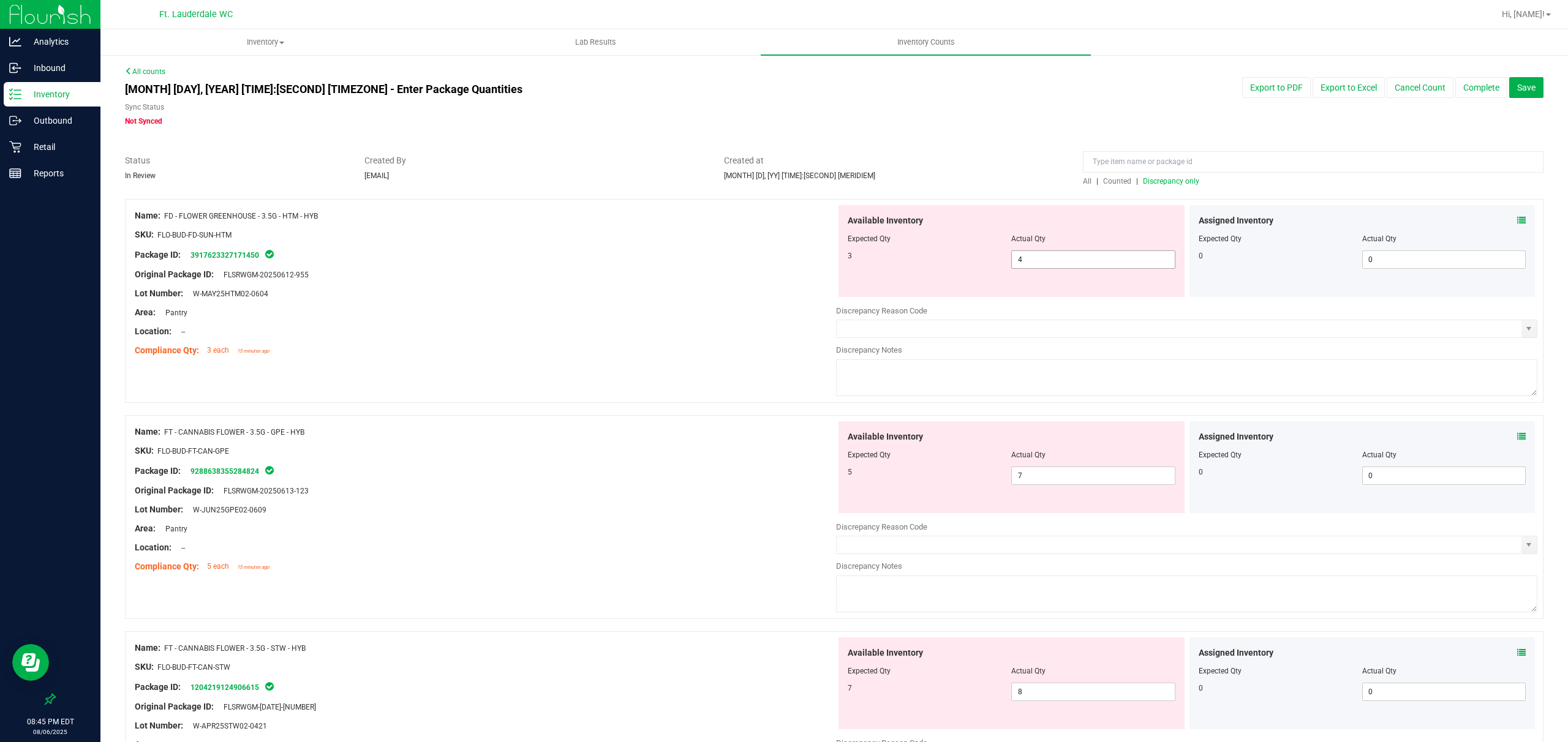 click on "4 4" at bounding box center (1093, 260) 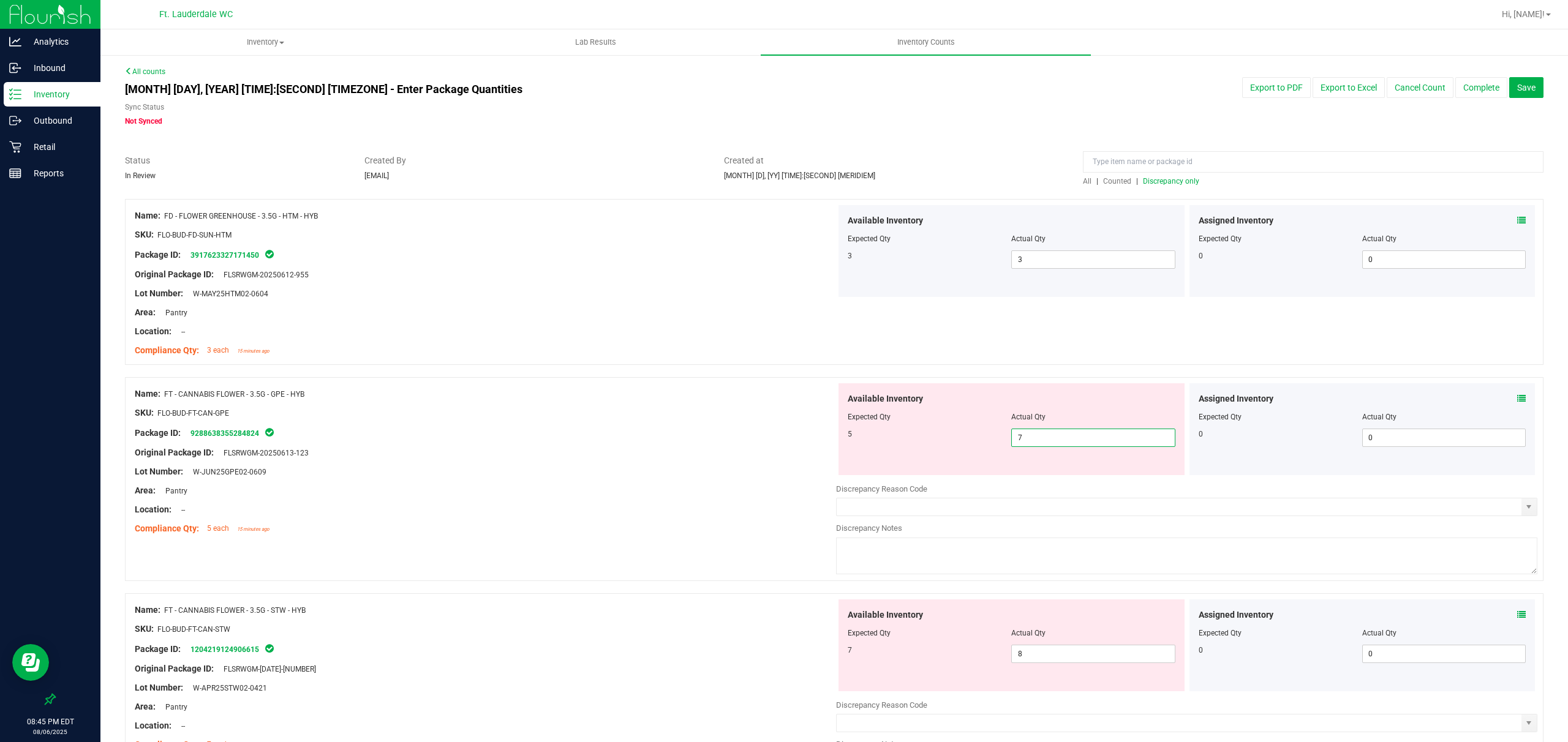 click on "7 7" at bounding box center [1093, 438] 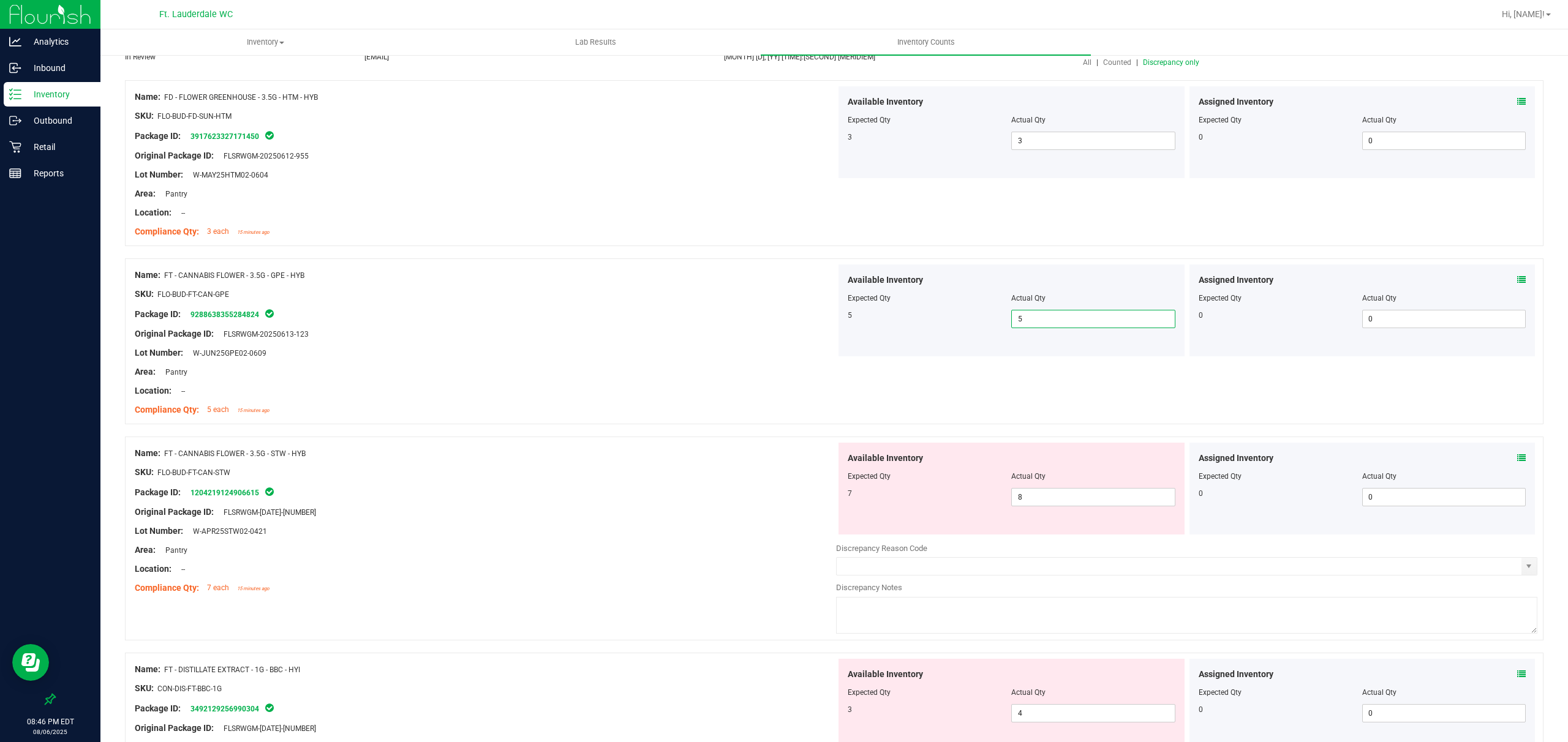 scroll, scrollTop: 245, scrollLeft: 0, axis: vertical 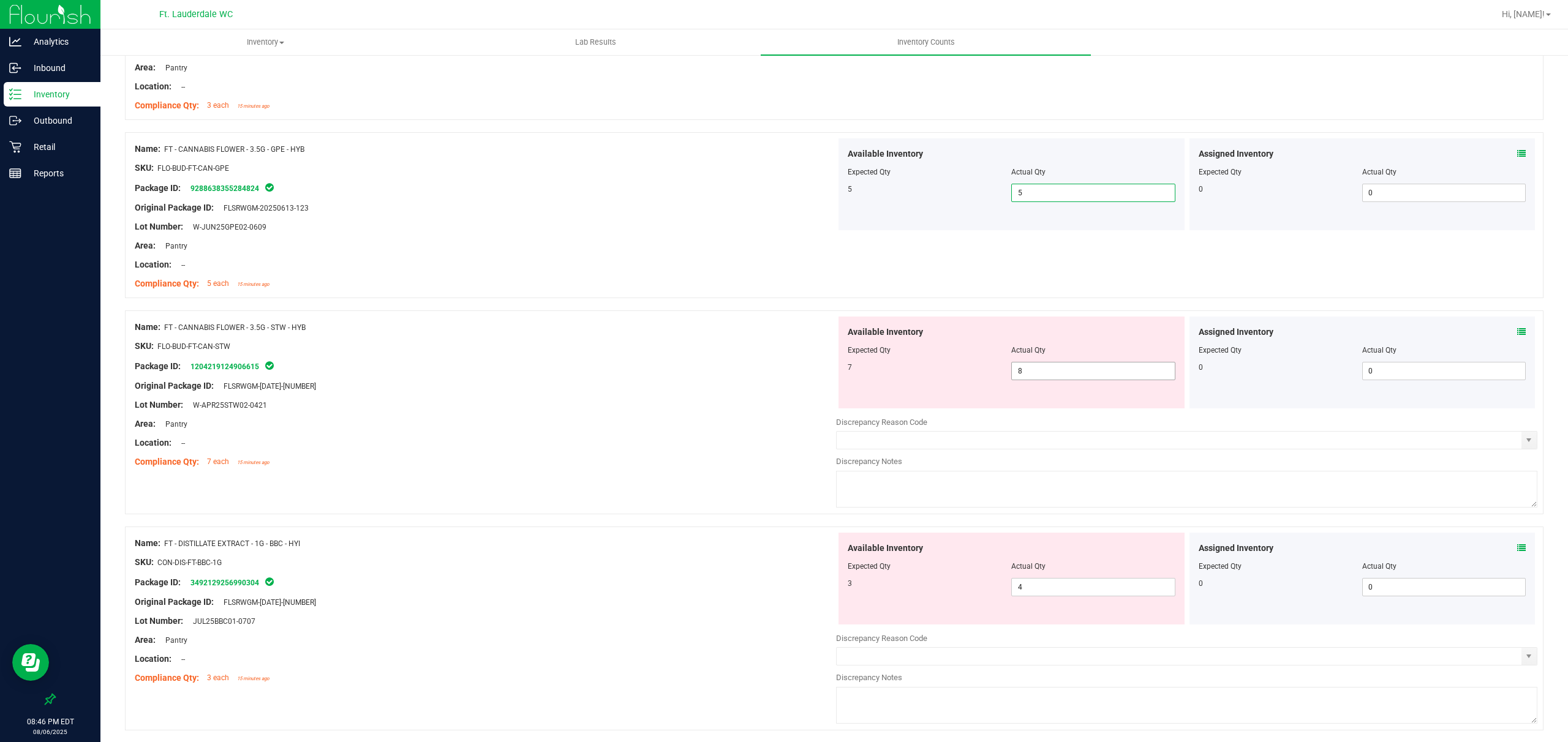 click on "8 8" at bounding box center [1093, 371] 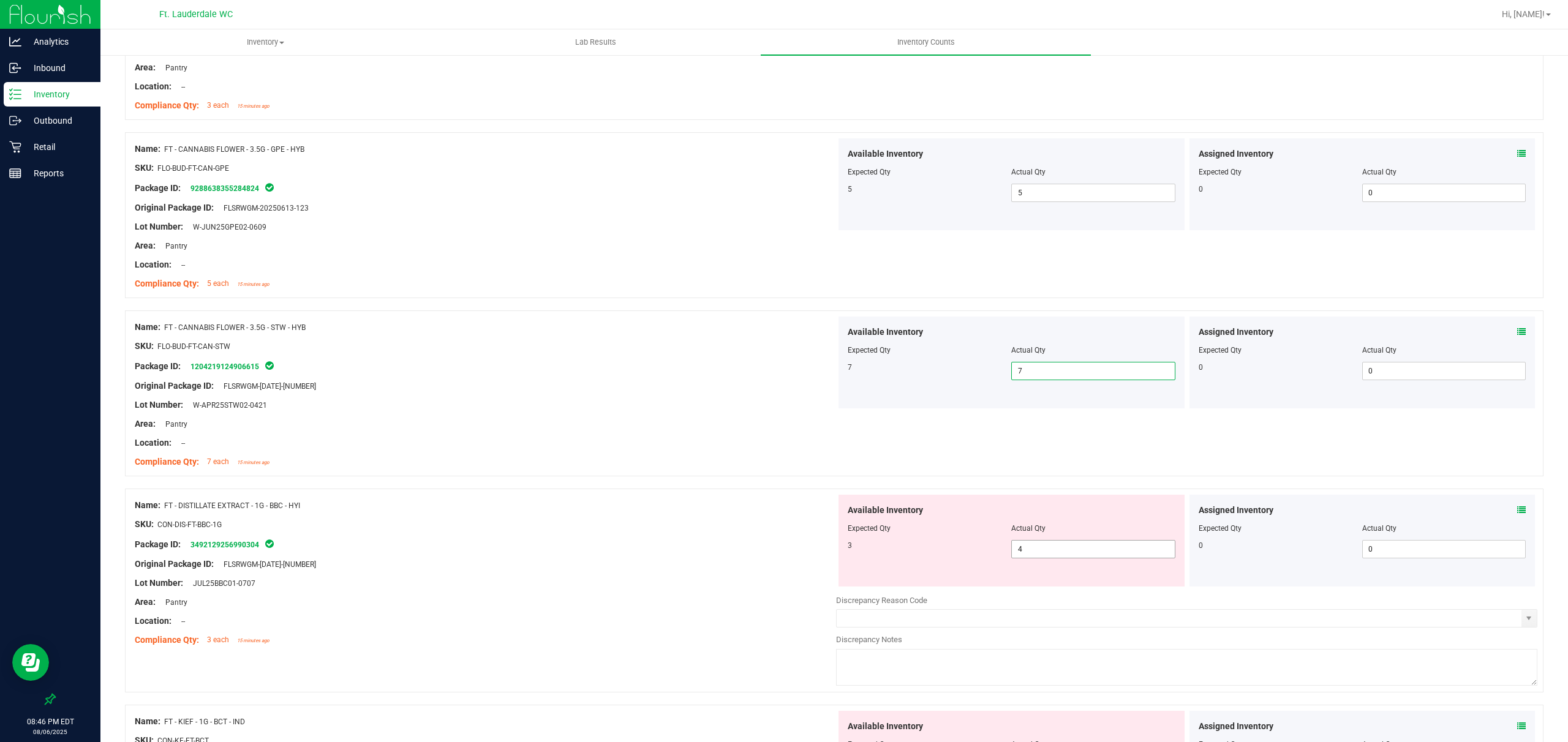 click on "4 4" at bounding box center [1093, 549] 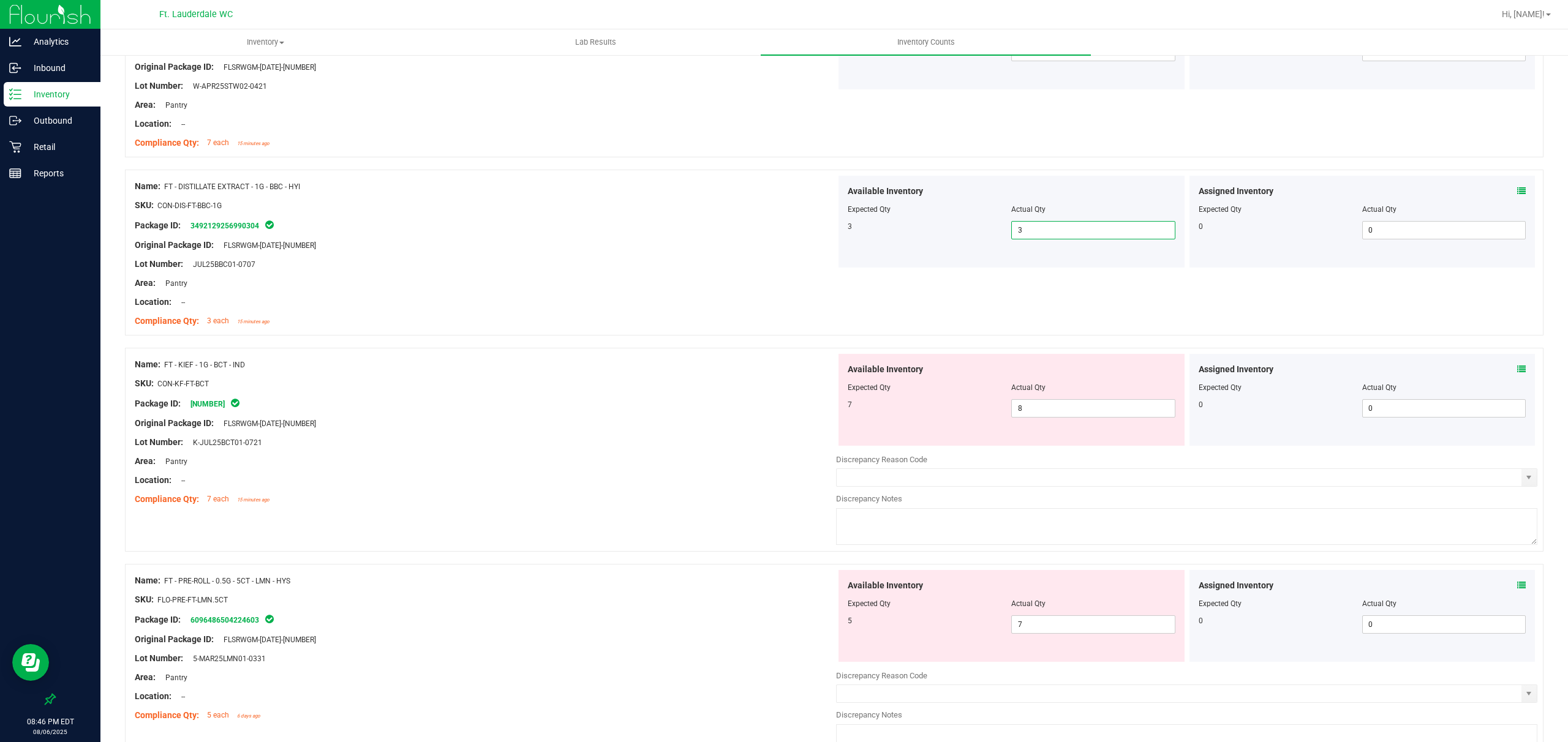 scroll, scrollTop: 571, scrollLeft: 0, axis: vertical 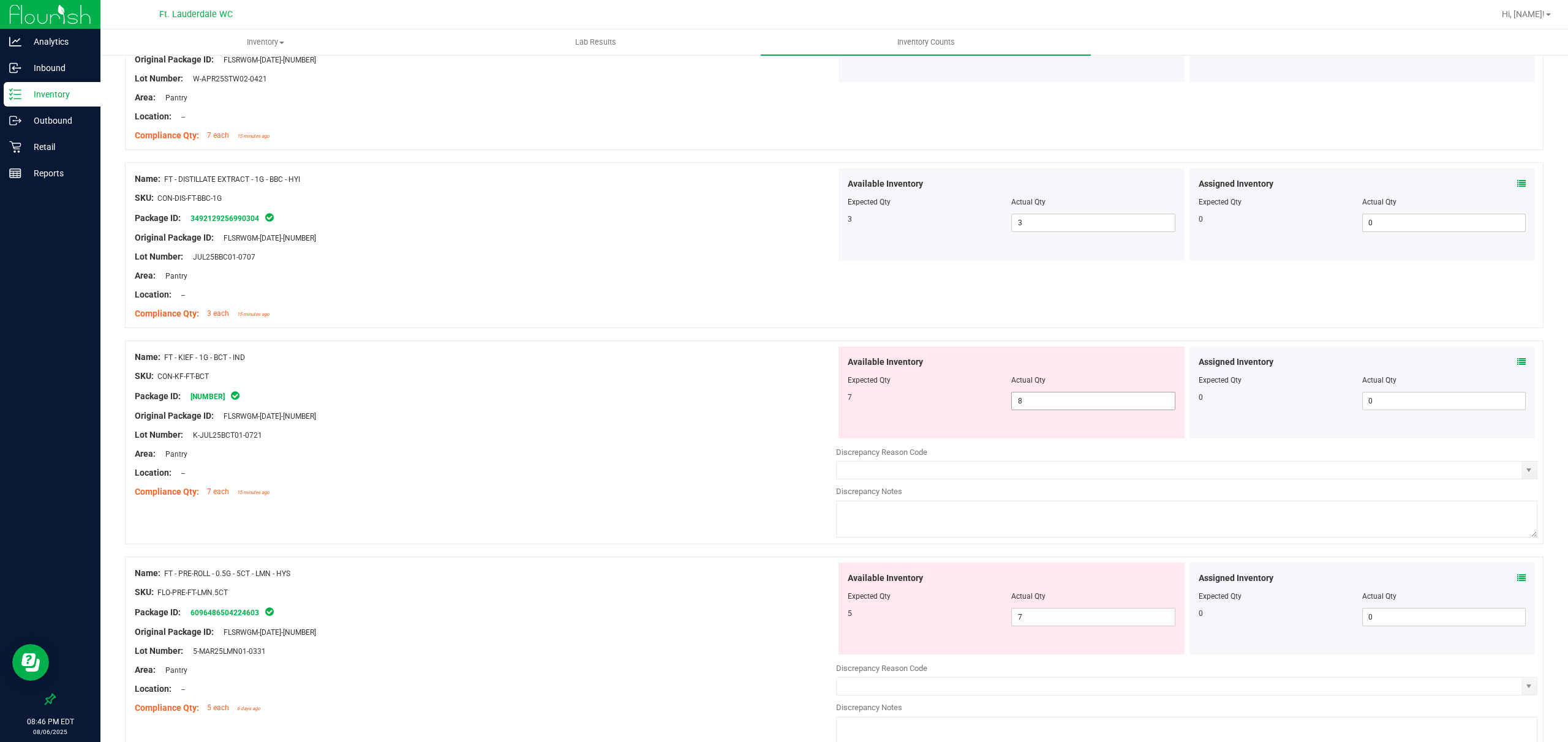 click on "8 8" at bounding box center (1093, 401) 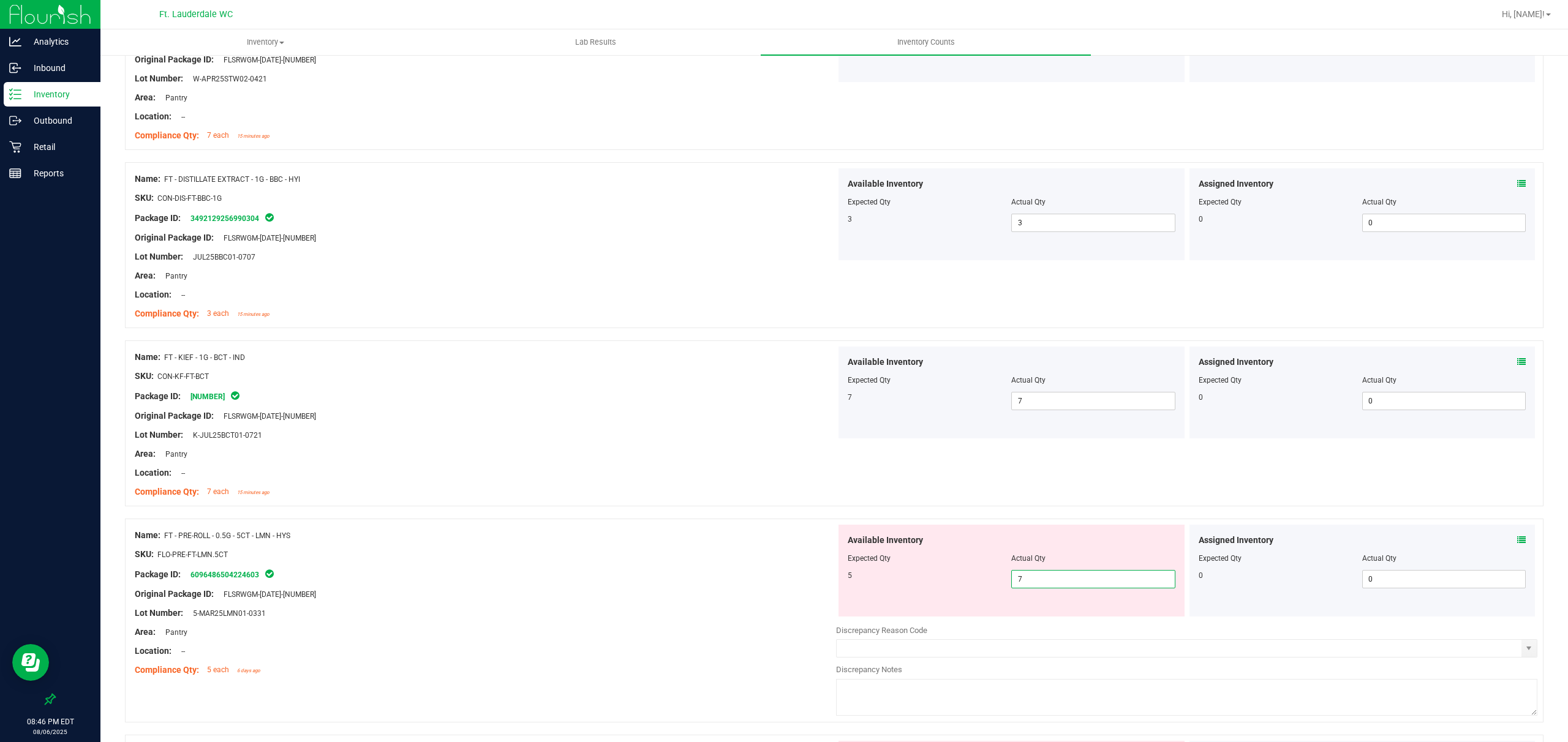 click on "7 7" at bounding box center (1093, 579) 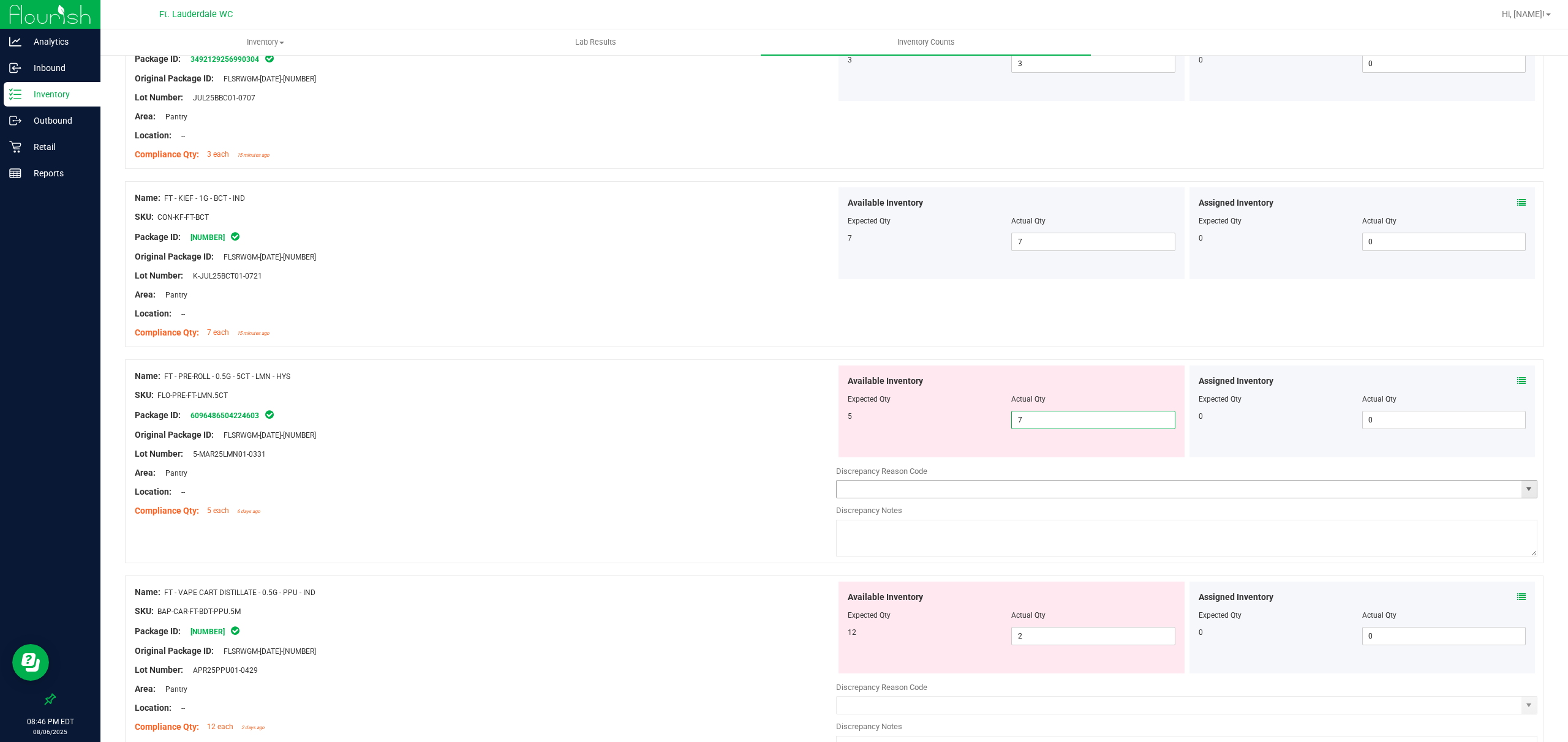scroll, scrollTop: 735, scrollLeft: 0, axis: vertical 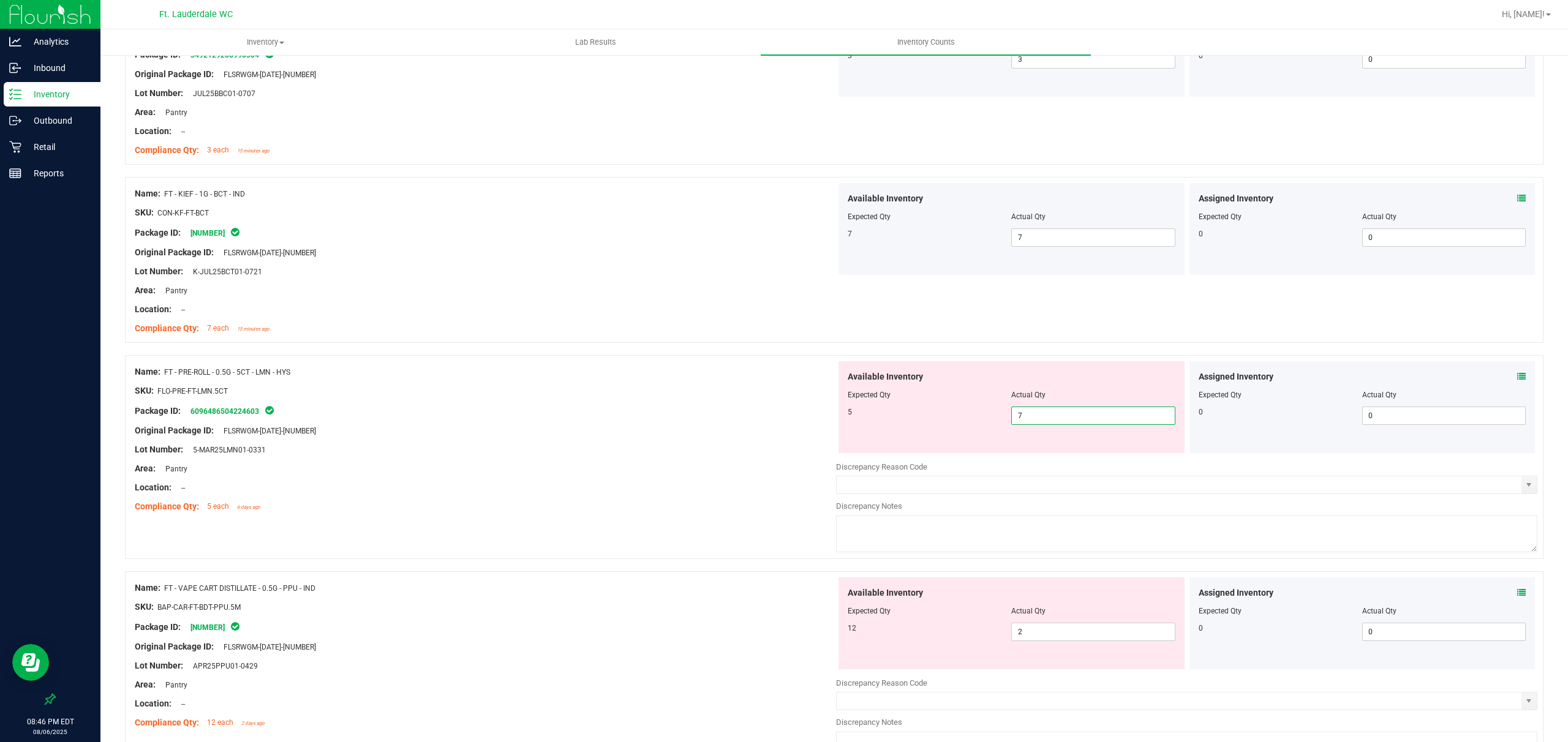 click on "7" at bounding box center (1093, 416) 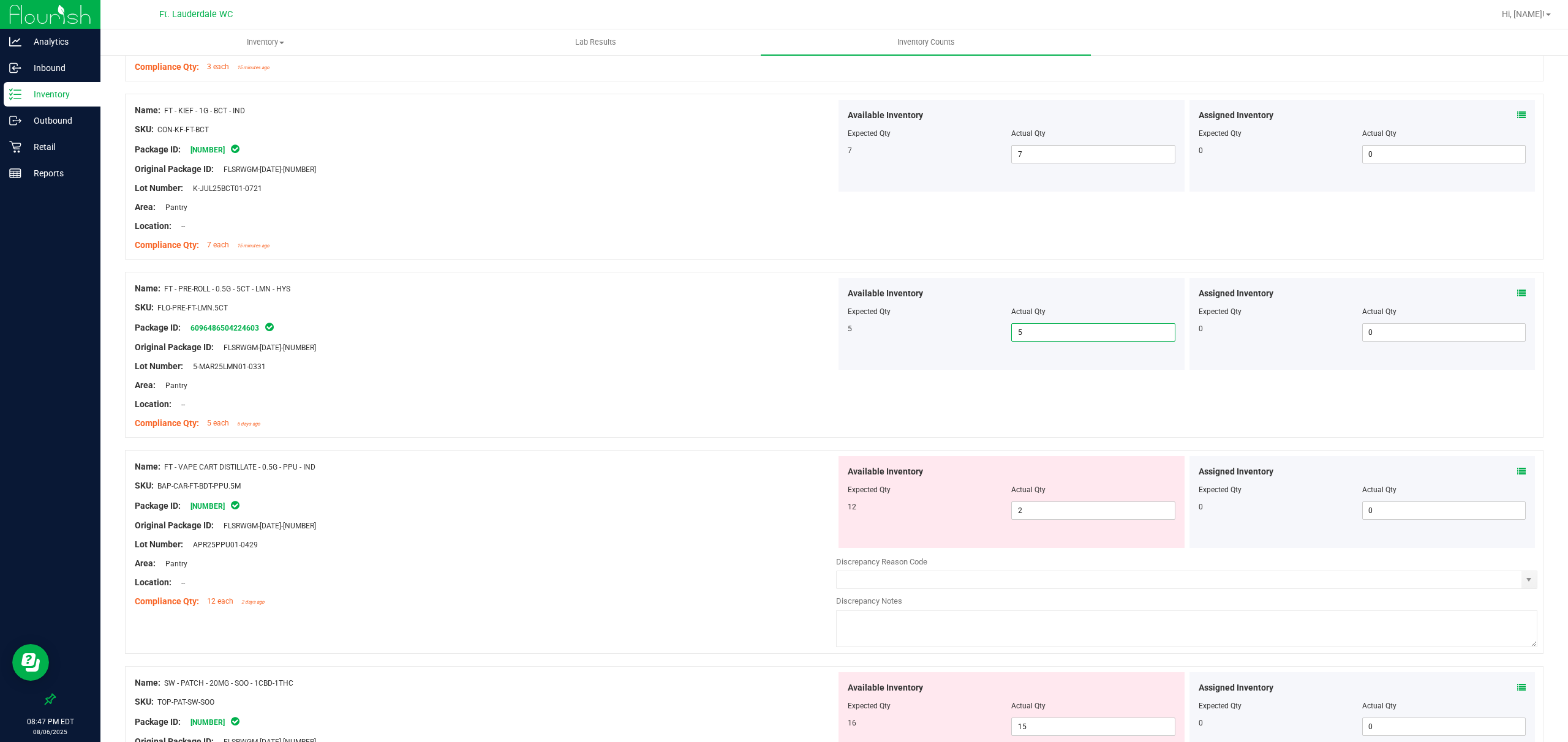 scroll, scrollTop: 898, scrollLeft: 0, axis: vertical 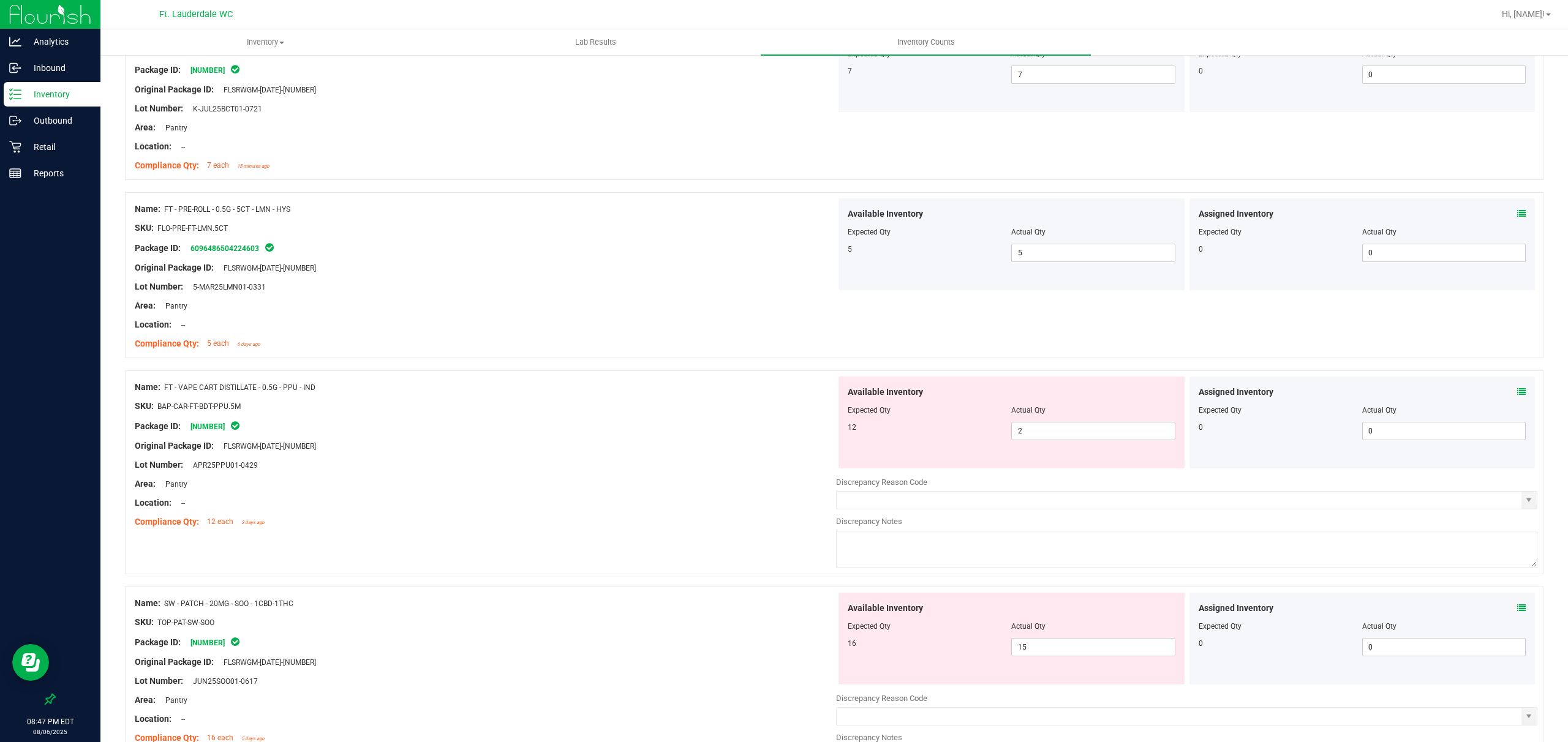 click on "Available Inventory
Expected Qty
Actual Qty
12
2 2" at bounding box center (1011, 422) 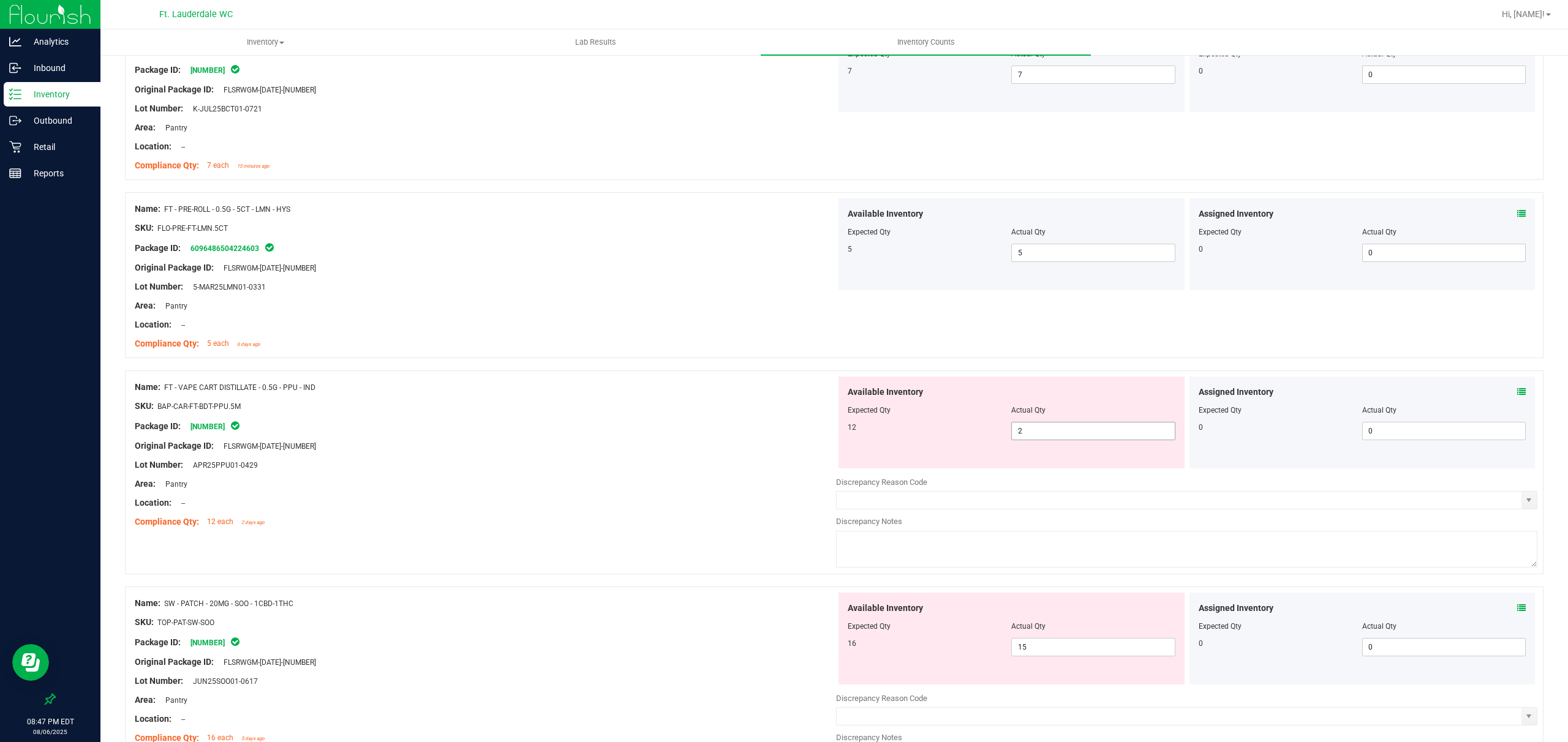 drag, startPoint x: 1054, startPoint y: 442, endPoint x: 1035, endPoint y: 439, distance: 19.235384 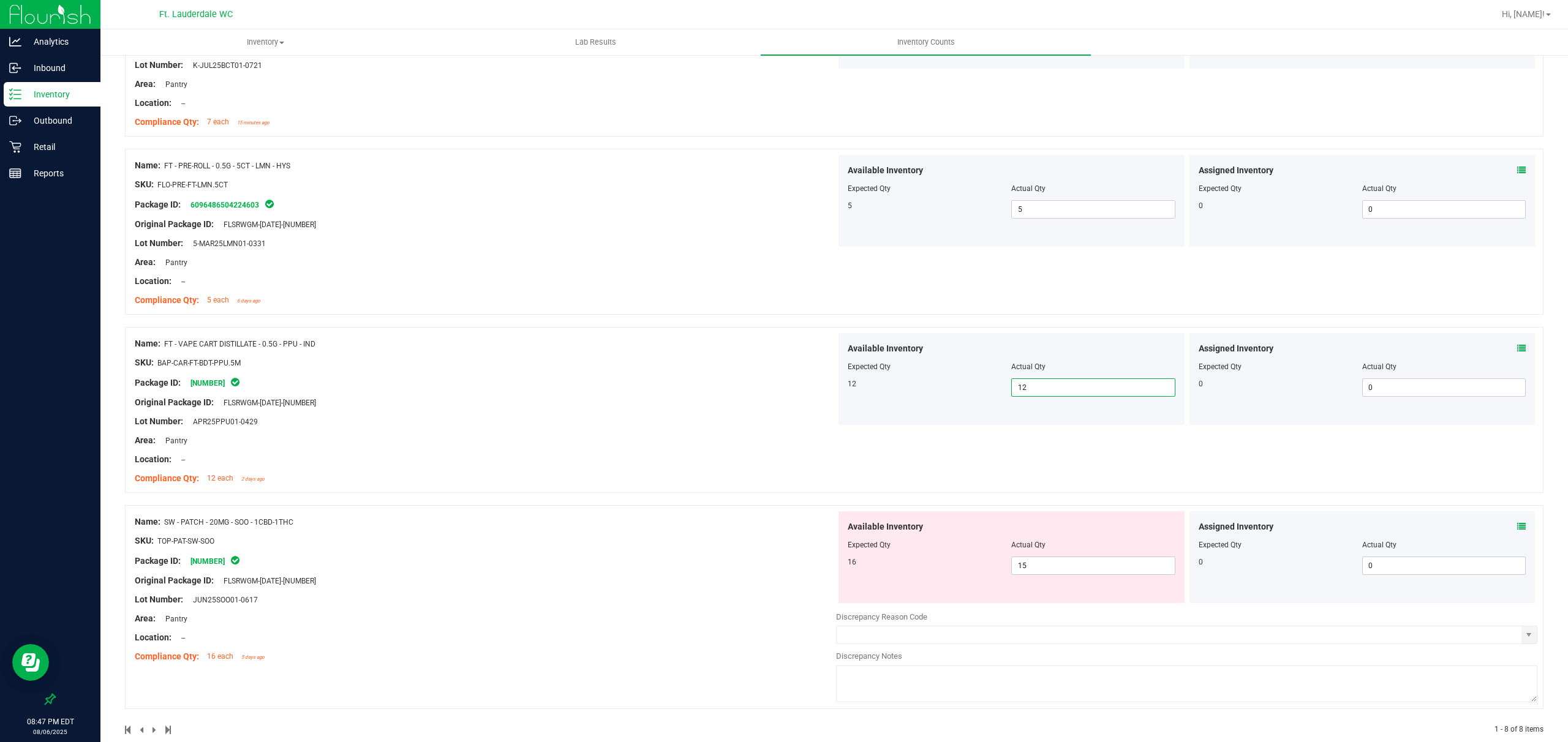 scroll, scrollTop: 965, scrollLeft: 0, axis: vertical 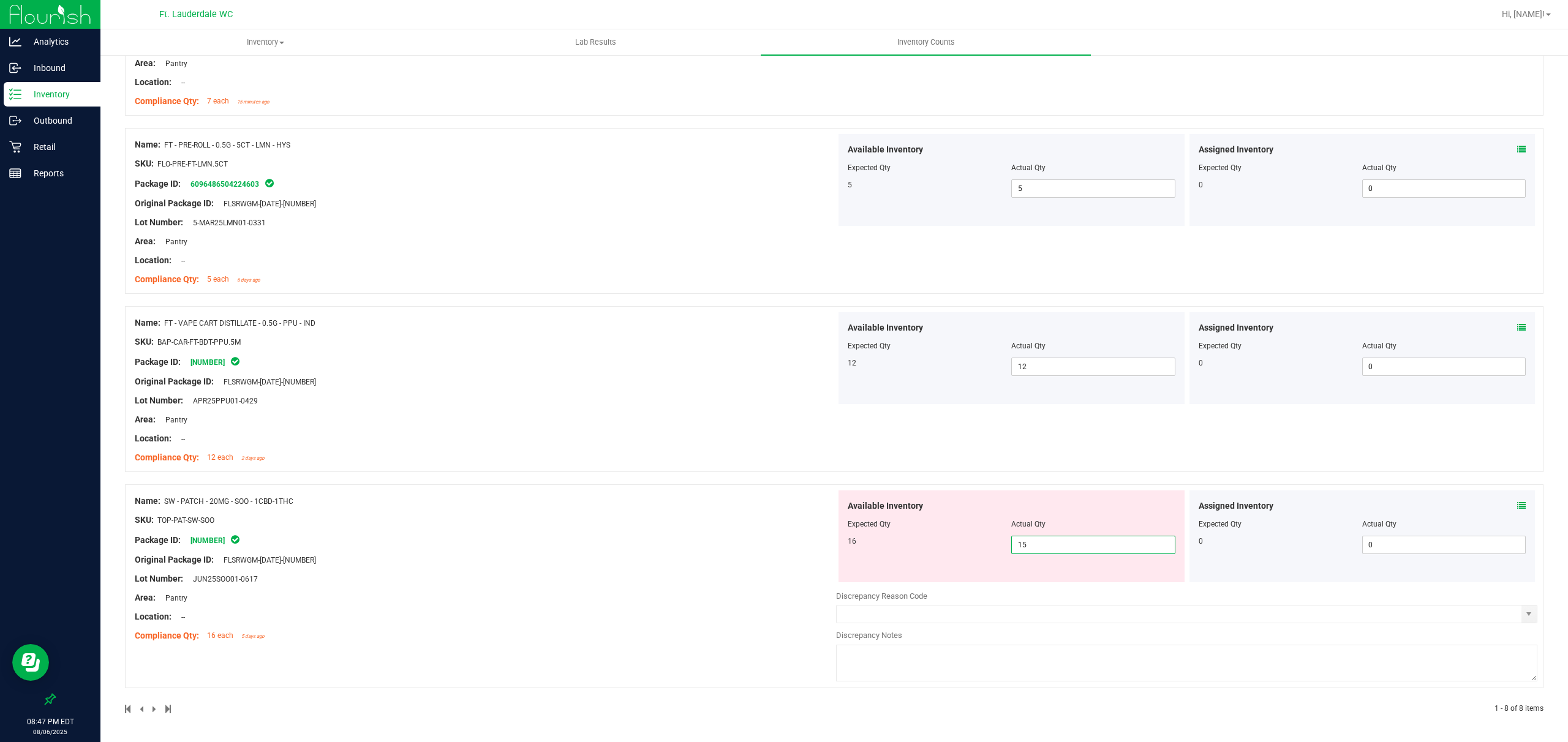 click on "15 15" at bounding box center [1093, 545] 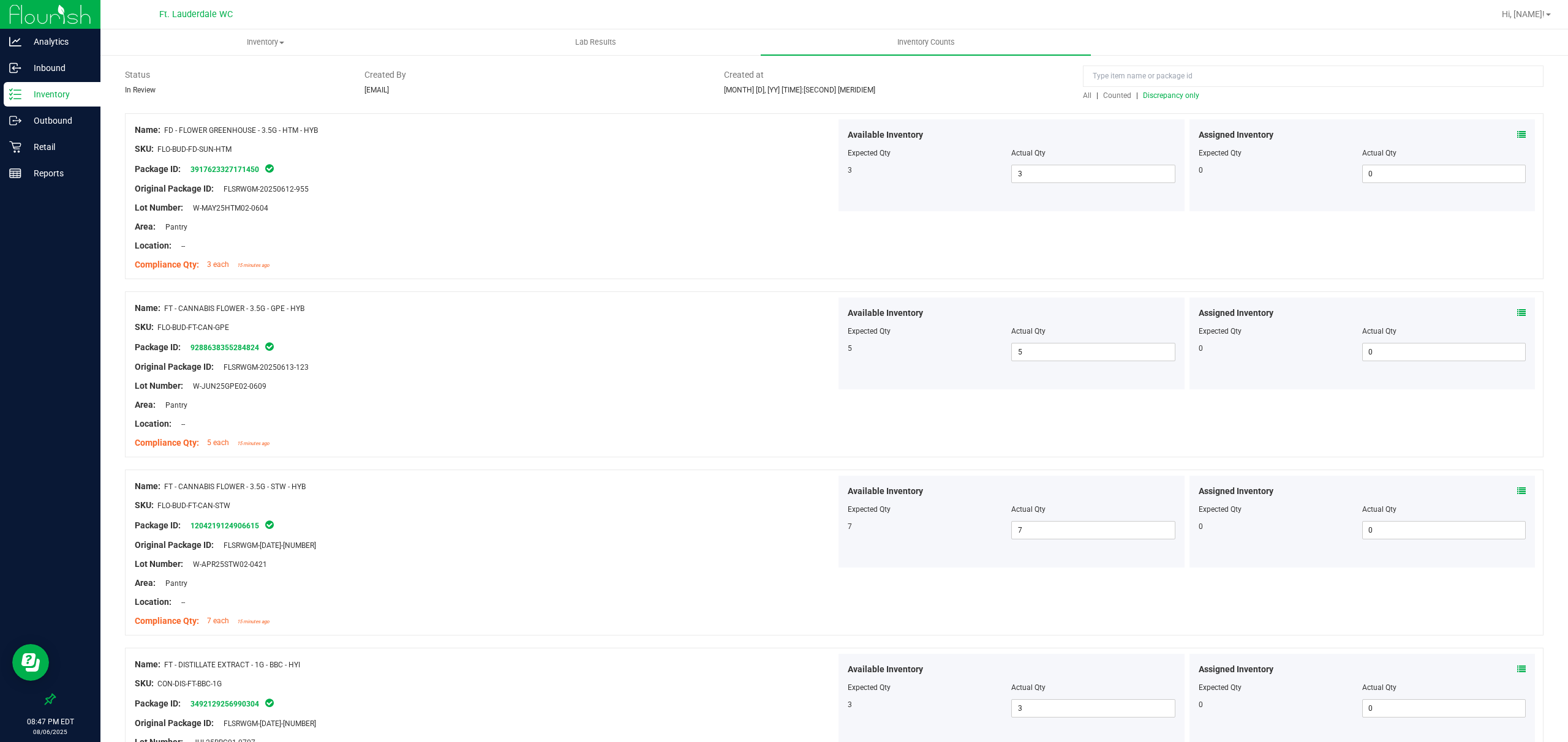 scroll, scrollTop: 0, scrollLeft: 0, axis: both 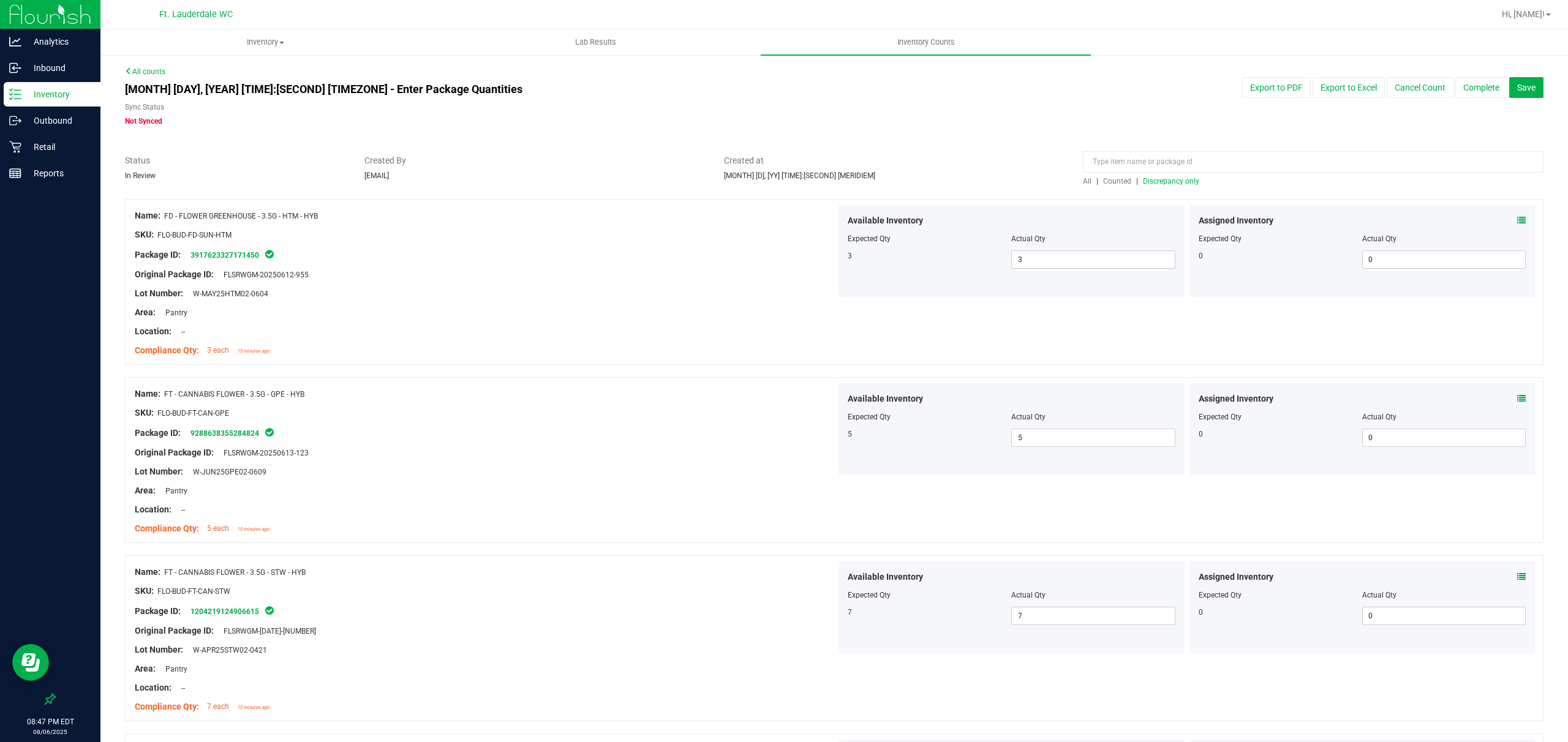 click on "Discrepancy only" at bounding box center [1171, 181] 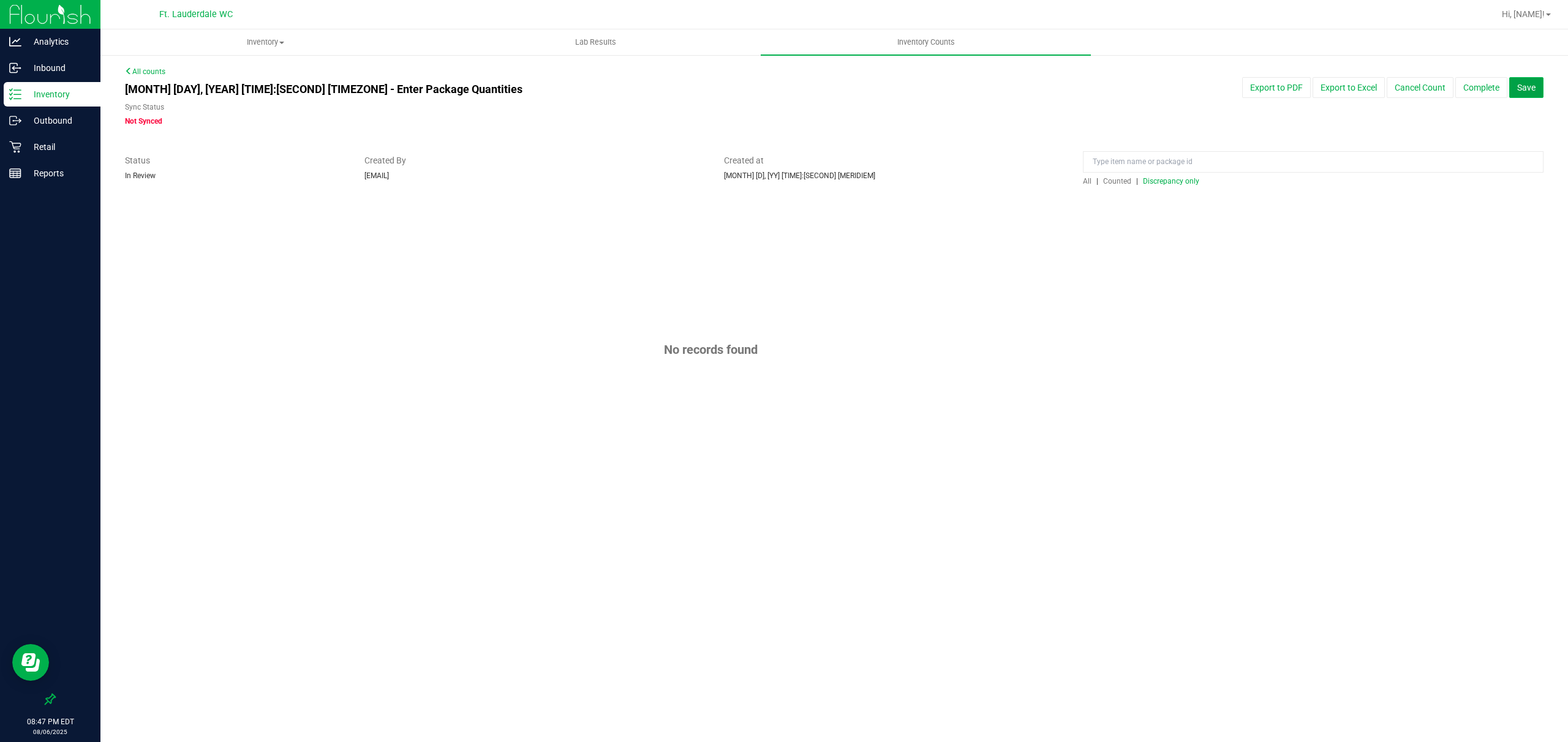 click on "Save" at bounding box center (1526, 88) 